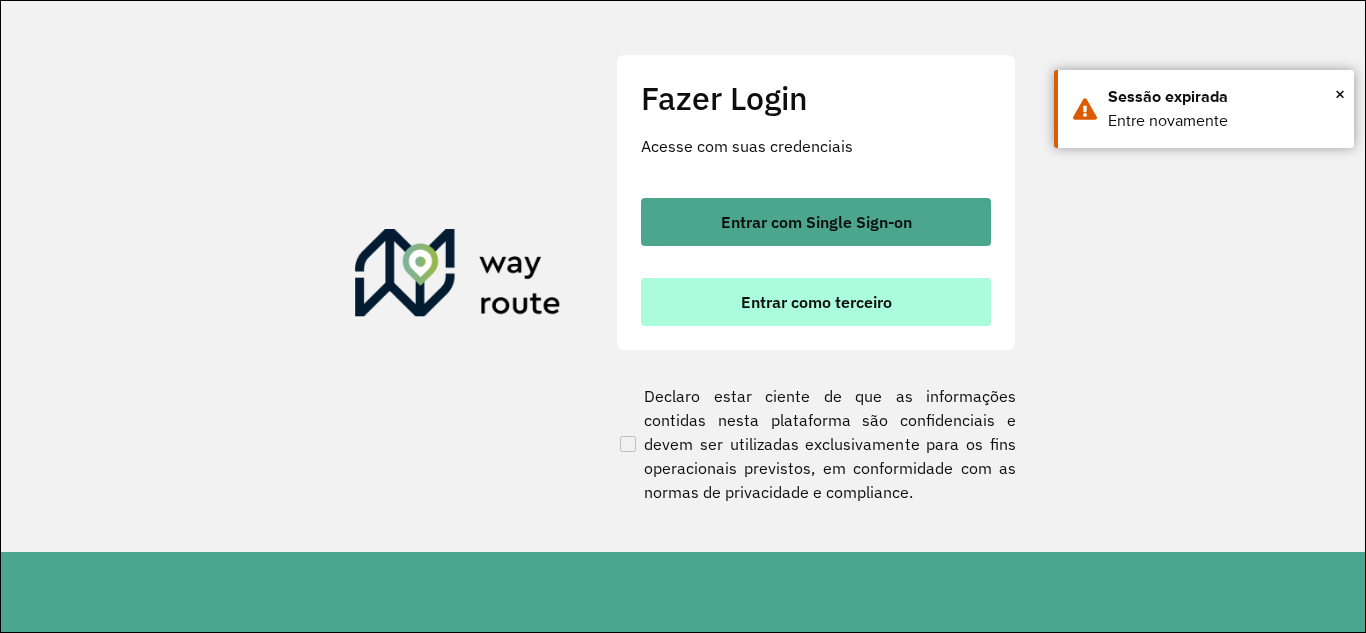 scroll, scrollTop: 0, scrollLeft: 0, axis: both 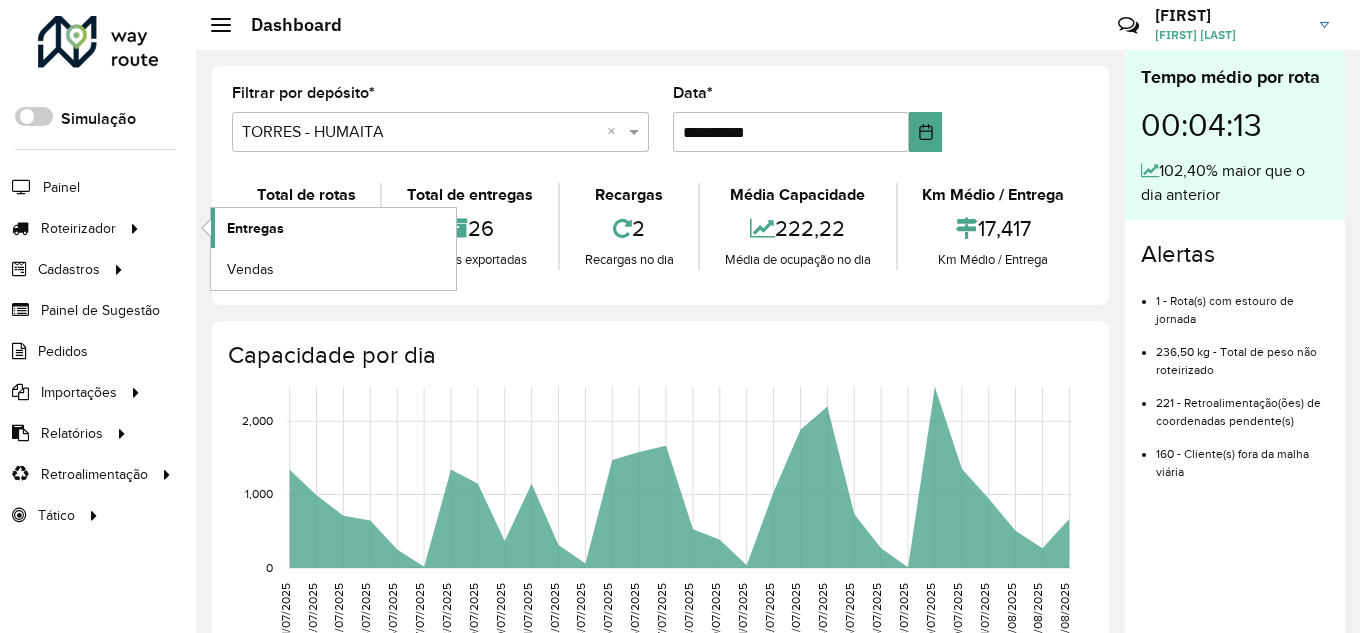 click on "Entregas" 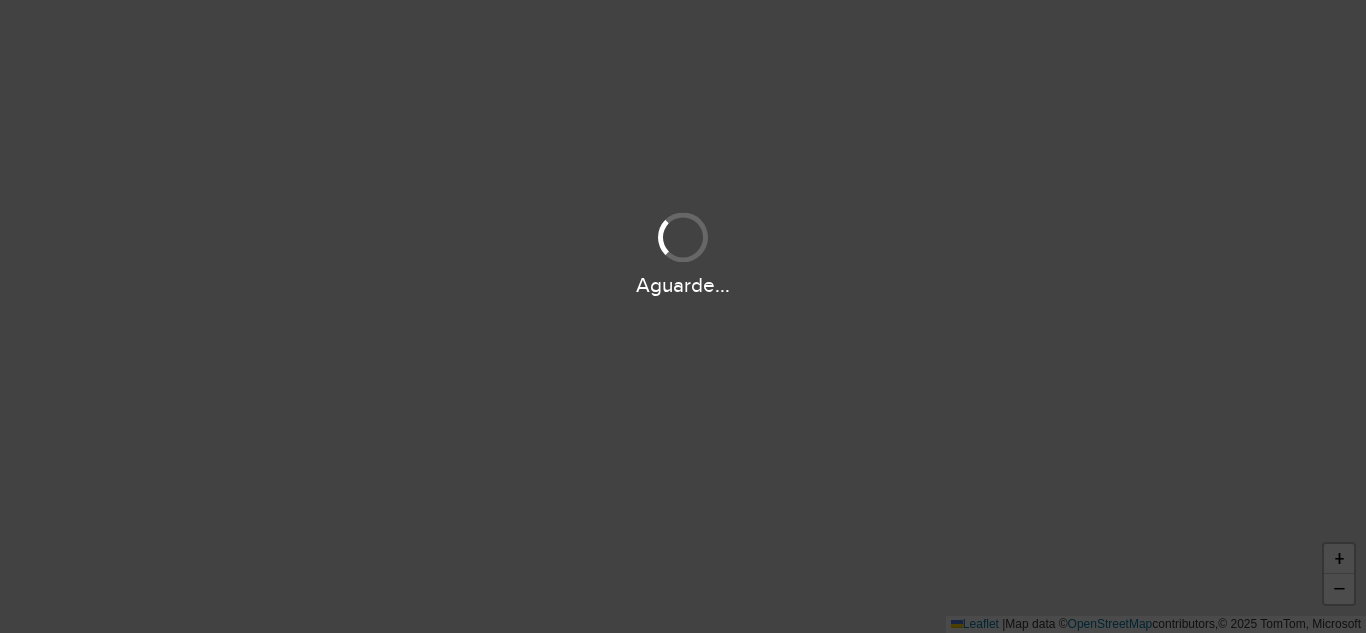 scroll, scrollTop: 0, scrollLeft: 0, axis: both 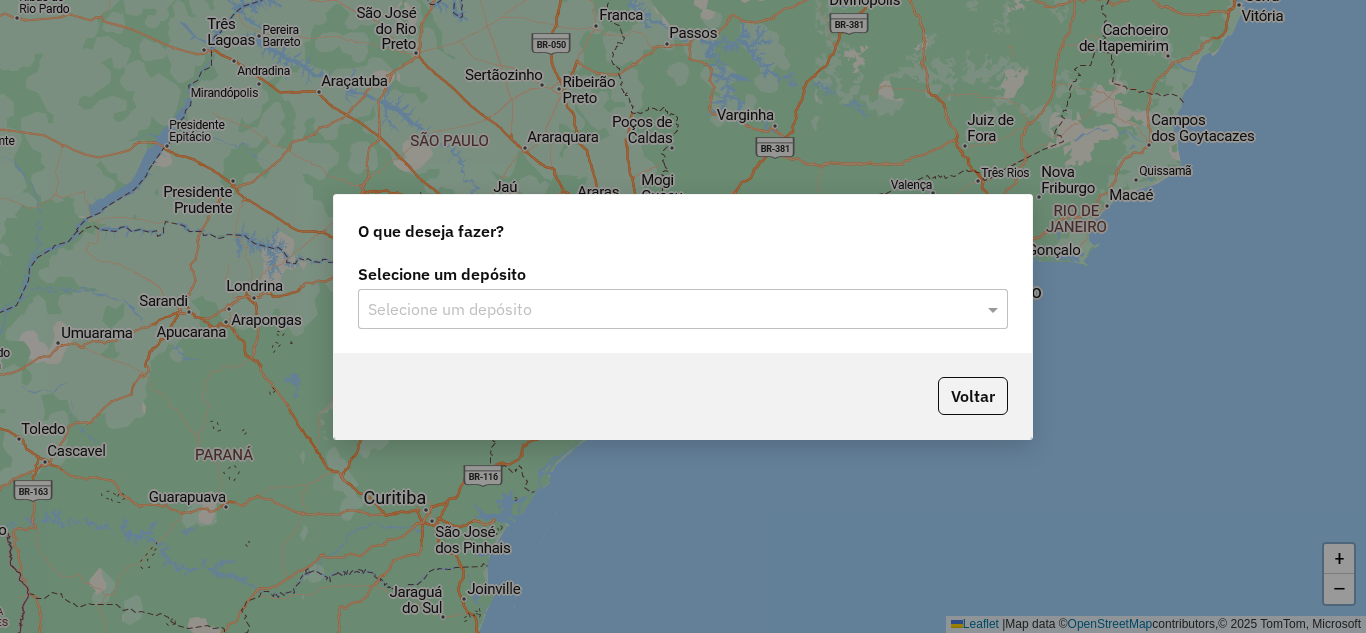 click 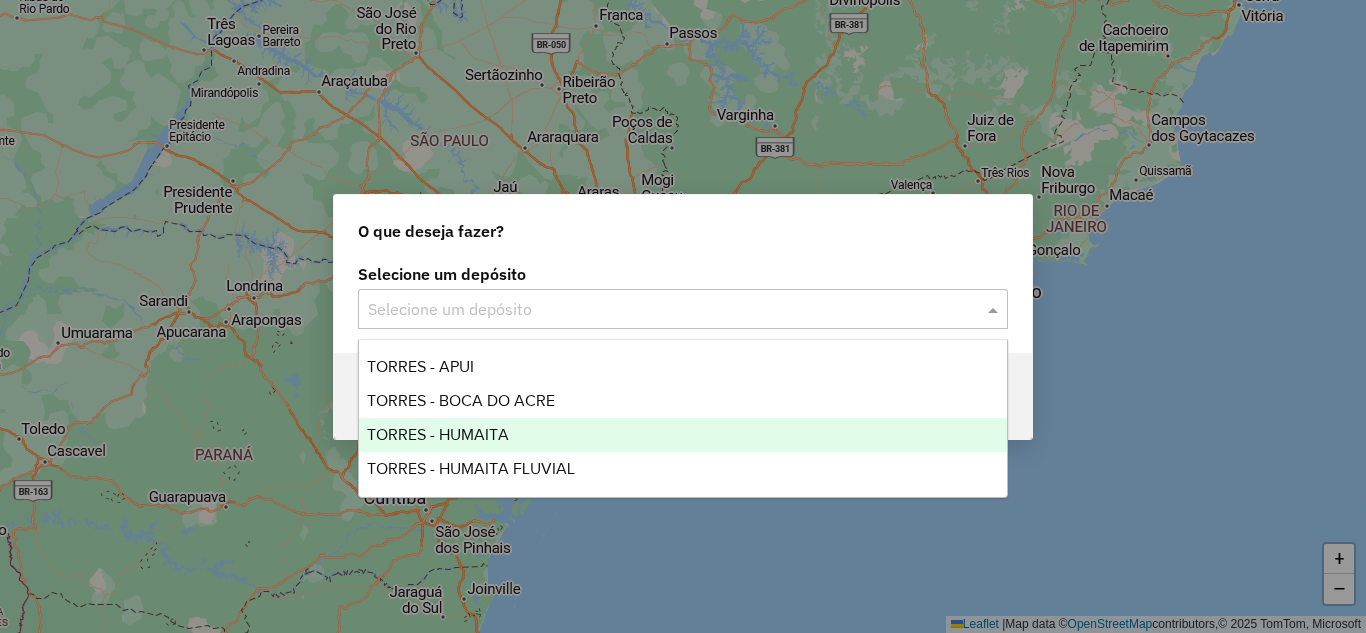 click on "TORRES - HUMAITA" at bounding box center [438, 434] 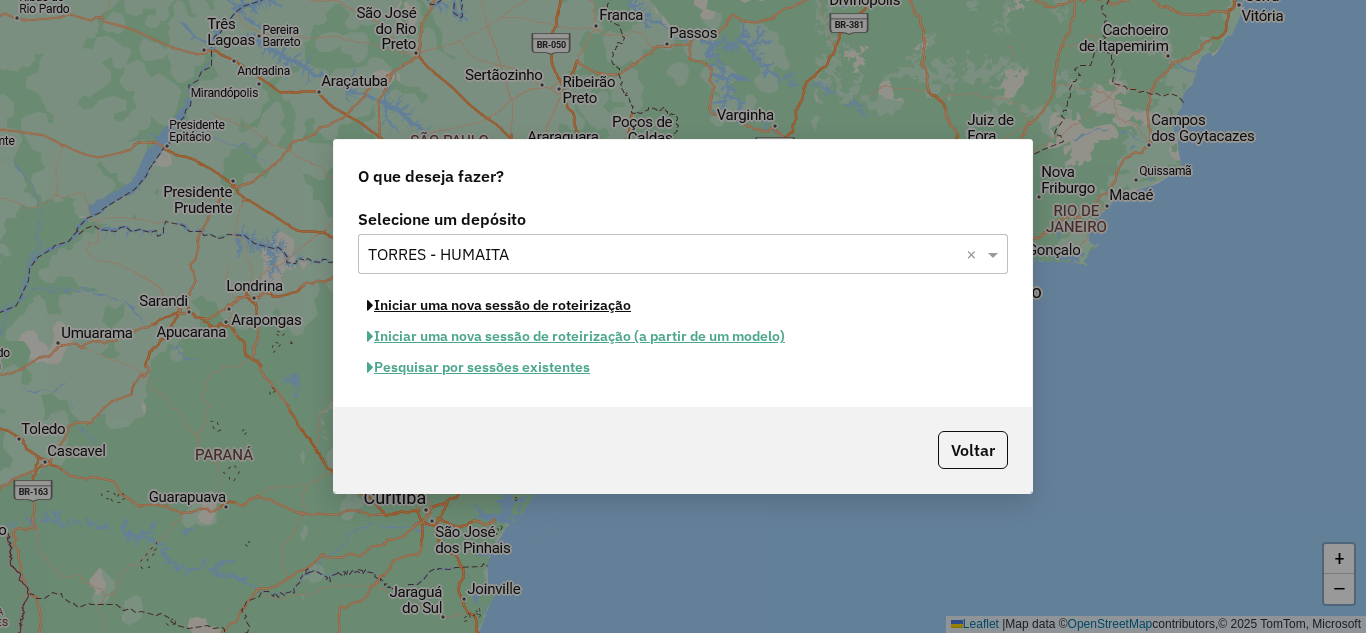 click on "Iniciar uma nova sessão de roteirização" 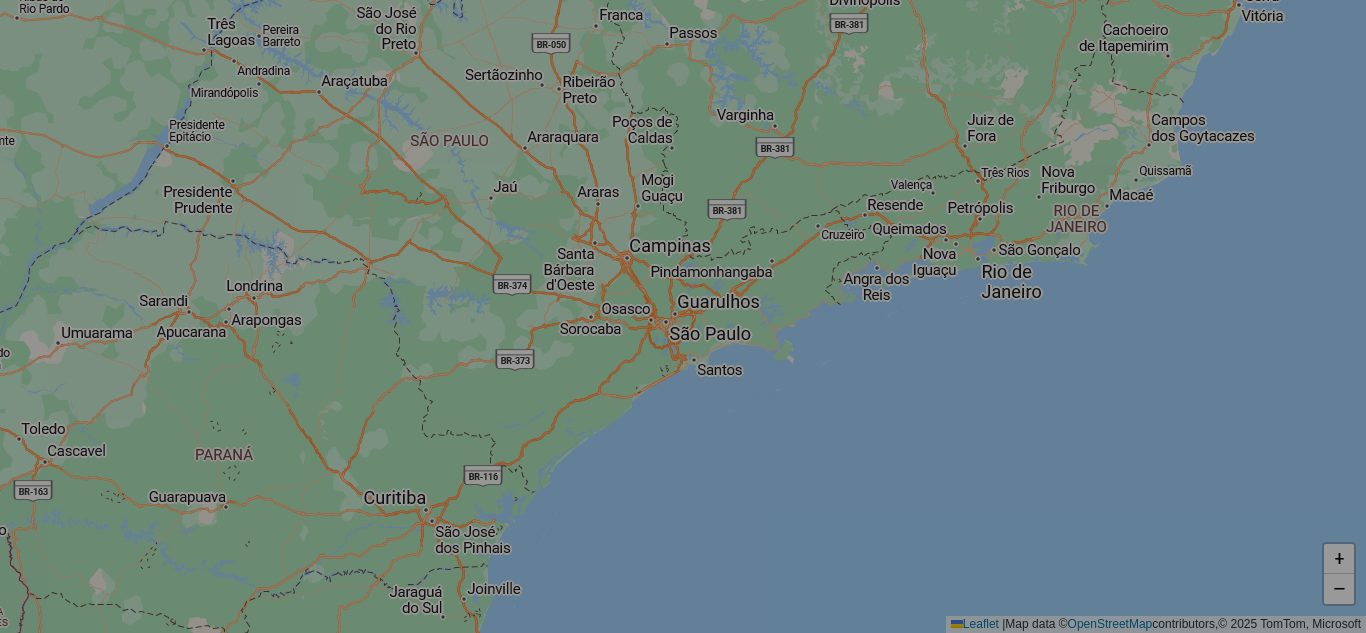 select on "*" 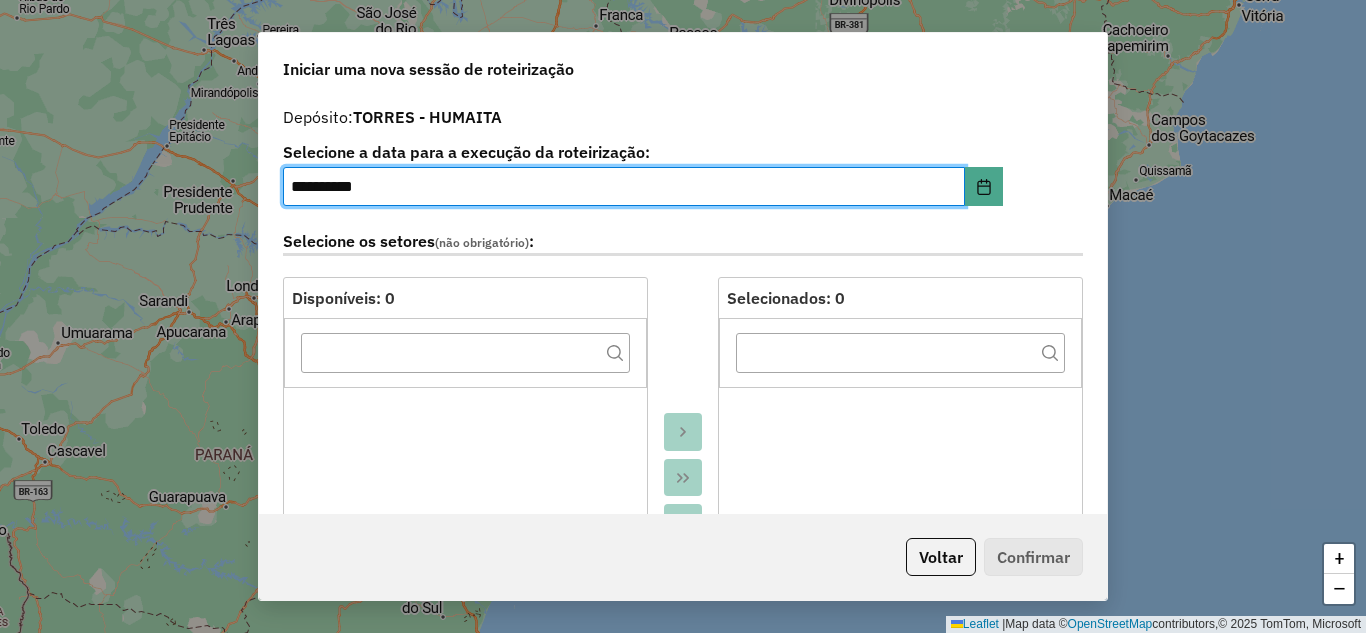 scroll, scrollTop: 700, scrollLeft: 0, axis: vertical 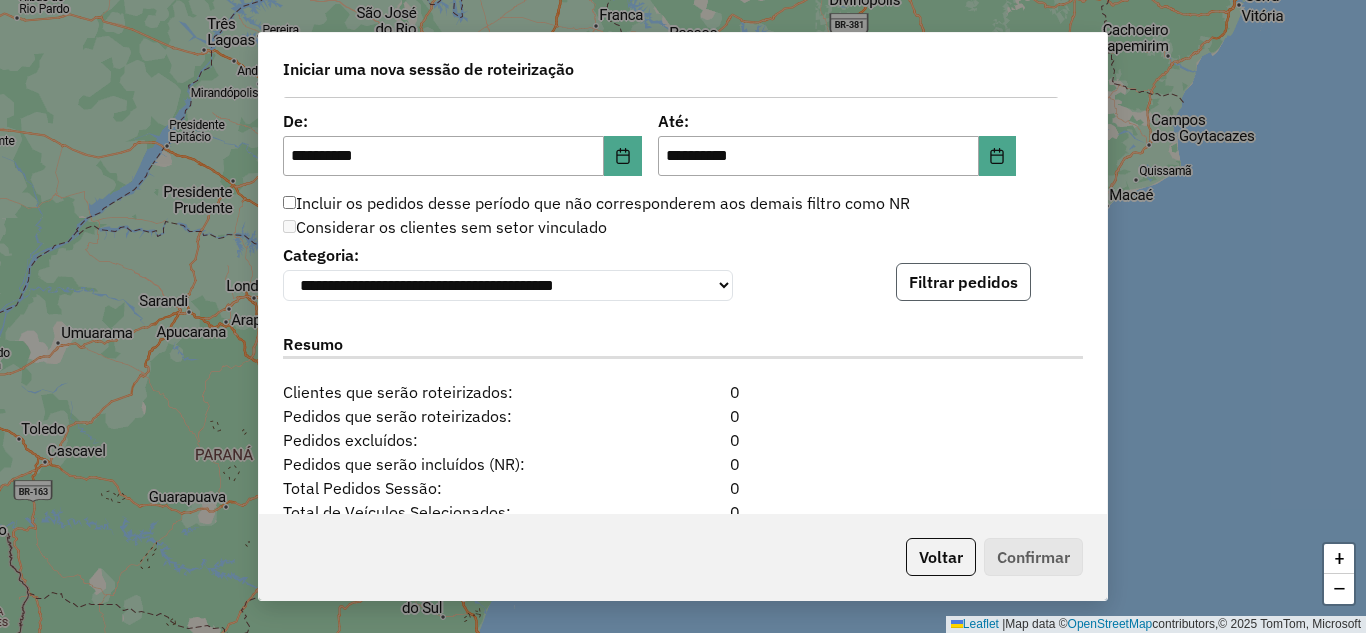 click on "Filtrar pedidos" 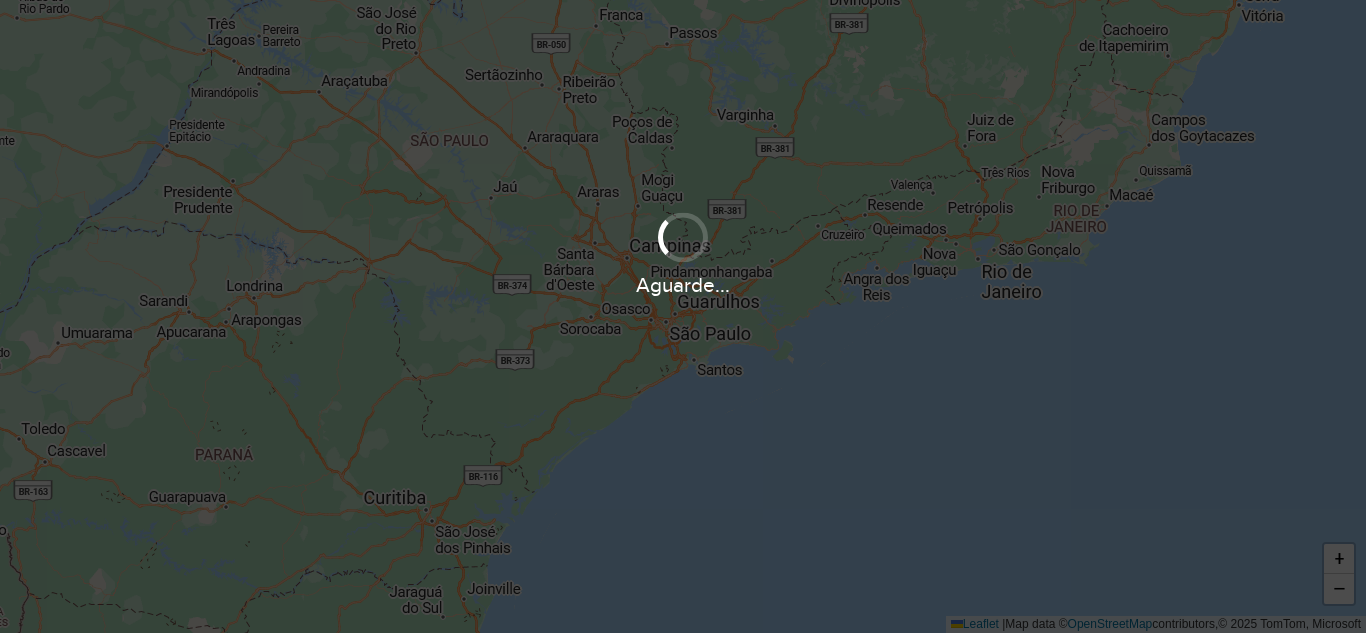 scroll, scrollTop: 0, scrollLeft: 0, axis: both 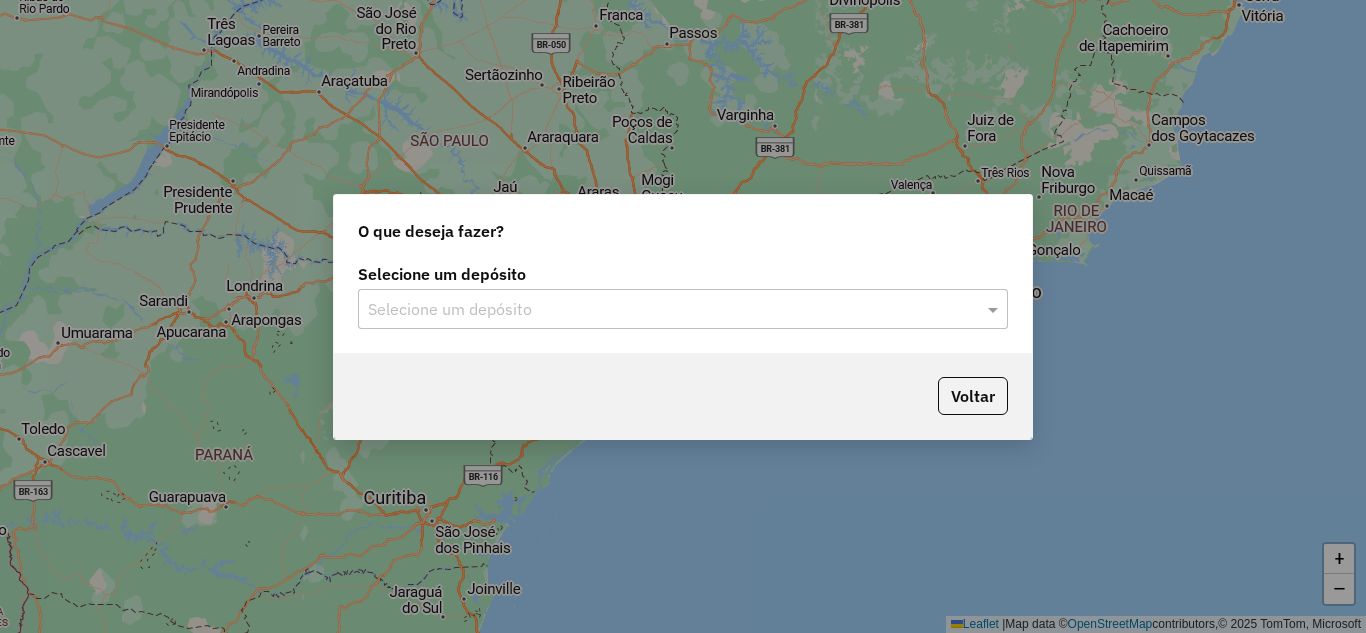 click 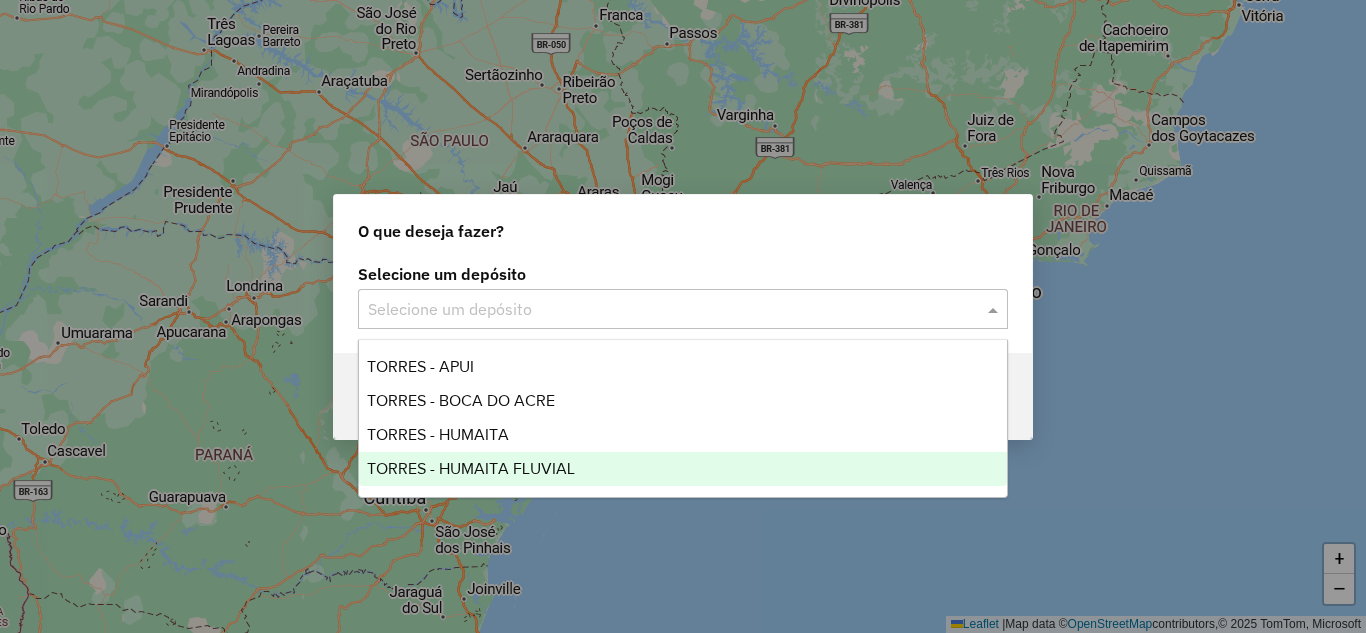 click on "TORRES - HUMAITA" at bounding box center (438, 434) 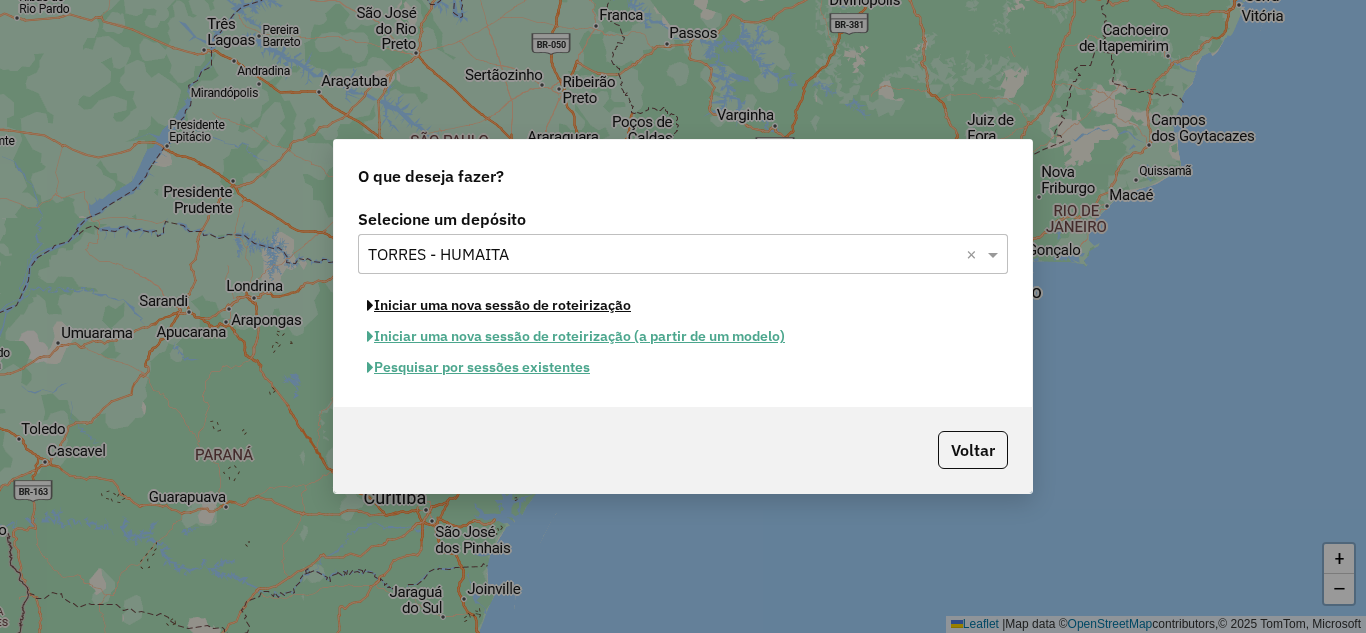 click on "Iniciar uma nova sessão de roteirização" 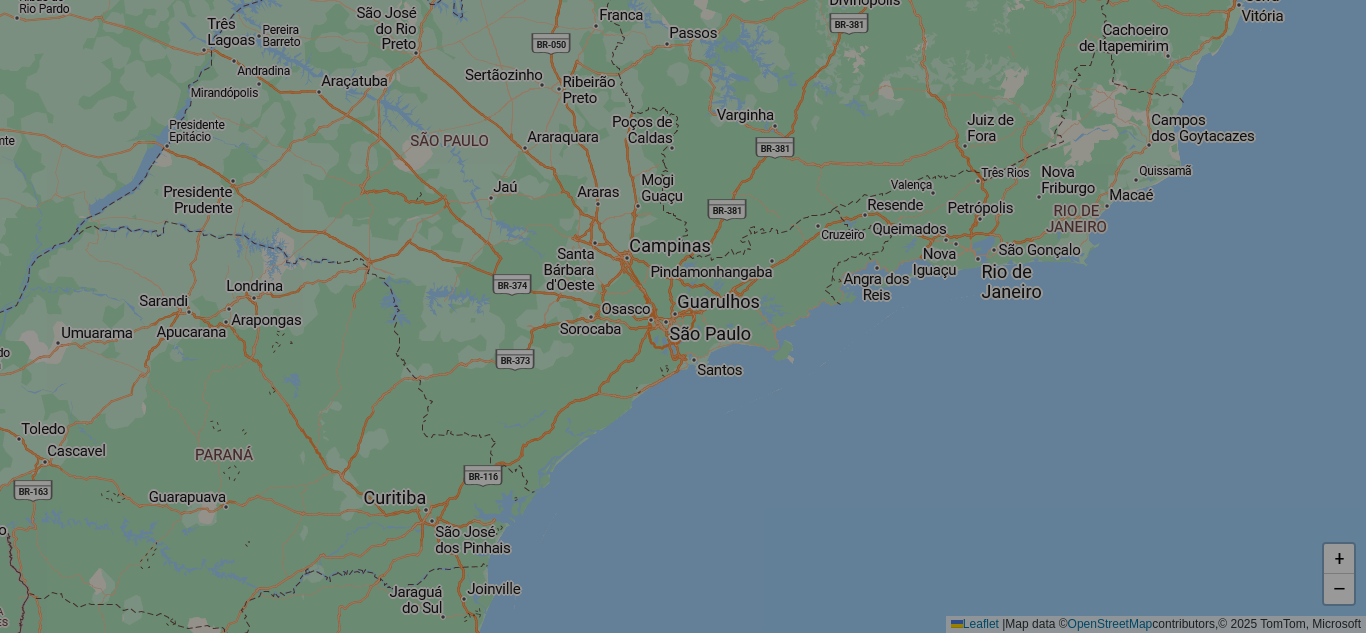 select on "*" 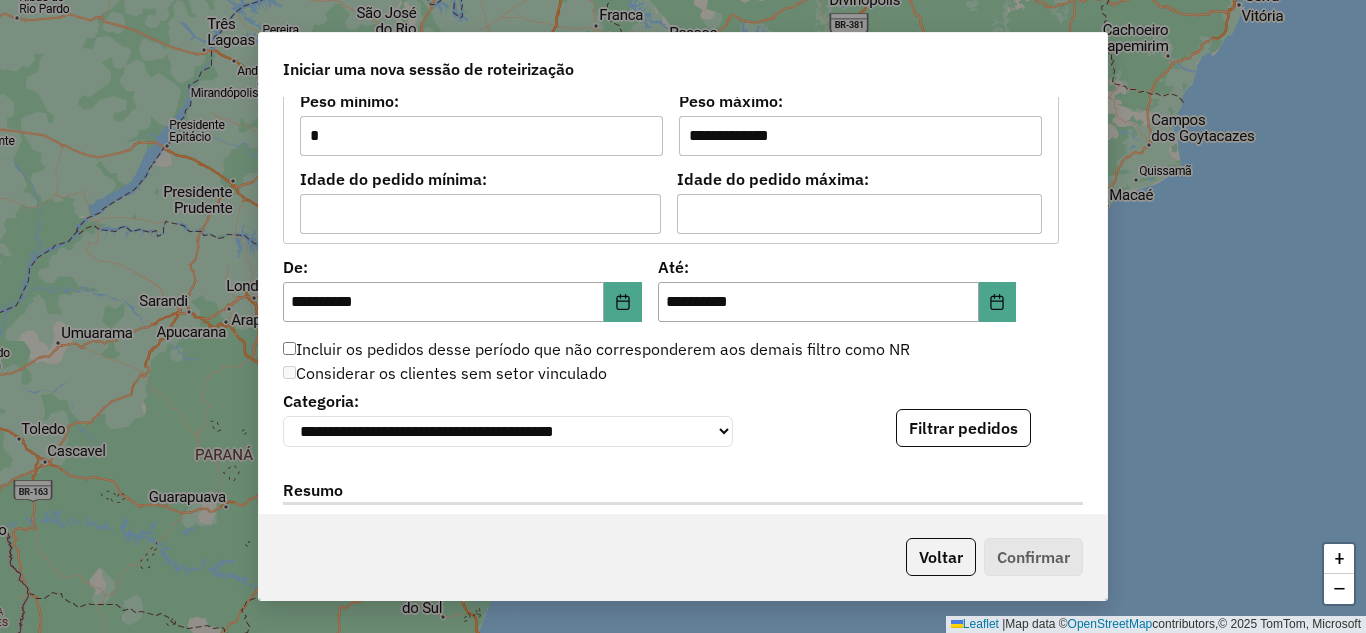 scroll, scrollTop: 1800, scrollLeft: 0, axis: vertical 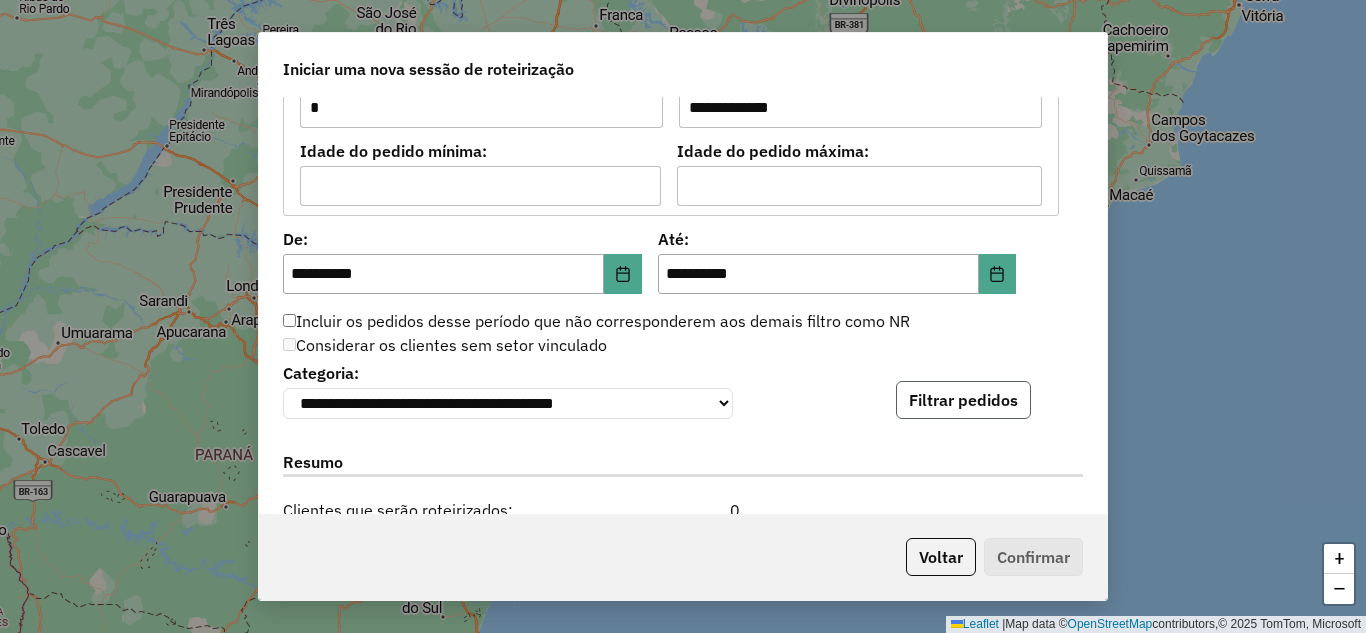 click on "Filtrar pedidos" 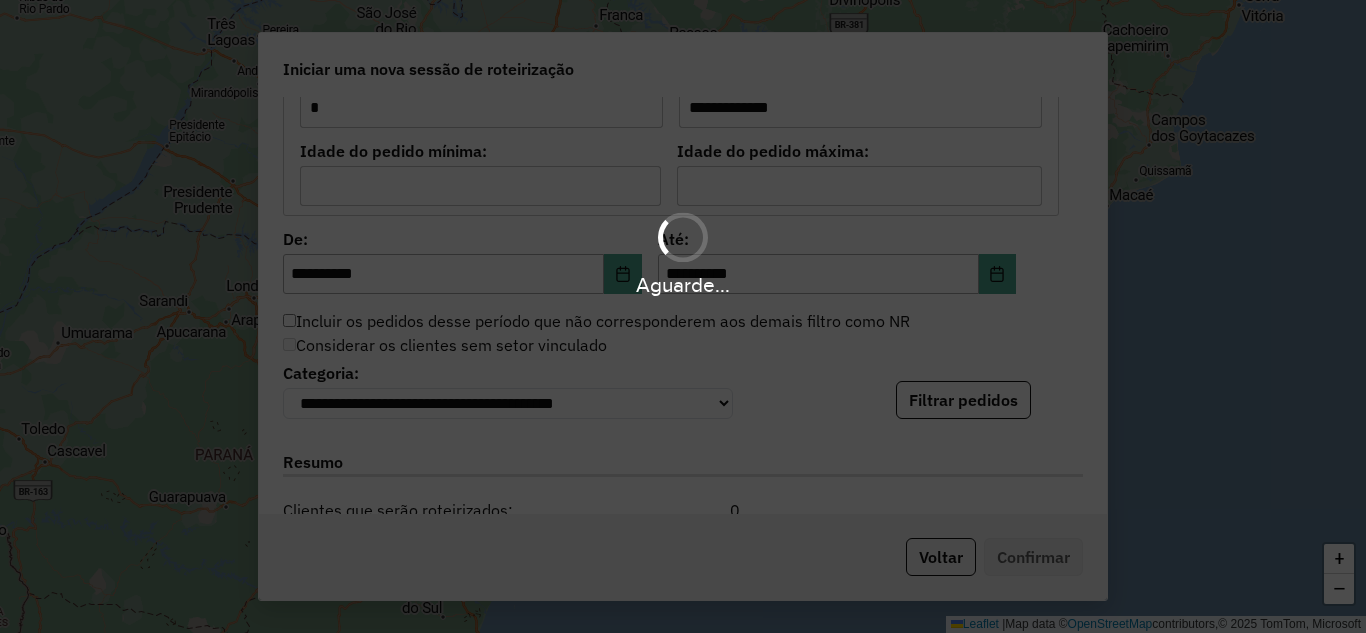 drag, startPoint x: 621, startPoint y: 236, endPoint x: 395, endPoint y: 347, distance: 251.78761 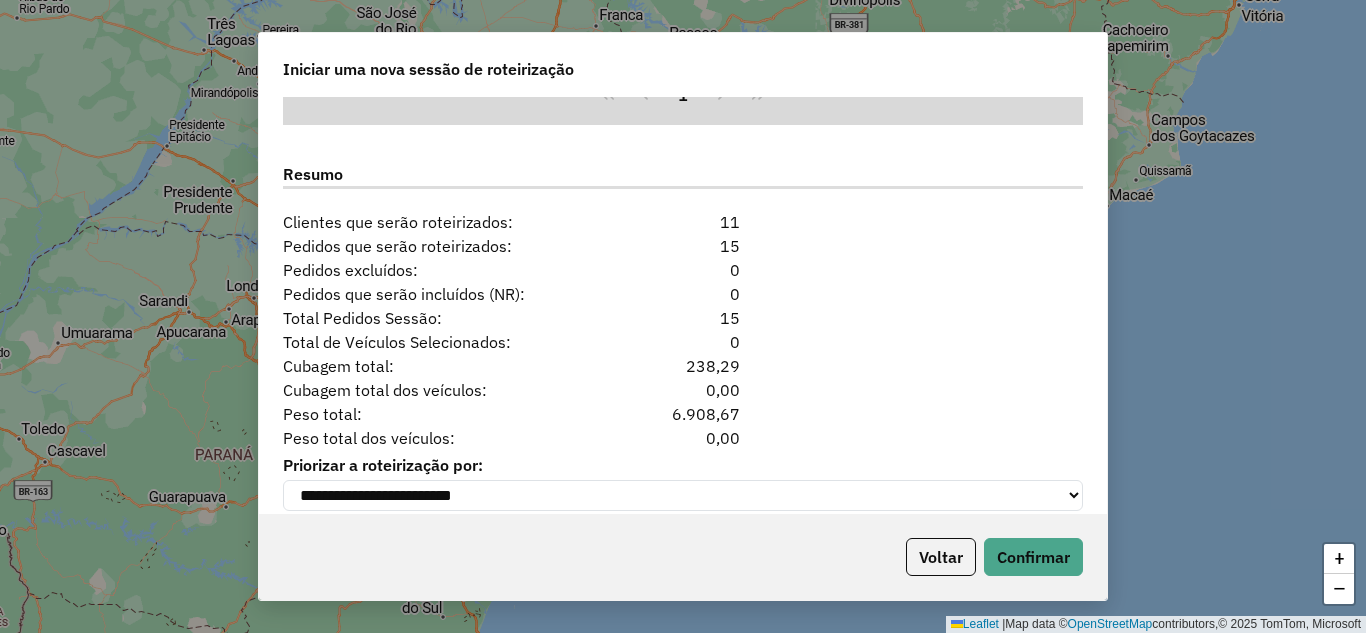 scroll, scrollTop: 2531, scrollLeft: 0, axis: vertical 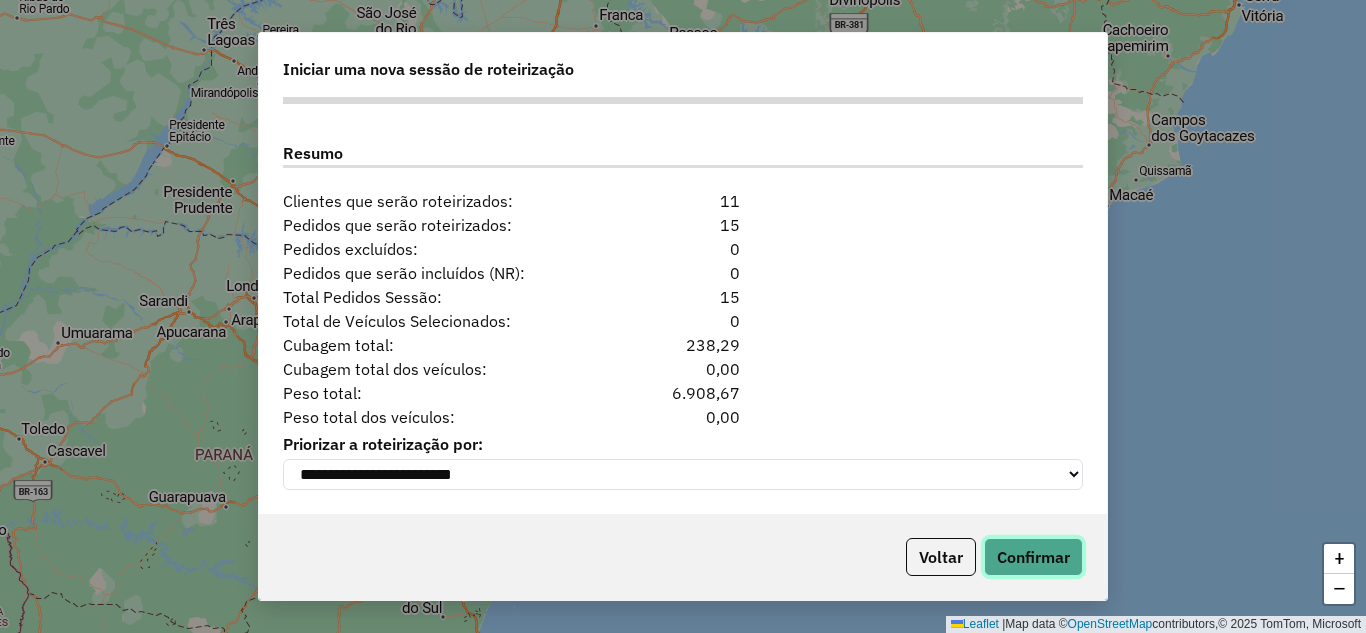 click on "Confirmar" 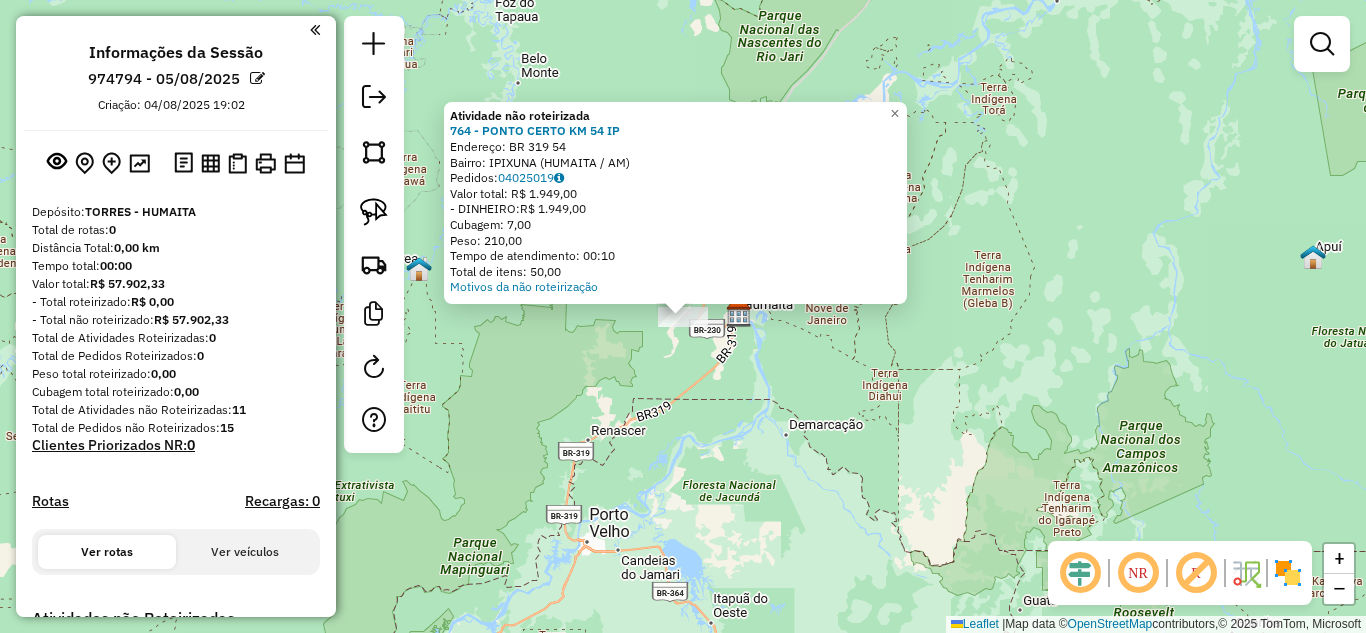 click on "Atividade não roteirizada 764 - PONTO CERTO KM 54 IP  Endereço:  BR 319 54   Bairro: IPIXUNA (HUMAITA / AM)   Pedidos:  04025019   Valor total: R$ 1.949,00   - DINHEIRO:  R$ 1.949,00   Cubagem: 7,00   Peso: 210,00   Tempo de atendimento: 00:10   Total de itens: 50,00  Motivos da não roteirização × Janela de atendimento Grade de atendimento Capacidade Transportadoras Veículos Cliente Pedidos  Rotas Selecione os dias de semana para filtrar as janelas de atendimento  Seg   Ter   Qua   Qui   Sex   Sáb   Dom  Informe o período da janela de atendimento: De: Até:  Filtrar exatamente a janela do cliente  Considerar janela de atendimento padrão  Selecione os dias de semana para filtrar as grades de atendimento  Seg   Ter   Qua   Qui   Sex   Sáb   Dom   Considerar clientes sem dia de atendimento cadastrado  Clientes fora do dia de atendimento selecionado Filtrar as atividades entre os valores definidos abaixo:  Peso mínimo:   Peso máximo:   Cubagem mínima:   Cubagem máxima:   De:   Até:   De:   Até:" 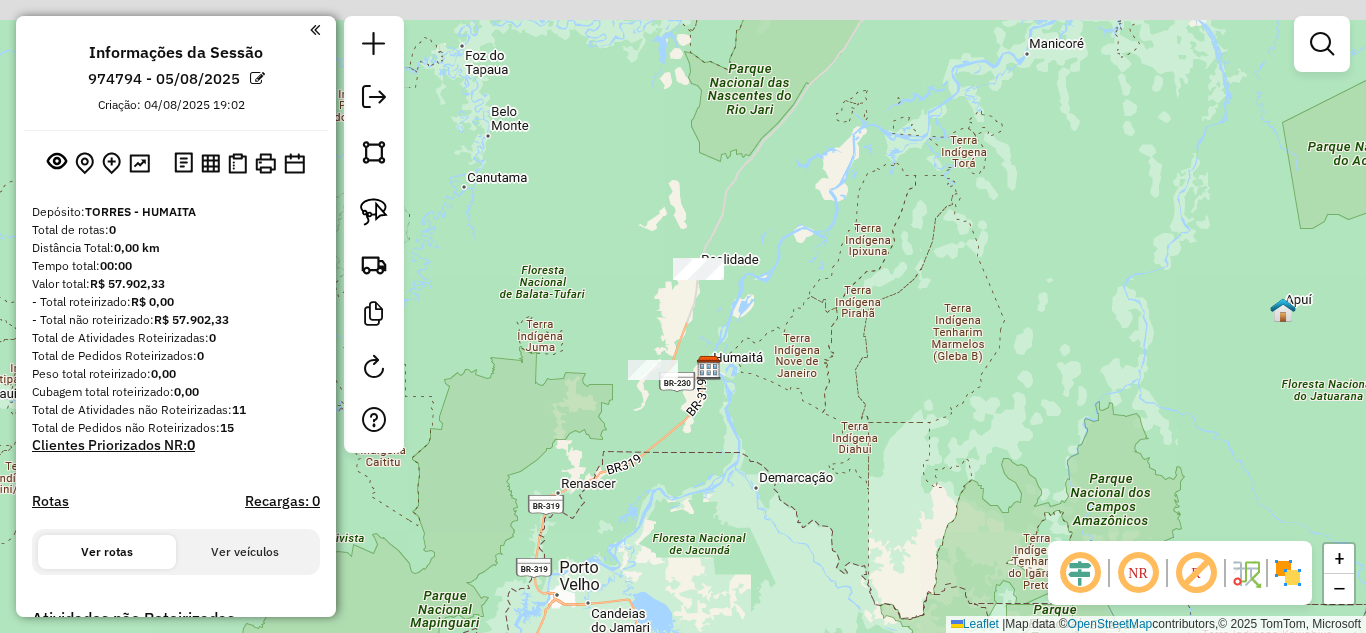drag, startPoint x: 616, startPoint y: 340, endPoint x: 597, endPoint y: 355, distance: 24.207438 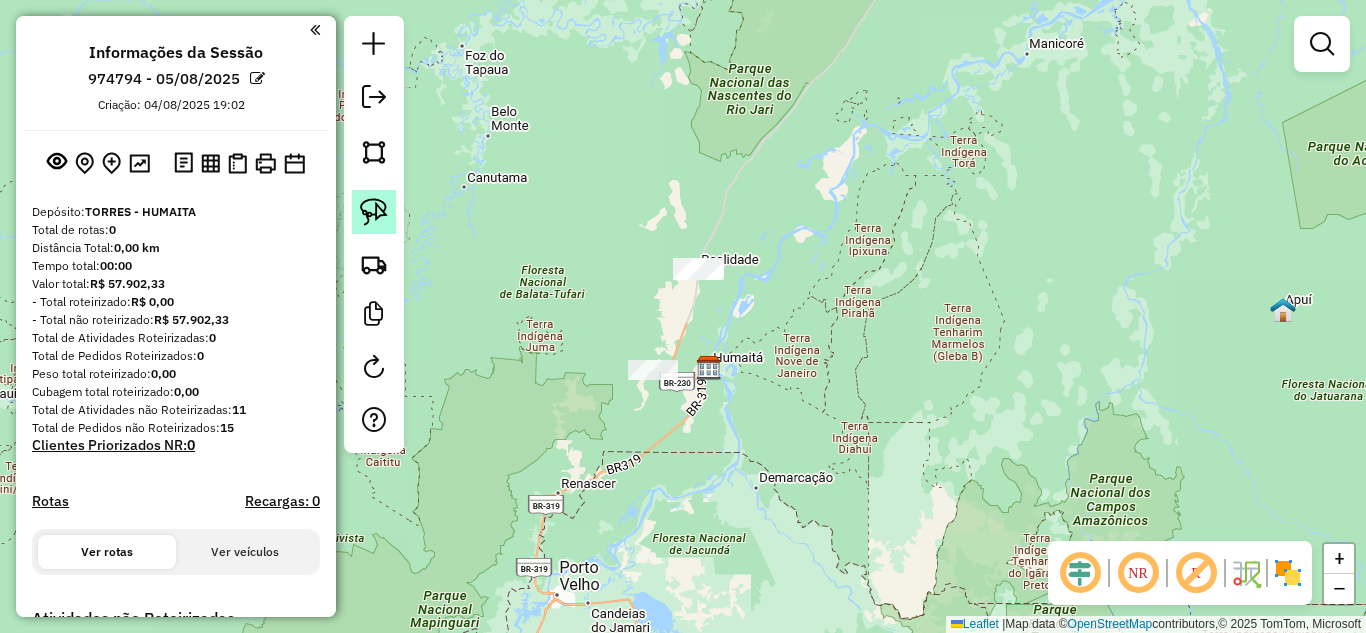 click 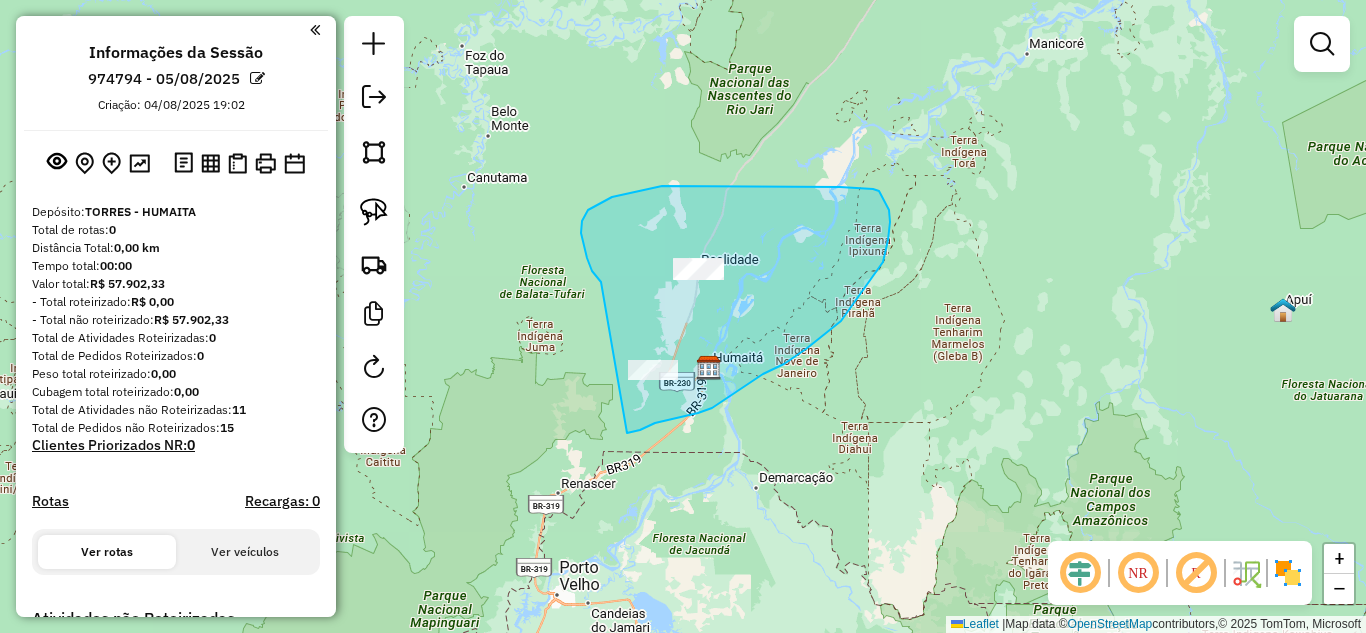 drag, startPoint x: 581, startPoint y: 233, endPoint x: 592, endPoint y: 434, distance: 201.30077 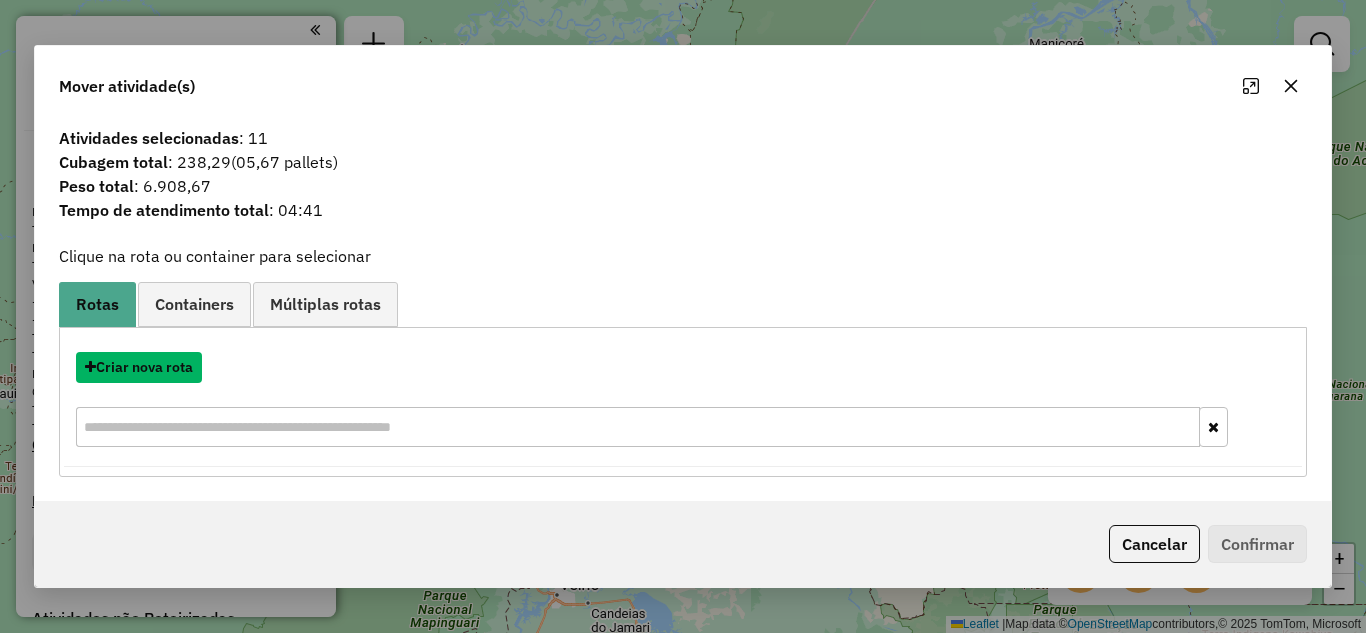 click on "Criar nova rota" at bounding box center [139, 367] 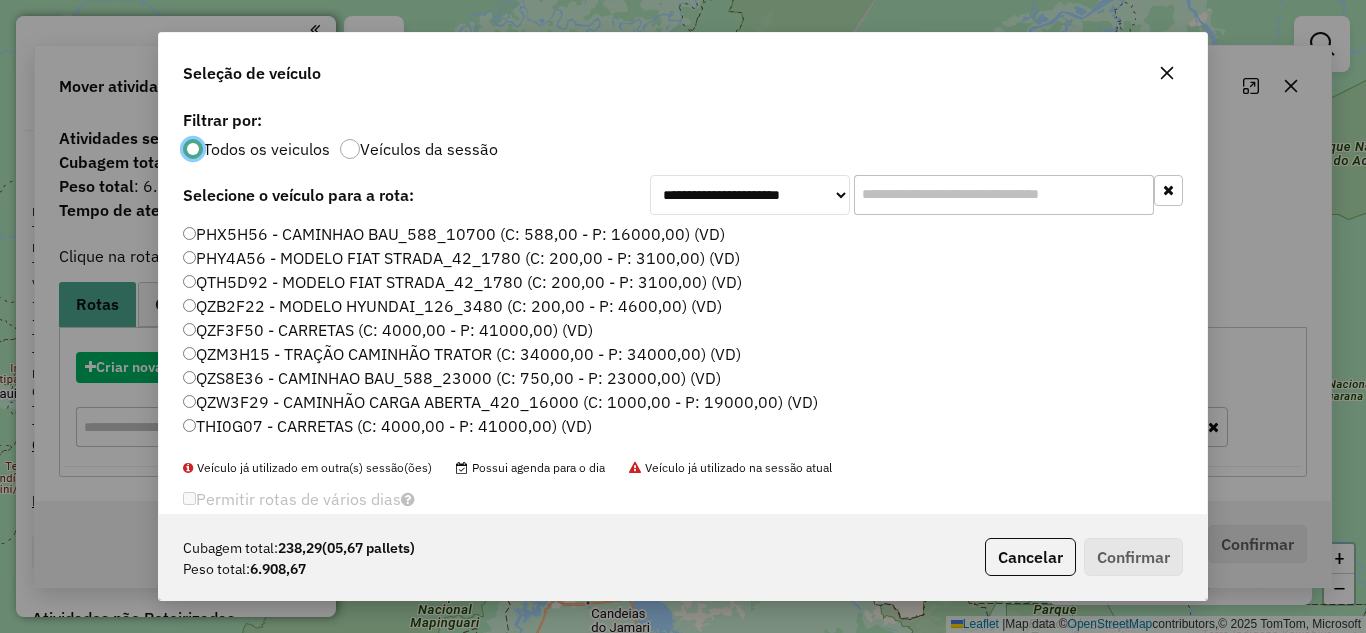 scroll, scrollTop: 11, scrollLeft: 6, axis: both 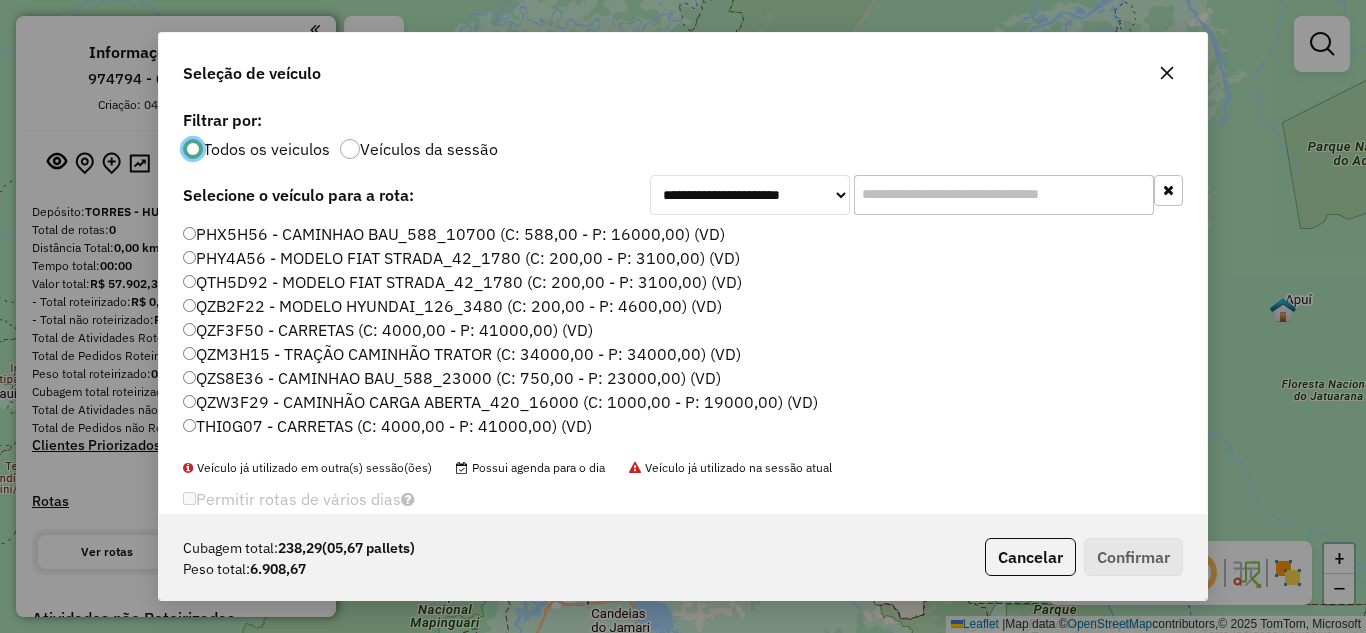 click on "PHX5H56 - CAMINHAO BAU_588_10700 (C: 588,00 - P: 16000,00) (VD)" 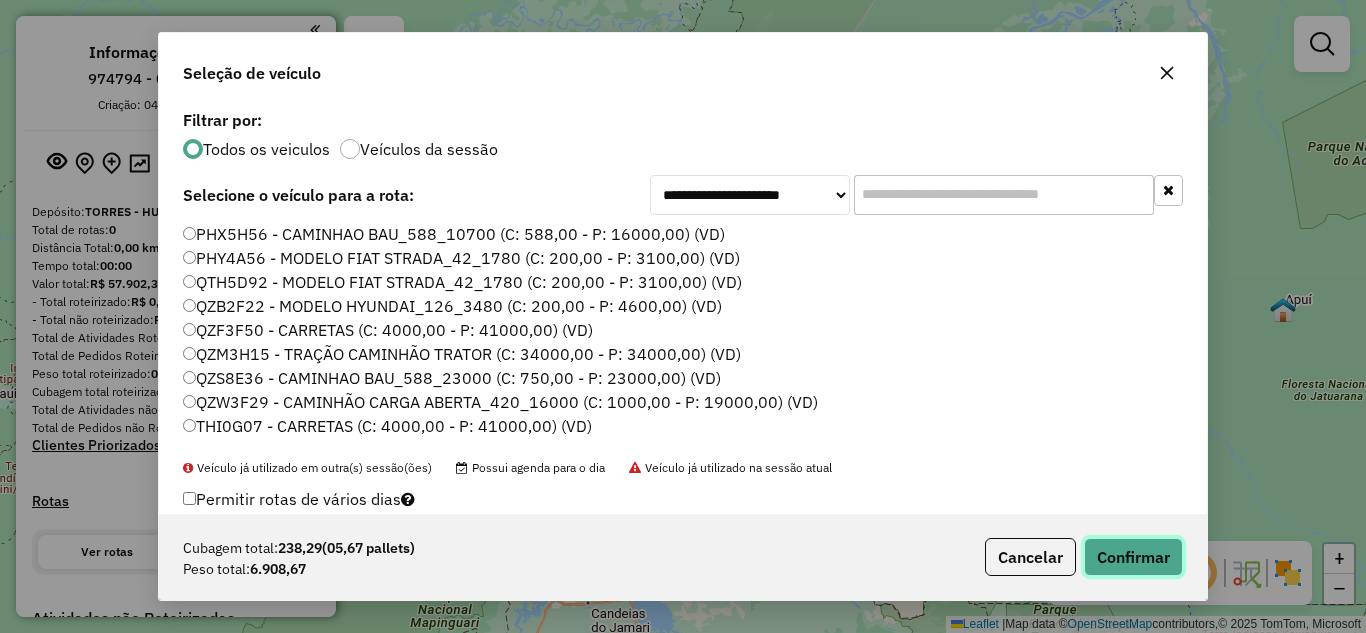 click on "Confirmar" 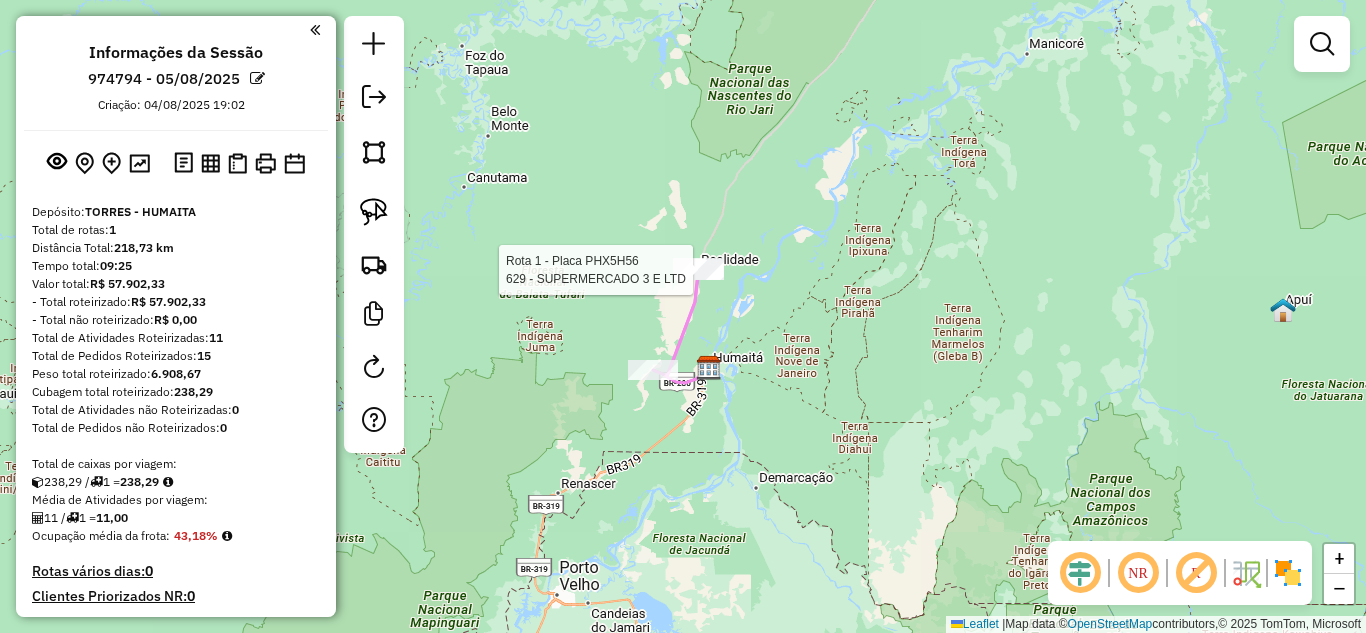 select on "**********" 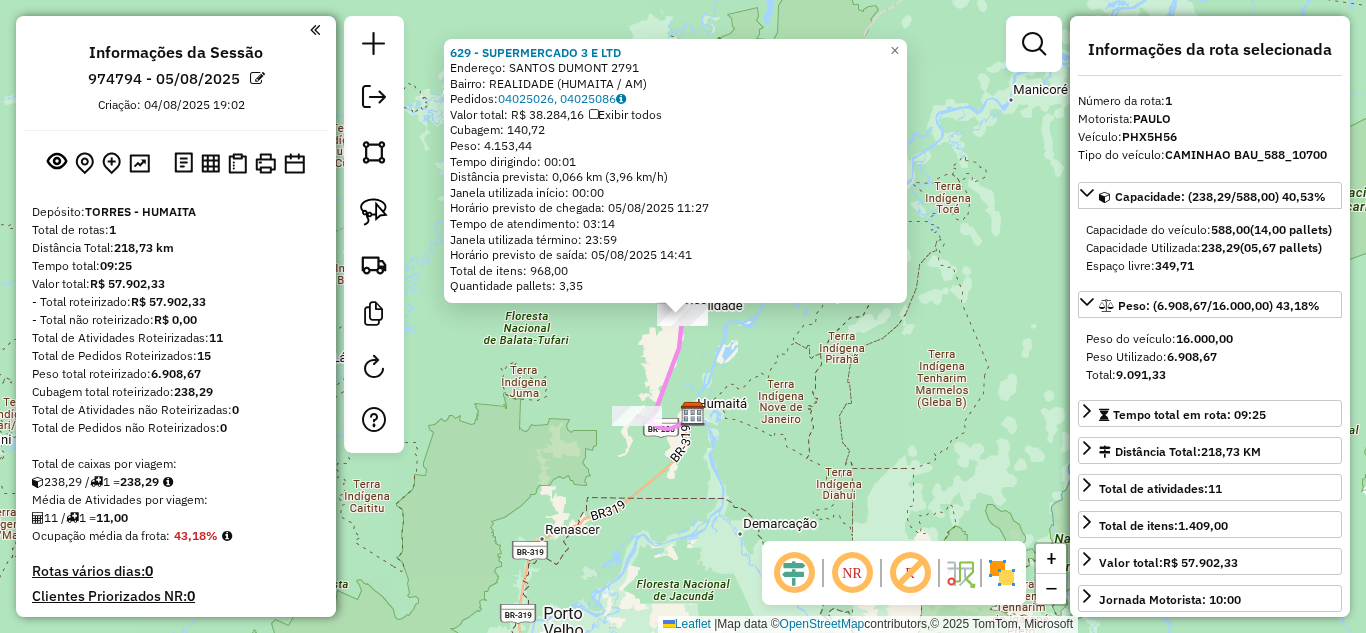 scroll, scrollTop: 282, scrollLeft: 0, axis: vertical 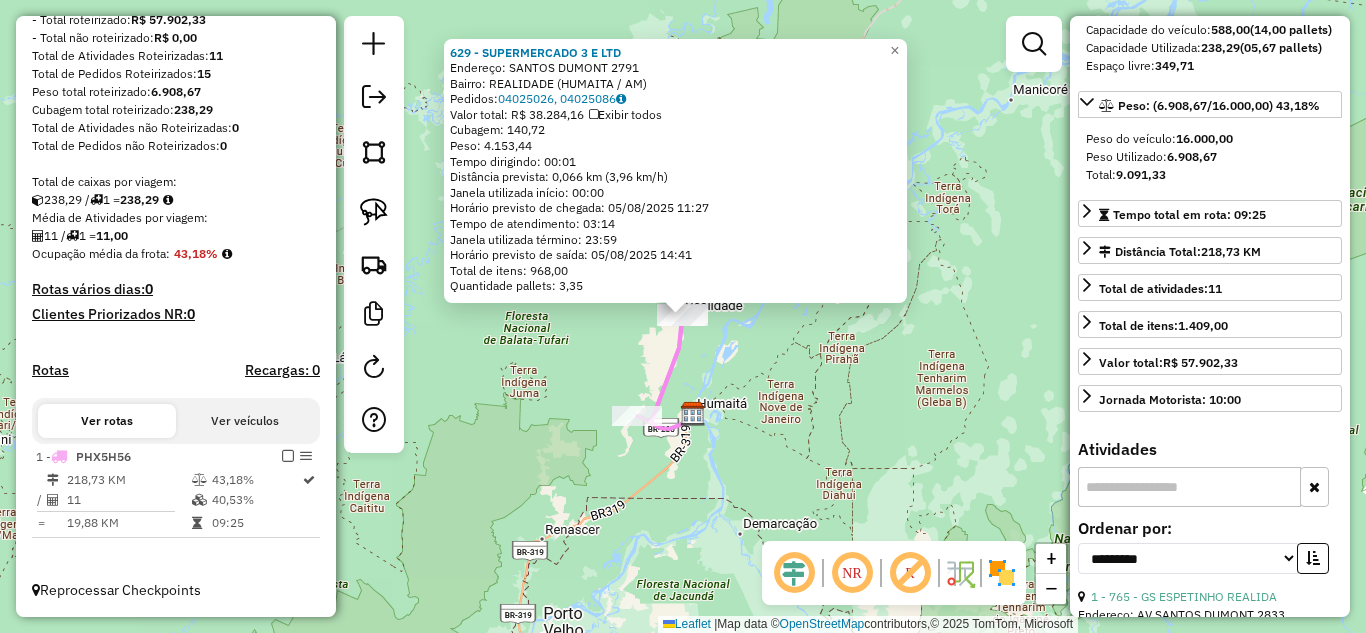 click on "629 - SUPERMERCADO 3 E LTD  Endereço:  SANTOS DUMONT 2791   Bairro: REALIDADE (HUMAITA / AM)   Pedidos:  04025026, 04025086   Valor total: R$ 38.284,16   Exibir todos   Cubagem: 140,72  Peso: 4.153,44  Tempo dirigindo: 00:01   Distância prevista: 0,066 km (3,96 km/h)   Janela utilizada início: 00:00   Horário previsto de chegada: 05/08/2025 11:27   Tempo de atendimento: 03:14   Janela utilizada término: 23:59   Horário previsto de saída: 05/08/2025 14:41   Total de itens: 968,00   Quantidade pallets: 3,35  × Janela de atendimento Grade de atendimento Capacidade Transportadoras Veículos Cliente Pedidos  Rotas Selecione os dias de semana para filtrar as janelas de atendimento  Seg   Ter   Qua   Qui   Sex   Sáb   Dom  Informe o período da janela de atendimento: De: Até:  Filtrar exatamente a janela do cliente  Considerar janela de atendimento padrão  Selecione os dias de semana para filtrar as grades de atendimento  Seg   Ter   Qua   Qui   Sex   Sáb   Dom   Peso mínimo:   Peso máximo:   De:  De:" 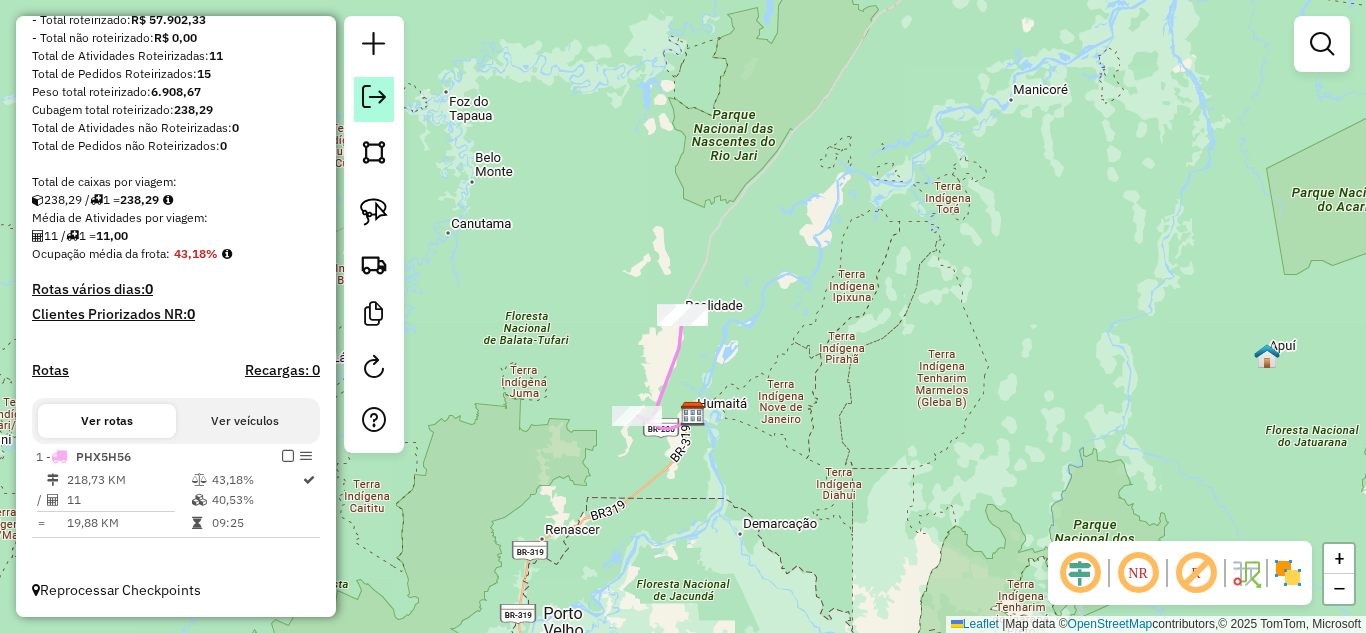 click 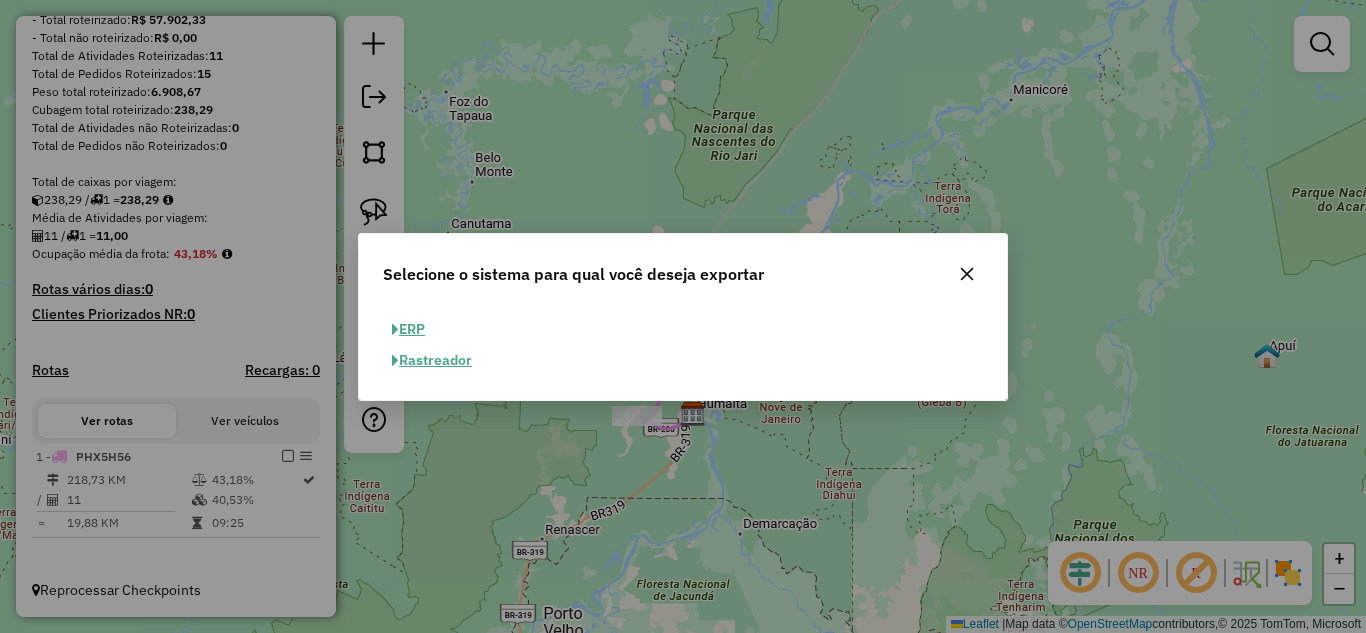 click on "ERP" 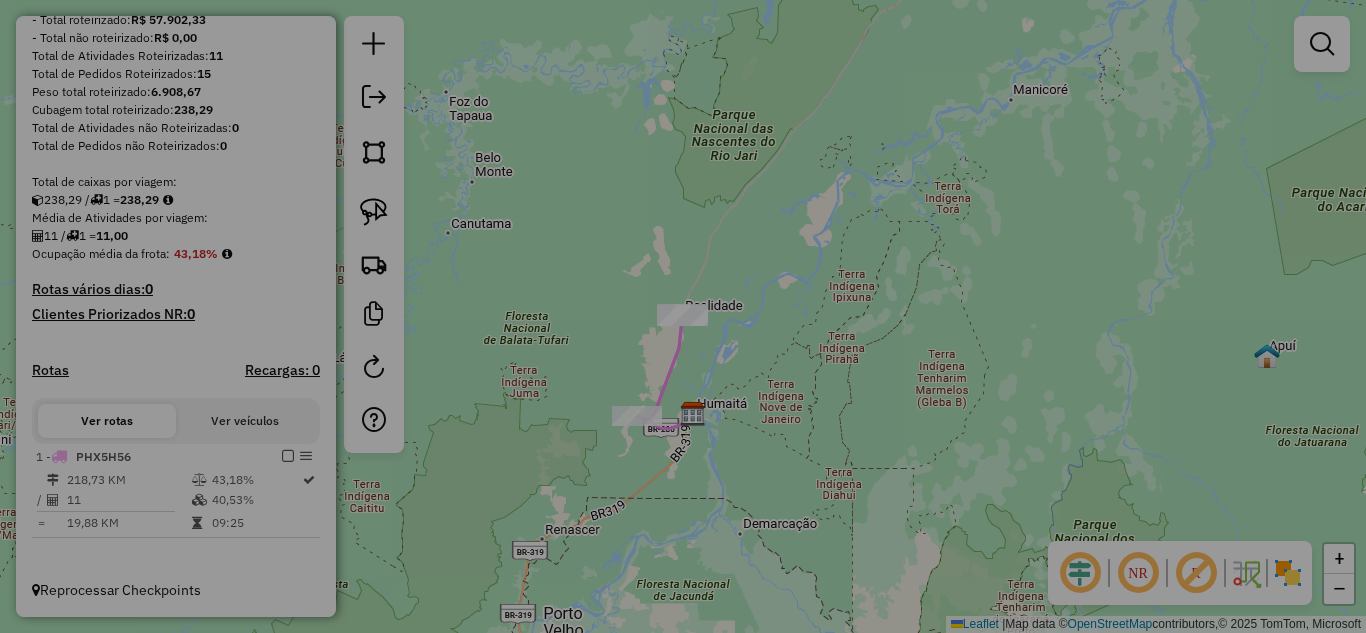 select on "**" 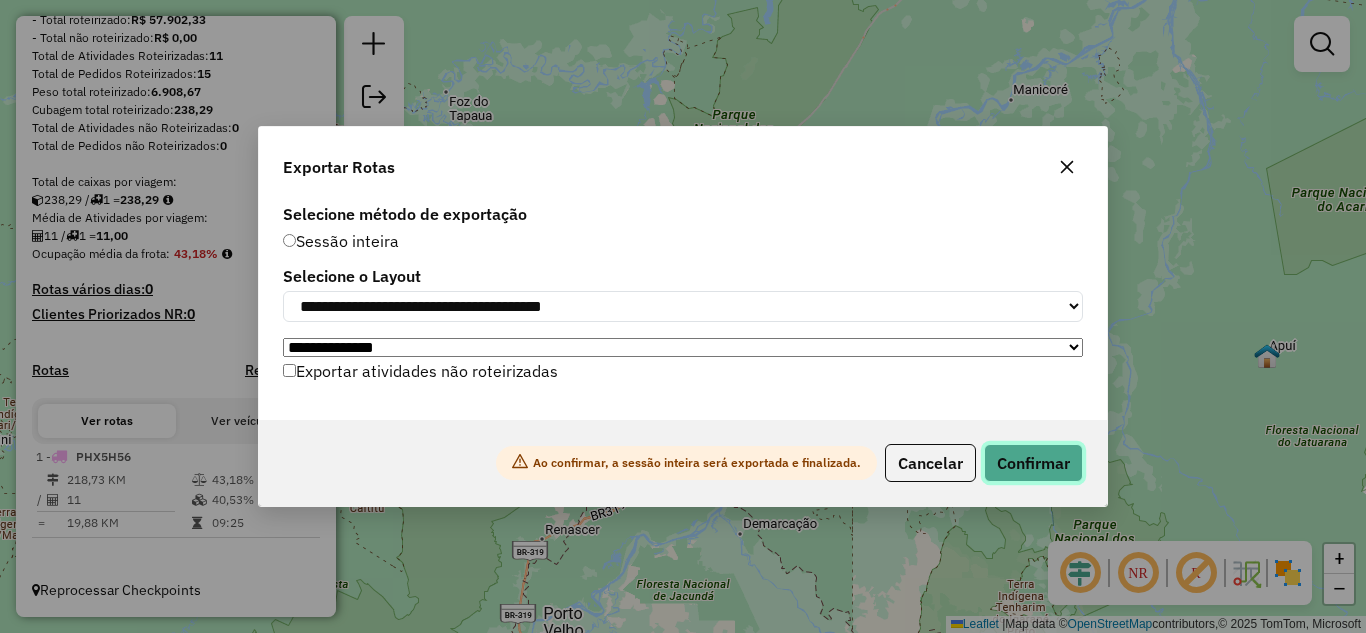 click on "Confirmar" 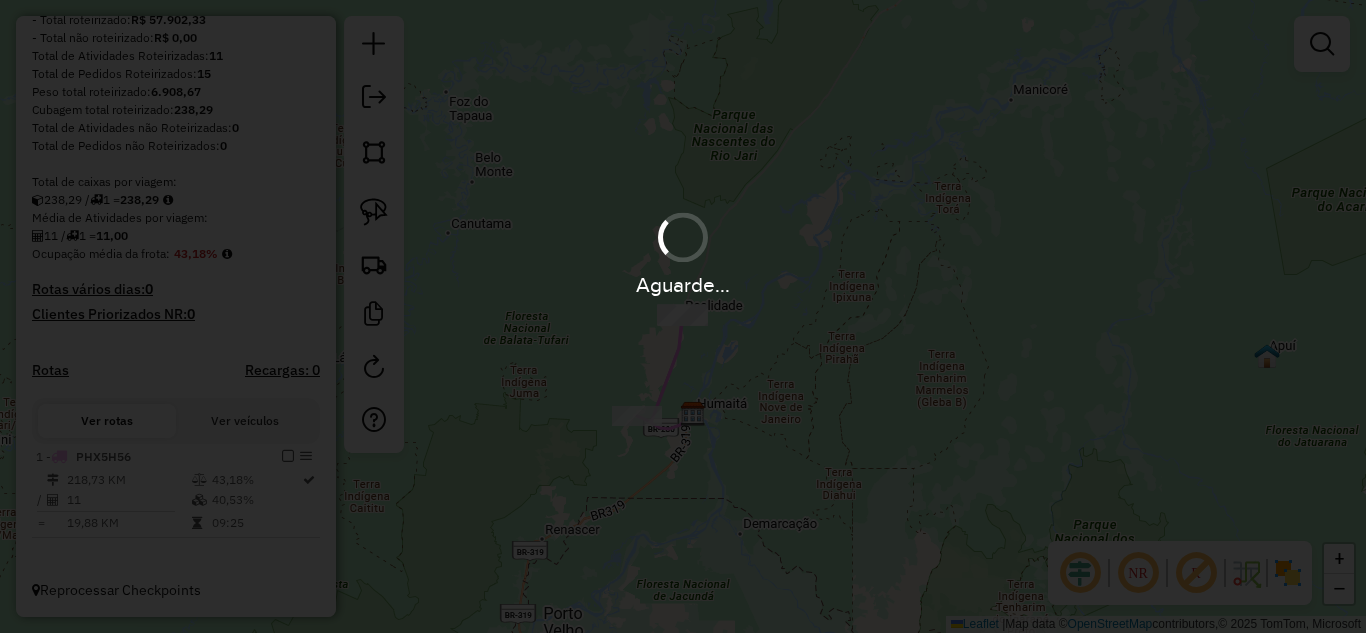 scroll, scrollTop: 291, scrollLeft: 0, axis: vertical 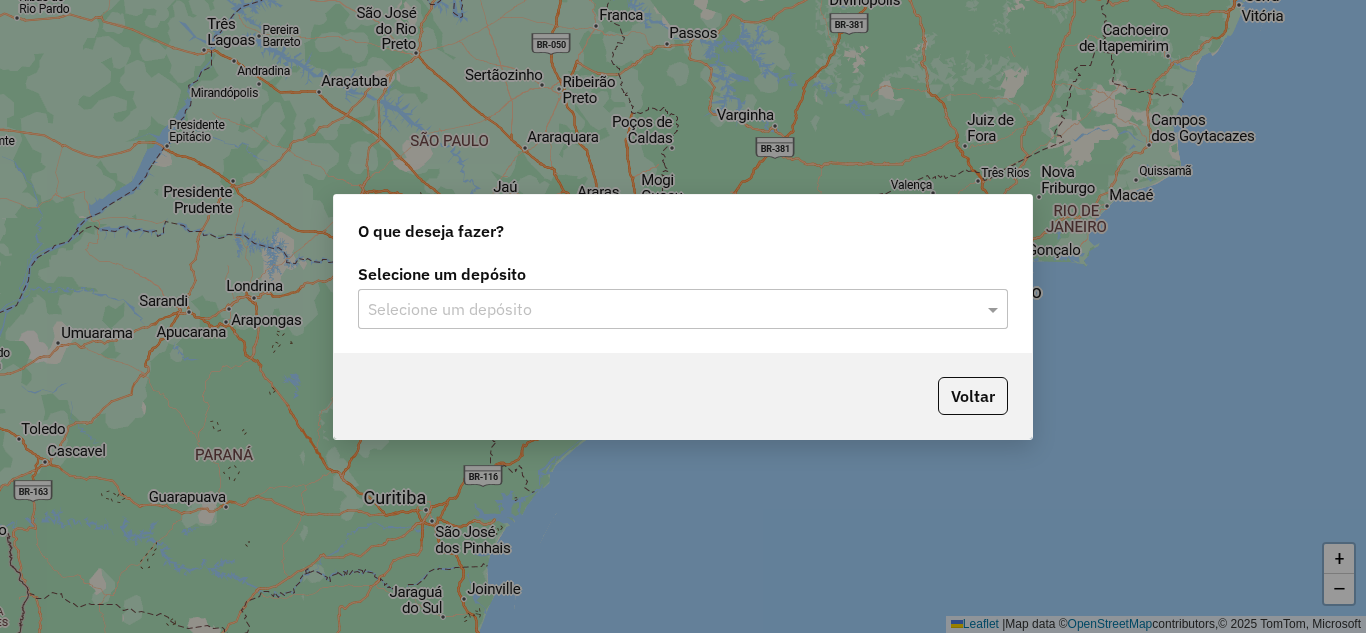 click 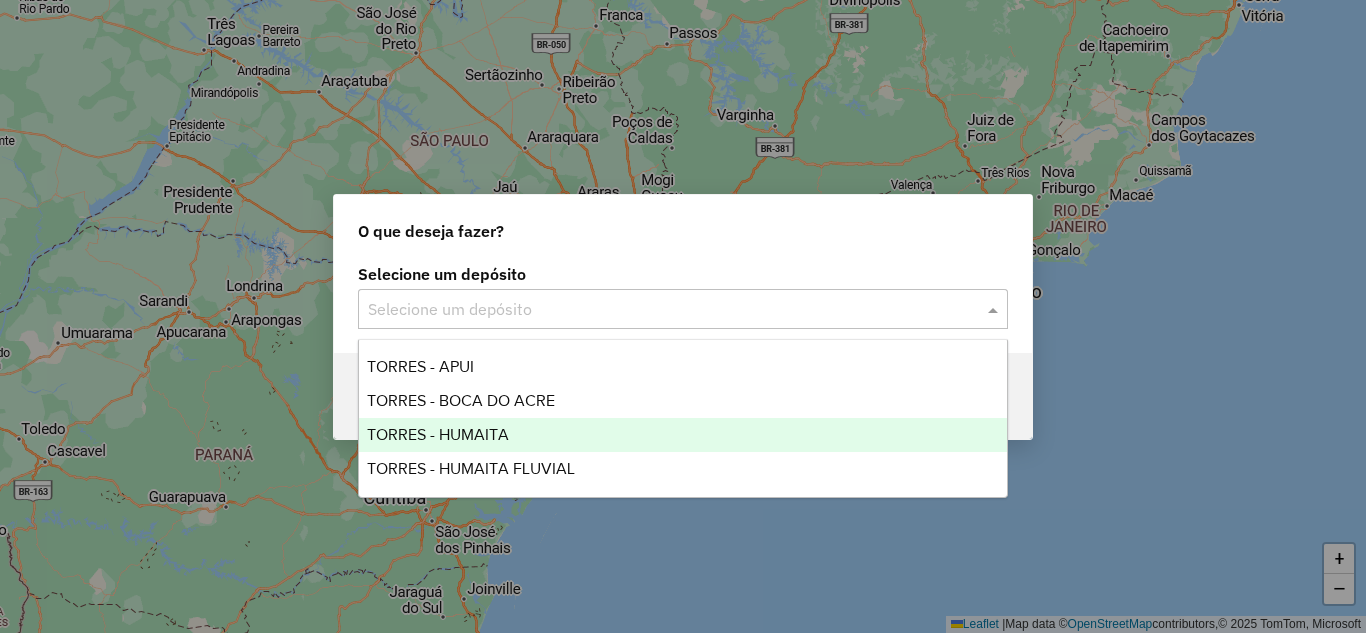 click on "TORRES - HUMAITA" at bounding box center (438, 434) 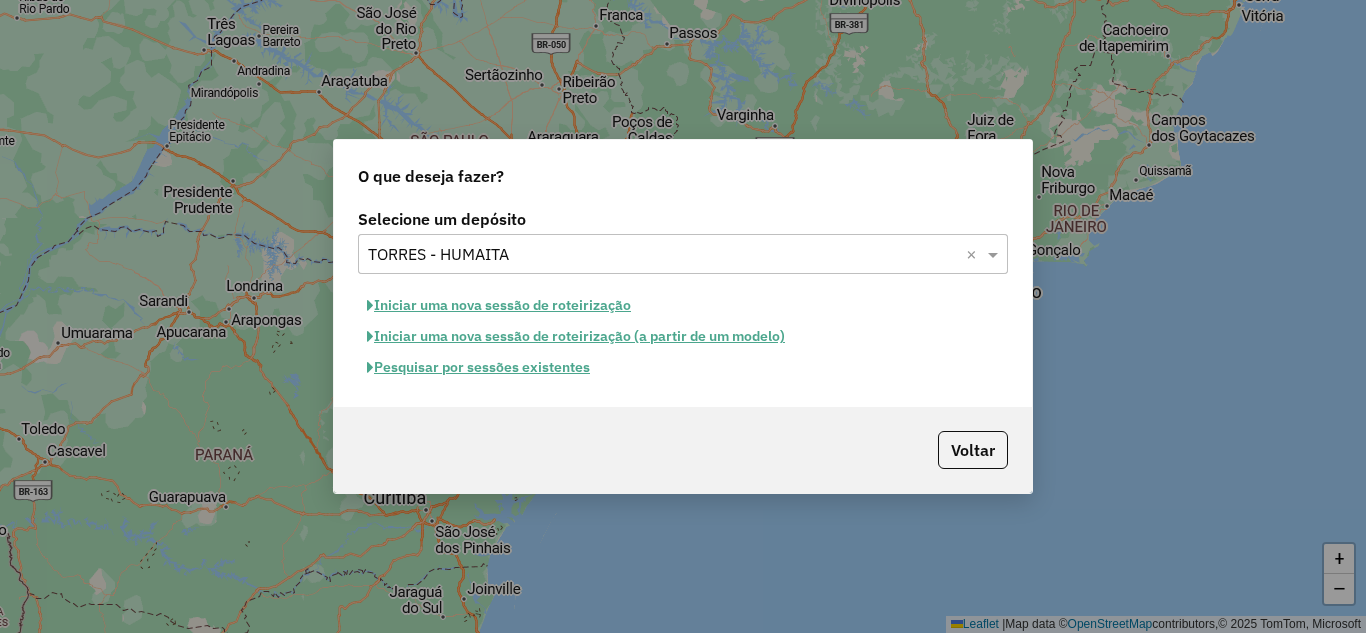 click on "Iniciar uma nova sessão de roteirização" 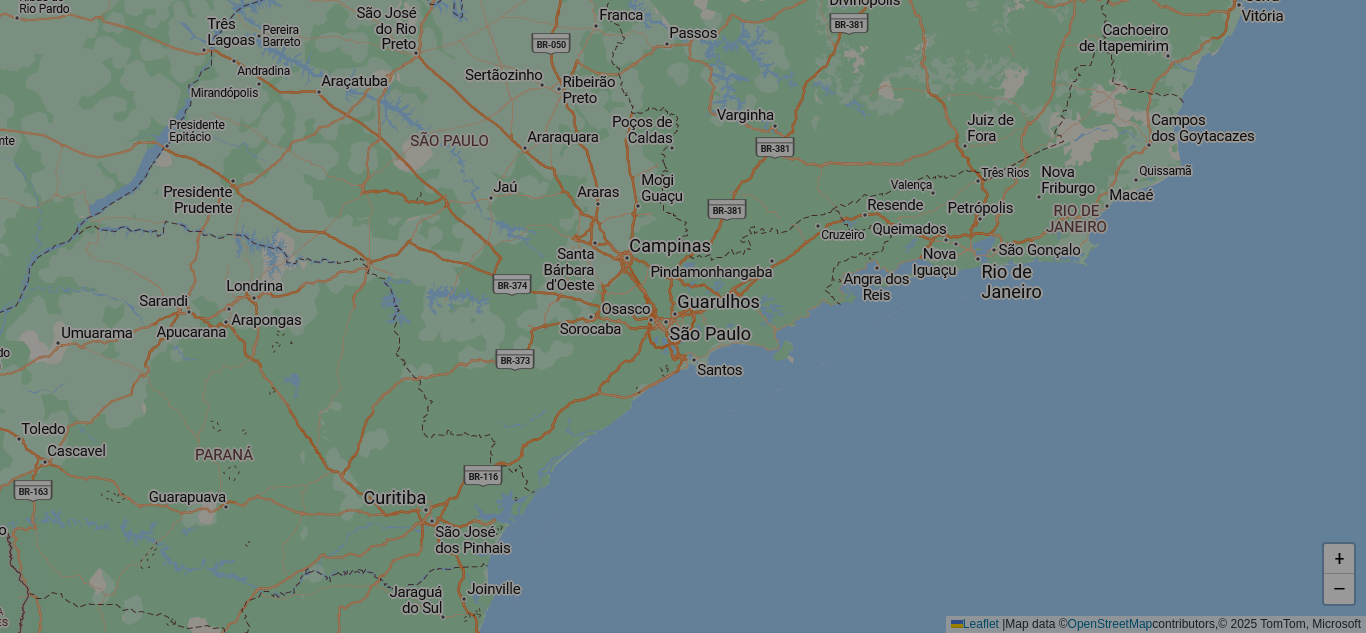 select on "*" 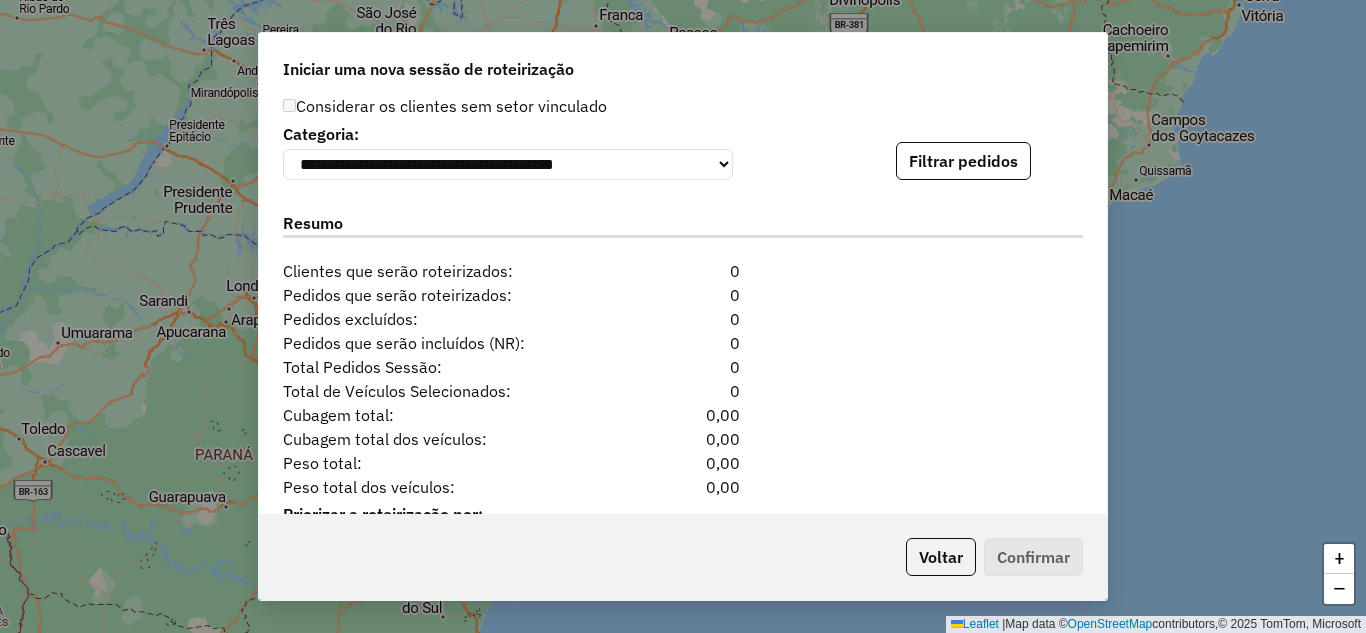 scroll, scrollTop: 2019, scrollLeft: 0, axis: vertical 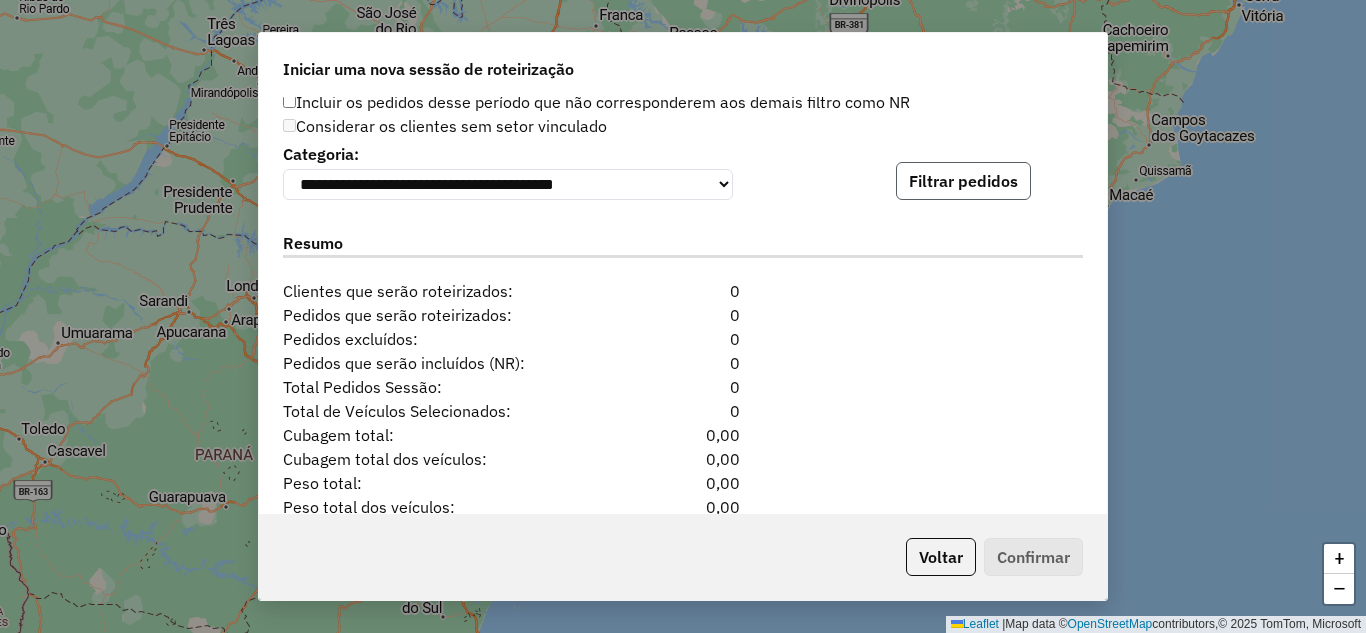 click on "Filtrar pedidos" 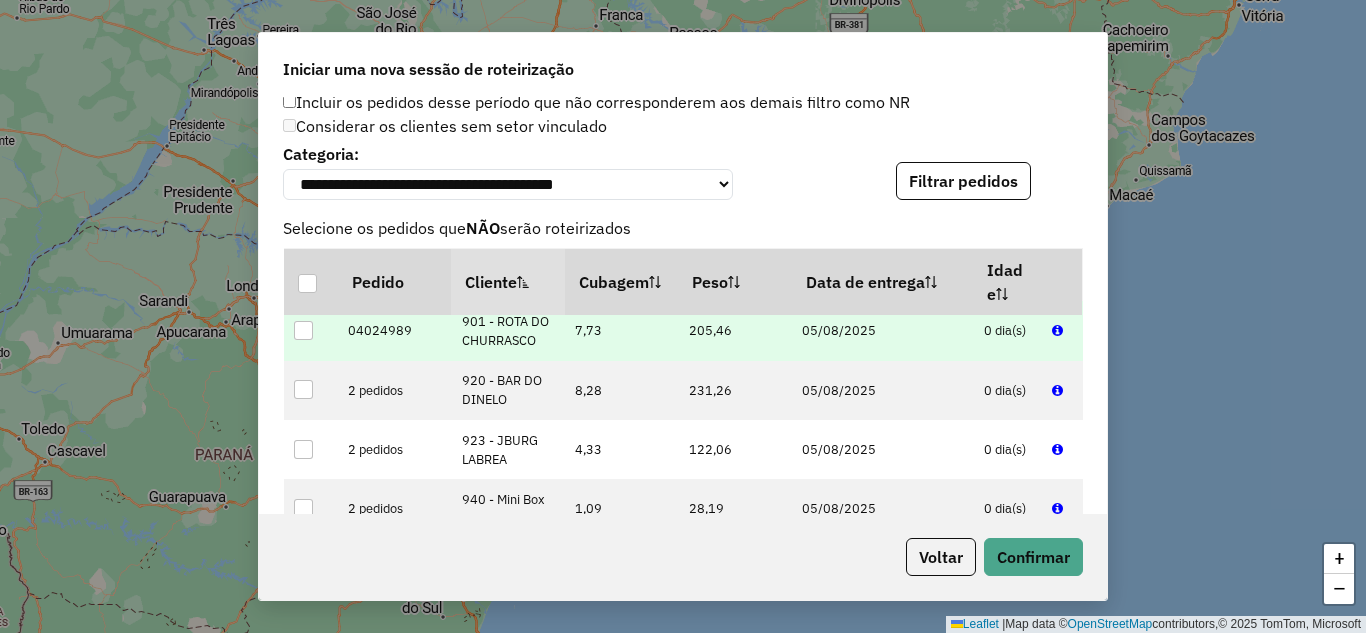 scroll, scrollTop: 8222, scrollLeft: 0, axis: vertical 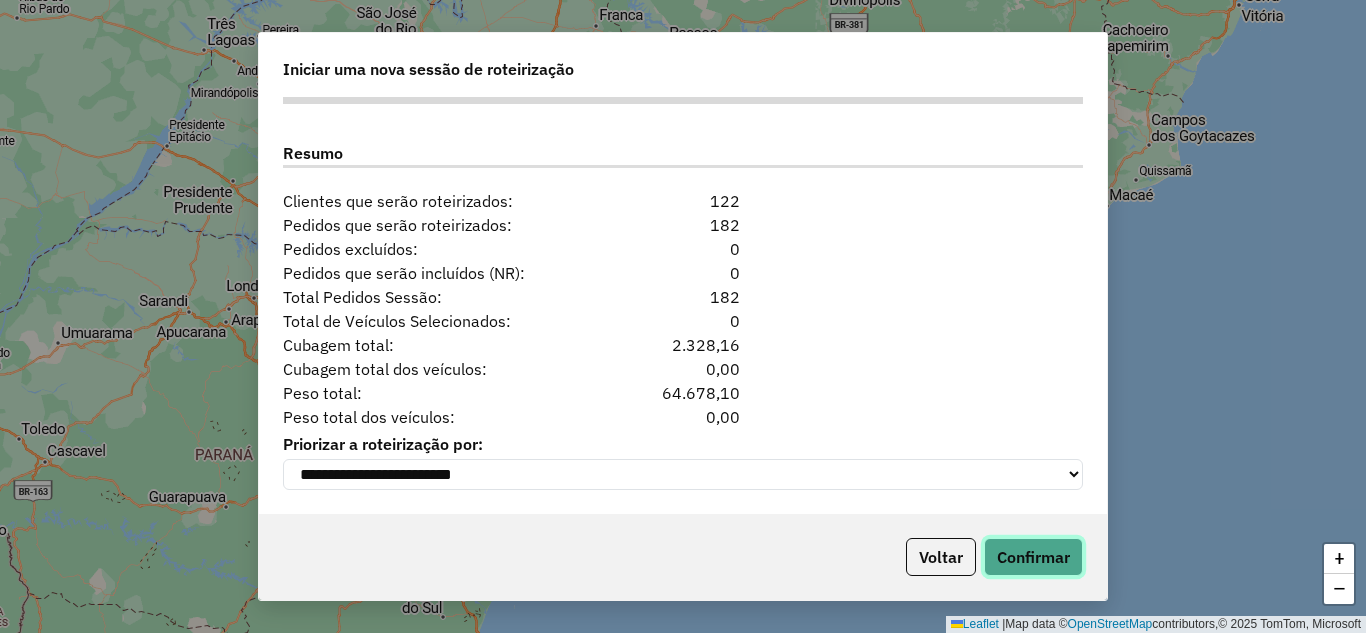 click on "Confirmar" 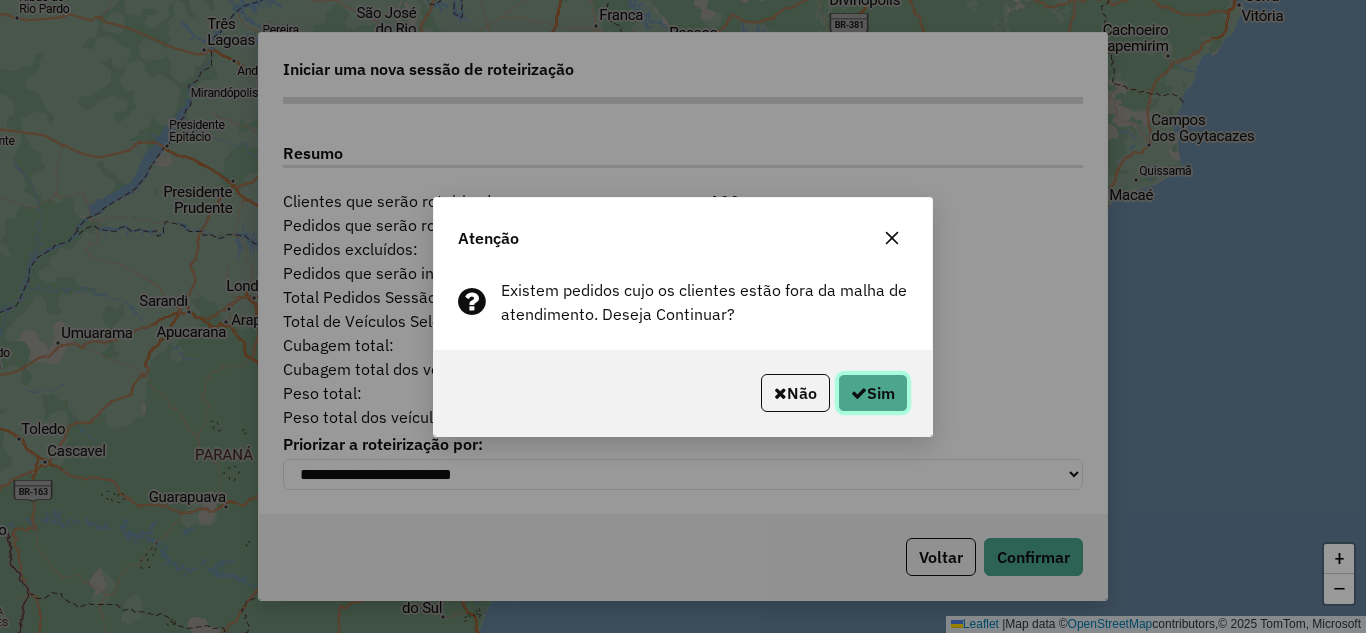 click on "Sim" 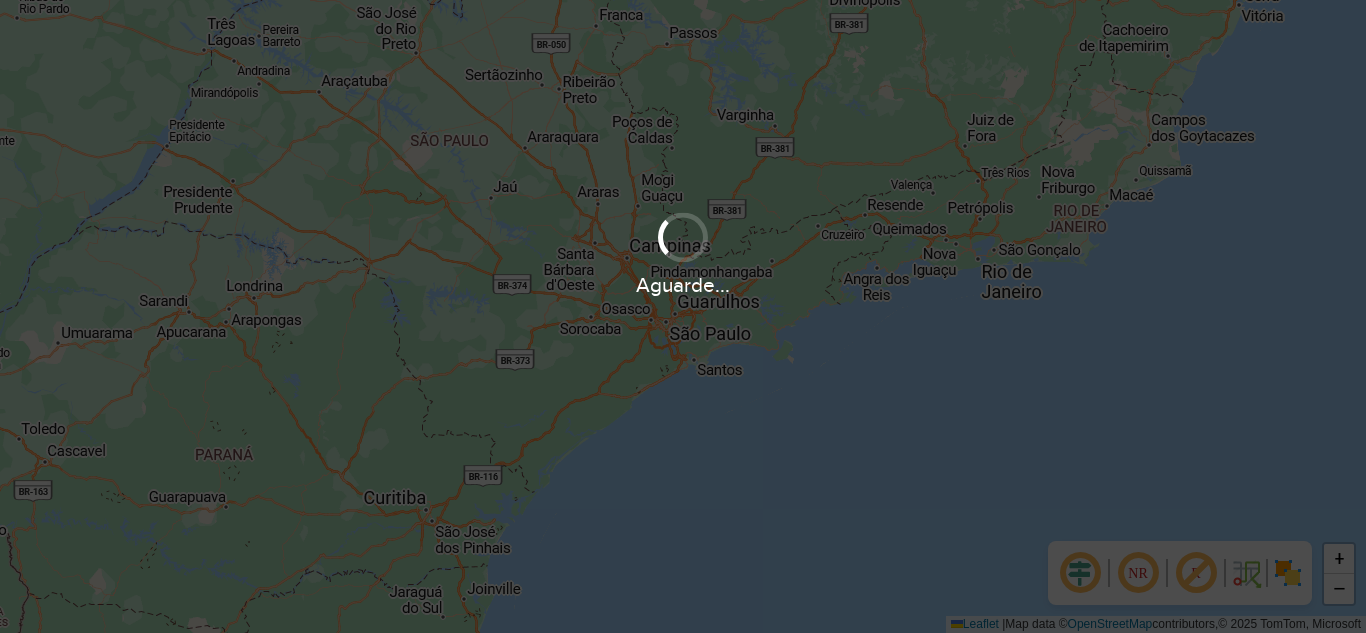 click on "Aguarde..." at bounding box center [683, 316] 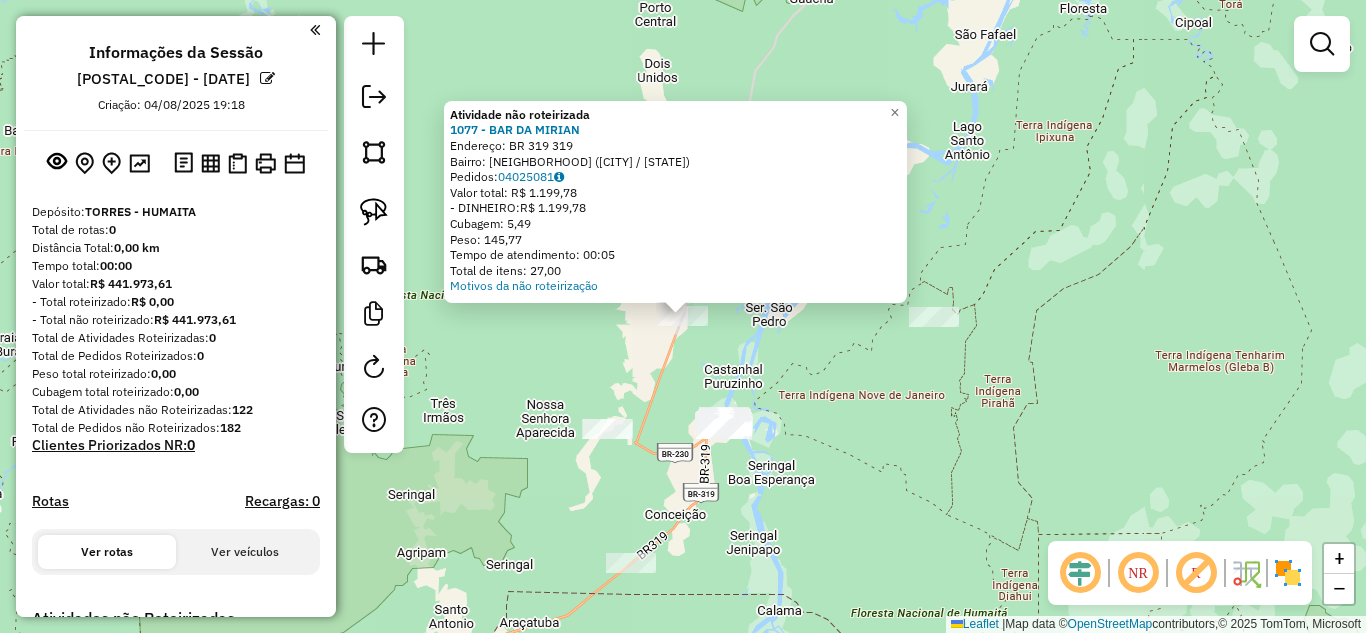 click on "Atividade não roteirizada 1077 - BAR DA MIRIAN  Endereço:  BR 319 319   Bairro: CENTRO (HUMAITA / AM)   Pedidos:  04025081   Valor total: R$ 1.199,78   - DINHEIRO:  R$ 1.199,78   Cubagem: 5,49   Peso: 145,77   Tempo de atendimento: 00:05   Total de itens: 27,00  Motivos da não roteirização × Janela de atendimento Grade de atendimento Capacidade Transportadoras Veículos Cliente Pedidos  Rotas Selecione os dias de semana para filtrar as janelas de atendimento  Seg   Ter   Qua   Qui   Sex   Sáb   Dom  Informe o período da janela de atendimento: De: Até:  Filtrar exatamente a janela do cliente  Considerar janela de atendimento padrão  Selecione os dias de semana para filtrar as grades de atendimento  Seg   Ter   Qua   Qui   Sex   Sáb   Dom   Considerar clientes sem dia de atendimento cadastrado  Clientes fora do dia de atendimento selecionado Filtrar as atividades entre os valores definidos abaixo:  Peso mínimo:   Peso máximo:   Cubagem mínima:   Cubagem máxima:   De:   Até:   De:   Até:  Nome:" 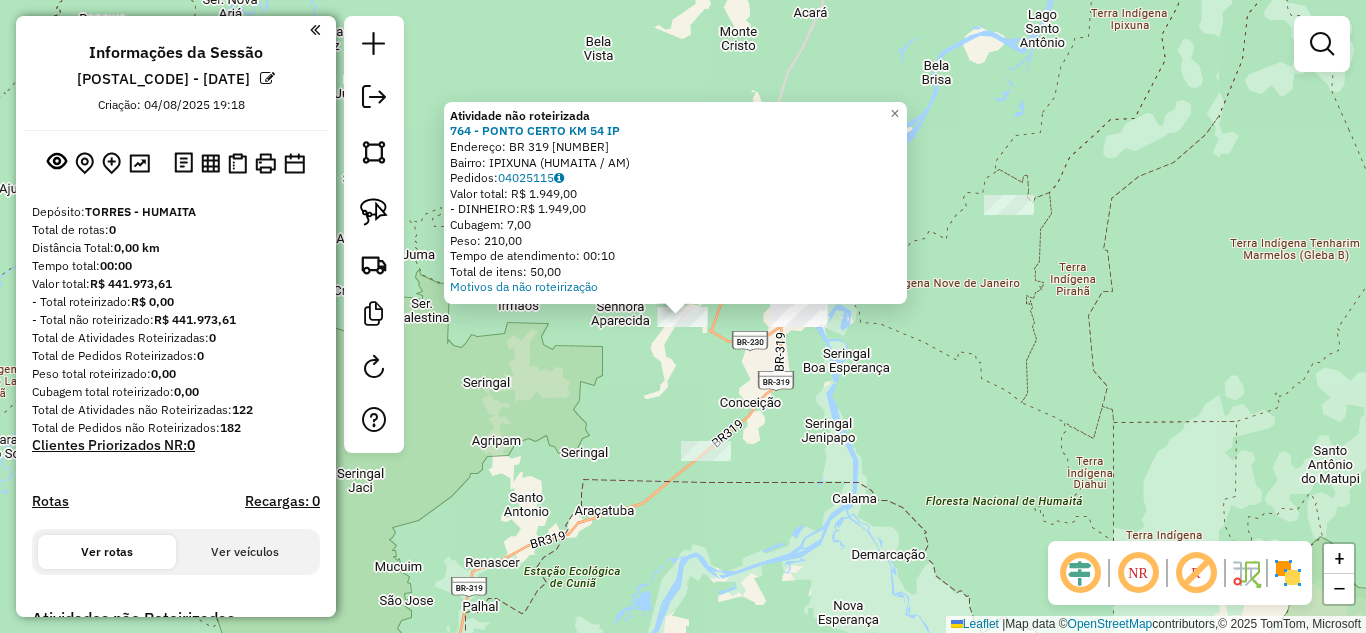 click on "Atividade não roteirizada 764 - PONTO CERTO KM 54 IP  Endereço:  [STREET] [NUMBER]   Bairro: [CITY] ([CITY] / [STATE])   Pedidos:  04025115   Valor total: R$ 1.949,00   - DINHEIRO:  R$ 1.949,00   Cubagem: 7,00   Peso: 210,00   Tempo de atendimento: 00:10   Total de itens: 50,00  Motivos da não roteirização × Janela de atendimento Grade de atendimento Capacidade Transportadoras Veículos Cliente Pedidos  Rotas Selecione os dias de semana para filtrar as janelas de atendimento  Seg   Ter   Qua   Qui   Sex   Sáb   Dom  Informe o período da janela de atendimento: De: Até:  Filtrar exatamente a janela do cliente  Considerar janela de atendimento padrão  Selecione os dias de semana para filtrar as grades de atendimento  Seg   Ter   Qua   Qui   Sex   Sáb   Dom   Considerar clientes sem dia de atendimento cadastrado  Clientes fora do dia de atendimento selecionado Filtrar as atividades entre os valores definidos abaixo:  Peso mínimo:   Peso máximo:   Cubagem mínima:   Cubagem máxima:   De:   Até:   De:   Até:" 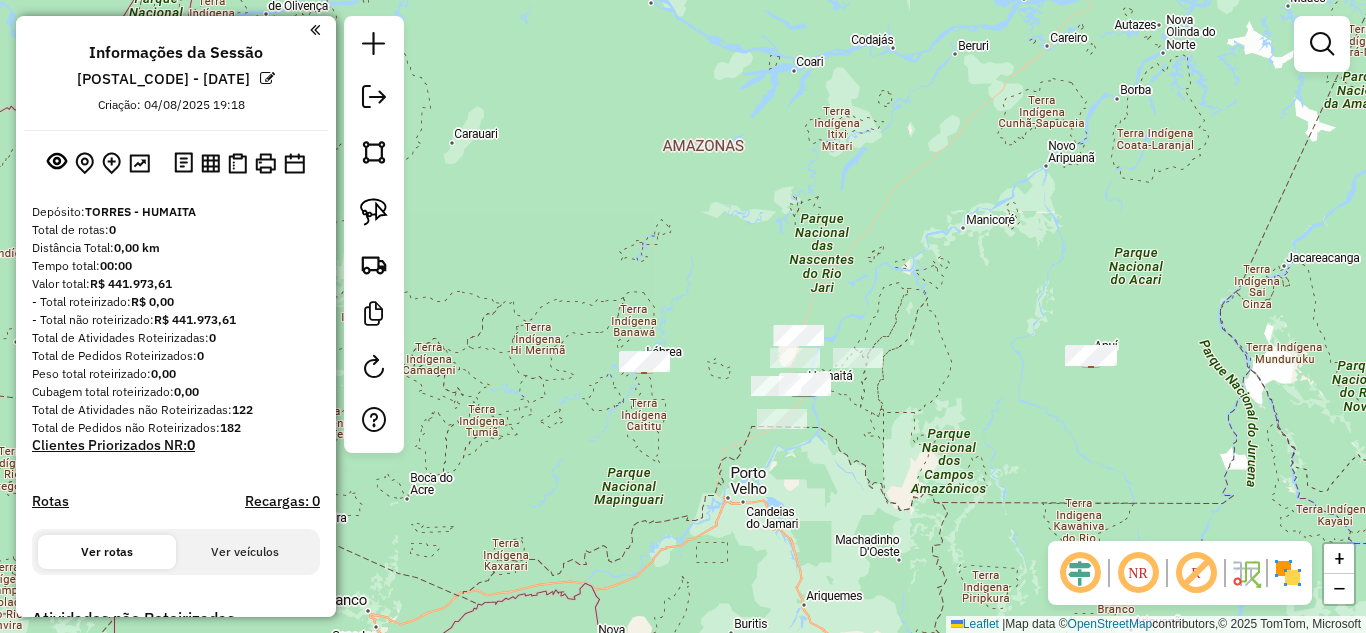 drag, startPoint x: 644, startPoint y: 421, endPoint x: 713, endPoint y: 429, distance: 69.46222 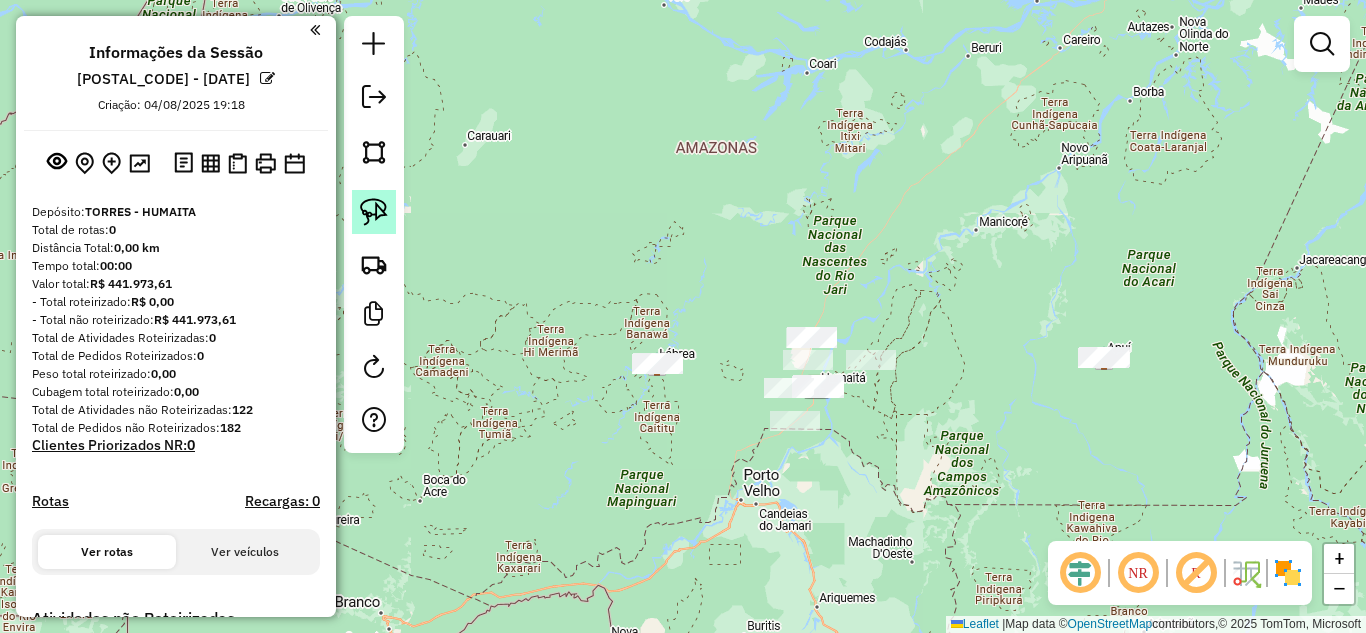 click 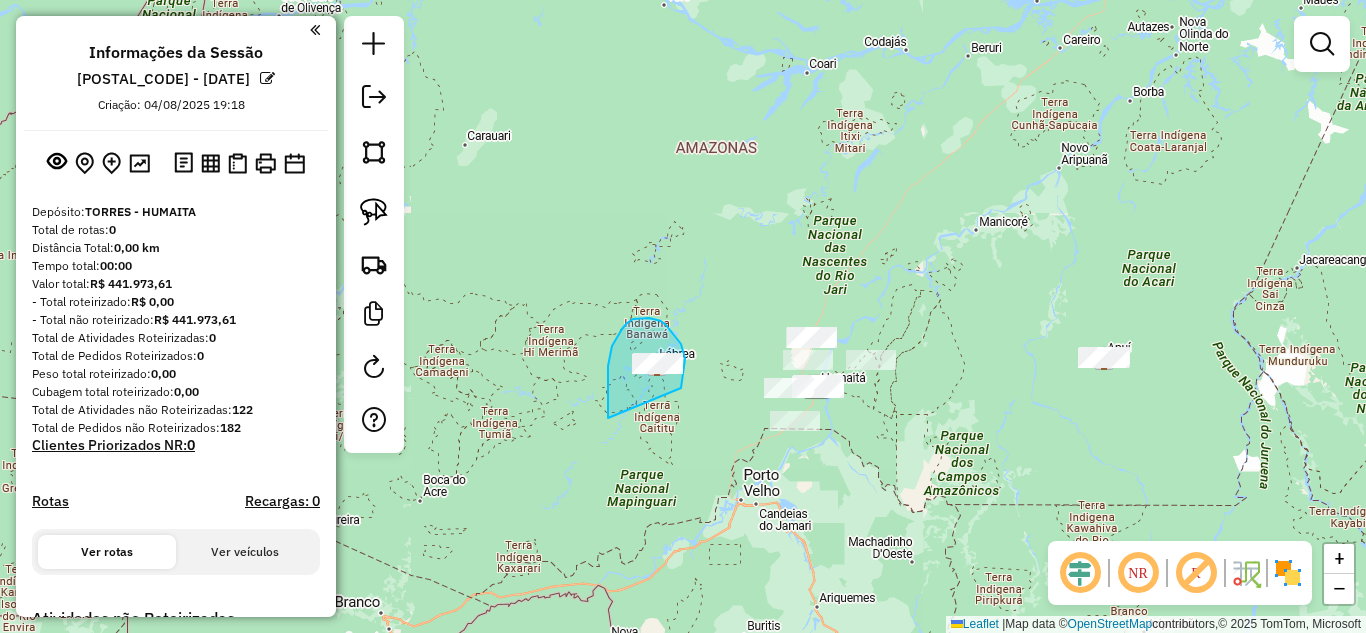 drag, startPoint x: 608, startPoint y: 418, endPoint x: 681, endPoint y: 388, distance: 78.92401 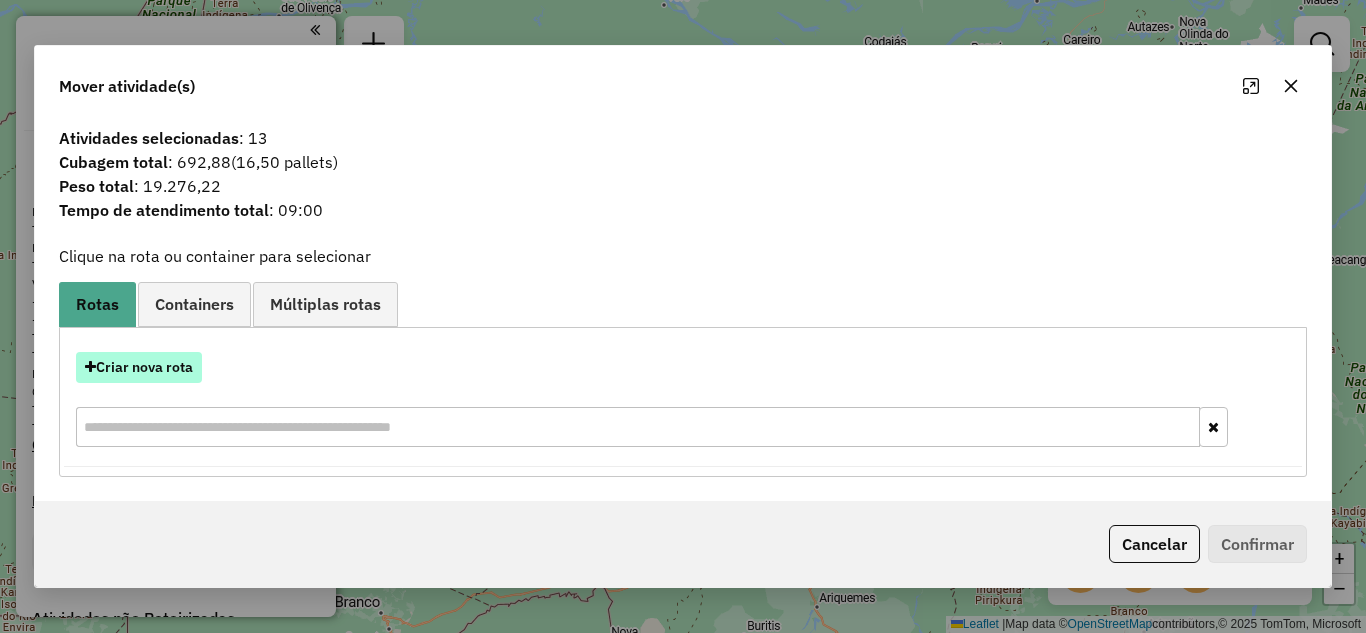 click on "Criar nova rota" at bounding box center [139, 367] 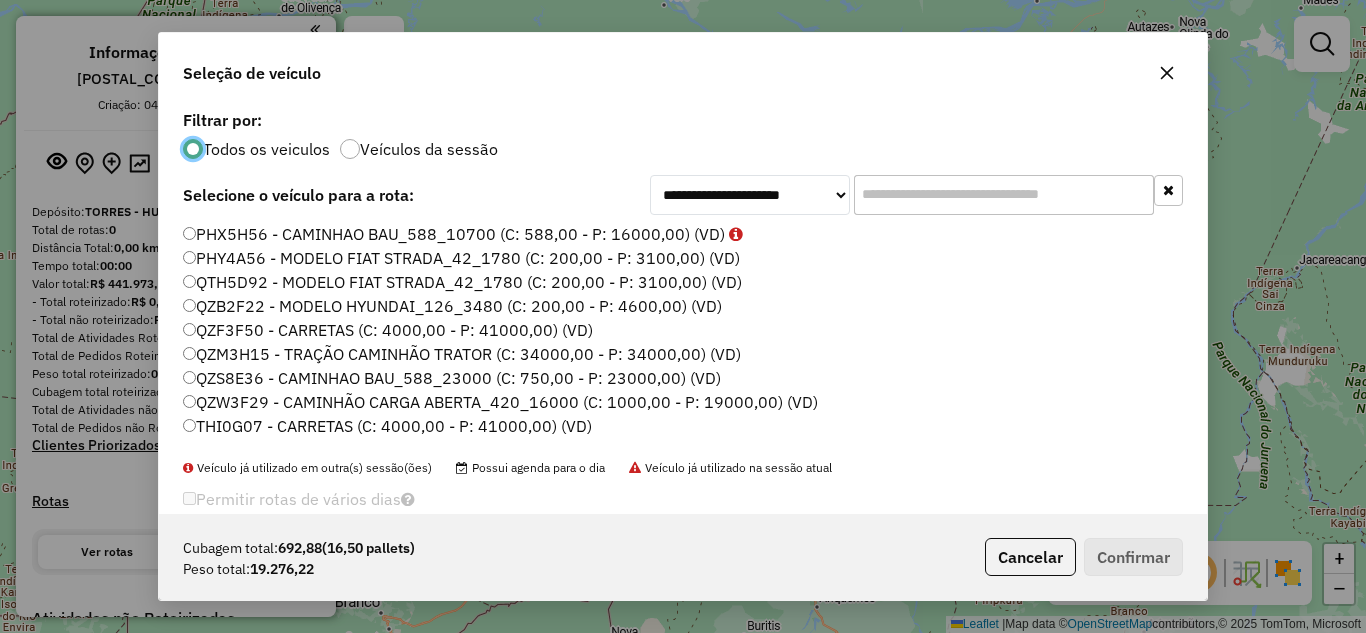 scroll, scrollTop: 11, scrollLeft: 6, axis: both 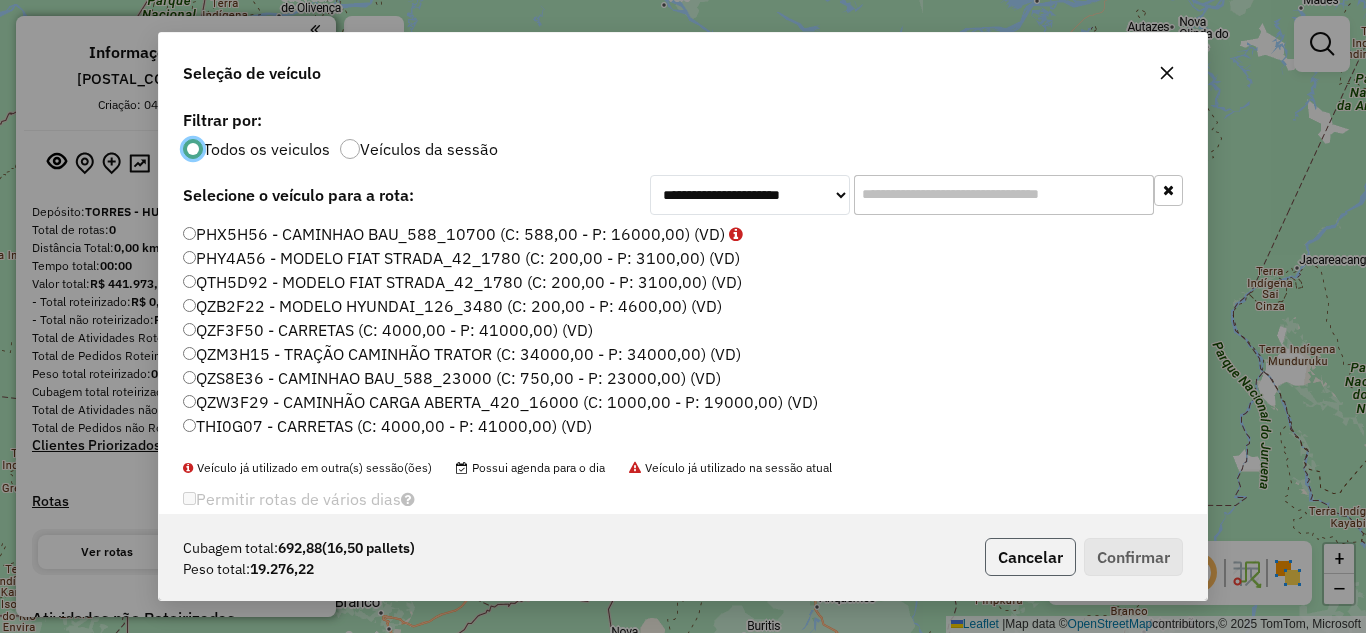 click on "Cancelar" 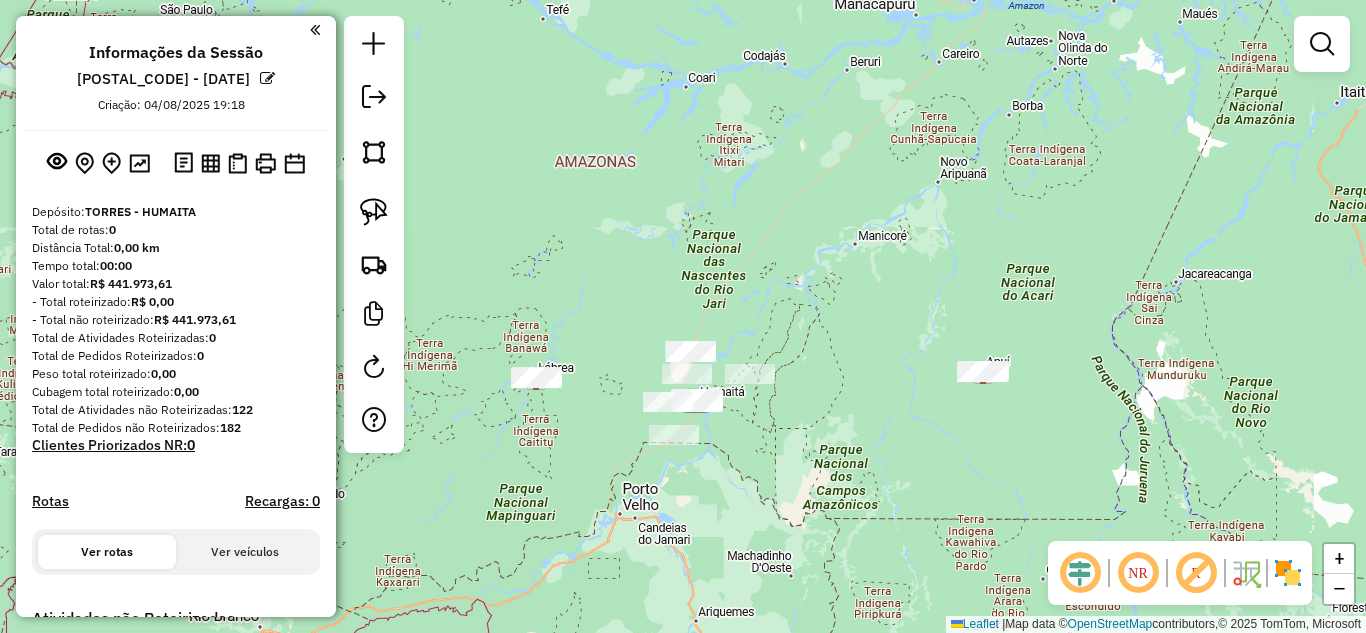 drag, startPoint x: 971, startPoint y: 500, endPoint x: 775, endPoint y: 507, distance: 196.12495 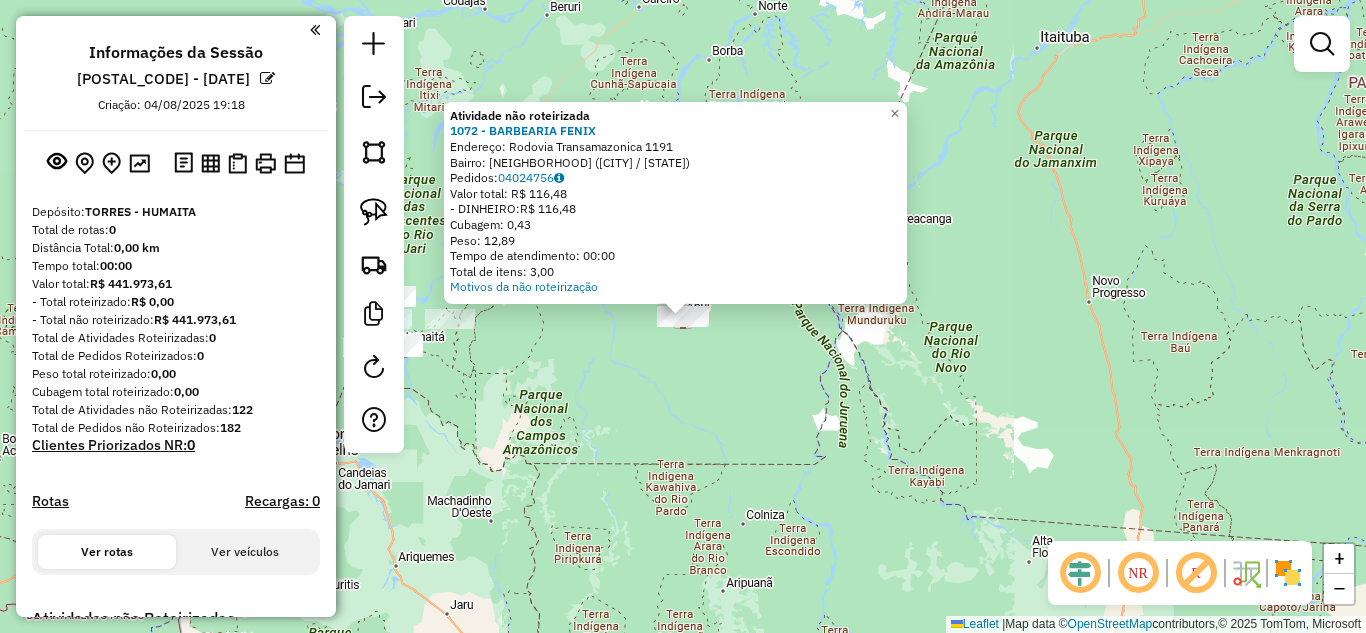 click on "Atividade não roteirizada 1072 - BARBEARIA FENIX  Endereço:  [STREET] [NUMBER]   Bairro: [CITY] ([CITY] / [STATE])   Pedidos:  04024756   Valor total: R$ 116,48   - DINHEIRO:  R$ 116,48   Cubagem: 0,43   Peso: 12,89   Tempo de atendimento: 00:00   Total de itens: 3,00  Motivos da não roteirização × Janela de atendimento Grade de atendimento Capacidade Transportadoras Veículos Cliente Pedidos  Rotas Selecione os dias de semana para filtrar as janelas de atendimento  Seg   Ter   Qua   Qui   Sex   Sáb   Dom  Informe o período da janela de atendimento: De: Até:  Filtrar exatamente a janela do cliente  Considerar janela de atendimento padrão  Selecione os dias de semana para filtrar as grades de atendimento  Seg   Ter   Qua   Qui   Sex   Sáb   Dom   Considerar clientes sem dia de atendimento cadastrado  Clientes fora do dia de atendimento selecionado Filtrar as atividades entre os valores definidos abaixo:  Peso mínimo:   Peso máximo:   Cubagem mínima:   Cubagem máxima:   De:   Até:  De:  De:" 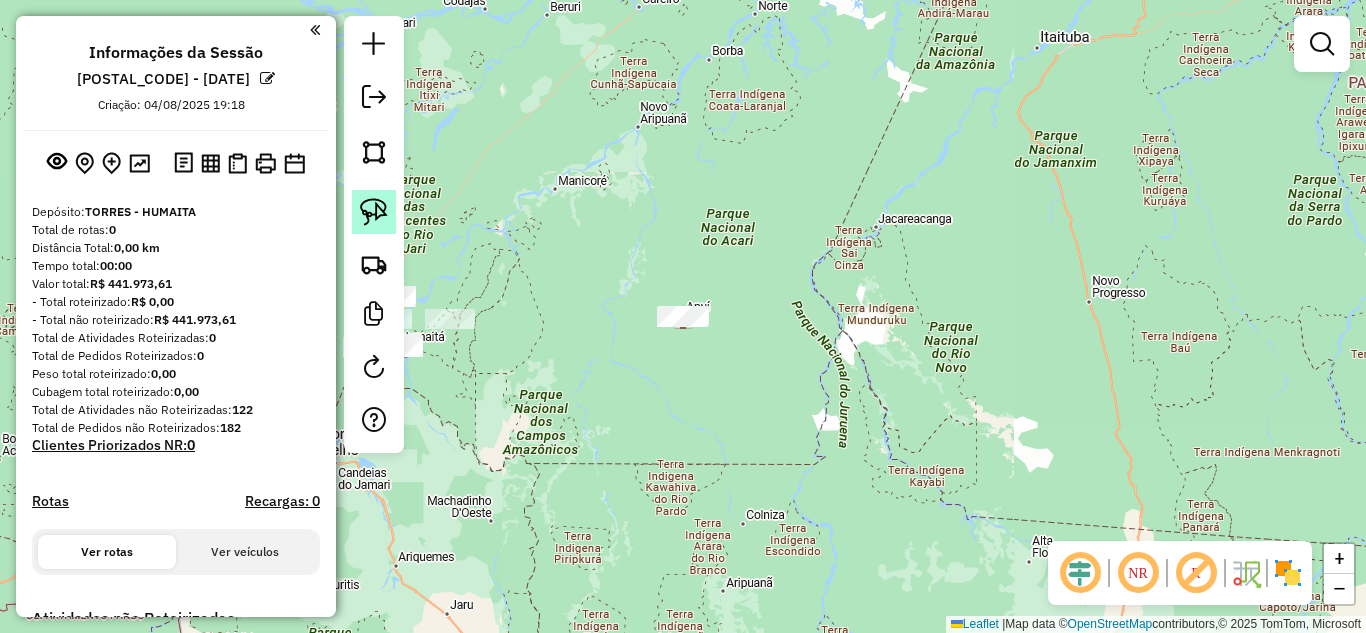 click 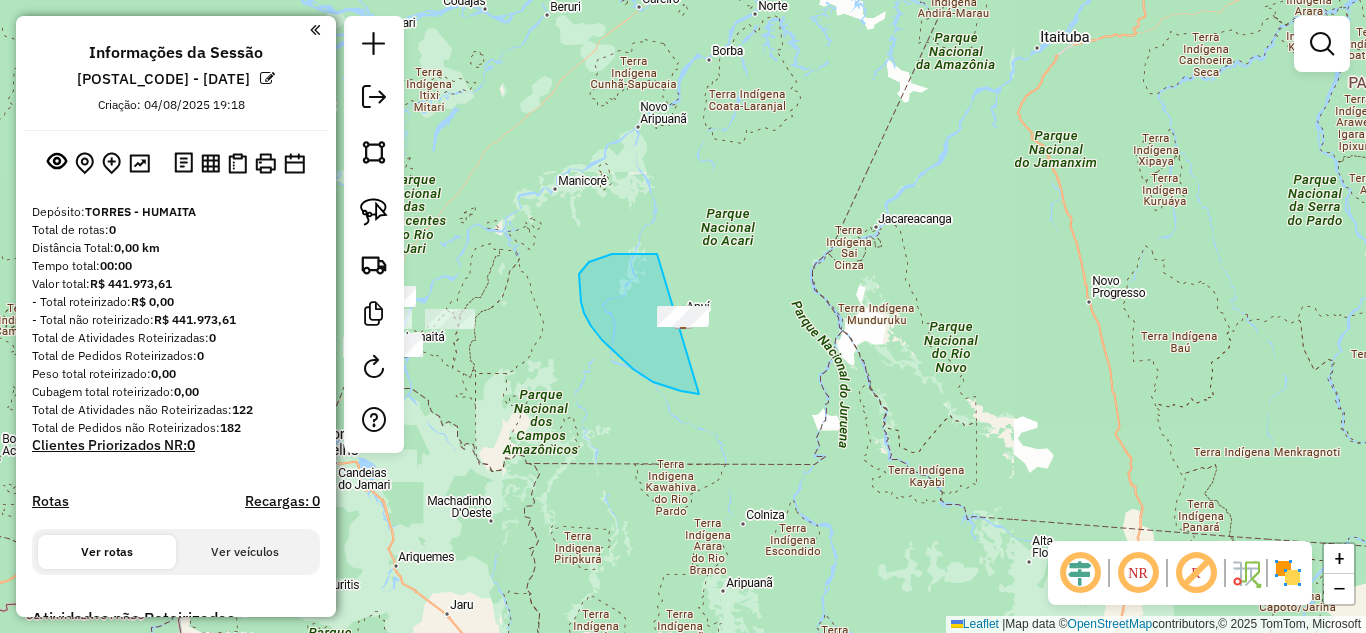 drag, startPoint x: 699, startPoint y: 394, endPoint x: 890, endPoint y: 345, distance: 197.1852 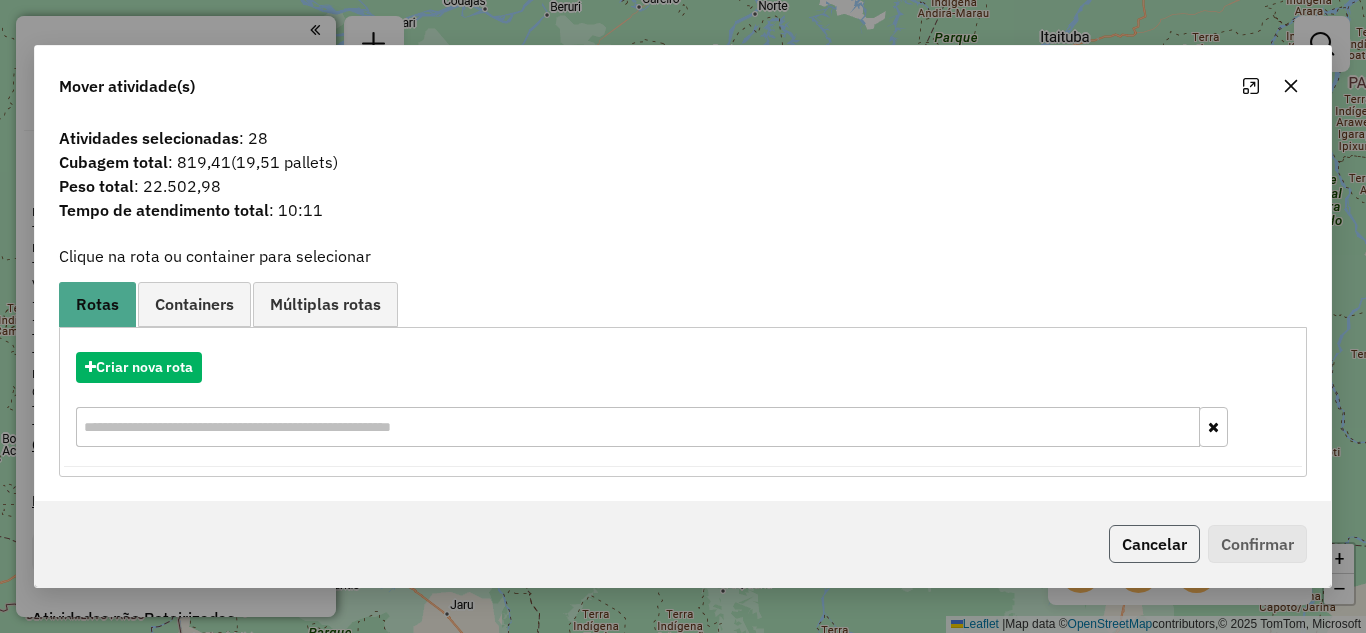 click on "Cancelar" 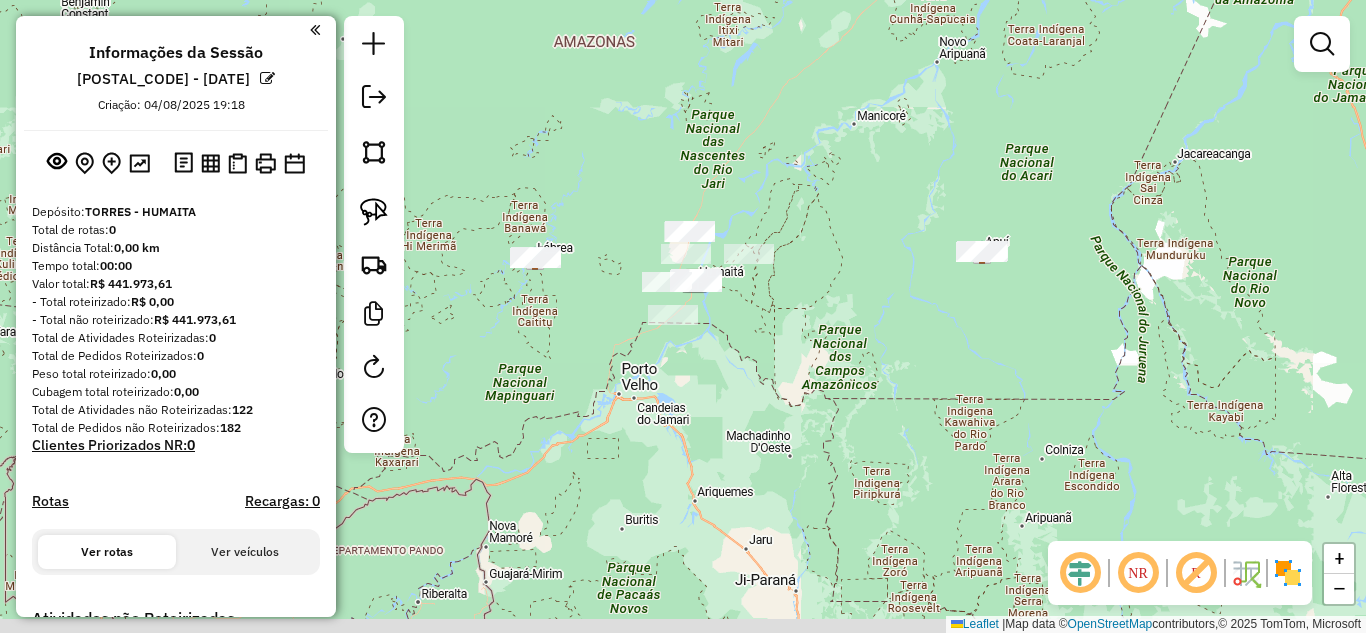 drag, startPoint x: 776, startPoint y: 496, endPoint x: 896, endPoint y: 413, distance: 145.9075 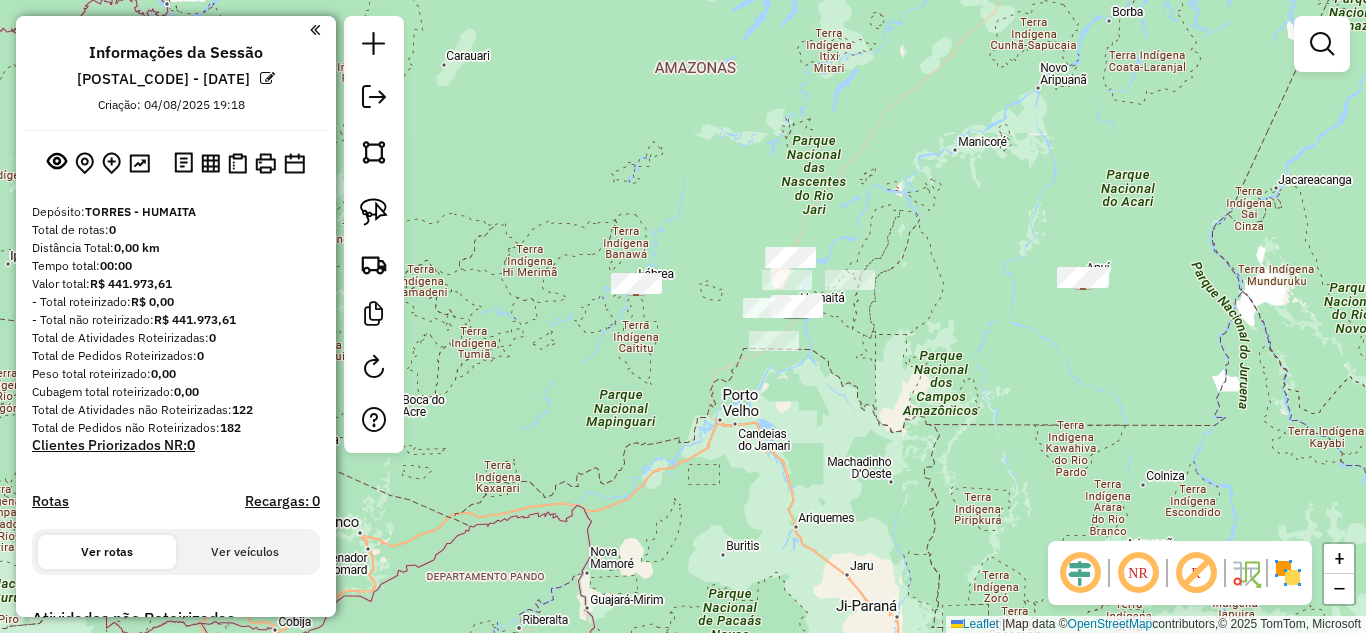 drag, startPoint x: 662, startPoint y: 432, endPoint x: 674, endPoint y: 434, distance: 12.165525 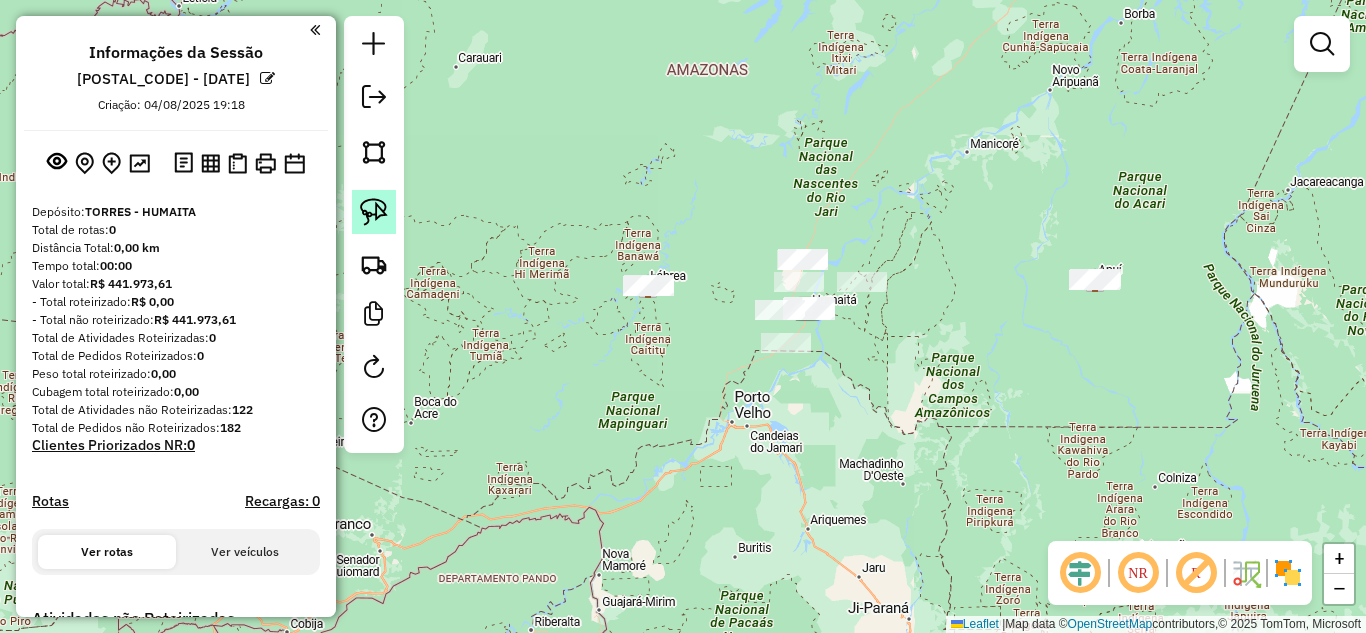 click 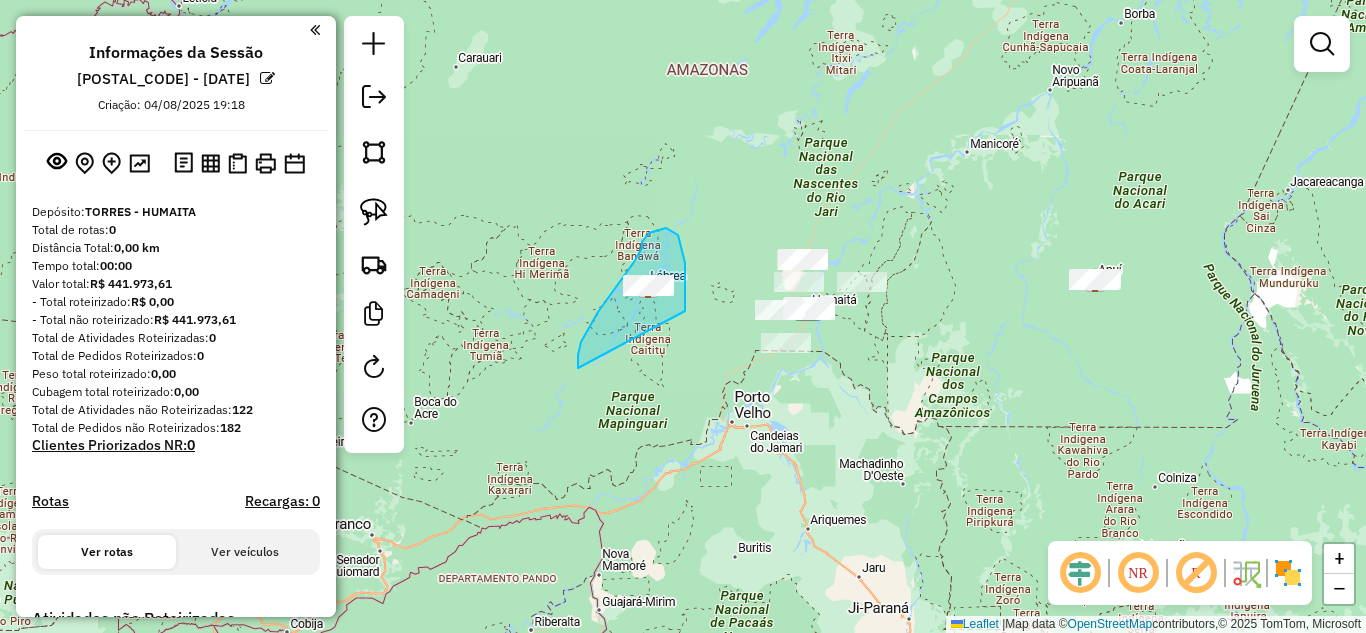 drag, startPoint x: 578, startPoint y: 355, endPoint x: 685, endPoint y: 311, distance: 115.69356 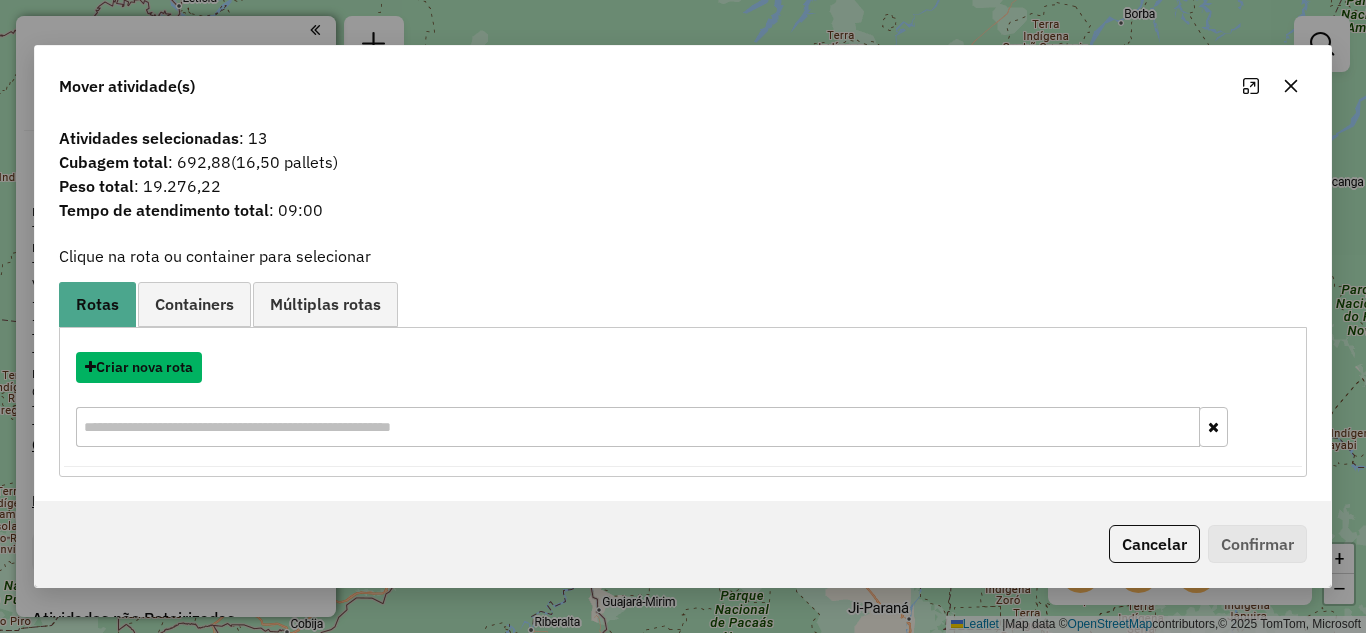 click on "Criar nova rota" at bounding box center [139, 367] 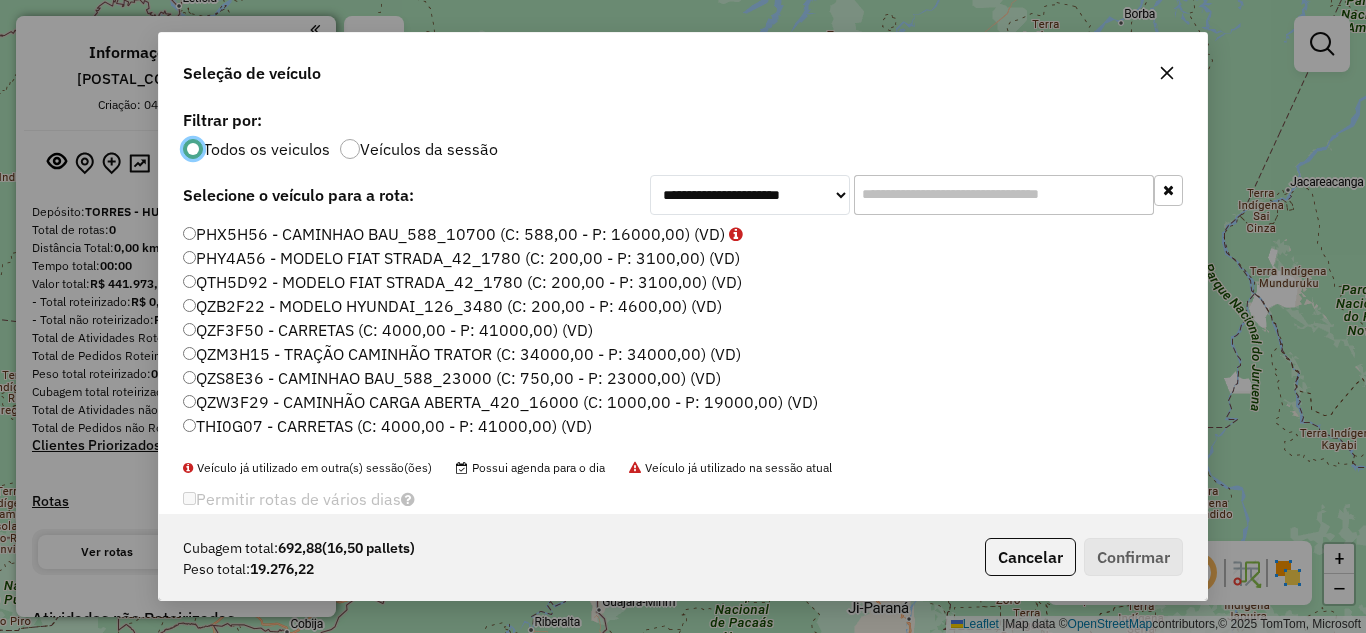 scroll, scrollTop: 11, scrollLeft: 6, axis: both 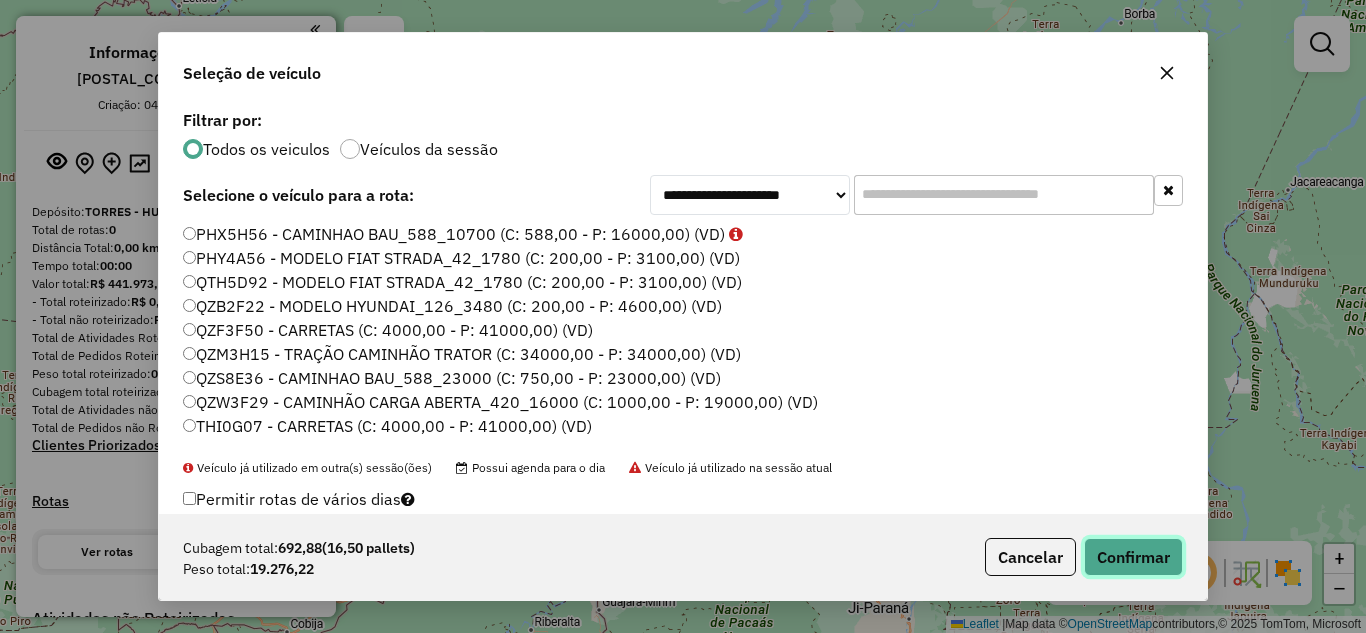 click on "Confirmar" 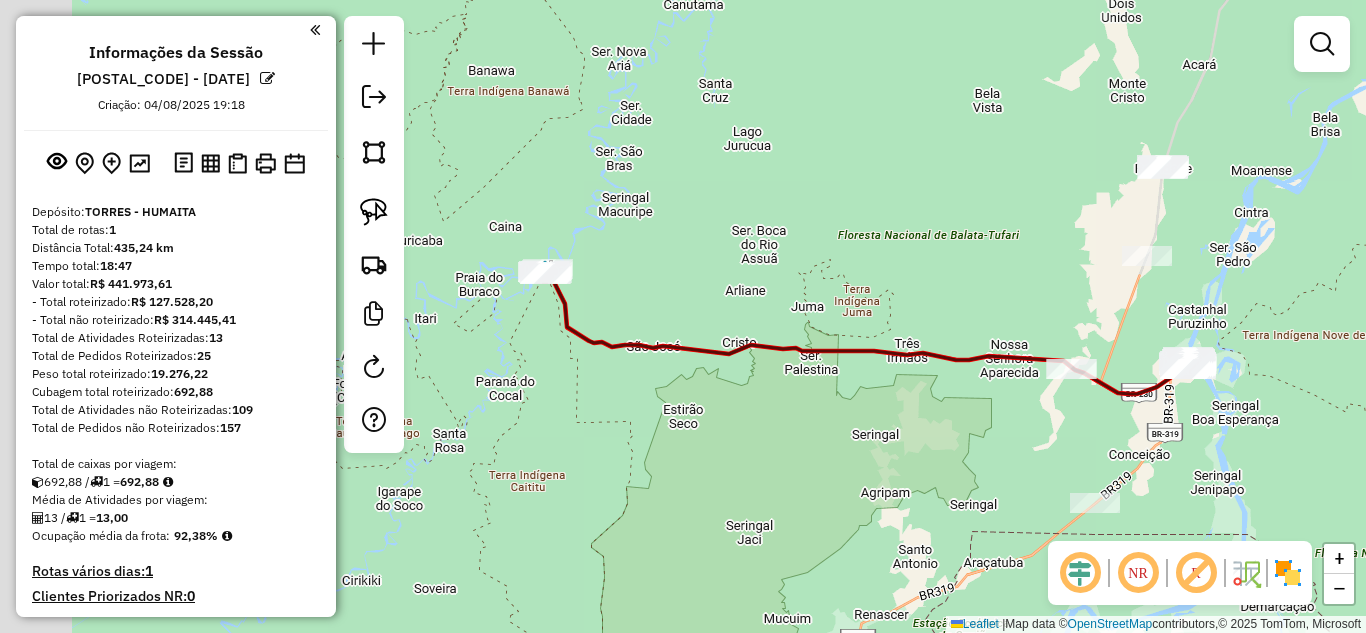 drag, startPoint x: 766, startPoint y: 293, endPoint x: 781, endPoint y: 293, distance: 15 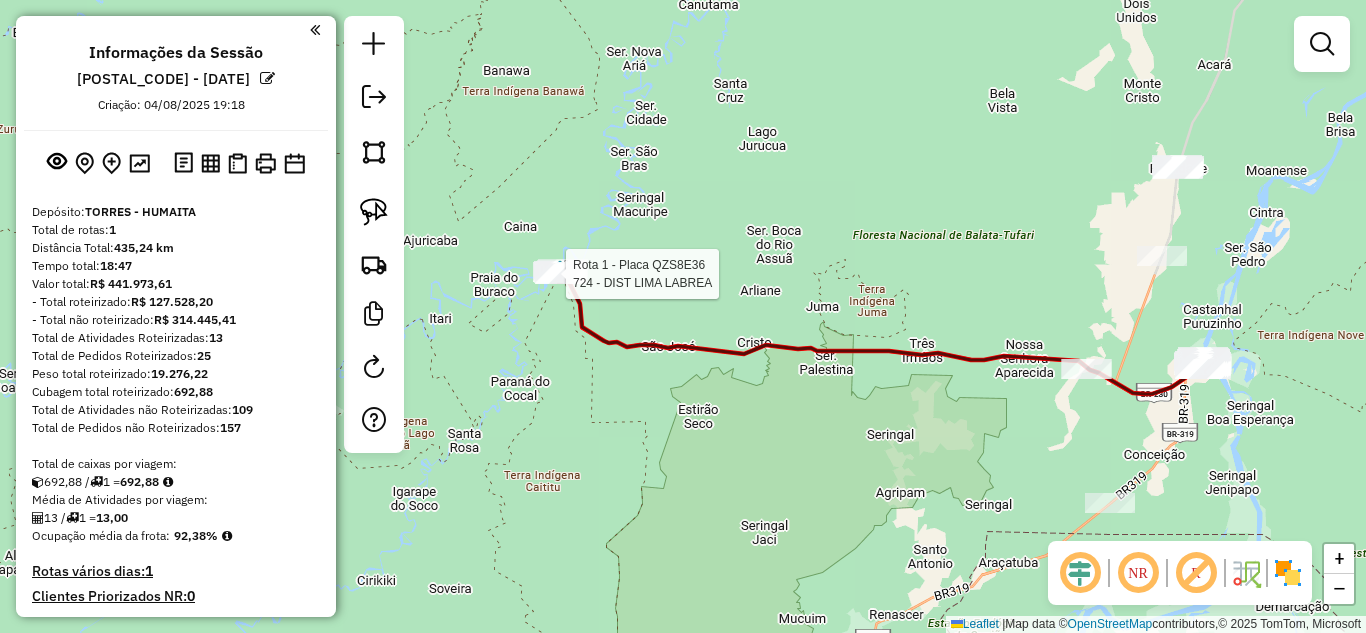 select on "**********" 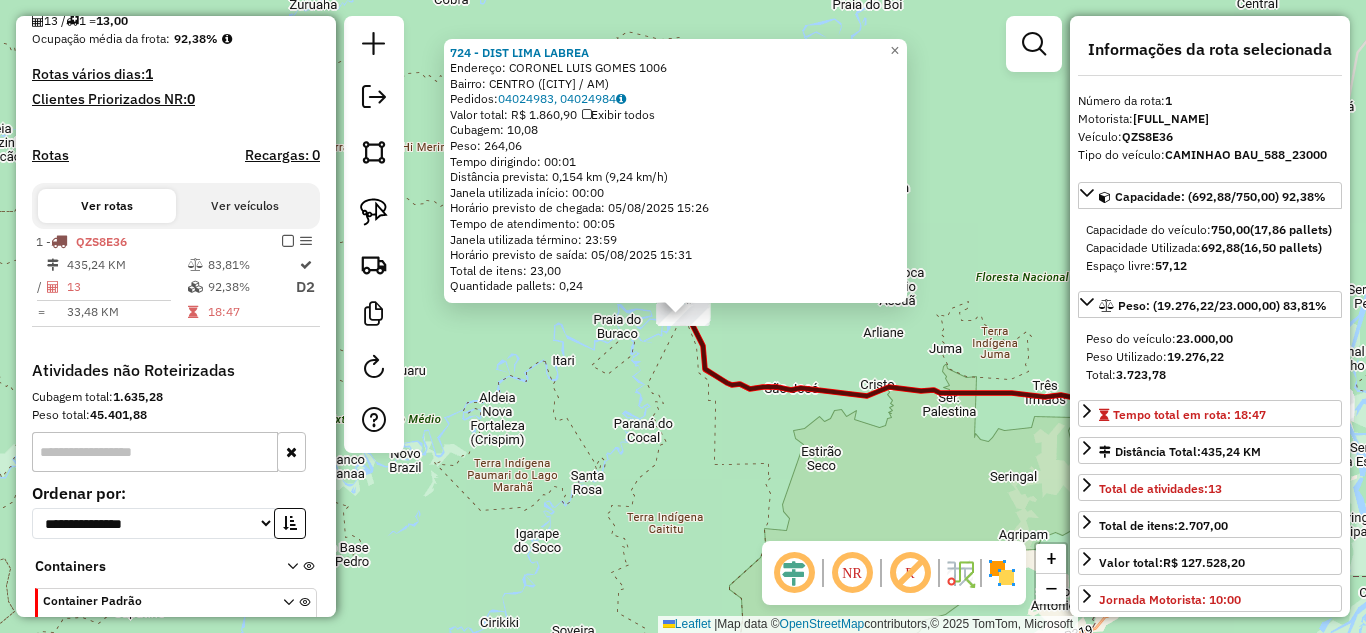 scroll, scrollTop: 601, scrollLeft: 0, axis: vertical 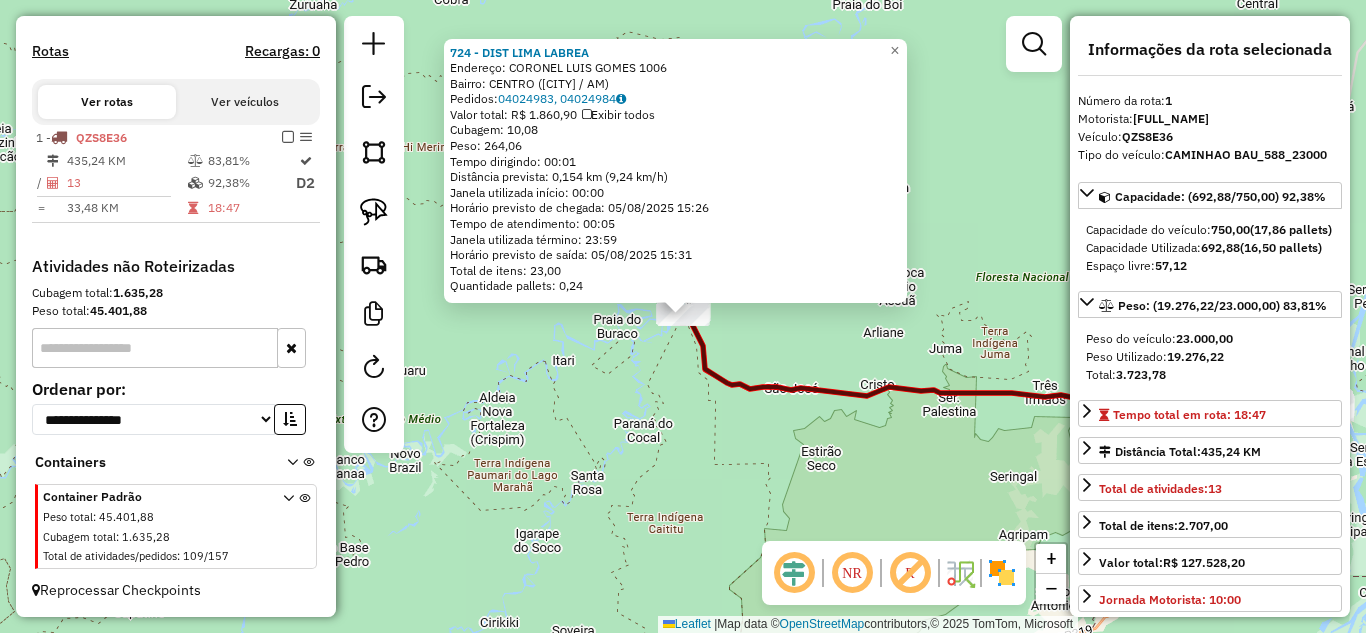click on "724 - DIST LIMA LABREA  Endereço:  [STREET] [NUMBER]   Bairro: [CITY] ([CITY] / [STATE])   Pedidos:  04024983, 04024984   Valor total: R$ 1.860,90   Exibir todos   Cubagem: 10,08  Peso: 264,06  Tempo dirigindo: 00:01   Distância prevista: 0,154 km (9,24 km/h)   Janela utilizada início: 00:00   Horário previsto de chegada: 05/08/2025 15:26   Tempo de atendimento: 00:05   Janela utilizada término: 23:59   Horário previsto de saída: 05/08/2025 15:31   Total de itens: 23,00   Quantidade pallets: 0,24  × Janela de atendimento Grade de atendimento Capacidade Transportadoras Veículos Cliente Pedidos  Rotas Selecione os dias de semana para filtrar as janelas de atendimento  Seg   Ter   Qua   Qui   Sex   Sáb   Dom  Informe o período da janela de atendimento: De: Até:  Filtrar exatamente a janela do cliente  Considerar janela de atendimento padrão  Selecione os dias de semana para filtrar as grades de atendimento  Seg   Ter   Qua   Qui   Sex   Sáb   Dom   Clientes fora do dia de atendimento selecionado +" 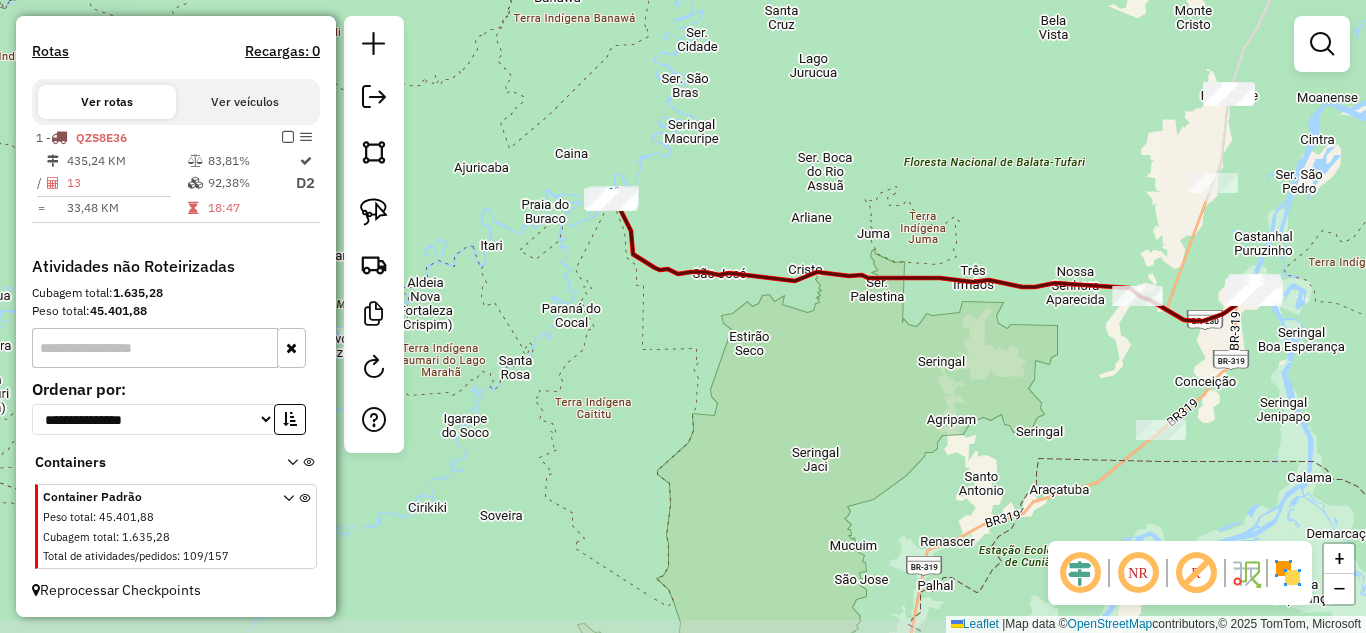 drag, startPoint x: 667, startPoint y: 476, endPoint x: 584, endPoint y: 354, distance: 147.55676 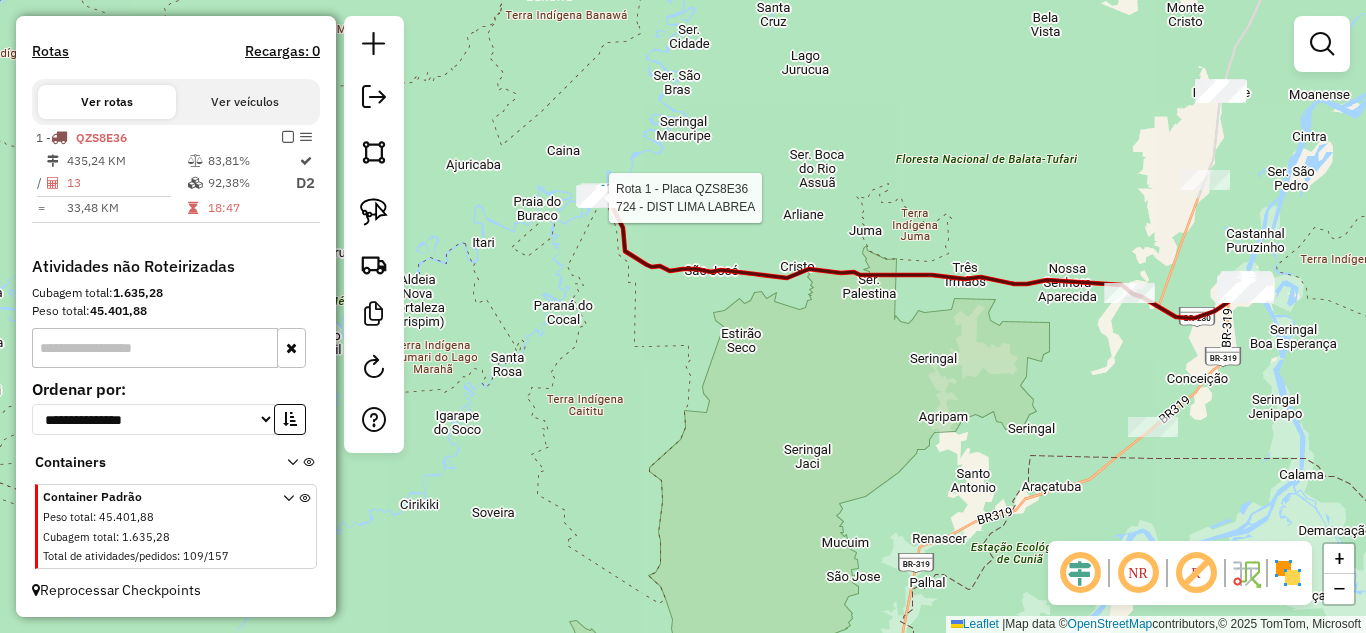 select on "**********" 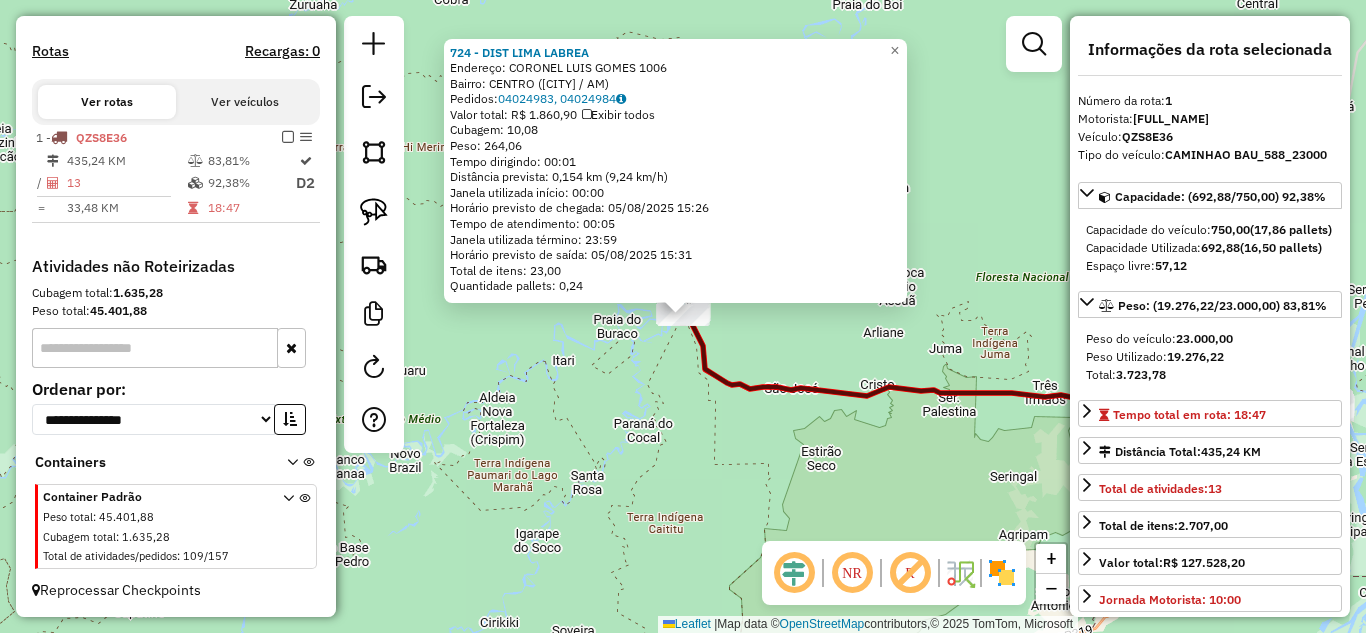scroll, scrollTop: 100, scrollLeft: 0, axis: vertical 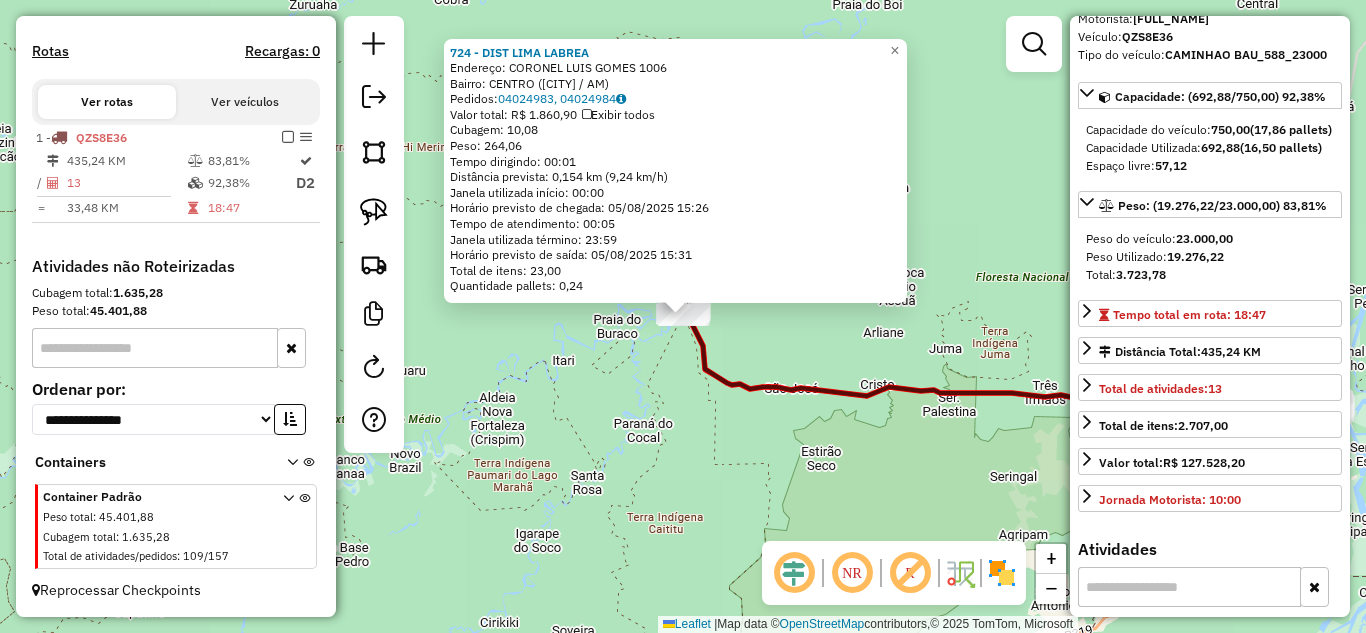 click on "724 - DIST LIMA LABREA  Endereço:  [STREET] [NUMBER]   Bairro: [CITY] ([CITY] / [STATE])   Pedidos:  04024983, 04024984   Valor total: R$ 1.860,90   Exibir todos   Cubagem: 10,08  Peso: 264,06  Tempo dirigindo: 00:01   Distância prevista: 0,154 km (9,24 km/h)   Janela utilizada início: 00:00   Horário previsto de chegada: 05/08/2025 15:26   Tempo de atendimento: 00:05   Janela utilizada término: 23:59   Horário previsto de saída: 05/08/2025 15:31   Total de itens: 23,00   Quantidade pallets: 0,24  × Janela de atendimento Grade de atendimento Capacidade Transportadoras Veículos Cliente Pedidos  Rotas Selecione os dias de semana para filtrar as janelas de atendimento  Seg   Ter   Qua   Qui   Sex   Sáb   Dom  Informe o período da janela de atendimento: De: Até:  Filtrar exatamente a janela do cliente  Considerar janela de atendimento padrão  Selecione os dias de semana para filtrar as grades de atendimento  Seg   Ter   Qua   Qui   Sex   Sáb   Dom   Clientes fora do dia de atendimento selecionado +" 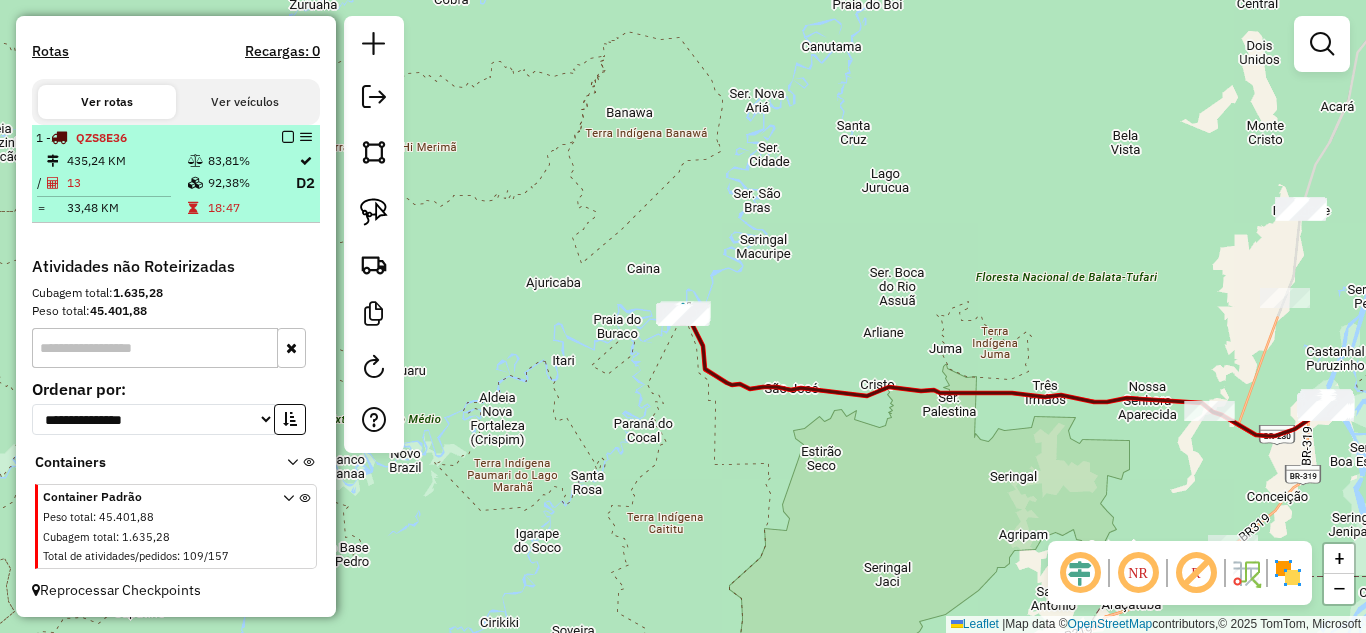click at bounding box center (288, 137) 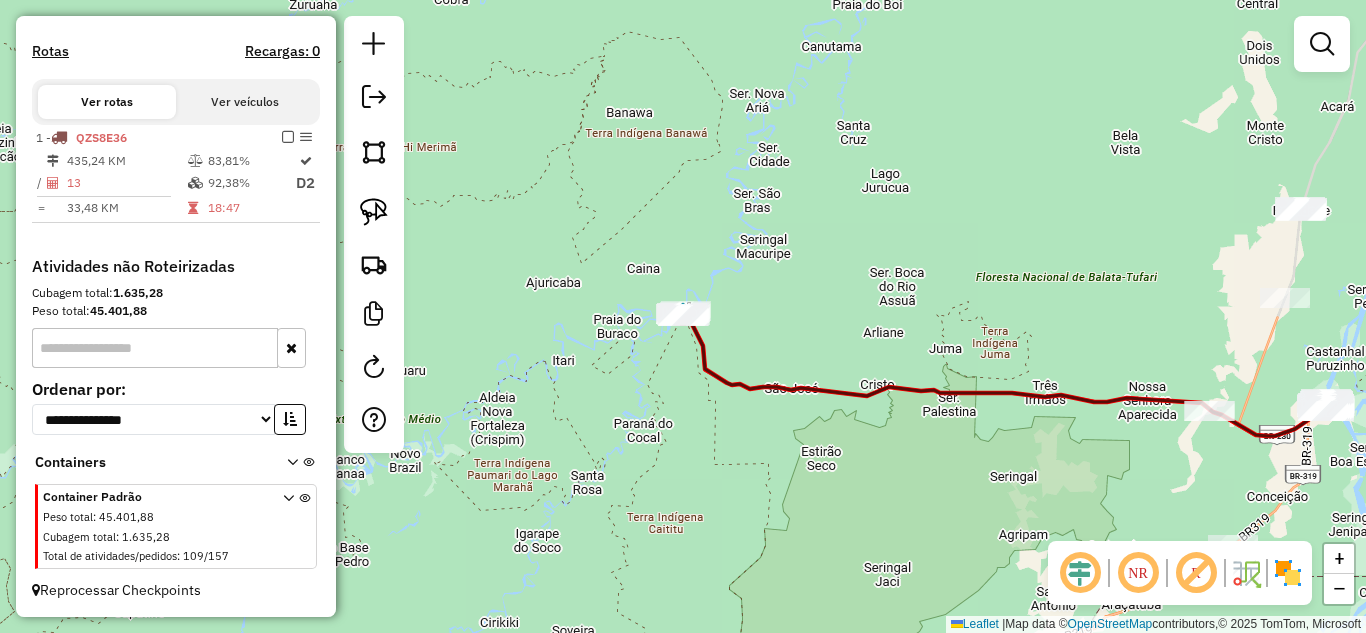 scroll, scrollTop: 529, scrollLeft: 0, axis: vertical 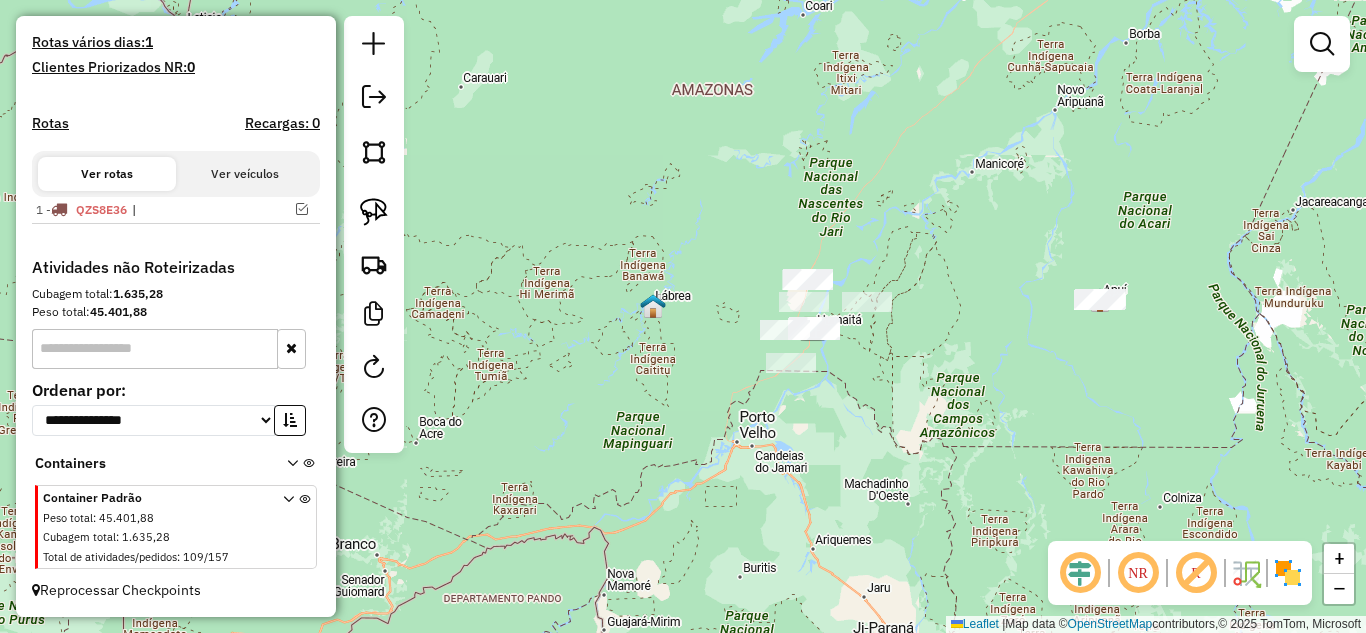 click on "Janela de atendimento Grade de atendimento Capacidade Transportadoras Veículos Cliente Pedidos  Rotas Selecione os dias de semana para filtrar as janelas de atendimento  Seg   Ter   Qua   Qui   Sex   Sáb   Dom  Informe o período da janela de atendimento: De: Até:  Filtrar exatamente a janela do cliente  Considerar janela de atendimento padrão  Selecione os dias de semana para filtrar as grades de atendimento  Seg   Ter   Qua   Qui   Sex   Sáb   Dom   Considerar clientes sem dia de atendimento cadastrado  Clientes fora do dia de atendimento selecionado Filtrar as atividades entre os valores definidos abaixo:  Peso mínimo:   Peso máximo:   Cubagem mínima:   Cubagem máxima:   De:   Até:  Filtrar as atividades entre o tempo de atendimento definido abaixo:  De:   Até:   Considerar capacidade total dos clientes não roteirizados Transportadora: Selecione um ou mais itens Tipo de veículo: Selecione um ou mais itens Veículo: Selecione um ou mais itens Motorista: Selecione um ou mais itens Nome: Rótulo:" 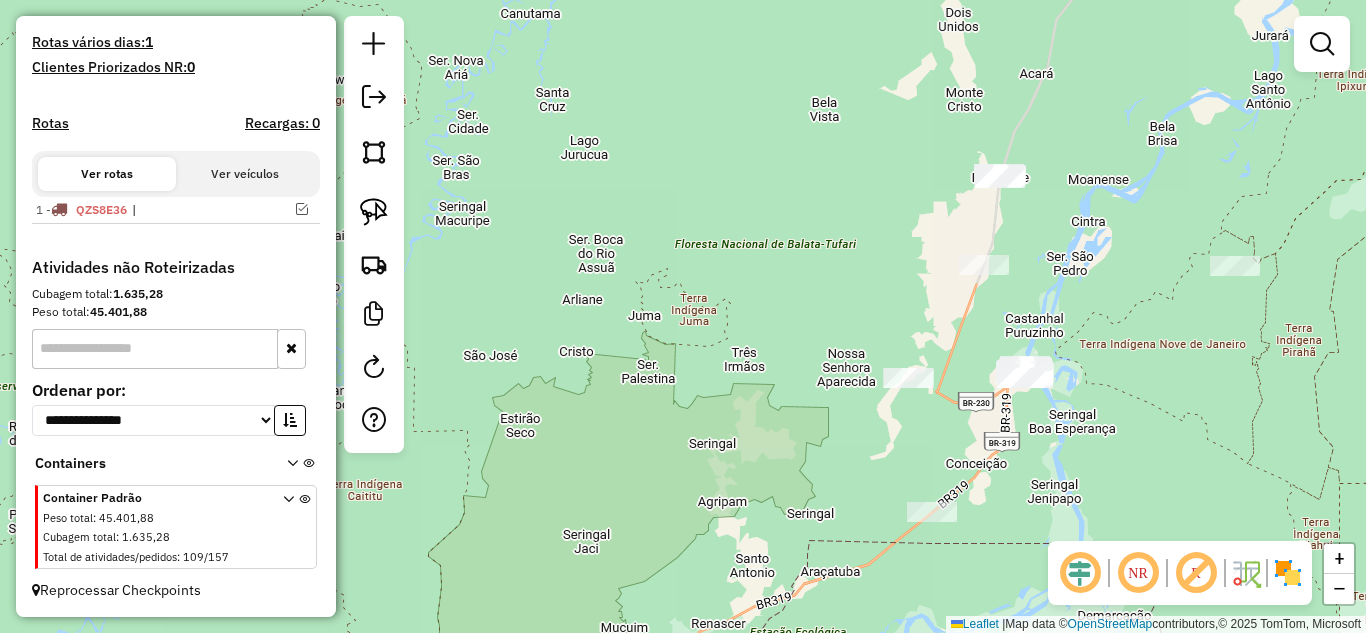 drag, startPoint x: 797, startPoint y: 333, endPoint x: 661, endPoint y: 319, distance: 136.71869 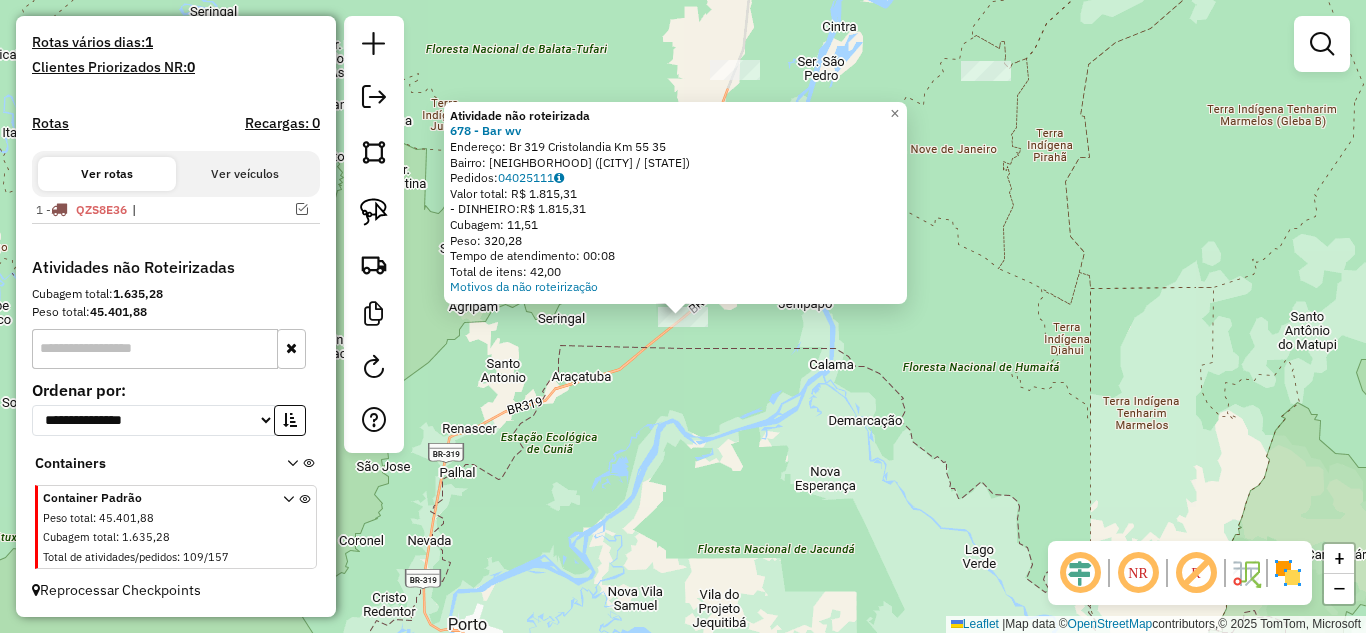 click on "Atividade não roteirizada 678 - Bar wv  Endereço:  Br 319 Cristolandia Km 55 35   Bairro: CENTRO ([CITY] / [STATE])   Pedidos:  04025111   Valor total: R$ 1.815,31   - DINHEIRO:  R$ 1.815,31   Cubagem: 11,51   Peso: 320,28   Tempo de atendimento: 00:08   Total de itens: 42,00  Motivos da não roteirização × Janela de atendimento Grade de atendimento Capacidade Transportadoras Veículos Cliente Pedidos  Rotas Selecione os dias de semana para filtrar as janelas de atendimento  Seg   Ter   Qua   Qui   Sex   Sáb   Dom  Informe o período da janela de atendimento: De: Até:  Filtrar exatamente a janela do cliente  Considerar janela de atendimento padrão  Selecione os dias de semana para filtrar as grades de atendimento  Seg   Ter   Qua   Qui   Sex   Sáb   Dom   Considerar clientes sem dia de atendimento cadastrado  Clientes fora do dia de atendimento selecionado Filtrar as atividades entre os valores definidos abaixo:  Peso mínimo:   Peso máximo:   Cubagem mínima:   Cubagem máxima:   De:   Até:  De:" 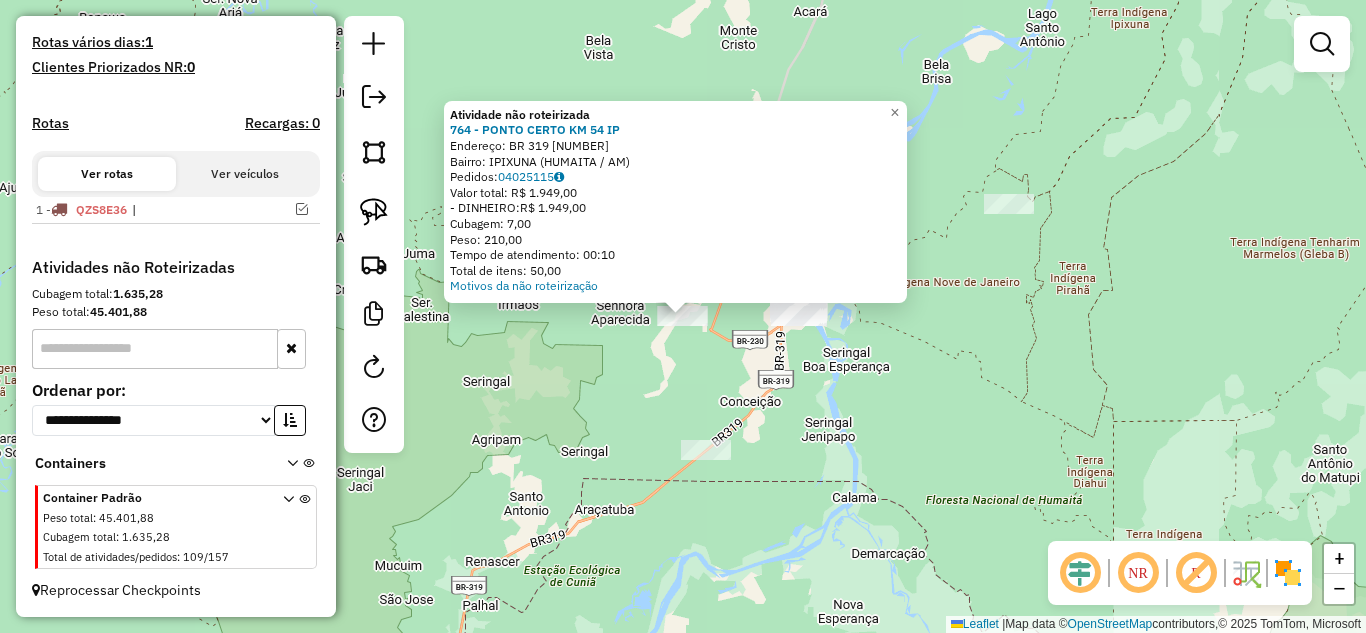 click on "Atividade não roteirizada 764 - PONTO CERTO KM 54 IP  Endereço:  [STREET] [NUMBER]   Bairro: [CITY] ([CITY] / [STATE])   Pedidos:  04025115   Valor total: R$ 1.949,00   - DINHEIRO:  R$ 1.949,00   Cubagem: 7,00   Peso: 210,00   Tempo de atendimento: 00:10   Total de itens: 50,00  Motivos da não roteirização × Janela de atendimento Grade de atendimento Capacidade Transportadoras Veículos Cliente Pedidos  Rotas Selecione os dias de semana para filtrar as janelas de atendimento  Seg   Ter   Qua   Qui   Sex   Sáb   Dom  Informe o período da janela de atendimento: De: Até:  Filtrar exatamente a janela do cliente  Considerar janela de atendimento padrão  Selecione os dias de semana para filtrar as grades de atendimento  Seg   Ter   Qua   Qui   Sex   Sáb   Dom   Considerar clientes sem dia de atendimento cadastrado  Clientes fora do dia de atendimento selecionado Filtrar as atividades entre os valores definidos abaixo:  Peso mínimo:   Peso máximo:   Cubagem mínima:   Cubagem máxima:   De:   Até:   De:   Até:" 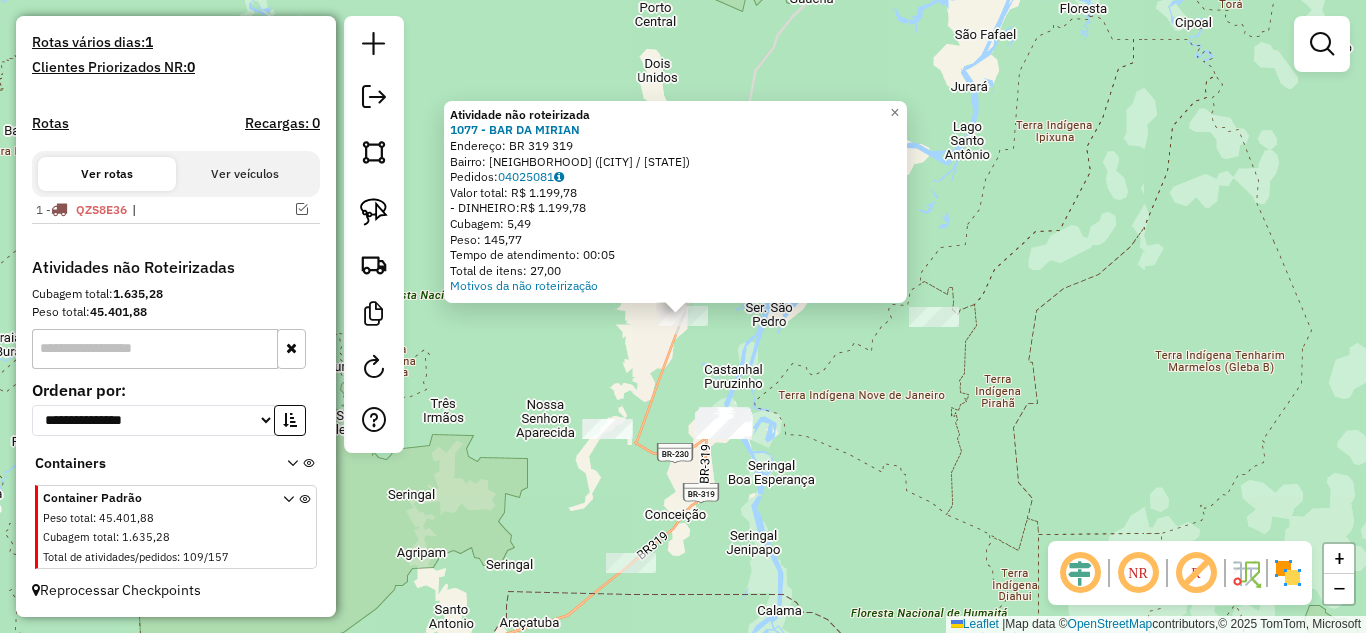 click on "Atividade não roteirizada 1077 - BAR DA MIRIAN  Endereço:  BR 319 319   Bairro: CENTRO (HUMAITA / AM)   Pedidos:  04025081   Valor total: R$ 1.199,78   - DINHEIRO:  R$ 1.199,78   Cubagem: 5,49   Peso: 145,77   Tempo de atendimento: 00:05   Total de itens: 27,00  Motivos da não roteirização × Janela de atendimento Grade de atendimento Capacidade Transportadoras Veículos Cliente Pedidos  Rotas Selecione os dias de semana para filtrar as janelas de atendimento  Seg   Ter   Qua   Qui   Sex   Sáb   Dom  Informe o período da janela de atendimento: De: Até:  Filtrar exatamente a janela do cliente  Considerar janela de atendimento padrão  Selecione os dias de semana para filtrar as grades de atendimento  Seg   Ter   Qua   Qui   Sex   Sáb   Dom   Considerar clientes sem dia de atendimento cadastrado  Clientes fora do dia de atendimento selecionado Filtrar as atividades entre os valores definidos abaixo:  Peso mínimo:   Peso máximo:   Cubagem mínima:   Cubagem máxima:   De:   Até:   De:   Até:  Nome:" 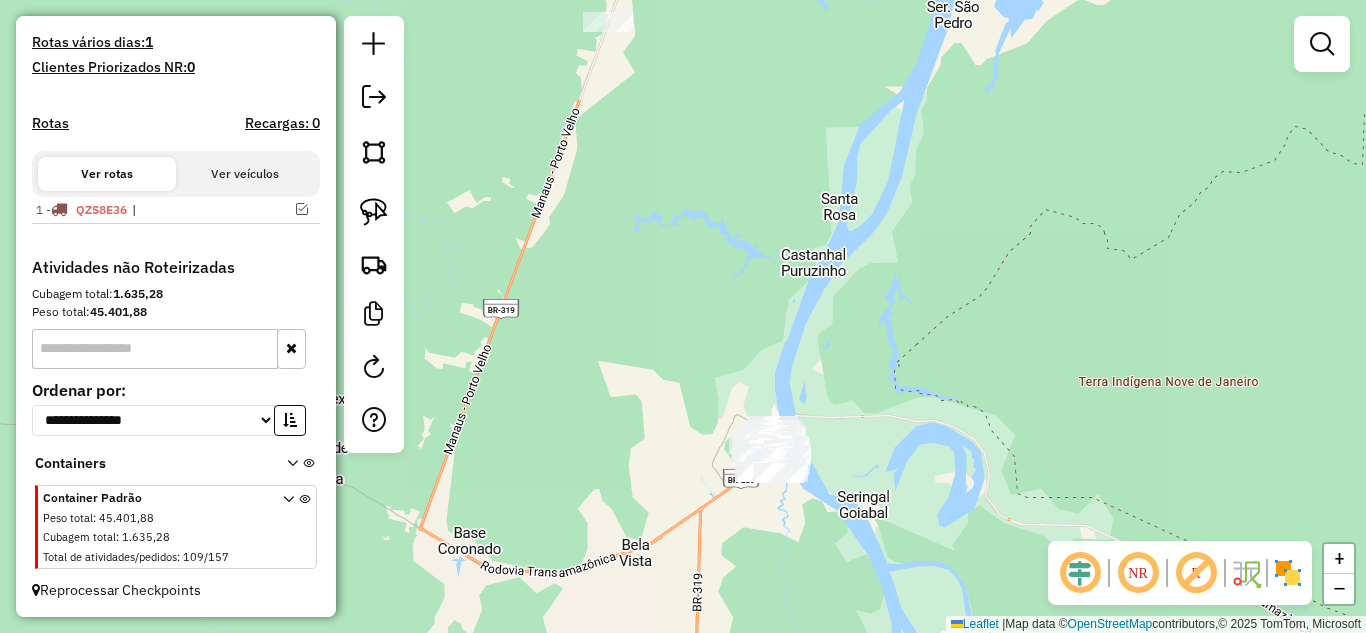 drag, startPoint x: 724, startPoint y: 414, endPoint x: 639, endPoint y: 313, distance: 132.00757 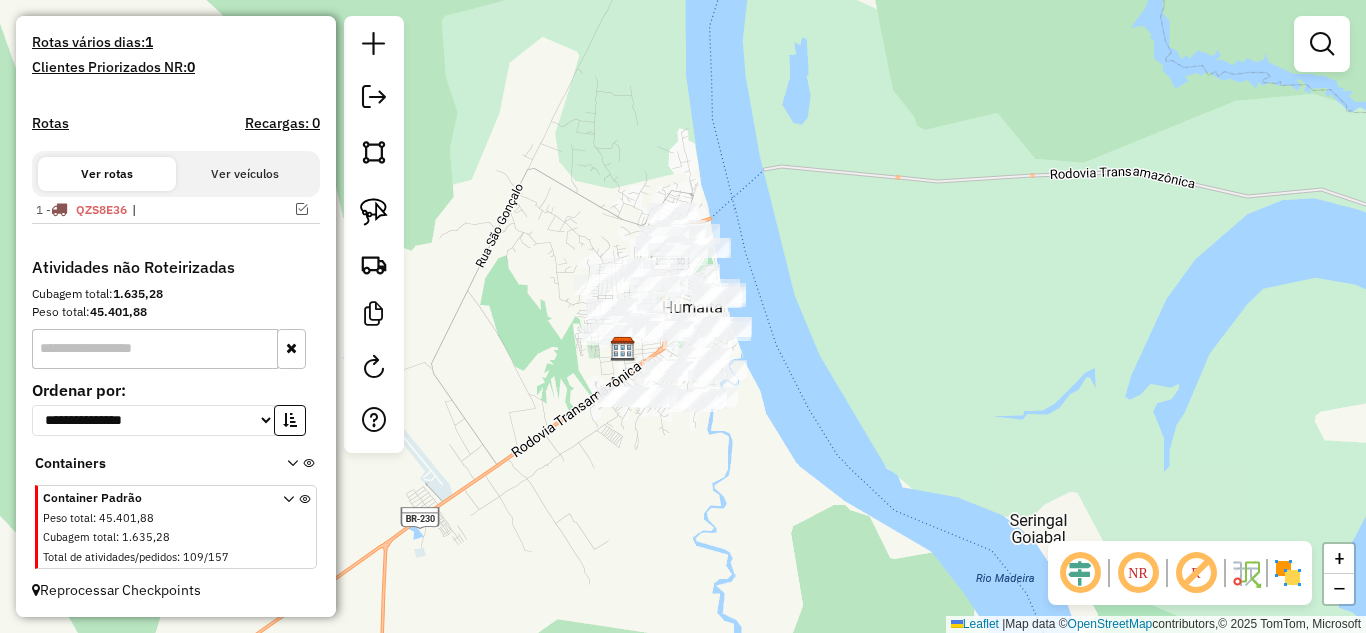 drag, startPoint x: 569, startPoint y: 245, endPoint x: 545, endPoint y: 208, distance: 44.102154 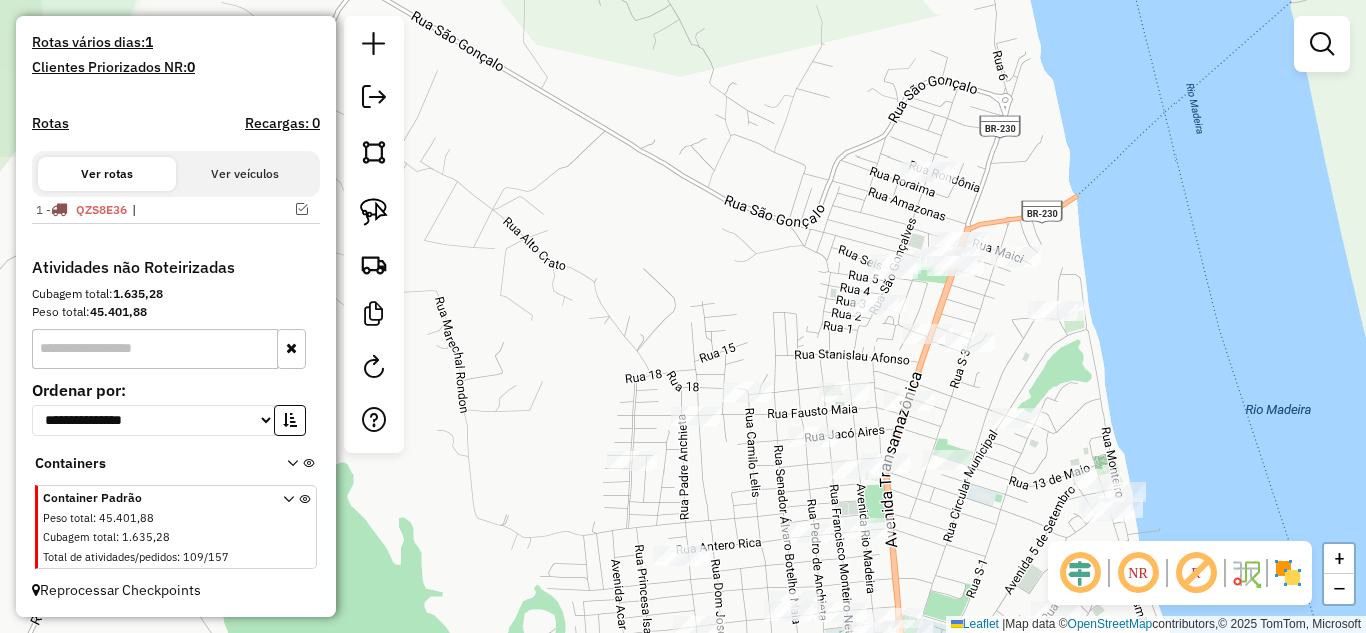 drag, startPoint x: 673, startPoint y: 260, endPoint x: 488, endPoint y: 303, distance: 189.93156 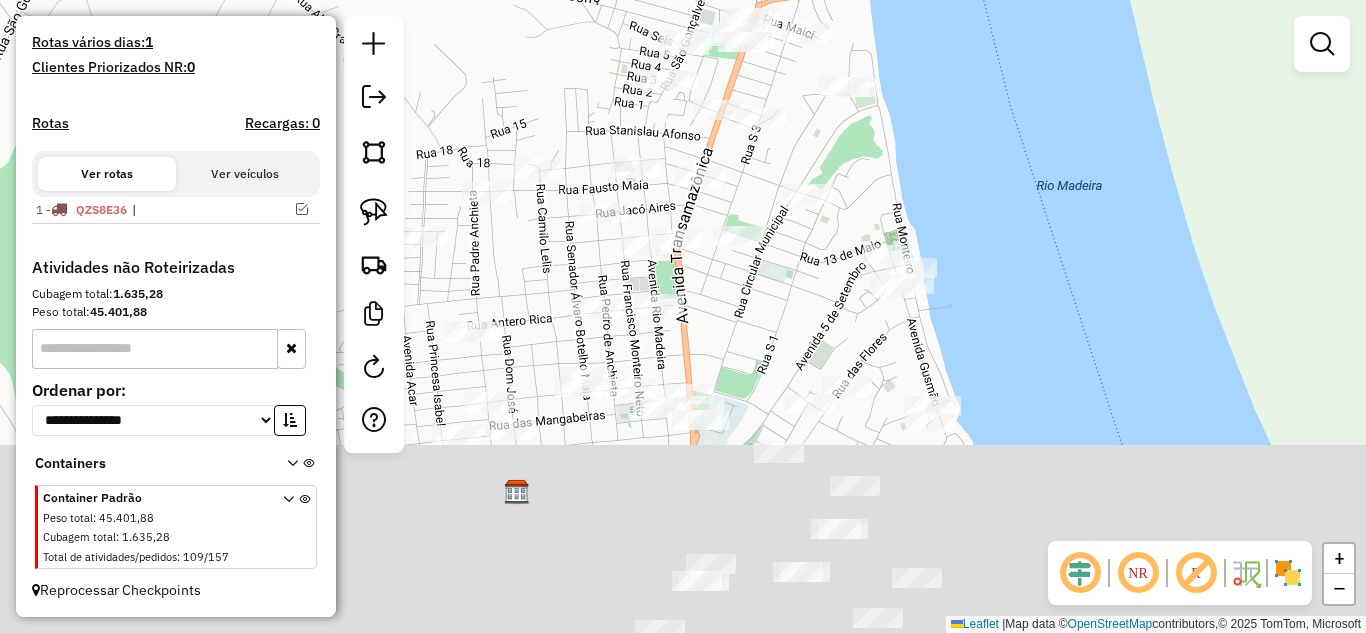 drag, startPoint x: 584, startPoint y: 309, endPoint x: 563, endPoint y: 10, distance: 299.73654 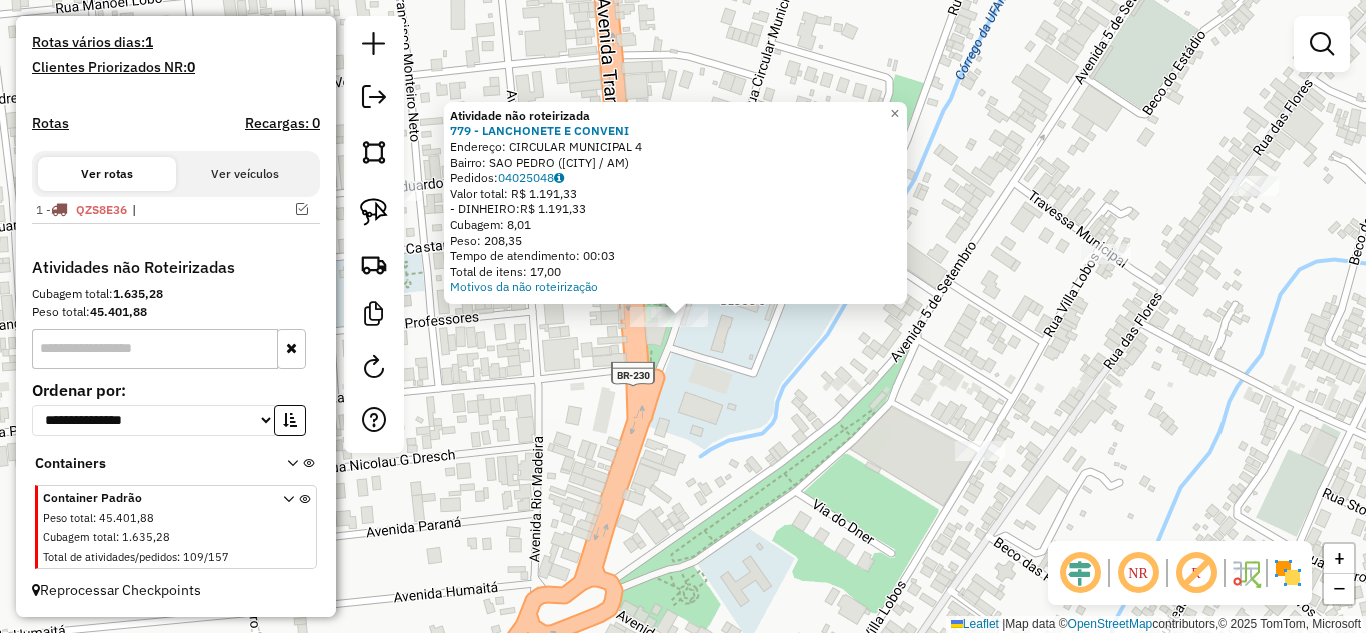 click on "× Atividade não roteirizada 779 - LANCHONETE E CONVENI  Endereço:  CIRCULAR MUNICIPAL 4   Bairro: SAO PEDRO (HUMAITA / AM)   Pedidos:  04025048   Valor total: R$ 1.191,33   - DINHEIRO:  R$ 1.191,33   Cubagem: 8,01   Peso: 208,35   Tempo de atendimento: 00:03   Total de itens: 17,00  Motivos da não roteirização × Janela de atendimento Grade de atendimento Capacidade Transportadoras Veículos Cliente Pedidos  Rotas Selecione os dias de semana para filtrar as janelas de atendimento  Seg   Ter   Qua   Qui   Sex   Sáb   Dom  Informe o período da janela de atendimento: De: Até:  Filtrar exatamente a janela do cliente  Considerar janela de atendimento padrão  Selecione os dias de semana para filtrar as grades de atendimento  Seg   Ter   Qua   Qui   Sex   Sáb   Dom   Considerar clientes sem dia de atendimento cadastrado  Clientes fora do dia de atendimento selecionado Filtrar as atividades entre os valores definidos abaixo:  Peso mínimo:   Peso máximo:   Cubagem mínima:   Cubagem máxima:   De:   De:" 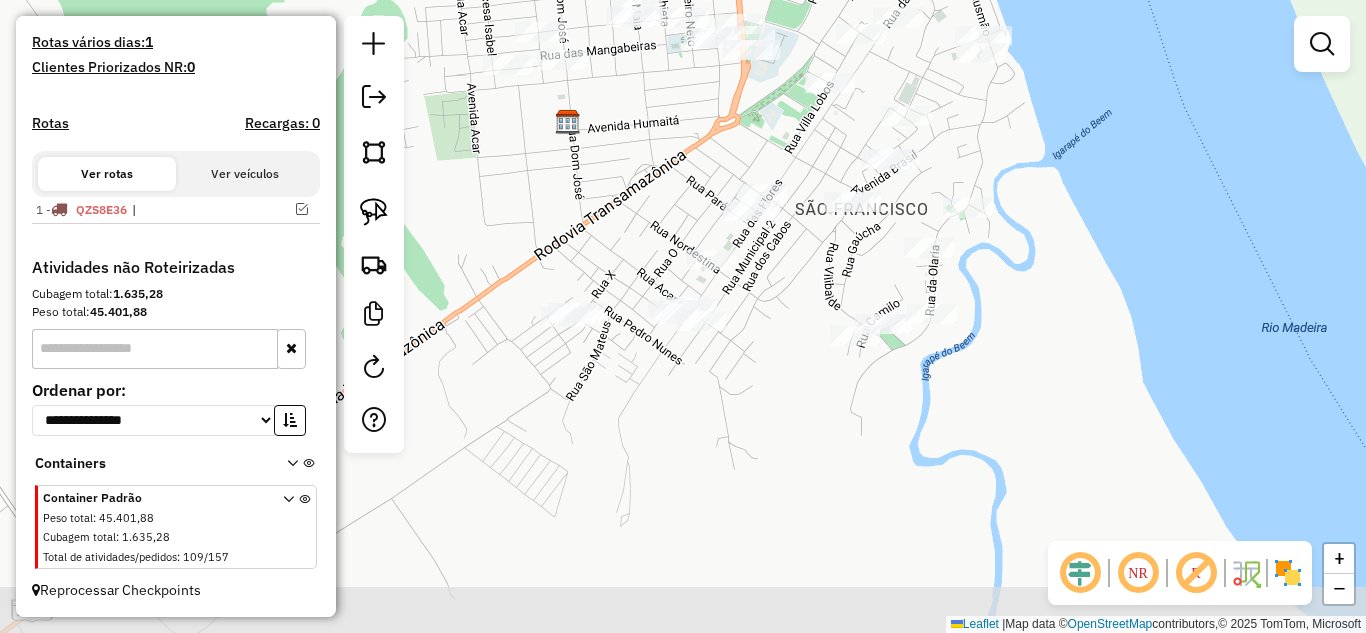 drag, startPoint x: 556, startPoint y: 395, endPoint x: 699, endPoint y: 95, distance: 332.33868 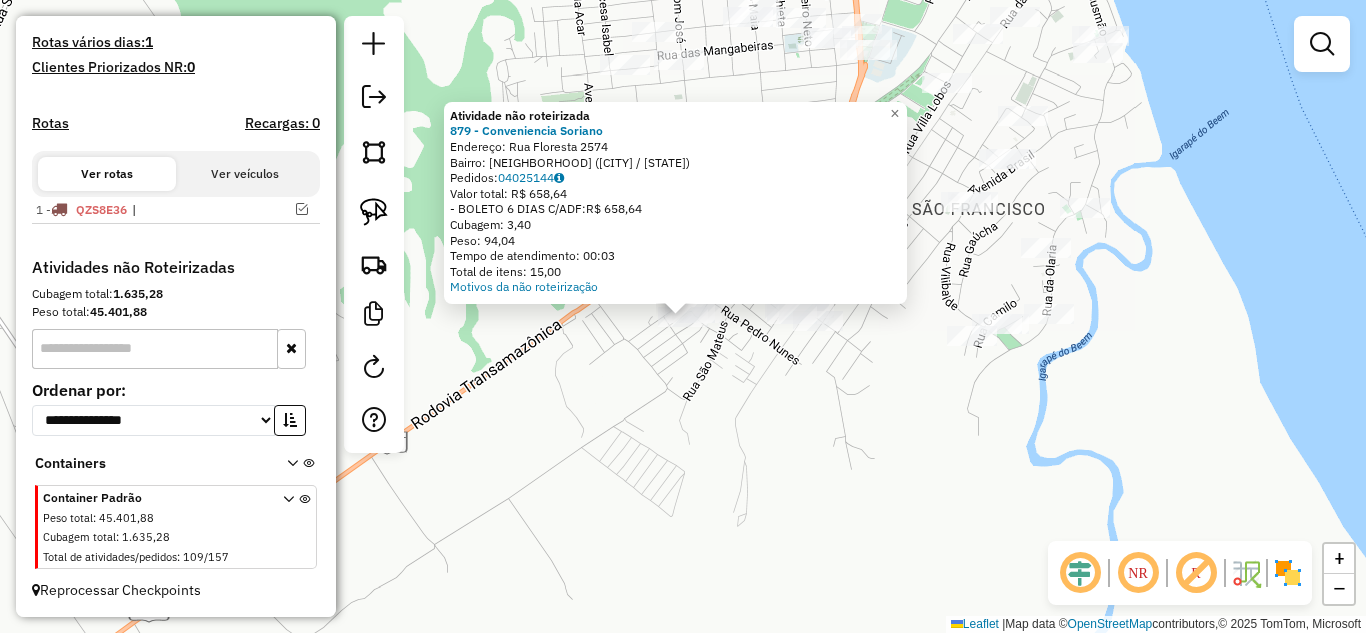 click on "Atividade não roteirizada 879 - Conveniencia Soriano  Endereço:  Rua Floresta 2574   Bairro: CENTRO ([CITY] / [STATE])   Pedidos:  04025144   Valor total: R$ 658,64   - BOLETO 6 DIAS C/ADF:  R$ 658,64   Cubagem: 3,40   Peso: 94,04   Tempo de atendimento: 00:03   Total de itens: 15,00  Motivos da não roteirização × Janela de atendimento Grade de atendimento Capacidade Transportadoras Veículos Cliente Pedidos  Rotas Selecione os dias de semana para filtrar as janelas de atendimento  Seg   Ter   Qua   Qui   Sex   Sáb   Dom  Informe o período da janela de atendimento: De: Até:  Filtrar exatamente a janela do cliente  Considerar janela de atendimento padrão  Selecione os dias de semana para filtrar as grades de atendimento  Seg   Ter   Qua   Qui   Sex   Sáb   Dom   Considerar clientes sem dia de atendimento cadastrado  Clientes fora do dia de atendimento selecionado Filtrar as atividades entre os valores definidos abaixo:  Peso mínimo:   Peso máximo:   Cubagem mínima:   Cubagem máxima:   De:   Até:  +" 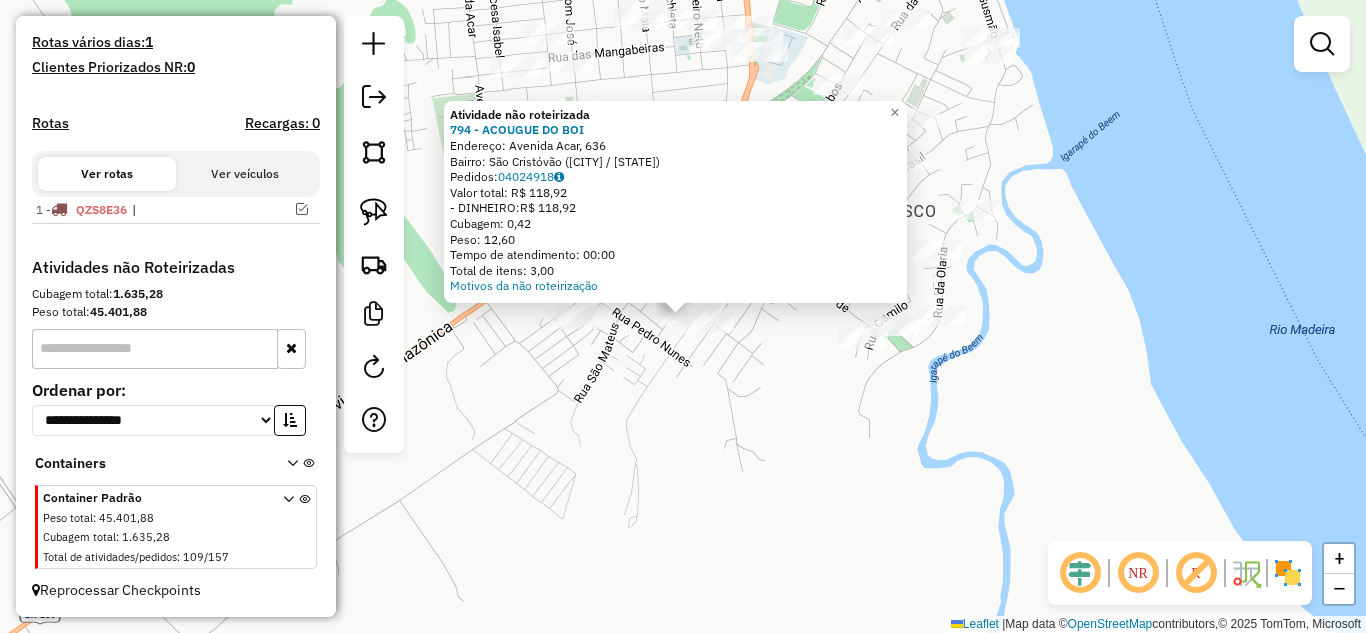 click on "Atividade não roteirizada 794 - ACOUGUE DO BOI  Endereço: Avenida Acar, 636   Bairro: São Cristóvão ([CITY] / [STATE])   Pedidos:  04024918   Valor total: R$ 118,92   - DINHEIRO:  R$ 118,92   Cubagem: 0,42   Peso: 12,60   Tempo de atendimento: 00:00   Total de itens: 3,00  Motivos da não roteirização × Janela de atendimento Grade de atendimento Capacidade Transportadoras Veículos Cliente Pedidos  Rotas Selecione os dias de semana para filtrar as janelas de atendimento  Seg   Ter   Qua   Qui   Sex   Sáb   Dom  Informe o período da janela de atendimento: De: Até:  Filtrar exatamente a janela do cliente  Considerar janela de atendimento padrão  Selecione os dias de semana para filtrar as grades de atendimento  Seg   Ter   Qua   Qui   Sex   Sáb   Dom   Considerar clientes sem dia de atendimento cadastrado  Clientes fora do dia de atendimento selecionado Filtrar as atividades entre os valores definidos abaixo:  Peso mínimo:   Peso máximo:   Cubagem mínima:   Cubagem máxima:   De:   Até:   De:  De:" 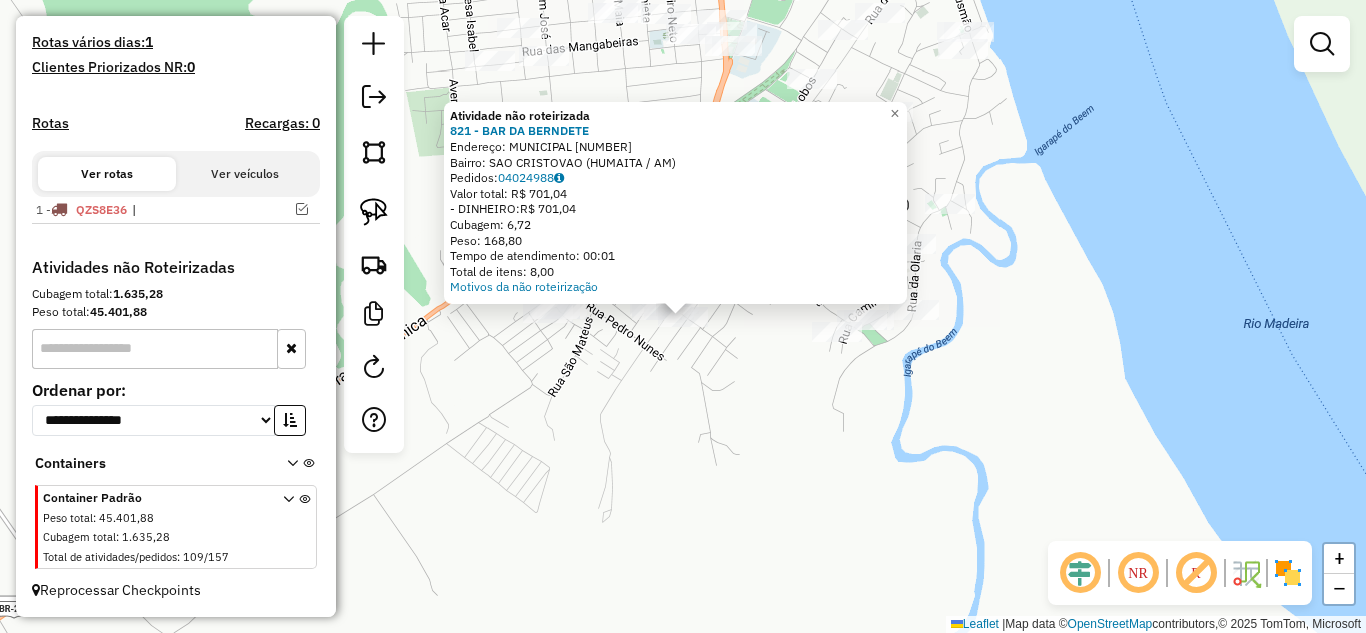 click on "Atividade não roteirizada 821 - BAR DA BERNDETE  Endereço:  [STREET] [NUMBER]   Bairro: [CITY] ([CITY] / [STATE])   Pedidos:  04024988   Valor total: R$ 701,04   - DINHEIRO:  R$ 701,04   Cubagem: 6,72   Peso: 168,80   Tempo de atendimento: 00:01   Total de itens: 8,00  Motivos da não roteirização × Janela de atendimento Grade de atendimento Capacidade Transportadoras Veículos Cliente Pedidos  Rotas Selecione os dias de semana para filtrar as janelas de atendimento  Seg   Ter   Qua   Qui   Sex   Sáb   Dom  Informe o período da janela de atendimento: De: Até:  Filtrar exatamente a janela do cliente  Considerar janela de atendimento padrão  Selecione os dias de semana para filtrar as grades de atendimento  Seg   Ter   Qua   Qui   Sex   Sáb   Dom   Considerar clientes sem dia de atendimento cadastrado  Clientes fora do dia de atendimento selecionado Filtrar as atividades entre os valores definidos abaixo:  Peso mínimo:   Peso máximo:   Cubagem mínima:   Cubagem máxima:   De:   Até:  De:  Nome:" 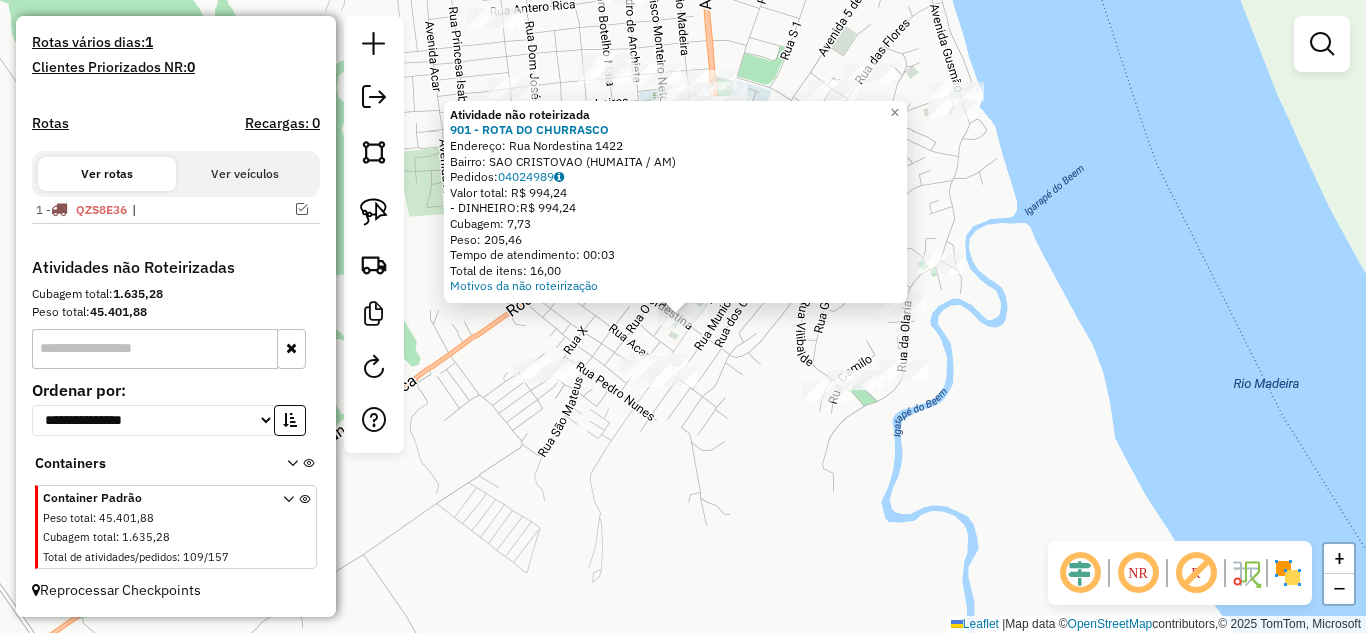click on "Atividade não roteirizada 901 - ROTA DO CHURRASCO Endereço: Rua Nordestina [NUMBER] Bairro: SAO CRISTOVAO ([CITY] / AM) Pedidos: [ORDER_ID] Valor total: R$ 994,24 - DINHEIRO: R$ 994,24 Cubagem: 7,73 Peso: 205,46 Tempo de atendimento: 00:03 Total de itens: 16,00 Motivos da não roteirização × Janela de atendimento Grade de atendimento Capacidade Transportadoras Veículos Cliente Pedidos Rotas Selecione os dias de semana para filtrar as janelas de atendimento Seg Ter Qua Qui Sex Sáb Dom Informe o período da janela de atendimento: De: Até: Filtrar exatamente a janela do cliente Considerar janela de atendimento padrão Selecione os dias de semana para filtrar as grades de atendimento Seg Ter Qua Qui Sex Sáb Dom Considerar clientes sem dia de atendimento cadastrado Clientes fora do dia de atendimento selecionado Filtrar as atividades entre os valores definidos abaixo: Peso mínimo: Peso máximo: Cubagem mínima: Cubagem máxima: De: Até: De:" 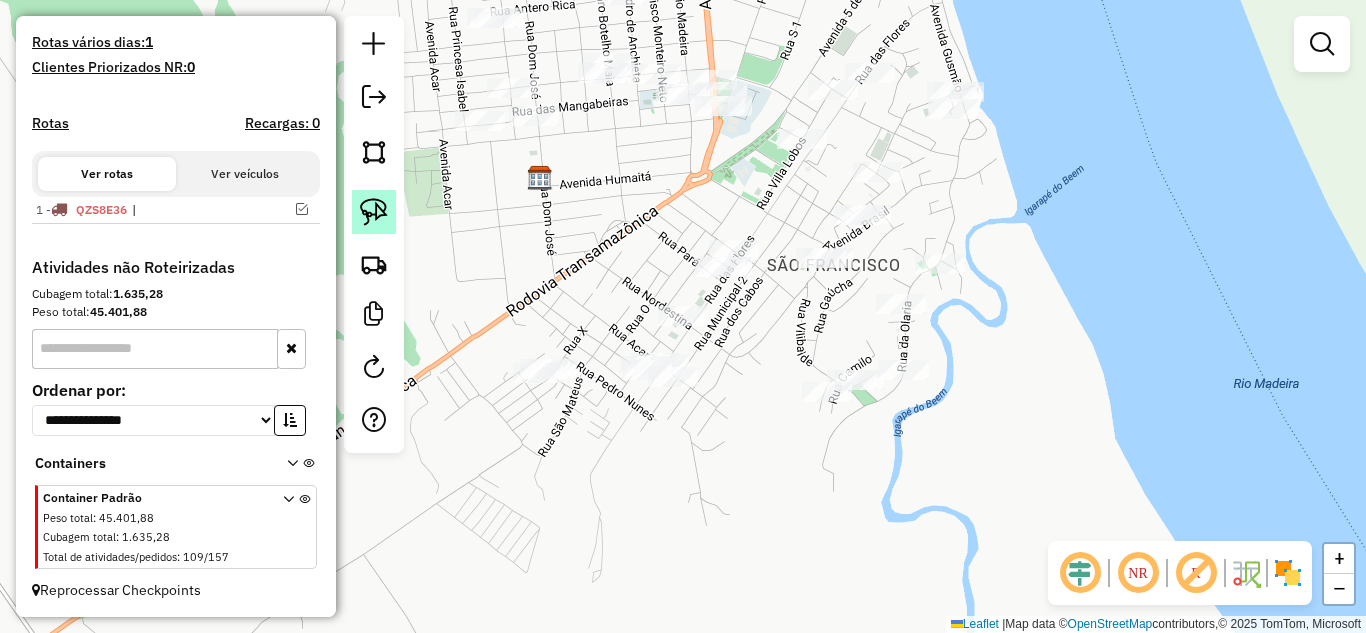 click 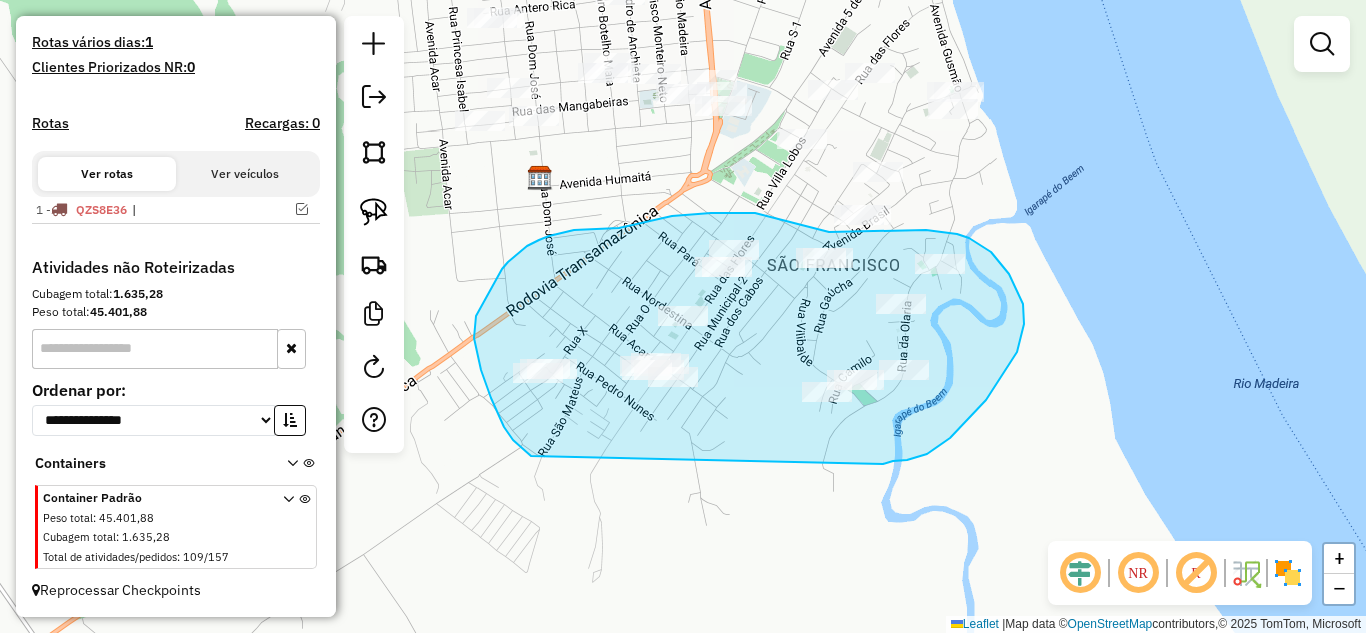 drag, startPoint x: 486, startPoint y: 384, endPoint x: 877, endPoint y: 465, distance: 399.30188 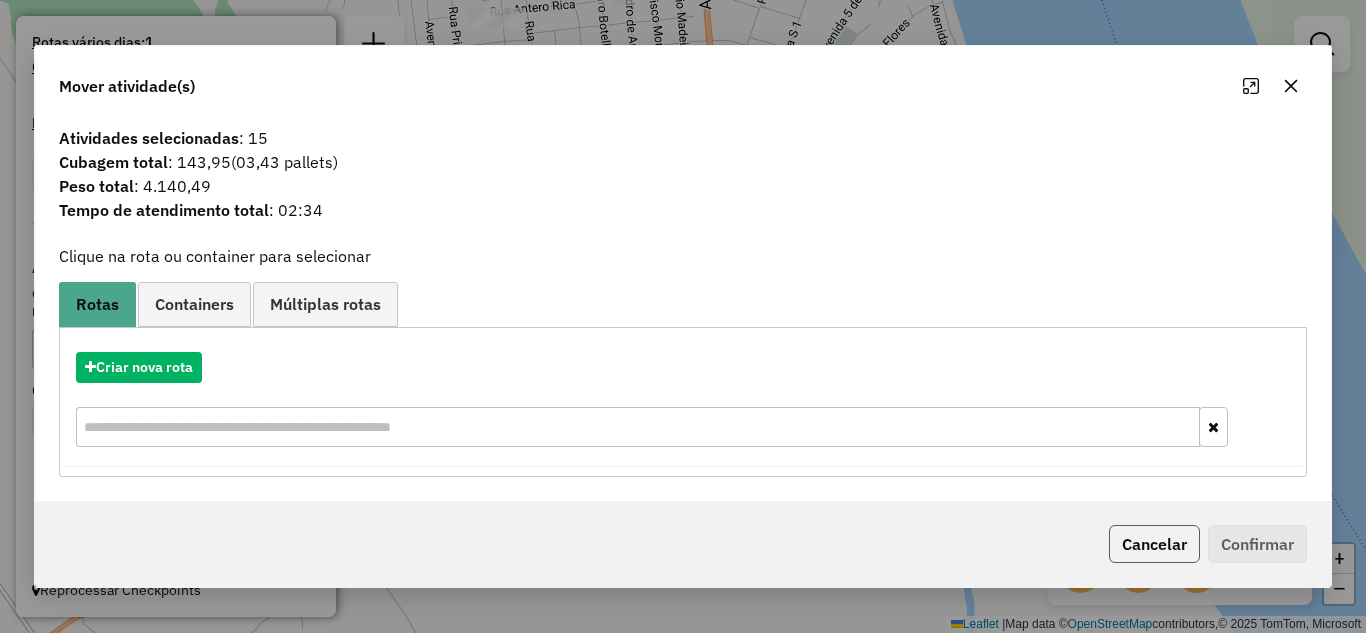 click on "Cancelar" 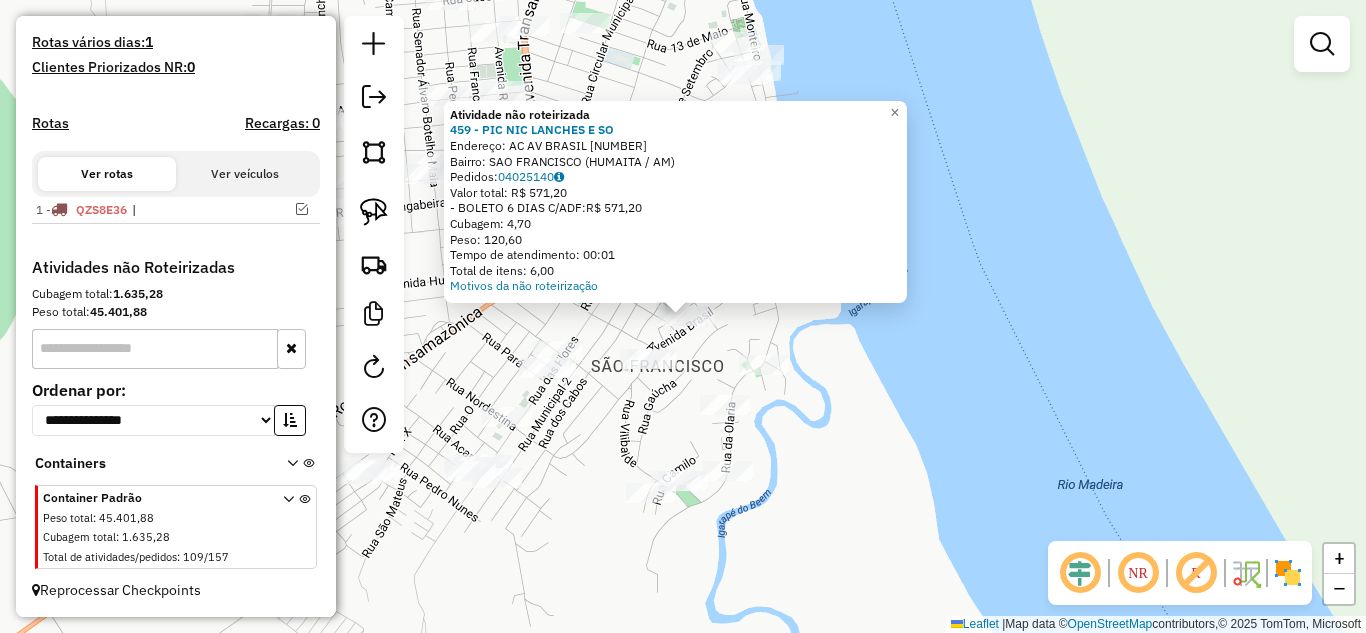 click on "Atividade não roteirizada 459 - PIC NIC LANCHES E SO Endereço: AC AV BRASIL [NUMBER] Bairro: [NEIGHBORHOOD] ([CITY] / [STATE]) Pedidos: [ORDER_ID] Valor total: R$ 571,20 - BOLETO 6 DIAS C/ADF: R$ 571,20 Cubagem: 4,70 Peso: 120,60 Tempo de atendimento: 00:01 Total de itens: 6,00 Motivos da não roteirização × Janela de atendimento Grade de atendimento Capacidade Transportadoras Veículos Cliente Pedidos Rotas Selecione os dias de semana para filtrar as janelas de atendimento Seg Ter Qua Qui Sex Sáb Dom Informe o período da janela de atendimento: De: Até: Filtrar exatamente a janela do cliente Considerar janela de atendimento padrão Selecione os dias de semana para filtrar as grades de atendimento Seg Ter Qua Qui Sex Sáb Dom Considerar clientes sem dia de atendimento cadastrado Clientes fora do dia de atendimento selecionado Filtrar as atividades entre os valores definidos abaixo: Peso mínimo: Peso máximo: Cubagem mínima: Cubagem máxima: De: De:" 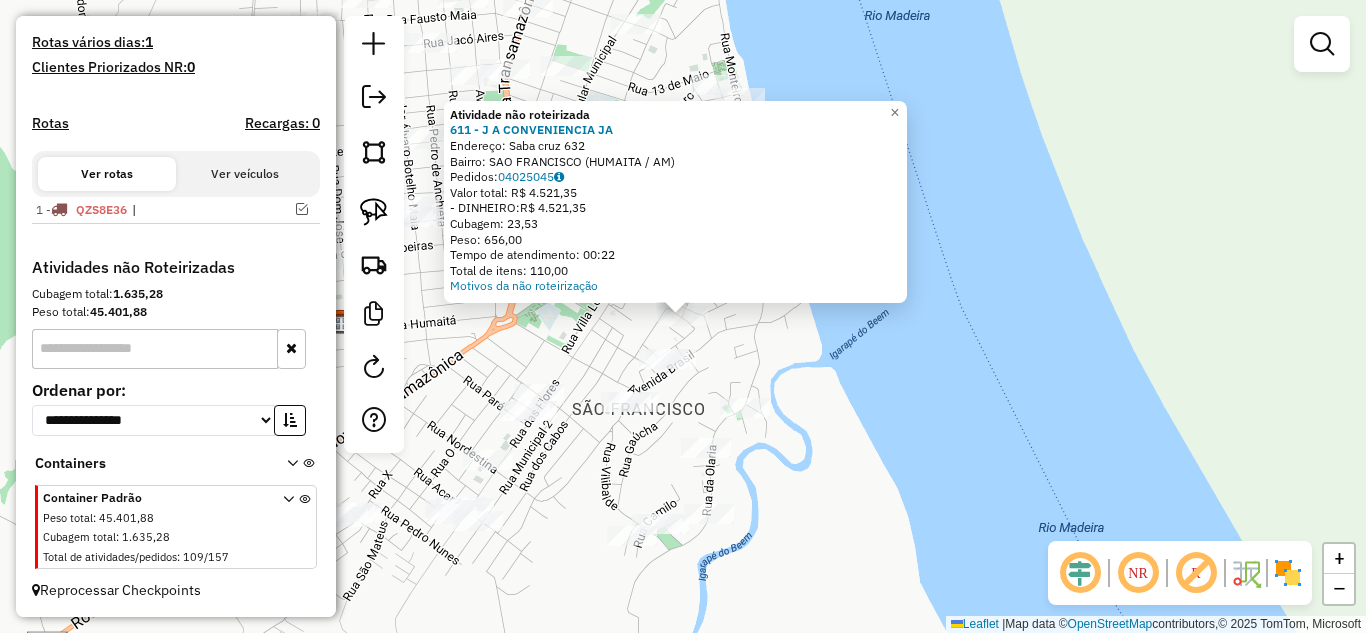 click on "Atividade não roteirizada 611 - J A CONVENIENCIA  JA  Endereço:  [STREET] [NUMBER]   Bairro: [CITY] ([CITY] / [STATE])   Pedidos:  04025045   Valor total: R$ 4.521,35   - DINHEIRO:  R$ 4.521,35   Cubagem: 23,53   Peso: 656,00   Tempo de atendimento: 00:22   Total de itens: 110,00  Motivos da não roteirização × Janela de atendimento Grade de atendimento Capacidade Transportadoras Veículos Cliente Pedidos  Rotas Selecione os dias de semana para filtrar as janelas de atendimento  Seg   Ter   Qua   Qui   Sex   Sáb   Dom  Informe o período da janela de atendimento: De: Até:  Filtrar exatamente a janela do cliente  Considerar janela de atendimento padrão  Selecione os dias de semana para filtrar as grades de atendimento  Seg   Ter   Qua   Qui   Sex   Sáb   Dom   Considerar clientes sem dia de atendimento cadastrado  Clientes fora do dia de atendimento selecionado Filtrar as atividades entre os valores definidos abaixo:  Peso mínimo:   Peso máximo:   Cubagem mínima:   Cubagem máxima:   De:   Até:  +" 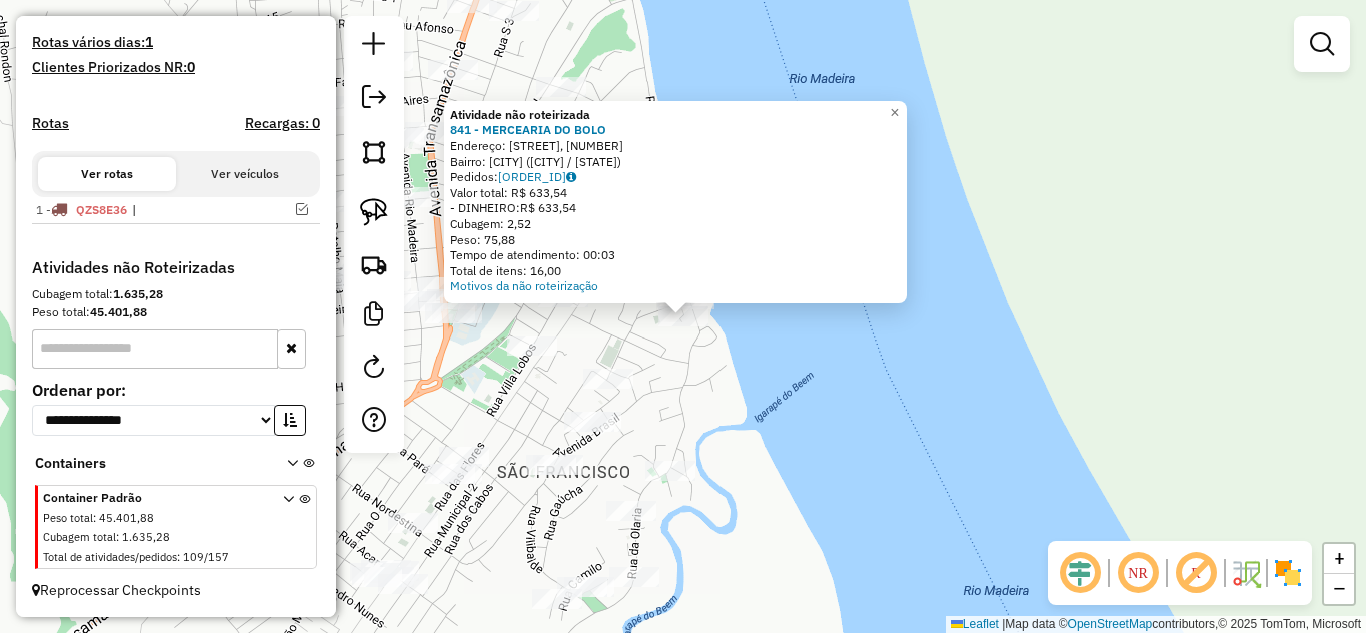 click on "Atividade não roteirizada 841 - MERCEARIA DO BOLO Endereço: Rua Santo Antônio, [NUMBER] Bairro: Santo Antônio ([CITY] / AM) Pedidos: [ORDER_ID] Valor total: R$ 633,54 - DINHEIRO: R$ 633,54 Cubagem: 2,52 Peso: 75,88 Tempo de atendimento: 00:03 Total de itens: 16,00 Motivos da não roteirização × Janela de atendimento Grade de atendimento Capacidade Transportadoras Veículos Cliente Pedidos Rotas Selecione os dias de semana para filtrar as janelas de atendimento Seg Ter Qua Qui Sex Sáb Dom Informe o período da janela de atendimento: De: Até: Filtrar exatamente a janela do cliente Considerar janela de atendimento padrão Selecione os dias de semana para filtrar as grades de atendimento Seg Ter Qua Qui Sex Sáb Dom Considerar clientes sem dia de atendimento cadastrado Clientes fora do dia de atendimento selecionado Filtrar as atividades entre os valores definidos abaixo: Peso mínimo: Peso máximo: Cubagem mínima: Cubagem máxima: De: Até: De: +" 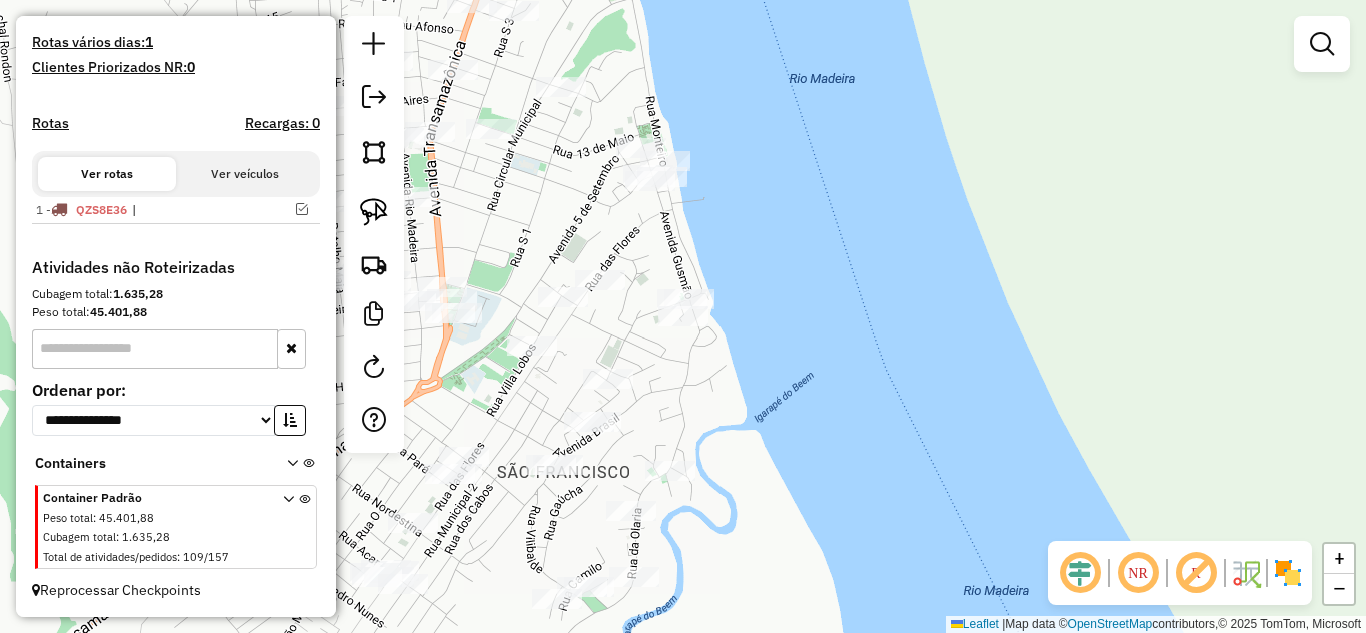 click on "Janela de atendimento Grade de atendimento Capacidade Transportadoras Veículos Cliente Pedidos  Rotas Selecione os dias de semana para filtrar as janelas de atendimento  Seg   Ter   Qua   Qui   Sex   Sáb   Dom  Informe o período da janela de atendimento: De: Até:  Filtrar exatamente a janela do cliente  Considerar janela de atendimento padrão  Selecione os dias de semana para filtrar as grades de atendimento  Seg   Ter   Qua   Qui   Sex   Sáb   Dom   Considerar clientes sem dia de atendimento cadastrado  Clientes fora do dia de atendimento selecionado Filtrar as atividades entre os valores definidos abaixo:  Peso mínimo:   Peso máximo:   Cubagem mínima:   Cubagem máxima:   De:   Até:  Filtrar as atividades entre o tempo de atendimento definido abaixo:  De:   Até:   Considerar capacidade total dos clientes não roteirizados Transportadora: Selecione um ou mais itens Tipo de veículo: Selecione um ou mais itens Veículo: Selecione um ou mais itens Motorista: Selecione um ou mais itens Nome: Rótulo:" 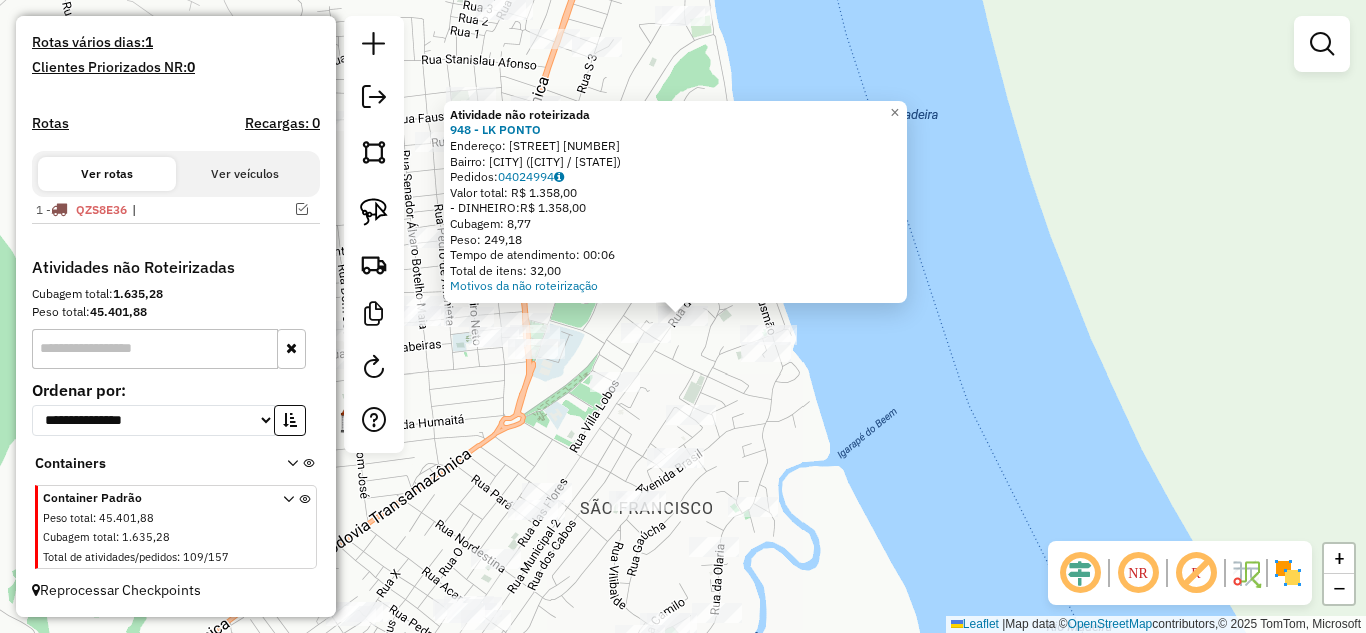 click on "Atividade não roteirizada 948 - LK PONTO  Endereço:  [STREET] [NUMBER]   Bairro: [CITY] ([CITY] / [STATE])   Pedidos:  04024994   Valor total: R$ 1.358,00   - DINHEIRO:  R$ 1.358,00   Cubagem: 8,77   Peso: 249,18   Tempo de atendimento: 00:06   Total de itens: 32,00  Motivos da não roteirização × Janela de atendimento Grade de atendimento Capacidade Transportadoras Veículos Cliente Pedidos  Rotas Selecione os dias de semana para filtrar as janelas de atendimento  Seg   Ter   Qua   Qui   Sex   Sáb   Dom  Informe o período da janela de atendimento: De: Até:  Filtrar exatamente a janela do cliente  Considerar janela de atendimento padrão  Selecione os dias de semana para filtrar as grades de atendimento  Seg   Ter   Qua   Qui   Sex   Sáb   Dom   Considerar clientes sem dia de atendimento cadastrado  Clientes fora do dia de atendimento selecionado Filtrar as atividades entre os valores definidos abaixo:  Peso mínimo:   Peso máximo:   Cubagem mínima:   Cubagem máxima:   De:   Até:   De:   Até:  +" 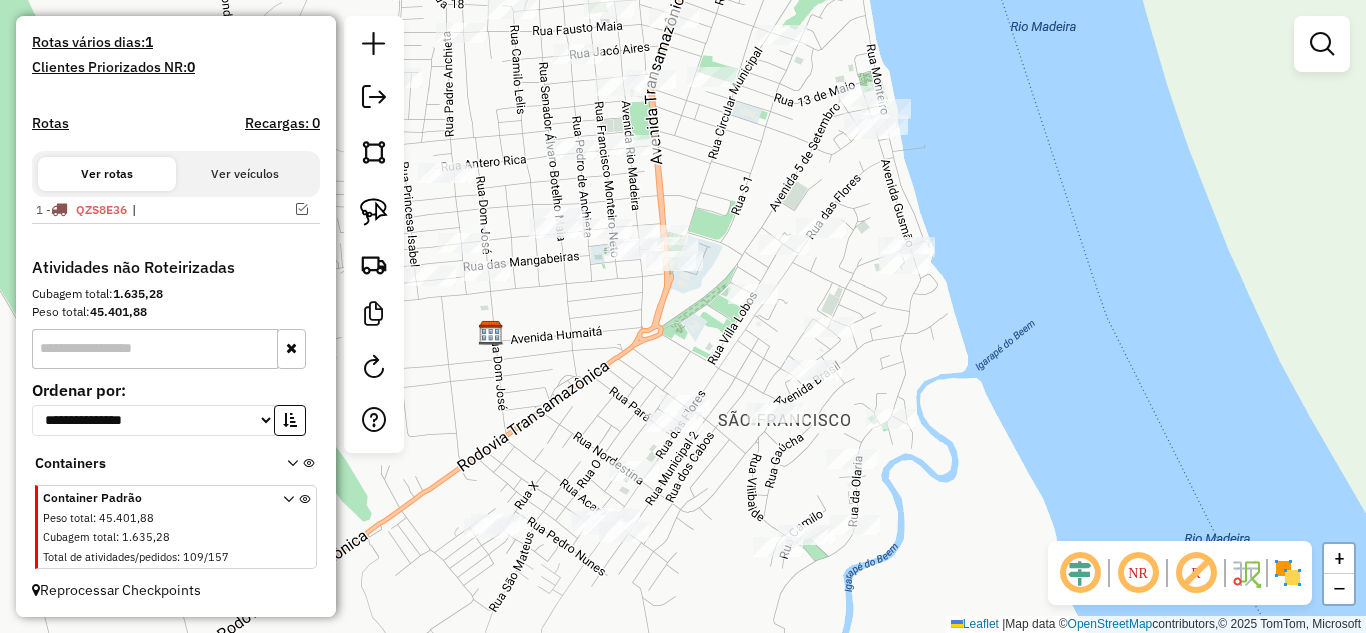 drag, startPoint x: 1016, startPoint y: 366, endPoint x: 1077, endPoint y: 330, distance: 70.83079 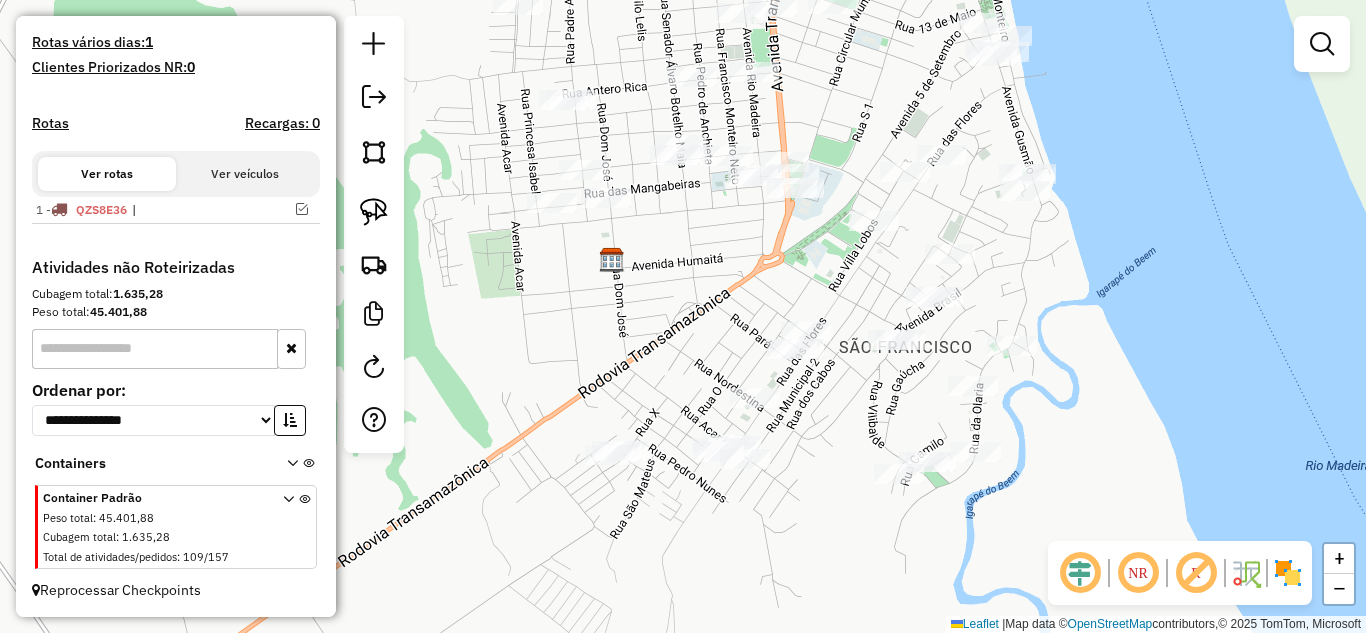 drag, startPoint x: 712, startPoint y: 314, endPoint x: 772, endPoint y: 277, distance: 70.491135 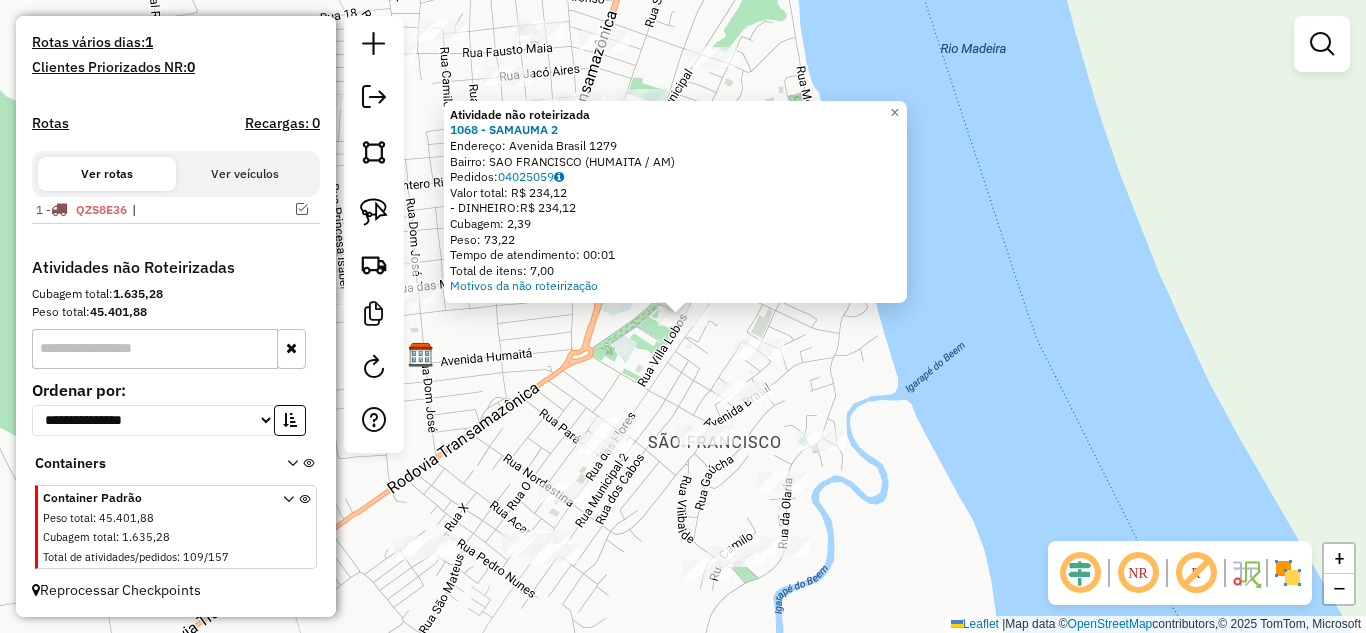 click on "Atividade não roteirizada 1068 - SAMAUMA 2 Endereço: Avenida Brasil [NUMBER] Bairro: [NEIGHBORHOOD] ([CITY] / [STATE]) Pedidos: [ORDER_ID] Valor total: R$ 234,12 - DINHEIRO: R$ 234,12 Cubagem: 2,39 Peso: 73,22 Tempo de atendimento: 00:01 Total de itens: 7,00 Motivos da não roteirização × Janela de atendimento Grade de atendimento Capacidade Transportadoras Veículos Cliente Pedidos Rotas Selecione os dias de semana para filtrar as janelas de atendimento Seg Ter Qua Qui Sex Sáb Dom Informe o período da janela de atendimento: De: Até: Filtrar exatamente a janela do cliente Considerar janela de atendimento padrão Selecione os dias de semana para filtrar as grades de atendimento Seg Ter Qua Qui Sex Sáb Dom Considerar clientes sem dia de atendimento cadastrado Clientes fora do dia de atendimento selecionado Filtrar as atividades entre os valores definidos abaixo: Peso mínimo: Peso máximo: Cubagem mínima: Cubagem máxima: De: Até: De: Até:" 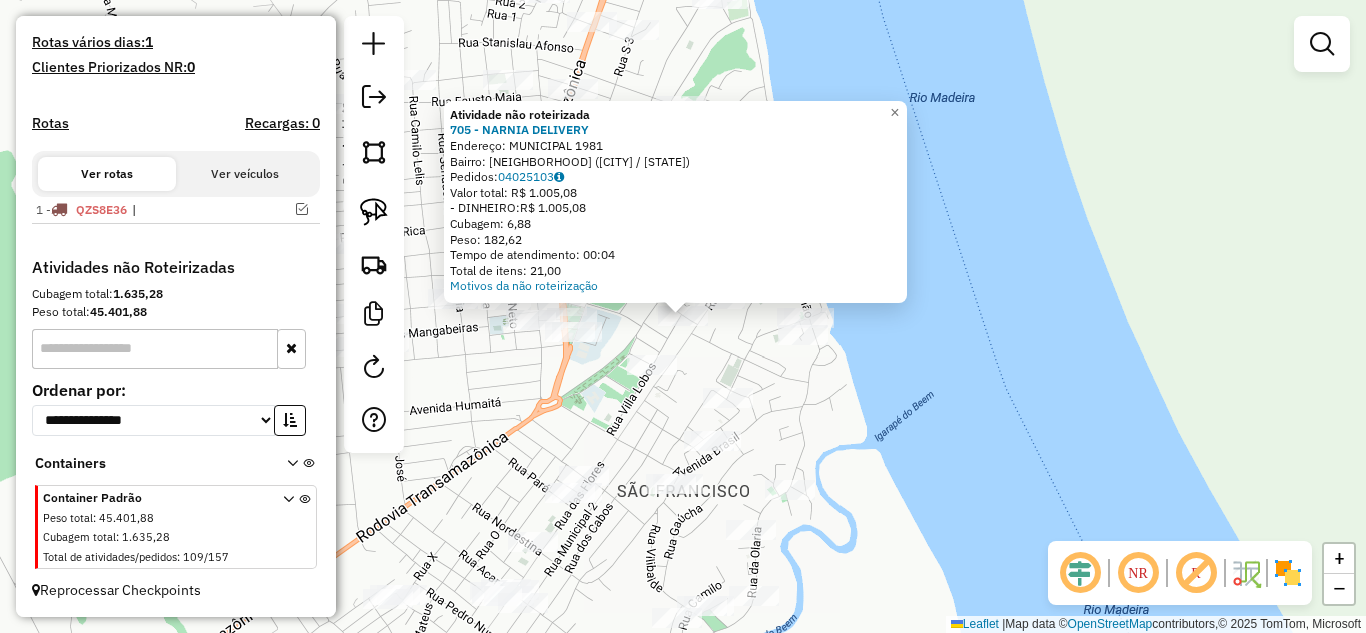 click on "Atividade não roteirizada 705 - NARNIA DELIVERY Endereço: MUNICIPAL [NUMBER] Bairro: CENTRO ([CITY] / AM) Pedidos: [ORDER_NUMBER] Valor total: R$ [PRICE] - DINHEIRO: R$ [PRICE] Cubagem: [CUBAGE] Peso: [WEIGHT] Tempo de atendimento: [TIME] Total de itens: [ITEMS] Motivos da não roteirização × Janela de atendimento Grade de atendimento Capacidade Transportadoras Veículos Cliente Pedidos Rotas Selecione os dias de semana para filtrar as janelas de atendimento Seg Ter Qua Qui Sex Sáb Dom Informe o período da janela de atendimento: De: Até: Filtrar exatamente a janela do cliente Considerar janela de atendimento padrão Selecione os dias de semana para filtrar as grades de atendimento Seg Ter Qua Qui Sex Sáb Dom Considerar clientes sem dia de atendimento cadastrado Clientes fora do dia de atendimento selecionado Filtrar as atividades entre os valores definidos abaixo: Peso mínimo: Peso máximo: Cubagem mínima: Cubagem máxima: De: Até: De: Até: +" 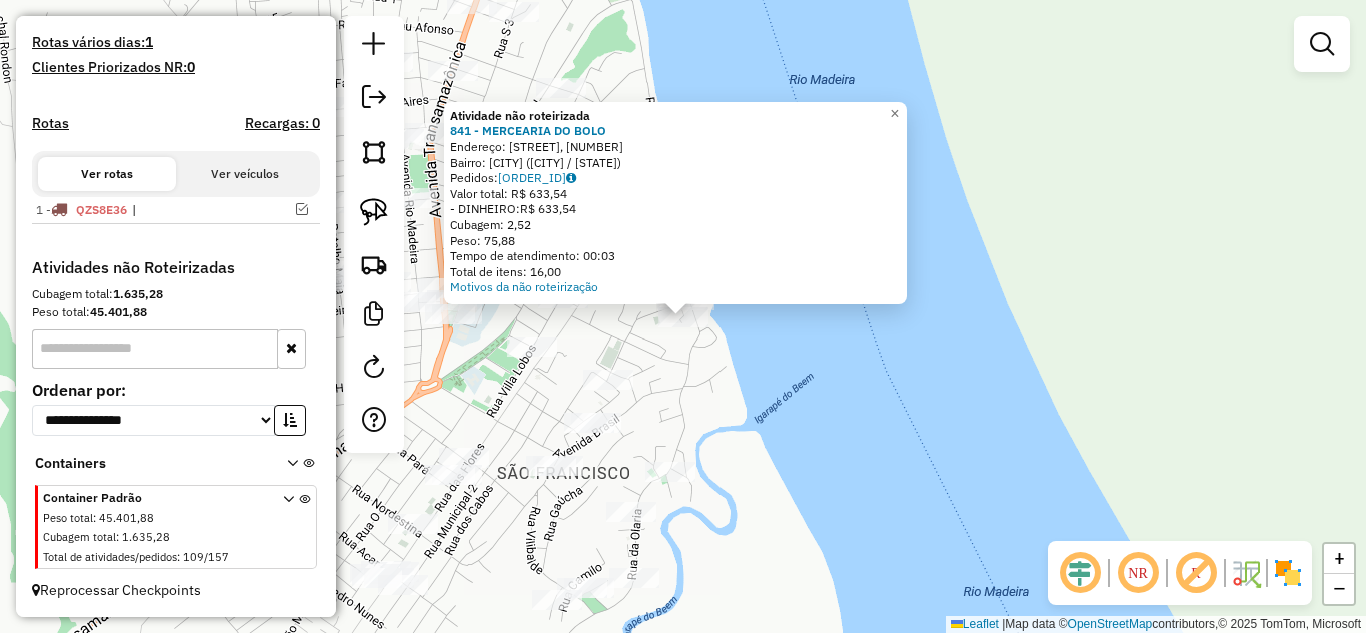 click on "Atividade não roteirizada 841 - MERCEARIA DO BOLO Endereço: Rua Santo Antônio, [NUMBER] Bairro: Santo Antônio ([CITY] / AM) Pedidos: [ORDER_ID] Valor total: R$ 633,54 - DINHEIRO: R$ 633,54 Cubagem: 2,52 Peso: 75,88 Tempo de atendimento: 00:03 Total de itens: 16,00 Motivos da não roteirização × Janela de atendimento Grade de atendimento Capacidade Transportadoras Veículos Cliente Pedidos Rotas Selecione os dias de semana para filtrar as janelas de atendimento Seg Ter Qua Qui Sex Sáb Dom Informe o período da janela de atendimento: De: Até: Filtrar exatamente a janela do cliente Considerar janela de atendimento padrão Selecione os dias de semana para filtrar as grades de atendimento Seg Ter Qua Qui Sex Sáb Dom Considerar clientes sem dia de atendimento cadastrado Clientes fora do dia de atendimento selecionado Filtrar as atividades entre os valores definidos abaixo: Peso mínimo: Peso máximo: Cubagem mínima: Cubagem máxima: De: Até: De: +" 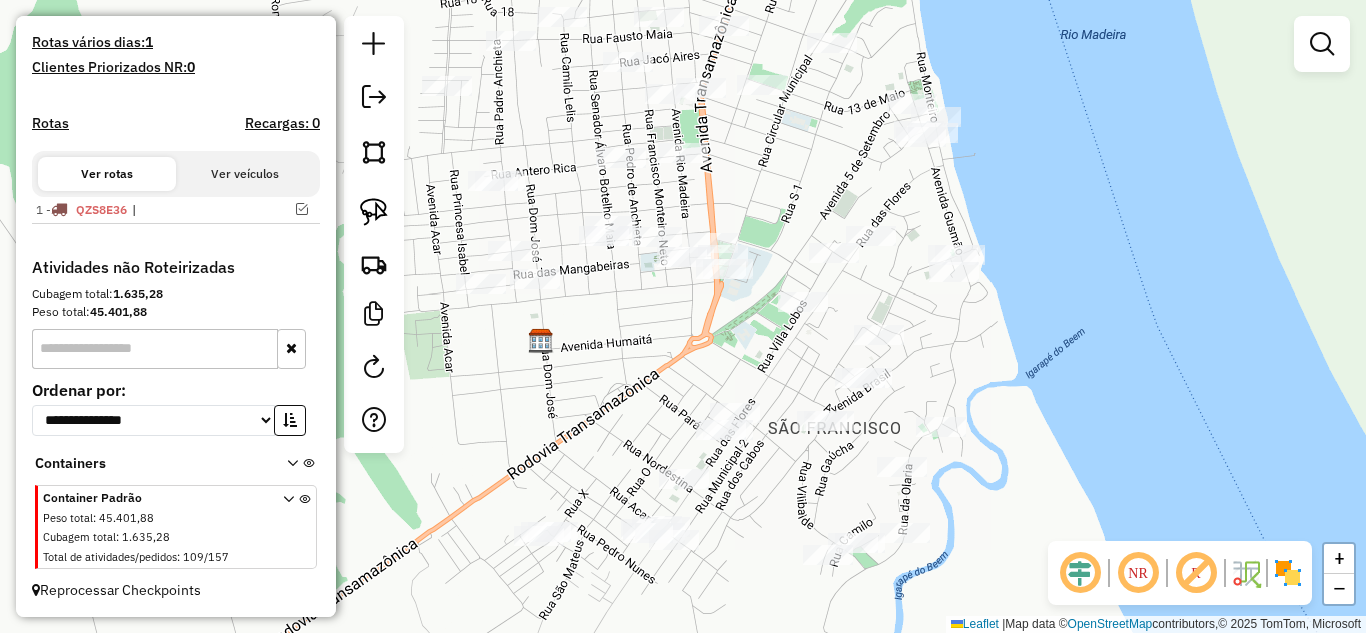 drag, startPoint x: 741, startPoint y: 409, endPoint x: 1012, endPoint y: 364, distance: 274.71075 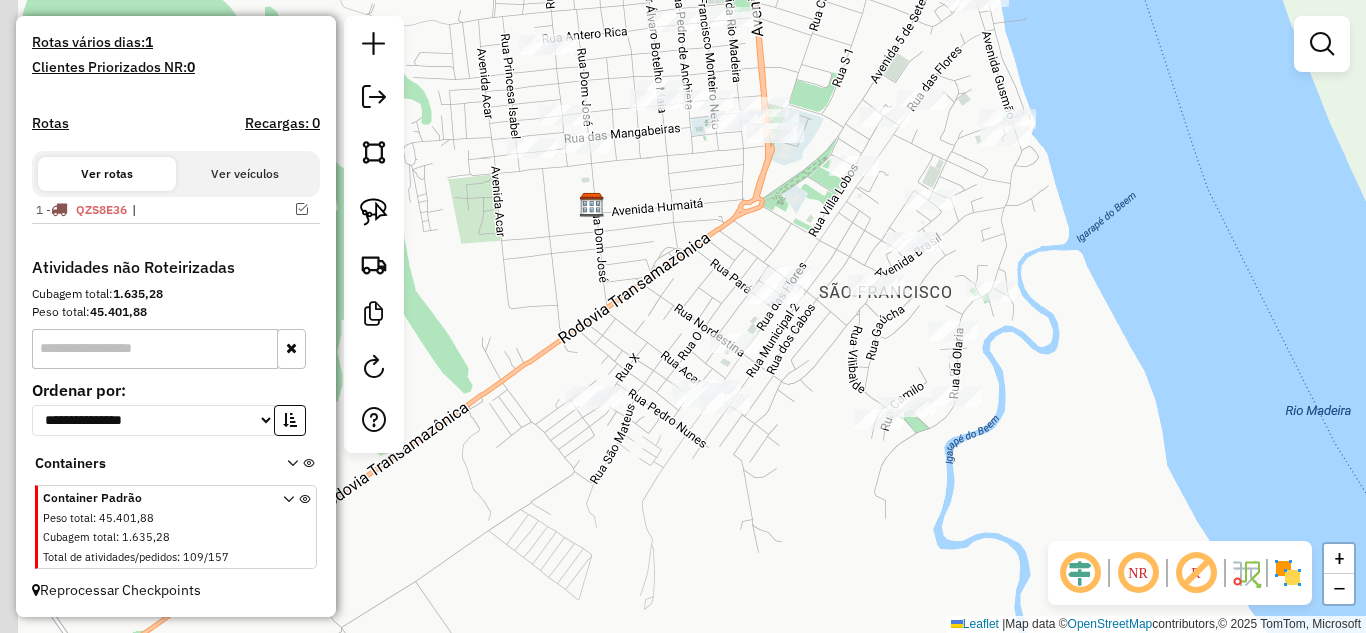 click on "Janela de atendimento Grade de atendimento Capacidade Transportadoras Veículos Cliente Pedidos  Rotas Selecione os dias de semana para filtrar as janelas de atendimento  Seg   Ter   Qua   Qui   Sex   Sáb   Dom  Informe o período da janela de atendimento: De: Até:  Filtrar exatamente a janela do cliente  Considerar janela de atendimento padrão  Selecione os dias de semana para filtrar as grades de atendimento  Seg   Ter   Qua   Qui   Sex   Sáb   Dom   Considerar clientes sem dia de atendimento cadastrado  Clientes fora do dia de atendimento selecionado Filtrar as atividades entre os valores definidos abaixo:  Peso mínimo:   Peso máximo:   Cubagem mínima:   Cubagem máxima:   De:   Até:  Filtrar as atividades entre o tempo de atendimento definido abaixo:  De:   Até:   Considerar capacidade total dos clientes não roteirizados Transportadora: Selecione um ou mais itens Tipo de veículo: Selecione um ou mais itens Veículo: Selecione um ou mais itens Motorista: Selecione um ou mais itens Nome: Rótulo:" 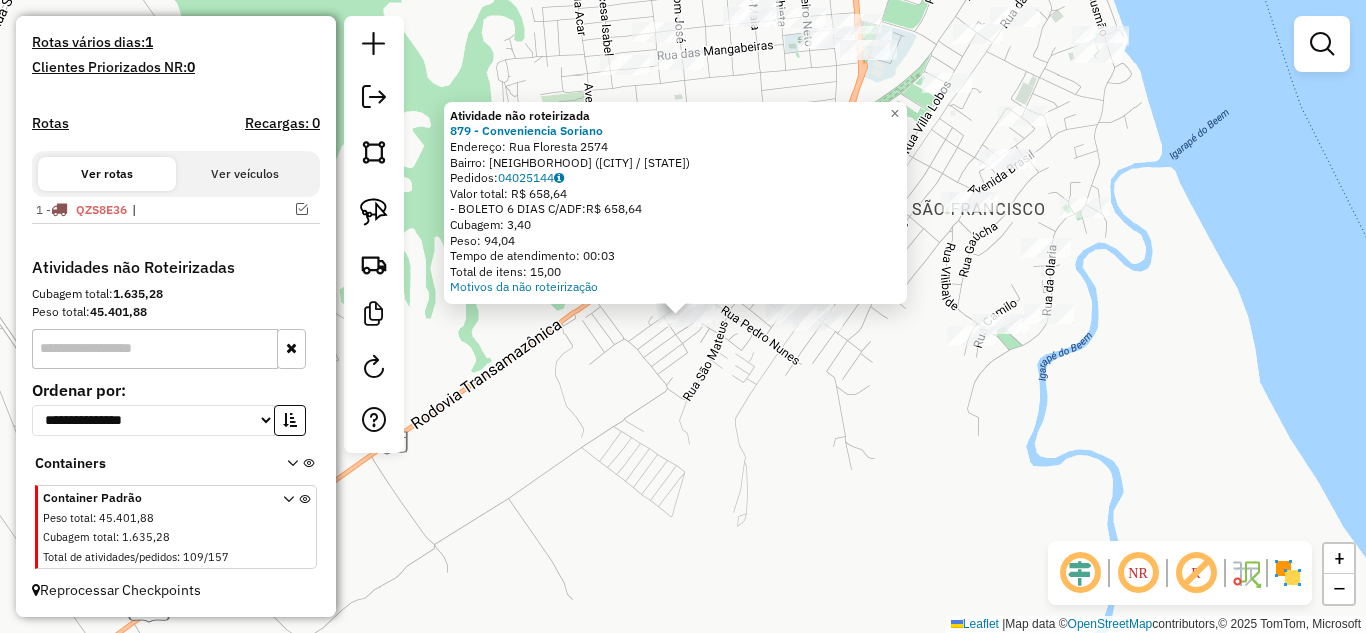 click on "Atividade não roteirizada 879 - Conveniencia Soriano  Endereço:  Rua Floresta 2574   Bairro: CENTRO ([CITY] / [STATE])   Pedidos:  04025144   Valor total: R$ 658,64   - BOLETO 6 DIAS C/ADF:  R$ 658,64   Cubagem: 3,40   Peso: 94,04   Tempo de atendimento: 00:03   Total de itens: 15,00  Motivos da não roteirização × Janela de atendimento Grade de atendimento Capacidade Transportadoras Veículos Cliente Pedidos  Rotas Selecione os dias de semana para filtrar as janelas de atendimento  Seg   Ter   Qua   Qui   Sex   Sáb   Dom  Informe o período da janela de atendimento: De: Até:  Filtrar exatamente a janela do cliente  Considerar janela de atendimento padrão  Selecione os dias de semana para filtrar as grades de atendimento  Seg   Ter   Qua   Qui   Sex   Sáb   Dom   Considerar clientes sem dia de atendimento cadastrado  Clientes fora do dia de atendimento selecionado Filtrar as atividades entre os valores definidos abaixo:  Peso mínimo:   Peso máximo:   Cubagem mínima:   Cubagem máxima:   De:   Até:  +" 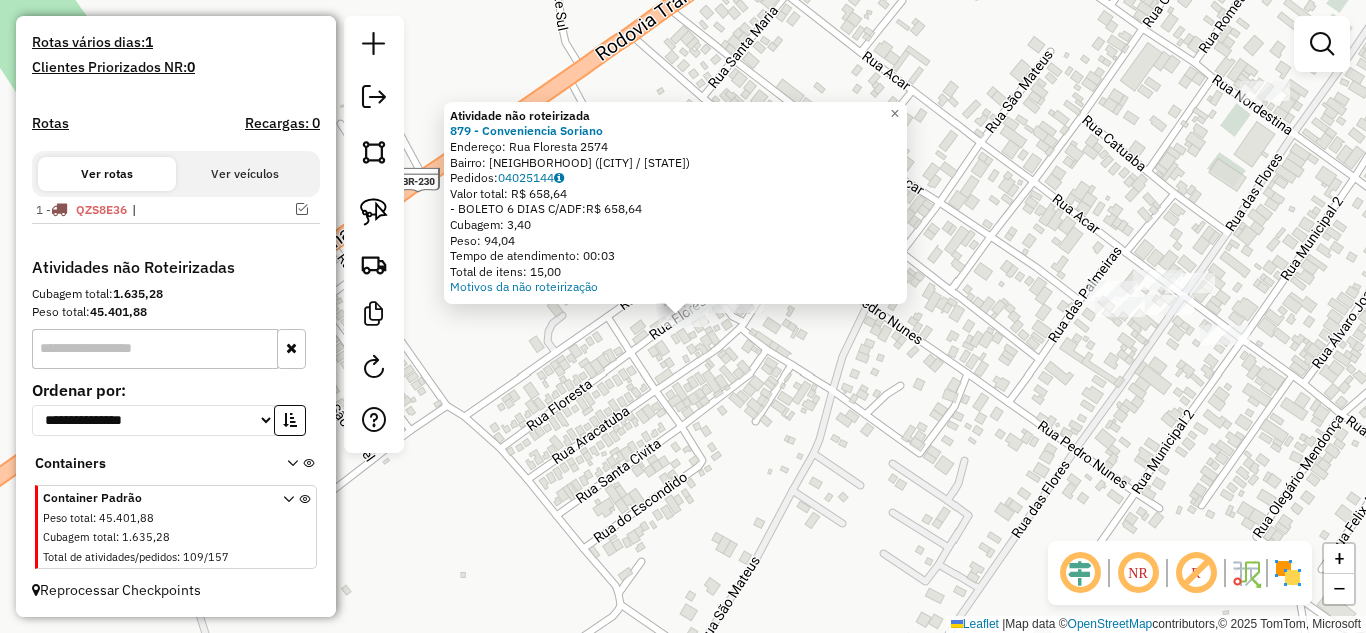 click on "Atividade não roteirizada 879 - Conveniencia Soriano  Endereço:  Rua Floresta 2574   Bairro: CENTRO ([CITY] / [STATE])   Pedidos:  04025144   Valor total: R$ 658,64   - BOLETO 6 DIAS C/ADF:  R$ 658,64   Cubagem: 3,40   Peso: 94,04   Tempo de atendimento: 00:03   Total de itens: 15,00  Motivos da não roteirização × Janela de atendimento Grade de atendimento Capacidade Transportadoras Veículos Cliente Pedidos  Rotas Selecione os dias de semana para filtrar as janelas de atendimento  Seg   Ter   Qua   Qui   Sex   Sáb   Dom  Informe o período da janela de atendimento: De: Até:  Filtrar exatamente a janela do cliente  Considerar janela de atendimento padrão  Selecione os dias de semana para filtrar as grades de atendimento  Seg   Ter   Qua   Qui   Sex   Sáb   Dom   Considerar clientes sem dia de atendimento cadastrado  Clientes fora do dia de atendimento selecionado Filtrar as atividades entre os valores definidos abaixo:  Peso mínimo:   Peso máximo:   Cubagem mínima:   Cubagem máxima:   De:   Até:  +" 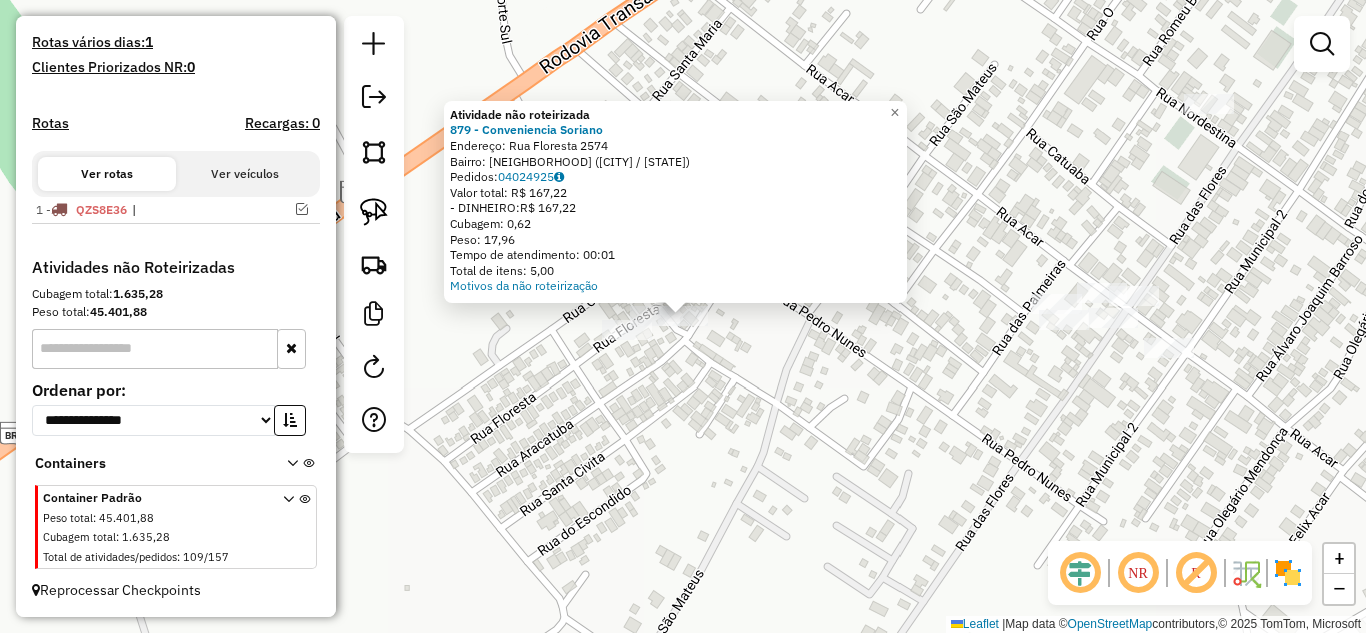 click on "Atividade não roteirizada 879 - Conveniencia Soriano Endereço: Rua Floresta [NUMBER] Bairro: CENTRO ([CITY] / AM) Pedidos: [ORDER_ID] Valor total: R$ 167,22 - DINHEIRO: R$ 167,22 Cubagem: 0,62 Peso: 17,96 Tempo de atendimento: 00:01 Total de itens: 5,00 Motivos da não roteirização × Janela de atendimento Grade de atendimento Capacidade Transportadoras Veículos Cliente Pedidos Rotas Selecione os dias de semana para filtrar as janelas de atendimento Seg Ter Qua Qui Sex Sáb Dom Informe o período da janela de atendimento: De: Até: Filtrar exatamente a janela do cliente Considerar janela de atendimento padrão Selecione os dias de semana para filtrar as grades de atendimento Seg Ter Qua Qui Sex Sáb Dom Considerar clientes sem dia de atendimento cadastrado Clientes fora do dia de atendimento selecionado Filtrar as atividades entre os valores definidos abaixo: Peso mínimo: Peso máximo: Cubagem mínima: Cubagem máxima: De: Até: De: Até:" 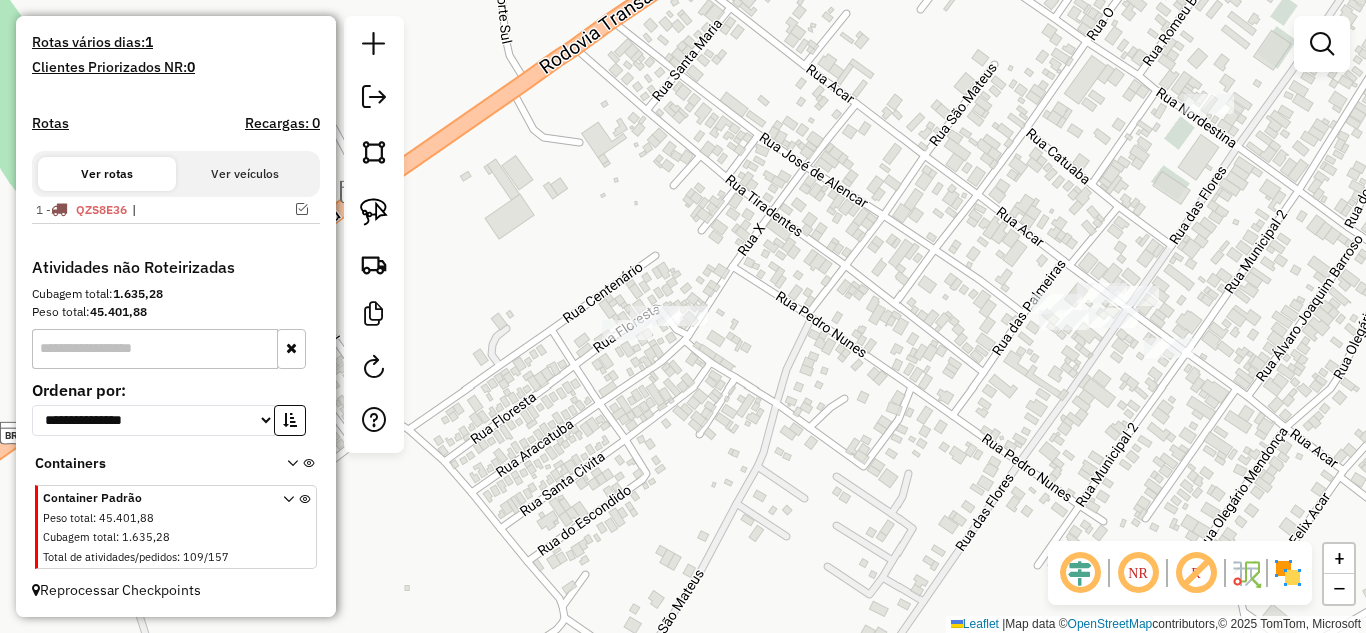 drag, startPoint x: 927, startPoint y: 380, endPoint x: 741, endPoint y: 439, distance: 195.13329 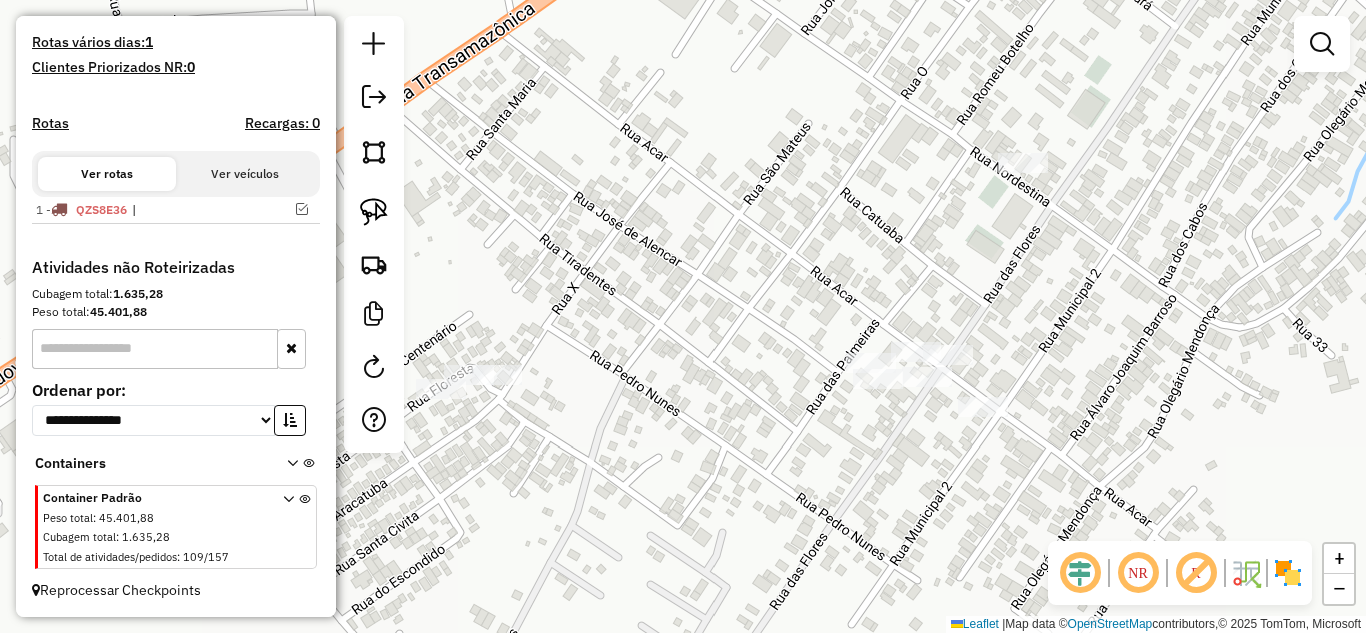 click on "Janela de atendimento Grade de atendimento Capacidade Transportadoras Veículos Cliente Pedidos  Rotas Selecione os dias de semana para filtrar as janelas de atendimento  Seg   Ter   Qua   Qui   Sex   Sáb   Dom  Informe o período da janela de atendimento: De: Até:  Filtrar exatamente a janela do cliente  Considerar janela de atendimento padrão  Selecione os dias de semana para filtrar as grades de atendimento  Seg   Ter   Qua   Qui   Sex   Sáb   Dom   Considerar clientes sem dia de atendimento cadastrado  Clientes fora do dia de atendimento selecionado Filtrar as atividades entre os valores definidos abaixo:  Peso mínimo:   Peso máximo:   Cubagem mínima:   Cubagem máxima:   De:   Até:  Filtrar as atividades entre o tempo de atendimento definido abaixo:  De:   Até:   Considerar capacidade total dos clientes não roteirizados Transportadora: Selecione um ou mais itens Tipo de veículo: Selecione um ou mais itens Veículo: Selecione um ou mais itens Motorista: Selecione um ou mais itens Nome: Rótulo:" 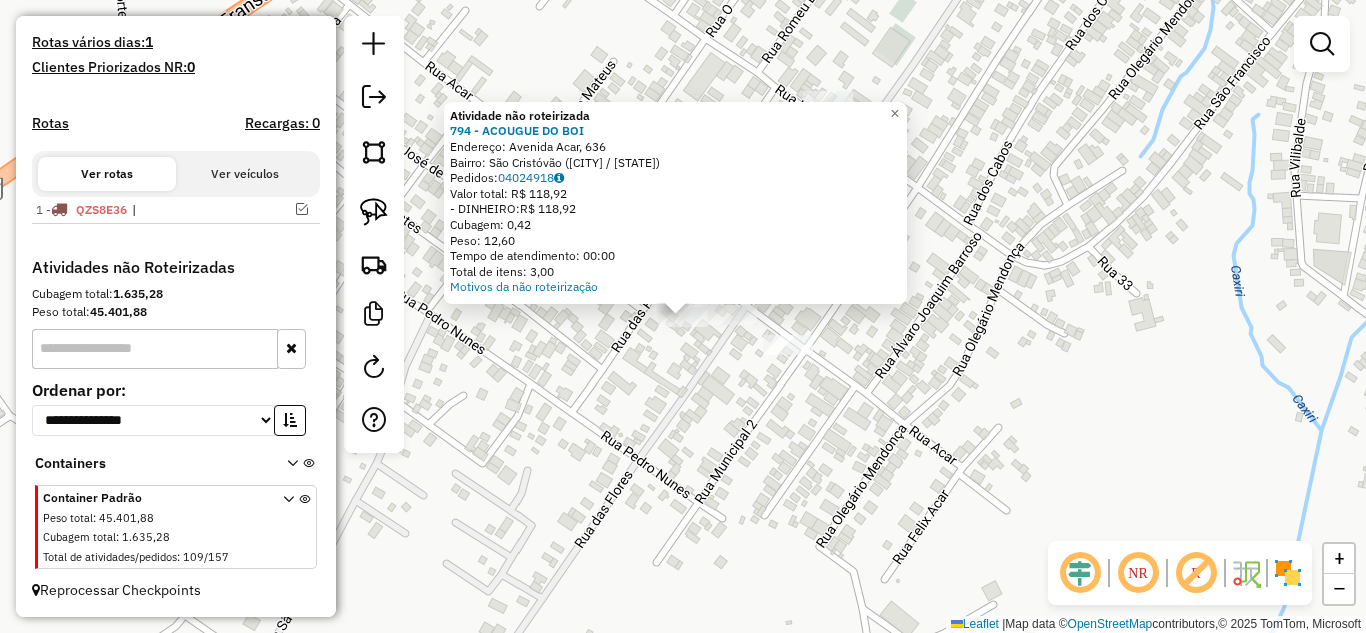 click on "Atividade não roteirizada 794 - ACOUGUE DO BOI  Endereço: Avenida Acar, 636   Bairro: São Cristóvão ([CITY] / [STATE])   Pedidos:  04024918   Valor total: R$ 118,92   - DINHEIRO:  R$ 118,92   Cubagem: 0,42   Peso: 12,60   Tempo de atendimento: 00:00   Total de itens: 3,00  Motivos da não roteirização × Janela de atendimento Grade de atendimento Capacidade Transportadoras Veículos Cliente Pedidos  Rotas Selecione os dias de semana para filtrar as janelas de atendimento  Seg   Ter   Qua   Qui   Sex   Sáb   Dom  Informe o período da janela de atendimento: De: Até:  Filtrar exatamente a janela do cliente  Considerar janela de atendimento padrão  Selecione os dias de semana para filtrar as grades de atendimento  Seg   Ter   Qua   Qui   Sex   Sáb   Dom   Considerar clientes sem dia de atendimento cadastrado  Clientes fora do dia de atendimento selecionado Filtrar as atividades entre os valores definidos abaixo:  Peso mínimo:   Peso máximo:   Cubagem mínima:   Cubagem máxima:   De:   Até:   De:  De:" 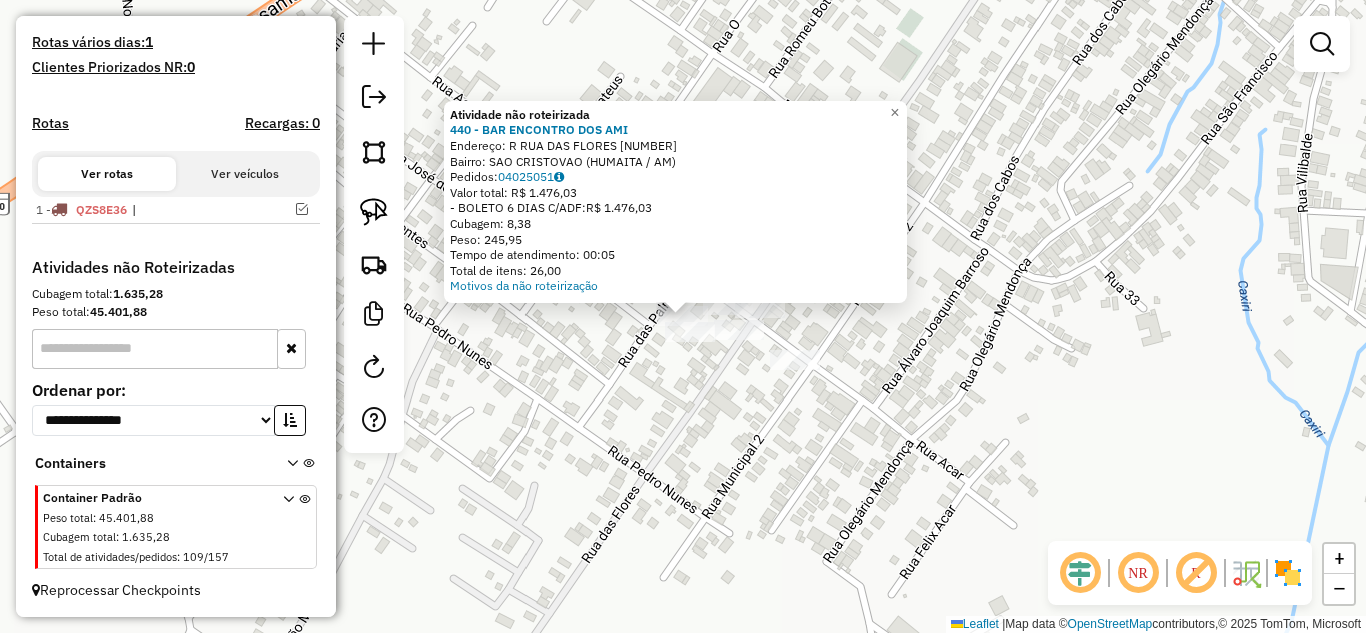click on "Atividade não roteirizada 440 - BAR ENCONTRO DOS AMI Endereço: R RUA DAS FLORES [NUMBER] Bairro: SAO CRISTOVAO ([CITY] / AM) Pedidos: [ORDER_ID] Valor total: R$ 1.476,03 - BOLETO 6 DIAS C/ADF: R$ 1.476,03 Cubagem: 8,38 Peso: 245,95 Tempo de atendimento: 00:05 Total de itens: 26,00 Motivos da não roteirização × Janela de atendimento Grade de atendimento Capacidade Transportadoras Veículos Cliente Pedidos Rotas Selecione os dias de semana para filtrar as janelas de atendimento Seg Ter Qua Qui Sex Sáb Dom Informe o período da janela de atendimento: De: Até: Filtrar exatamente a janela do cliente Considerar janela de atendimento padrão Selecione os dias de semana para filtrar as grades de atendimento Seg Ter Qua Qui Sex Sáb Dom Considerar clientes sem dia de atendimento cadastrado Clientes fora do dia de atendimento selecionado Filtrar as atividades entre os valores definidos abaixo: Peso mínimo: Peso máximo: Cubagem mínima: Cubagem máxima:" 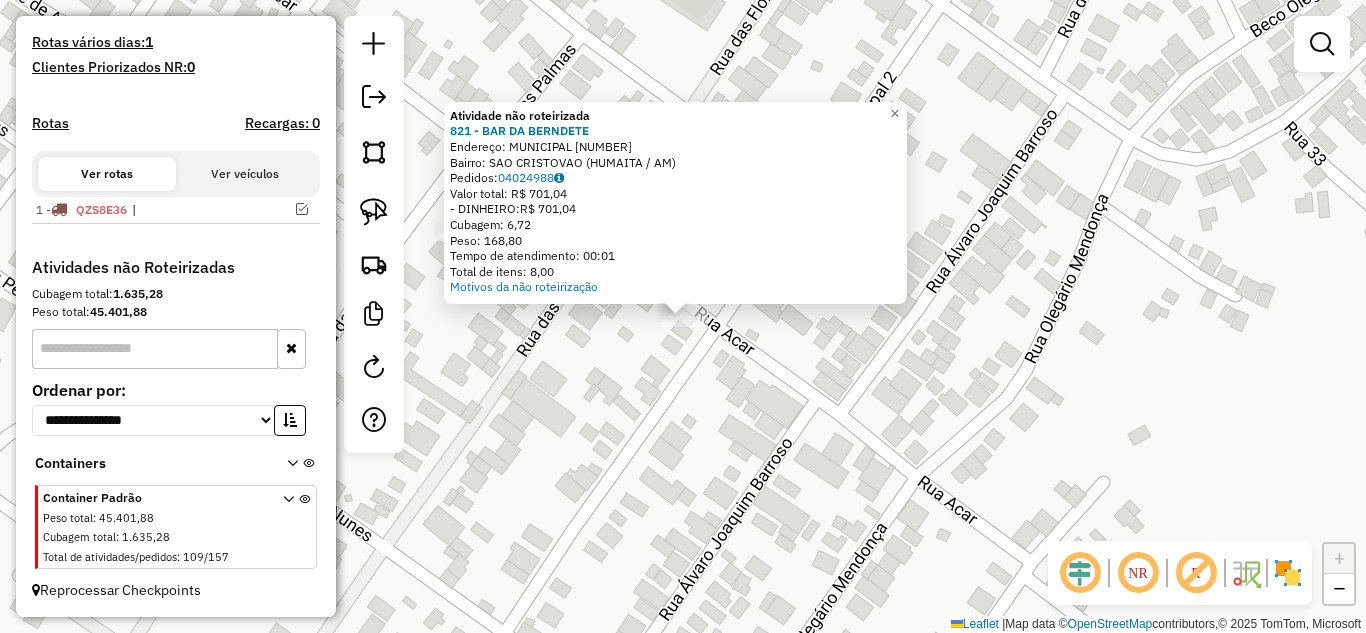 drag, startPoint x: 715, startPoint y: 387, endPoint x: 704, endPoint y: 391, distance: 11.7046995 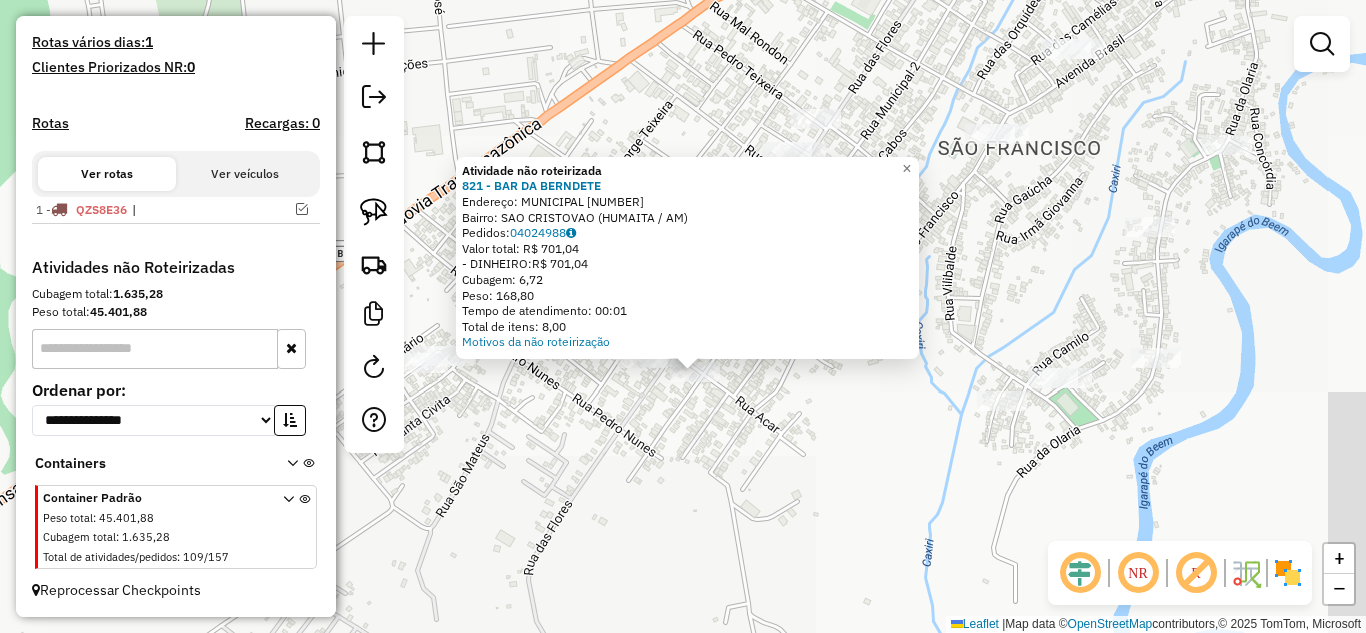 click on "Atividade não roteirizada 821 - BAR DA BERNDETE  Endereço:  [STREET] [NUMBER]   Bairro: [CITY] ([CITY] / [STATE])   Pedidos:  04024988   Valor total: R$ 701,04   - DINHEIRO:  R$ 701,04   Cubagem: 6,72   Peso: 168,80   Tempo de atendimento: 00:01   Total de itens: 8,00  Motivos da não roteirização × Janela de atendimento Grade de atendimento Capacidade Transportadoras Veículos Cliente Pedidos  Rotas Selecione os dias de semana para filtrar as janelas de atendimento  Seg   Ter   Qua   Qui   Sex   Sáb   Dom  Informe o período da janela de atendimento: De: Até:  Filtrar exatamente a janela do cliente  Considerar janela de atendimento padrão  Selecione os dias de semana para filtrar as grades de atendimento  Seg   Ter   Qua   Qui   Sex   Sáb   Dom   Considerar clientes sem dia de atendimento cadastrado  Clientes fora do dia de atendimento selecionado Filtrar as atividades entre os valores definidos abaixo:  Peso mínimo:   Peso máximo:   Cubagem mínima:   Cubagem máxima:   De:   Até:  De:  Nome:" 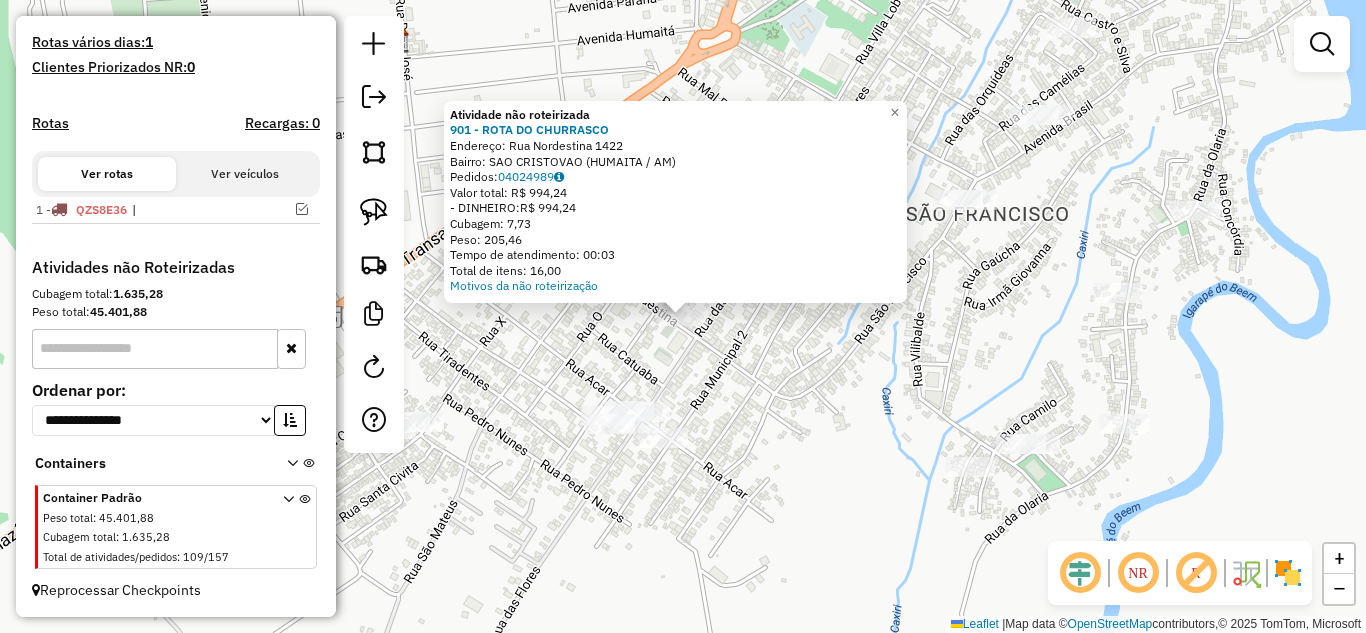 click on "Atividade não roteirizada 901 - ROTA DO CHURRASCO Endereço: Rua Nordestina [NUMBER] Bairro: SAO CRISTOVAO ([CITY] / AM) Pedidos: [ORDER_ID] Valor total: R$ 994,24 - DINHEIRO: R$ 994,24 Cubagem: 7,73 Peso: 205,46 Tempo de atendimento: 00:03 Total de itens: 16,00 Motivos da não roteirização × Janela de atendimento Grade de atendimento Capacidade Transportadoras Veículos Cliente Pedidos Rotas Selecione os dias de semana para filtrar as janelas de atendimento Seg Ter Qua Qui Sex Sáb Dom Informe o período da janela de atendimento: De: Até: Filtrar exatamente a janela do cliente Considerar janela de atendimento padrão Selecione os dias de semana para filtrar as grades de atendimento Seg Ter Qua Qui Sex Sáb Dom Considerar clientes sem dia de atendimento cadastrado Clientes fora do dia de atendimento selecionado Filtrar as atividades entre os valores definidos abaixo: Peso mínimo: Peso máximo: Cubagem mínima: Cubagem máxima: De: Até: De:" 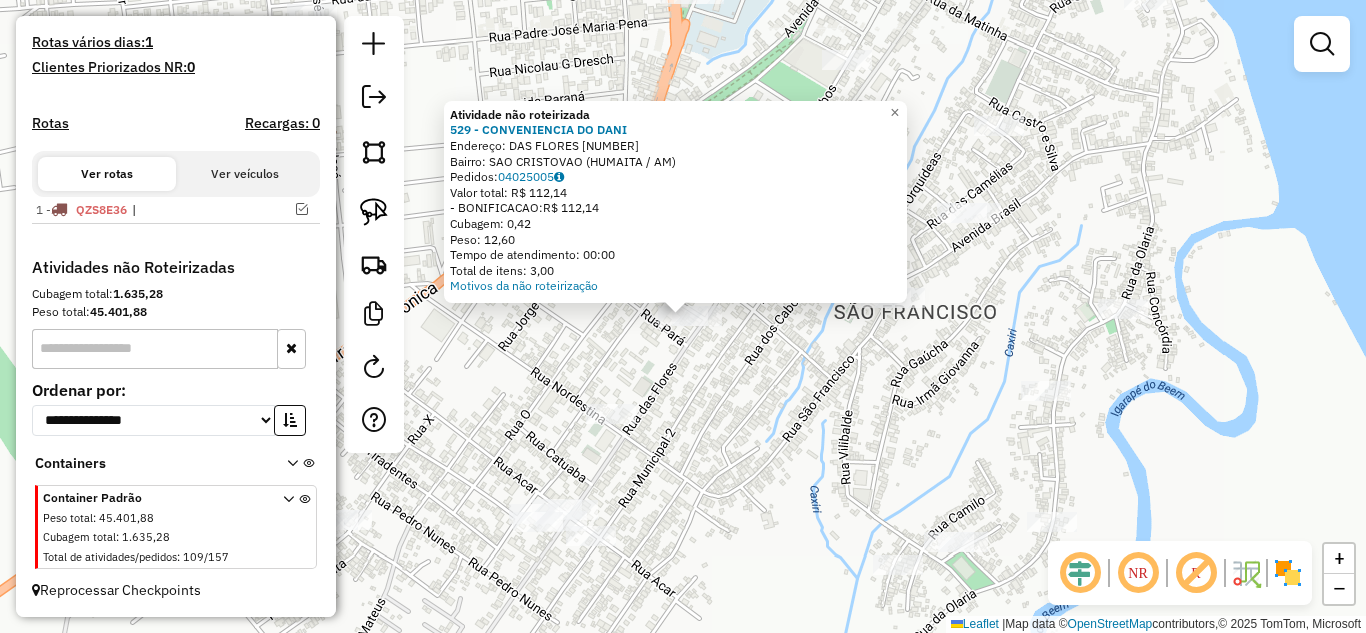 click on "Atividade não roteirizada 529 - CONVENIENCIA DO DANI Endereço: DAS FLORES [NUMBER] Bairro: SAO CRISTOVAO ([CITY] / AM) Pedidos: [ORDER_NUMBER] Valor total: R$ [PRICE] - BONIFICACAO: R$ [PRICE] Cubagem: [CUBAGE] Peso: [WEIGHT] Tempo de atendimento: [TIME] Total de itens: [ITEMS] Motivos da não roteirização × Janela de atendimento Grade de atendimento Capacidade Transportadoras Veículos Cliente Pedidos Rotas Selecione os dias de semana para filtrar as janelas de atendimento Seg Ter Qua Qui Sex Sáb Dom Informe o período da janela de atendimento: De: Até: Filtrar exatamente a janela do cliente Considerar janela de atendimento padrão Selecione os dias de semana para filtrar as grades de atendimento Seg Ter Qua Qui Sex Sáb Dom Considerar clientes sem dia de atendimento cadastrado Clientes fora do dia de atendimento selecionado Filtrar as atividades entre os valores definidos abaixo: Peso mínimo: Peso máximo: Cubagem mínima: Cubagem máxima: De: Até: De:" 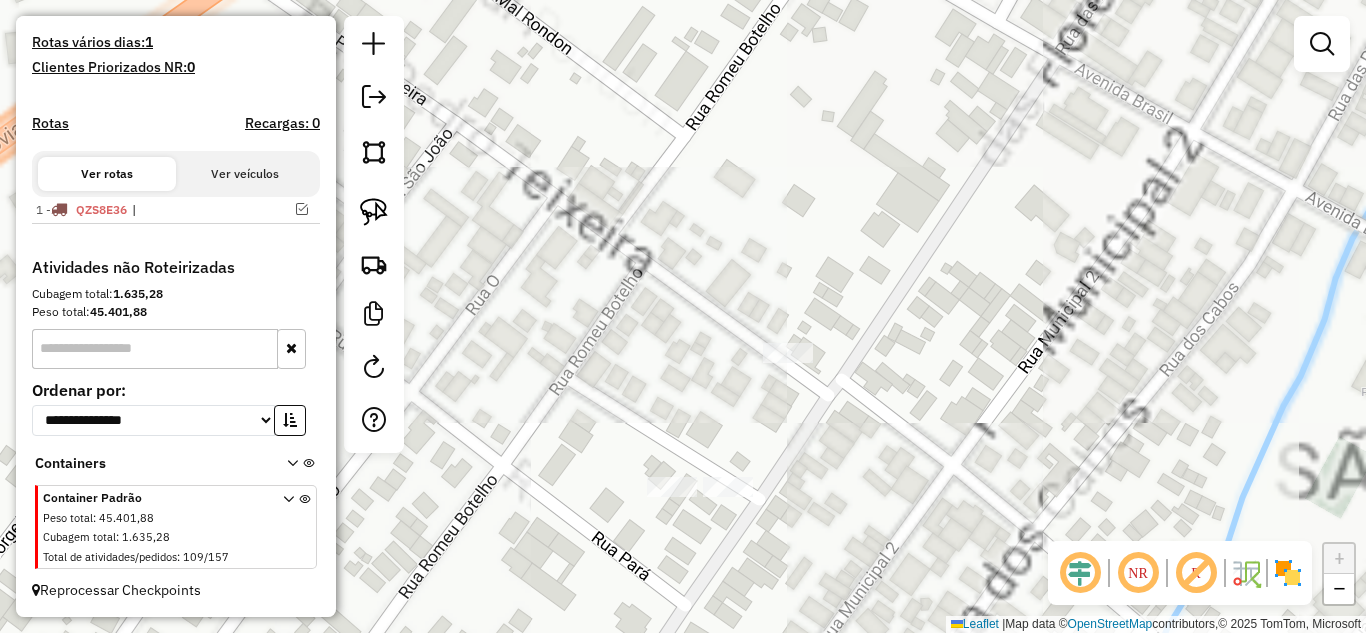click on "Janela de atendimento Grade de atendimento Capacidade Transportadoras Veículos Cliente Pedidos  Rotas Selecione os dias de semana para filtrar as janelas de atendimento  Seg   Ter   Qua   Qui   Sex   Sáb   Dom  Informe o período da janela de atendimento: De: Até:  Filtrar exatamente a janela do cliente  Considerar janela de atendimento padrão  Selecione os dias de semana para filtrar as grades de atendimento  Seg   Ter   Qua   Qui   Sex   Sáb   Dom   Considerar clientes sem dia de atendimento cadastrado  Clientes fora do dia de atendimento selecionado Filtrar as atividades entre os valores definidos abaixo:  Peso mínimo:   Peso máximo:   Cubagem mínima:   Cubagem máxima:   De:   Até:  Filtrar as atividades entre o tempo de atendimento definido abaixo:  De:   Até:   Considerar capacidade total dos clientes não roteirizados Transportadora: Selecione um ou mais itens Tipo de veículo: Selecione um ou mais itens Veículo: Selecione um ou mais itens Motorista: Selecione um ou mais itens Nome: Rótulo:" 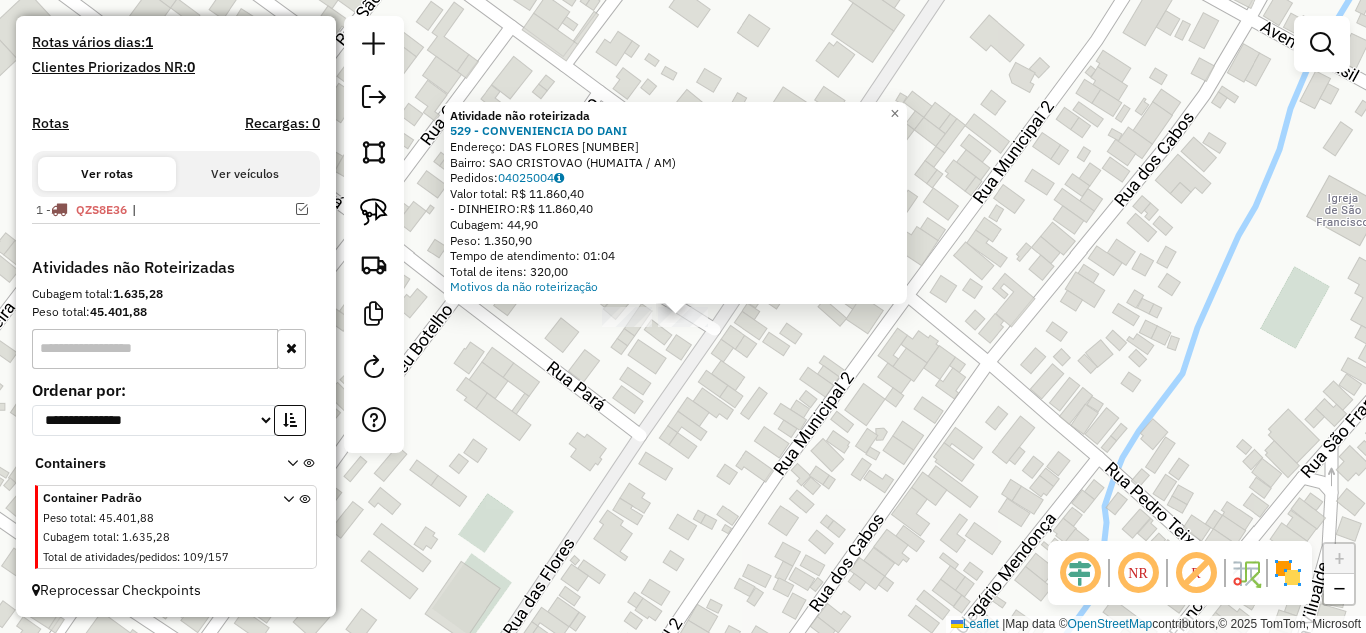 click on "Atividade não roteirizada 529 - CONVENIENCIA DO DANI  Endereço:  DAS FLORES 1647   Bairro: SAO CRISTOVAO ([CITY] / [STATE])   Pedidos:  04025004   Valor total: R$ 11.860,40   - DINHEIRO:  R$ 11.860,40   Cubagem: 44,90   Peso: 1.350,90   Tempo de atendimento: 01:04   Total de itens: 320,00  Motivos da não roteirização × Janela de atendimento Grade de atendimento Capacidade Transportadoras Veículos Cliente Pedidos  Rotas Selecione os dias de semana para filtrar as janelas de atendimento  Seg   Ter   Qua   Qui   Sex   Sáb   Dom  Informe o período da janela de atendimento: De: Até:  Filtrar exatamente a janela do cliente  Considerar janela de atendimento padrão  Selecione os dias de semana para filtrar as grades de atendimento  Seg   Ter   Qua   Qui   Sex   Sáb   Dom   Considerar clientes sem dia de atendimento cadastrado  Clientes fora do dia de atendimento selecionado Filtrar as atividades entre os valores definidos abaixo:  Peso mínimo:   Peso máximo:   Cubagem mínima:   Cubagem máxima:   De:  De:" 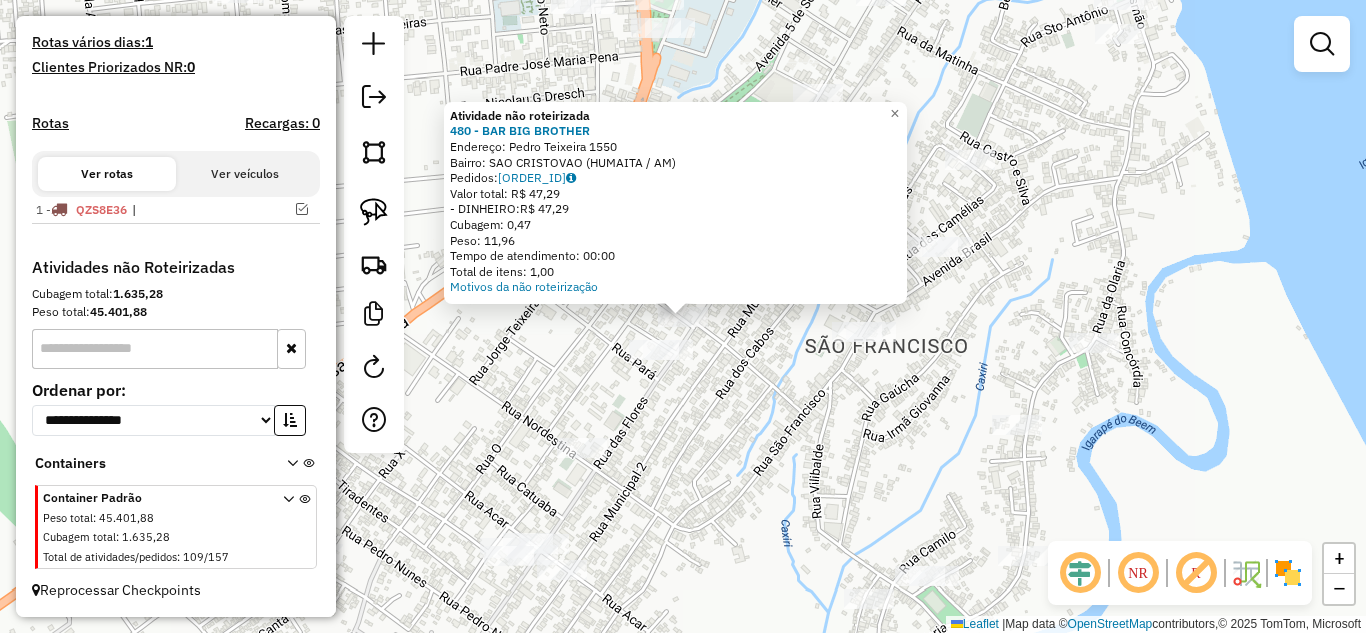 click on "Atividade não roteirizada 480 - BAR BIG BROTHER Endereço: Pedro Teixeira [NUMBER] Bairro: SAO CRISTOVAO ([CITY] / AM) Pedidos: [ORDER_ID] Valor total: R$ 47,29 - DINHEIRO: R$ 47,29 Cubagem: 0,47 Peso: 11,96 Tempo de atendimento: 00:00 Total de itens: 1,00 Motivos da não roteirização × Janela de atendimento Grade de atendimento Capacidade Transportadoras Veículos Cliente Pedidos Rotas Selecione os dias de semana para filtrar as janelas de atendimento Seg Ter Qua Qui Sex Sáb Dom Informe o período da janela de atendimento: De: Até: Filtrar exatamente a janela do cliente Considerar janela de atendimento padrão Selecione os dias de semana para filtrar as grades de atendimento Seg Ter Qua Qui Sex Sáb Dom Considerar clientes sem dia de atendimento cadastrado Clientes fora do dia de atendimento selecionado Filtrar as atividades entre os valores definidos abaixo: Peso mínimo: Peso máximo: Cubagem mínima: Cubagem máxima: De: Até: De: Nome:" 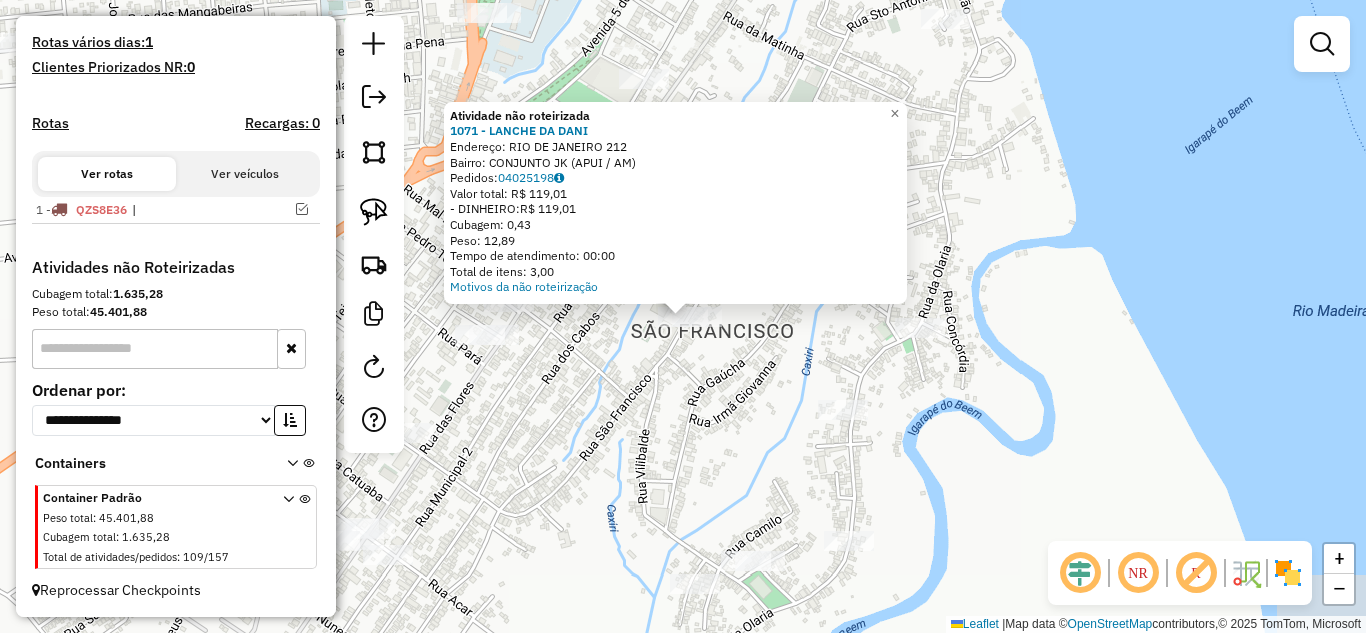 click on "Atividade não roteirizada 1071 - LANCHE DA DANI  Endereço:  [STREET] [NUMBER]   Bairro: [CITY] ([CITY] / [STATE])   Pedidos:  04025198   Valor total: R$ 119,01   - DINHEIRO:  R$ 119,01   Cubagem: 0,43   Peso: 12,89   Tempo de atendimento: 00:00   Total de itens: 3,00  Motivos da não roteirização × Janela de atendimento Grade de atendimento Capacidade Transportadoras Veículos Cliente Pedidos  Rotas Selecione os dias de semana para filtrar as janelas de atendimento  Seg   Ter   Qua   Qui   Sex   Sáb   Dom  Informe o período da janela de atendimento: De: Até:  Filtrar exatamente a janela do cliente  Considerar janela de atendimento padrão  Selecione os dias de semana para filtrar as grades de atendimento  Seg   Ter   Qua   Qui   Sex   Sáb   Dom   Considerar clientes sem dia de atendimento cadastrado  Clientes fora do dia de atendimento selecionado Filtrar as atividades entre os valores definidos abaixo:  Peso mínimo:   Peso máximo:   Cubagem mínima:   Cubagem máxima:   De:   Até:   De:   Até:  +" 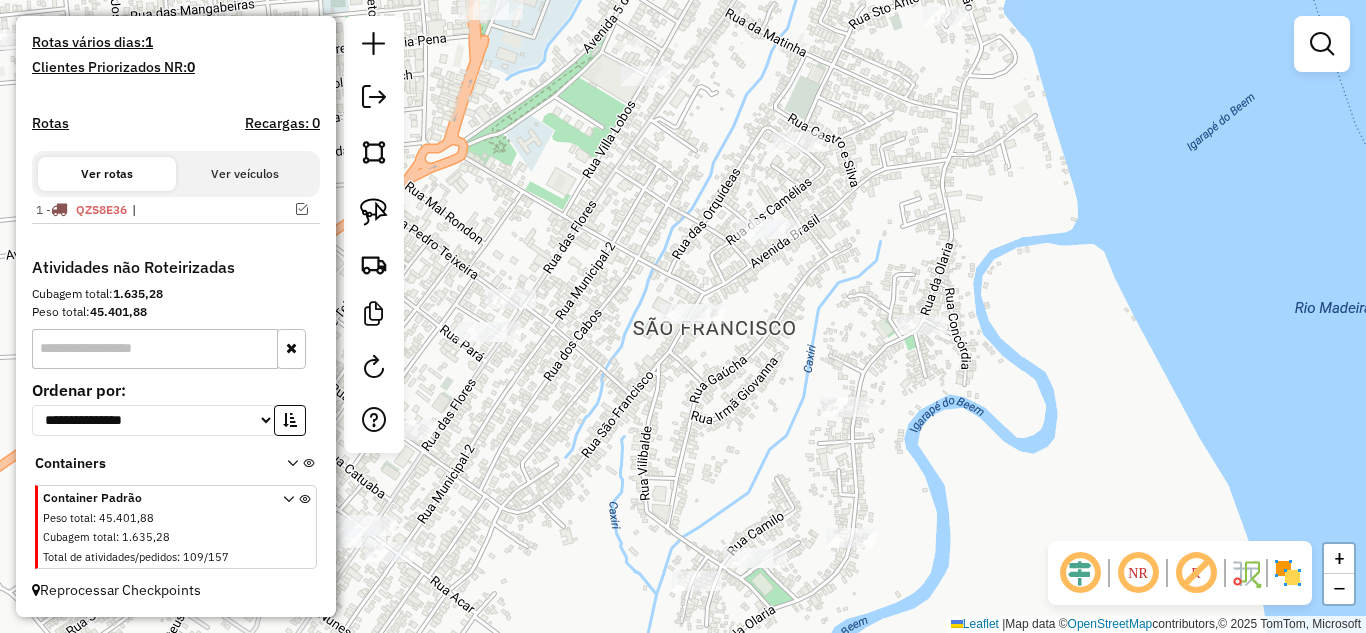 drag, startPoint x: 666, startPoint y: 454, endPoint x: 839, endPoint y: 359, distance: 197.36768 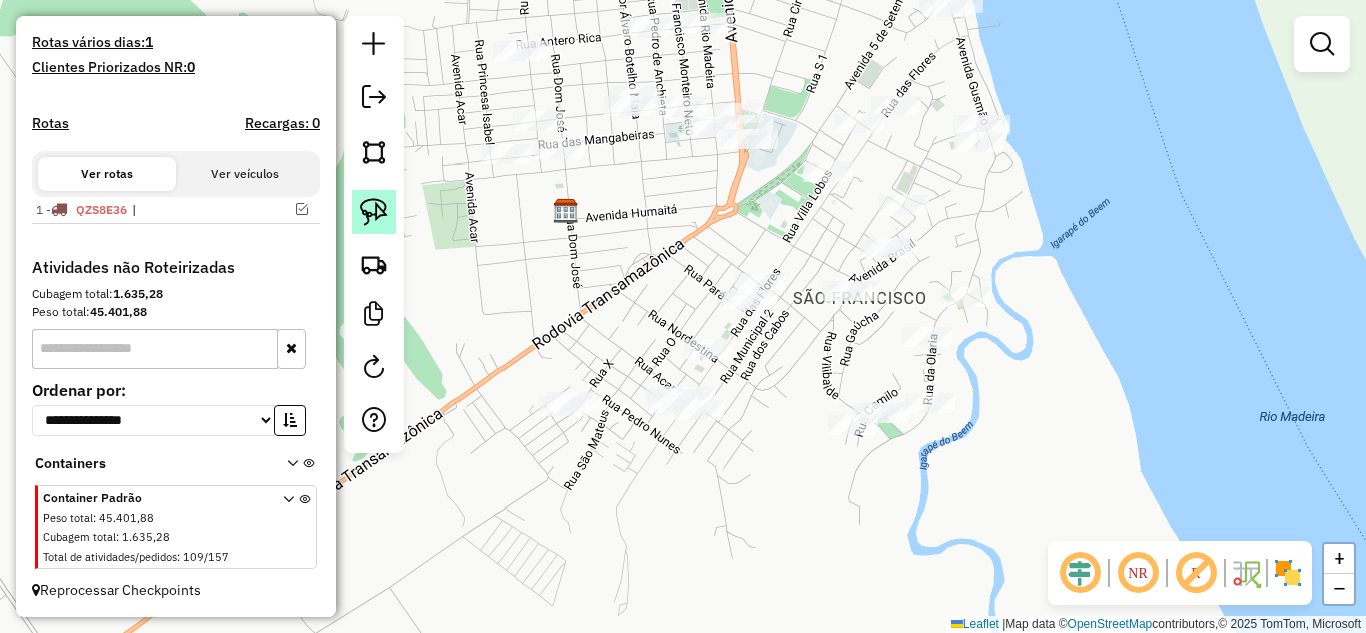 click 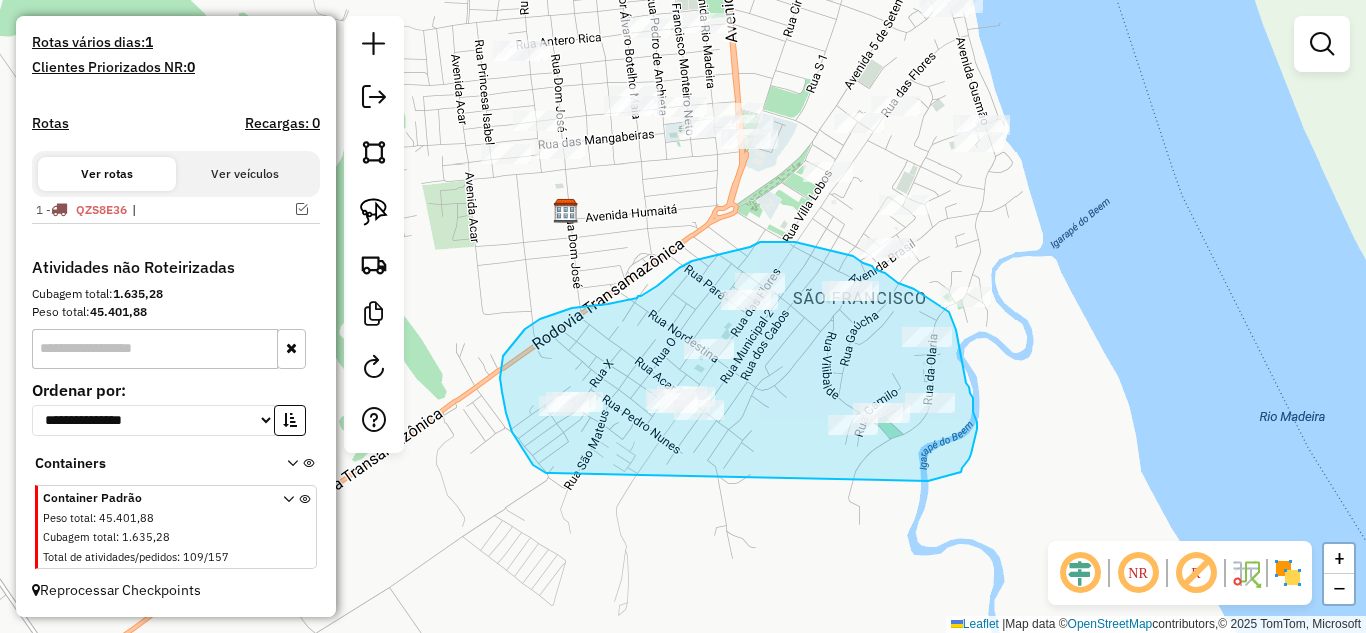 drag, startPoint x: 533, startPoint y: 465, endPoint x: 916, endPoint y: 480, distance: 383.2936 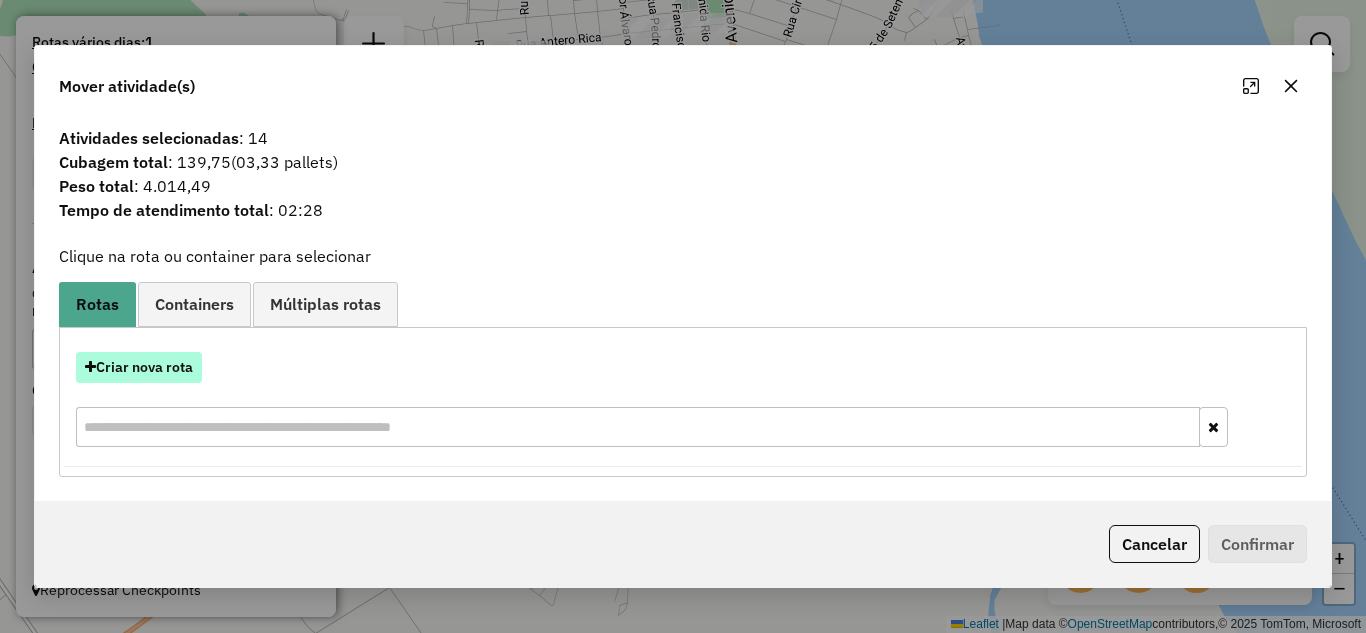 click on "Criar nova rota" at bounding box center [139, 367] 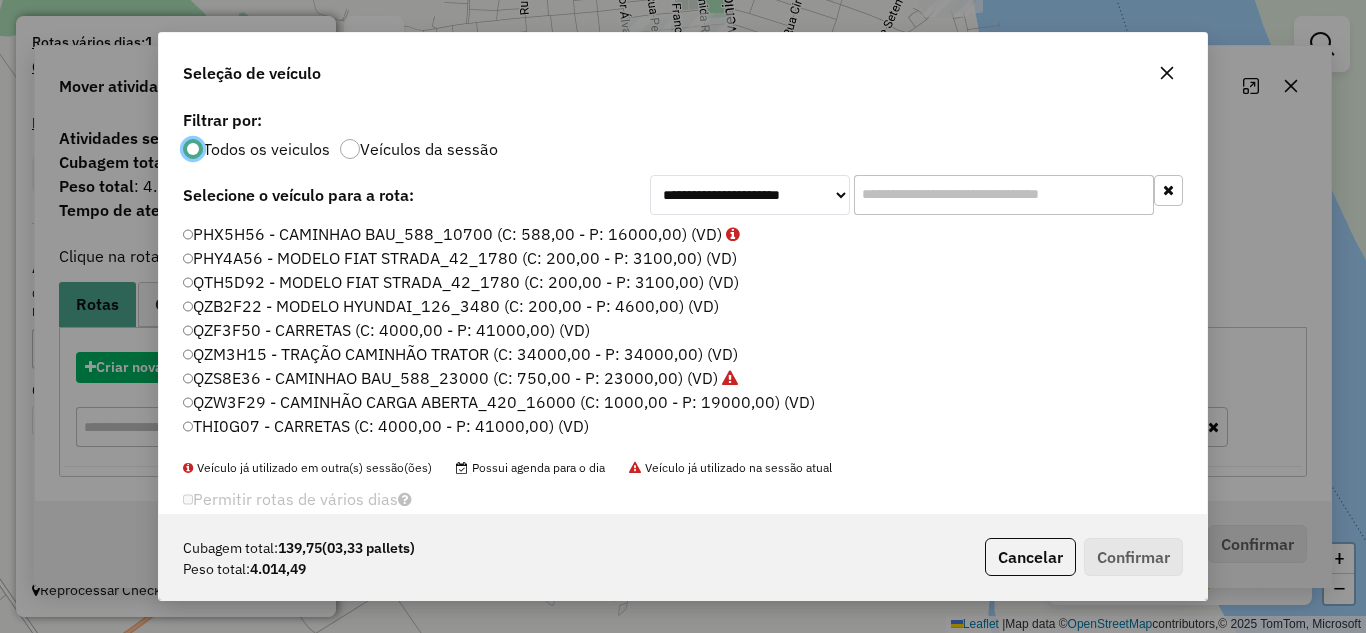 scroll, scrollTop: 11, scrollLeft: 6, axis: both 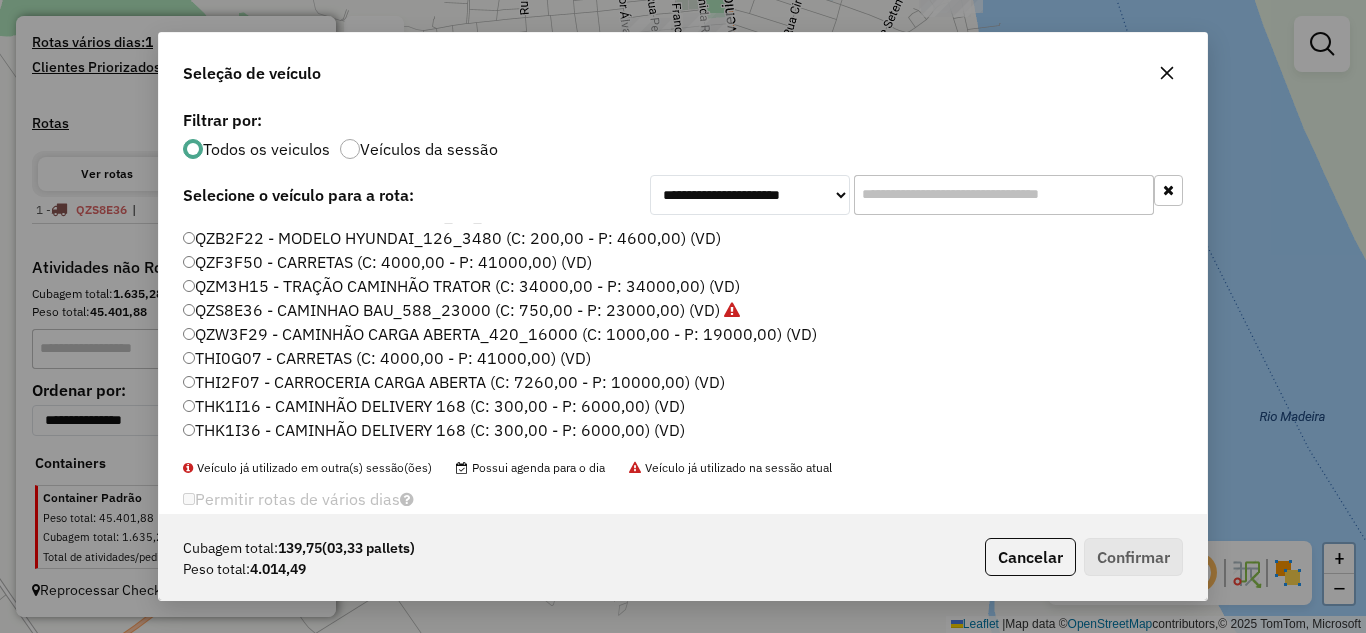 click on "THK1I16 - CAMINHÃO DELIVERY 168 (C: 300,00 - P: 6000,00) (VD)" 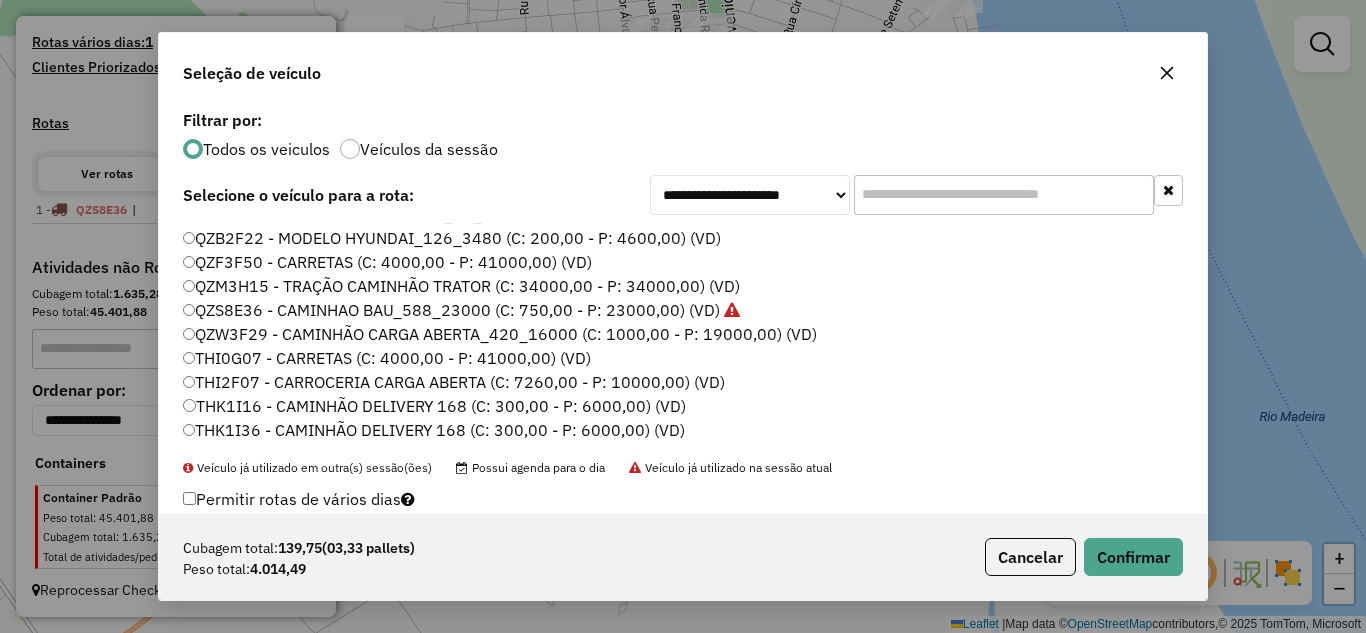 click on "THK1I36 - CAMINHÃO DELIVERY 168 (C: 300,00 - P: 6000,00) (VD)" 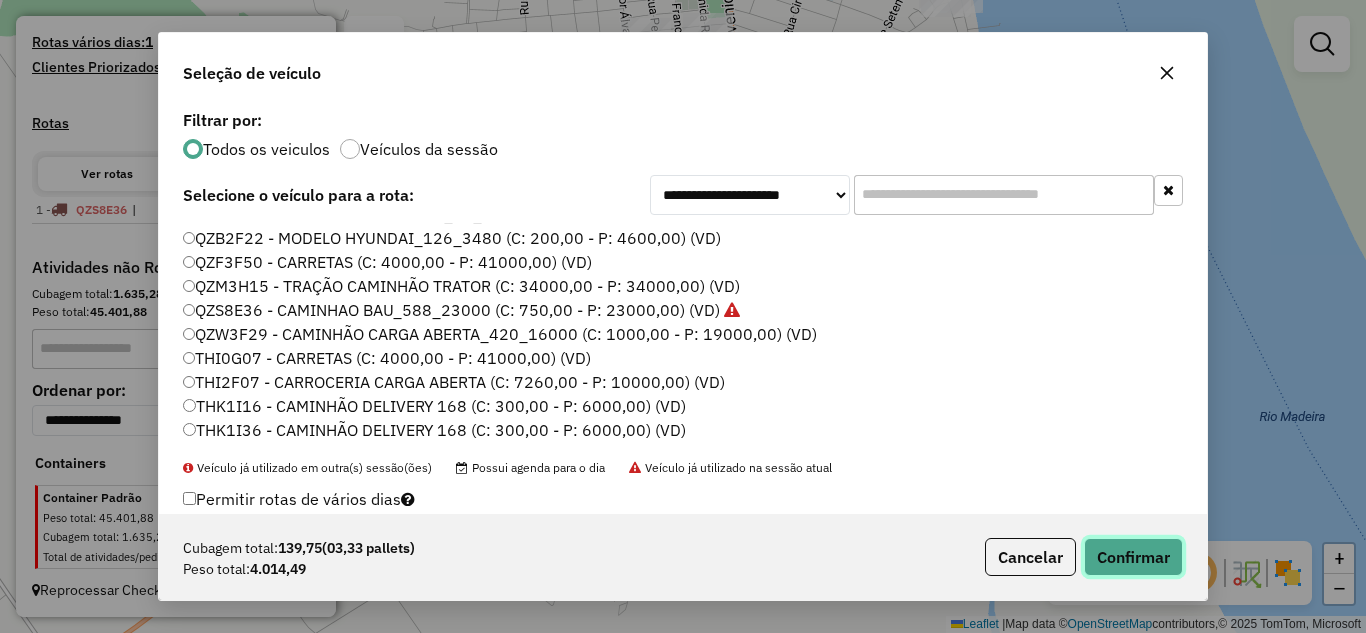 click on "Confirmar" 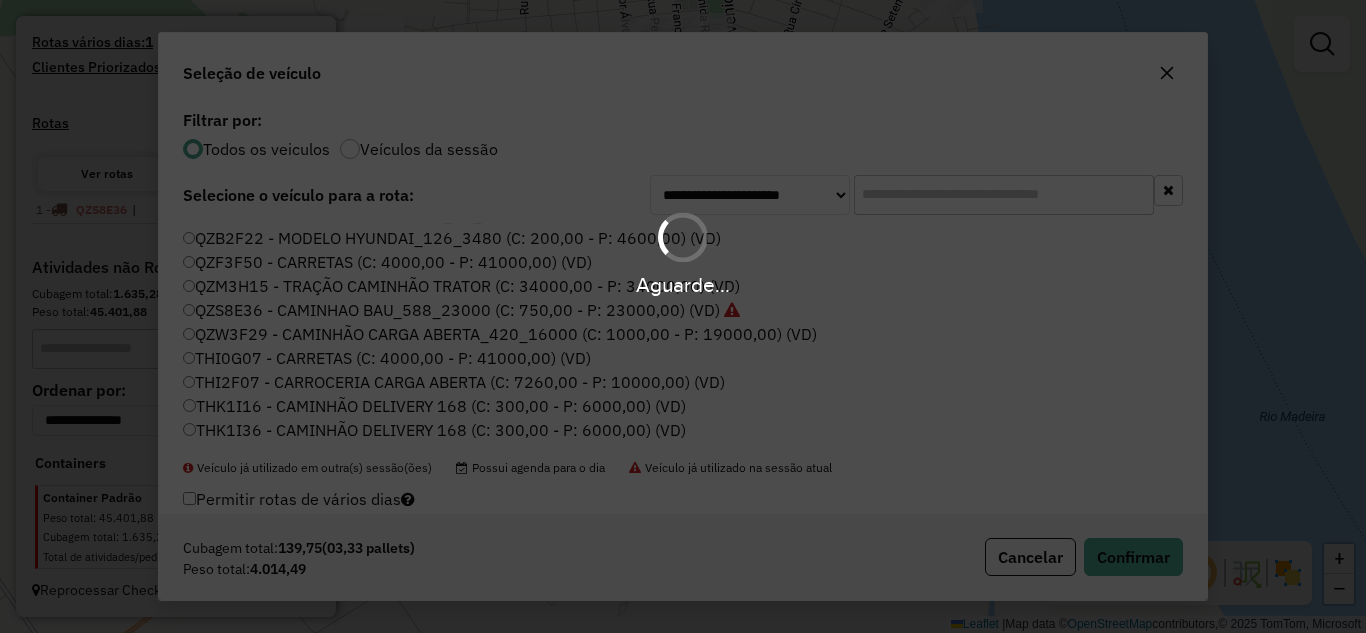 scroll, scrollTop: 626, scrollLeft: 0, axis: vertical 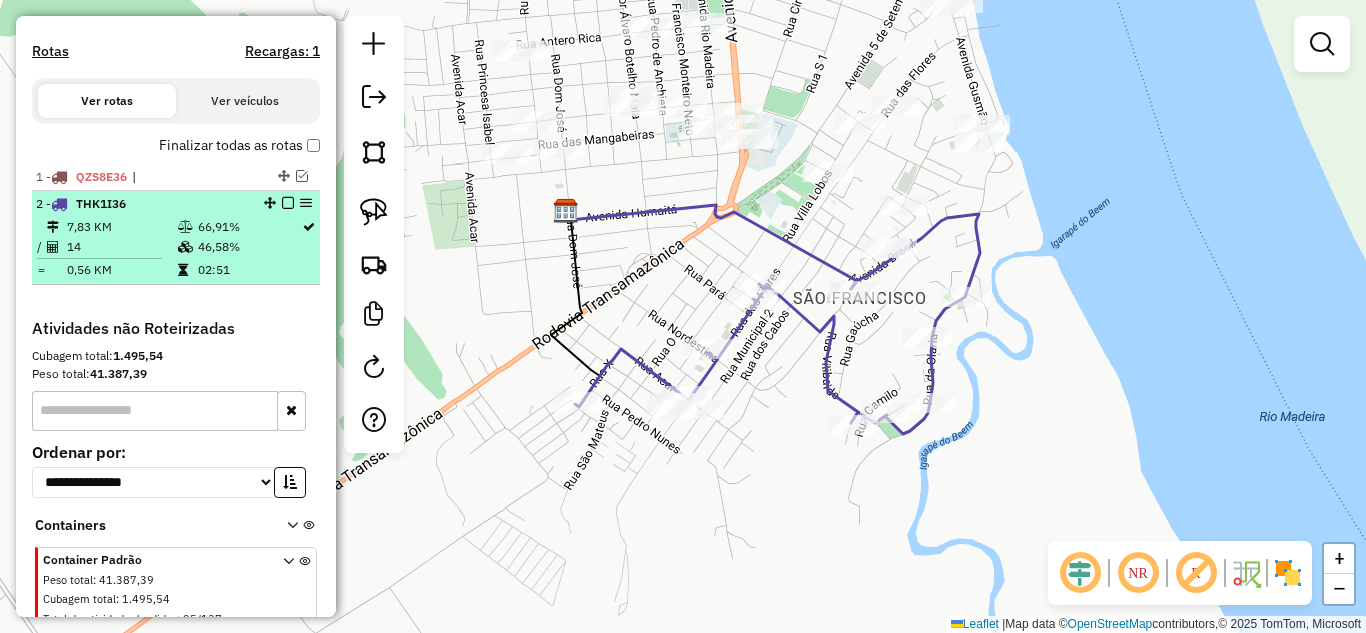 click at bounding box center [288, 203] 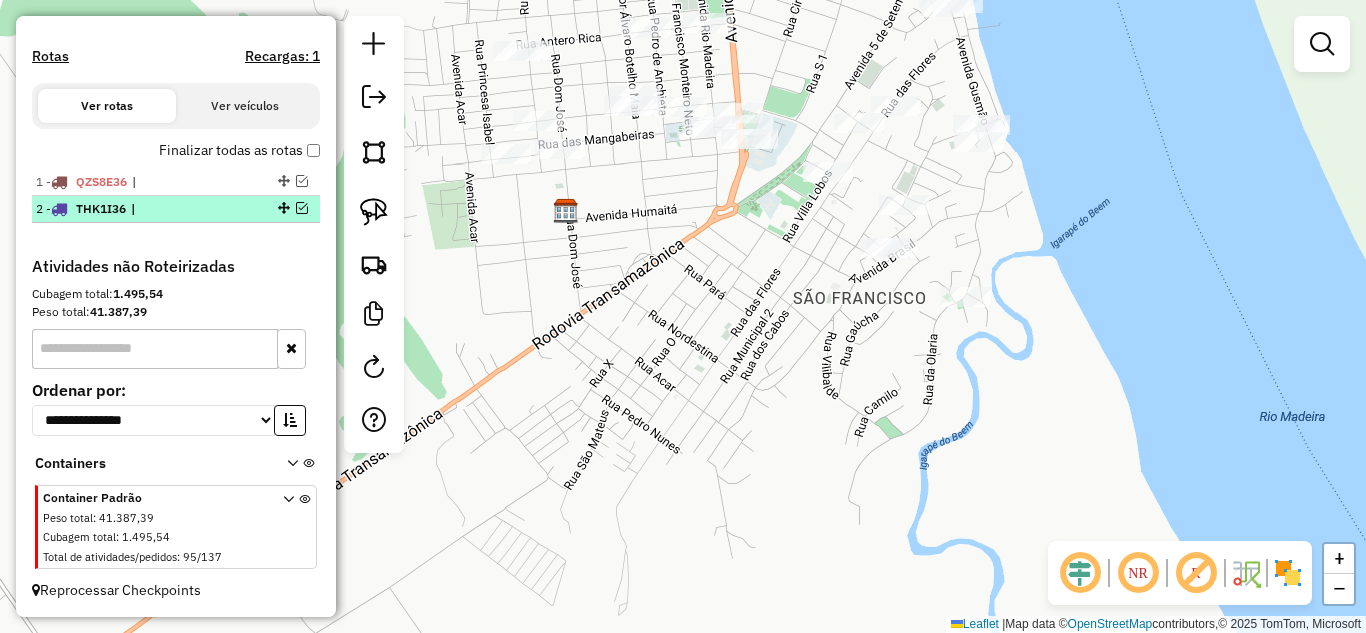 scroll, scrollTop: 621, scrollLeft: 0, axis: vertical 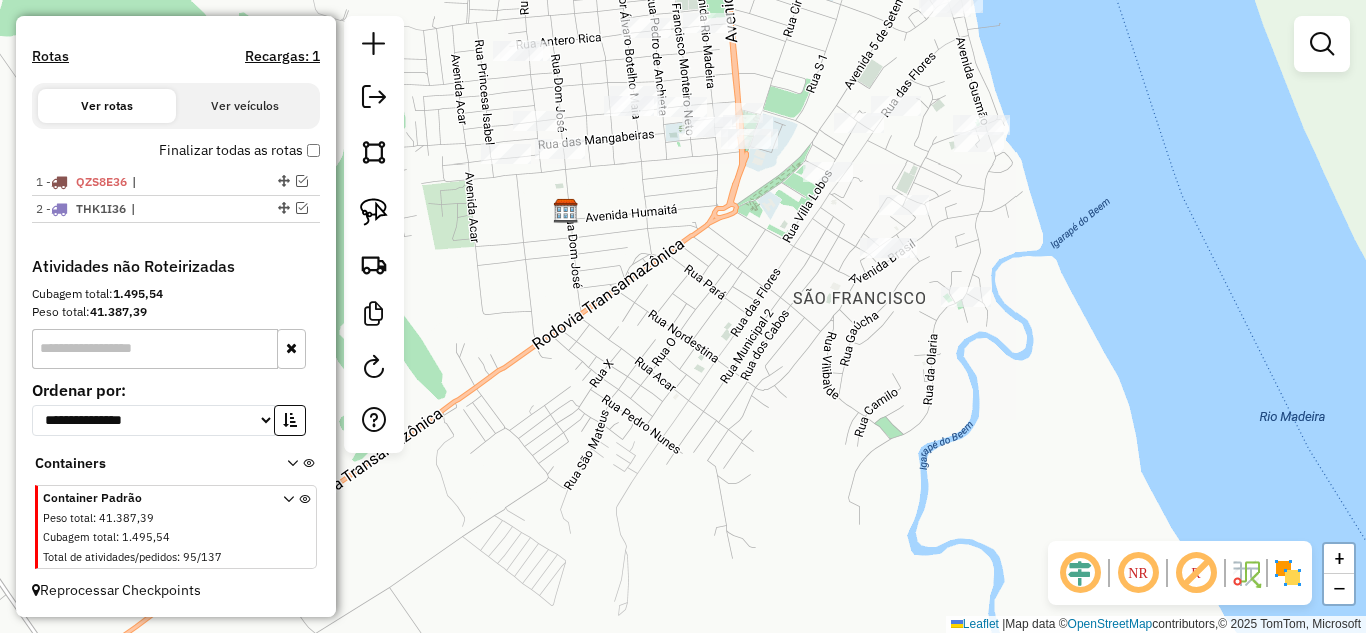click 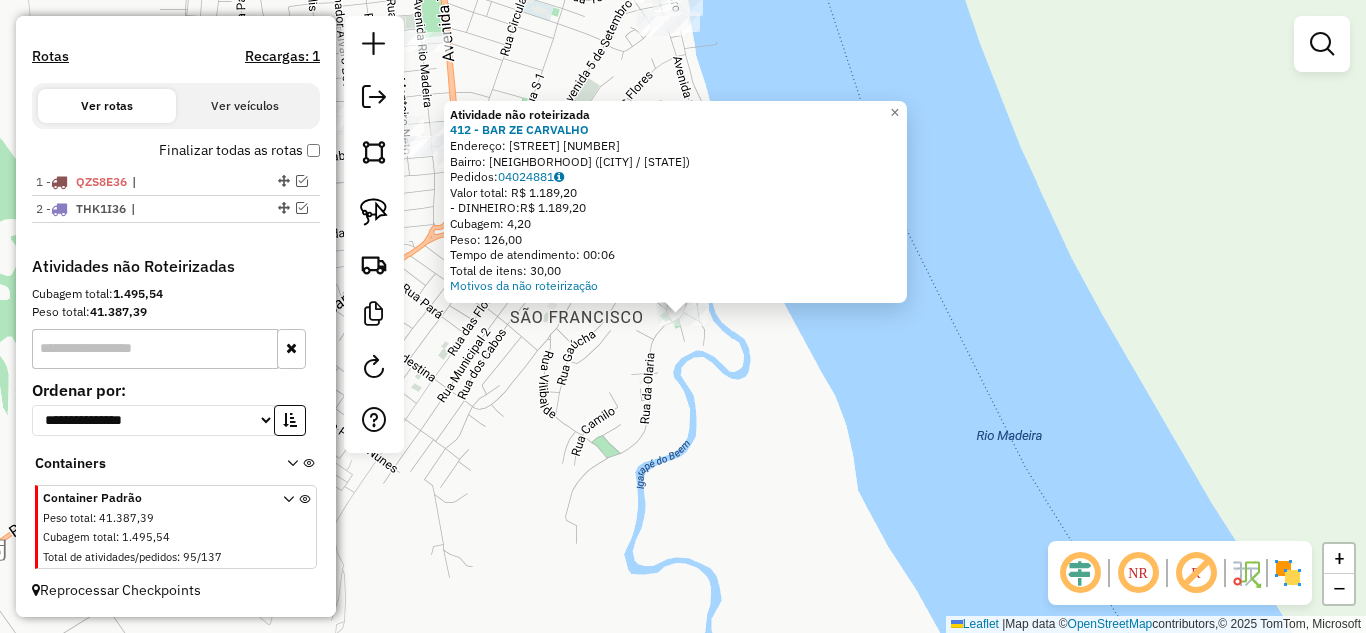 click on "Atividade não roteirizada 412 - BAR ZE CARVALHO  Endereço:  AC RUA DA OLARIA 654   Bairro: NOSSA SENHORA DO CARMO ([CITY] / [STATE])   Pedidos:  04024881   Valor total: R$ 1.189,20   - DINHEIRO:  R$ 1.189,20   Cubagem: 4,20   Peso: 126,00   Tempo de atendimento: 00:06   Total de itens: 30,00  Motivos da não roteirização × Janela de atendimento Grade de atendimento Capacidade Transportadoras Veículos Cliente Pedidos  Rotas Selecione os dias de semana para filtrar as janelas de atendimento  Seg   Ter   Qua   Qui   Sex   Sáb   Dom  Informe o período da janela de atendimento: De: Até:  Filtrar exatamente a janela do cliente  Considerar janela de atendimento padrão  Selecione os dias de semana para filtrar as grades de atendimento  Seg   Ter   Qua   Qui   Sex   Sáb   Dom   Considerar clientes sem dia de atendimento cadastrado  Clientes fora do dia de atendimento selecionado Filtrar as atividades entre os valores definidos abaixo:  Peso mínimo:   Peso máximo:   Cubagem mínima:   Cubagem máxima:   De:  +" 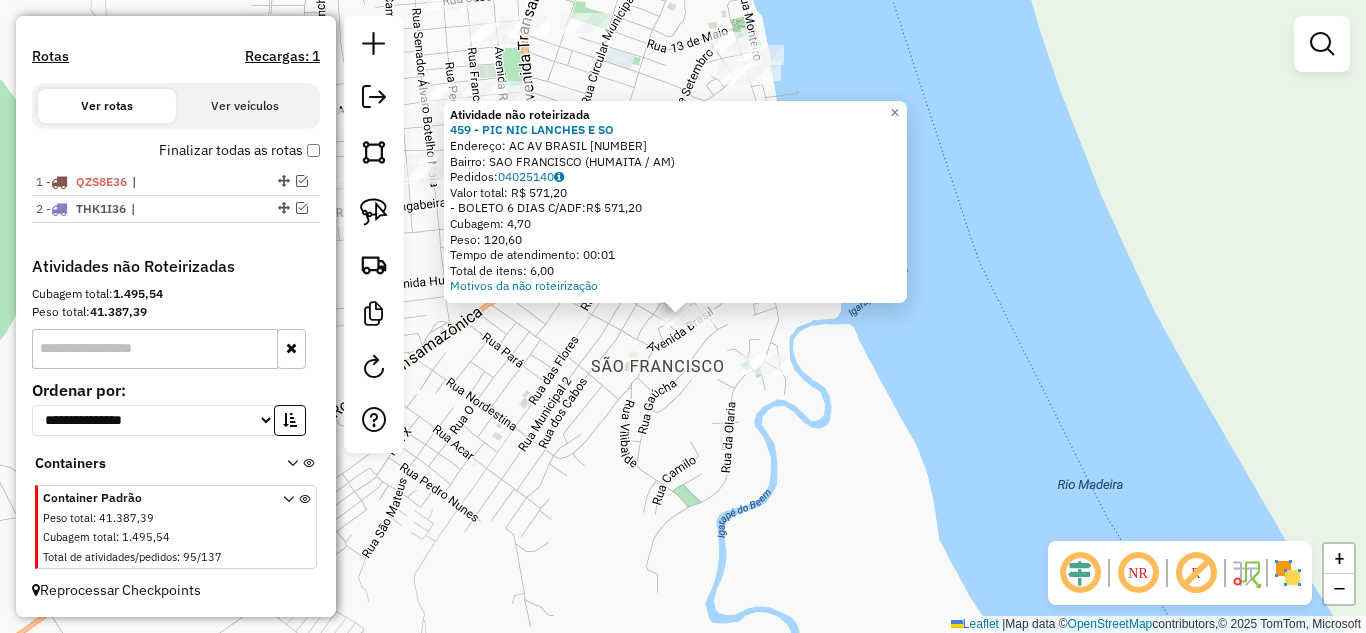 click on "Atividade não roteirizada 459 - PIC NIC LANCHES E SO Endereço: AC AV BRASIL [NUMBER] Bairro: [NEIGHBORHOOD] ([CITY] / [STATE]) Pedidos: [ORDER_ID] Valor total: R$ 571,20 - BOLETO 6 DIAS C/ADF: R$ 571,20 Cubagem: 4,70 Peso: 120,60 Tempo de atendimento: 00:01 Total de itens: 6,00 Motivos da não roteirização × Janela de atendimento Grade de atendimento Capacidade Transportadoras Veículos Cliente Pedidos Rotas Selecione os dias de semana para filtrar as janelas de atendimento Seg Ter Qua Qui Sex Sáb Dom Informe o período da janela de atendimento: De: Até: Filtrar exatamente a janela do cliente Considerar janela de atendimento padrão Selecione os dias de semana para filtrar as grades de atendimento Seg Ter Qua Qui Sex Sáb Dom Considerar clientes sem dia de atendimento cadastrado Clientes fora do dia de atendimento selecionado Filtrar as atividades entre os valores definidos abaixo: Peso mínimo: Peso máximo: Cubagem mínima: Cubagem máxima: De: De:" 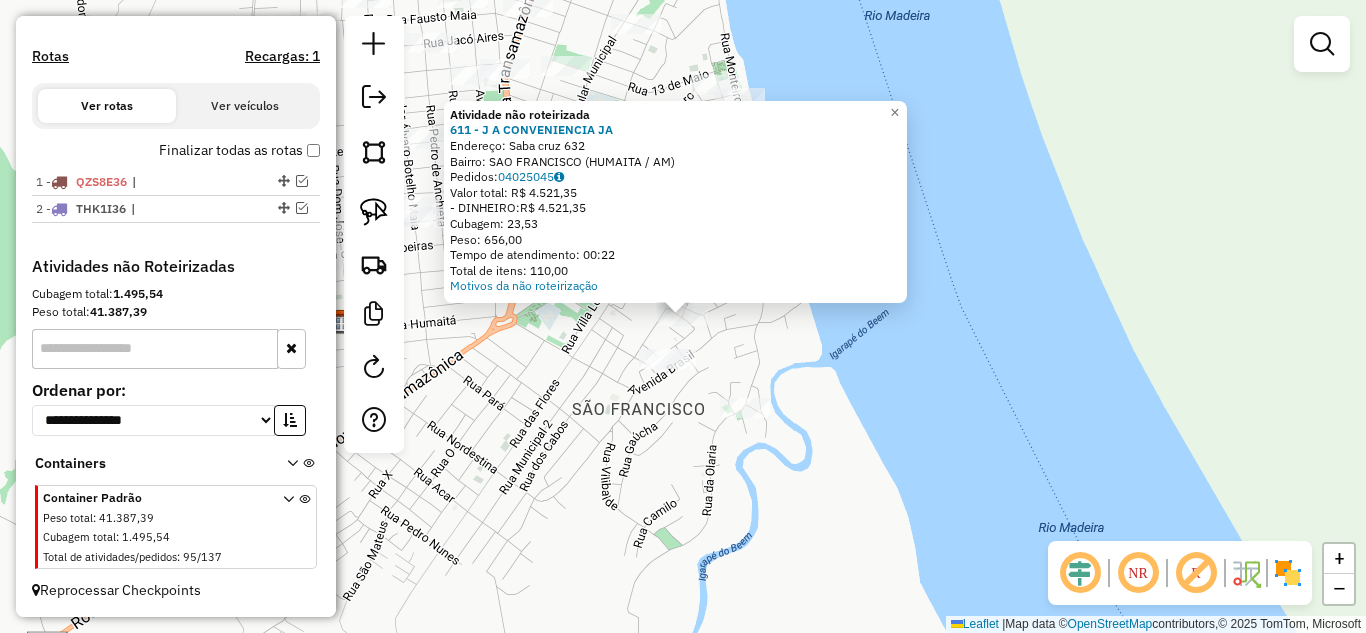 click on "Atividade não roteirizada 611 - J A CONVENIENCIA  JA  Endereço:  [STREET] [NUMBER]   Bairro: [CITY] ([CITY] / [STATE])   Pedidos:  04025045   Valor total: R$ 4.521,35   - DINHEIRO:  R$ 4.521,35   Cubagem: 23,53   Peso: 656,00   Tempo de atendimento: 00:22   Total de itens: 110,00  Motivos da não roteirização × Janela de atendimento Grade de atendimento Capacidade Transportadoras Veículos Cliente Pedidos  Rotas Selecione os dias de semana para filtrar as janelas de atendimento  Seg   Ter   Qua   Qui   Sex   Sáb   Dom  Informe o período da janela de atendimento: De: Até:  Filtrar exatamente a janela do cliente  Considerar janela de atendimento padrão  Selecione os dias de semana para filtrar as grades de atendimento  Seg   Ter   Qua   Qui   Sex   Sáb   Dom   Considerar clientes sem dia de atendimento cadastrado  Clientes fora do dia de atendimento selecionado Filtrar as atividades entre os valores definidos abaixo:  Peso mínimo:   Peso máximo:   Cubagem mínima:   Cubagem máxima:   De:   Até:  +" 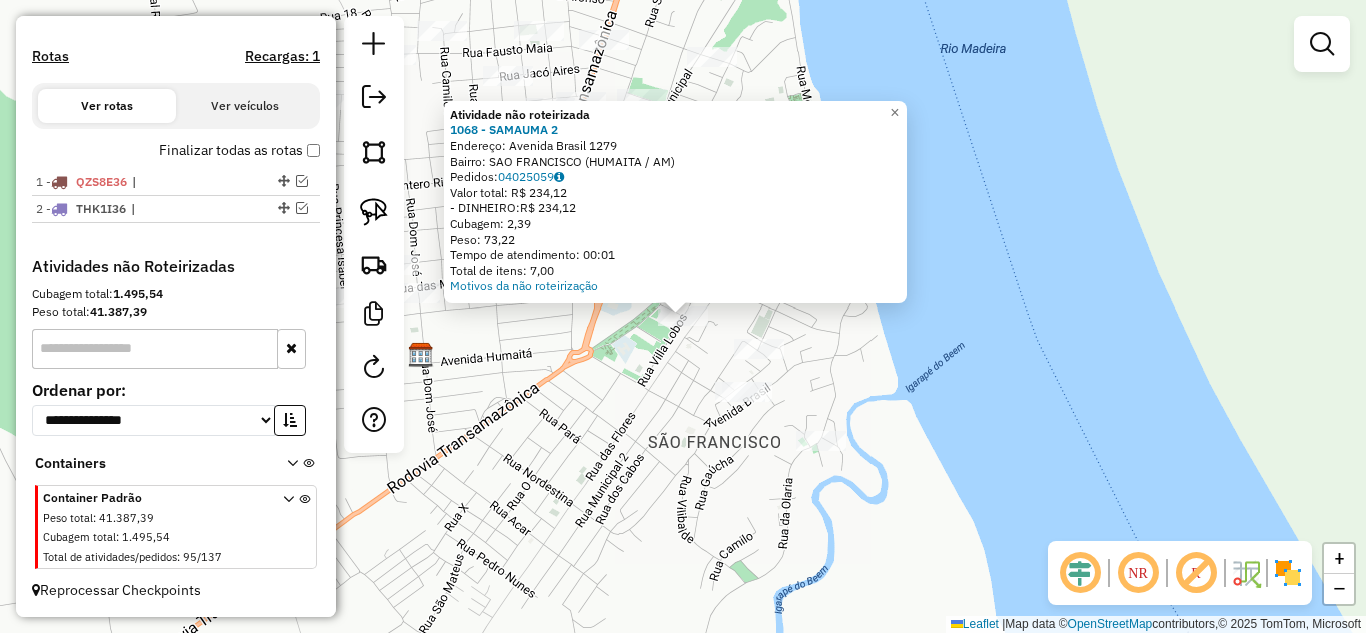 click on "Atividade não roteirizada 1068 - SAMAUMA 2 Endereço: Avenida Brasil [NUMBER] Bairro: [NEIGHBORHOOD] ([CITY] / [STATE]) Pedidos: [ORDER_ID] Valor total: R$ 234,12 - DINHEIRO: R$ 234,12 Cubagem: 2,39 Peso: 73,22 Tempo de atendimento: 00:01 Total de itens: 7,00 Motivos da não roteirização × Janela de atendimento Grade de atendimento Capacidade Transportadoras Veículos Cliente Pedidos Rotas Selecione os dias de semana para filtrar as janelas de atendimento Seg Ter Qua Qui Sex Sáb Dom Informe o período da janela de atendimento: De: Até: Filtrar exatamente a janela do cliente Considerar janela de atendimento padrão Selecione os dias de semana para filtrar as grades de atendimento Seg Ter Qua Qui Sex Sáb Dom Considerar clientes sem dia de atendimento cadastrado Clientes fora do dia de atendimento selecionado Filtrar as atividades entre os valores definidos abaixo: Peso mínimo: Peso máximo: Cubagem mínima: Cubagem máxima: De: Até: De: Até:" 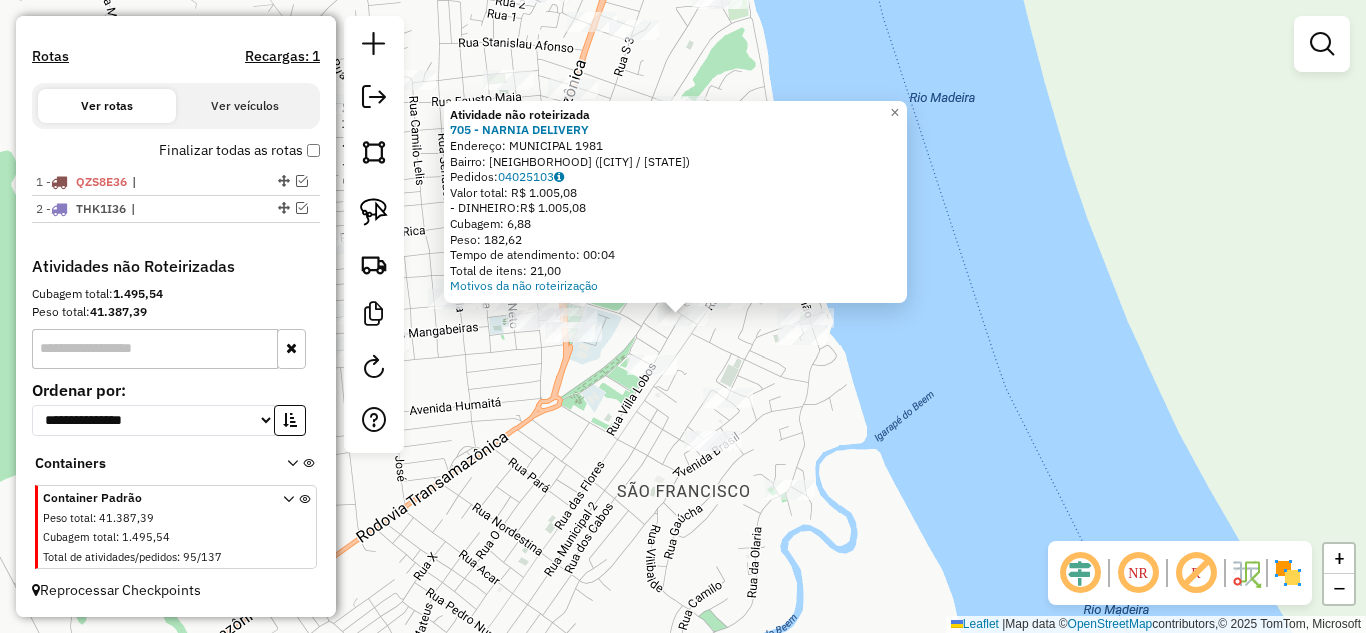 click on "Atividade não roteirizada 705 - NARNIA DELIVERY Endereço: MUNICIPAL [NUMBER] Bairro: CENTRO ([CITY] / AM) Pedidos: [ORDER_NUMBER] Valor total: R$ [PRICE] - DINHEIRO: R$ [PRICE] Cubagem: [CUBAGE] Peso: [WEIGHT] Tempo de atendimento: [TIME] Total de itens: [ITEMS] Motivos da não roteirização × Janela de atendimento Grade de atendimento Capacidade Transportadoras Veículos Cliente Pedidos Rotas Selecione os dias de semana para filtrar as janelas de atendimento Seg Ter Qua Qui Sex Sáb Dom Informe o período da janela de atendimento: De: Até: Filtrar exatamente a janela do cliente Considerar janela de atendimento padrão Selecione os dias de semana para filtrar as grades de atendimento Seg Ter Qua Qui Sex Sáb Dom Considerar clientes sem dia de atendimento cadastrado Clientes fora do dia de atendimento selecionado Filtrar as atividades entre os valores definidos abaixo: Peso mínimo: Peso máximo: Cubagem mínima: Cubagem máxima: De: Até: De: Até: +" 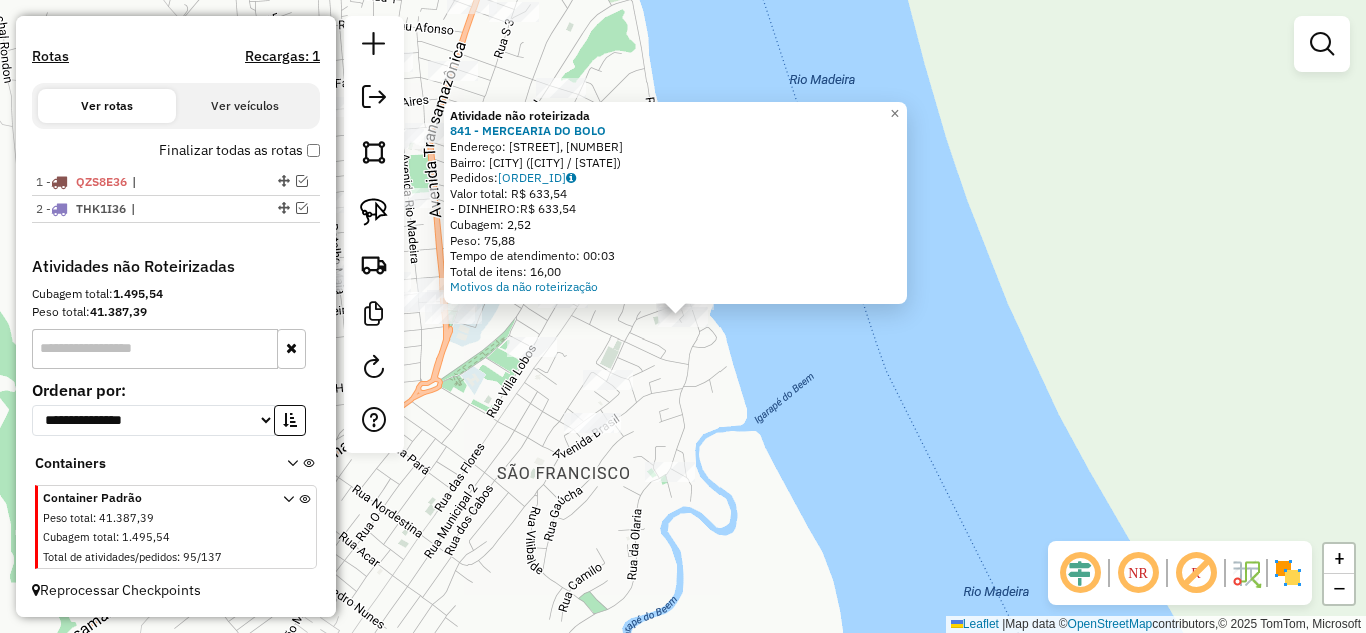 click on "Atividade não roteirizada 841 - MERCEARIA DO BOLO Endereço: Rua Santo Antônio, [NUMBER] Bairro: Santo Antônio ([CITY] / AM) Pedidos: [ORDER_ID] Valor total: R$ 633,54 - DINHEIRO: R$ 633,54 Cubagem: 2,52 Peso: 75,88 Tempo de atendimento: 00:03 Total de itens: 16,00 Motivos da não roteirização × Janela de atendimento Grade de atendimento Capacidade Transportadoras Veículos Cliente Pedidos Rotas Selecione os dias de semana para filtrar as janelas de atendimento Seg Ter Qua Qui Sex Sáb Dom Informe o período da janela de atendimento: De: Até: Filtrar exatamente a janela do cliente Considerar janela de atendimento padrão Selecione os dias de semana para filtrar as grades de atendimento Seg Ter Qua Qui Sex Sáb Dom Considerar clientes sem dia de atendimento cadastrado Clientes fora do dia de atendimento selecionado Filtrar as atividades entre os valores definidos abaixo: Peso mínimo: Peso máximo: Cubagem mínima: Cubagem máxima: De: Até: De: +" 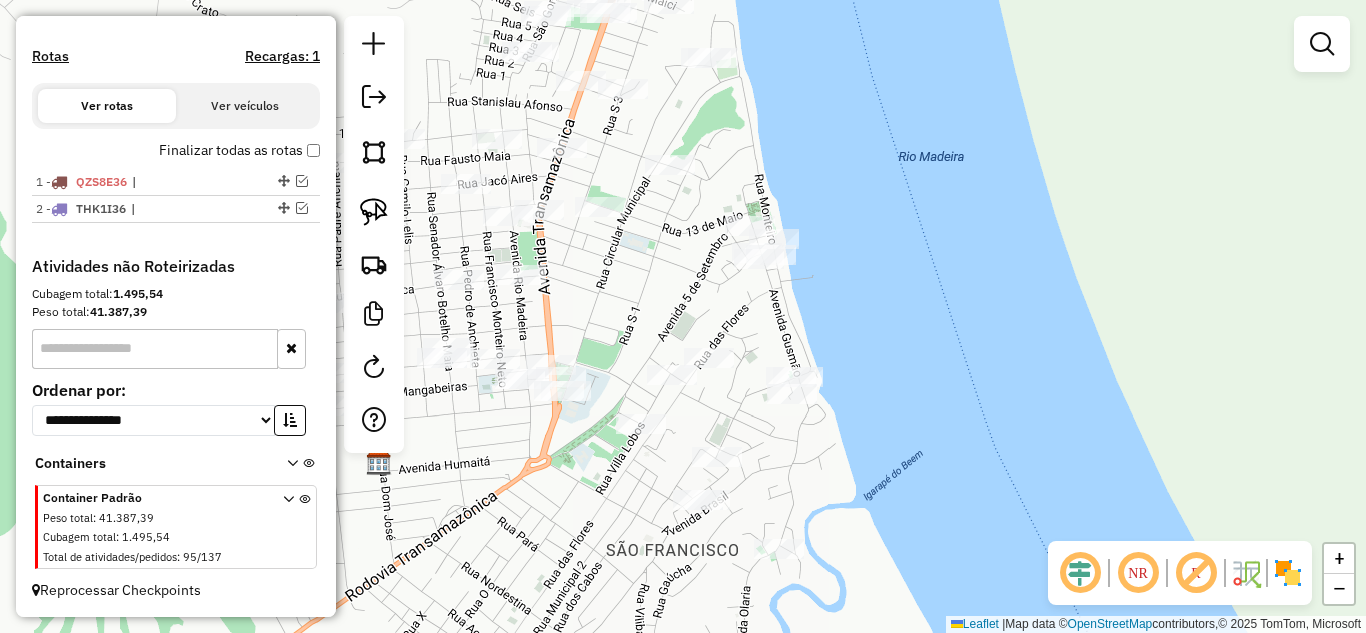 drag, startPoint x: 637, startPoint y: 316, endPoint x: 740, endPoint y: 317, distance: 103.00485 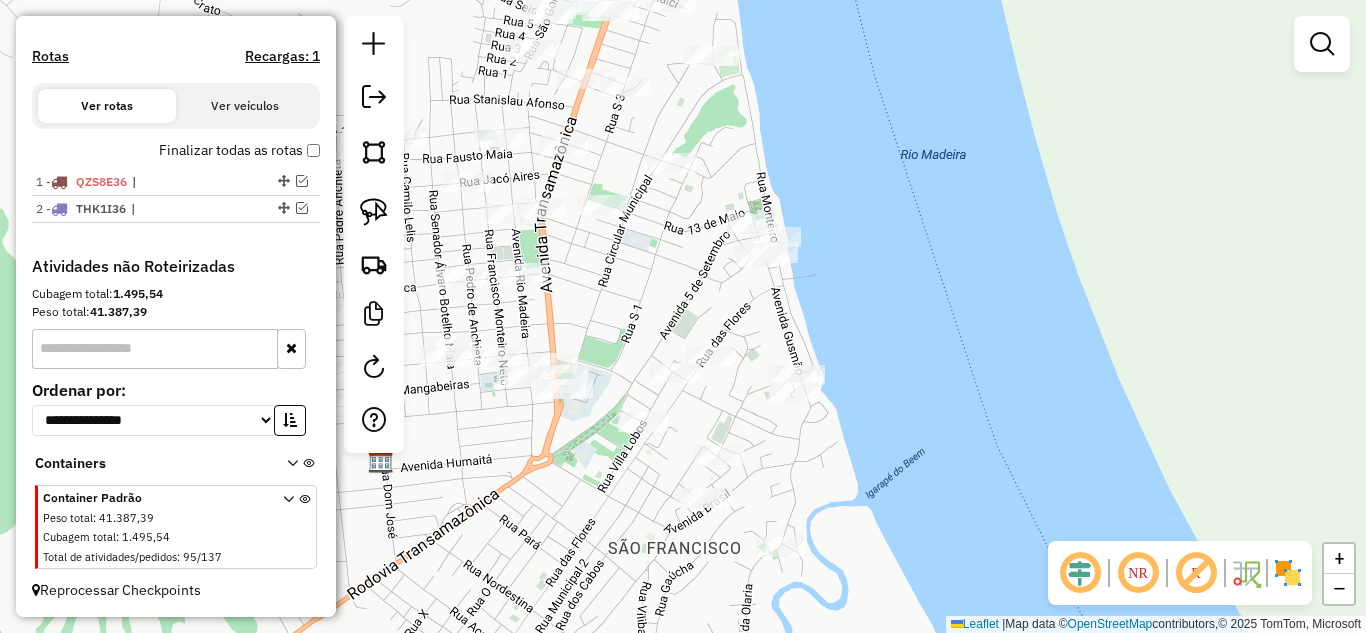 click on "Janela de atendimento Grade de atendimento Capacidade Transportadoras Veículos Cliente Pedidos  Rotas Selecione os dias de semana para filtrar as janelas de atendimento  Seg   Ter   Qua   Qui   Sex   Sáb   Dom  Informe o período da janela de atendimento: De: Até:  Filtrar exatamente a janela do cliente  Considerar janela de atendimento padrão  Selecione os dias de semana para filtrar as grades de atendimento  Seg   Ter   Qua   Qui   Sex   Sáb   Dom   Considerar clientes sem dia de atendimento cadastrado  Clientes fora do dia de atendimento selecionado Filtrar as atividades entre os valores definidos abaixo:  Peso mínimo:   Peso máximo:   Cubagem mínima:   Cubagem máxima:   De:   Até:  Filtrar as atividades entre o tempo de atendimento definido abaixo:  De:   Até:   Considerar capacidade total dos clientes não roteirizados Transportadora: Selecione um ou mais itens Tipo de veículo: Selecione um ou mais itens Veículo: Selecione um ou mais itens Motorista: Selecione um ou mais itens Nome: Rótulo:" 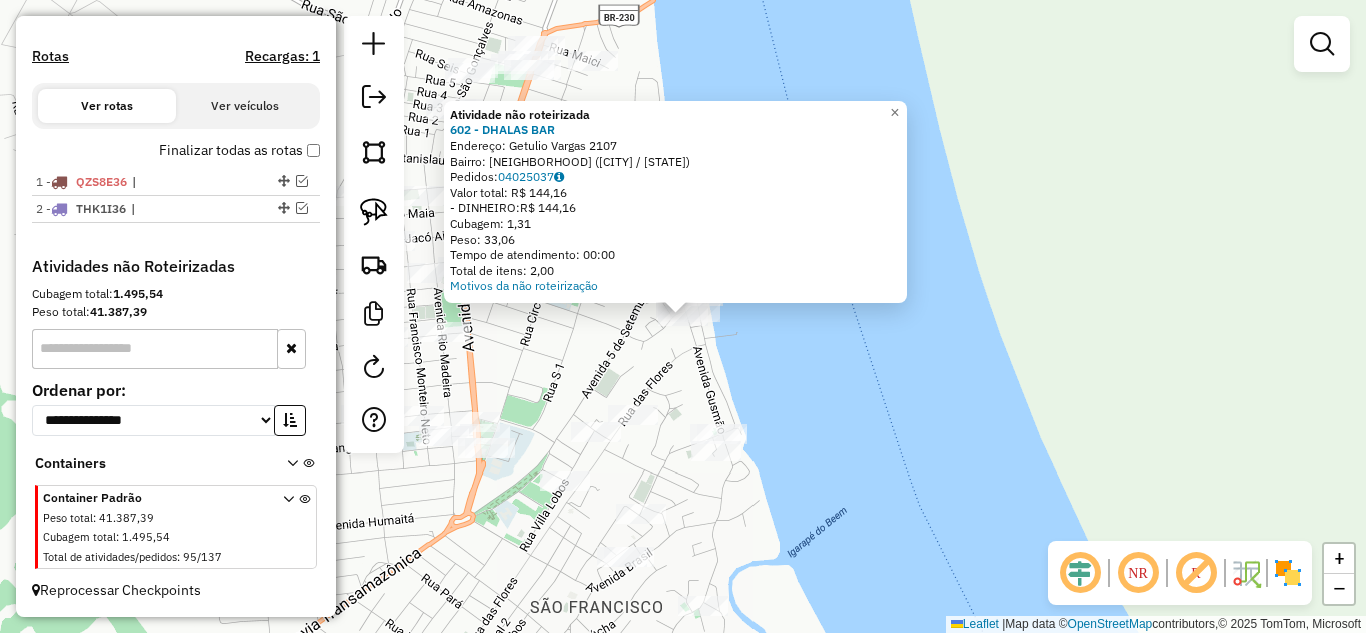 click on "Atividade não roteirizada 602 - DHALAS BAR Endereço: Getulio Vargas [NUMBER] Bairro: CENTRO ([CITY] / AM) Pedidos: [ORDER_NUMBER] Valor total: R$ [PRICE] - DINHEIRO: R$ [PRICE] Cubagem: [CUBAGE] Peso: [WEIGHT] Tempo de atendimento: [TIME] Total de itens: [ITEMS] Motivos da não roteirização × Janela de atendimento Grade de atendimento Capacidade Transportadoras Veículos Cliente Pedidos Rotas Selecione os dias de semana para filtrar as janelas de atendimento Seg Ter Qua Qui Sex Sáb Dom Informe o período da janela de atendimento: De: Até: Filtrar exatamente a janela do cliente Considerar janela de atendimento padrão Selecione os dias de semana para filtrar as grades de atendimento Seg Ter Qua Qui Sex Sáb Dom Considerar clientes sem dia de atendimento cadastrado Clientes fora do dia de atendimento selecionado Filtrar as atividades entre os valores definidos abaixo: Peso mínimo: Peso máximo: Cubagem mínima: Cubagem máxima: De: Até: De: Até: Nome: +" 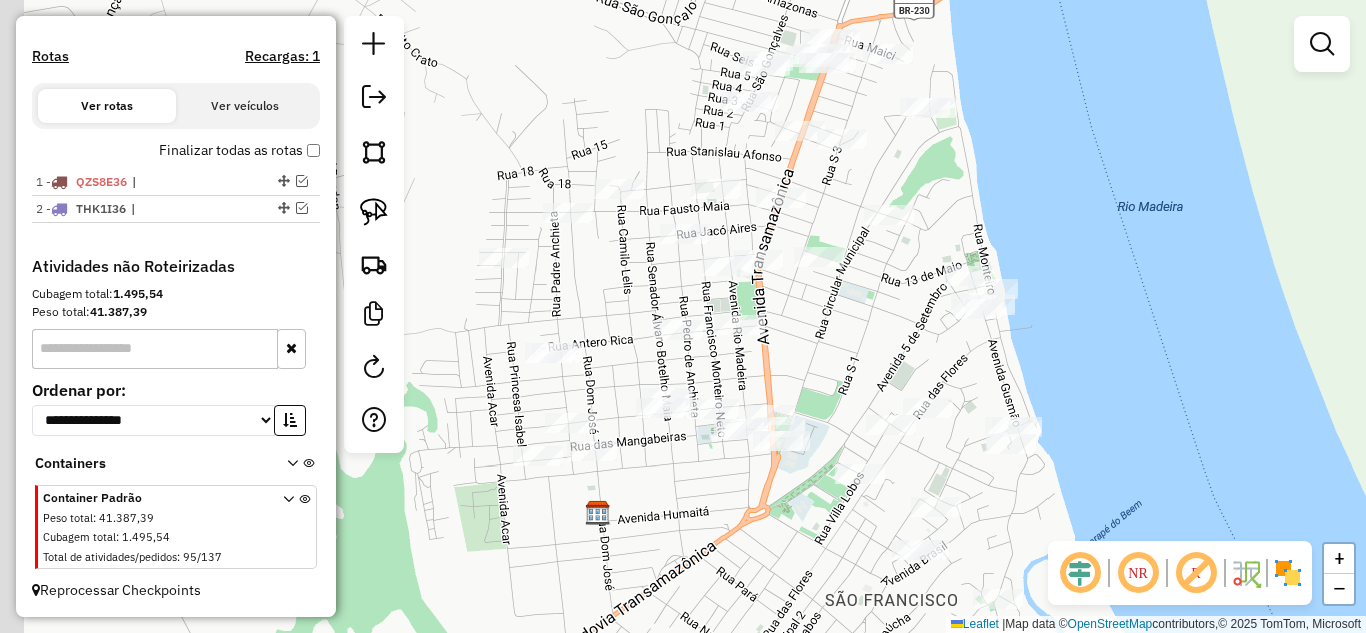 drag, startPoint x: 634, startPoint y: 384, endPoint x: 969, endPoint y: 382, distance: 335.00598 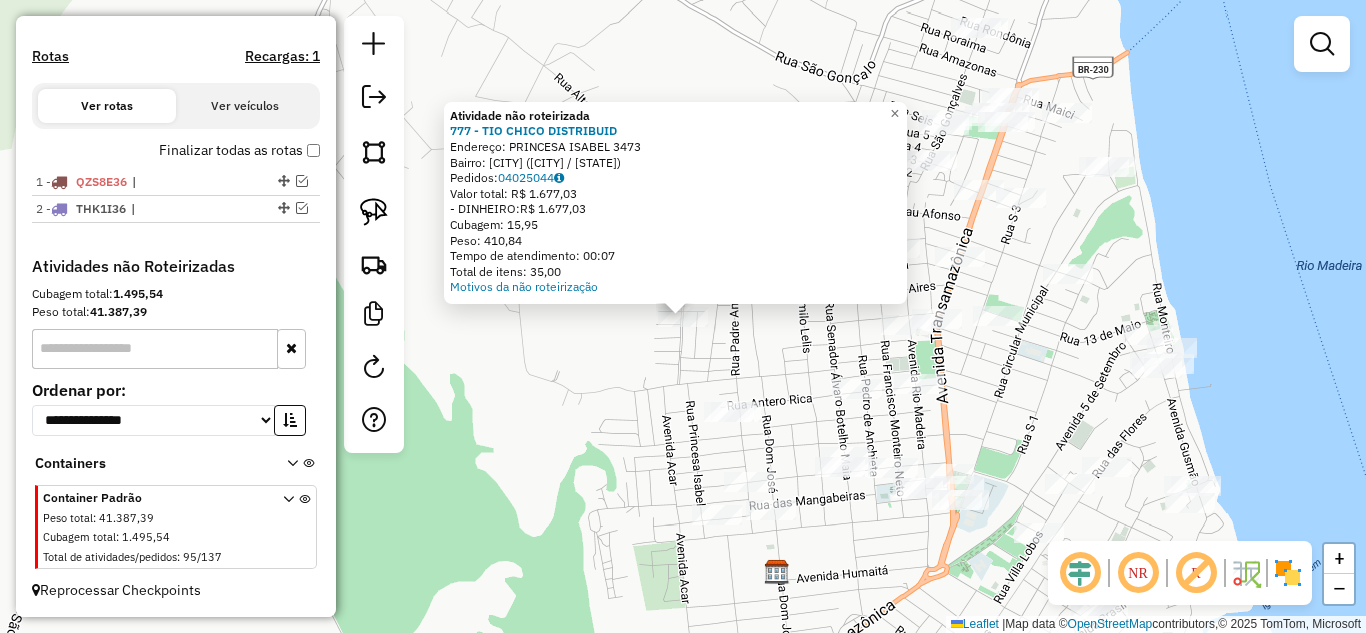 click on "Atividade não roteirizada 777 - TIO CHICO DISTRIBUID  Endereço:  [STREET] [NUMBER]   Bairro: [CITY] ([CITY] / [STATE])   Pedidos:  04025044   Valor total: R$ 1.677,03   - DINHEIRO:  R$ 1.677,03   Cubagem: 15,95   Peso: 410,84   Tempo de atendimento: 00:07   Total de itens: 35,00  Motivos da não roteirização × Janela de atendimento Grade de atendimento Capacidade Transportadoras Veículos Cliente Pedidos  Rotas Selecione os dias de semana para filtrar as janelas de atendimento  Seg   Ter   Qua   Qui   Sex   Sáb   Dom  Informe o período da janela de atendimento: De: Até:  Filtrar exatamente a janela do cliente  Considerar janela de atendimento padrão  Selecione os dias de semana para filtrar as grades de atendimento  Seg   Ter   Qua   Qui   Sex   Sáb   Dom   Considerar clientes sem dia de atendimento cadastrado  Clientes fora do dia de atendimento selecionado Filtrar as atividades entre os valores definidos abaixo:  Peso mínimo:   Peso máximo:   Cubagem mínima:   Cubagem máxima:   De:  De:" 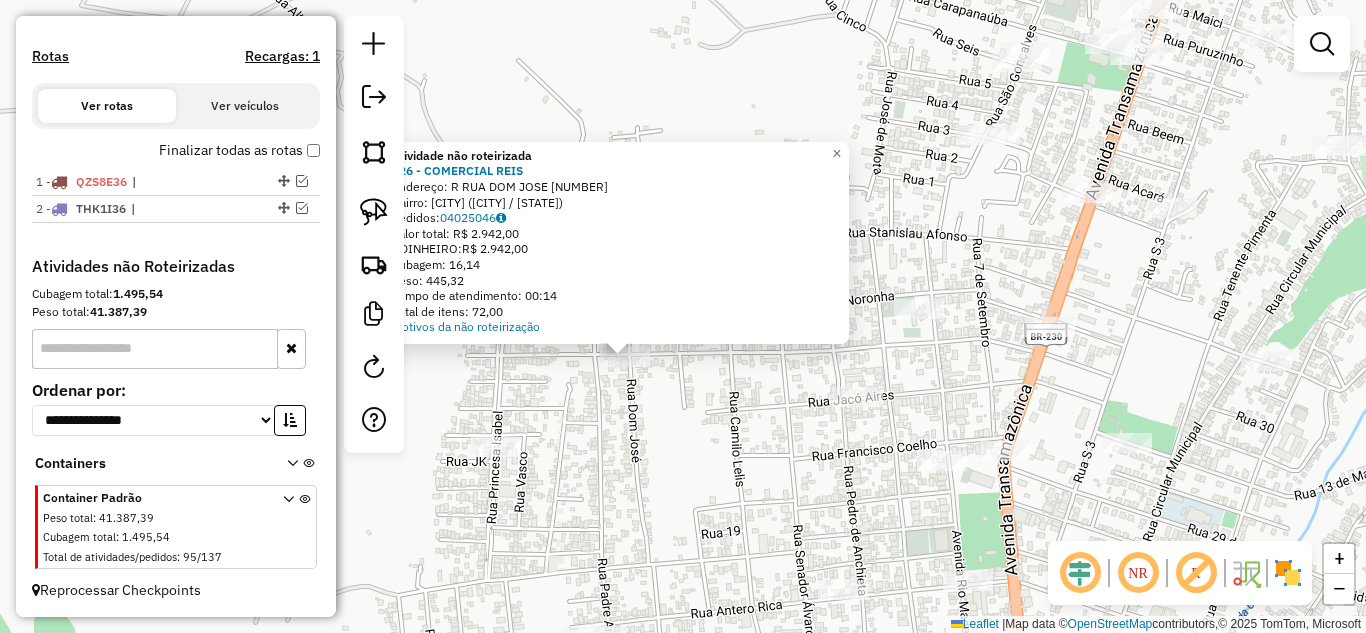 click on "Atividade não roteirizada 426 - COMERCIAL REIS Endereço: R RUA DOM JOSE [NUMBER] Bairro: NOVA ESPERANCA ([CITY] / AM) Pedidos: [ORDER_NUMBER] Valor total: R$ [PRICE] - DINHEIRO: R$ [PRICE] Cubagem: [CUBAGE] Peso: [WEIGHT] Tempo de atendimento: [TIME] Total de itens: [ITEMS] Motivos da não roteirização × Janela de atendimento Grade de atendimento Capacidade Transportadoras Veículos Cliente Pedidos Rotas Selecione os dias de semana para filtrar as janelas de atendimento Seg Ter Qua Qui Sex Sáb Dom Informe o período da janela de atendimento: De: Até: Filtrar exatamente a janela do cliente Considerar janela de atendimento padrão Selecione os dias de semana para filtrar as grades de atendimento Seg Ter Qua Qui Sex Sáb Dom Considerar clientes sem dia de atendimento cadastrado Clientes fora do dia de atendimento selecionado Filtrar as atividades entre os valores definidos abaixo: Peso mínimo: Peso máximo: Cubagem mínima: Cubagem máxima: De: Até: +" 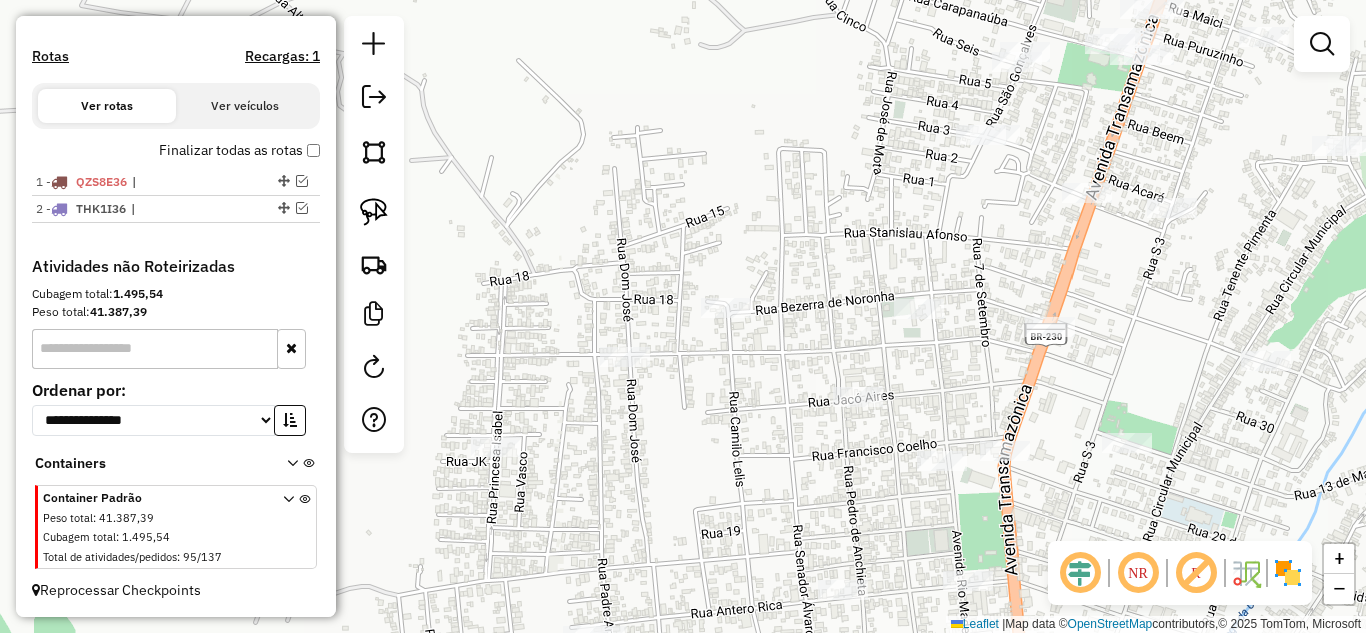 click 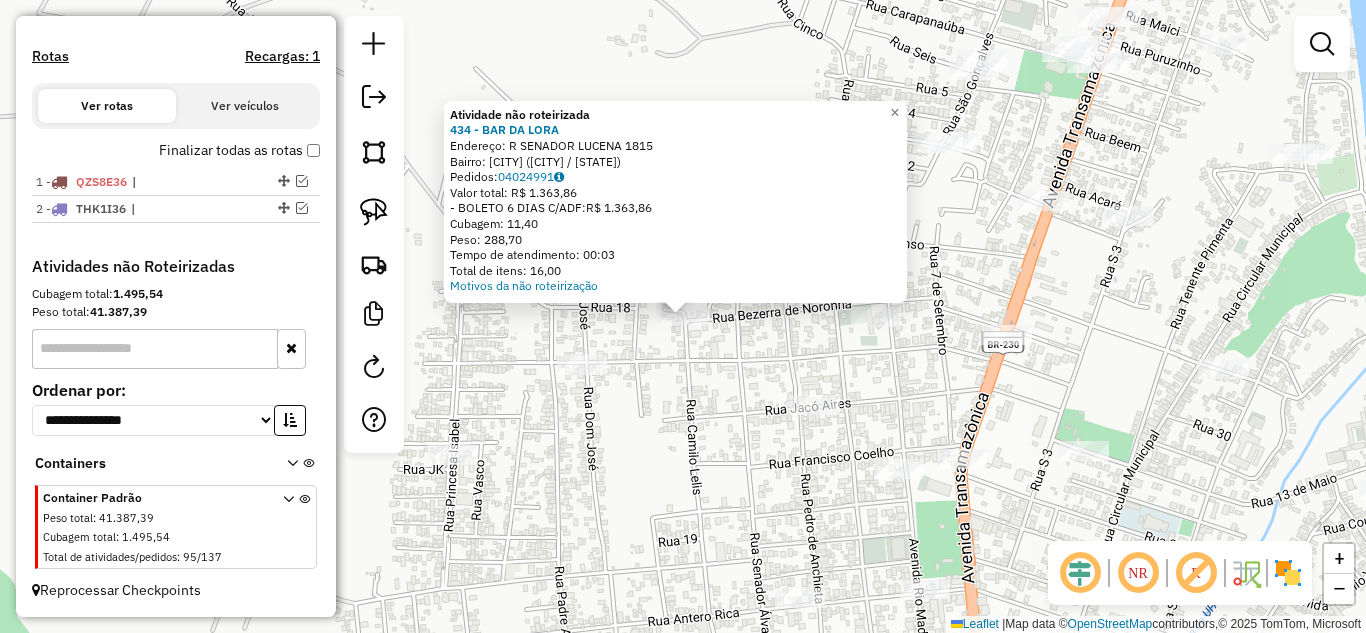 click on "Atividade não roteirizada 434 - BAR DA LORA  Endereço:  R SENADOR LUCENA 1815   Bairro: NOVA HUMAITA (HUMAITA / AM)   Pedidos:  04024991   Valor total: R$ 1.363,86   - BOLETO 6 DIAS C/ADF:  R$ 1.363,86   Cubagem: 11,40   Peso: 288,70   Tempo de atendimento: 00:03   Total de itens: 16,00  Motivos da não roteirização × Janela de atendimento Grade de atendimento Capacidade Transportadoras Veículos Cliente Pedidos  Rotas Selecione os dias de semana para filtrar as janelas de atendimento  Seg   Ter   Qua   Qui   Sex   Sáb   Dom  Informe o período da janela de atendimento: De: Até:  Filtrar exatamente a janela do cliente  Considerar janela de atendimento padrão  Selecione os dias de semana para filtrar as grades de atendimento  Seg   Ter   Qua   Qui   Sex   Sáb   Dom   Considerar clientes sem dia de atendimento cadastrado  Clientes fora do dia de atendimento selecionado Filtrar as atividades entre os valores definidos abaixo:  Peso mínimo:   Peso máximo:   Cubagem mínima:   Cubagem máxima:   De:  +" 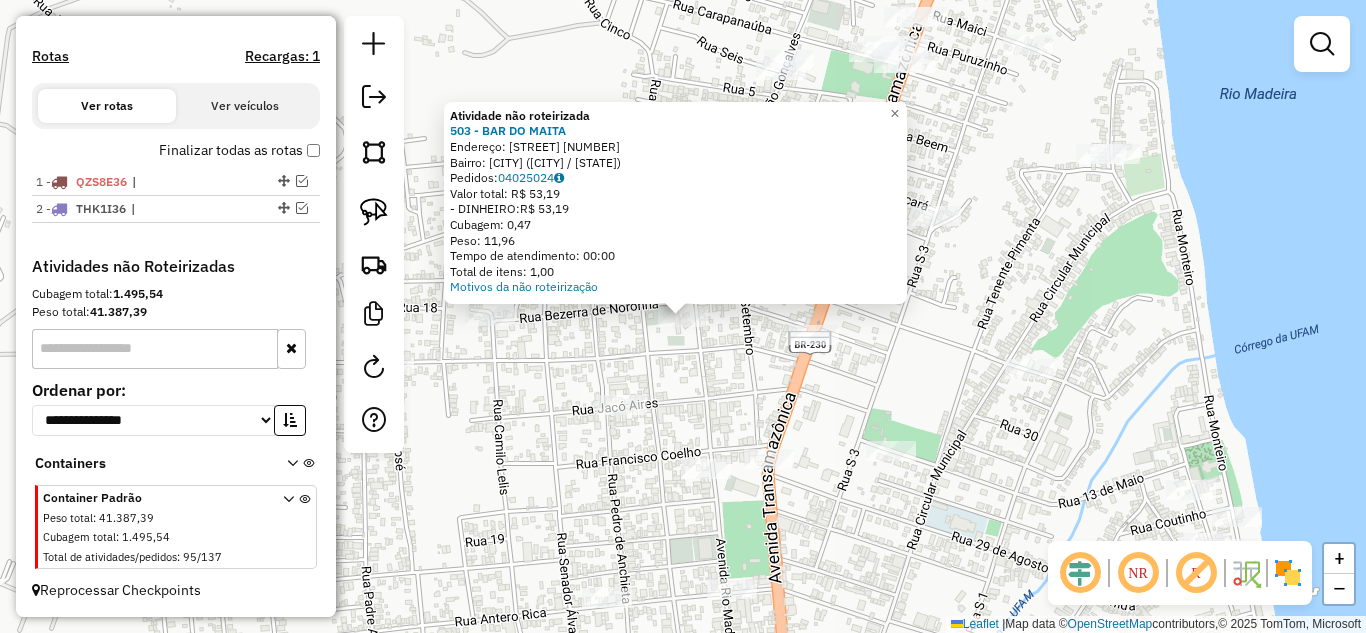 click on "Atividade não roteirizada 503 - BAR DO MAITA  Endereço:  [NUMBER] [STREET]   Bairro: [CITY] ([CITY] / [STATE])   Pedidos:  04025024   Valor total: R$ 53,19   - DINHEIRO:  R$ 53,19   Cubagem: 0,47   Peso: 11,96   Tempo de atendimento: 00:00   Total de itens: 1,00  Motivos da não roteirização × Janela de atendimento Grade de atendimento Capacidade Transportadoras Veículos Cliente Pedidos  Rotas Selecione os dias de semana para filtrar as janelas de atendimento  Seg   Ter   Qua   Qui   Sex   Sáb   Dom  Informe o período da janela de atendimento: De: Até:  Filtrar exatamente a janela do cliente  Considerar janela de atendimento padrão  Selecione os dias de semana para filtrar as grades de atendimento  Seg   Ter   Qua   Qui   Sex   Sáb   Dom   Considerar clientes sem dia de atendimento cadastrado  Clientes fora do dia de atendimento selecionado Filtrar as atividades entre os valores definidos abaixo:  Peso mínimo:   Peso máximo:   Cubagem mínima:   Cubagem máxima:   De:   Até:  De:  Nome:" 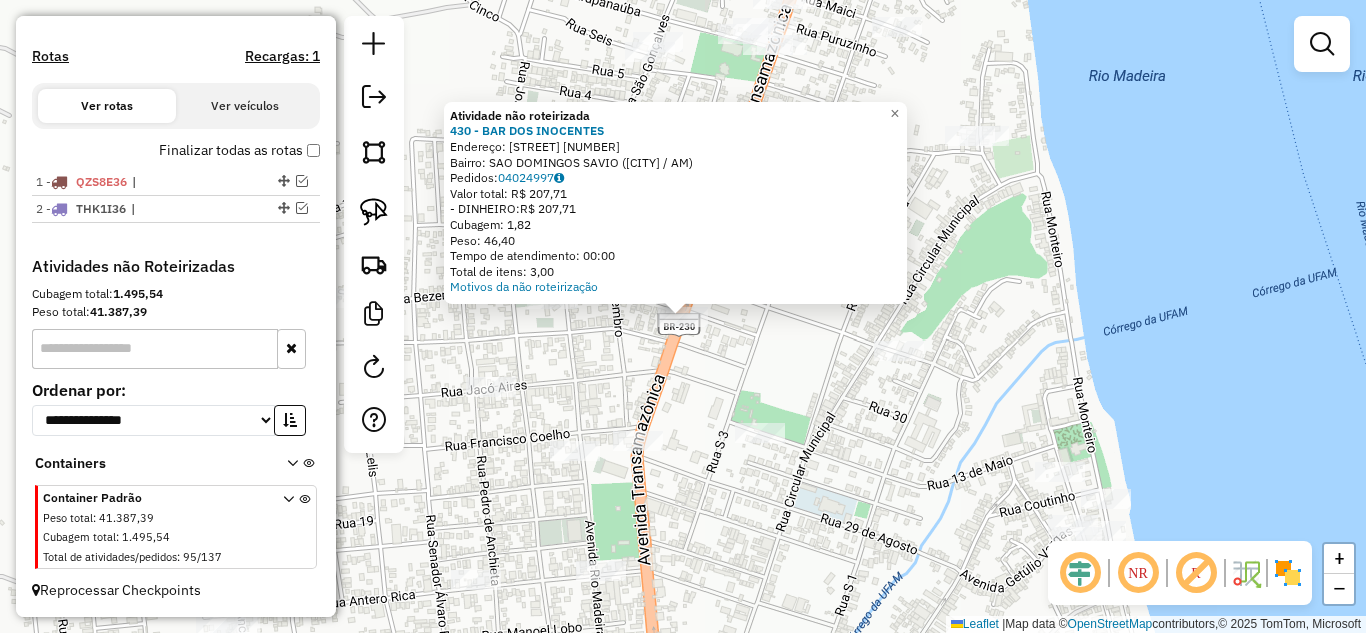 click on "Atividade não roteirizada 430 - BAR DOS INOCENTES Endereço: AV AV. TRANSAMAZONICA [NUMBER] Bairro: [NEIGHBORHOOD] ([CITY] / [STATE]) Pedidos: [ORDER_ID] Valor total: R$ 207,71 - DINHEIRO: R$ 207,71 Cubagem: 1,82 Peso: 46,40 Tempo de atendimento: 00:00 Total de itens: 3,00 Motivos da não roteirização × Janela de atendimento Grade de atendimento Capacidade Transportadoras Veículos Cliente Pedidos Rotas Selecione os dias de semana para filtrar as janelas de atendimento Seg Ter Qua Qui Sex Sáb Dom Informe o período da janela de atendimento: De: Até: Filtrar exatamente a janela do cliente Considerar janela de atendimento padrão Selecione os dias de semana para filtrar as grades de atendimento Seg Ter Qua Qui Sex Sáb Dom Considerar clientes sem dia de atendimento cadastrado Clientes fora do dia de atendimento selecionado Filtrar as atividades entre os valores definidos abaixo: Peso mínimo: Peso máximo: Cubagem mínima: Cubagem máxima: De: De:" 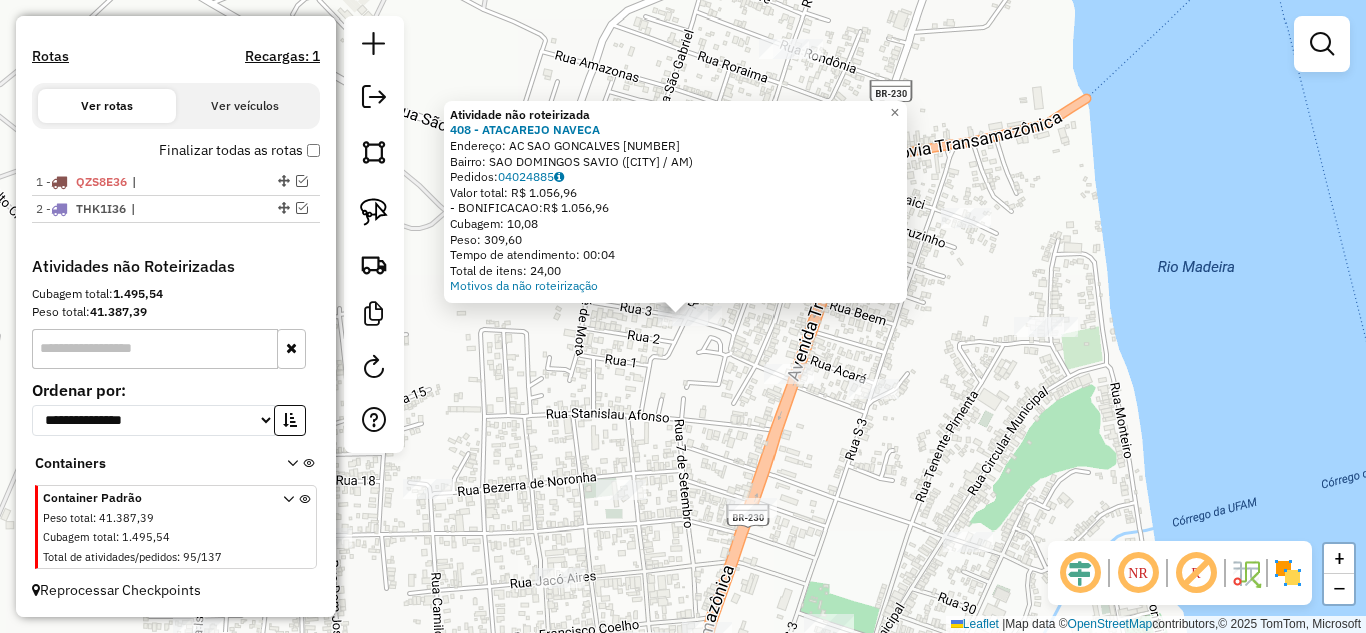 click on "Atividade não roteirizada 408 - ATACAREJO NAVECA Endereço: AC SAO GONCALVES [NUMBER] Bairro: [NEIGHBORHOOD] ([CITY] / [STATE]) Pedidos: [ORDER_ID] Valor total: R$ 1.056,96 - BONIFICACAO: R$ 1.056,96 Cubagem: 10,08 Peso: 309,60 Tempo de atendimento: 00:04 Total de itens: 24,00 Motivos da não roteirização × Janela de atendimento Grade de atendimento Capacidade Transportadoras Veículos Cliente Pedidos Rotas Selecione os dias de semana para filtrar as janelas de atendimento Seg Ter Qua Qui Sex Sáb Dom Informe o período da janela de atendimento: De: Até: Filtrar exatamente a janela do cliente Considerar janela de atendimento padrão Selecione os dias de semana para filtrar as grades de atendimento Seg Ter Qua Qui Sex Sáb Dom Considerar clientes sem dia de atendimento cadastrado Clientes fora do dia de atendimento selecionado Filtrar as atividades entre os valores definidos abaixo: Peso mínimo: Peso máximo: Cubagem mínima: Cubagem máxima: De:" 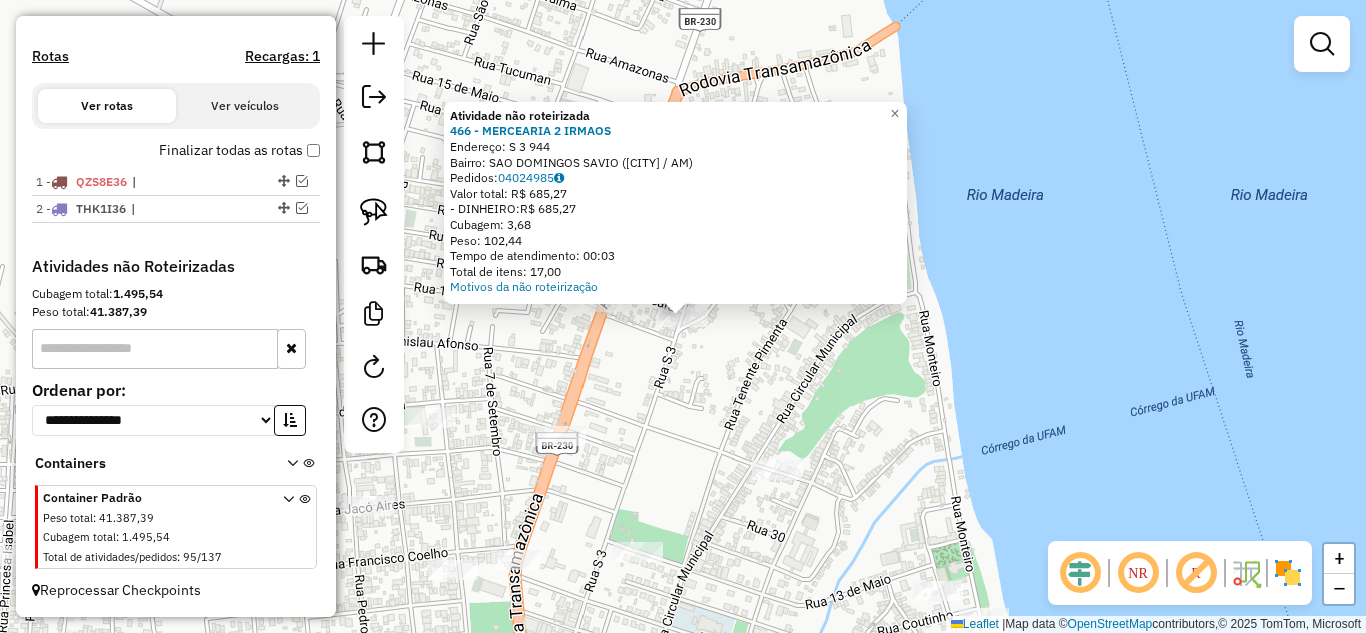 click on "Atividade não roteirizada 466 - MERCEARIA 2 IRMAOS Endereço: S 3 [NUMBER] Bairro: SAO DOMINGOS SAVIO ([CITY] / AM) Pedidos: [ORDER_NUMBER] Valor total: R$ [PRICE] - DINHEIRO: R$ [PRICE] Cubagem: [CUBAGE] Peso: [WEIGHT] Tempo de atendimento: [TIME] Total de itens: [ITEMS] Motivos da não roteirização × Janela de atendimento Grade de atendimento Capacidade Transportadoras Veículos Cliente Pedidos Rotas Selecione os dias de semana para filtrar as janelas de atendimento Seg Ter Qua Qui Sex Sáb Dom Informe o período da janela de atendimento: De: Até: Filtrar exatamente a janela do cliente Considerar janela de atendimento padrão Selecione os dias de semana para filtrar as grades de atendimento Seg Ter Qua Qui Sex Sáb Dom Considerar clientes sem dia de atendimento cadastrado Clientes fora do dia de atendimento selecionado Filtrar as atividades entre os valores definidos abaixo: Peso mínimo: Peso máximo: Cubagem mínima: Cubagem máxima: De: Até: De: Até:" 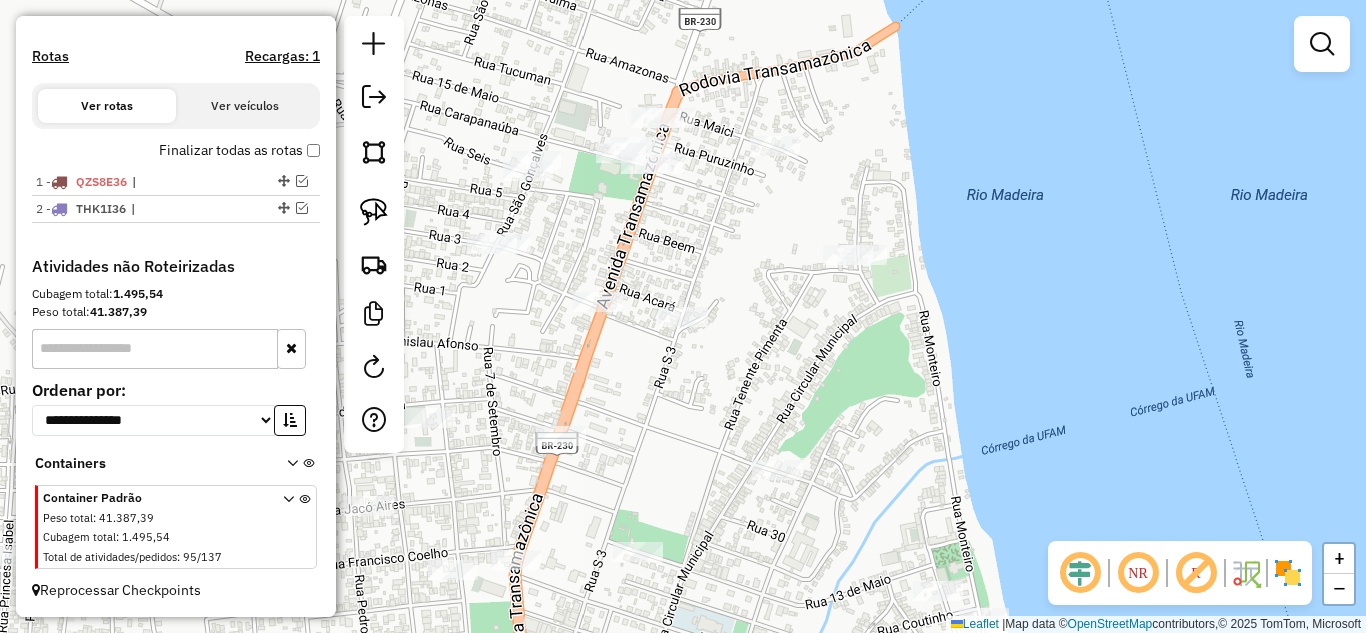 click 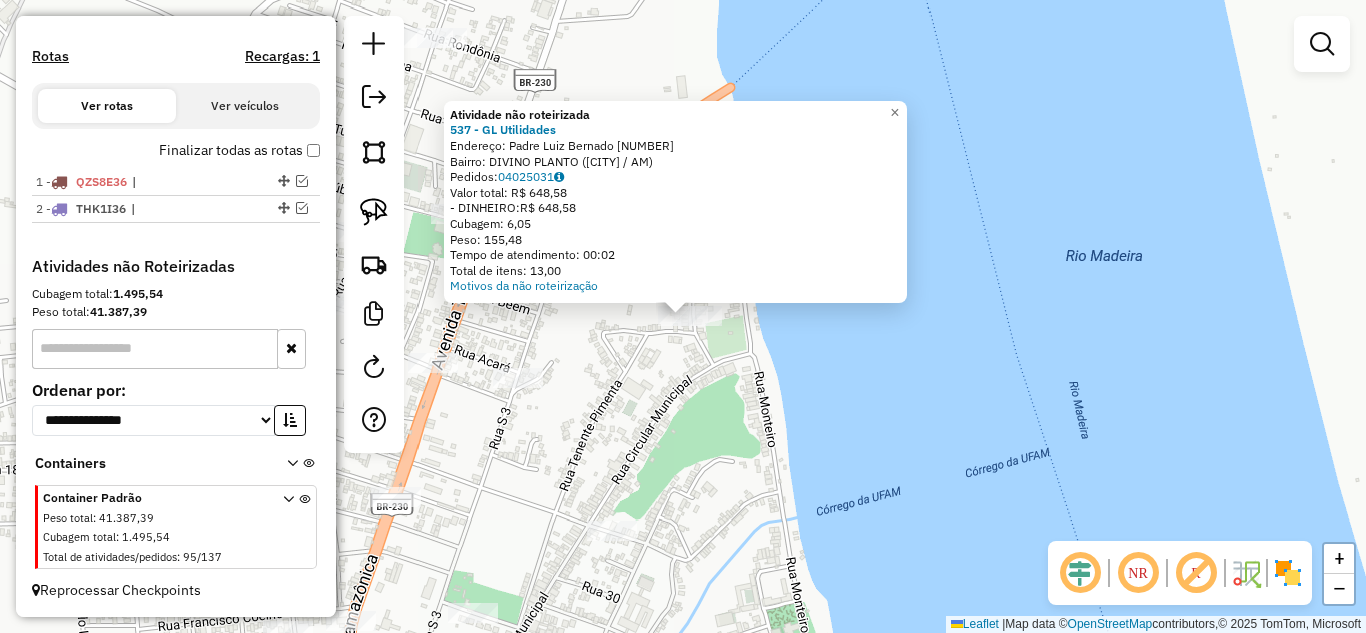 click on "Atividade não roteirizada 537 - GL Utilidades Endereço: Padre Luiz Bernado [NUMBER] Bairro: DIVINO PLANTO ([CITY] / AM) Pedidos: [ORDER_ID] Valor total: R$ 648,58 - DINHEIRO: R$ 648,58 Cubagem: 6,05 Peso: 155,48 Tempo de atendimento: 00:02 Total de itens: 13,00 Motivos da não roteirização × Janela de atendimento Grade de atendimento Capacidade Transportadoras Veículos Cliente Pedidos Rotas Selecione os dias de semana para filtrar as janelas de atendimento Seg Ter Qua Qui Sex Sáb Dom Informe o período da janela de atendimento: De: Até: Filtrar exatamente a janela do cliente Considerar janela de atendimento padrão Selecione os dias de semana para filtrar as grades de atendimento Seg Ter Qua Qui Sex Sáb Dom Considerar clientes sem dia de atendimento cadastrado Clientes fora do dia de atendimento selecionado Filtrar as atividades entre os valores definidos abaixo: Peso mínimo: Peso máximo: Cubagem mínima: Cubagem máxima: De: Até: De:" 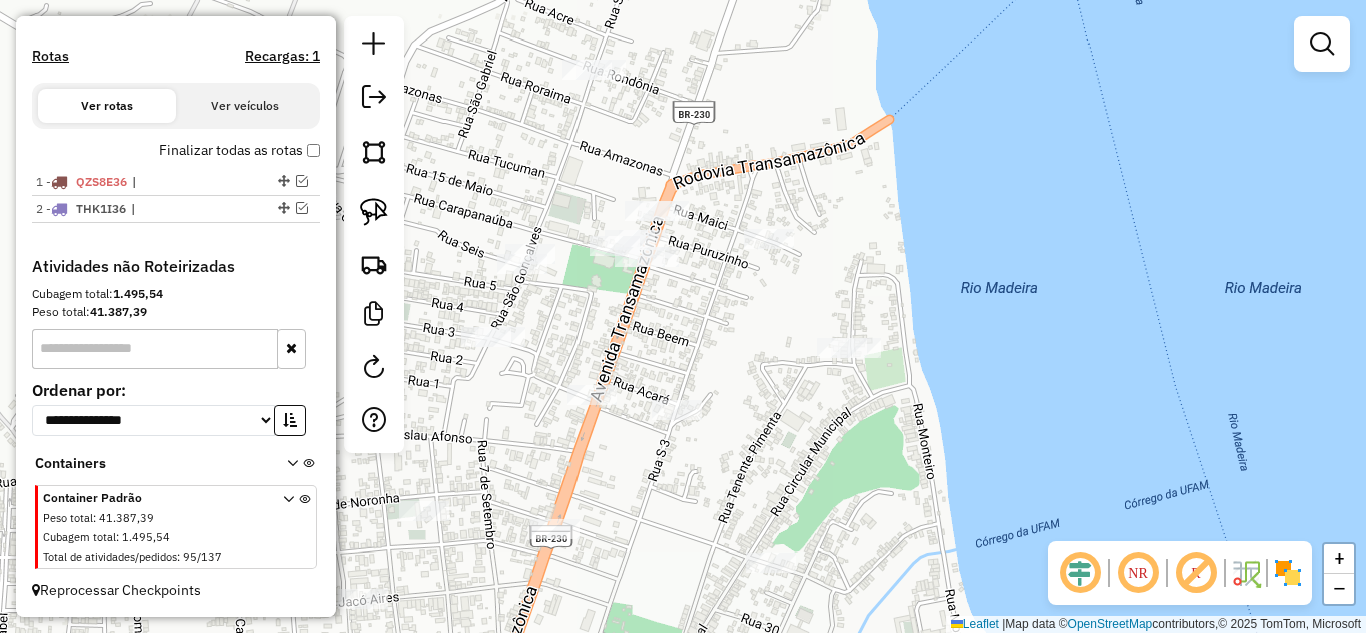 drag, startPoint x: 658, startPoint y: 403, endPoint x: 832, endPoint y: 435, distance: 176.91806 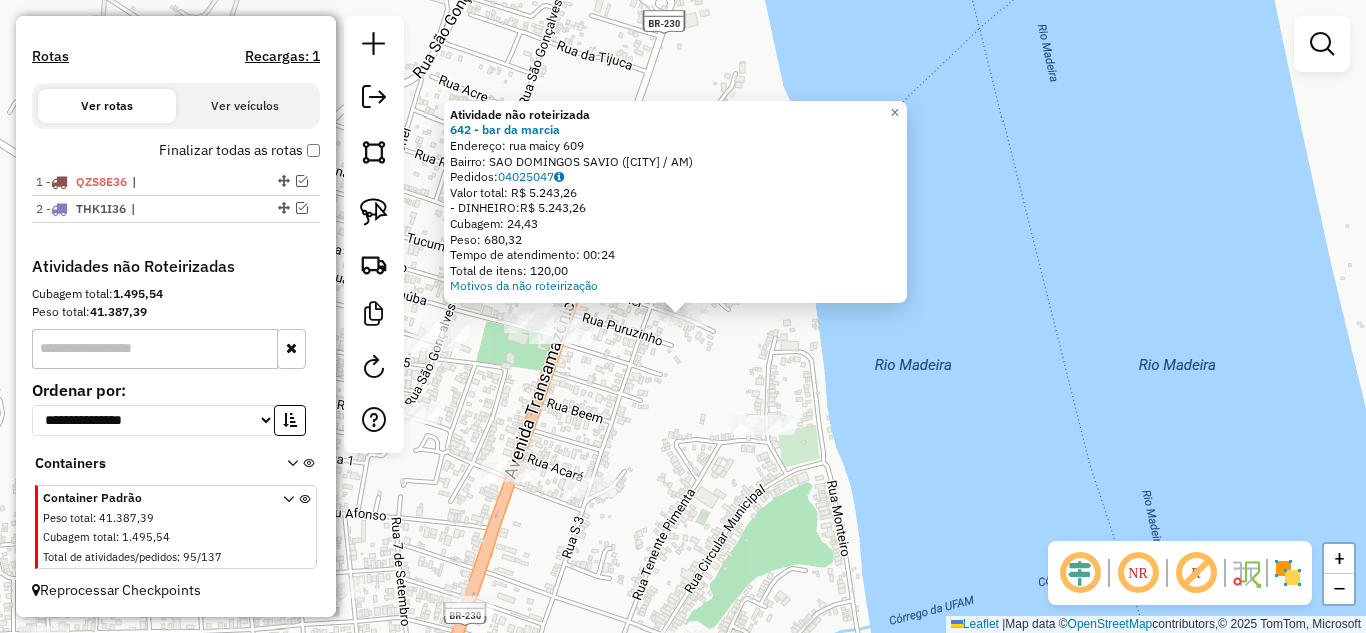 click on "Atividade não roteirizada 642 - bar da marcia Endereço: rua maicy [NUMBER] Bairro: SAO DOMINGOS SAVIO ([CITY] / AM) Pedidos: [ORDER_NUMBER] Valor total: R$ [PRICE] - DINHEIRO: R$ [PRICE] Cubagem: [CUBAGE] Peso: [WEIGHT] Tempo de atendimento: [TIME] Total de itens: [ITEMS] Motivos da não roteirização × Janela de atendimento Grade de atendimento Capacidade Transportadoras Veículos Cliente Pedidos Rotas Selecione os dias de semana para filtrar as janelas de atendimento Seg Ter Qua Qui Sex Sáb Dom Informe o período da janela de atendimento: De: Até: Filtrar exatamente a janela do cliente Considerar janela de atendimento padrão Selecione os dias de semana para filtrar as grades de atendimento Seg Ter Qua Qui Sex Sáb Dom Considerar clientes sem dia de atendimento cadastrado Clientes fora do dia de atendimento selecionado Filtrar as atividades entre os valores definidos abaixo: Peso mínimo: Peso máximo: Cubagem mínima: Cubagem máxima: De: Até: De:" 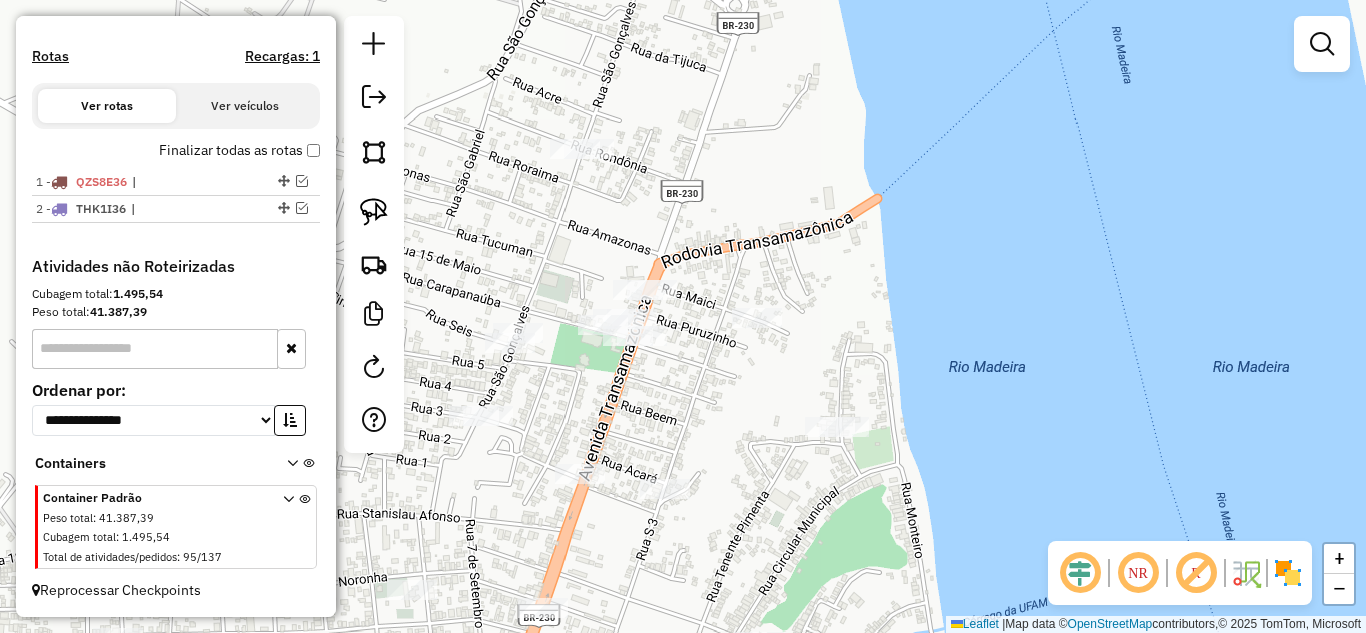 drag, startPoint x: 648, startPoint y: 411, endPoint x: 745, endPoint y: 414, distance: 97.04638 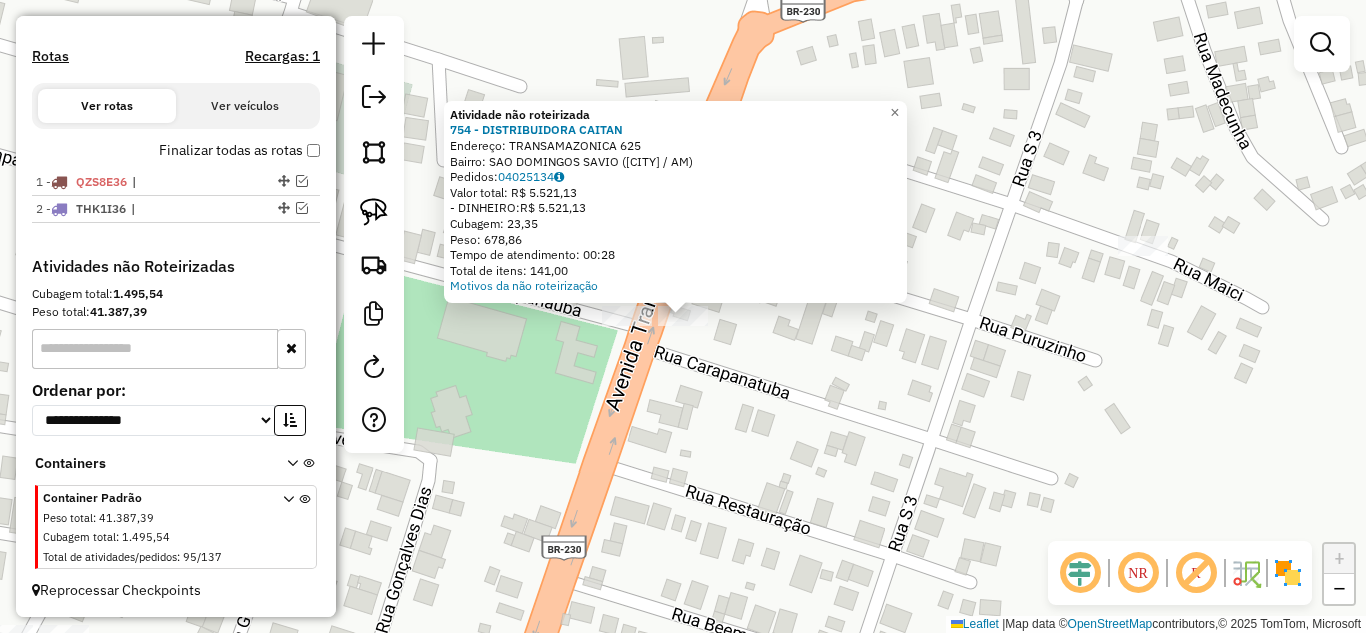 click on "Atividade não roteirizada 754 - DISTRIBUIDORA CAITAN  Endereço:  TRANSAMAZONICA 625   Bairro: SAO DOMINGOS SAVIO (HUMAITA / AM)   Pedidos:  04025134   Valor total: R$ 5.521,13   - DINHEIRO:  R$ 5.521,13   Cubagem: 23,35   Peso: 678,86   Tempo de atendimento: 00:28   Total de itens: 141,00  Motivos da não roteirização × Janela de atendimento Grade de atendimento Capacidade Transportadoras Veículos Cliente Pedidos  Rotas Selecione os dias de semana para filtrar as janelas de atendimento  Seg   Ter   Qua   Qui   Sex   Sáb   Dom  Informe o período da janela de atendimento: De: Até:  Filtrar exatamente a janela do cliente  Considerar janela de atendimento padrão  Selecione os dias de semana para filtrar as grades de atendimento  Seg   Ter   Qua   Qui   Sex   Sáb   Dom   Considerar clientes sem dia de atendimento cadastrado  Clientes fora do dia de atendimento selecionado Filtrar as atividades entre os valores definidos abaixo:  Peso mínimo:   Peso máximo:   Cubagem mínima:   Cubagem máxima:   De:" 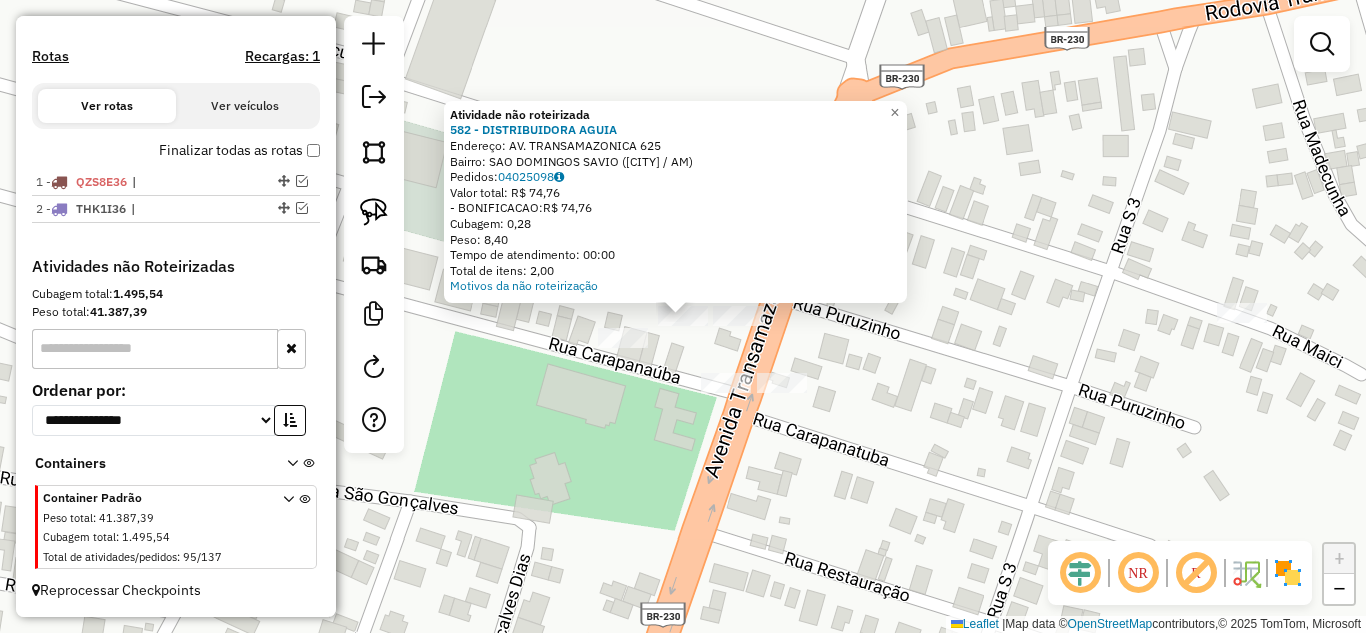 click on "Atividade não roteirizada 582 - DISTRIBUIDORA AGUIA Endereço: AV. TRANSAMAZONICA [NUMBER] Bairro: SAO DOMINGOS SAVIO ([CITY] / AM) Pedidos: [ORDER_NUMBER] Valor total: R$ [PRICE] - BONIFICACAO: R$ [PRICE] Cubagem: [CUBAGE] Peso: [WEIGHT] Tempo de atendimento: [TIME] Total de itens: [ITEMS] Motivos da não roteirização × Janela de atendimento Grade de atendimento Capacidade Transportadoras Veículos Cliente Pedidos Rotas Selecione os dias de semana para filtrar as janelas de atendimento Seg Ter Qua Qui Sex Sáb Dom Informe o período da janela de atendimento: De: Até: Filtrar exatamente a janela do cliente Considerar janela de atendimento padrão Selecione os dias de semana para filtrar as grades de atendimento Seg Ter Qua Qui Sex Sáb Dom Considerar clientes sem dia de atendimento cadastrado Clientes fora do dia de atendimento selecionado Filtrar as atividades entre os valores definidos abaixo: Peso mínimo: Peso máximo: Cubagem mínima: Cubagem máxima: De: De:" 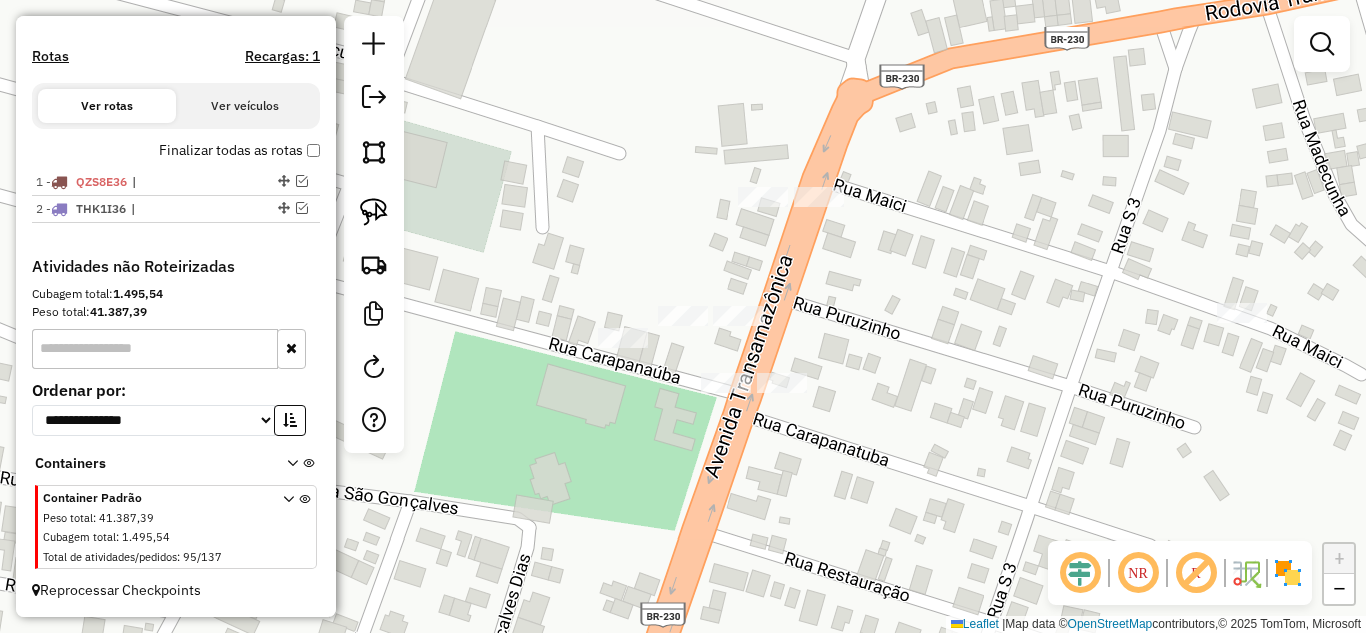 click on "Janela de atendimento Grade de atendimento Capacidade Transportadoras Veículos Cliente Pedidos  Rotas Selecione os dias de semana para filtrar as janelas de atendimento  Seg   Ter   Qua   Qui   Sex   Sáb   Dom  Informe o período da janela de atendimento: De: Até:  Filtrar exatamente a janela do cliente  Considerar janela de atendimento padrão  Selecione os dias de semana para filtrar as grades de atendimento  Seg   Ter   Qua   Qui   Sex   Sáb   Dom   Considerar clientes sem dia de atendimento cadastrado  Clientes fora do dia de atendimento selecionado Filtrar as atividades entre os valores definidos abaixo:  Peso mínimo:   Peso máximo:   Cubagem mínima:   Cubagem máxima:   De:   Até:  Filtrar as atividades entre o tempo de atendimento definido abaixo:  De:   Até:   Considerar capacidade total dos clientes não roteirizados Transportadora: Selecione um ou mais itens Tipo de veículo: Selecione um ou mais itens Veículo: Selecione um ou mais itens Motorista: Selecione um ou mais itens Nome: Rótulo:" 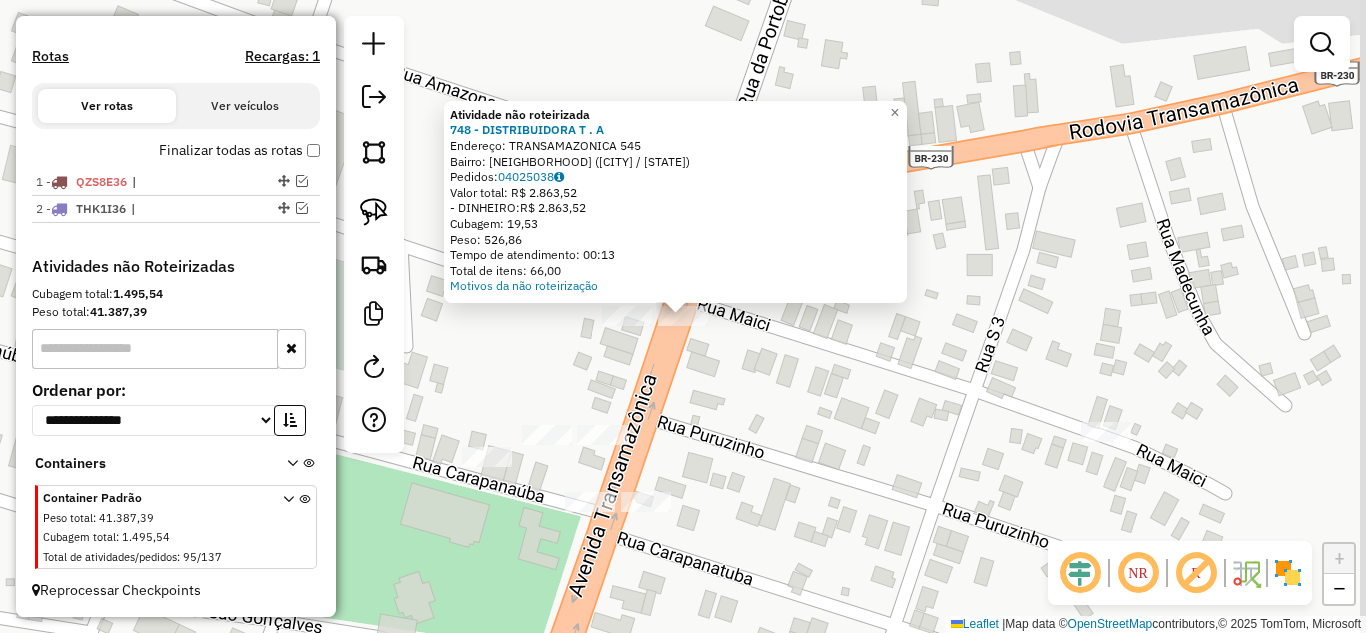 drag, startPoint x: 706, startPoint y: 365, endPoint x: 706, endPoint y: 341, distance: 24 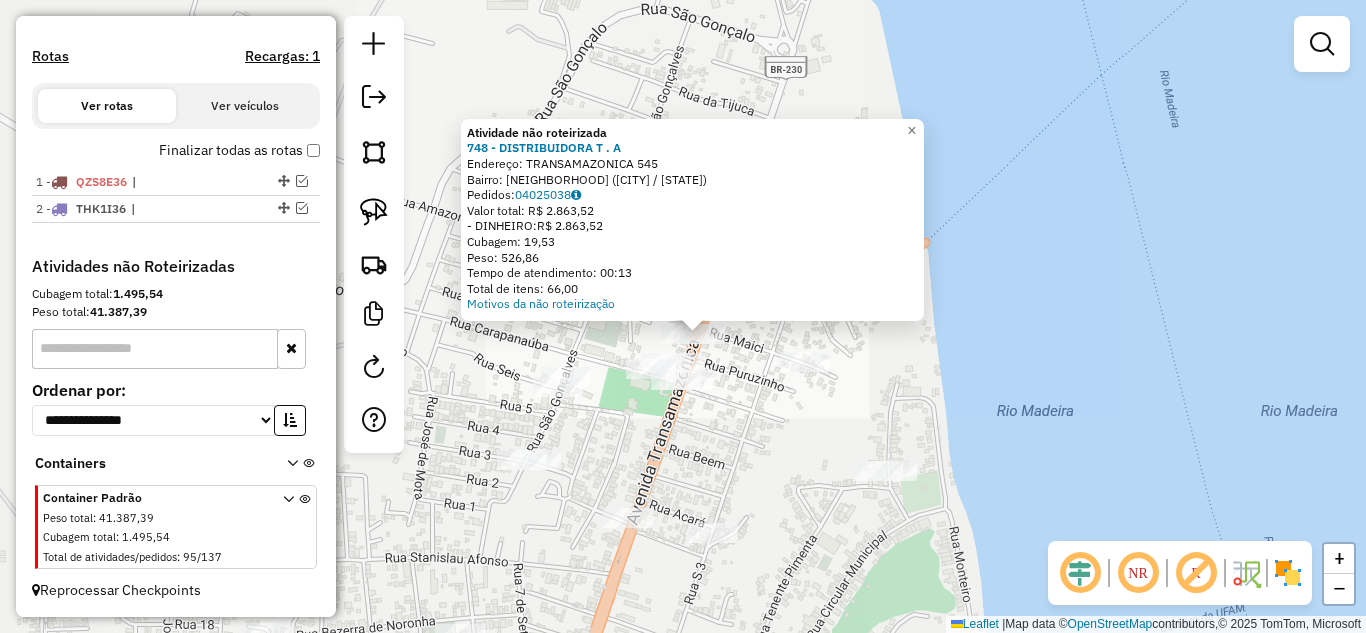 click on "Atividade não roteirizada 748 - DISTRIBUIDORA T . A Endereço: TRANSAMAZONICA [NUMBER] Bairro: SAO DOMINGO SAVIO ([CITY] / AM) Pedidos: [ORDER_NUMBER] Valor total: R$ [PRICE] - DINHEIRO: R$ [PRICE] Cubagem: [CUBAGE] Peso: [WEIGHT] Tempo de atendimento: [TIME] Total de itens: [ITEMS] Motivos da não roteirização × Janela de atendimento Grade de atendimento Capacidade Transportadoras Veículos Cliente Pedidos Rotas Selecione os dias de semana para filtrar as janelas de atendimento Seg Ter Qua Qui Sex Sáb Dom Informe o período da janela de atendimento: De: Até: Filtrar exatamente a janela do cliente Considerar janela de atendimento padrão Selecione os dias de semana para filtrar as grades de atendimento Seg Ter Qua Qui Sex Sáb Dom Considerar clientes sem dia de atendimento cadastrado Clientes fora do dia de atendimento selecionado Filtrar as atividades entre os valores definidos abaixo: Peso mínimo: Peso máximo: Cubagem mínima: Cubagem máxima: De: De:" 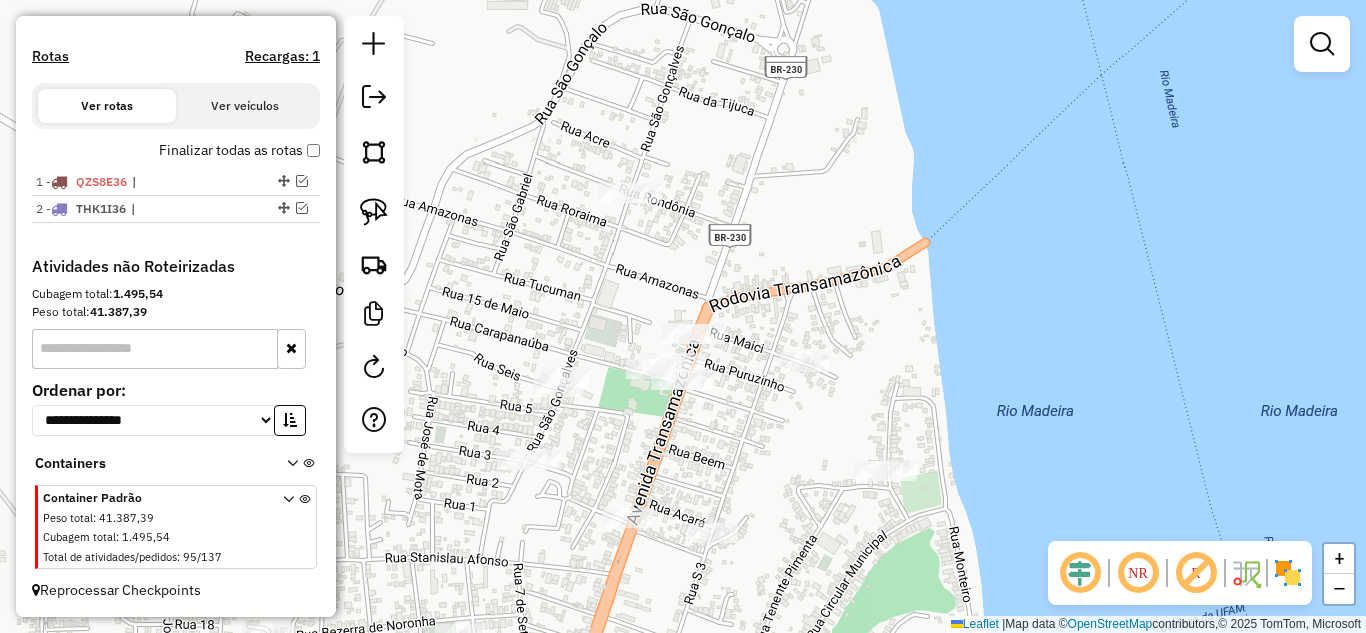drag, startPoint x: 730, startPoint y: 386, endPoint x: 795, endPoint y: 266, distance: 136.47343 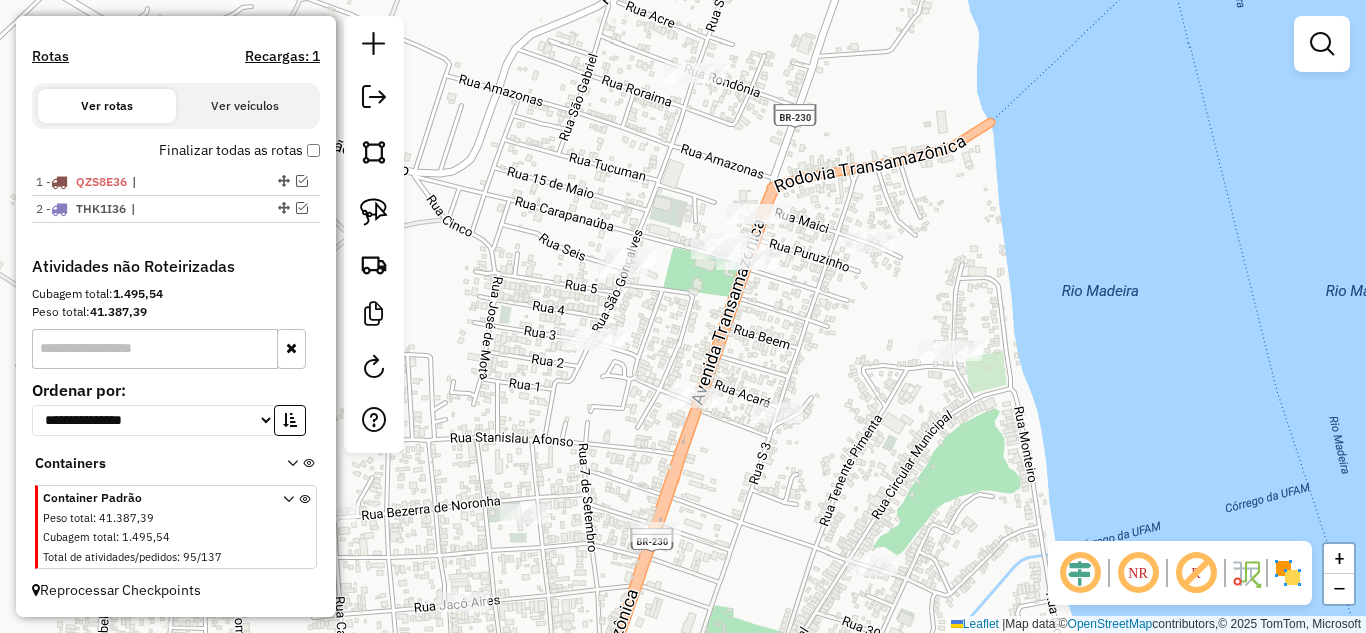 click on "Janela de atendimento Grade de atendimento Capacidade Transportadoras Veículos Cliente Pedidos  Rotas Selecione os dias de semana para filtrar as janelas de atendimento  Seg   Ter   Qua   Qui   Sex   Sáb   Dom  Informe o período da janela de atendimento: De: Até:  Filtrar exatamente a janela do cliente  Considerar janela de atendimento padrão  Selecione os dias de semana para filtrar as grades de atendimento  Seg   Ter   Qua   Qui   Sex   Sáb   Dom   Considerar clientes sem dia de atendimento cadastrado  Clientes fora do dia de atendimento selecionado Filtrar as atividades entre os valores definidos abaixo:  Peso mínimo:   Peso máximo:   Cubagem mínima:   Cubagem máxima:   De:   Até:  Filtrar as atividades entre o tempo de atendimento definido abaixo:  De:   Até:   Considerar capacidade total dos clientes não roteirizados Transportadora: Selecione um ou mais itens Tipo de veículo: Selecione um ou mais itens Veículo: Selecione um ou mais itens Motorista: Selecione um ou mais itens Nome: Rótulo:" 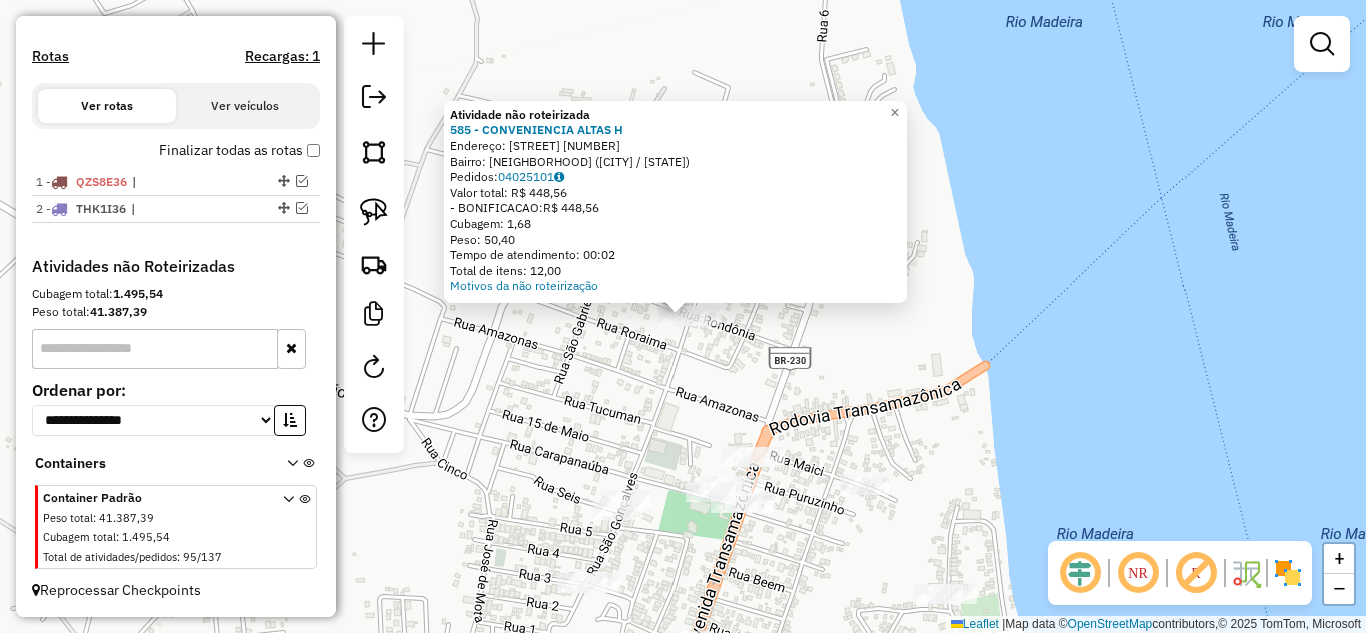 click on "Atividade não roteirizada 585 - CONVENIENCIA ALTAS H Endereço: Sao Goncalo [NUMBER] Bairro: [NEIGHBORHOOD] ([CITY] / [STATE]) Pedidos: [ORDER_ID] Valor total: R$ 448,56 - BONIFICACAO: R$ 448,56 Cubagem: 1,68 Peso: 50,40 Tempo de atendimento: 00:02 Total de itens: 12,00 Motivos da não roteirização × Janela de atendimento Grade de atendimento Capacidade Transportadoras Veículos Cliente Pedidos Rotas Selecione os dias de semana para filtrar as janelas de atendimento Seg Ter Qua Qui Sex Sáb Dom Informe o período da janela de atendimento: De: Até: Filtrar exatamente a janela do cliente Considerar janela de atendimento padrão Selecione os dias de semana para filtrar as grades de atendimento Seg Ter Qua Qui Sex Sáb Dom Considerar clientes sem dia de atendimento cadastrado Clientes fora do dia de atendimento selecionado Filtrar as atividades entre os valores definidos abaixo: Peso mínimo: Peso máximo: Cubagem mínima: Cubagem máxima: De: Até:" 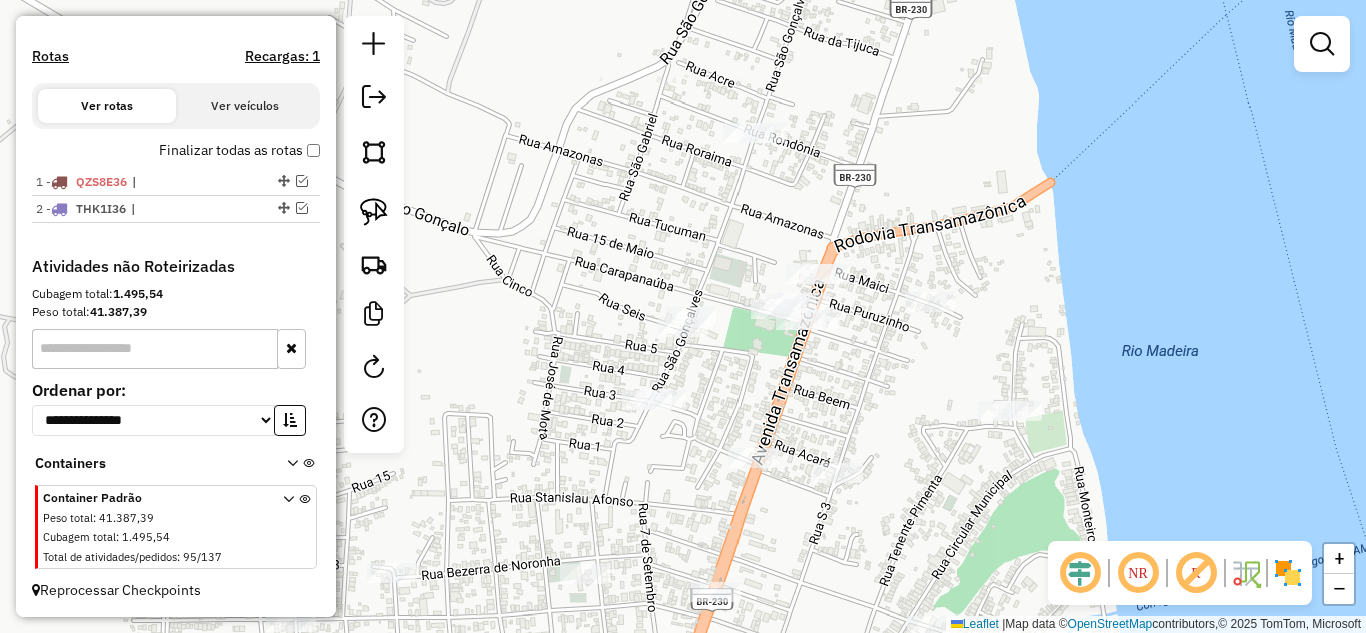 drag, startPoint x: 522, startPoint y: 439, endPoint x: 654, endPoint y: 160, distance: 308.6503 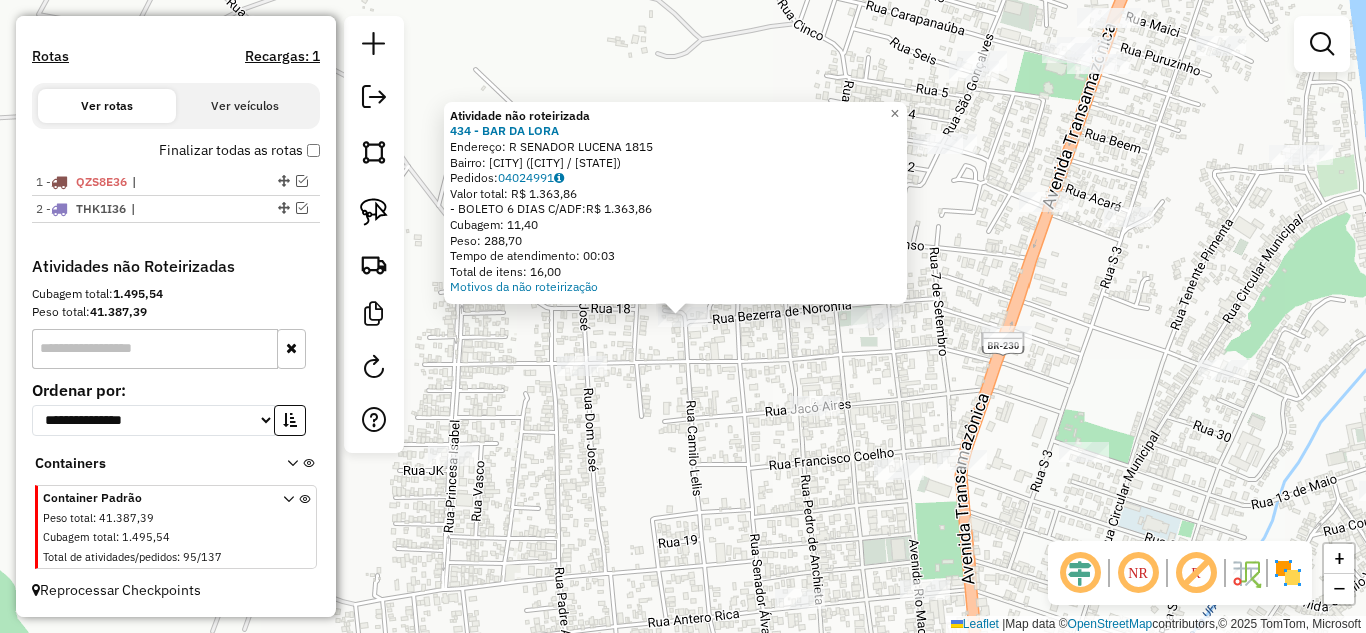 click 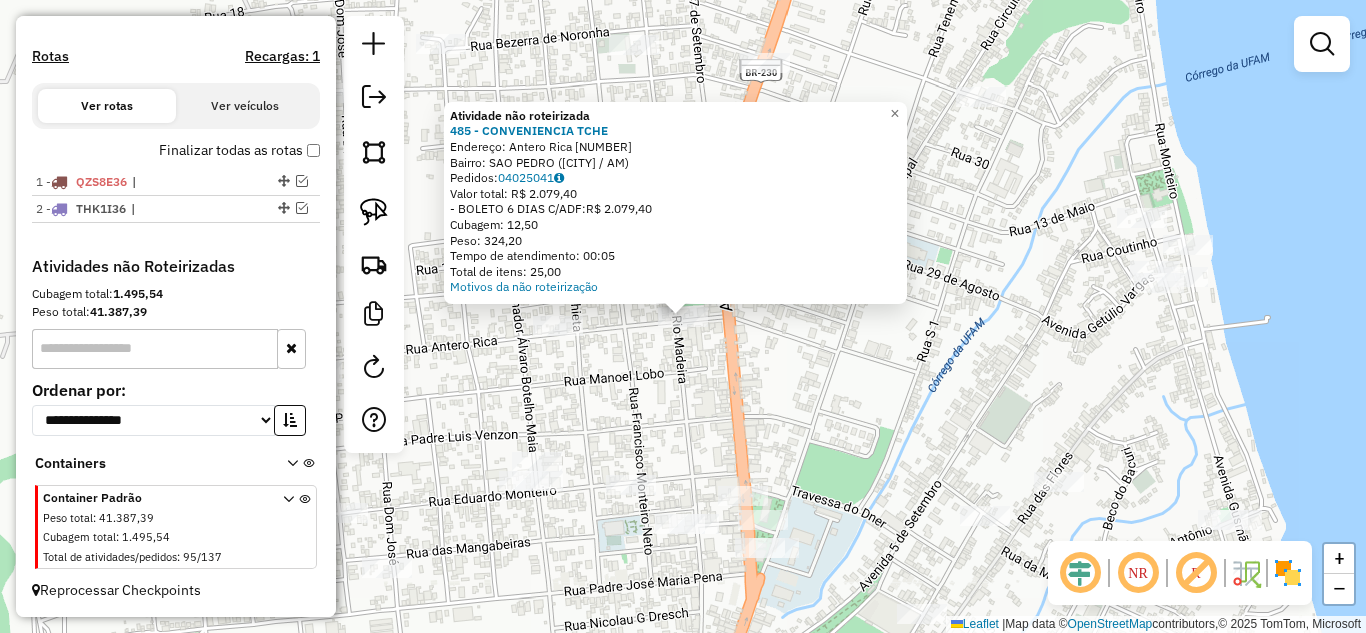 click on "Atividade não roteirizada 485 - CONVENIENCIA TCHE Endereço: Antero Rica [NUMBER] Bairro: SAO PEDRO ([CITY] / AM) Pedidos: [ORDER_ID] Valor total: R$ 2.079,40 - BOLETO 6 DIAS C/ADF: R$ 2.079,40 Cubagem: 12,50 Peso: 324,20 Tempo de atendimento: 00:05 Total de itens: 25,00 Motivos da não roteirização × Janela de atendimento Grade de atendimento Capacidade Transportadoras Veículos Cliente Pedidos Rotas Selecione os dias de semana para filtrar as janelas de atendimento Seg Ter Qua Qui Sex Sáb Dom Informe o período da janela de atendimento: De: Até: Filtrar exatamente a janela do cliente Considerar janela de atendimento padrão Selecione os dias de semana para filtrar as grades de atendimento Seg Ter Qua Qui Sex Sáb Dom Considerar clientes sem dia de atendimento cadastrado Clientes fora do dia de atendimento selecionado Filtrar as atividades entre os valores definidos abaixo: Peso mínimo: Peso máximo: Cubagem mínima: Cubagem máxima: De: De:" 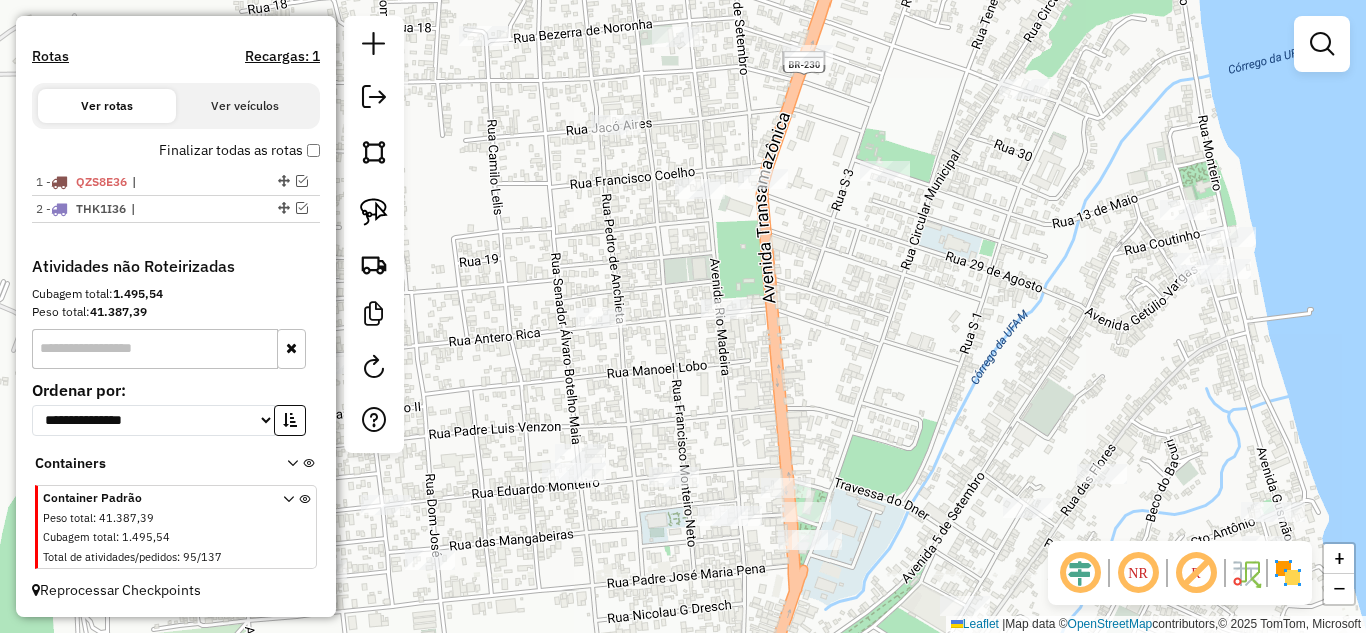 drag, startPoint x: 689, startPoint y: 435, endPoint x: 818, endPoint y: 409, distance: 131.59407 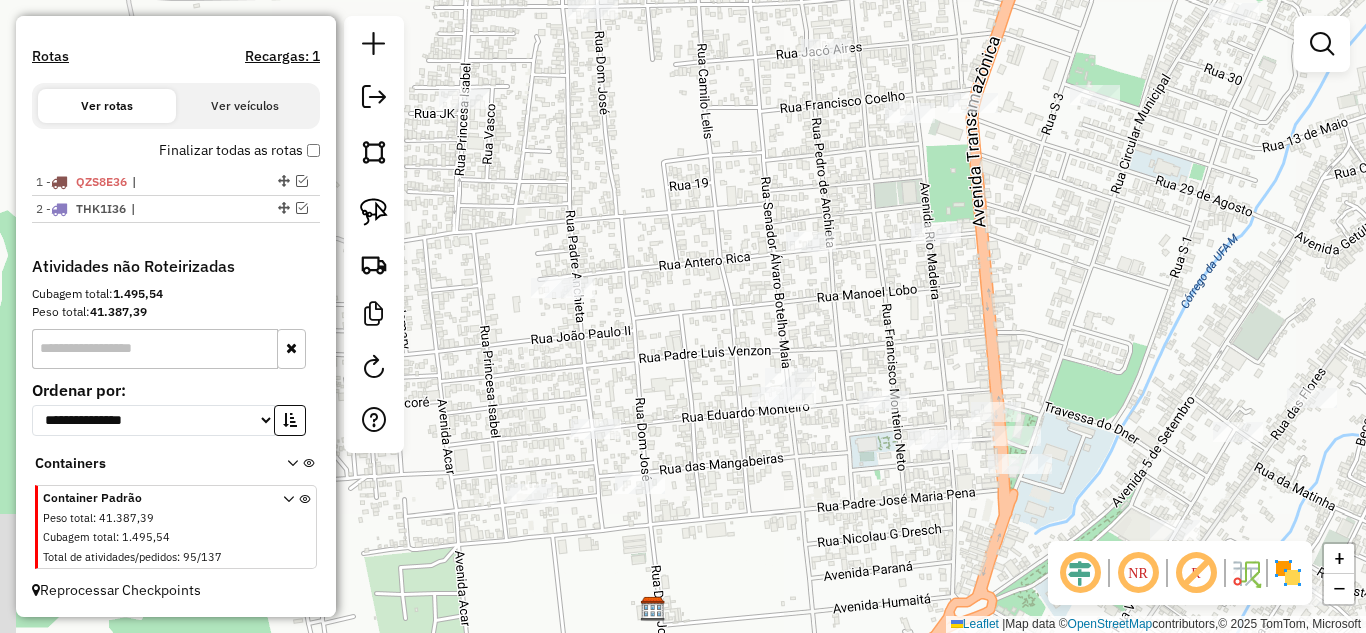drag, startPoint x: 576, startPoint y: 433, endPoint x: 617, endPoint y: 417, distance: 44.011364 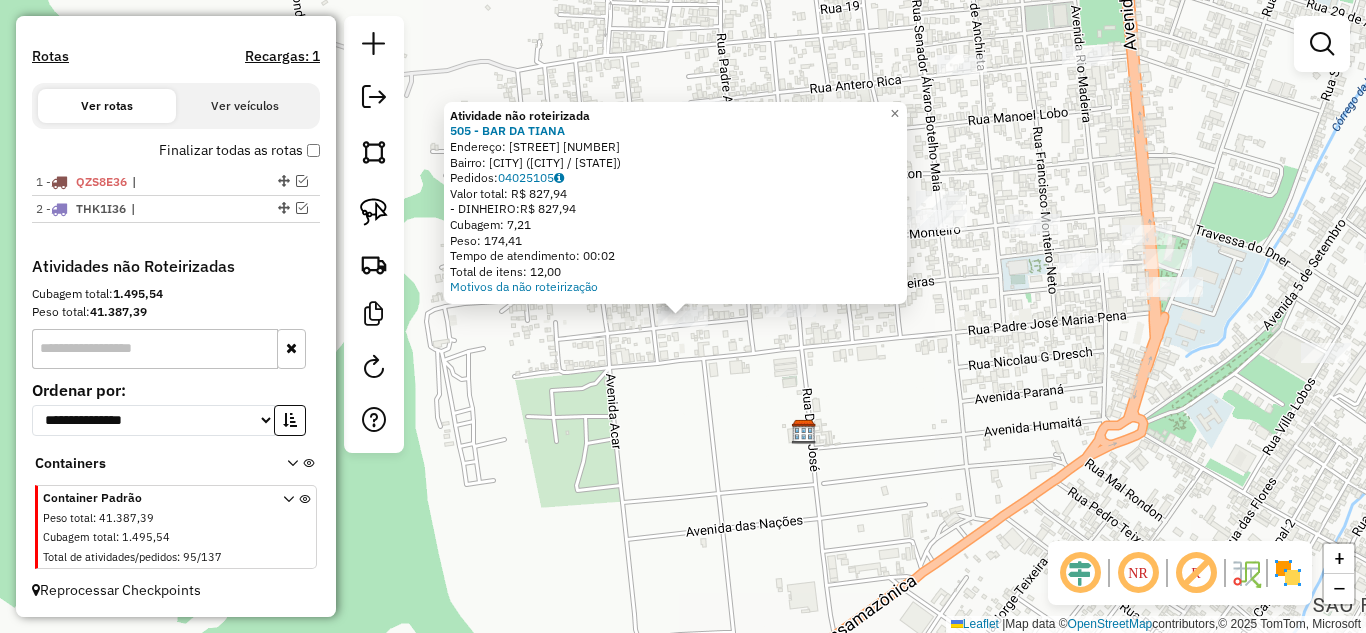 click on "Atividade não roteirizada 505 - BAR DA TIANA Endereço: ROBERTO RUI [NUMBER] Bairro: SAO SEBASTIAO ([CITY] / AM) Pedidos: [ORDER_NUMBER] Valor total: R$ [PRICE] - DINHEIRO: R$ [PRICE] Cubagem: [CUBAGE] Peso: [WEIGHT] Tempo de atendimento: [TIME] Total de itens: [ITEMS] Motivos da não roteirização × Janela de atendimento Grade de atendimento Capacidade Transportadoras Veículos Cliente Pedidos Rotas Selecione os dias de semana para filtrar as janelas de atendimento Seg Ter Qua Qui Sex Sáb Dom Informe o período da janela de atendimento: De: Até: Filtrar exatamente a janela do cliente Considerar janela de atendimento padrão Selecione os dias de semana para filtrar as grades de atendimento Seg Ter Qua Qui Sex Sáb Dom Considerar clientes sem dia de atendimento cadastrado Clientes fora do dia de atendimento selecionado Filtrar as atividades entre os valores definidos abaixo: Peso mínimo: Peso máximo: Cubagem mínima: Cubagem máxima: De: Até: De: Até:" 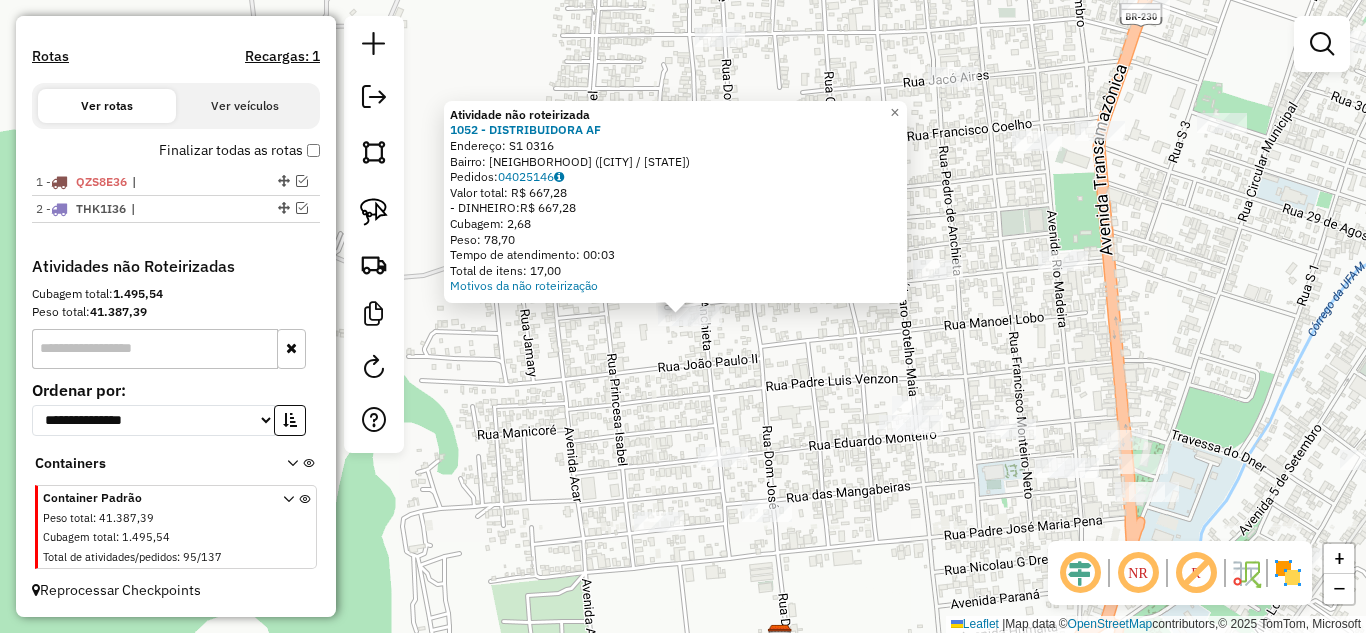 click on "Atividade não roteirizada 1052 - DISTRIBUIDORA AF  Endereço:  [STREET] [NUMBER]   Bairro: [CITY] ([CITY] / [STATE])   Pedidos:  04025146   Valor total: R$ 667,28   - DINHEIRO:  R$ 667,28   Cubagem: 2,68   Peso: 78,70   Tempo de atendimento: 00:03   Total de itens: 17,00  Motivos da não roteirização × Janela de atendimento Grade de atendimento Capacidade Transportadoras Veículos Cliente Pedidos  Rotas Selecione os dias de semana para filtrar as janelas de atendimento  Seg   Ter   Qua   Qui   Sex   Sáb   Dom  Informe o período da janela de atendimento: De: Até:  Filtrar exatamente a janela do cliente  Considerar janela de atendimento padrão  Selecione os dias de semana para filtrar as grades de atendimento  Seg   Ter   Qua   Qui   Sex   Sáb   Dom   Considerar clientes sem dia de atendimento cadastrado  Clientes fora do dia de atendimento selecionado Filtrar as atividades entre os valores definidos abaixo:  Peso mínimo:   Peso máximo:   Cubagem mínima:   Cubagem máxima:   De:   Até:  De:   Até:  Veículo: +" 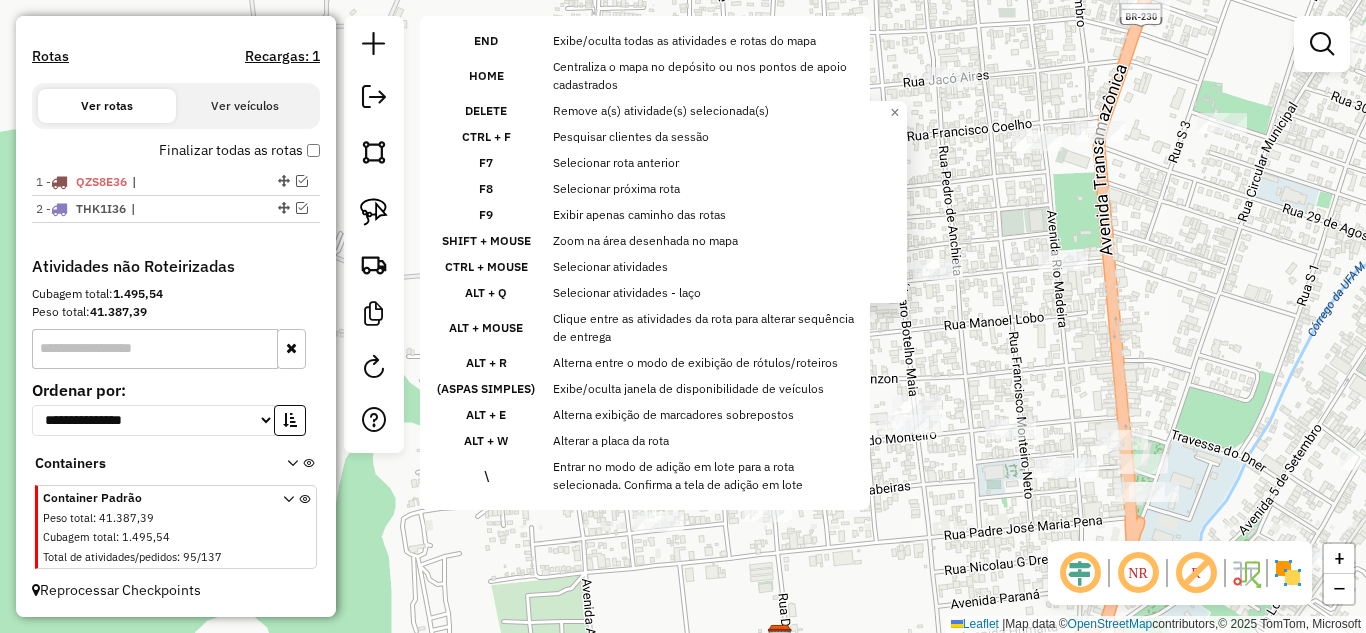 click on "Atividade não roteirizada 1052 - DISTRIBUIDORA AF  Endereço:  [STREET] [NUMBER]   Bairro: [CITY] ([CITY] / [STATE])   Pedidos:  04025146   Valor total: R$ 667,28   - DINHEIRO:  R$ 667,28   Cubagem: 2,68   Peso: 78,70   Tempo de atendimento: 00:03   Total de itens: 17,00  Motivos da não roteirização × Janela de atendimento Grade de atendimento Capacidade Transportadoras Veículos Cliente Pedidos  Rotas Selecione os dias de semana para filtrar as janelas de atendimento  Seg   Ter   Qua   Qui   Sex   Sáb   Dom  Informe o período da janela de atendimento: De: Até:  Filtrar exatamente a janela do cliente  Considerar janela de atendimento padrão  Selecione os dias de semana para filtrar as grades de atendimento  Seg   Ter   Qua   Qui   Sex   Sáb   Dom   Considerar clientes sem dia de atendimento cadastrado  Clientes fora do dia de atendimento selecionado Filtrar as atividades entre os valores definidos abaixo:  Peso mínimo:   Peso máximo:   Cubagem mínima:   Cubagem máxima:   De:   Até:  De:   Até:  Veículo: +" 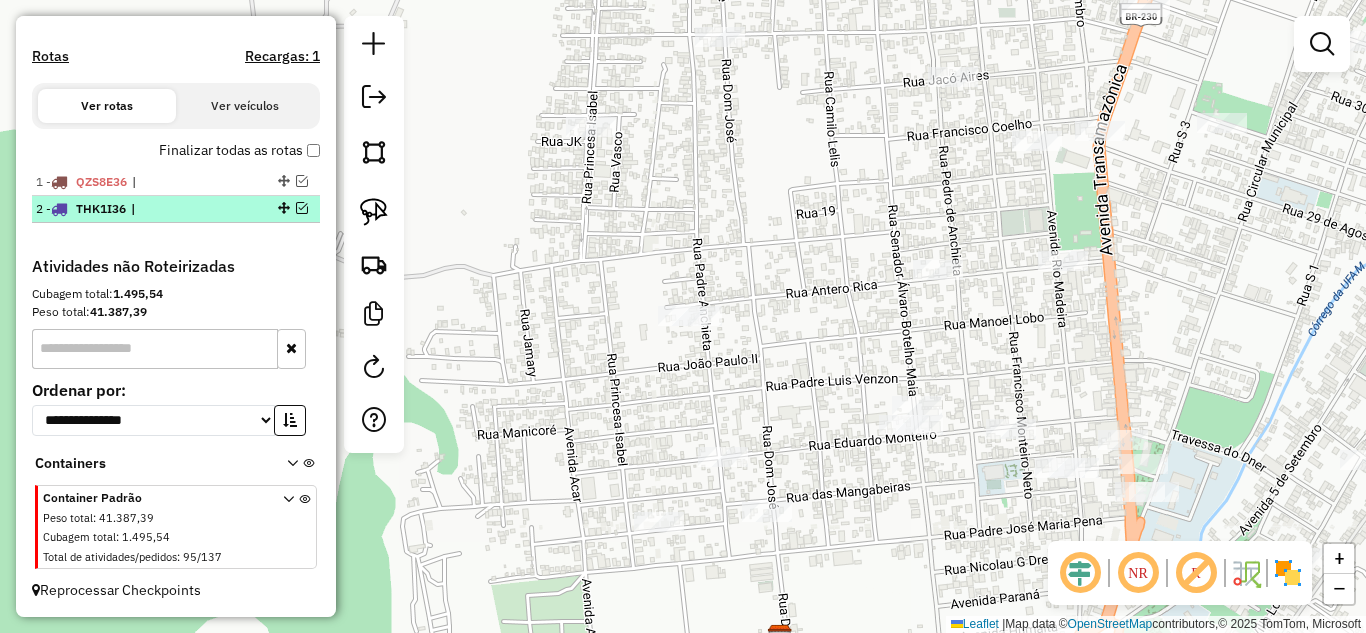 click at bounding box center (302, 208) 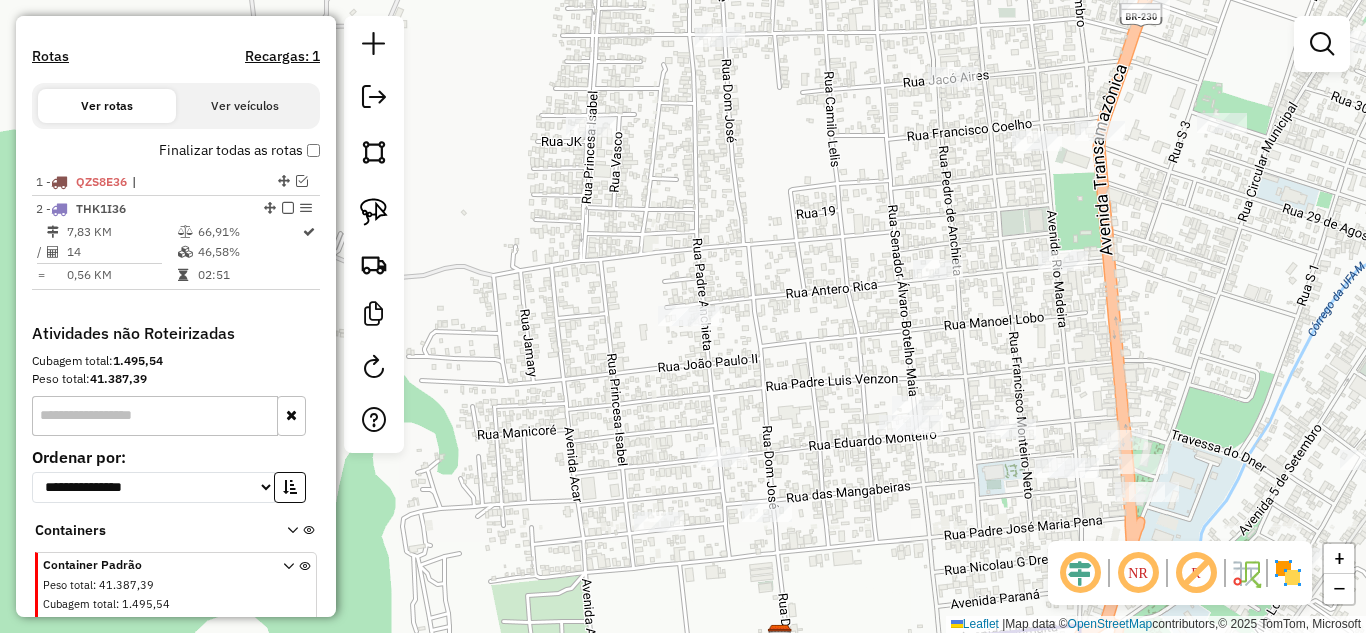 scroll, scrollTop: 626, scrollLeft: 0, axis: vertical 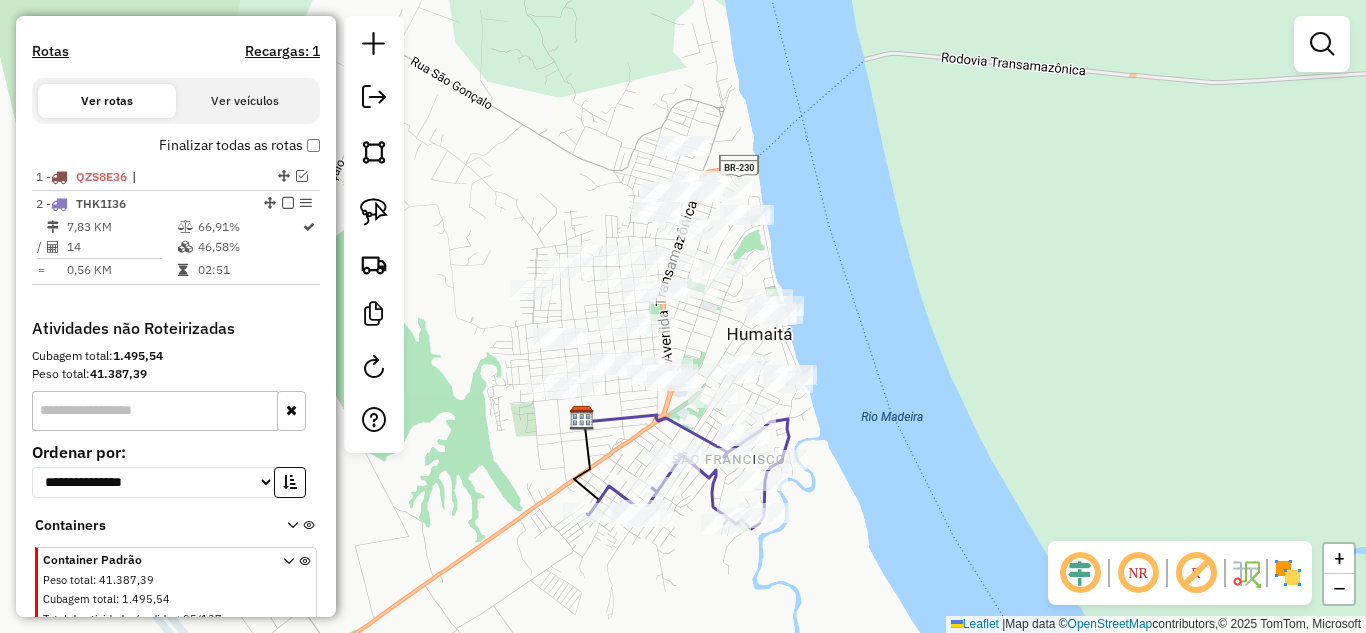drag, startPoint x: 539, startPoint y: 453, endPoint x: 543, endPoint y: 292, distance: 161.04968 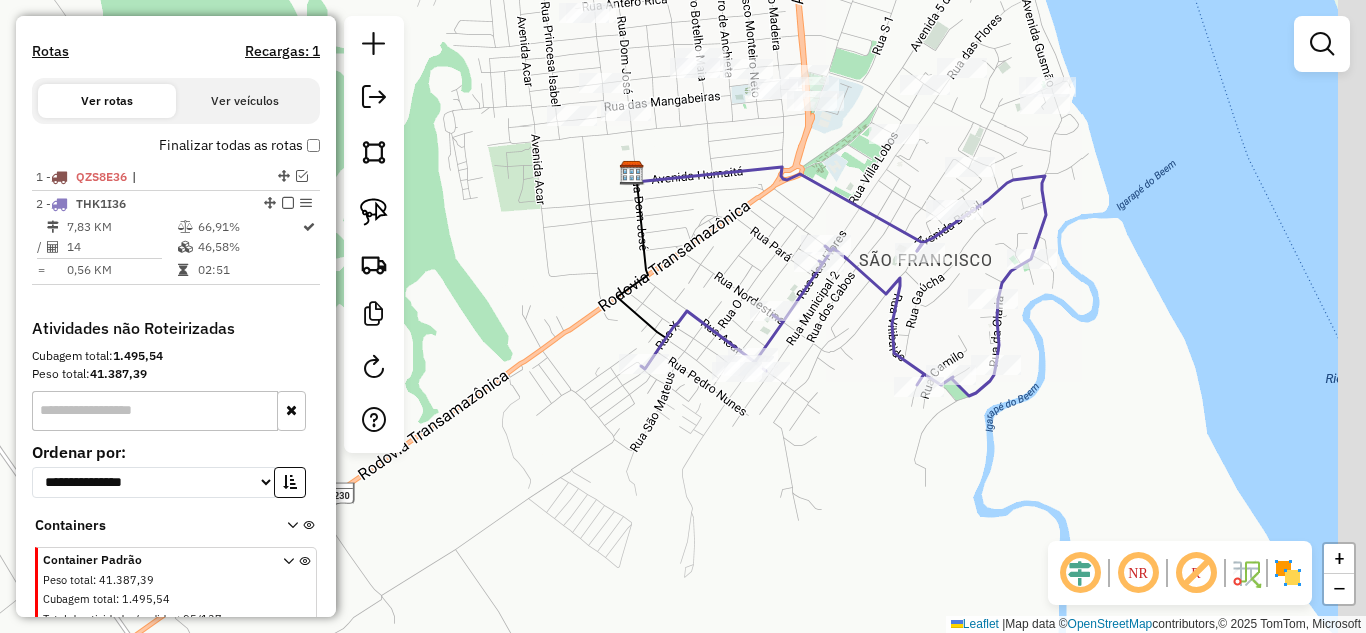 drag, startPoint x: 1026, startPoint y: 297, endPoint x: 832, endPoint y: 390, distance: 215.1395 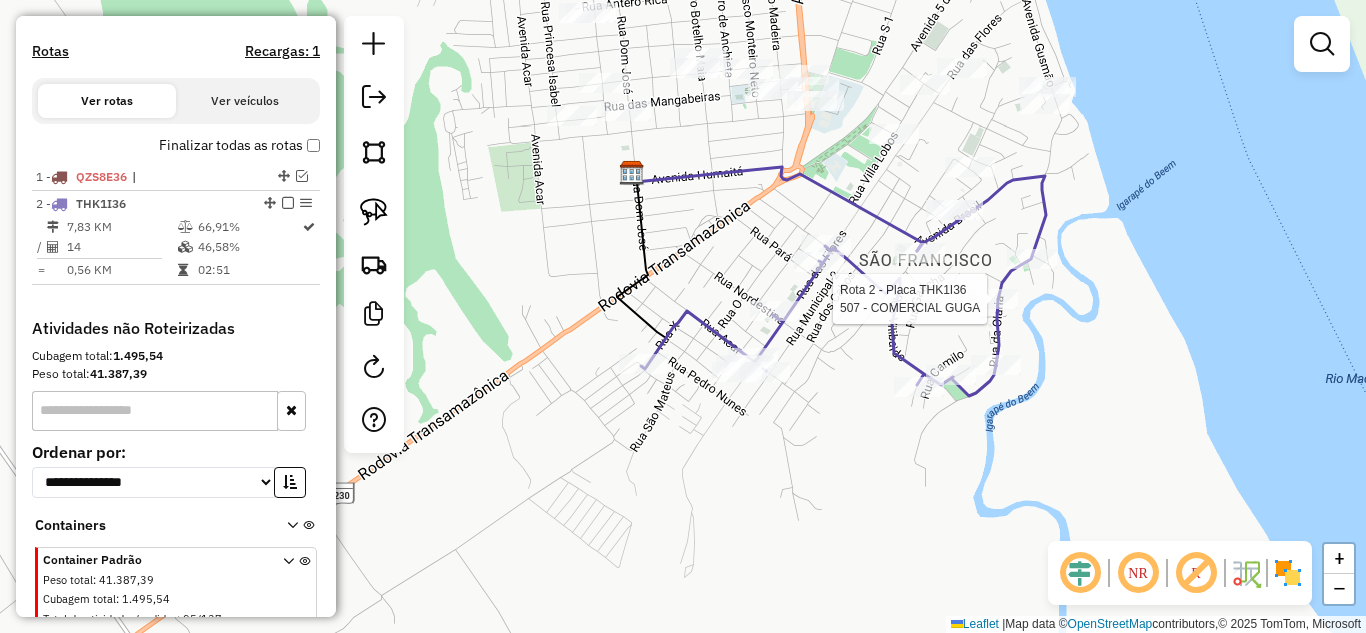 select on "**********" 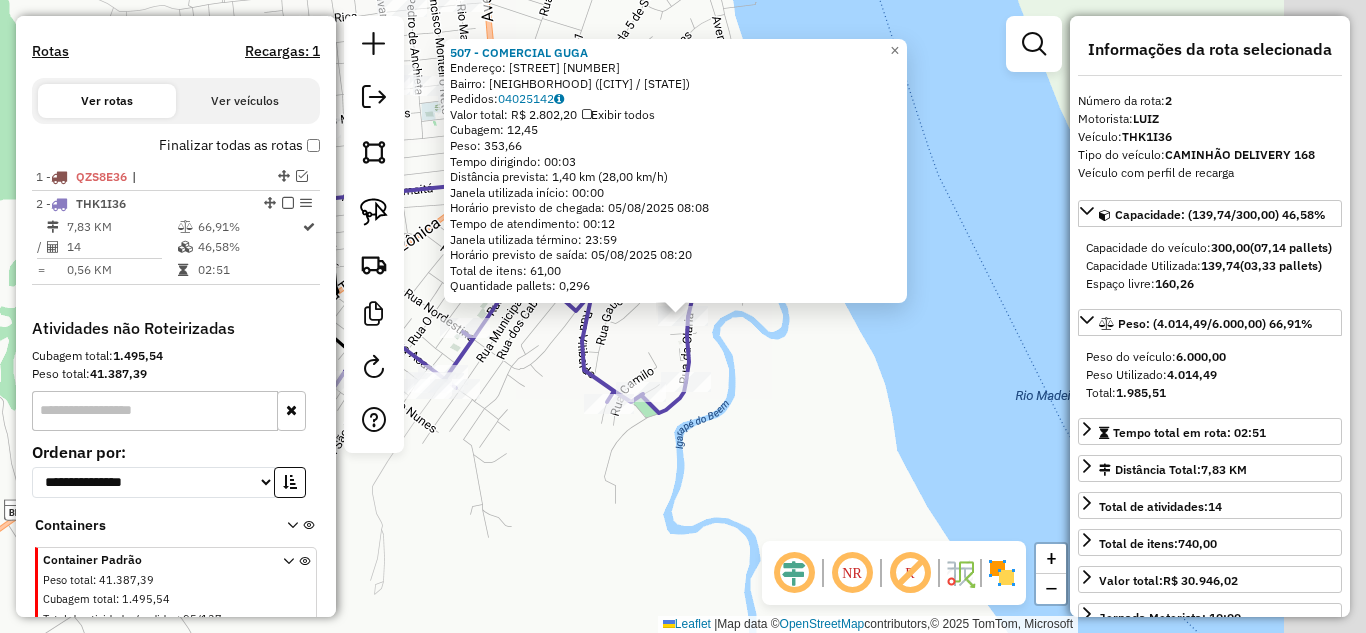scroll, scrollTop: 688, scrollLeft: 0, axis: vertical 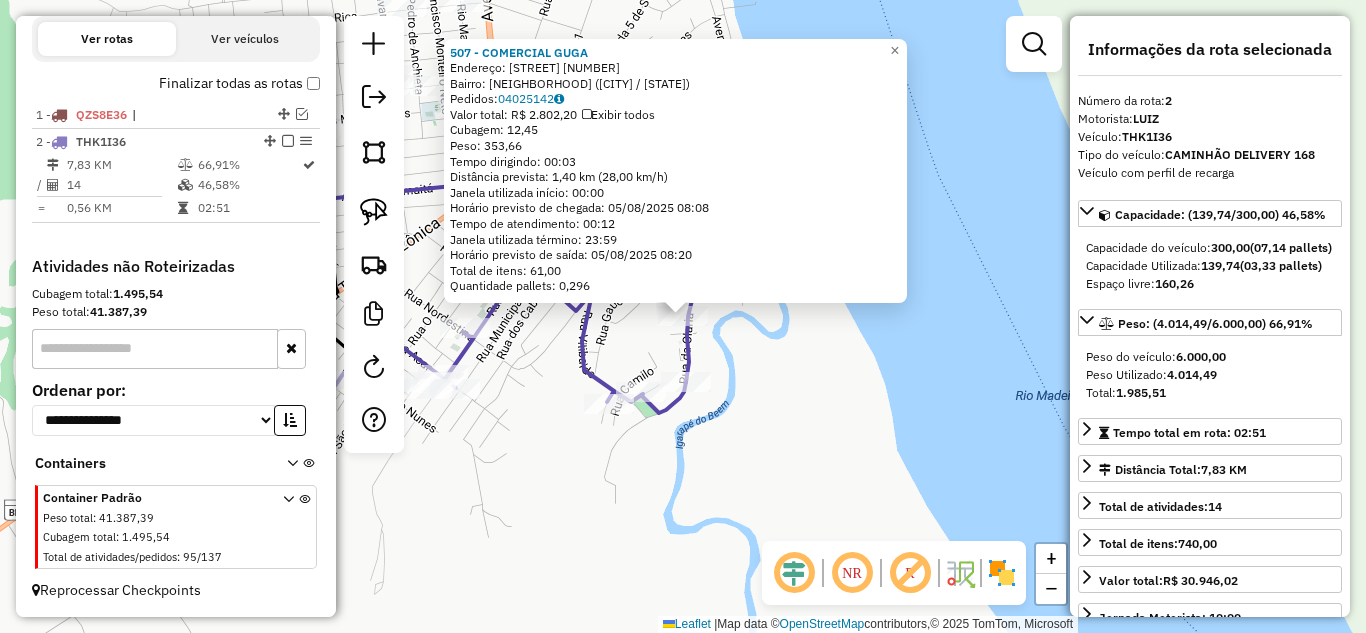 click on "[NUMBER] - COMERCIAL GUGA Endereço: BC POSTO DE SAUDE [NUMBER] Bairro: NOSSA SENHORA DO CARMO ([CITY] / AM) Pedidos: [ORDER_NUMBER] Valor total: R$ [PRICE] Exibir todos Cubagem: [CUBAGE] Peso: [WEIGHT] Tempo dirigindo: [TIME] Distância prevista: [DISTANCE] ([SPEED]) Janela utilizada início: [TIME] Horário previsto de chegada: [DATE] [TIME] Tempo de atendimento: [TIME] Janela utilizada término: [TIME] Horário previsto de saída: [DATE] [TIME] Total de itens: [ITEMS] Quantidade pallets: [PALLETS] × Janela de atendimento Grade de atendimento Capacidade Transportadoras Veículos Cliente Pedidos Rotas Selecione os dias de semana para filtrar as janelas de atendimento Seg Ter Qua Qui Sex Sáb Dom Informe o período da janela de atendimento: De: Até: Filtrar exatamente a janela do cliente Considerar janela de atendimento padrão Selecione os dias de semana para filtrar as grades de atendimento Seg Ter Qua Qui Sex Sáb Dom Peso mínimo: Peso máximo: De: Até:" 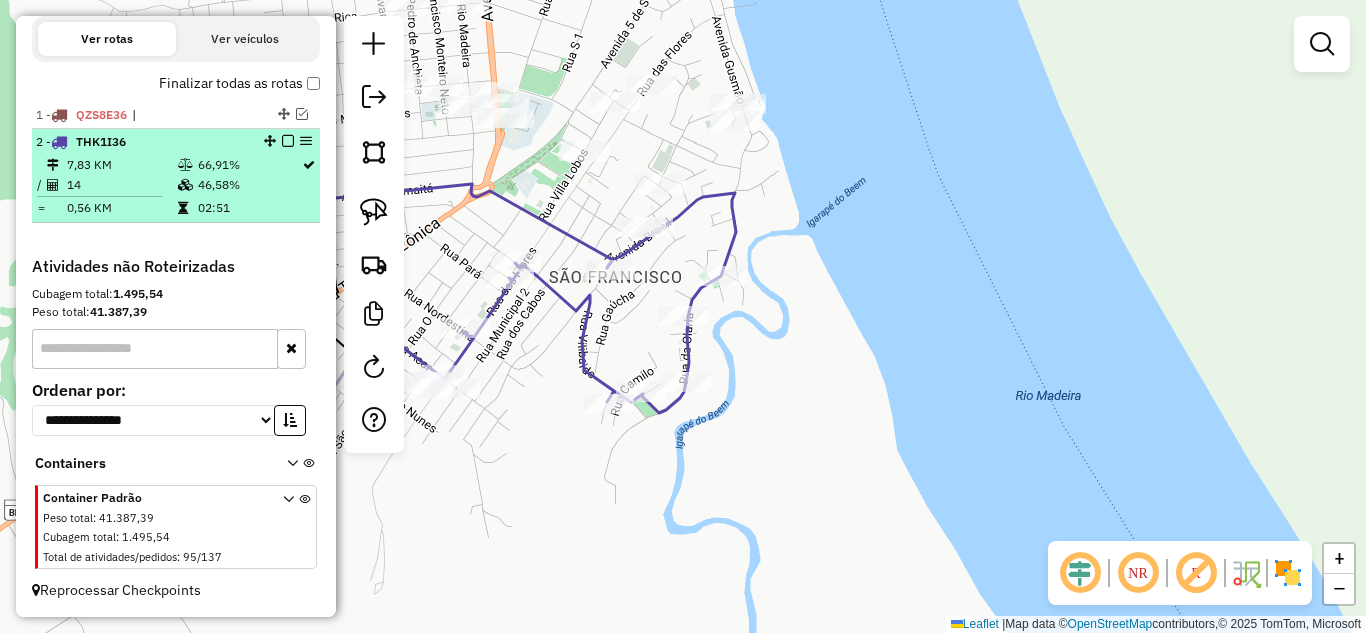 click at bounding box center [288, 141] 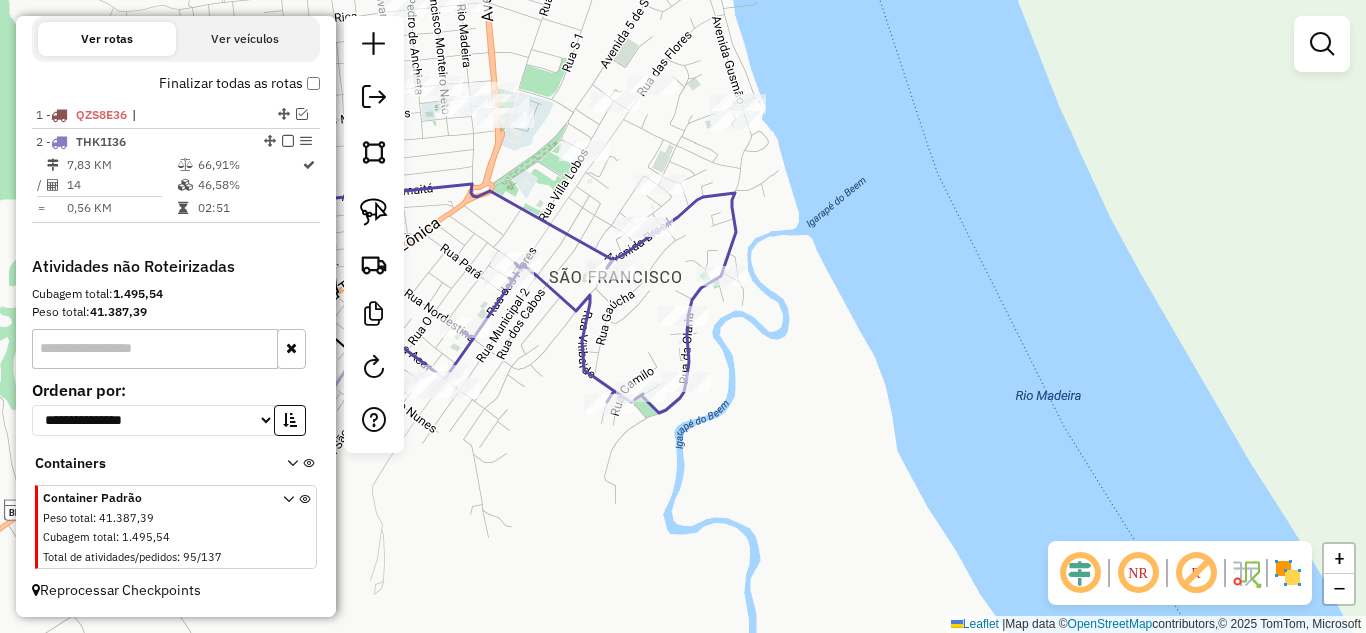 scroll, scrollTop: 621, scrollLeft: 0, axis: vertical 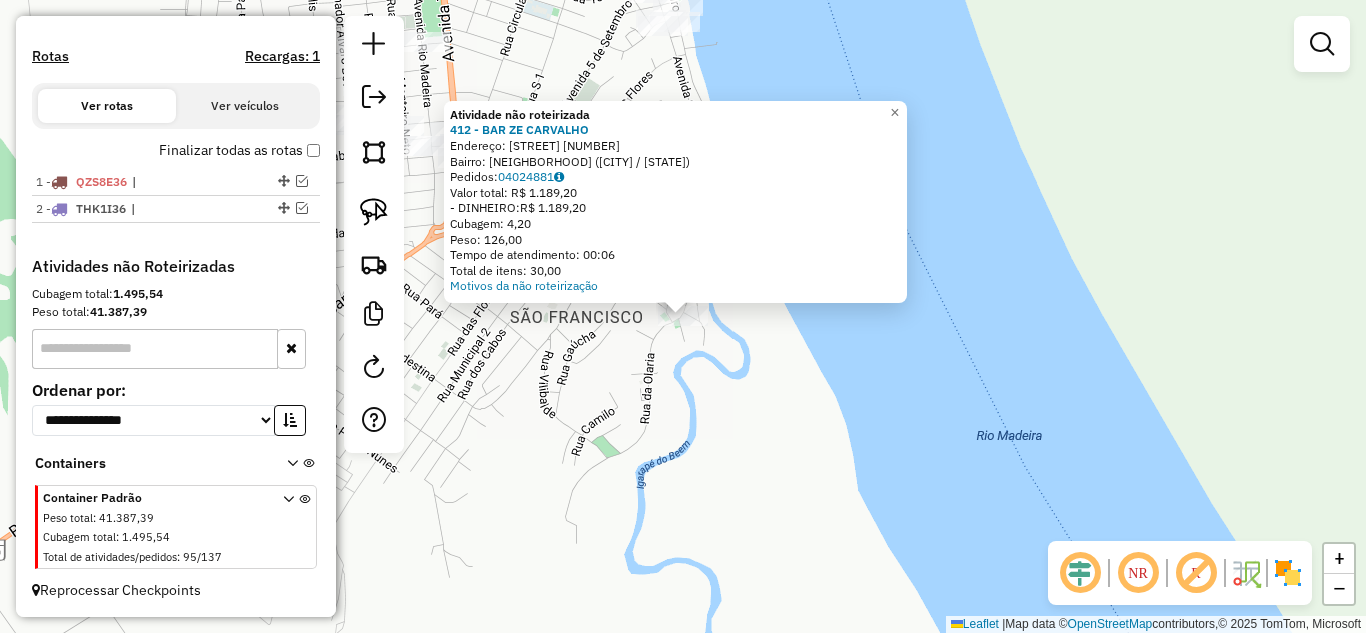 click on "Atividade não roteirizada 412 - BAR ZE CARVALHO  Endereço:  AC RUA DA OLARIA 654   Bairro: NOSSA SENHORA DO CARMO ([CITY] / [STATE])   Pedidos:  04024881   Valor total: R$ 1.189,20   - DINHEIRO:  R$ 1.189,20   Cubagem: 4,20   Peso: 126,00   Tempo de atendimento: 00:06   Total de itens: 30,00  Motivos da não roteirização × Janela de atendimento Grade de atendimento Capacidade Transportadoras Veículos Cliente Pedidos  Rotas Selecione os dias de semana para filtrar as janelas de atendimento  Seg   Ter   Qua   Qui   Sex   Sáb   Dom  Informe o período da janela de atendimento: De: Até:  Filtrar exatamente a janela do cliente  Considerar janela de atendimento padrão  Selecione os dias de semana para filtrar as grades de atendimento  Seg   Ter   Qua   Qui   Sex   Sáb   Dom   Considerar clientes sem dia de atendimento cadastrado  Clientes fora do dia de atendimento selecionado Filtrar as atividades entre os valores definidos abaixo:  Peso mínimo:   Peso máximo:   Cubagem mínima:   Cubagem máxima:   De:  +" 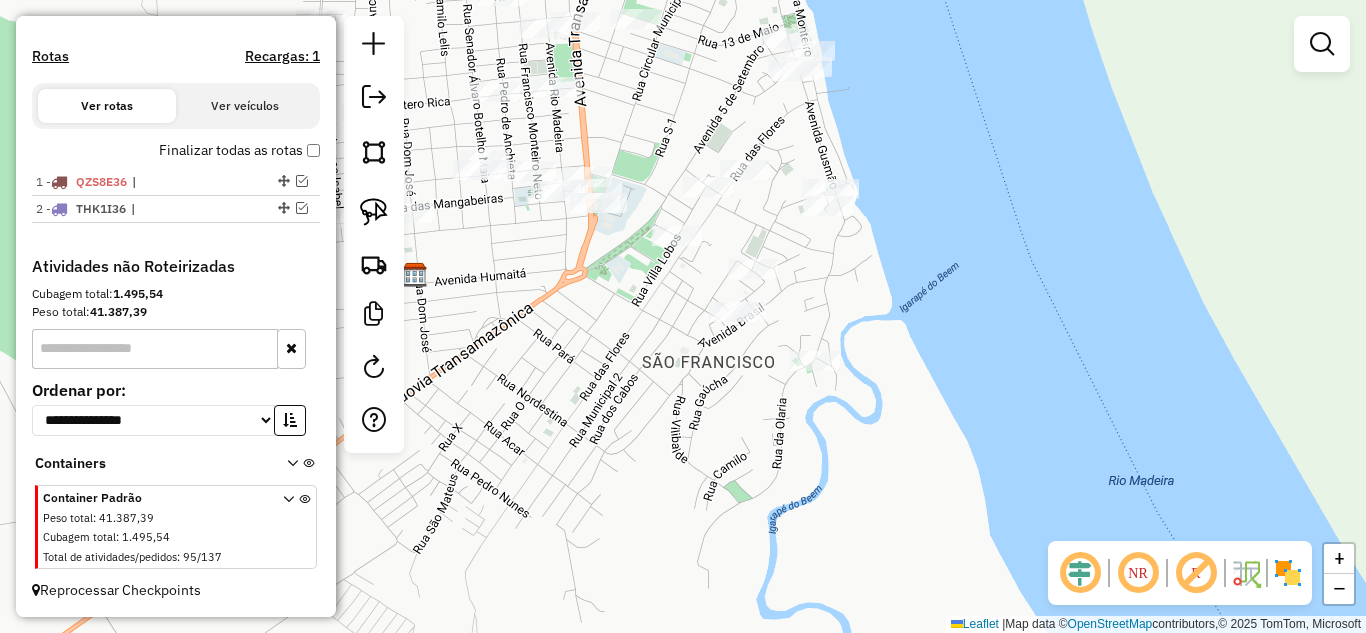 drag, startPoint x: 583, startPoint y: 353, endPoint x: 715, endPoint y: 397, distance: 139.14021 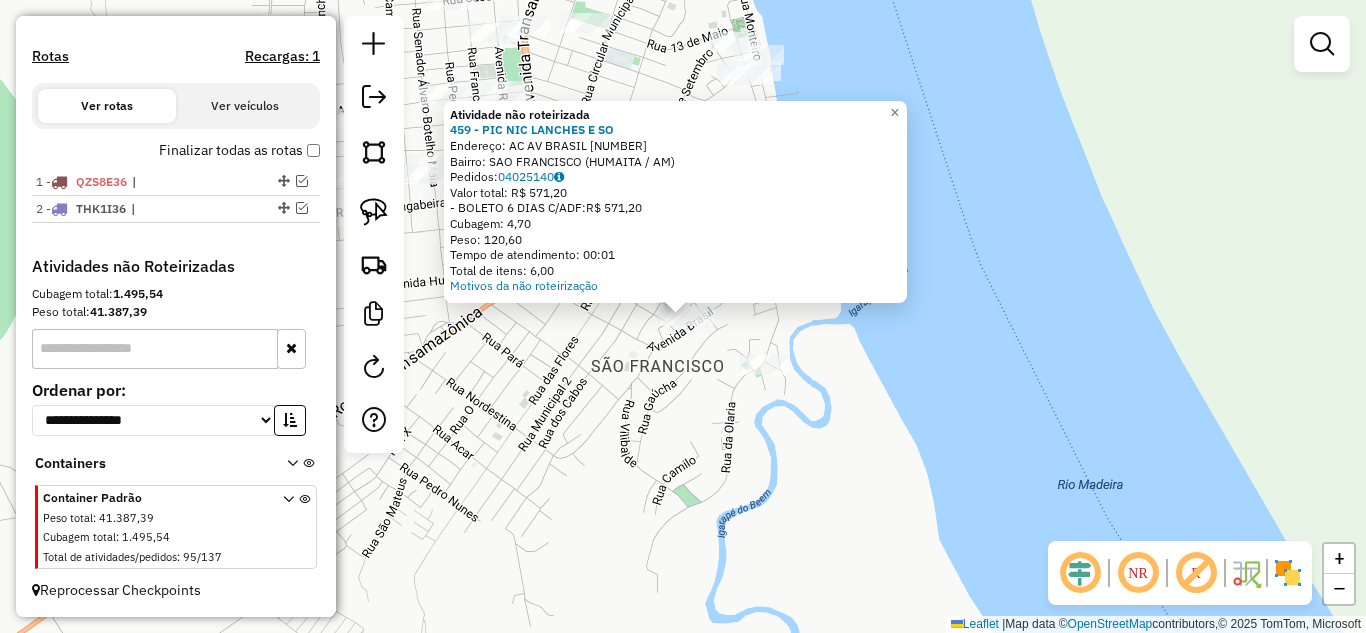 click on "Atividade não roteirizada 459 - PIC NIC LANCHES E SO Endereço: AC AV BRASIL [NUMBER] Bairro: [NEIGHBORHOOD] ([CITY] / [STATE]) Pedidos: [ORDER_ID] Valor total: R$ 571,20 - BOLETO 6 DIAS C/ADF: R$ 571,20 Cubagem: 4,70 Peso: 120,60 Tempo de atendimento: 00:01 Total de itens: 6,00 Motivos da não roteirização × Janela de atendimento Grade de atendimento Capacidade Transportadoras Veículos Cliente Pedidos Rotas Selecione os dias de semana para filtrar as janelas de atendimento Seg Ter Qua Qui Sex Sáb Dom Informe o período da janela de atendimento: De: Até: Filtrar exatamente a janela do cliente Considerar janela de atendimento padrão Selecione os dias de semana para filtrar as grades de atendimento Seg Ter Qua Qui Sex Sáb Dom Considerar clientes sem dia de atendimento cadastrado Clientes fora do dia de atendimento selecionado Filtrar as atividades entre os valores definidos abaixo: Peso mínimo: Peso máximo: Cubagem mínima: Cubagem máxima: De: De:" 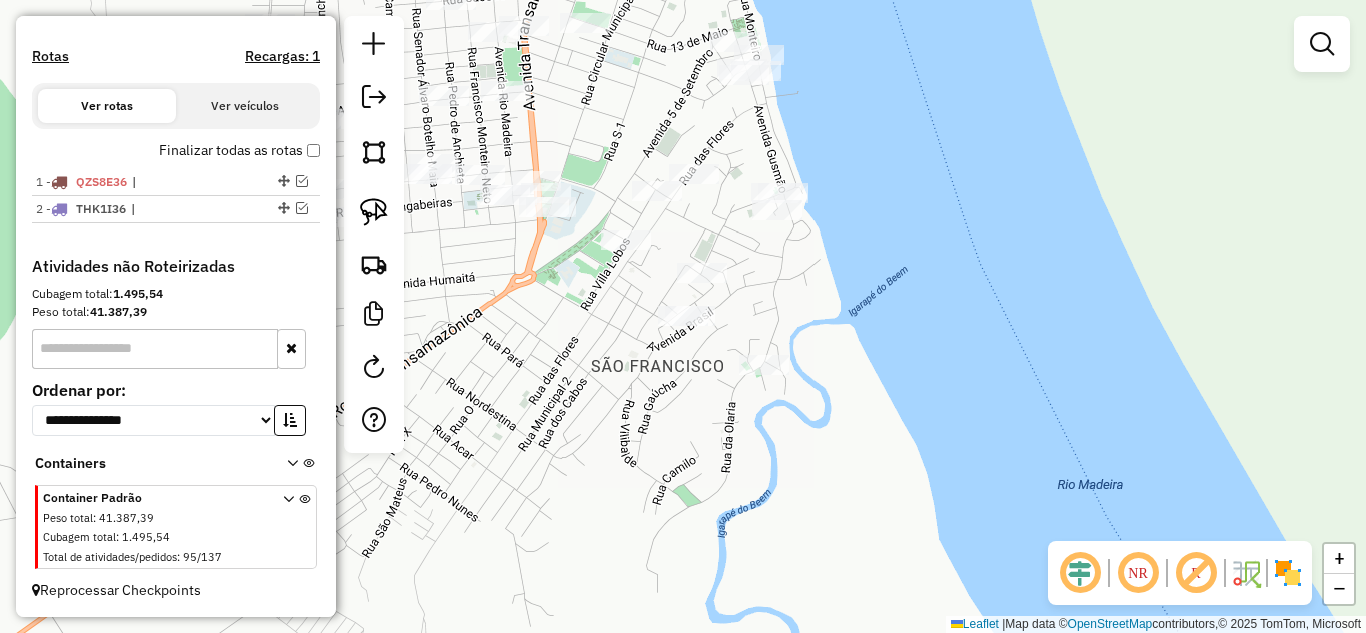 click 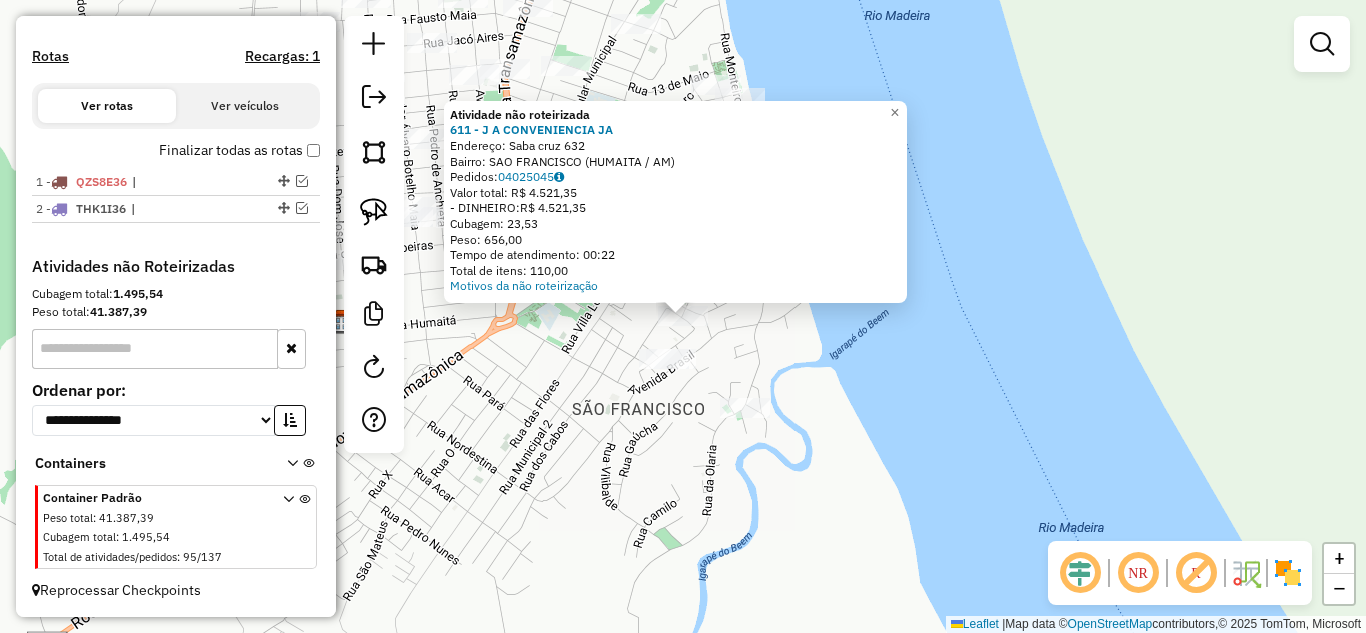 click on "Atividade não roteirizada 611 - J A CONVENIENCIA  JA  Endereço:  [STREET] [NUMBER]   Bairro: [CITY] ([CITY] / [STATE])   Pedidos:  04025045   Valor total: R$ 4.521,35   - DINHEIRO:  R$ 4.521,35   Cubagem: 23,53   Peso: 656,00   Tempo de atendimento: 00:22   Total de itens: 110,00  Motivos da não roteirização × Janela de atendimento Grade de atendimento Capacidade Transportadoras Veículos Cliente Pedidos  Rotas Selecione os dias de semana para filtrar as janelas de atendimento  Seg   Ter   Qua   Qui   Sex   Sáb   Dom  Informe o período da janela de atendimento: De: Até:  Filtrar exatamente a janela do cliente  Considerar janela de atendimento padrão  Selecione os dias de semana para filtrar as grades de atendimento  Seg   Ter   Qua   Qui   Sex   Sáb   Dom   Considerar clientes sem dia de atendimento cadastrado  Clientes fora do dia de atendimento selecionado Filtrar as atividades entre os valores definidos abaixo:  Peso mínimo:   Peso máximo:   Cubagem mínima:   Cubagem máxima:   De:   Até:  +" 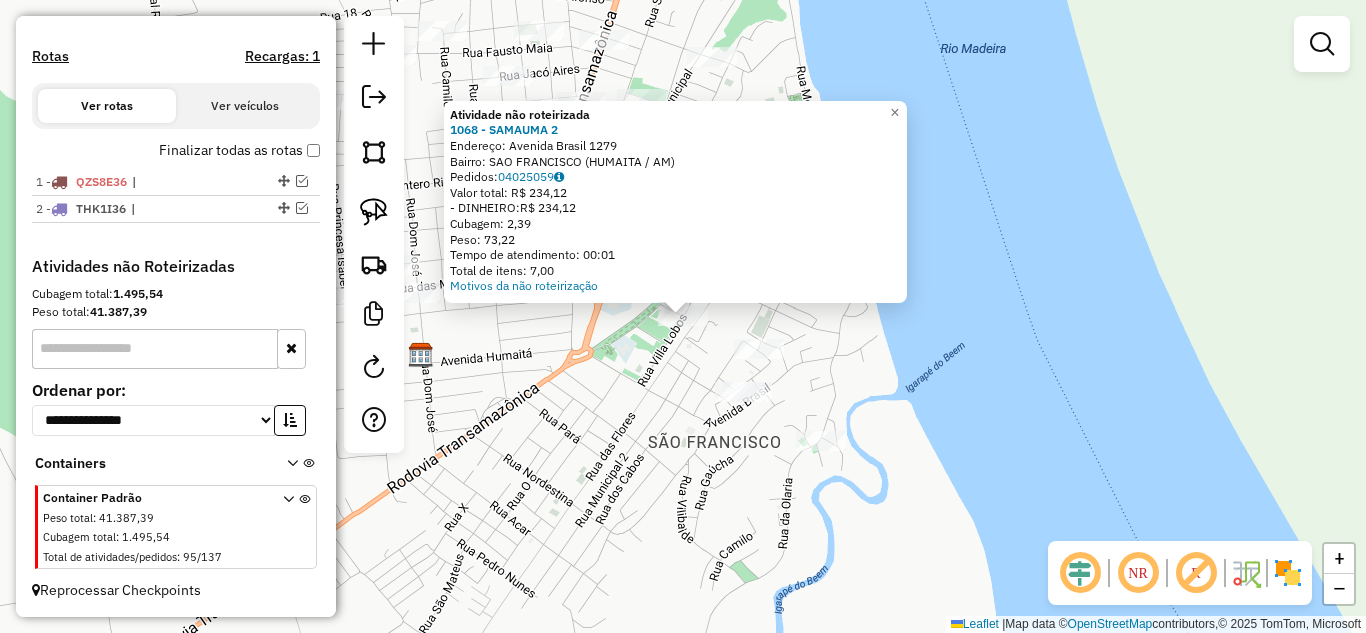 click on "Atividade não roteirizada 1068 - SAMAUMA 2 Endereço: Avenida Brasil [NUMBER] Bairro: [NEIGHBORHOOD] ([CITY] / [STATE]) Pedidos: [ORDER_ID] Valor total: R$ 234,12 - DINHEIRO: R$ 234,12 Cubagem: 2,39 Peso: 73,22 Tempo de atendimento: 00:01 Total de itens: 7,00 Motivos da não roteirização × Janela de atendimento Grade de atendimento Capacidade Transportadoras Veículos Cliente Pedidos Rotas Selecione os dias de semana para filtrar as janelas de atendimento Seg Ter Qua Qui Sex Sáb Dom Informe o período da janela de atendimento: De: Até: Filtrar exatamente a janela do cliente Considerar janela de atendimento padrão Selecione os dias de semana para filtrar as grades de atendimento Seg Ter Qua Qui Sex Sáb Dom Considerar clientes sem dia de atendimento cadastrado Clientes fora do dia de atendimento selecionado Filtrar as atividades entre os valores definidos abaixo: Peso mínimo: Peso máximo: Cubagem mínima: Cubagem máxima: De: Até: De: Até:" 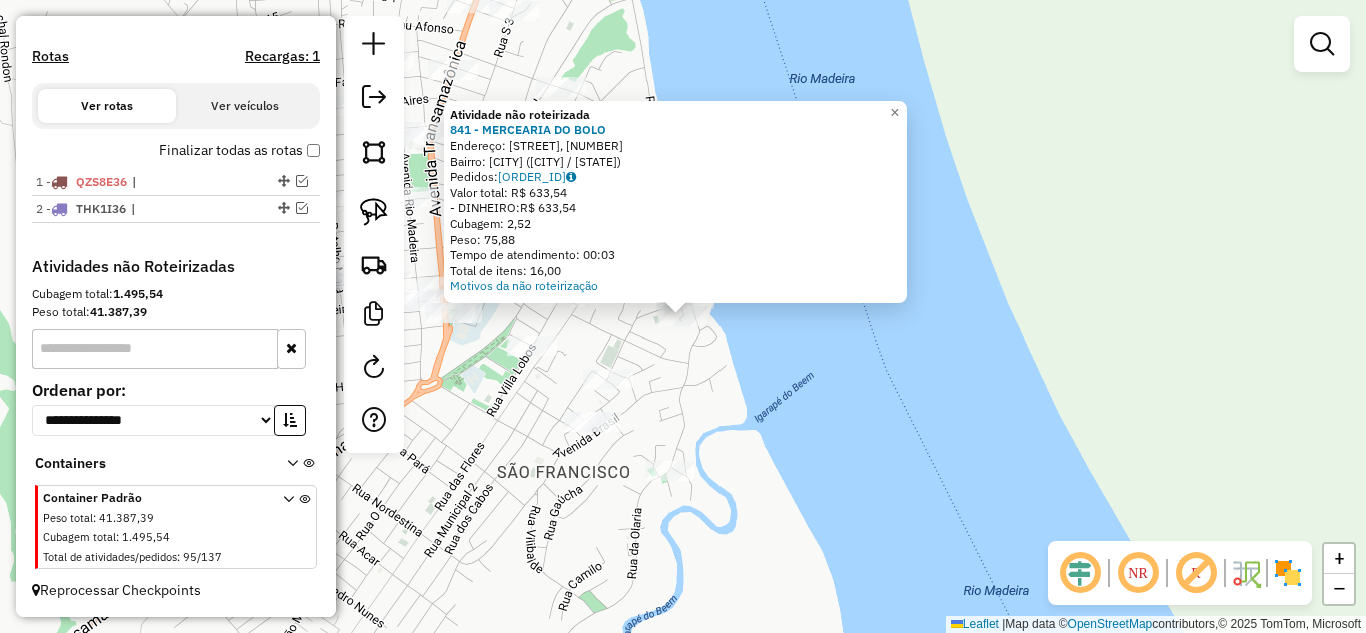 click on "Atividade não roteirizada 841 - MERCEARIA DO BOLO Endereço: Rua Santo Antônio, [NUMBER] Bairro: Santo Antônio ([CITY] / AM) Pedidos: [ORDER_ID] Valor total: R$ 633,54 - DINHEIRO: R$ 633,54 Cubagem: 2,52 Peso: 75,88 Tempo de atendimento: 00:03 Total de itens: 16,00 Motivos da não roteirização × Janela de atendimento Grade de atendimento Capacidade Transportadoras Veículos Cliente Pedidos Rotas Selecione os dias de semana para filtrar as janelas de atendimento Seg Ter Qua Qui Sex Sáb Dom Informe o período da janela de atendimento: De: Até: Filtrar exatamente a janela do cliente Considerar janela de atendimento padrão Selecione os dias de semana para filtrar as grades de atendimento Seg Ter Qua Qui Sex Sáb Dom Considerar clientes sem dia de atendimento cadastrado Clientes fora do dia de atendimento selecionado Filtrar as atividades entre os valores definidos abaixo: Peso mínimo: Peso máximo: Cubagem mínima: Cubagem máxima: De: Até: De: +" 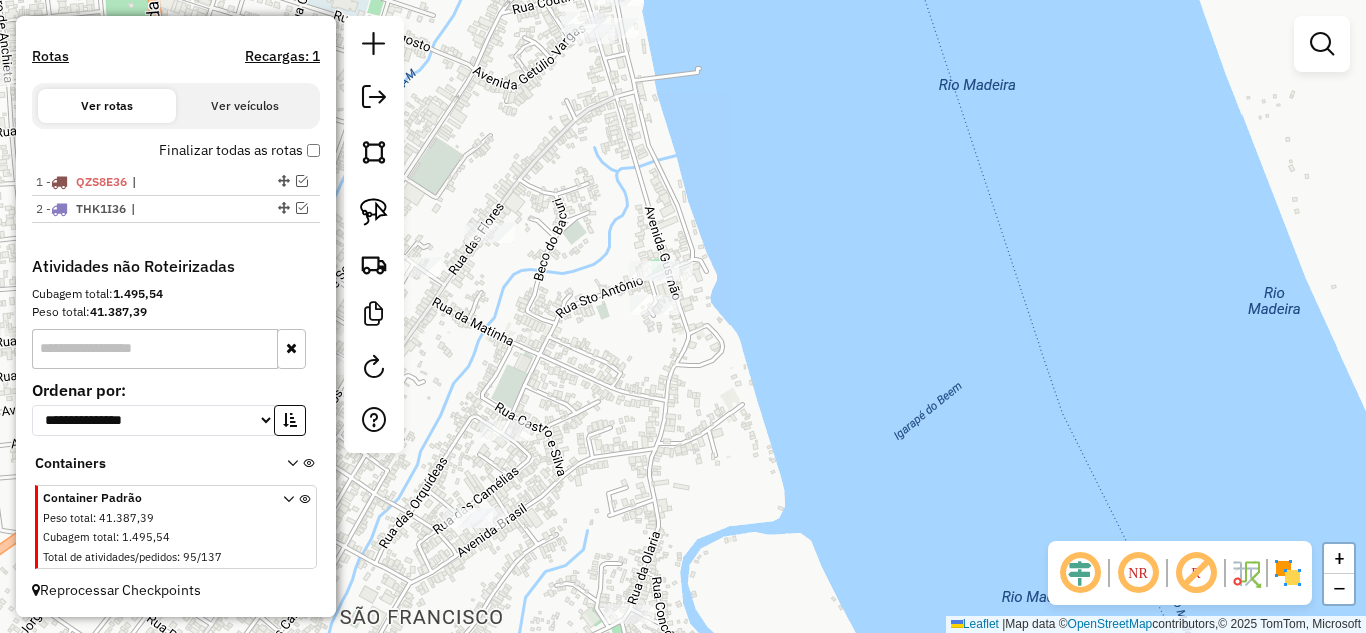 click 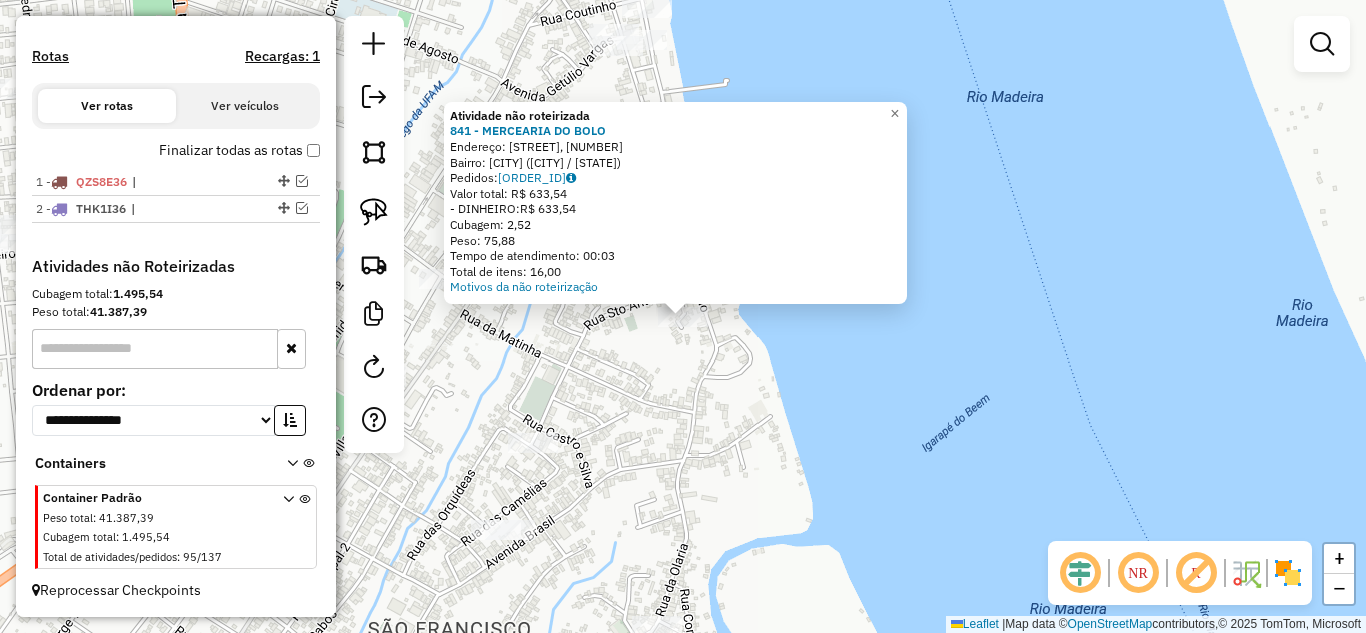 click on "Atividade não roteirizada 841 - MERCEARIA DO BOLO Endereço: Rua Santo Antônio, [NUMBER] Bairro: Santo Antônio ([CITY] / AM) Pedidos: [ORDER_ID] Valor total: R$ 633,54 - DINHEIRO: R$ 633,54 Cubagem: 2,52 Peso: 75,88 Tempo de atendimento: 00:03 Total de itens: 16,00 Motivos da não roteirização × Janela de atendimento Grade de atendimento Capacidade Transportadoras Veículos Cliente Pedidos Rotas Selecione os dias de semana para filtrar as janelas de atendimento Seg Ter Qua Qui Sex Sáb Dom Informe o período da janela de atendimento: De: Até: Filtrar exatamente a janela do cliente Considerar janela de atendimento padrão Selecione os dias de semana para filtrar as grades de atendimento Seg Ter Qua Qui Sex Sáb Dom Considerar clientes sem dia de atendimento cadastrado Clientes fora do dia de atendimento selecionado Filtrar as atividades entre os valores definidos abaixo: Peso mínimo: Peso máximo: Cubagem mínima: Cubagem máxima: De: Até: De: +" 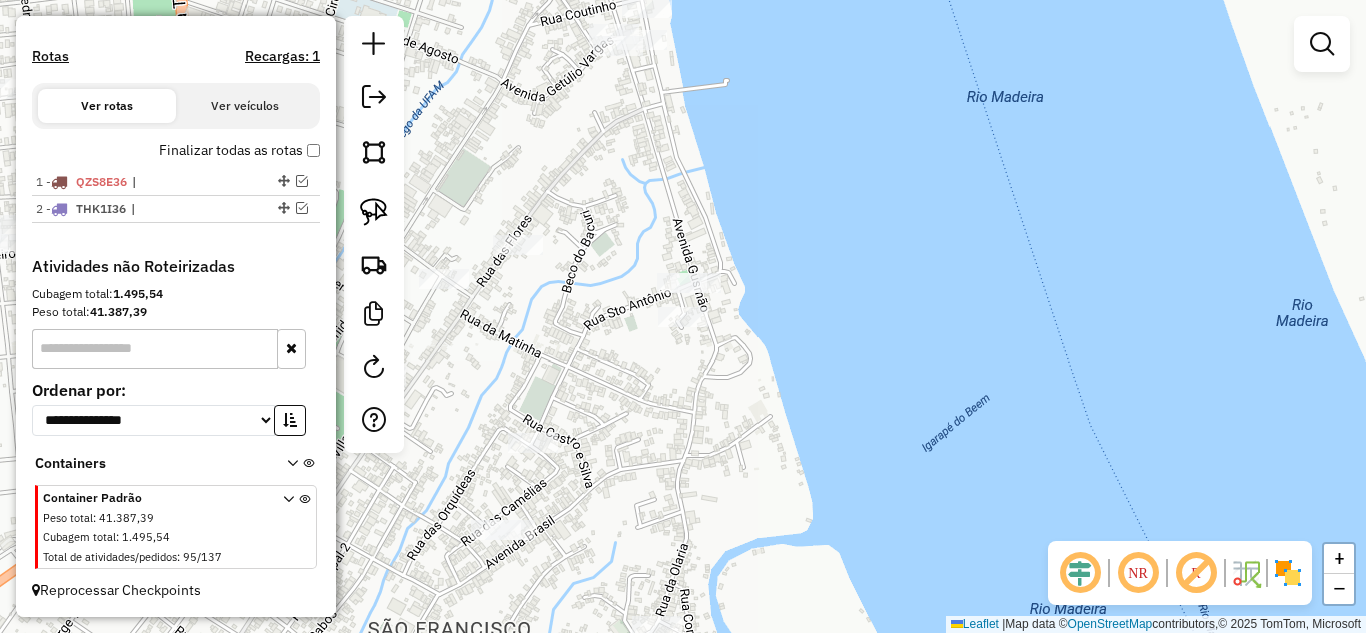 drag, startPoint x: 662, startPoint y: 374, endPoint x: 799, endPoint y: 385, distance: 137.4409 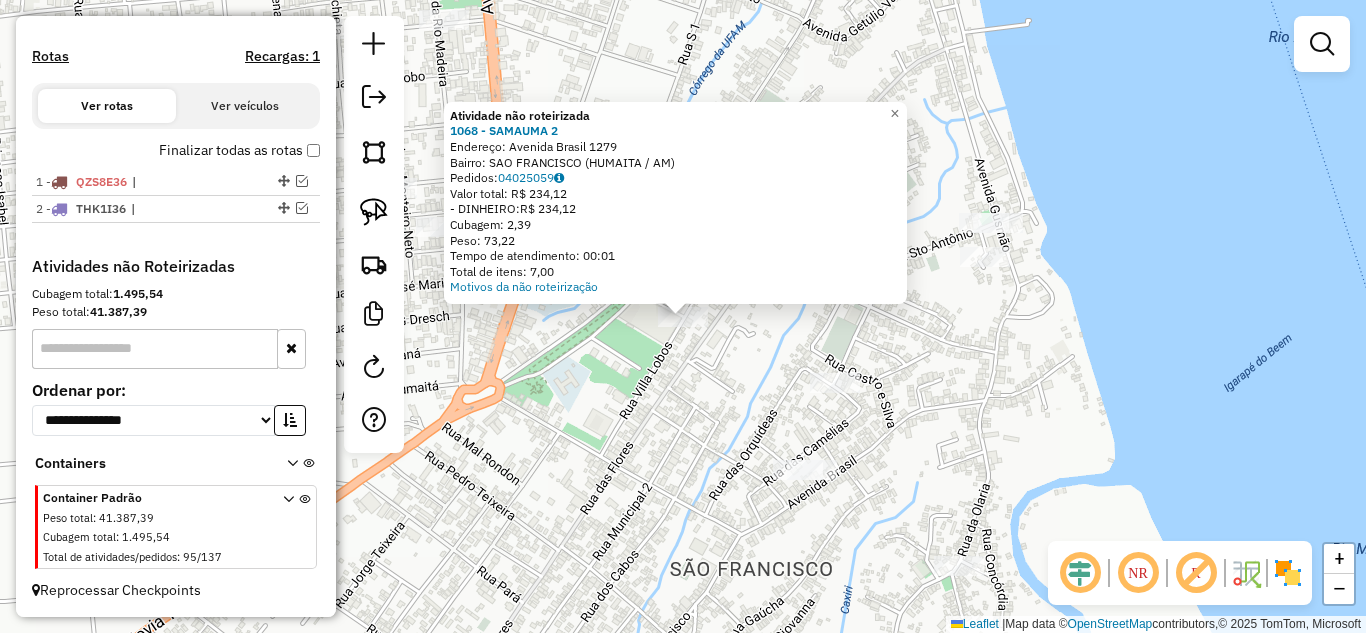 click on "Atividade não roteirizada 1068 - SAMAUMA 2 Endereço: Avenida Brasil [NUMBER] Bairro: [NEIGHBORHOOD] ([CITY] / [STATE]) Pedidos: [ORDER_ID] Valor total: R$ 234,12 - DINHEIRO: R$ 234,12 Cubagem: 2,39 Peso: 73,22 Tempo de atendimento: 00:01 Total de itens: 7,00 Motivos da não roteirização × Janela de atendimento Grade de atendimento Capacidade Transportadoras Veículos Cliente Pedidos Rotas Selecione os dias de semana para filtrar as janelas de atendimento Seg Ter Qua Qui Sex Sáb Dom Informe o período da janela de atendimento: De: Até: Filtrar exatamente a janela do cliente Considerar janela de atendimento padrão Selecione os dias de semana para filtrar as grades de atendimento Seg Ter Qua Qui Sex Sáb Dom Considerar clientes sem dia de atendimento cadastrado Clientes fora do dia de atendimento selecionado Filtrar as atividades entre os valores definidos abaixo: Peso mínimo: Peso máximo: Cubagem mínima: Cubagem máxima: De: Até: De: Até:" 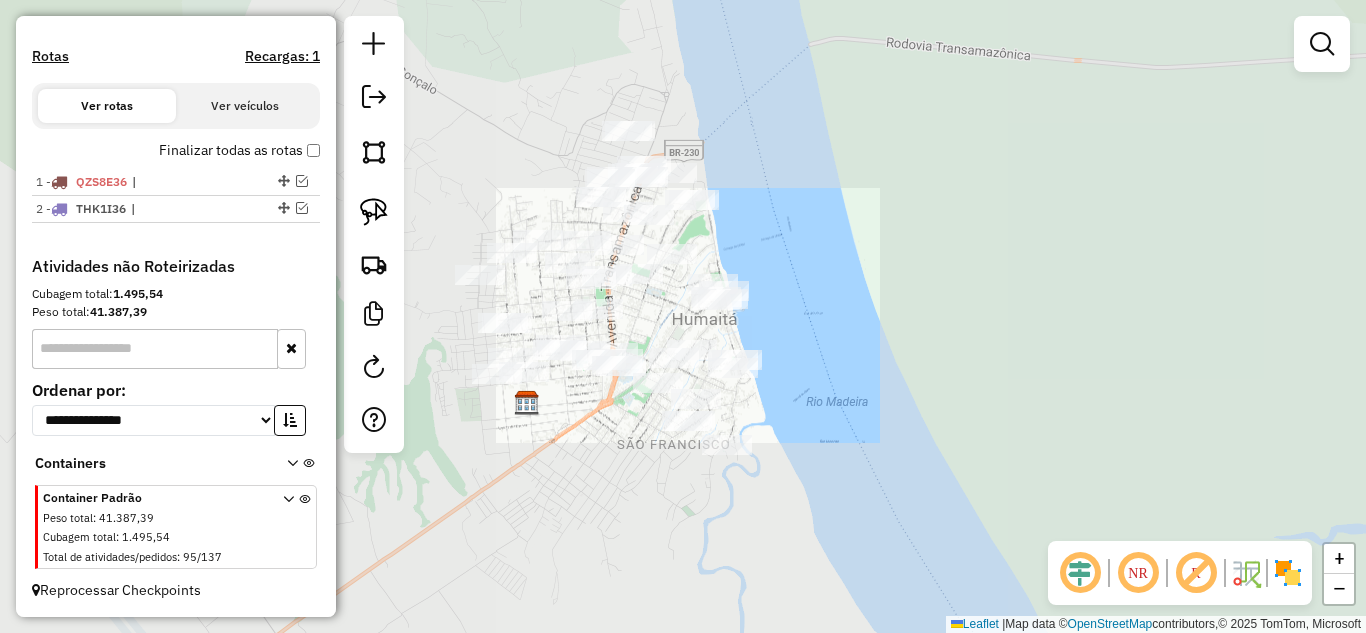 drag, startPoint x: 587, startPoint y: 434, endPoint x: 795, endPoint y: 445, distance: 208.29066 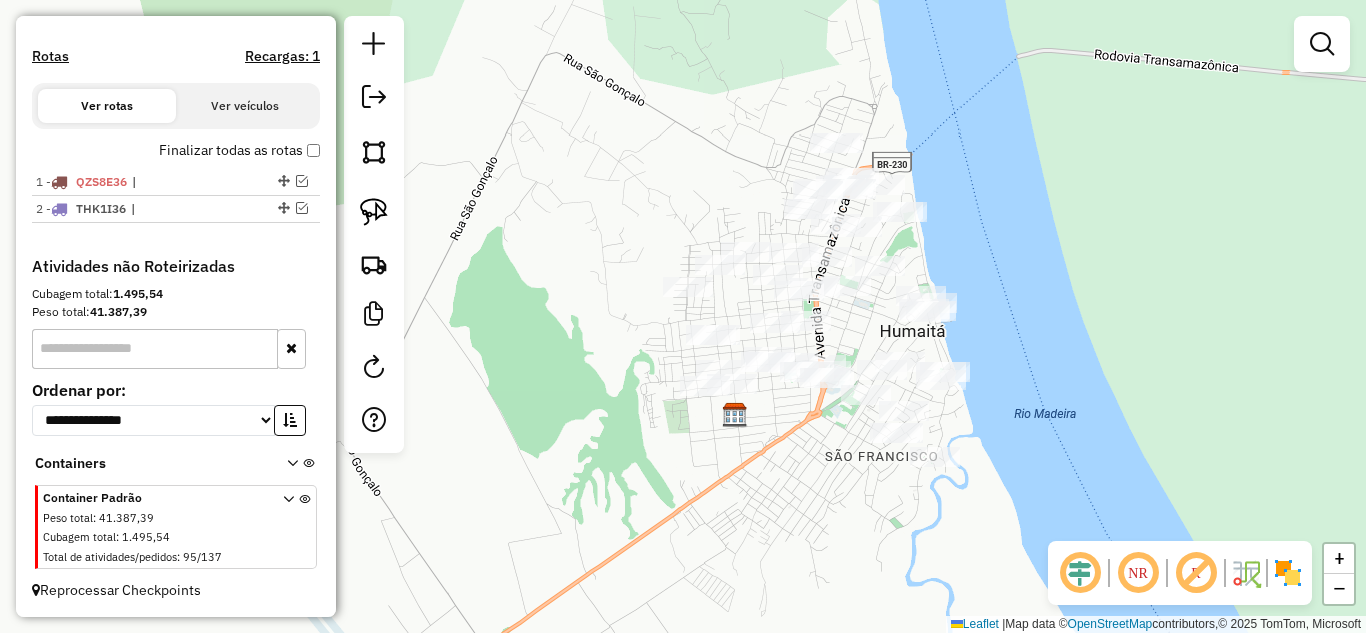 click 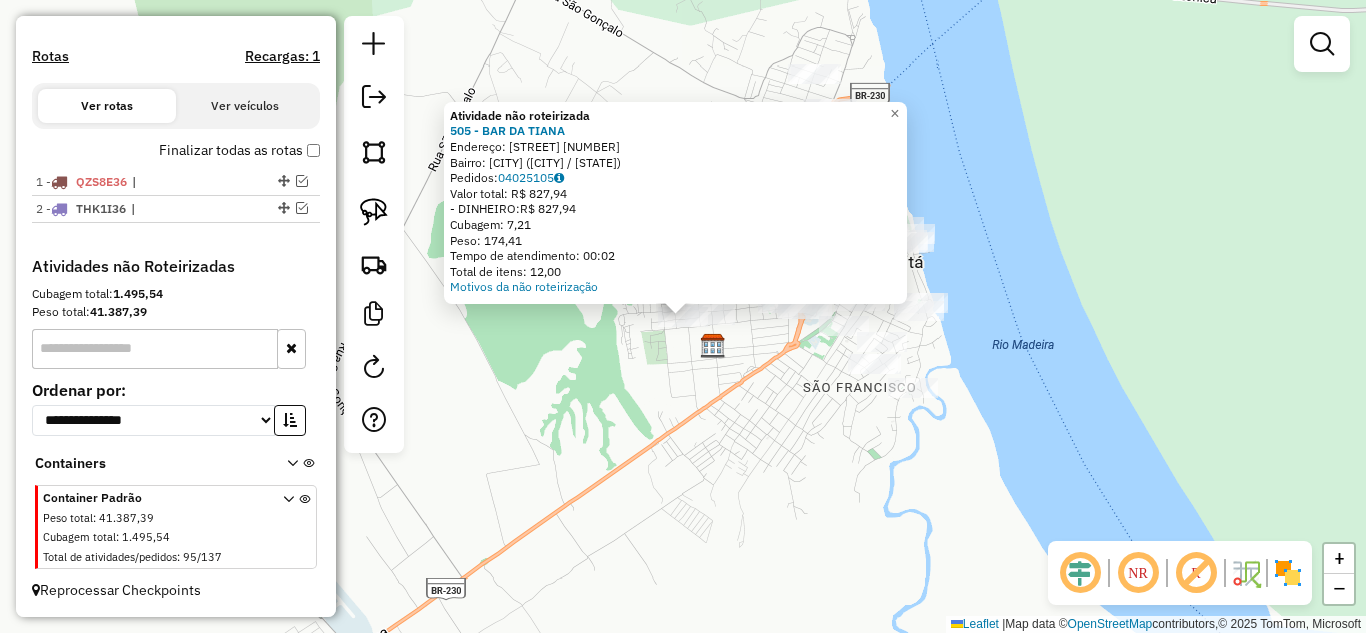 click on "Atividade não roteirizada 505 - BAR DA TIANA Endereço: ROBERTO RUI [NUMBER] Bairro: SAO SEBASTIAO ([CITY] / AM) Pedidos: [ORDER_NUMBER] Valor total: R$ [PRICE] - DINHEIRO: R$ [PRICE] Cubagem: [CUBAGE] Peso: [WEIGHT] Tempo de atendimento: [TIME] Total de itens: [ITEMS] Motivos da não roteirização × Janela de atendimento Grade de atendimento Capacidade Transportadoras Veículos Cliente Pedidos Rotas Selecione os dias de semana para filtrar as janelas de atendimento Seg Ter Qua Qui Sex Sáb Dom Informe o período da janela de atendimento: De: Até: Filtrar exatamente a janela do cliente Considerar janela de atendimento padrão Selecione os dias de semana para filtrar as grades de atendimento Seg Ter Qua Qui Sex Sáb Dom Considerar clientes sem dia de atendimento cadastrado Clientes fora do dia de atendimento selecionado Filtrar as atividades entre os valores definidos abaixo: Peso mínimo: Peso máximo: Cubagem mínima: Cubagem máxima: De: Até: De: Até:" 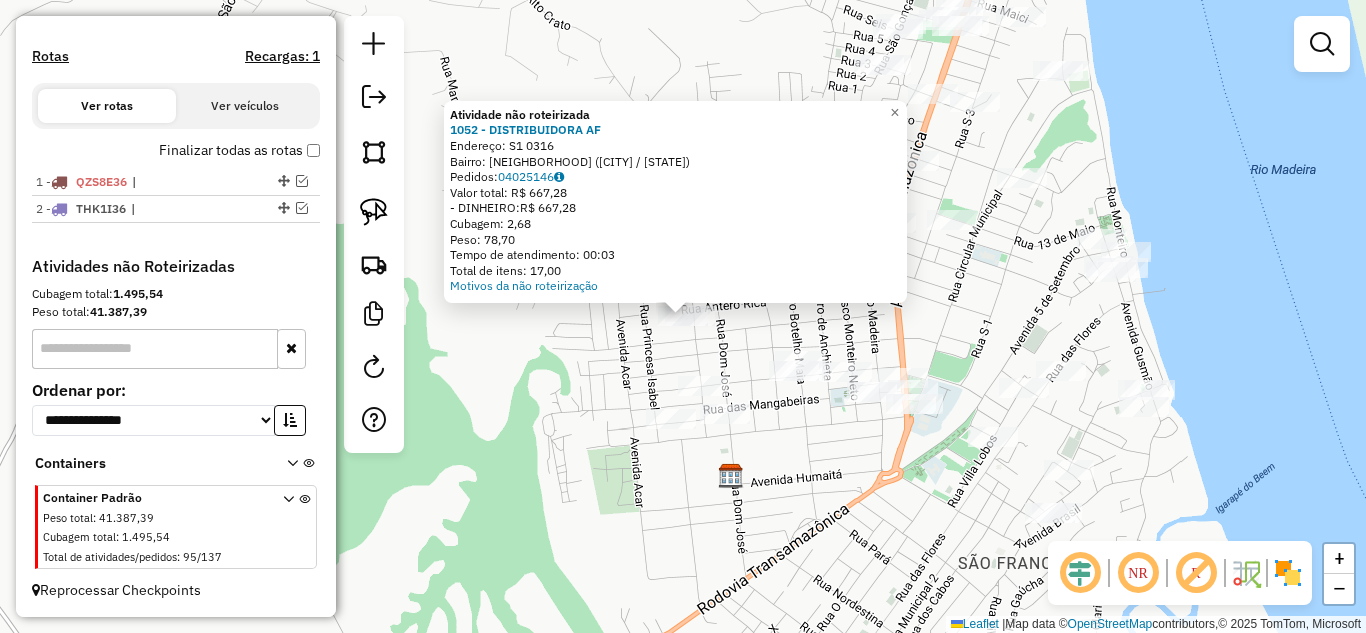 click on "Atividade não roteirizada 1052 - DISTRIBUIDORA AF  Endereço:  [STREET] [NUMBER]   Bairro: [CITY] ([CITY] / [STATE])   Pedidos:  04025146   Valor total: R$ 667,28   - DINHEIRO:  R$ 667,28   Cubagem: 2,68   Peso: 78,70   Tempo de atendimento: 00:03   Total de itens: 17,00  Motivos da não roteirização × Janela de atendimento Grade de atendimento Capacidade Transportadoras Veículos Cliente Pedidos  Rotas Selecione os dias de semana para filtrar as janelas de atendimento  Seg   Ter   Qua   Qui   Sex   Sáb   Dom  Informe o período da janela de atendimento: De: Até:  Filtrar exatamente a janela do cliente  Considerar janela de atendimento padrão  Selecione os dias de semana para filtrar as grades de atendimento  Seg   Ter   Qua   Qui   Sex   Sáb   Dom   Considerar clientes sem dia de atendimento cadastrado  Clientes fora do dia de atendimento selecionado Filtrar as atividades entre os valores definidos abaixo:  Peso mínimo:   Peso máximo:   Cubagem mínima:   Cubagem máxima:   De:   Até:  De:   Até:  Veículo: +" 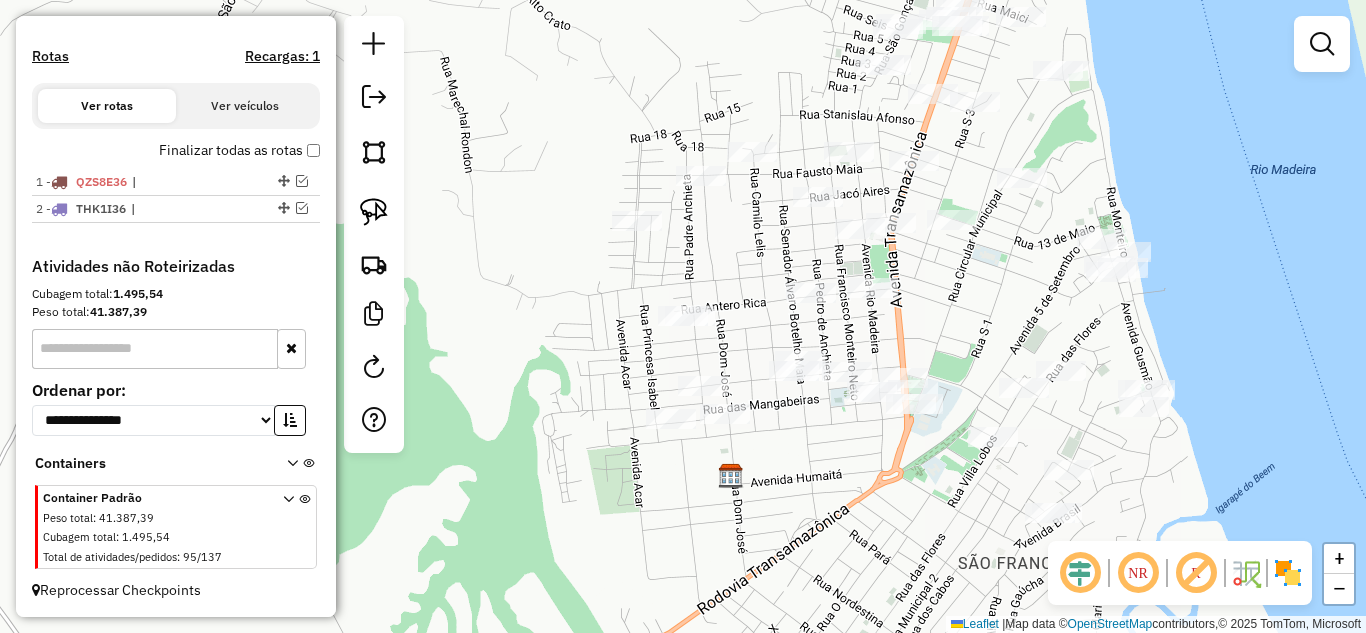 click on "Janela de atendimento Grade de atendimento Capacidade Transportadoras Veículos Cliente Pedidos  Rotas Selecione os dias de semana para filtrar as janelas de atendimento  Seg   Ter   Qua   Qui   Sex   Sáb   Dom  Informe o período da janela de atendimento: De: Até:  Filtrar exatamente a janela do cliente  Considerar janela de atendimento padrão  Selecione os dias de semana para filtrar as grades de atendimento  Seg   Ter   Qua   Qui   Sex   Sáb   Dom   Considerar clientes sem dia de atendimento cadastrado  Clientes fora do dia de atendimento selecionado Filtrar as atividades entre os valores definidos abaixo:  Peso mínimo:   Peso máximo:   Cubagem mínima:   Cubagem máxima:   De:   Até:  Filtrar as atividades entre o tempo de atendimento definido abaixo:  De:   Até:   Considerar capacidade total dos clientes não roteirizados Transportadora: Selecione um ou mais itens Tipo de veículo: Selecione um ou mais itens Veículo: Selecione um ou mais itens Motorista: Selecione um ou mais itens Nome: Rótulo:" 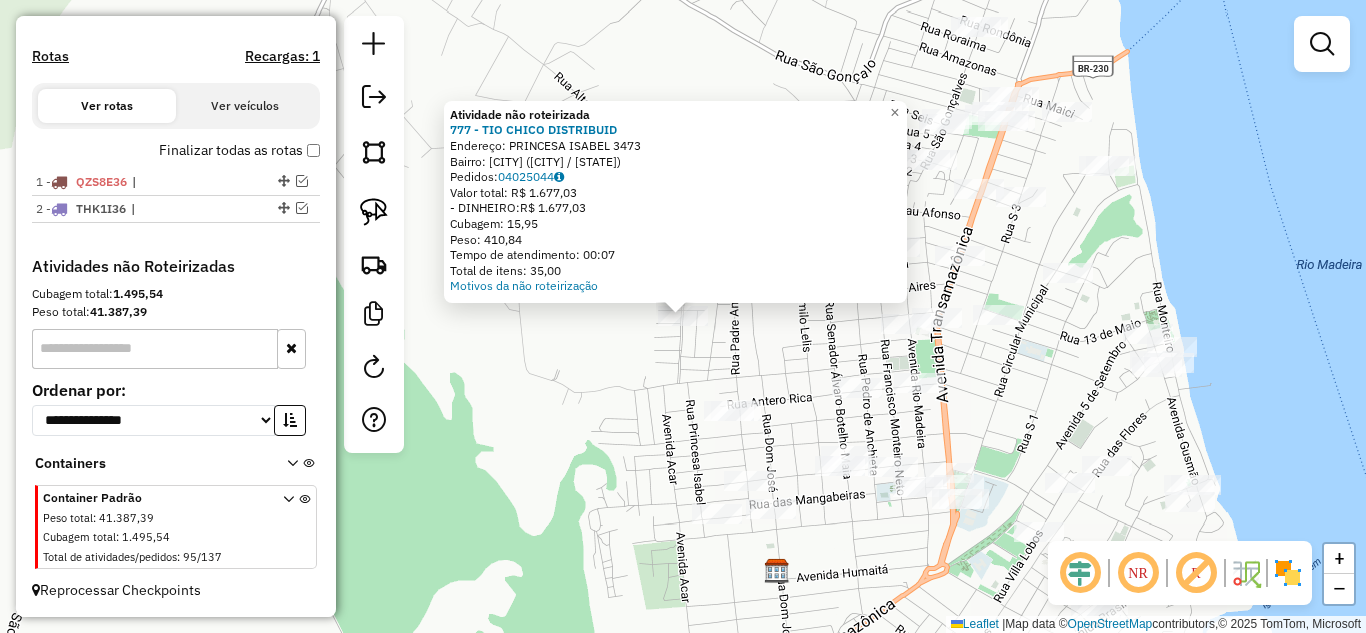 click on "Atividade não roteirizada 777 - TIO CHICO DISTRIBUID  Endereço:  [STREET] [NUMBER]   Bairro: [CITY] ([CITY] / [STATE])   Pedidos:  04025044   Valor total: R$ 1.677,03   - DINHEIRO:  R$ 1.677,03   Cubagem: 15,95   Peso: 410,84   Tempo de atendimento: 00:07   Total de itens: 35,00  Motivos da não roteirização × Janela de atendimento Grade de atendimento Capacidade Transportadoras Veículos Cliente Pedidos  Rotas Selecione os dias de semana para filtrar as janelas de atendimento  Seg   Ter   Qua   Qui   Sex   Sáb   Dom  Informe o período da janela de atendimento: De: Até:  Filtrar exatamente a janela do cliente  Considerar janela de atendimento padrão  Selecione os dias de semana para filtrar as grades de atendimento  Seg   Ter   Qua   Qui   Sex   Sáb   Dom   Considerar clientes sem dia de atendimento cadastrado  Clientes fora do dia de atendimento selecionado Filtrar as atividades entre os valores definidos abaixo:  Peso mínimo:   Peso máximo:   Cubagem mínima:   Cubagem máxima:   De:  De:" 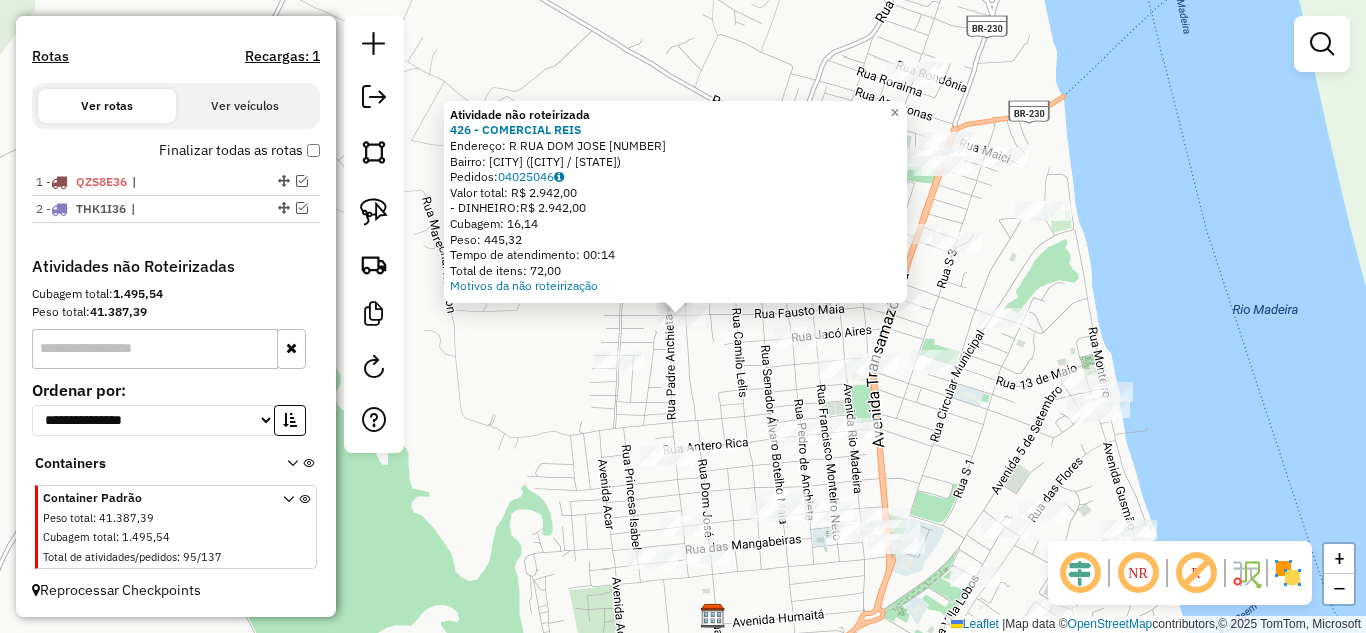 click on "Atividade não roteirizada 426 - COMERCIAL REIS Endereço: R RUA DOM JOSE [NUMBER] Bairro: NOVA ESPERANCA ([CITY] / AM) Pedidos: [ORDER_NUMBER] Valor total: R$ [PRICE] - DINHEIRO: R$ [PRICE] Cubagem: [CUBAGE] Peso: [WEIGHT] Tempo de atendimento: [TIME] Total de itens: [ITEMS] Motivos da não roteirização × Janela de atendimento Grade de atendimento Capacidade Transportadoras Veículos Cliente Pedidos Rotas Selecione os dias de semana para filtrar as janelas de atendimento Seg Ter Qua Qui Sex Sáb Dom Informe o período da janela de atendimento: De: Até: Filtrar exatamente a janela do cliente Considerar janela de atendimento padrão Selecione os dias de semana para filtrar as grades de atendimento Seg Ter Qua Qui Sex Sáb Dom Considerar clientes sem dia de atendimento cadastrado Clientes fora do dia de atendimento selecionado Filtrar as atividades entre os valores definidos abaixo: Peso mínimo: Peso máximo: Cubagem mínima: Cubagem máxima: De: Até: +" 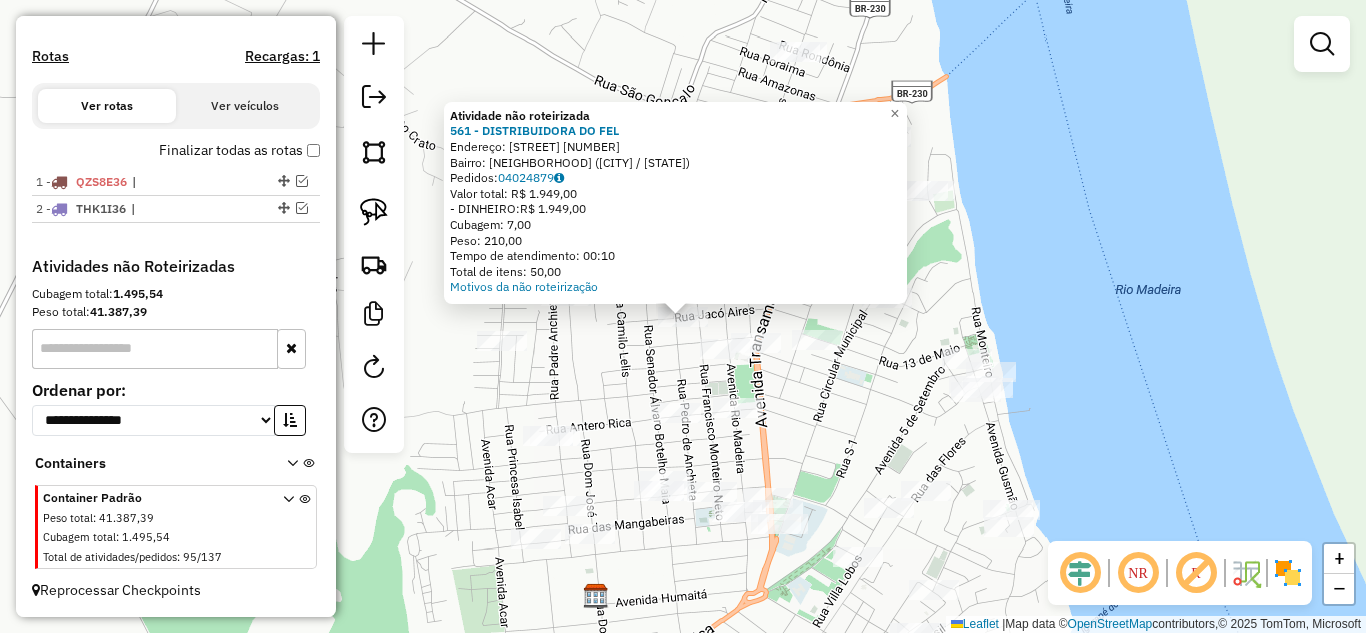 click on "Atividade não roteirizada 561 - DISTRIBUIDORA DO FEL Endereço: [NUMBER] [STREET] Bairro: [NEIGHBORHOOD] ([CITY] / [STATE]) Pedidos: [ORDER_ID] Valor total: R$ 1.949,00 - DINHEIRO: R$ 1.949,00 Cubagem: 7,00 Peso: 210,00 Tempo de atendimento: 00:10 Total de itens: 50,00 Motivos da não roteirização × Janela de atendimento Grade de atendimento Capacidade Transportadoras Veículos Cliente Pedidos Rotas Selecione os dias de semana para filtrar as janelas de atendimento Seg Ter Qua Qui Sex Sáb Dom Informe o período da janela de atendimento: De: Até: Filtrar exatamente a janela do cliente Considerar janela de atendimento padrão Selecione os dias de semana para filtrar as grades de atendimento Seg Ter Qua Qui Sex Sáb Dom Considerar clientes sem dia de atendimento cadastrado Clientes fora do dia de atendimento selecionado Filtrar as atividades entre os valores definidos abaixo: Peso mínimo: Peso máximo: Cubagem mínima: Cubagem máxima: De: Até: De:" 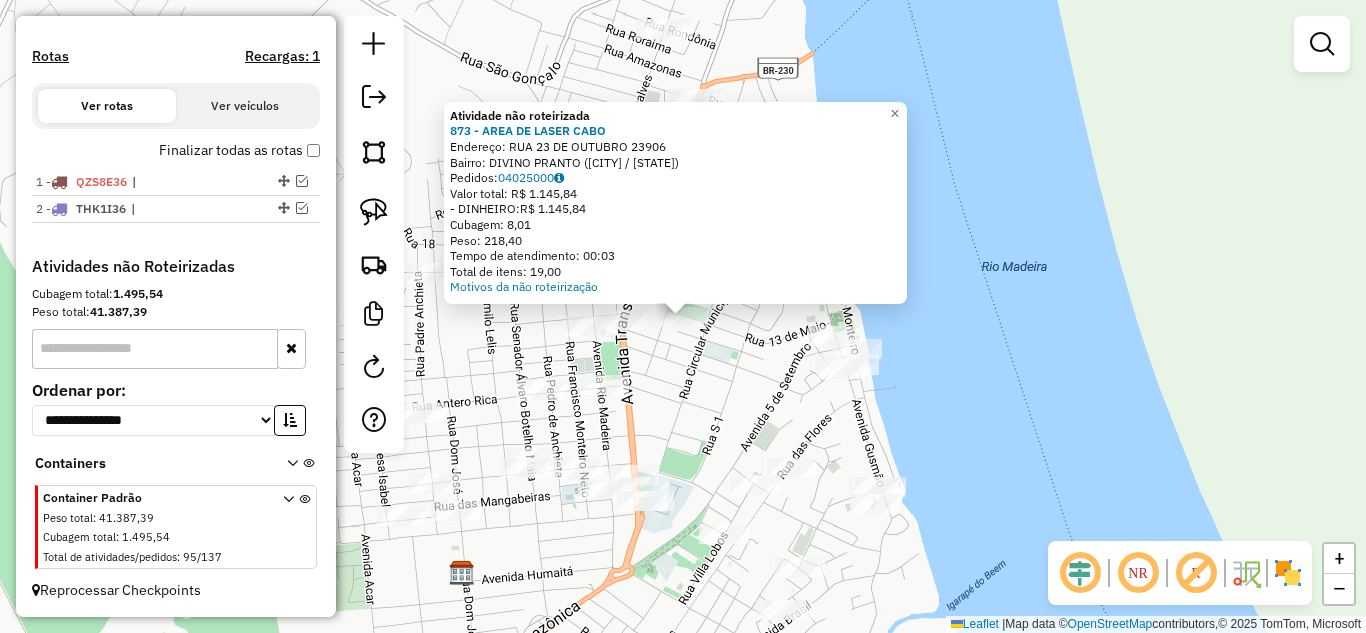 click on "Atividade não roteirizada 873 - AREA DE LASER CABO  Endereço:  RUA 23 DE OUTUBRO 23906   Bairro: DIVINO PRANTO (HUMAITA / AM)   Pedidos:  04025000   Valor total: R$ 1.145,84   - DINHEIRO:  R$ 1.145,84   Cubagem: 8,01   Peso: 218,40   Tempo de atendimento: 00:03   Total de itens: 19,00  Motivos da não roteirização × Janela de atendimento Grade de atendimento Capacidade Transportadoras Veículos Cliente Pedidos  Rotas Selecione os dias de semana para filtrar as janelas de atendimento  Seg   Ter   Qua   Qui   Sex   Sáb   Dom  Informe o período da janela de atendimento: De: Até:  Filtrar exatamente a janela do cliente  Considerar janela de atendimento padrão  Selecione os dias de semana para filtrar as grades de atendimento  Seg   Ter   Qua   Qui   Sex   Sáb   Dom   Considerar clientes sem dia de atendimento cadastrado  Clientes fora do dia de atendimento selecionado Filtrar as atividades entre os valores definidos abaixo:  Peso mínimo:   Peso máximo:   Cubagem mínima:   Cubagem máxima:   De:  De:" 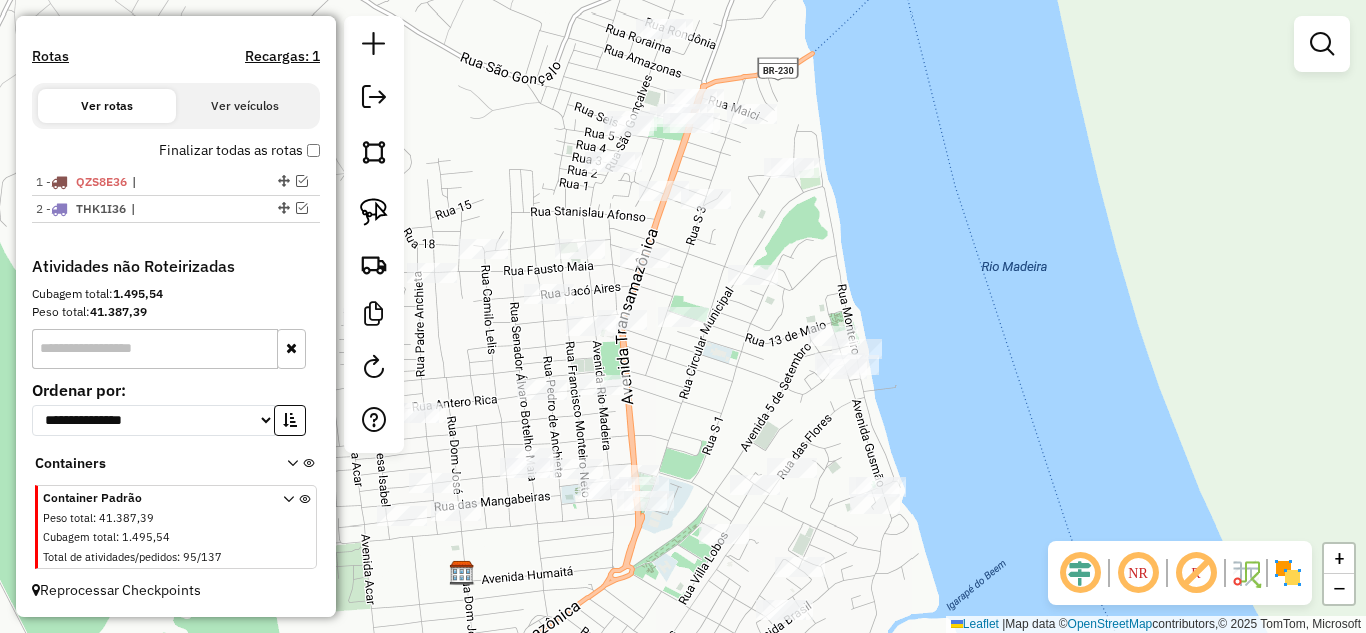 click 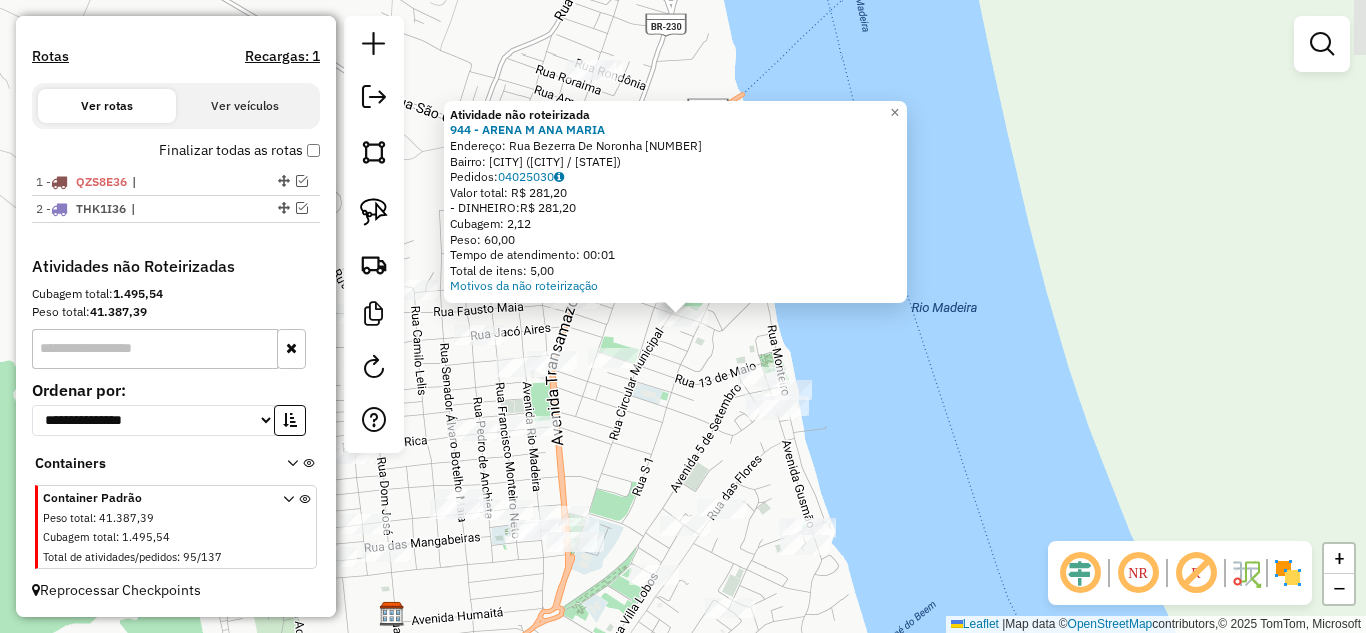 click on "Atividade não roteirizada 944 - ARENA M ANA MARIA  Endereço:  [STREET] [NUMBER]   Bairro: [CITY] ([CITY] / [STATE])   Pedidos:  04025030   Valor total: R$ 281,20   - DINHEIRO:  R$ 281,20   Cubagem: 2,12   Peso: 60,00   Tempo de atendimento: 00:01   Total de itens: 5,00  Motivos da não roteirização" 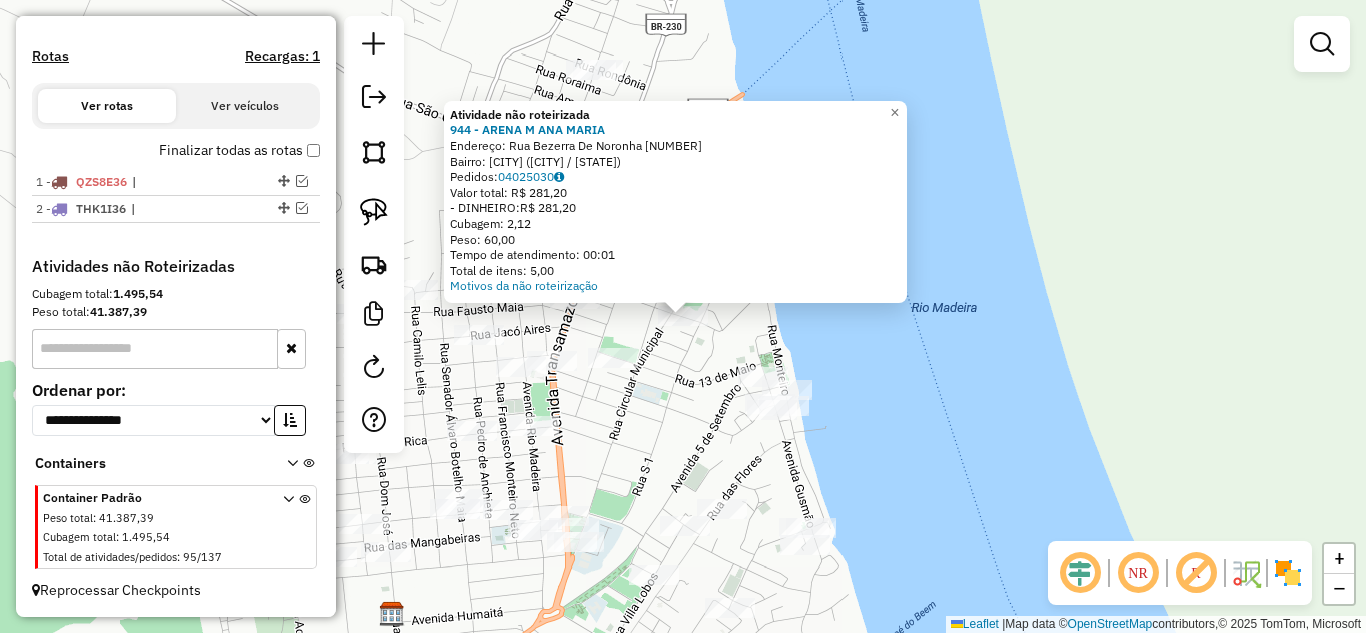 click on "Atividade não roteirizada 944 - ARENA M ANA MARIA Endereço: Rua Bezerra De Noronha [NUMBER] Bairro: [NEIGHBORHOOD] ([CITY] / [STATE]) Pedidos: [ORDER_ID] Valor total: R$ 281,20 - DINHEIRO: R$ 281,20 Cubagem: 2,12 Peso: 60,00 Tempo de atendimento: 00:01 Total de itens: 5,00 Motivos da não roteirização × Janela de atendimento Grade de atendimento Capacidade Transportadoras Veículos Cliente Pedidos Rotas Selecione os dias de semana para filtrar as janelas de atendimento Seg Ter Qua Qui Sex Sáb Dom Informe o período da janela de atendimento: De: Até: Filtrar exatamente a janela do cliente Considerar janela de atendimento padrão Selecione os dias de semana para filtrar as grades de atendimento Seg Ter Qua Qui Sex Sáb Dom Considerar clientes sem dia de atendimento cadastrado Clientes fora do dia de atendimento selecionado Filtrar as atividades entre os valores definidos abaixo: Peso mínimo: Peso máximo: Cubagem mínima: Cubagem máxima: De: Até: +" 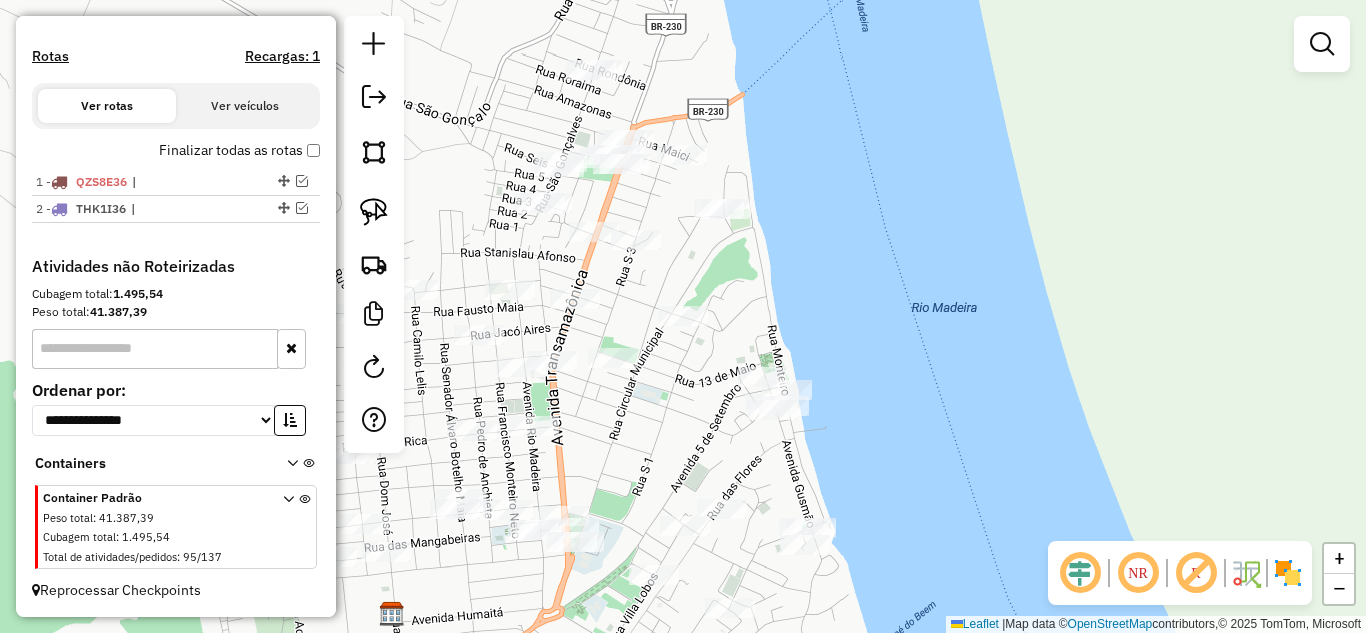 click on "Janela de atendimento Grade de atendimento Capacidade Transportadoras Veículos Cliente Pedidos  Rotas Selecione os dias de semana para filtrar as janelas de atendimento  Seg   Ter   Qua   Qui   Sex   Sáb   Dom  Informe o período da janela de atendimento: De: Até:  Filtrar exatamente a janela do cliente  Considerar janela de atendimento padrão  Selecione os dias de semana para filtrar as grades de atendimento  Seg   Ter   Qua   Qui   Sex   Sáb   Dom   Considerar clientes sem dia de atendimento cadastrado  Clientes fora do dia de atendimento selecionado Filtrar as atividades entre os valores definidos abaixo:  Peso mínimo:   Peso máximo:   Cubagem mínima:   Cubagem máxima:   De:   Até:  Filtrar as atividades entre o tempo de atendimento definido abaixo:  De:   Até:   Considerar capacidade total dos clientes não roteirizados Transportadora: Selecione um ou mais itens Tipo de veículo: Selecione um ou mais itens Veículo: Selecione um ou mais itens Motorista: Selecione um ou mais itens Nome: Rótulo:" 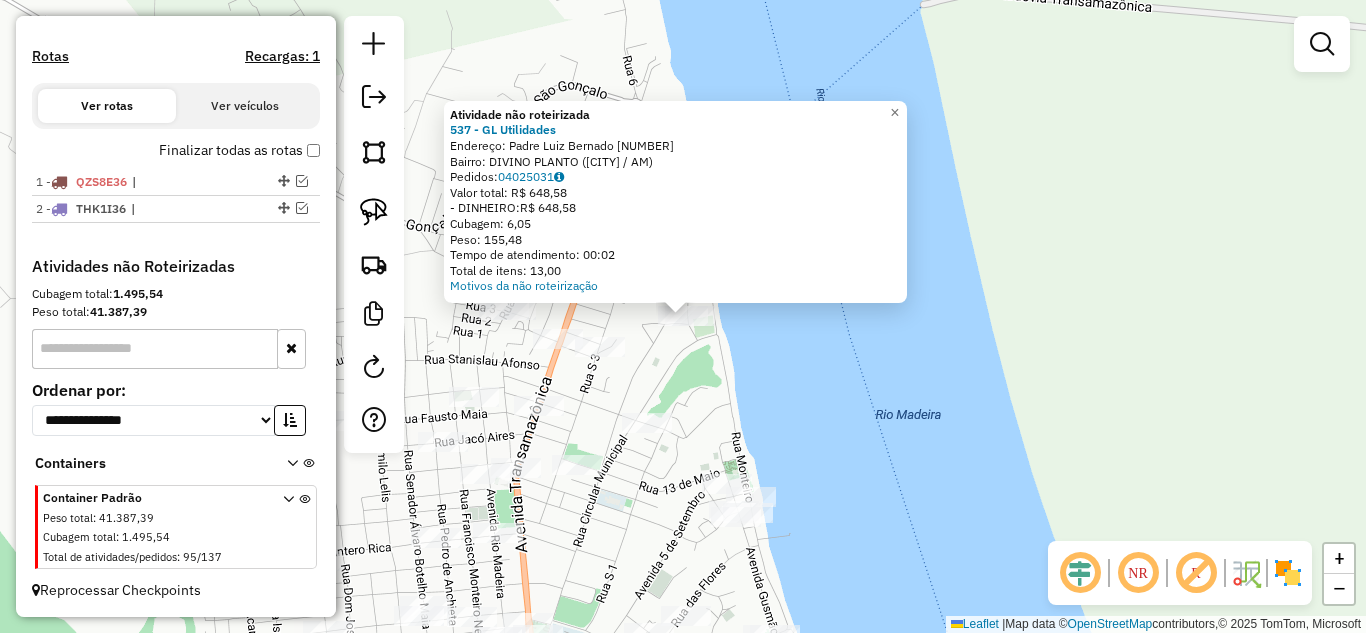 click on "Atividade não roteirizada 537 - GL Utilidades Endereço: Padre Luiz Bernado [NUMBER] Bairro: DIVINO PLANTO ([CITY] / AM) Pedidos: [ORDER_ID] Valor total: R$ 648,58 - DINHEIRO: R$ 648,58 Cubagem: 6,05 Peso: 155,48 Tempo de atendimento: 00:02 Total de itens: 13,00 Motivos da não roteirização × Janela de atendimento Grade de atendimento Capacidade Transportadoras Veículos Cliente Pedidos Rotas Selecione os dias de semana para filtrar as janelas de atendimento Seg Ter Qua Qui Sex Sáb Dom Informe o período da janela de atendimento: De: Até: Filtrar exatamente a janela do cliente Considerar janela de atendimento padrão Selecione os dias de semana para filtrar as grades de atendimento Seg Ter Qua Qui Sex Sáb Dom Considerar clientes sem dia de atendimento cadastrado Clientes fora do dia de atendimento selecionado Filtrar as atividades entre os valores definidos abaixo: Peso mínimo: Peso máximo: Cubagem mínima: Cubagem máxima: De: Até: De:" 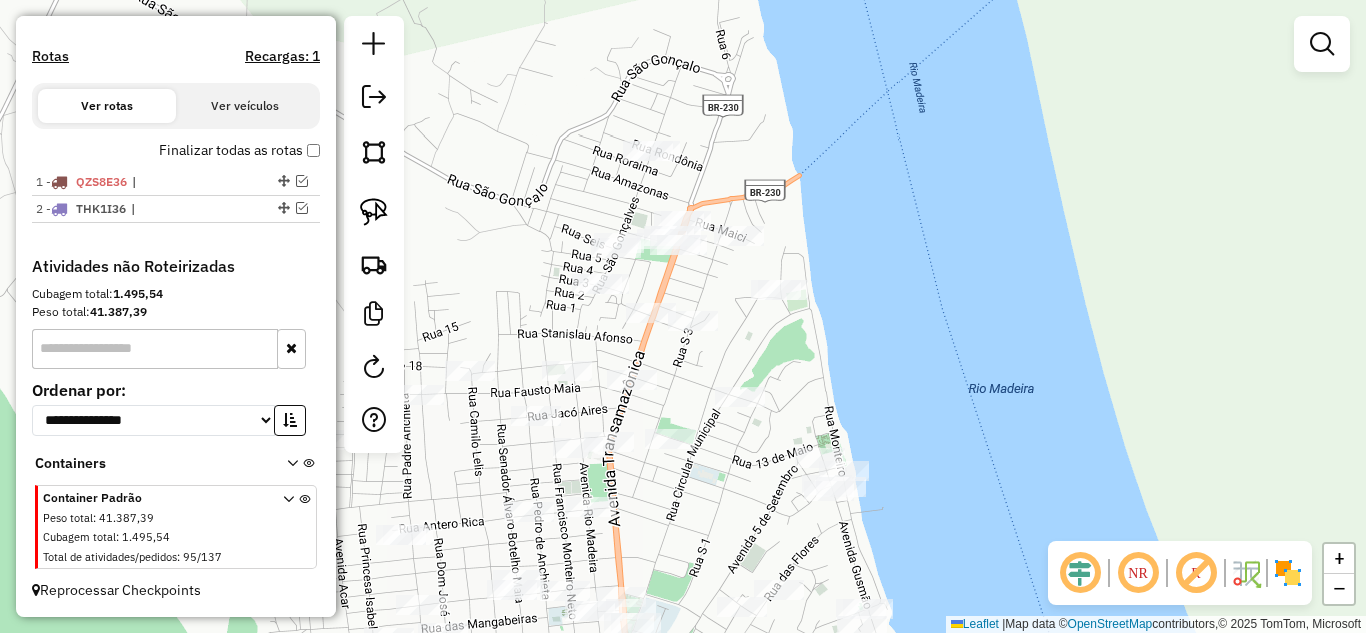 drag, startPoint x: 719, startPoint y: 368, endPoint x: 728, endPoint y: 357, distance: 14.21267 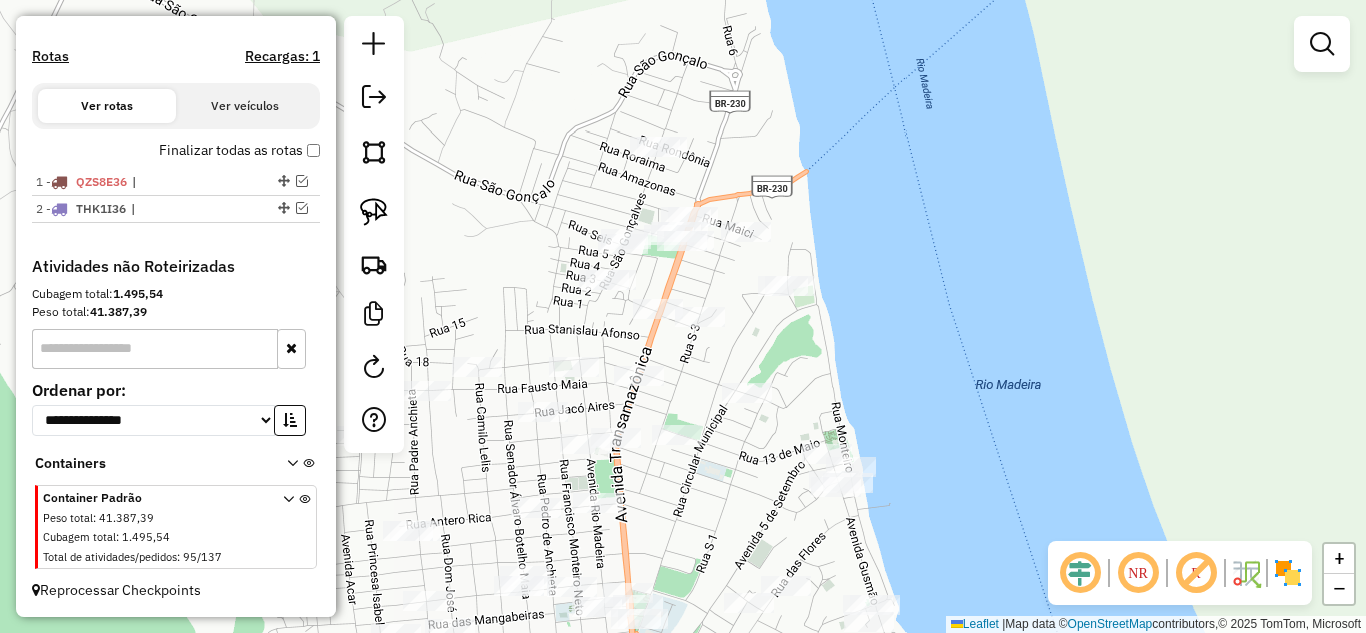 click on "Janela de atendimento Grade de atendimento Capacidade Transportadoras Veículos Cliente Pedidos  Rotas Selecione os dias de semana para filtrar as janelas de atendimento  Seg   Ter   Qua   Qui   Sex   Sáb   Dom  Informe o período da janela de atendimento: De: Até:  Filtrar exatamente a janela do cliente  Considerar janela de atendimento padrão  Selecione os dias de semana para filtrar as grades de atendimento  Seg   Ter   Qua   Qui   Sex   Sáb   Dom   Considerar clientes sem dia de atendimento cadastrado  Clientes fora do dia de atendimento selecionado Filtrar as atividades entre os valores definidos abaixo:  Peso mínimo:   Peso máximo:   Cubagem mínima:   Cubagem máxima:   De:   Até:  Filtrar as atividades entre o tempo de atendimento definido abaixo:  De:   Até:   Considerar capacidade total dos clientes não roteirizados Transportadora: Selecione um ou mais itens Tipo de veículo: Selecione um ou mais itens Veículo: Selecione um ou mais itens Motorista: Selecione um ou mais itens Nome: Rótulo:" 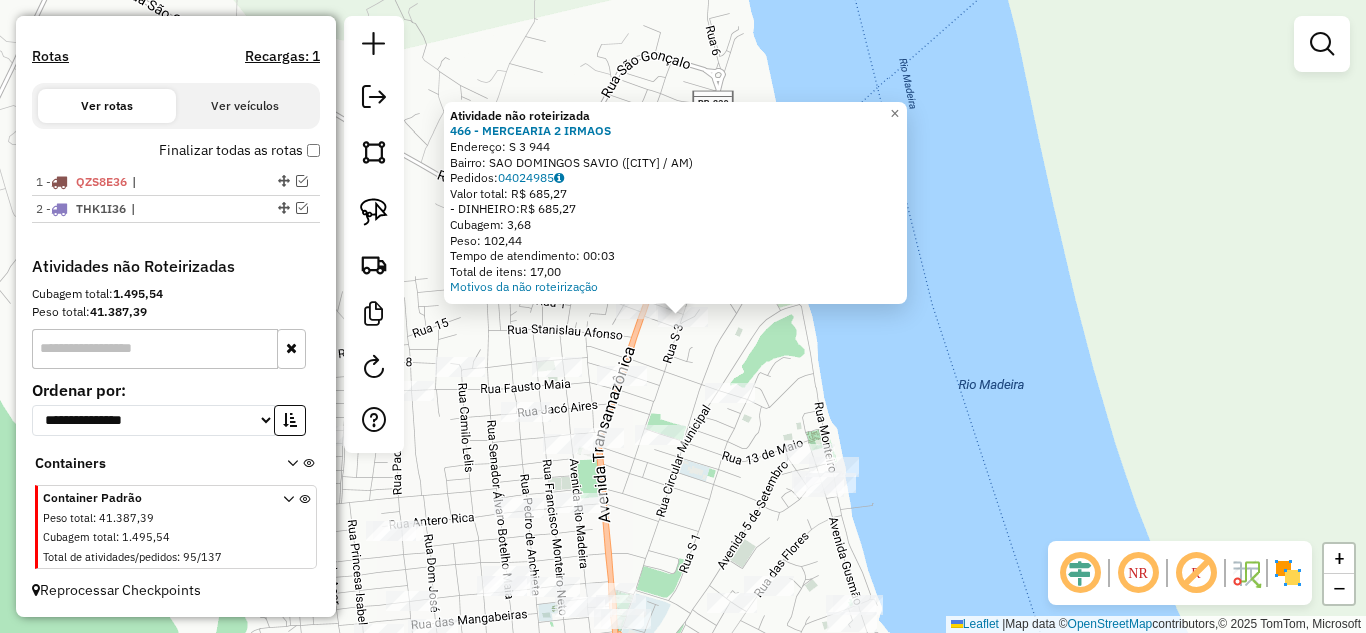 click on "Atividade não roteirizada 466 - MERCEARIA 2 IRMAOS Endereço: S 3 [NUMBER] Bairro: SAO DOMINGOS SAVIO ([CITY] / AM) Pedidos: [ORDER_NUMBER] Valor total: R$ [PRICE] - DINHEIRO: R$ [PRICE] Cubagem: [CUBAGE] Peso: [WEIGHT] Tempo de atendimento: [TIME] Total de itens: [ITEMS] Motivos da não roteirização × Janela de atendimento Grade de atendimento Capacidade Transportadoras Veículos Cliente Pedidos Rotas Selecione os dias de semana para filtrar as janelas de atendimento Seg Ter Qua Qui Sex Sáb Dom Informe o período da janela de atendimento: De: Até: Filtrar exatamente a janela do cliente Considerar janela de atendimento padrão Selecione os dias de semana para filtrar as grades de atendimento Seg Ter Qua Qui Sex Sáb Dom Considerar clientes sem dia de atendimento cadastrado Clientes fora do dia de atendimento selecionado Filtrar as atividades entre os valores definidos abaixo: Peso mínimo: Peso máximo: Cubagem mínima: Cubagem máxima: De: Até: De: Até:" 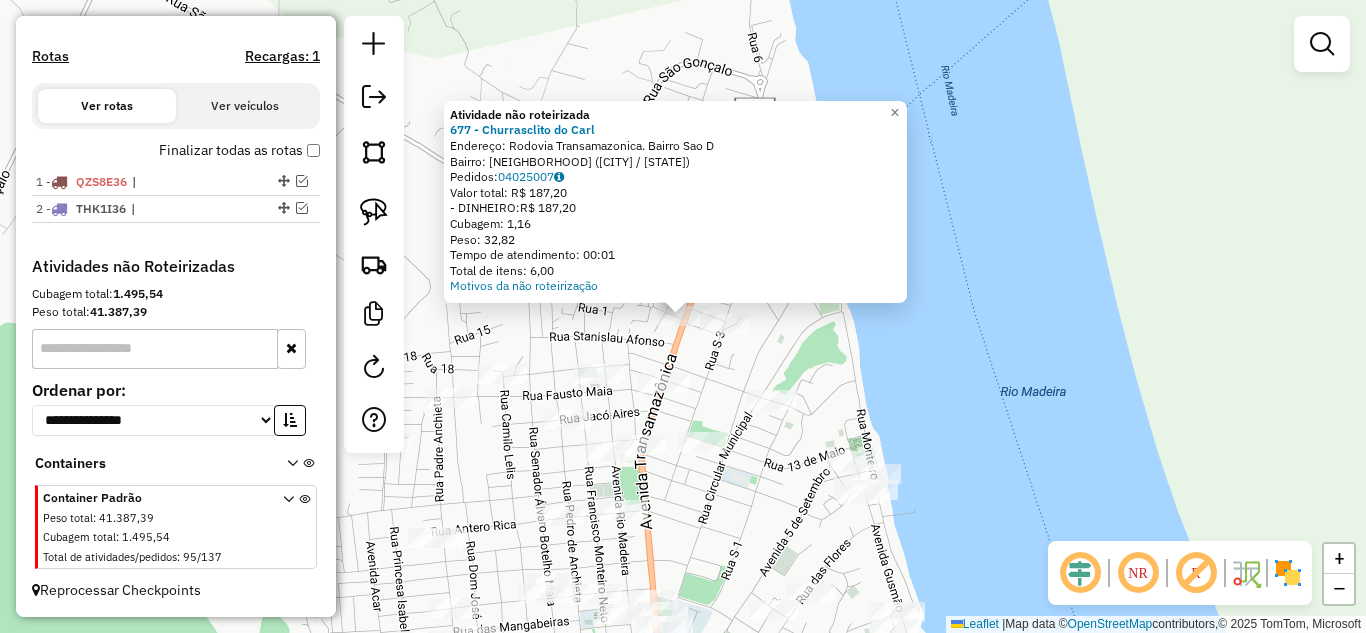 click on "Atividade não roteirizada 677 - Churrasclito do Carl  Endereço:  [STREET] Bairro [CITY]   Bairro: [CITY] ([CITY] / [STATE])   Pedidos:  04025007   Valor total: R$ 187,20   - DINHEIRO:  R$ 187,20   Cubagem: 1,16   Peso: 32,82   Tempo de atendimento: 00:01   Total de itens: 6,00  Motivos da não roteirização × Janela de atendimento Grade de atendimento Capacidade Transportadoras Veículos Cliente Pedidos  Rotas Selecione os dias de semana para filtrar as janelas de atendimento  Seg   Ter   Qua   Qui   Sex   Sáb   Dom  Informe o período da janela de atendimento: De: Até:  Filtrar exatamente a janela do cliente  Considerar janela de atendimento padrão  Selecione os dias de semana para filtrar as grades de atendimento  Seg   Ter   Qua   Qui   Sex   Sáb   Dom   Considerar clientes sem dia de atendimento cadastrado  Clientes fora do dia de atendimento selecionado Filtrar as atividades entre os valores definidos abaixo:  Peso mínimo:   Peso máximo:   Cubagem mínima:   Cubagem máxima:   De:  +" 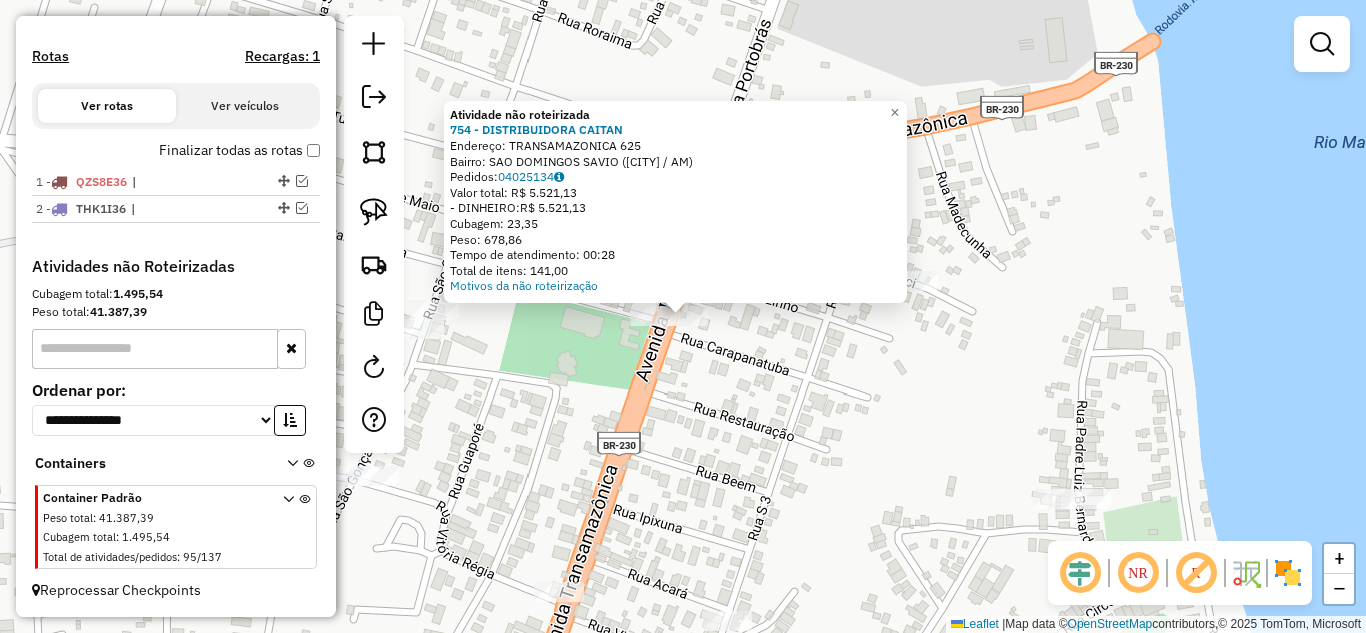 click on "Atividade não roteirizada 754 - DISTRIBUIDORA CAITAN  Endereço:  TRANSAMAZONICA 625   Bairro: SAO DOMINGOS SAVIO (HUMAITA / AM)   Pedidos:  04025134   Valor total: R$ 5.521,13   - DINHEIRO:  R$ 5.521,13   Cubagem: 23,35   Peso: 678,86   Tempo de atendimento: 00:28   Total de itens: 141,00  Motivos da não roteirização × Janela de atendimento Grade de atendimento Capacidade Transportadoras Veículos Cliente Pedidos  Rotas Selecione os dias de semana para filtrar as janelas de atendimento  Seg   Ter   Qua   Qui   Sex   Sáb   Dom  Informe o período da janela de atendimento: De: Até:  Filtrar exatamente a janela do cliente  Considerar janela de atendimento padrão  Selecione os dias de semana para filtrar as grades de atendimento  Seg   Ter   Qua   Qui   Sex   Sáb   Dom   Considerar clientes sem dia de atendimento cadastrado  Clientes fora do dia de atendimento selecionado Filtrar as atividades entre os valores definidos abaixo:  Peso mínimo:   Peso máximo:   Cubagem mínima:   Cubagem máxima:   De:" 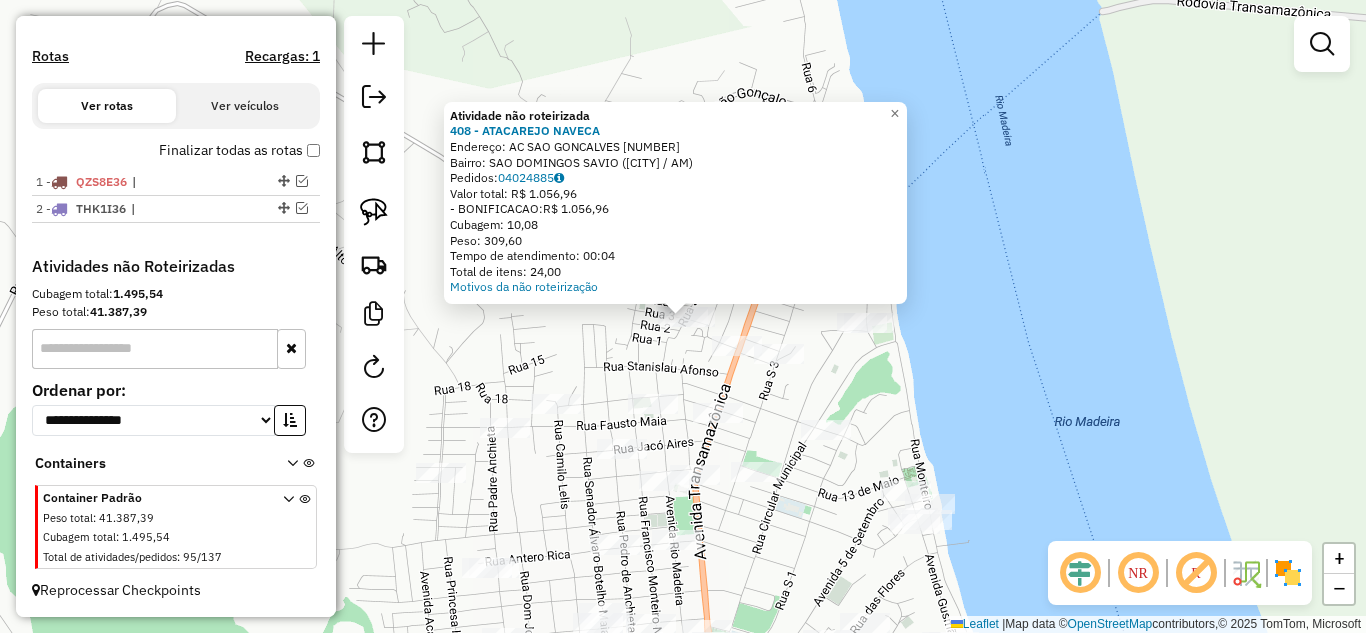 click on "Atividade não roteirizada 408 - ATACAREJO NAVECA Endereço: AC SAO GONCALVES [NUMBER] Bairro: [NEIGHBORHOOD] ([CITY] / [STATE]) Pedidos: [ORDER_ID] Valor total: R$ 1.056,96 - BONIFICACAO: R$ 1.056,96 Cubagem: 10,08 Peso: 309,60 Tempo de atendimento: 00:04 Total de itens: 24,00 Motivos da não roteirização × Janela de atendimento Grade de atendimento Capacidade Transportadoras Veículos Cliente Pedidos Rotas Selecione os dias de semana para filtrar as janelas de atendimento Seg Ter Qua Qui Sex Sáb Dom Informe o período da janela de atendimento: De: Até: Filtrar exatamente a janela do cliente Considerar janela de atendimento padrão Selecione os dias de semana para filtrar as grades de atendimento Seg Ter Qua Qui Sex Sáb Dom Considerar clientes sem dia de atendimento cadastrado Clientes fora do dia de atendimento selecionado Filtrar as atividades entre os valores definidos abaixo: Peso mínimo: Peso máximo: Cubagem mínima: Cubagem máxima: De:" 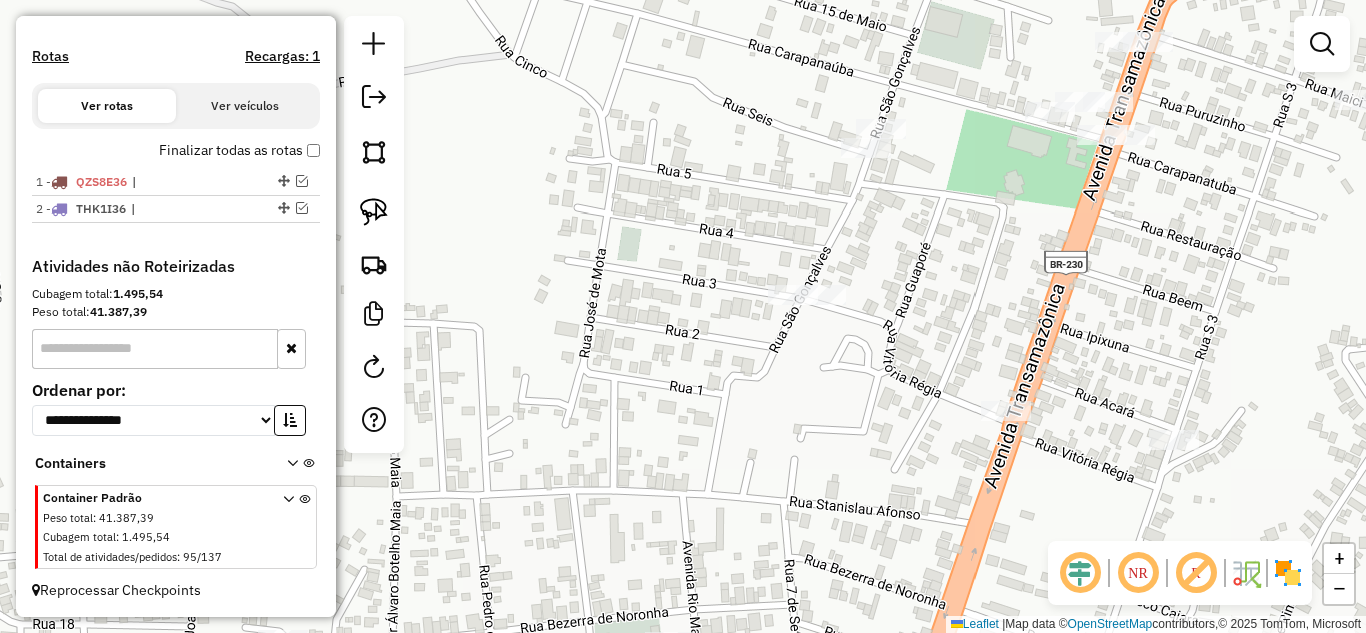 click 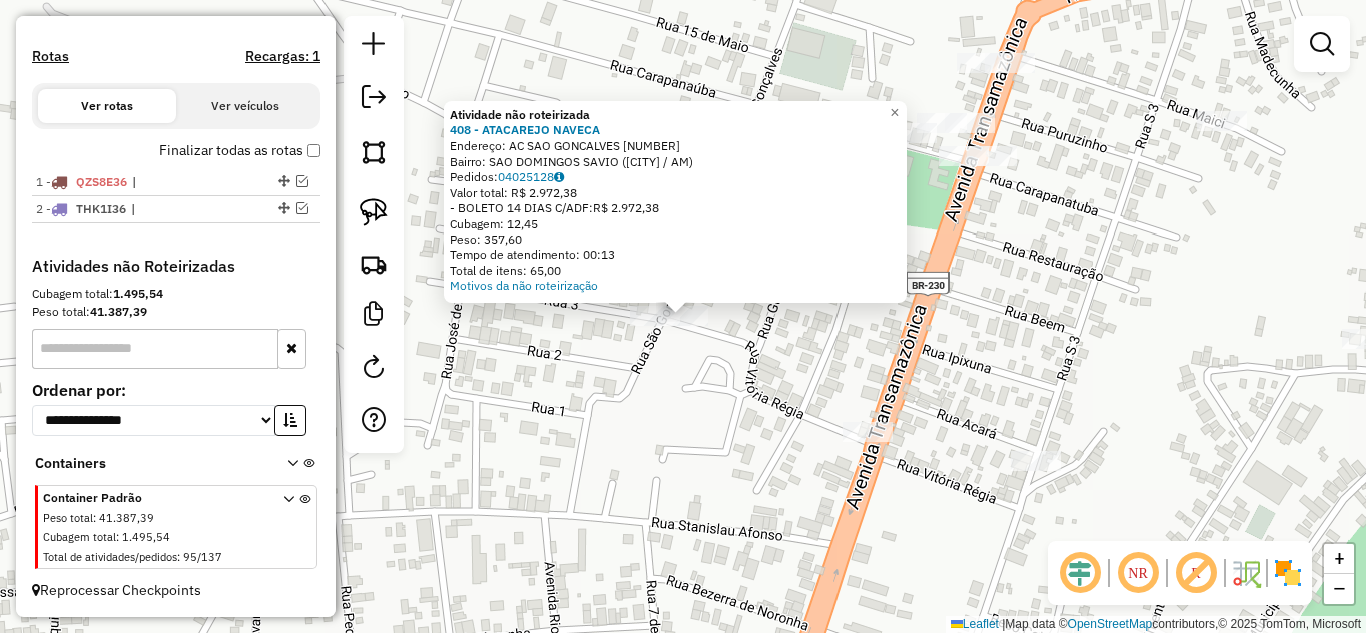 click on "Atividade não roteirizada 408 - ATACAREJO NAVECA Endereço: AC SAO GONCALVES [NUMBER] Bairro: SAO DOMINGOS SAVIO ([CITY] / AM) Pedidos: [ORDER_NUMBER] Valor total: R$ [PRICE] - BOLETO 14 DIAS C/ADF: R$ [PRICE] Cubagem: [CUBAGE] Peso: [WEIGHT] Tempo de atendimento: [TIME] Total de itens: [ITEMS] Motivos da não roteirização × Janela de atendimento Grade de atendimento Capacidade Transportadoras Veículos Cliente Pedidos Rotas Selecione os dias de semana para filtrar as janelas de atendimento Seg Ter Qua Qui Sex Sáb Dom Informe o período da janela de atendimento: De: Até: Filtrar exatamente a janela do cliente Considerar janela de atendimento padrão Selecione os dias de semana para filtrar as grades de atendimento Seg Ter Qua Qui Sex Sáb Dom Considerar clientes sem dia de atendimento cadastrado Clientes fora do dia de atendimento selecionado Filtrar as atividades entre os valores definidos abaixo: Peso mínimo: Peso máximo: Cubagem mínima: Cubagem máxima: De: Até: +" 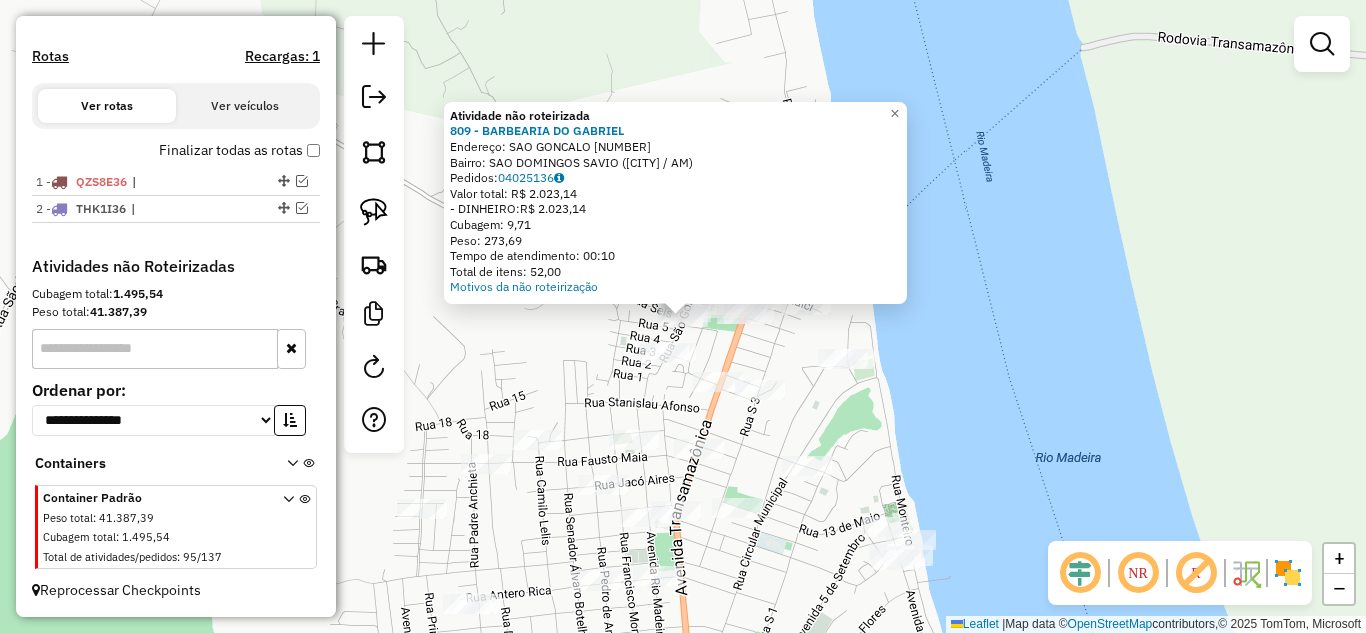 click on "Atividade não roteirizada 809 - BARBEARIA DO GABRIEL Endereço: SAO GONCALO [NUMBER] Bairro: [NEIGHBORHOOD] ([CITY] / [STATE]) Pedidos: [ORDER_ID] Valor total: R$ 2.023,14 - DINHEIRO: R$ 2.023,14 Cubagem: 9,71 Peso: 273,69 Tempo de atendimento: 00:10 Total de itens: 52,00 Motivos da não roteirização × Janela de atendimento Grade de atendimento Capacidade Transportadoras Veículos Cliente Pedidos Rotas Selecione os dias de semana para filtrar as janelas de atendimento Seg Ter Qua Qui Sex Sáb Dom Informe o período da janela de atendimento: De: Até: Filtrar exatamente a janela do cliente Considerar janela de atendimento padrão Selecione os dias de semana para filtrar as grades de atendimento Seg Ter Qua Qui Sex Sáb Dom Considerar clientes sem dia de atendimento cadastrado Clientes fora do dia de atendimento selecionado Filtrar as atividades entre os valores definidos abaixo: Peso mínimo: Peso máximo: Cubagem mínima: Cubagem máxima: De: De:" 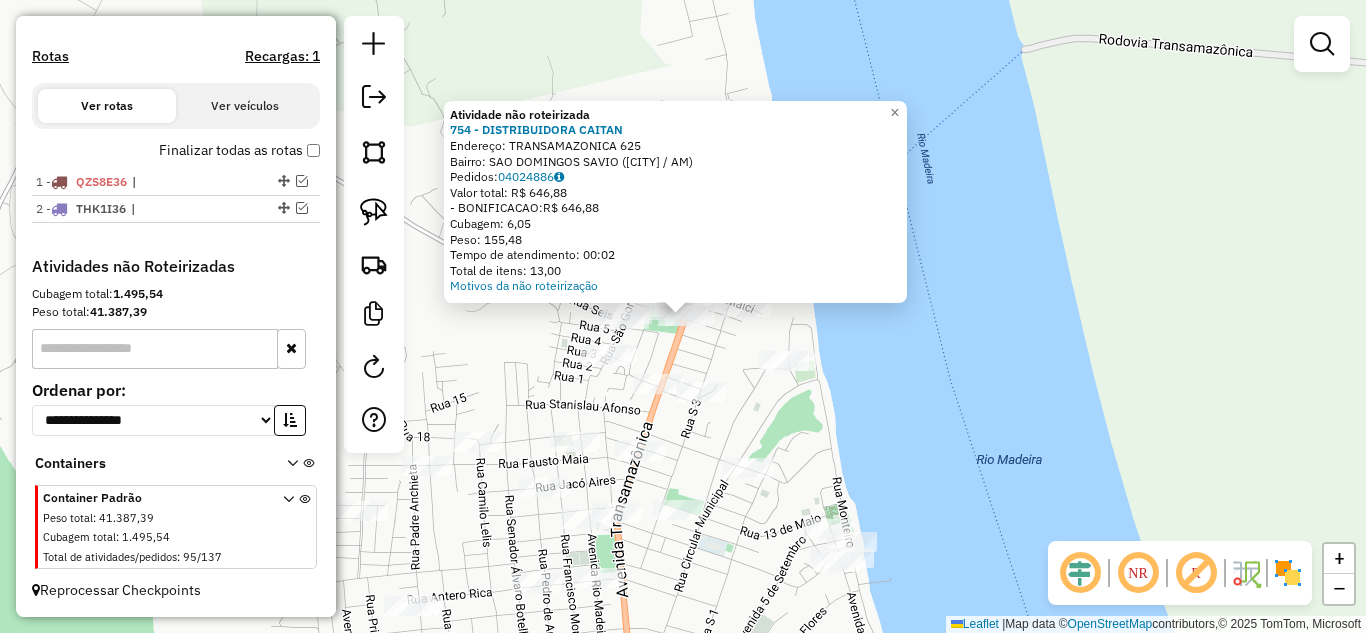 click on "Atividade não roteirizada 754 - DISTRIBUIDORA CAITAN  Endereço:  [STREET] [NUMBER]   Bairro: [CITY] ([CITY] / [STATE])   Pedidos:  04024886   Valor total: R$ 646,88   - BONIFICACAO:  R$ 646,88   Cubagem: 6,05   Peso: 155,48   Tempo de atendimento: 00:02   Total de itens: 13,00  Motivos da não roteirização × Janela de atendimento Grade de atendimento Capacidade Transportadoras Veículos Cliente Pedidos  Rotas Selecione os dias de semana para filtrar as janelas de atendimento  Seg   Ter   Qua   Qui   Sex   Sáb   Dom  Informe o período da janela de atendimento: De: Até:  Filtrar exatamente a janela do cliente  Considerar janela de atendimento padrão  Selecione os dias de semana para filtrar as grades de atendimento  Seg   Ter   Qua   Qui   Sex   Sáb   Dom   Considerar clientes sem dia de atendimento cadastrado  Clientes fora do dia de atendimento selecionado Filtrar as atividades entre os valores definidos abaixo:  Peso mínimo:  De:  De:" 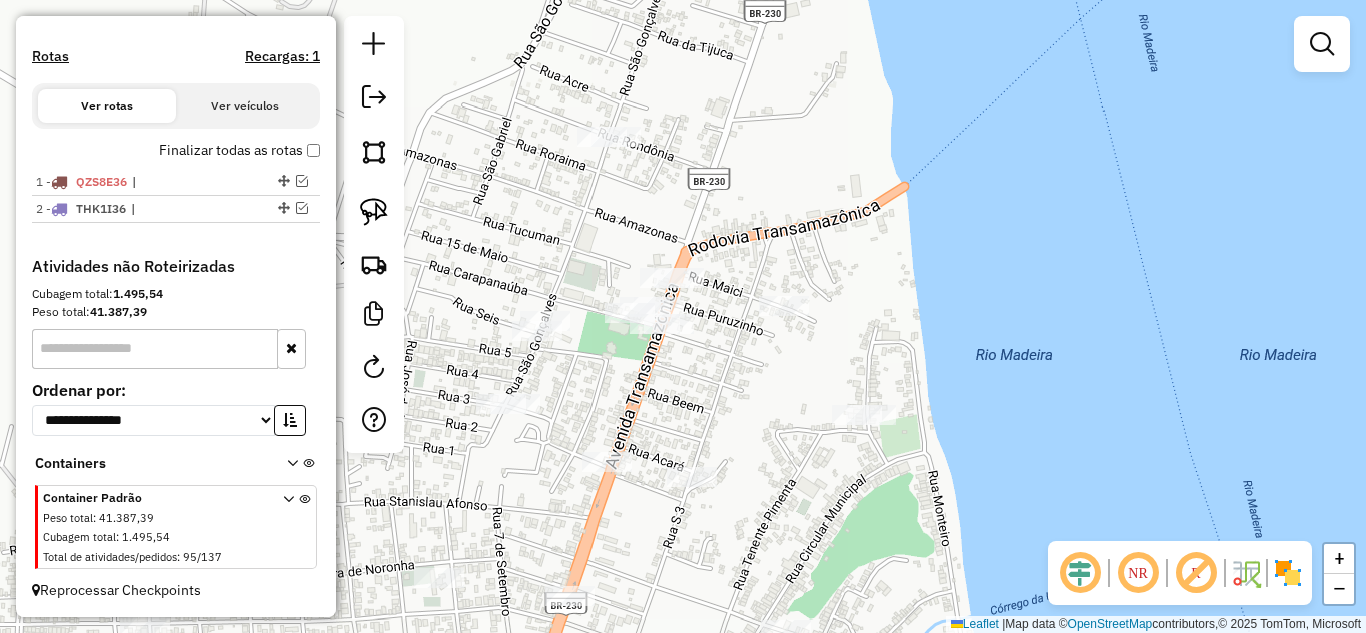 click on "Janela de atendimento Grade de atendimento Capacidade Transportadoras Veículos Cliente Pedidos  Rotas Selecione os dias de semana para filtrar as janelas de atendimento  Seg   Ter   Qua   Qui   Sex   Sáb   Dom  Informe o período da janela de atendimento: De: Até:  Filtrar exatamente a janela do cliente  Considerar janela de atendimento padrão  Selecione os dias de semana para filtrar as grades de atendimento  Seg   Ter   Qua   Qui   Sex   Sáb   Dom   Considerar clientes sem dia de atendimento cadastrado  Clientes fora do dia de atendimento selecionado Filtrar as atividades entre os valores definidos abaixo:  Peso mínimo:   Peso máximo:   Cubagem mínima:   Cubagem máxima:   De:   Até:  Filtrar as atividades entre o tempo de atendimento definido abaixo:  De:   Até:   Considerar capacidade total dos clientes não roteirizados Transportadora: Selecione um ou mais itens Tipo de veículo: Selecione um ou mais itens Veículo: Selecione um ou mais itens Motorista: Selecione um ou mais itens Nome: Rótulo:" 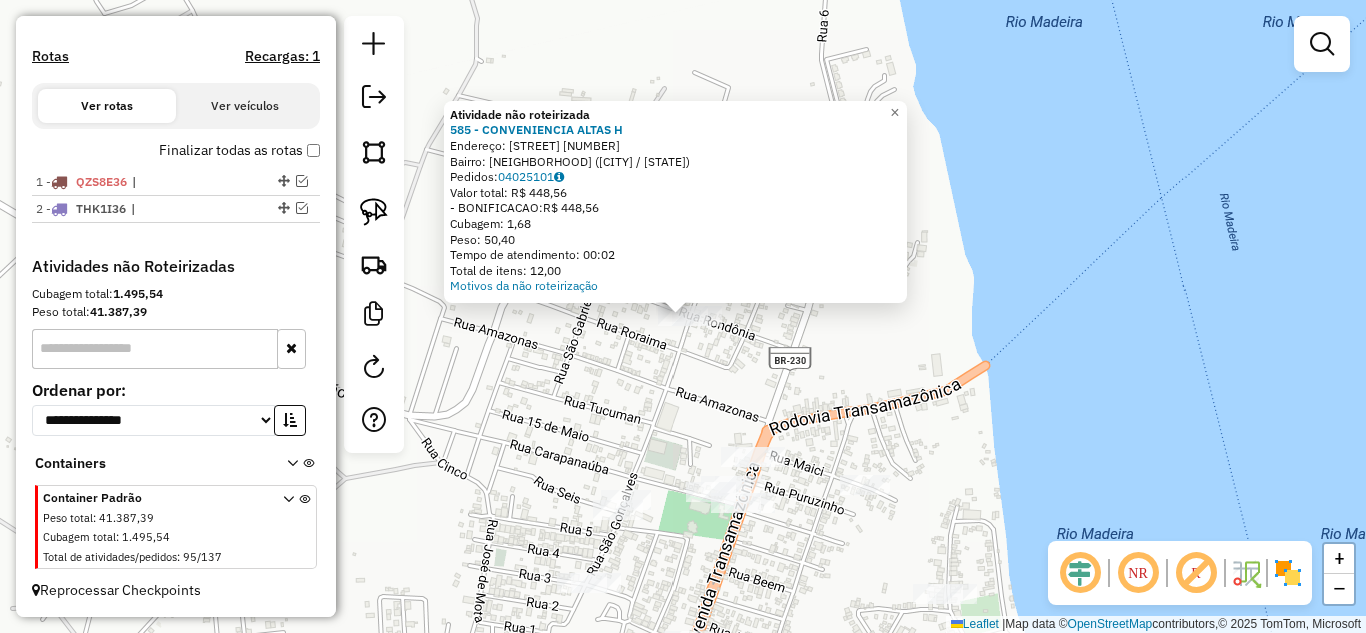 click on "Atividade não roteirizada 585 - CONVENIENCIA ALTAS H Endereço: Sao Goncalo [NUMBER] Bairro: [NEIGHBORHOOD] ([CITY] / [STATE]) Pedidos: [ORDER_ID] Valor total: R$ 448,56 - BONIFICACAO: R$ 448,56 Cubagem: 1,68 Peso: 50,40 Tempo de atendimento: 00:02 Total de itens: 12,00 Motivos da não roteirização × Janela de atendimento Grade de atendimento Capacidade Transportadoras Veículos Cliente Pedidos Rotas Selecione os dias de semana para filtrar as janelas de atendimento Seg Ter Qua Qui Sex Sáb Dom Informe o período da janela de atendimento: De: Até: Filtrar exatamente a janela do cliente Considerar janela de atendimento padrão Selecione os dias de semana para filtrar as grades de atendimento Seg Ter Qua Qui Sex Sáb Dom Considerar clientes sem dia de atendimento cadastrado Clientes fora do dia de atendimento selecionado Filtrar as atividades entre os valores definidos abaixo: Peso mínimo: Peso máximo: Cubagem mínima: Cubagem máxima: De: Até:" 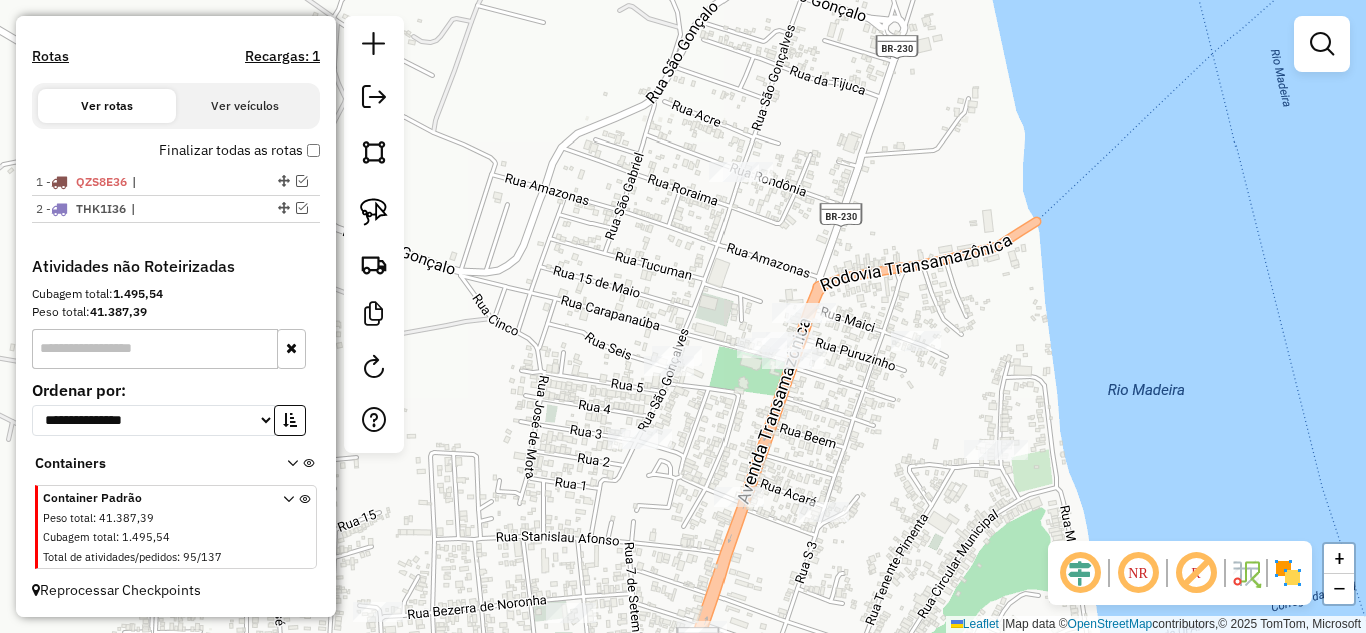 drag, startPoint x: 599, startPoint y: 368, endPoint x: 650, endPoint y: 224, distance: 152.76453 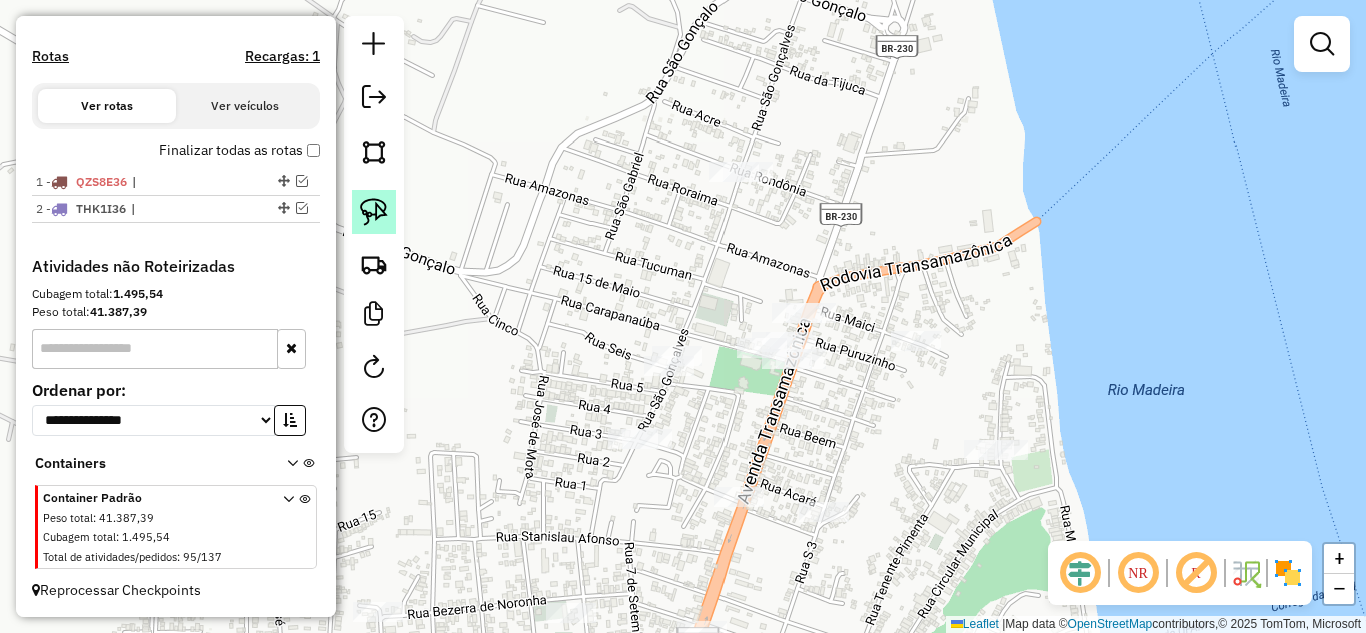 click 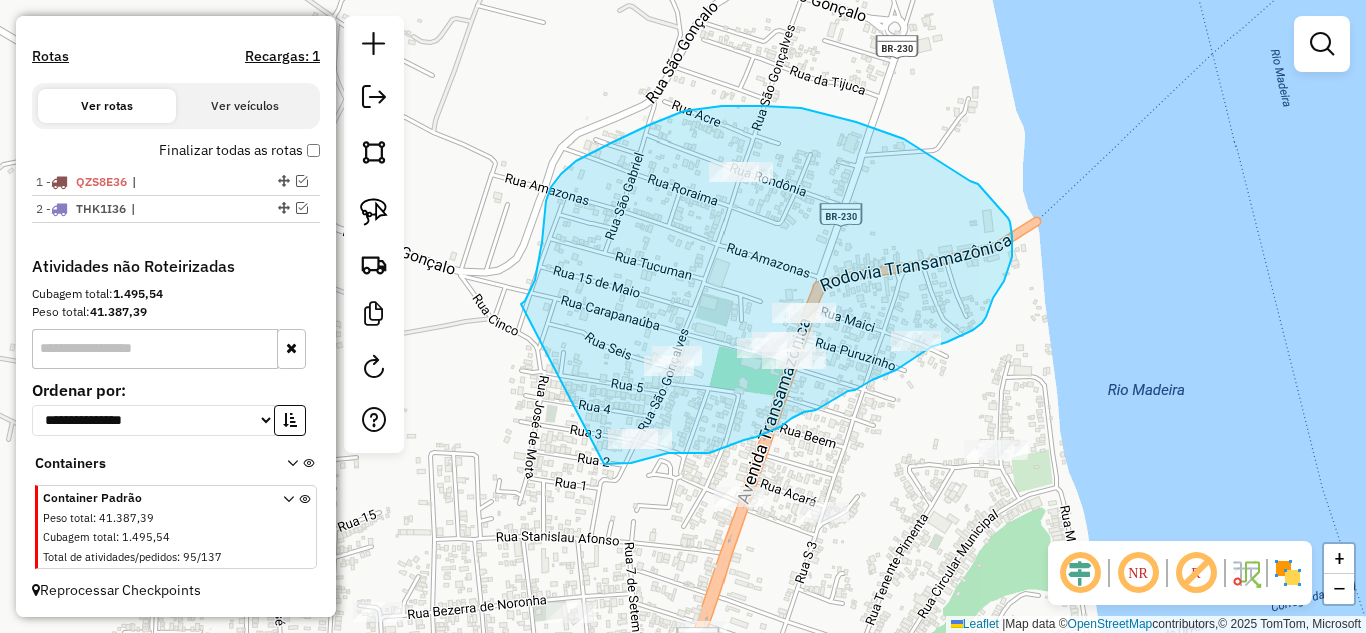 drag, startPoint x: 529, startPoint y: 293, endPoint x: 584, endPoint y: 465, distance: 180.57962 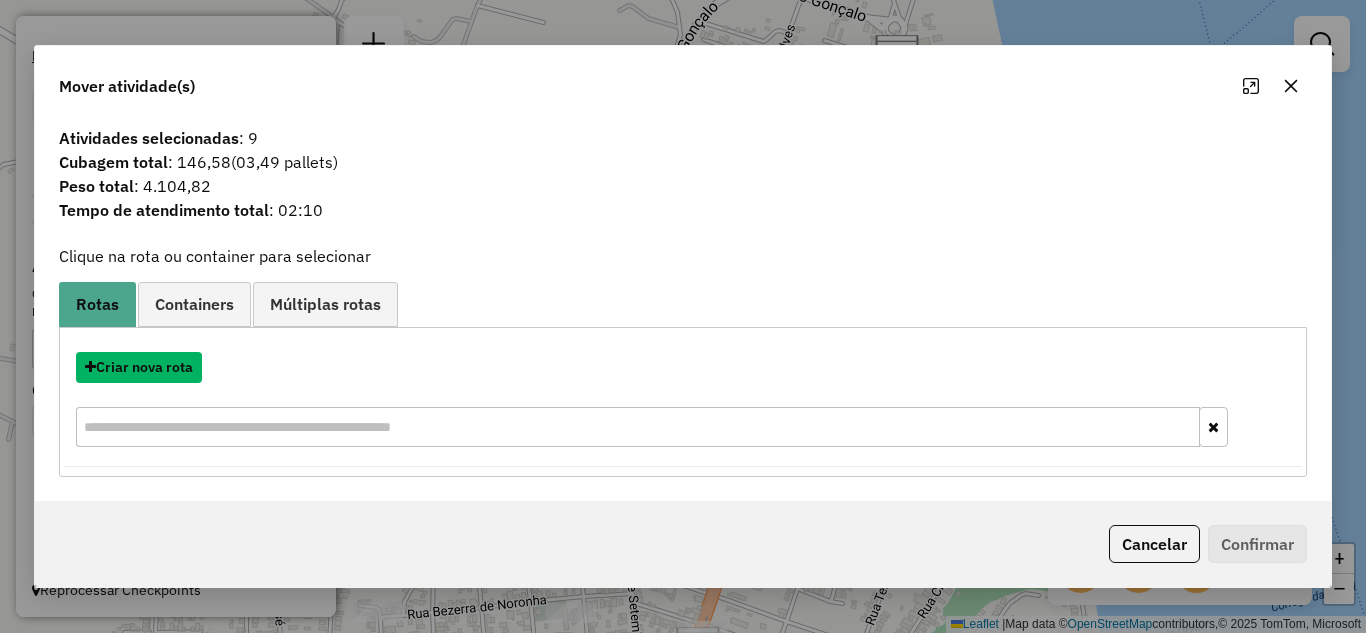 click on "Criar nova rota" at bounding box center [139, 367] 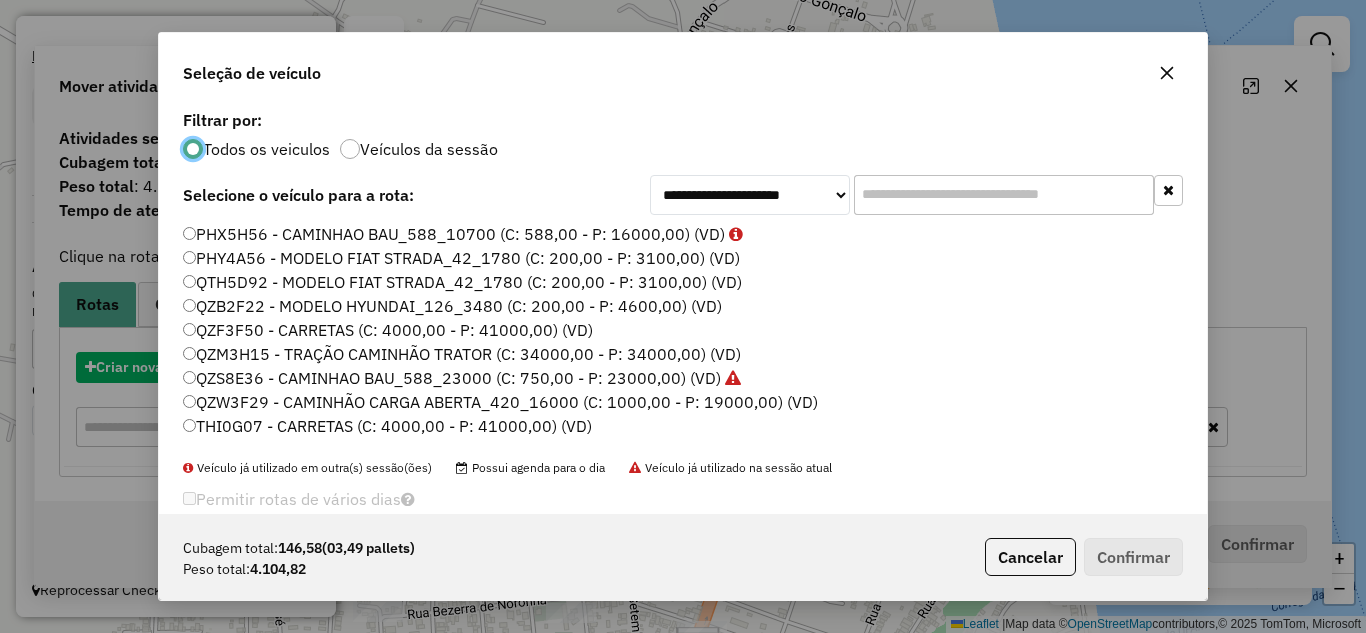 scroll, scrollTop: 11, scrollLeft: 6, axis: both 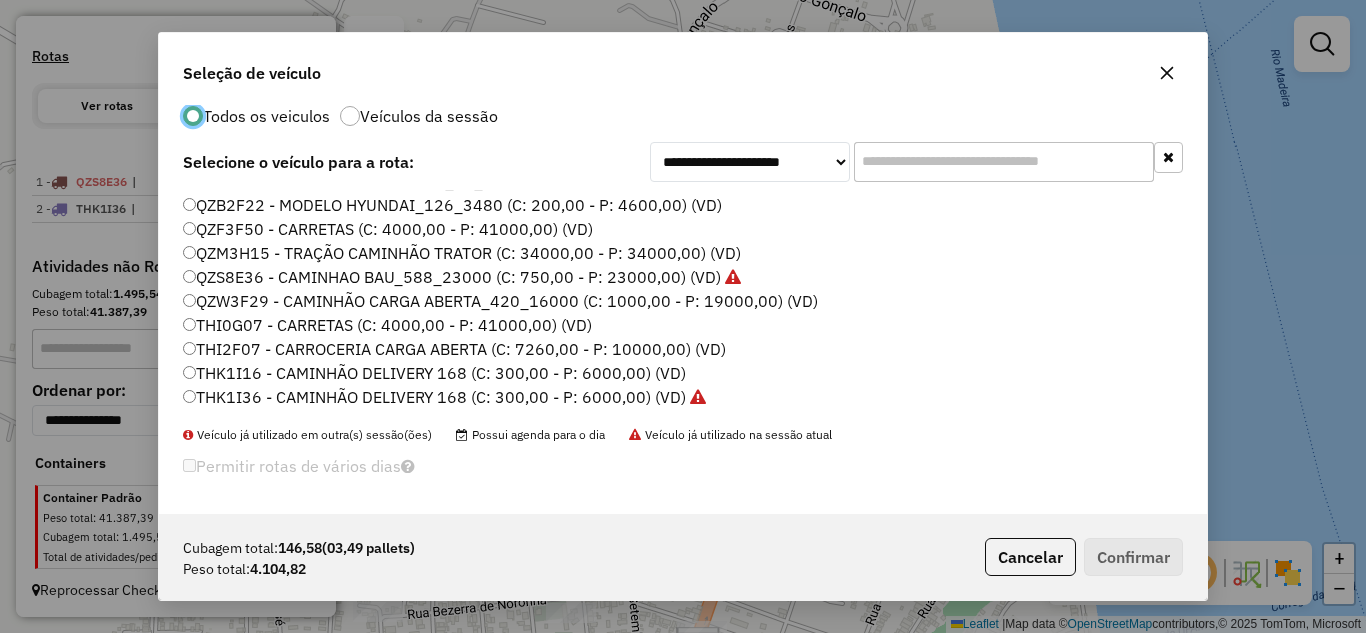click on "THK1I16 - CAMINHÃO DELIVERY 168 (C: 300,00 - P: 6000,00) (VD)" 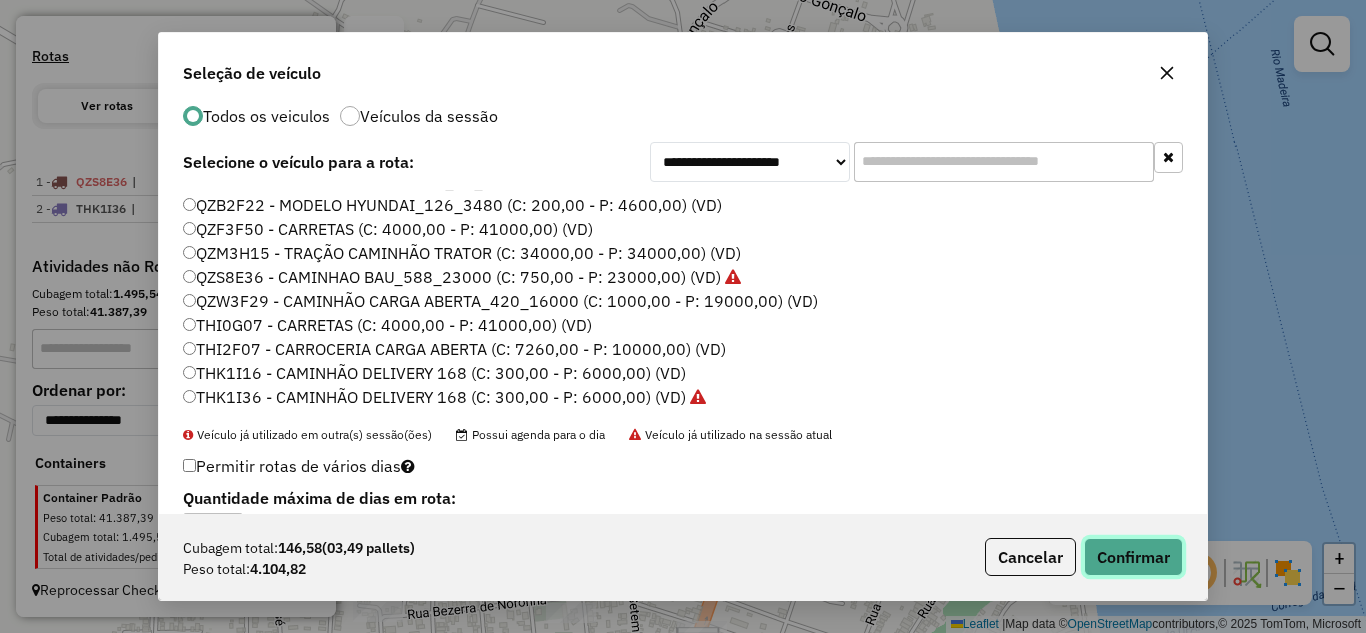 click on "Confirmar" 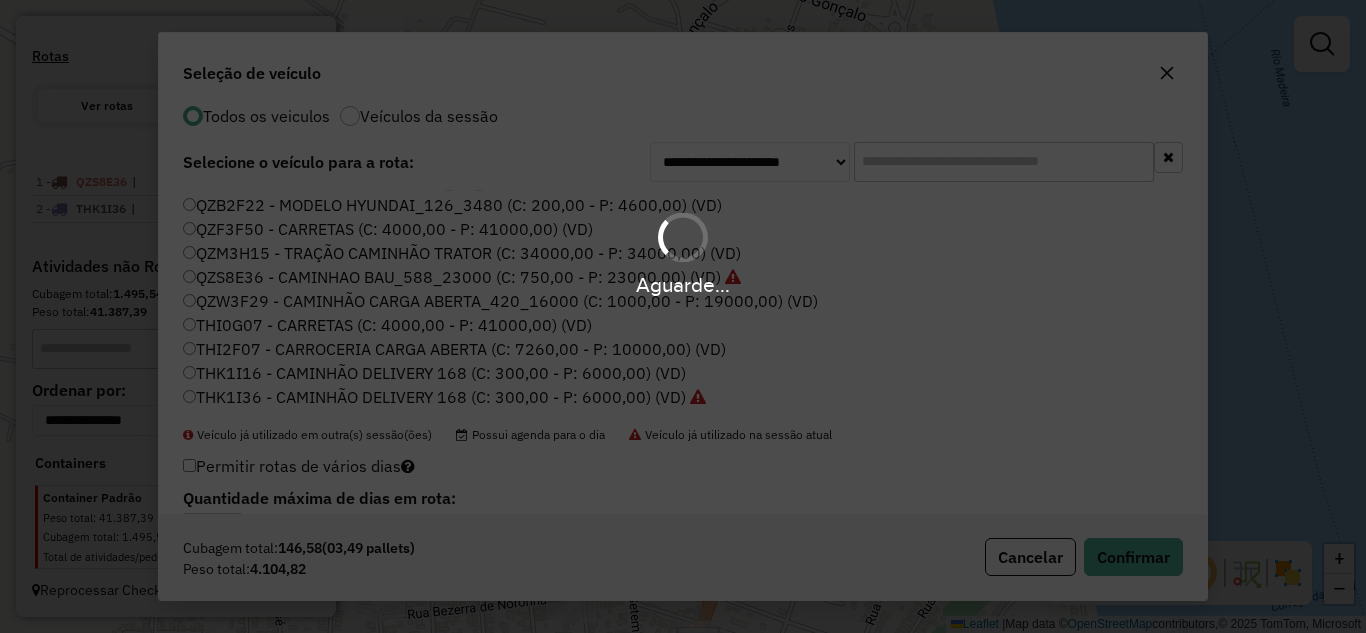 scroll, scrollTop: 688, scrollLeft: 0, axis: vertical 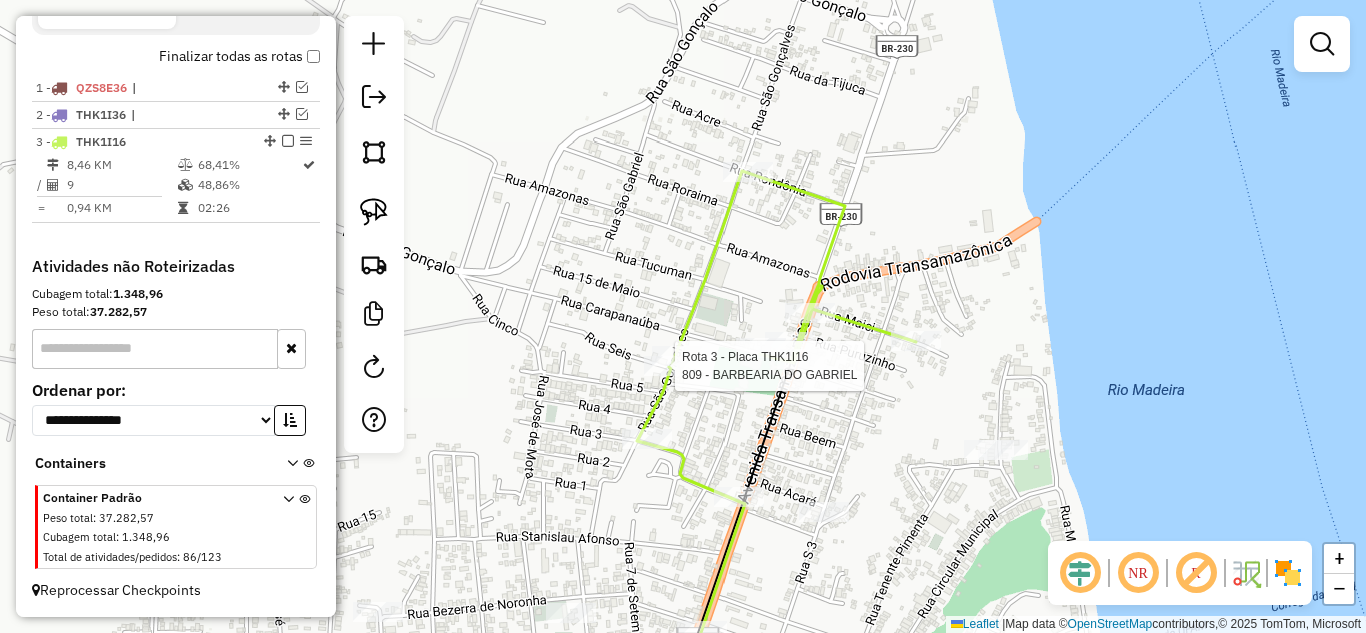 select on "**********" 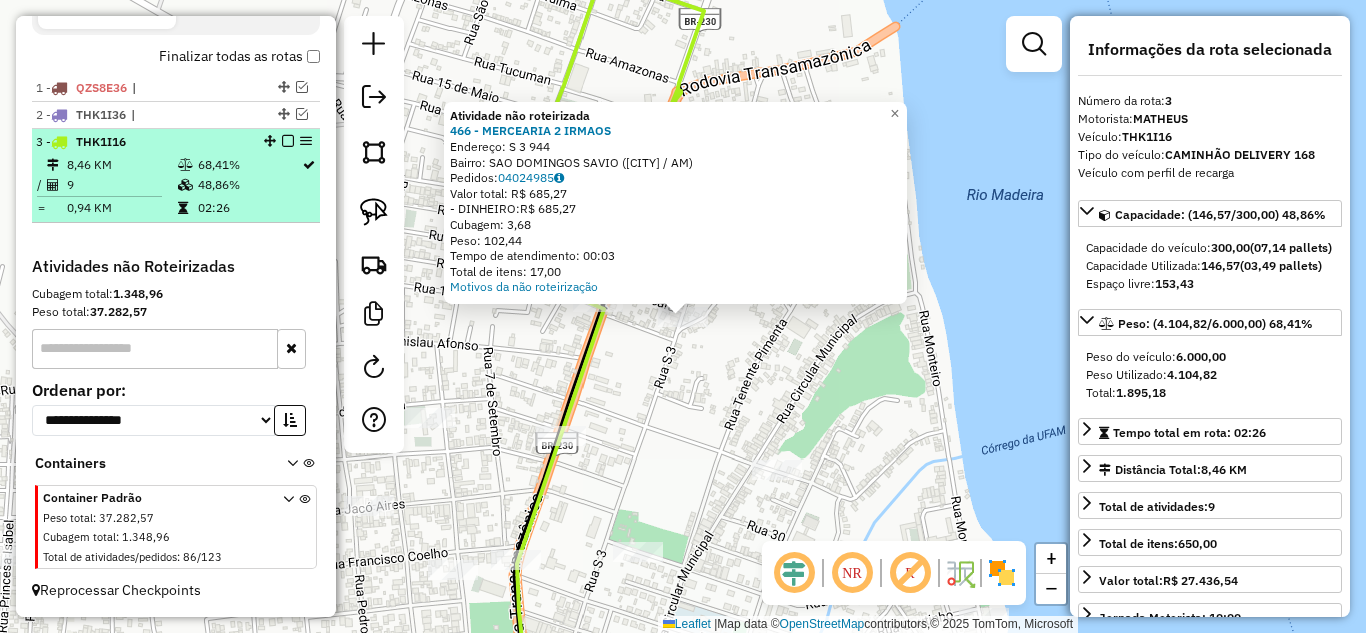 click at bounding box center (288, 141) 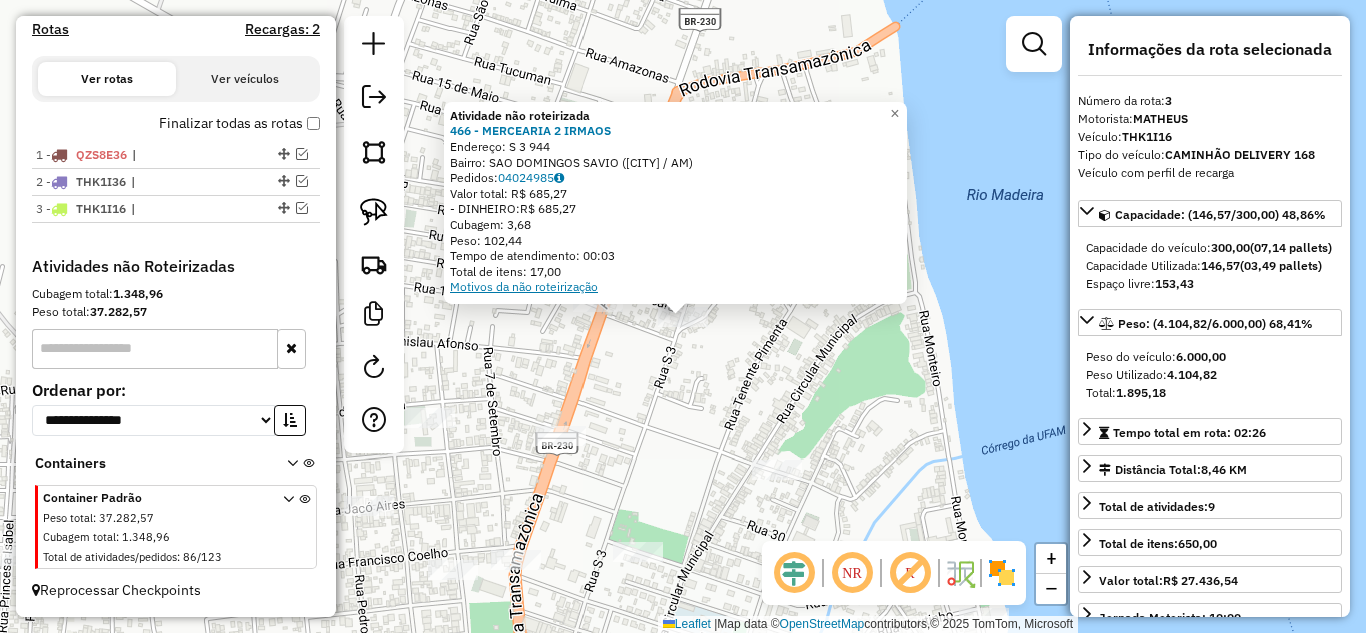 scroll, scrollTop: 648, scrollLeft: 0, axis: vertical 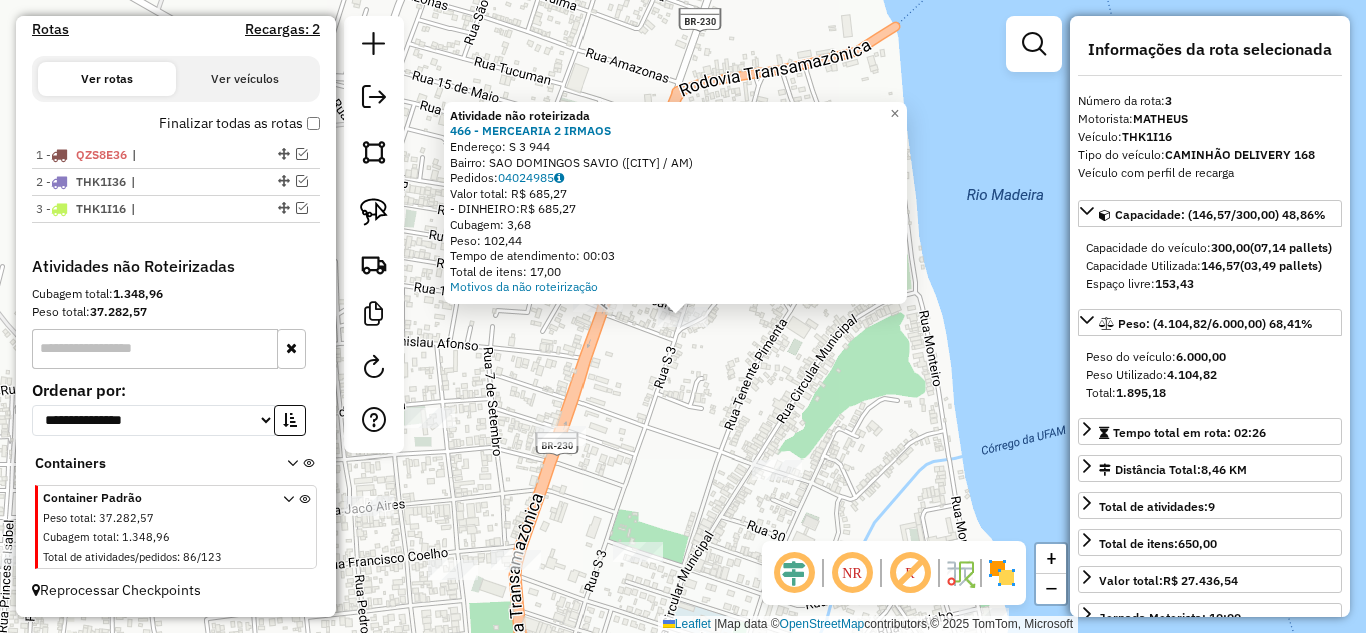 click on "Atividade não roteirizada 466 - MERCEARIA 2 IRMAOS Endereço: S 3 [NUMBER] Bairro: SAO DOMINGOS SAVIO ([CITY] / AM) Pedidos: [ORDER_NUMBER] Valor total: R$ [PRICE] - DINHEIRO: R$ [PRICE] Cubagem: [CUBAGE] Peso: [WEIGHT] Tempo de atendimento: [TIME] Total de itens: [ITEMS] Motivos da não roteirização × Janela de atendimento Grade de atendimento Capacidade Transportadoras Veículos Cliente Pedidos Rotas Selecione os dias de semana para filtrar as janelas de atendimento Seg Ter Qua Qui Sex Sáb Dom Informe o período da janela de atendimento: De: Até: Filtrar exatamente a janela do cliente Considerar janela de atendimento padrão Selecione os dias de semana para filtrar as grades de atendimento Seg Ter Qua Qui Sex Sáb Dom Considerar clientes sem dia de atendimento cadastrado Clientes fora do dia de atendimento selecionado Filtrar as atividades entre os valores definidos abaixo: Peso mínimo: Peso máximo: Cubagem mínima: Cubagem máxima: De: Até: De: Até:" 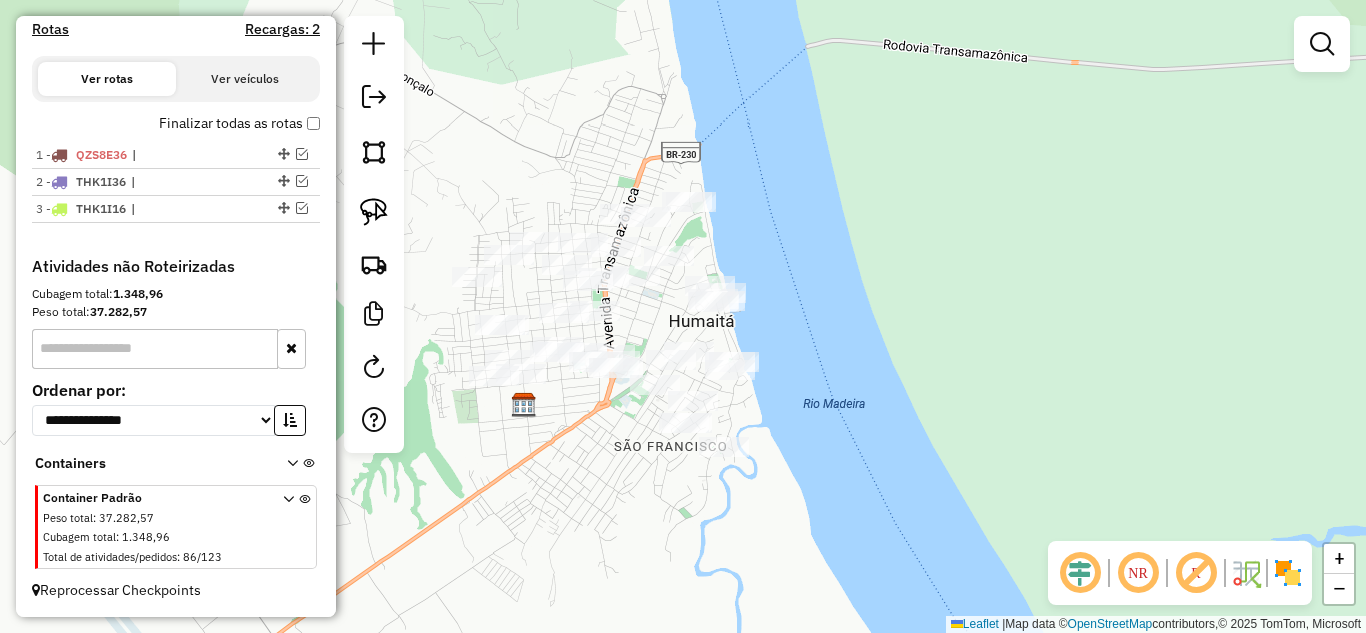 drag, startPoint x: 645, startPoint y: 467, endPoint x: 655, endPoint y: 278, distance: 189.26436 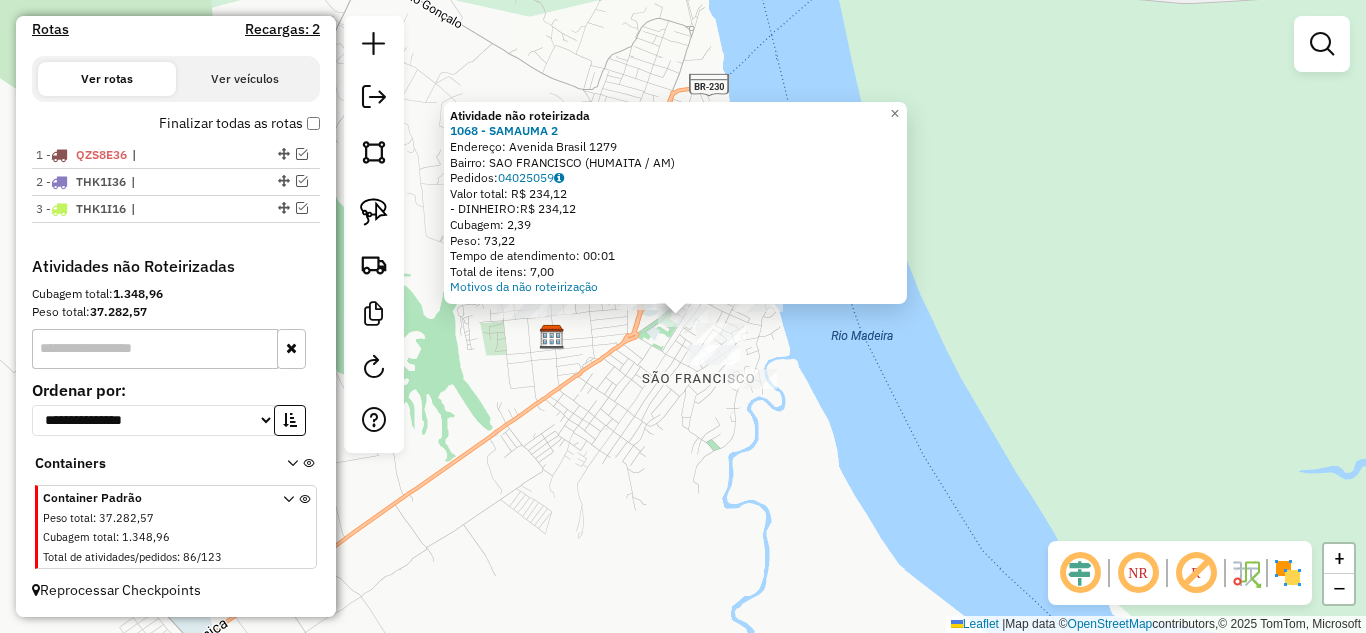 click on "Atividade não roteirizada 1068 - SAMAUMA 2 Endereço: Avenida Brasil [NUMBER] Bairro: [NEIGHBORHOOD] ([CITY] / [STATE]) Pedidos: [ORDER_ID] Valor total: R$ 234,12 - DINHEIRO: R$ 234,12 Cubagem: 2,39 Peso: 73,22 Tempo de atendimento: 00:01 Total de itens: 7,00 Motivos da não roteirização × Janela de atendimento Grade de atendimento Capacidade Transportadoras Veículos Cliente Pedidos Rotas Selecione os dias de semana para filtrar as janelas de atendimento Seg Ter Qua Qui Sex Sáb Dom Informe o período da janela de atendimento: De: Até: Filtrar exatamente a janela do cliente Considerar janela de atendimento padrão Selecione os dias de semana para filtrar as grades de atendimento Seg Ter Qua Qui Sex Sáb Dom Considerar clientes sem dia de atendimento cadastrado Clientes fora do dia de atendimento selecionado Filtrar as atividades entre os valores definidos abaixo: Peso mínimo: Peso máximo: Cubagem mínima: Cubagem máxima: De: Até: De: Até:" 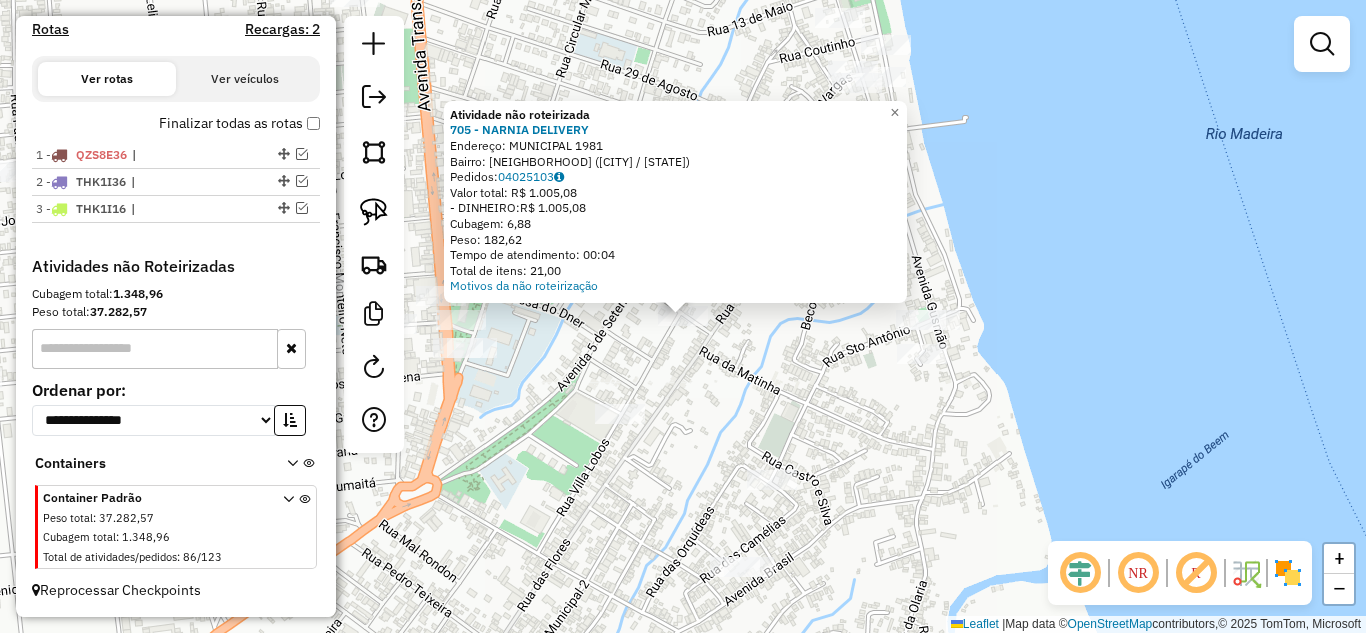 click on "Atividade não roteirizada 705 - NARNIA DELIVERY Endereço: MUNICIPAL [NUMBER] Bairro: CENTRO ([CITY] / AM) Pedidos: [ORDER_NUMBER] Valor total: R$ [PRICE] - DINHEIRO: R$ [PRICE] Cubagem: [CUBAGE] Peso: [WEIGHT] Tempo de atendimento: [TIME] Total de itens: [ITEMS] Motivos da não roteirização × Janela de atendimento Grade de atendimento Capacidade Transportadoras Veículos Cliente Pedidos Rotas Selecione os dias de semana para filtrar as janelas de atendimento Seg Ter Qua Qui Sex Sáb Dom Informe o período da janela de atendimento: De: Até: Filtrar exatamente a janela do cliente Considerar janela de atendimento padrão Selecione os dias de semana para filtrar as grades de atendimento Seg Ter Qua Qui Sex Sáb Dom Considerar clientes sem dia de atendimento cadastrado Clientes fora do dia de atendimento selecionado Filtrar as atividades entre os valores definidos abaixo: Peso mínimo: Peso máximo: Cubagem mínima: Cubagem máxima: De: Até: De: Até: +" 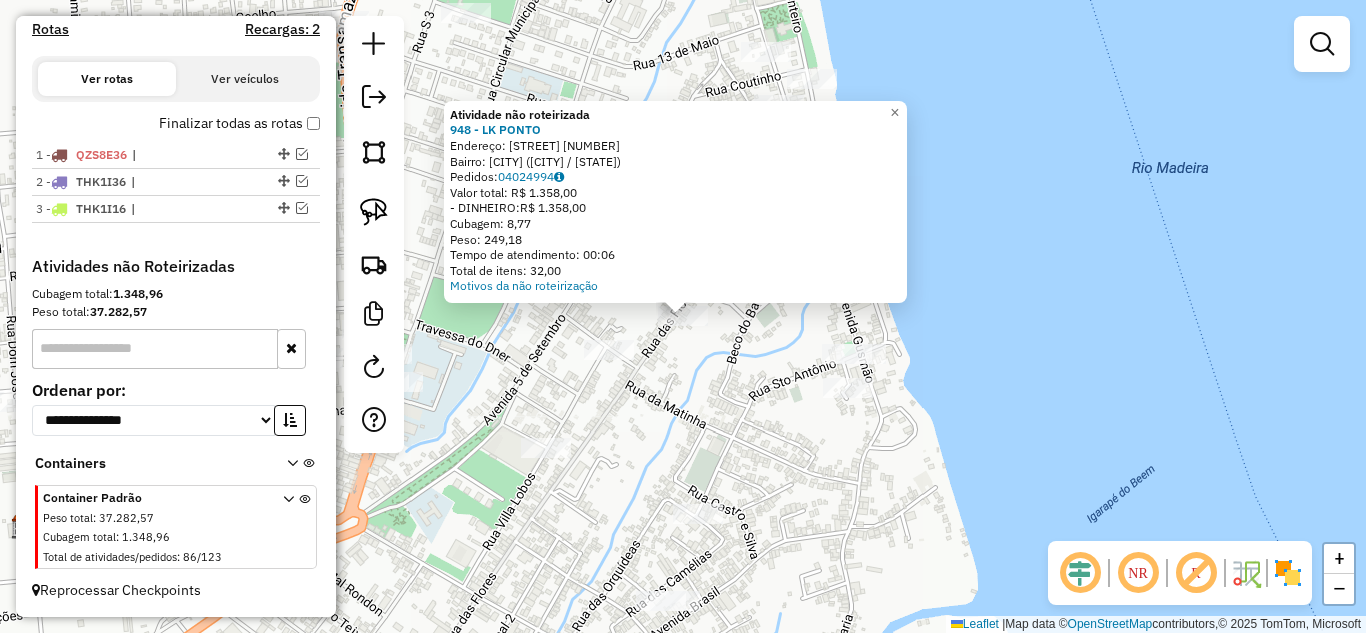 click 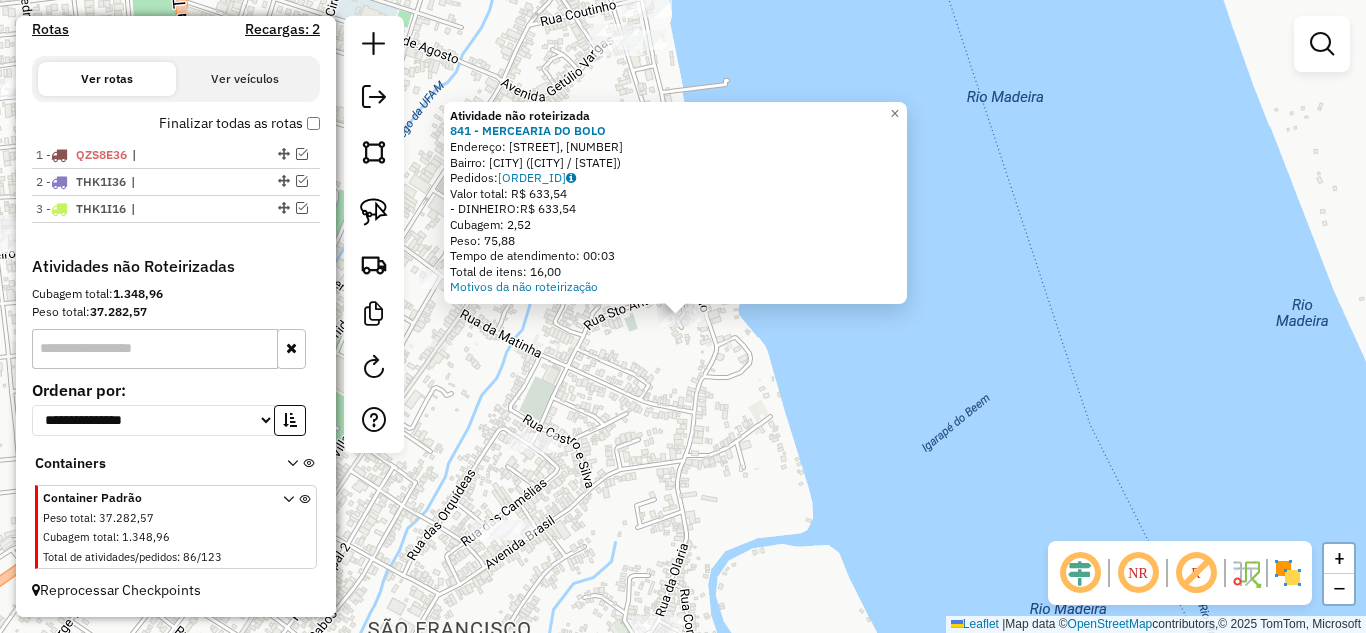 click on "Atividade não roteirizada 841 - MERCEARIA DO BOLO Endereço: Rua Santo Antônio, [NUMBER] Bairro: Santo Antônio ([CITY] / AM) Pedidos: [ORDER_ID] Valor total: R$ 633,54 - DINHEIRO: R$ 633,54 Cubagem: 2,52 Peso: 75,88 Tempo de atendimento: 00:03 Total de itens: 16,00 Motivos da não roteirização × Janela de atendimento Grade de atendimento Capacidade Transportadoras Veículos Cliente Pedidos Rotas Selecione os dias de semana para filtrar as janelas de atendimento Seg Ter Qua Qui Sex Sáb Dom Informe o período da janela de atendimento: De: Até: Filtrar exatamente a janela do cliente Considerar janela de atendimento padrão Selecione os dias de semana para filtrar as grades de atendimento Seg Ter Qua Qui Sex Sáb Dom Considerar clientes sem dia de atendimento cadastrado Clientes fora do dia de atendimento selecionado Filtrar as atividades entre os valores definidos abaixo: Peso mínimo: Peso máximo: Cubagem mínima: Cubagem máxima: De: Até: De: +" 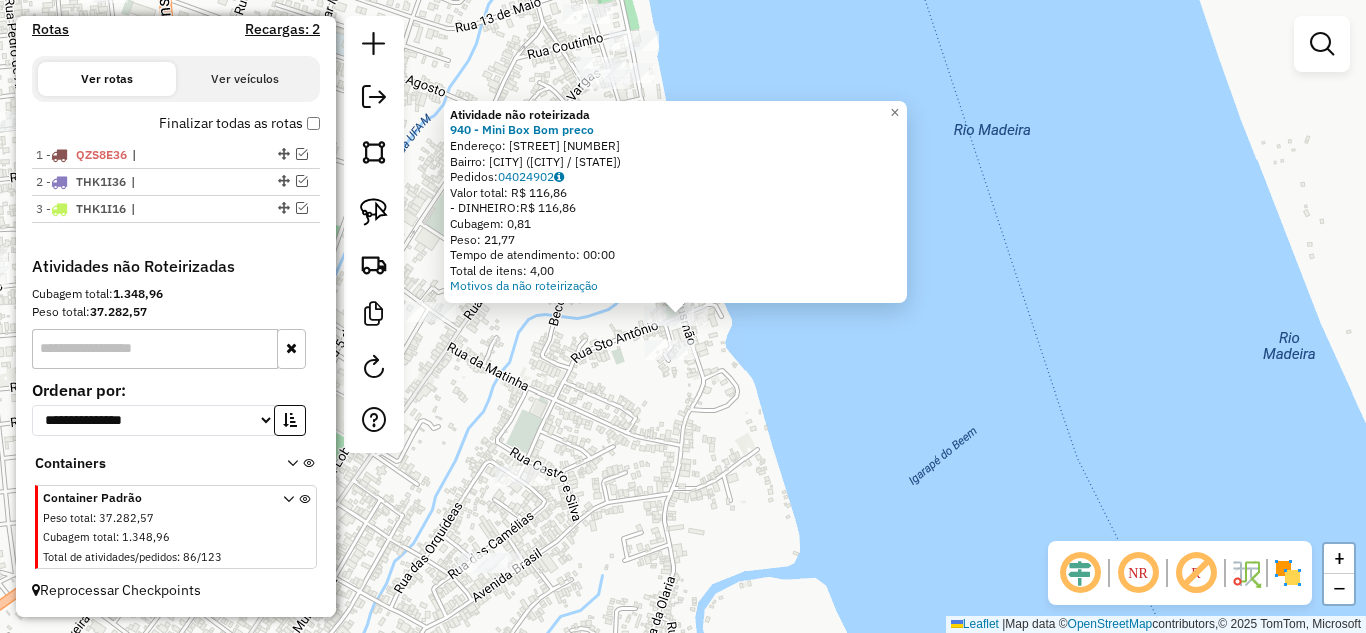 click on "Atividade não roteirizada 940 - Mini Box Bom preco Endereço: Rua saba cruz [NUMBER] Bairro: SANTO ANTONIO ([CITY] / AM) Pedidos: [ORDER_NUMBER] Valor total: R$ [PRICE] - DINHEIRO: R$ [PRICE] Cubagem: [CUBAGE] Peso: [WEIGHT] Tempo de atendimento: [TIME] Total de itens: [ITEMS] Motivos da não roteirização × Janela de atendimento Grade de atendimento Capacidade Transportadoras Veículos Cliente Pedidos Rotas Selecione os dias de semana para filtrar as janelas de atendimento Seg Ter Qua Qui Sex Sáb Dom Informe o período da janela de atendimento: De: Até: Filtrar exatamente a janela do cliente Considerar janela de atendimento padrão Selecione os dias de semana para filtrar as grades de atendimento Seg Ter Qua Qui Sex Sáb Dom Considerar clientes sem dia de atendimento cadastrado Clientes fora do dia de atendimento selecionado Filtrar as atividades entre os valores definidos abaixo: Peso mínimo: Peso máximo: Cubagem mínima: Cubagem máxima: De: Até: De: +" 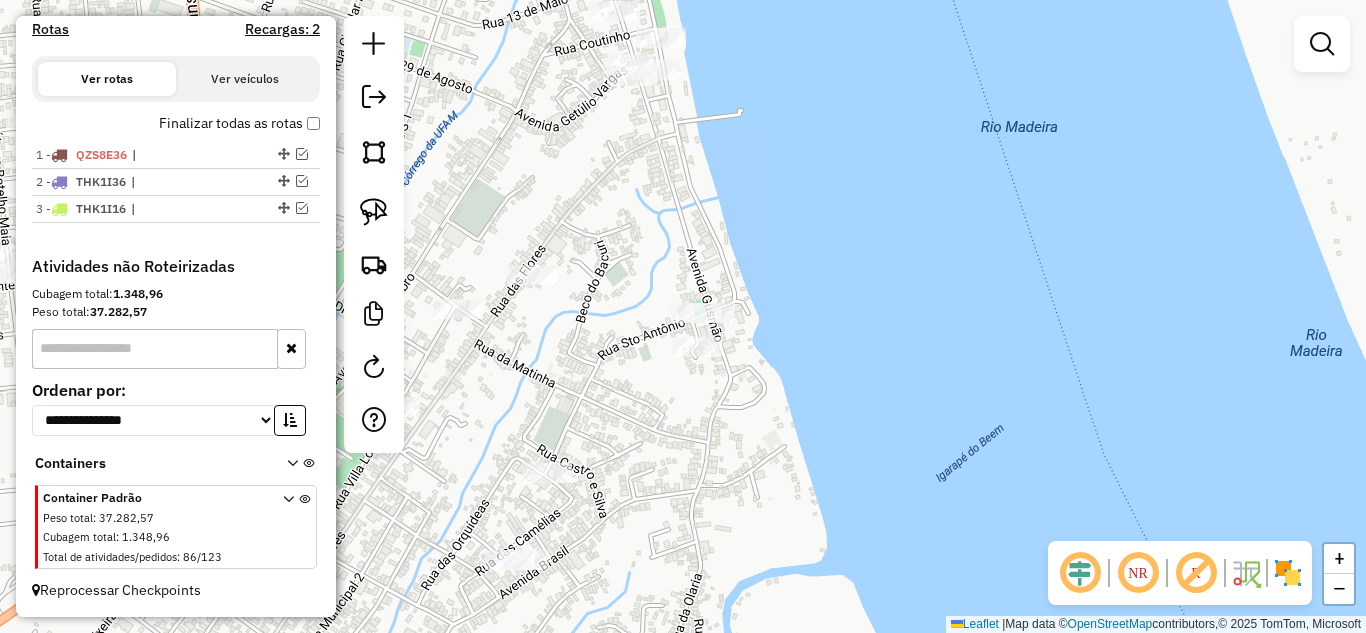 drag, startPoint x: 610, startPoint y: 412, endPoint x: 860, endPoint y: 365, distance: 254.37964 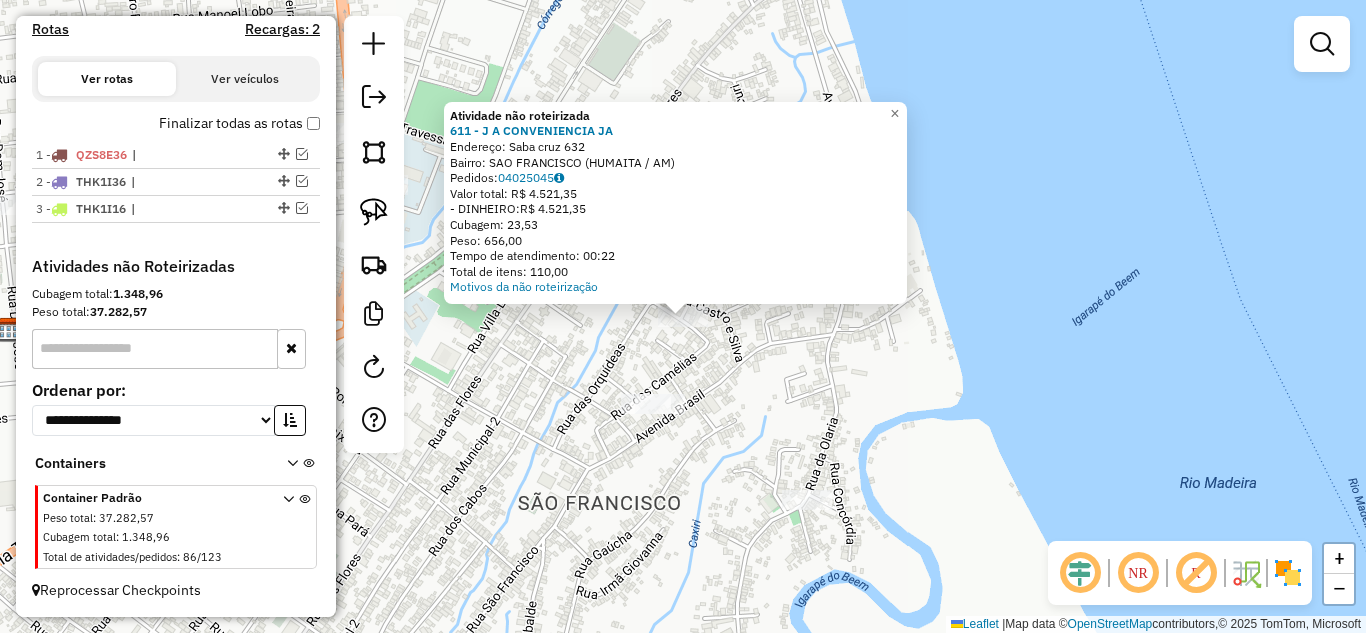 click on "Atividade não roteirizada 611 - J A CONVENIENCIA  JA  Endereço:  [STREET] [NUMBER]   Bairro: [CITY] ([CITY] / [STATE])   Pedidos:  04025045   Valor total: R$ 4.521,35   - DINHEIRO:  R$ 4.521,35   Cubagem: 23,53   Peso: 656,00   Tempo de atendimento: 00:22   Total de itens: 110,00  Motivos da não roteirização × Janela de atendimento Grade de atendimento Capacidade Transportadoras Veículos Cliente Pedidos  Rotas Selecione os dias de semana para filtrar as janelas de atendimento  Seg   Ter   Qua   Qui   Sex   Sáb   Dom  Informe o período da janela de atendimento: De: Até:  Filtrar exatamente a janela do cliente  Considerar janela de atendimento padrão  Selecione os dias de semana para filtrar as grades de atendimento  Seg   Ter   Qua   Qui   Sex   Sáb   Dom   Considerar clientes sem dia de atendimento cadastrado  Clientes fora do dia de atendimento selecionado Filtrar as atividades entre os valores definidos abaixo:  Peso mínimo:   Peso máximo:   Cubagem mínima:   Cubagem máxima:   De:   Até:  +" 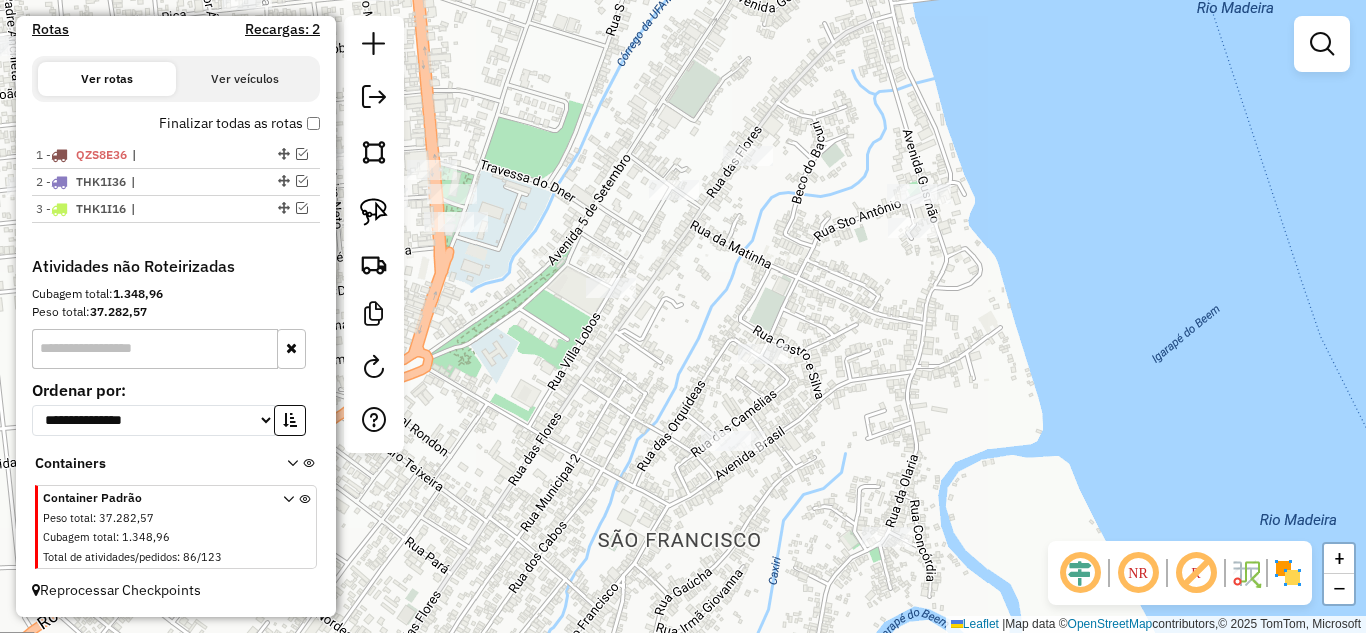 drag, startPoint x: 755, startPoint y: 368, endPoint x: 841, endPoint y: 407, distance: 94.42987 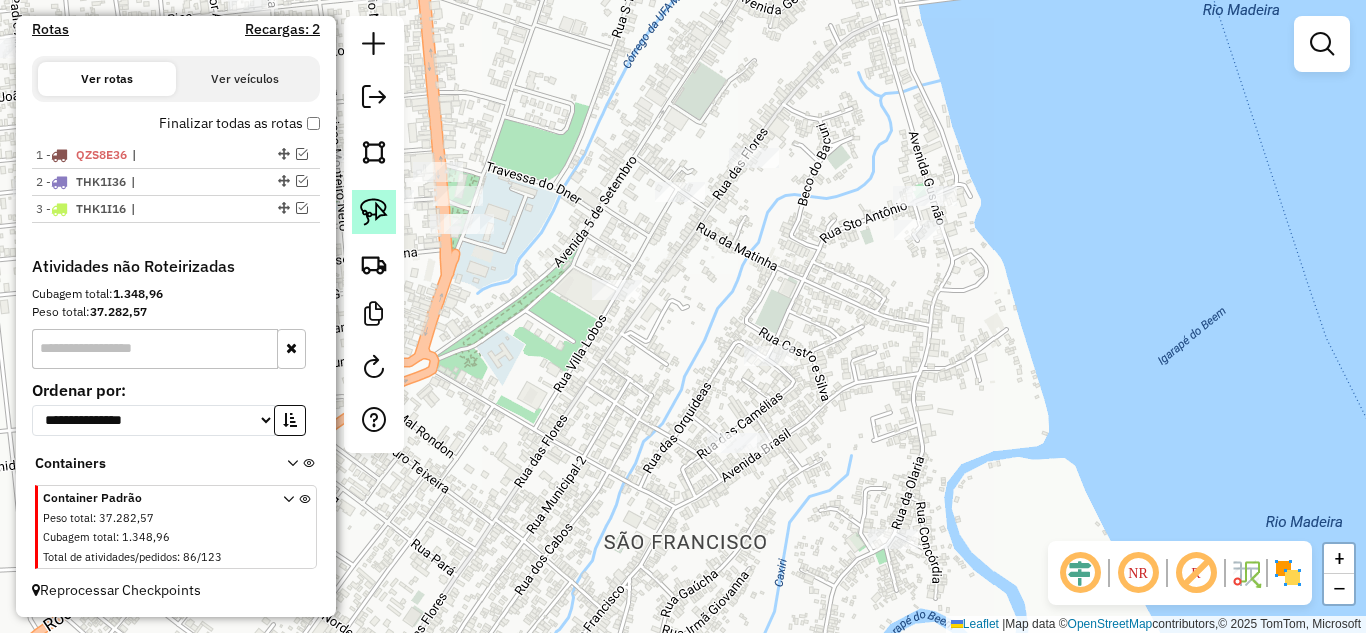 click 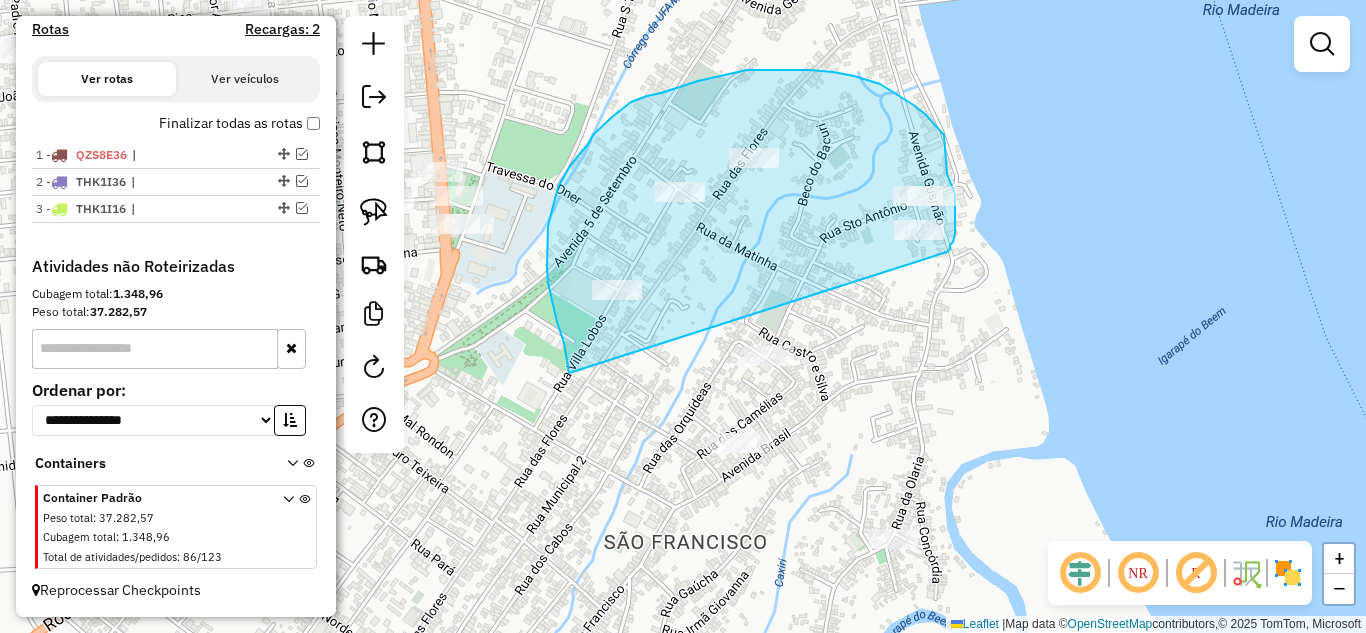 drag, startPoint x: 569, startPoint y: 373, endPoint x: 947, endPoint y: 252, distance: 396.8942 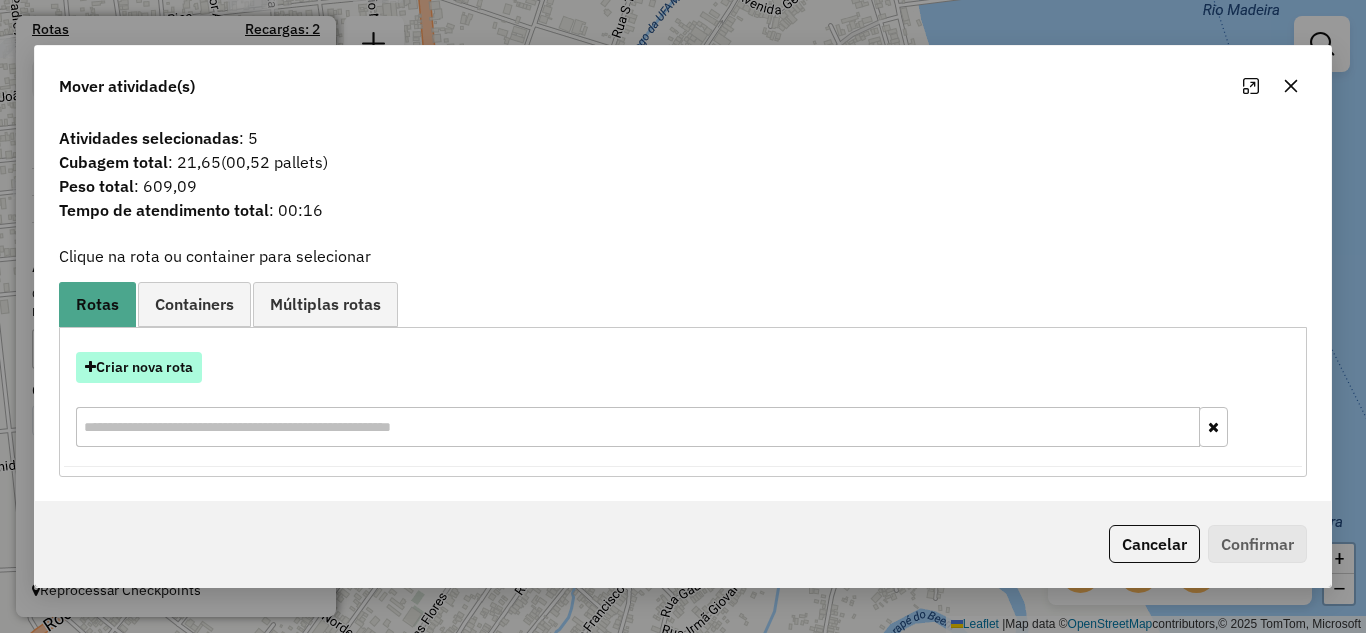 click on "Criar nova rota" at bounding box center [139, 367] 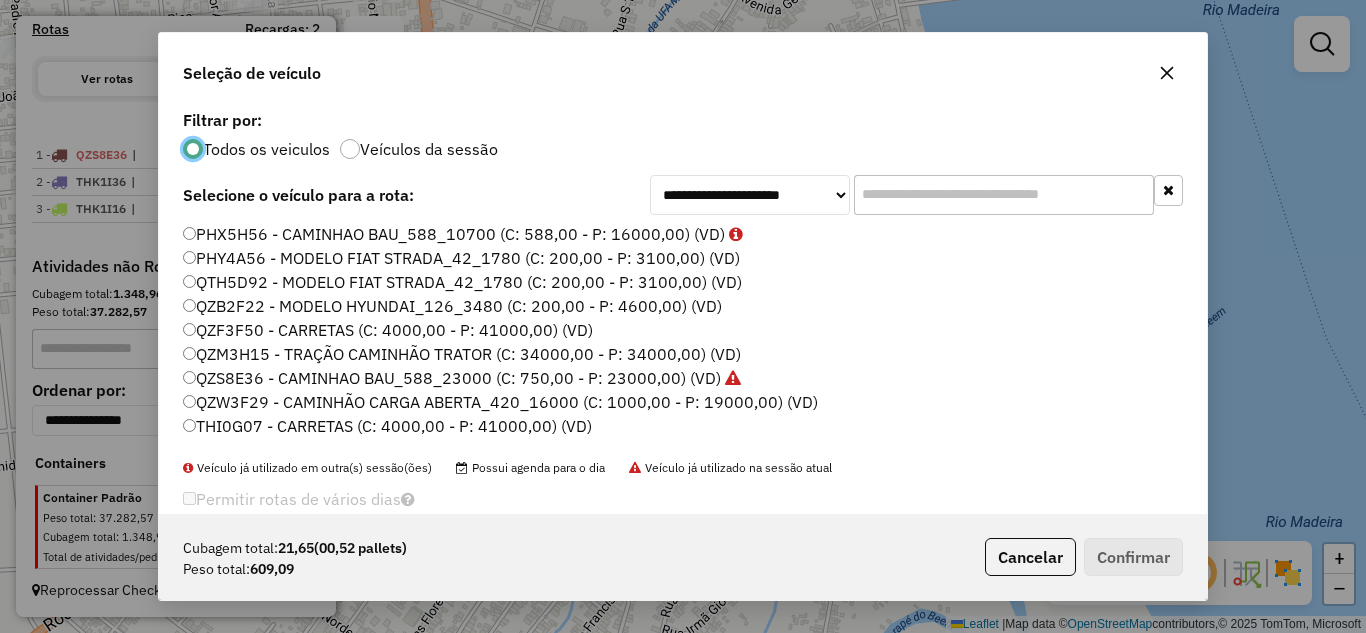 scroll, scrollTop: 11, scrollLeft: 6, axis: both 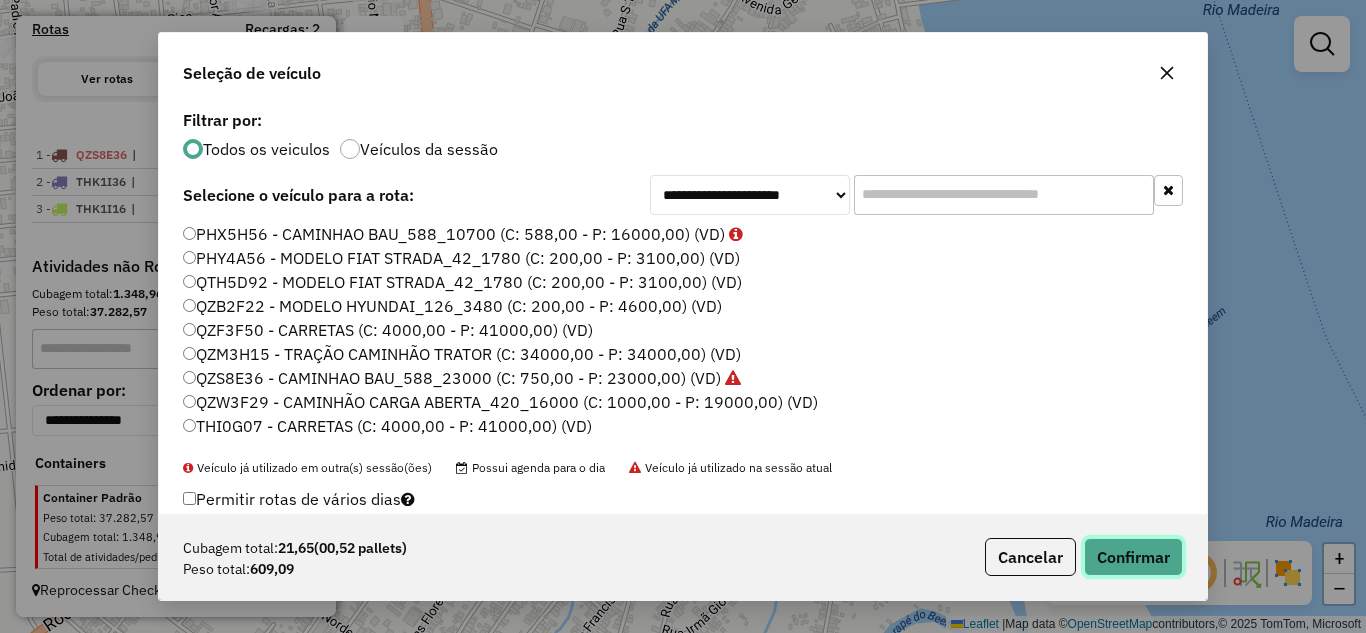 click on "Confirmar" 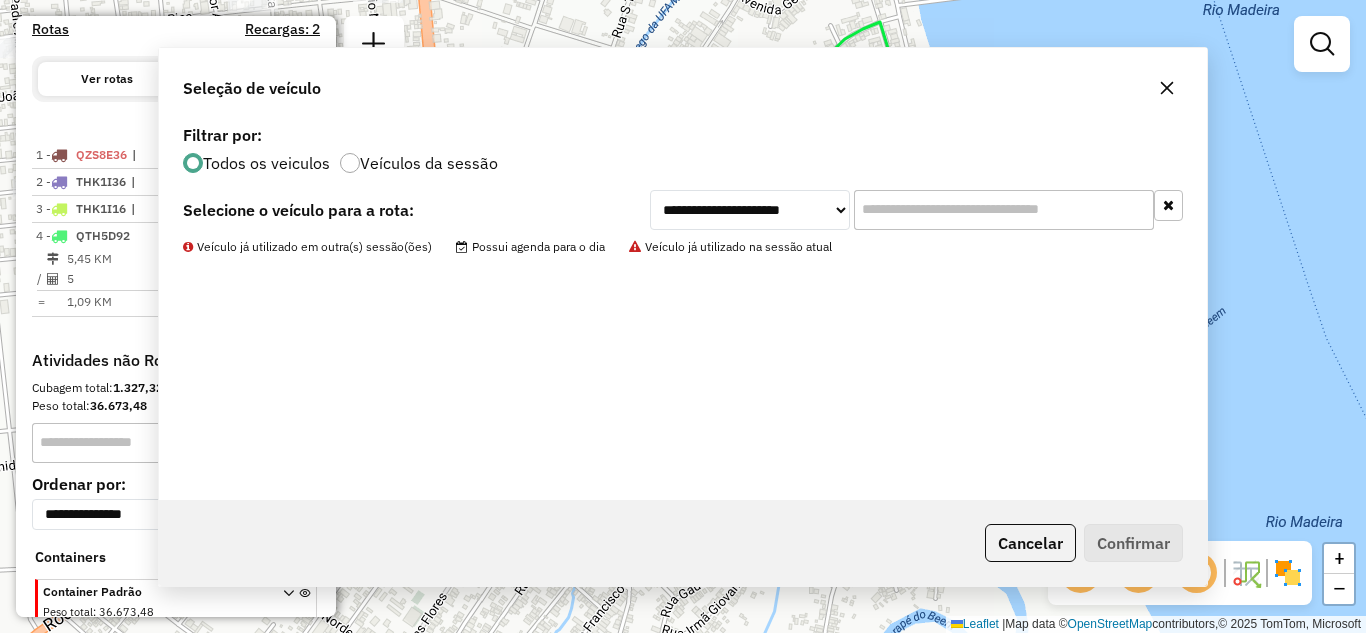 scroll, scrollTop: 715, scrollLeft: 0, axis: vertical 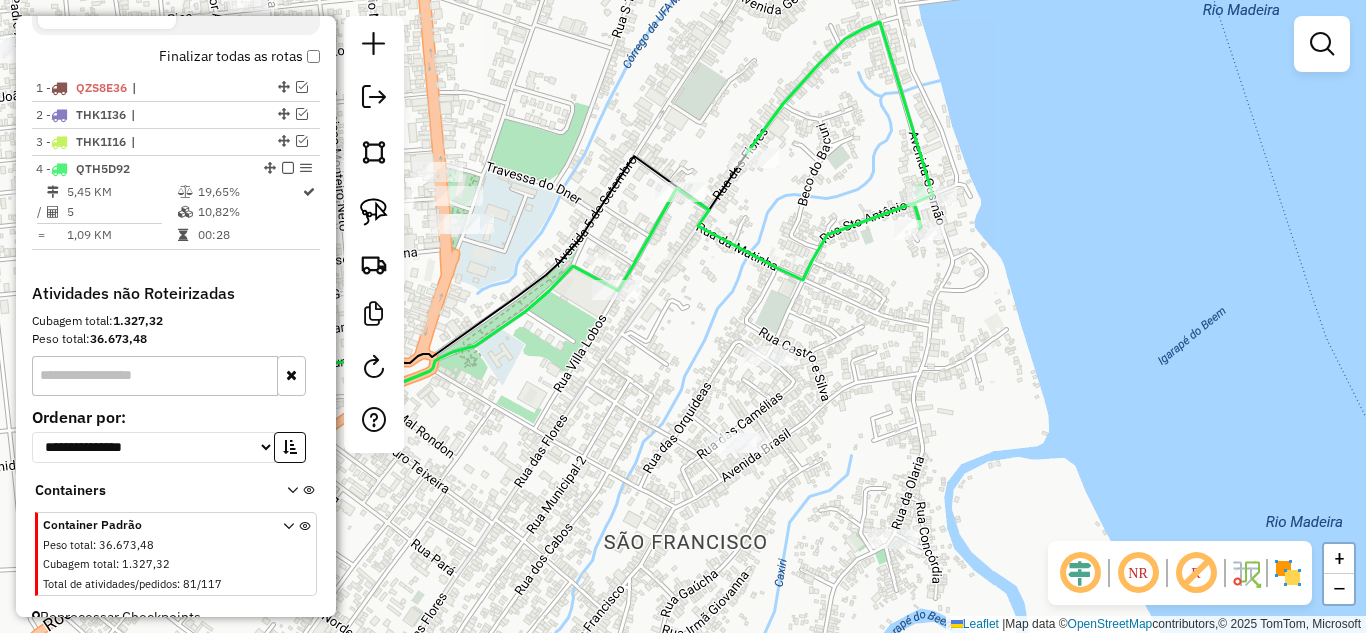 click on "Janela de atendimento Grade de atendimento Capacidade Transportadoras Veículos Cliente Pedidos  Rotas Selecione os dias de semana para filtrar as janelas de atendimento  Seg   Ter   Qua   Qui   Sex   Sáb   Dom  Informe o período da janela de atendimento: De: Até:  Filtrar exatamente a janela do cliente  Considerar janela de atendimento padrão  Selecione os dias de semana para filtrar as grades de atendimento  Seg   Ter   Qua   Qui   Sex   Sáb   Dom   Considerar clientes sem dia de atendimento cadastrado  Clientes fora do dia de atendimento selecionado Filtrar as atividades entre os valores definidos abaixo:  Peso mínimo:   Peso máximo:   Cubagem mínima:   Cubagem máxima:   De:   Até:  Filtrar as atividades entre o tempo de atendimento definido abaixo:  De:   Até:   Considerar capacidade total dos clientes não roteirizados Transportadora: Selecione um ou mais itens Tipo de veículo: Selecione um ou mais itens Veículo: Selecione um ou mais itens Motorista: Selecione um ou mais itens Nome: Rótulo:" 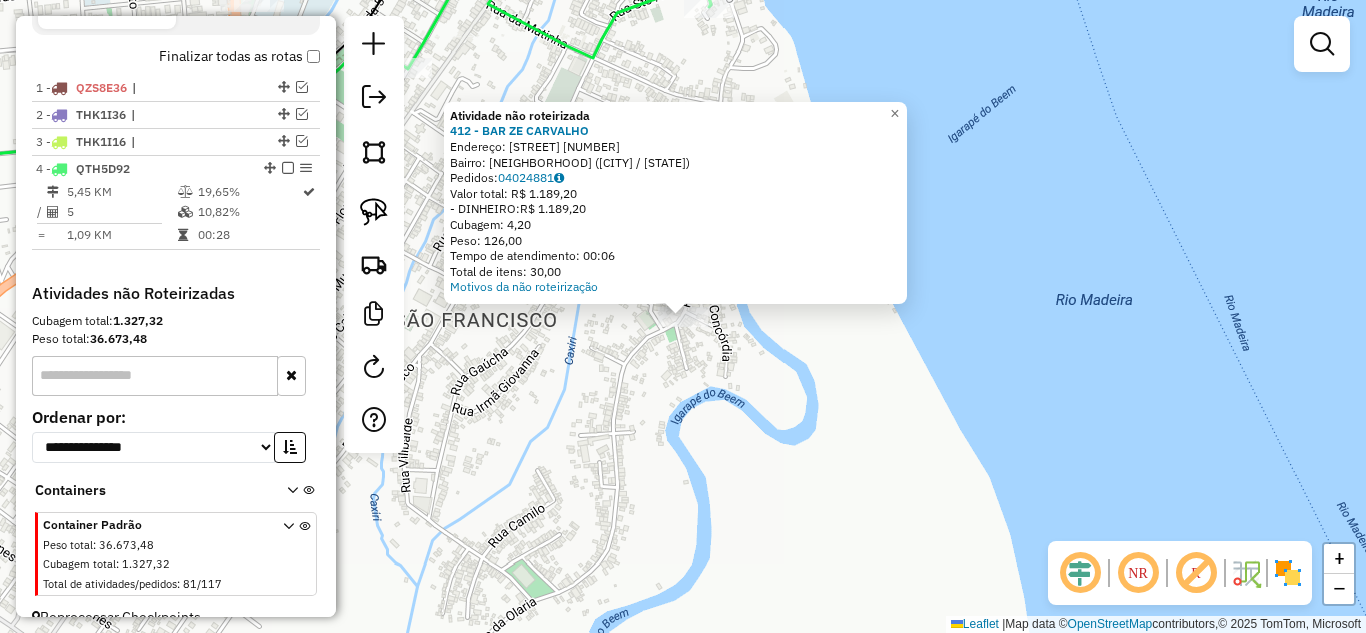 click on "Atividade não roteirizada 412 - BAR ZE CARVALHO  Endereço:  AC RUA DA OLARIA 654   Bairro: NOSSA SENHORA DO CARMO ([CITY] / [STATE])   Pedidos:  04024881   Valor total: R$ 1.189,20   - DINHEIRO:  R$ 1.189,20   Cubagem: 4,20   Peso: 126,00   Tempo de atendimento: 00:06   Total de itens: 30,00  Motivos da não roteirização × Janela de atendimento Grade de atendimento Capacidade Transportadoras Veículos Cliente Pedidos  Rotas Selecione os dias de semana para filtrar as janelas de atendimento  Seg   Ter   Qua   Qui   Sex   Sáb   Dom  Informe o período da janela de atendimento: De: Até:  Filtrar exatamente a janela do cliente  Considerar janela de atendimento padrão  Selecione os dias de semana para filtrar as grades de atendimento  Seg   Ter   Qua   Qui   Sex   Sáb   Dom   Considerar clientes sem dia de atendimento cadastrado  Clientes fora do dia de atendimento selecionado Filtrar as atividades entre os valores definidos abaixo:  Peso mínimo:   Peso máximo:   Cubagem mínima:   Cubagem máxima:   De:  +" 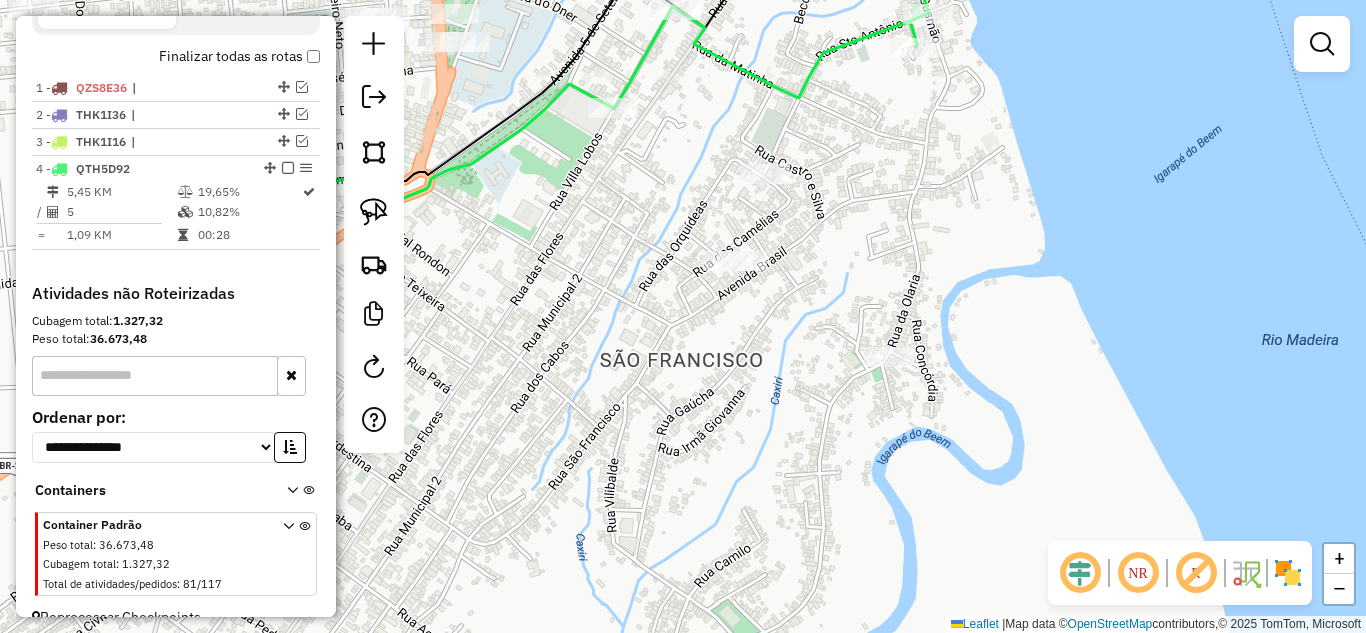 drag, startPoint x: 576, startPoint y: 405, endPoint x: 793, endPoint y: 445, distance: 220.65584 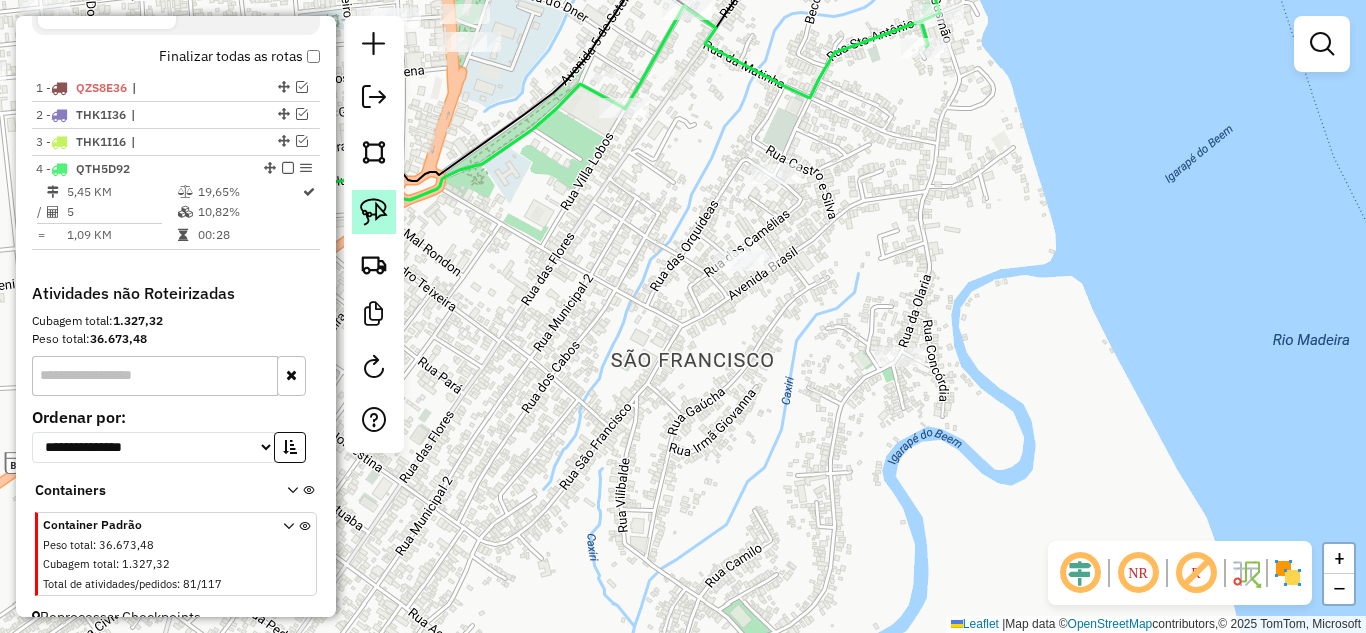 click 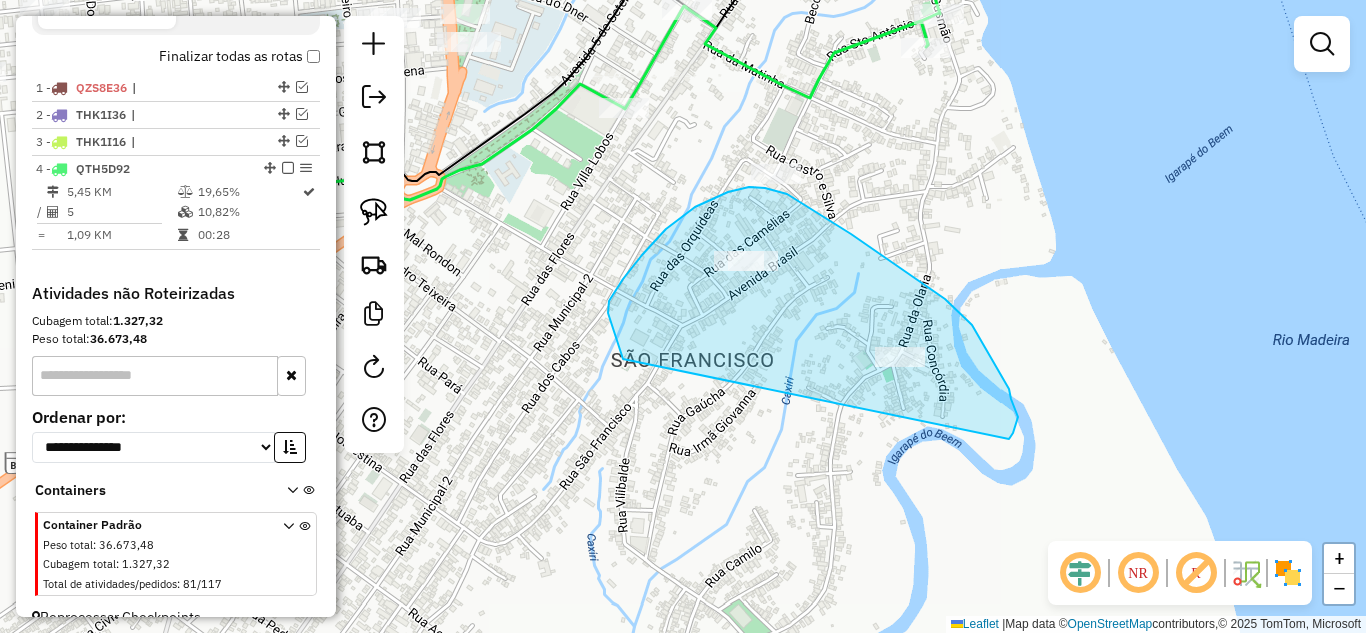 drag, startPoint x: 609, startPoint y: 301, endPoint x: 1009, endPoint y: 445, distance: 425.13055 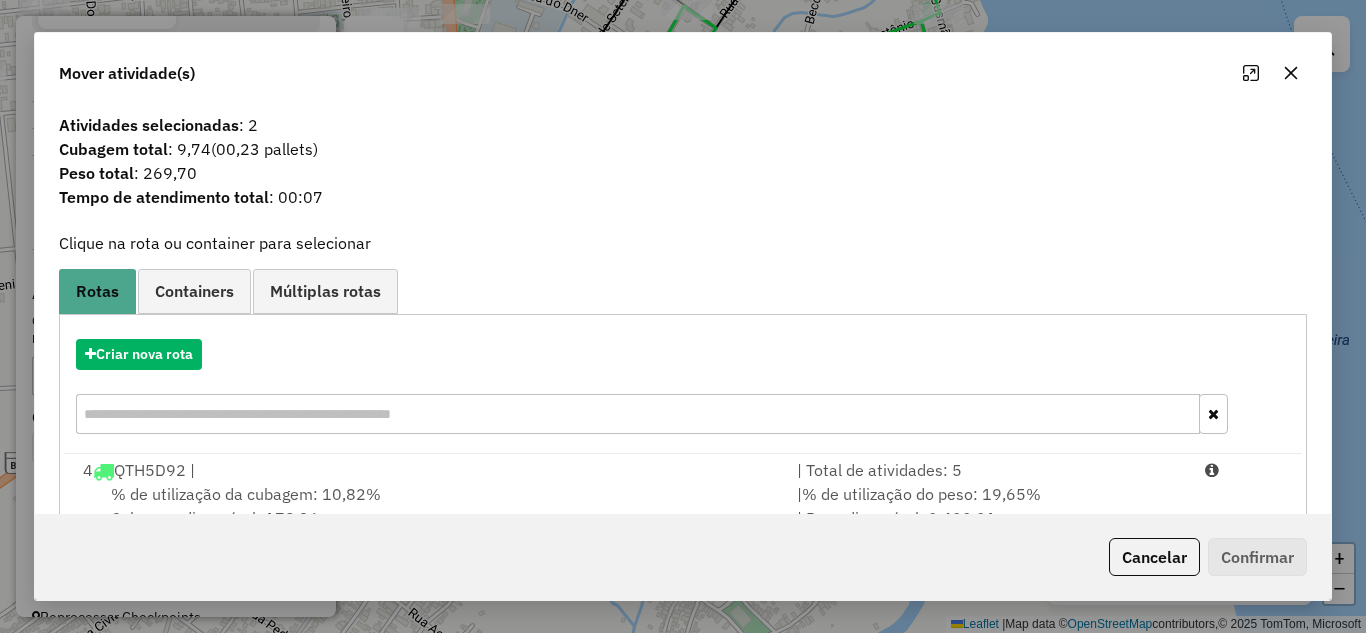 click on "% de utilização do peso: 19,65%" at bounding box center (921, 494) 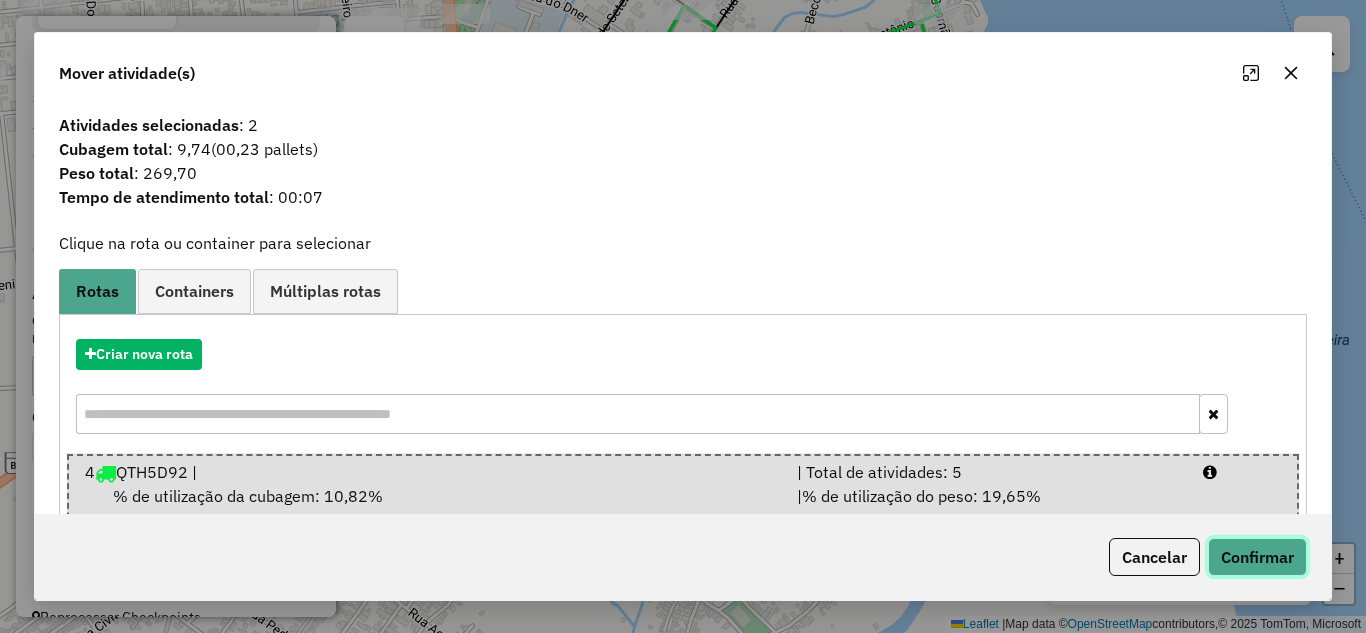 click on "Confirmar" 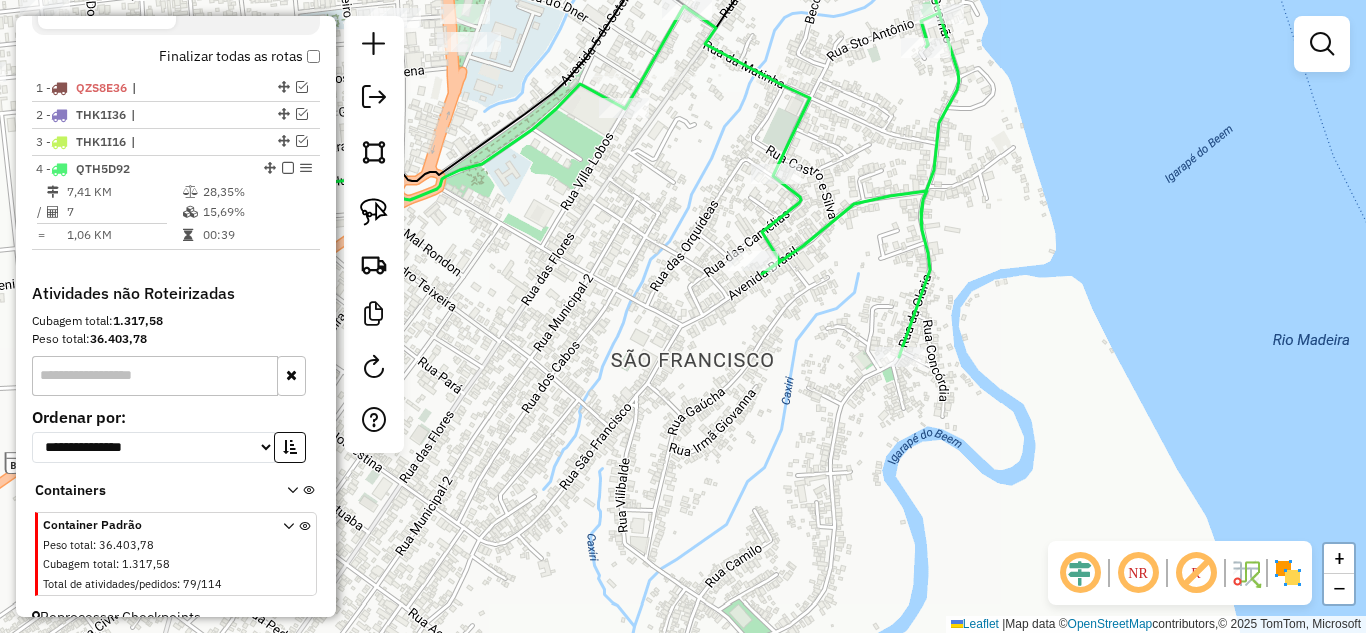 drag, startPoint x: 771, startPoint y: 384, endPoint x: 1221, endPoint y: 534, distance: 474.34164 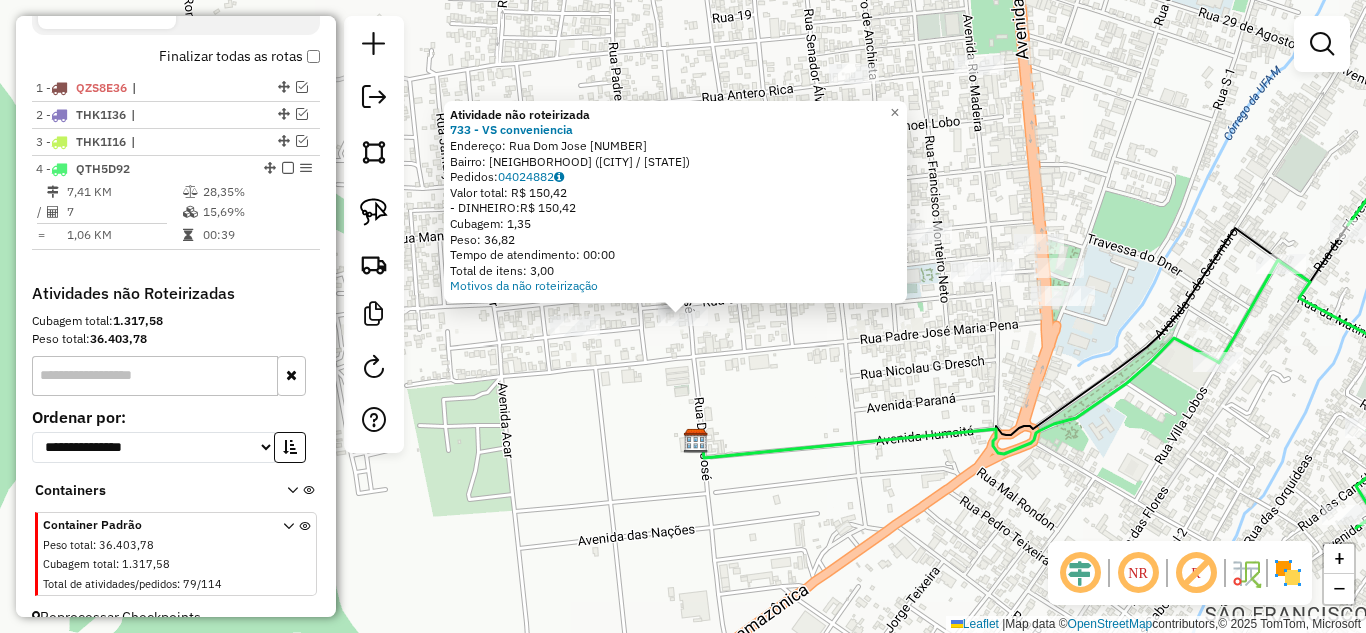click on "Atividade não roteirizada 733 - VS conveniencia Endereço: Rua Dom Jose [NUMBER] Bairro: CENTRO ([CITY] / AM) Pedidos: [ORDER_ID] Valor total: R$ 150,42 - DINHEIRO: R$ 150,42 Cubagem: 1,35 Peso: 36,82 Tempo de atendimento: 00:00 Total de itens: 3,00 Motivos da não roteirização × Janela de atendimento Grade de atendimento Capacidade Transportadoras Veículos Cliente Pedidos Rotas Selecione os dias de semana para filtrar as janelas de atendimento Seg Ter Qua Qui Sex Sáb Dom Informe o período da janela de atendimento: De: Até: Filtrar exatamente a janela do cliente Considerar janela de atendimento padrão Selecione os dias de semana para filtrar as grades de atendimento Seg Ter Qua Qui Sex Sáb Dom Considerar clientes sem dia de atendimento cadastrado Clientes fora do dia de atendimento selecionado Filtrar as atividades entre os valores definidos abaixo: Peso mínimo: Peso máximo: Cubagem mínima: Cubagem máxima: De: Até: De: De:" 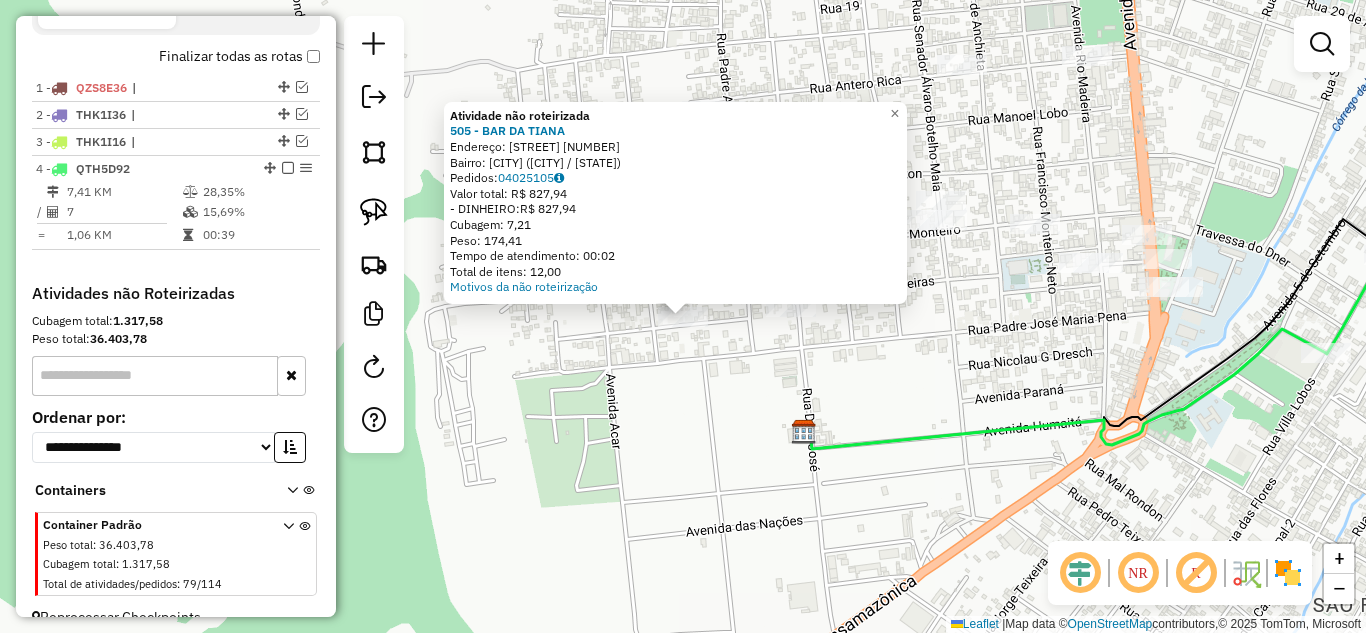 click on "Atividade não roteirizada 505 - BAR DA TIANA Endereço: ROBERTO RUI [NUMBER] Bairro: SAO SEBASTIAO ([CITY] / AM) Pedidos: [ORDER_NUMBER] Valor total: R$ [PRICE] - DINHEIRO: R$ [PRICE] Cubagem: [CUBAGE] Peso: [WEIGHT] Tempo de atendimento: [TIME] Total de itens: [ITEMS] Motivos da não roteirização × Janela de atendimento Grade de atendimento Capacidade Transportadoras Veículos Cliente Pedidos Rotas Selecione os dias de semana para filtrar as janelas de atendimento Seg Ter Qua Qui Sex Sáb Dom Informe o período da janela de atendimento: De: Até: Filtrar exatamente a janela do cliente Considerar janela de atendimento padrão Selecione os dias de semana para filtrar as grades de atendimento Seg Ter Qua Qui Sex Sáb Dom Considerar clientes sem dia de atendimento cadastrado Clientes fora do dia de atendimento selecionado Filtrar as atividades entre os valores definidos abaixo: Peso mínimo: Peso máximo: Cubagem mínima: Cubagem máxima: De: Até: De: Até:" 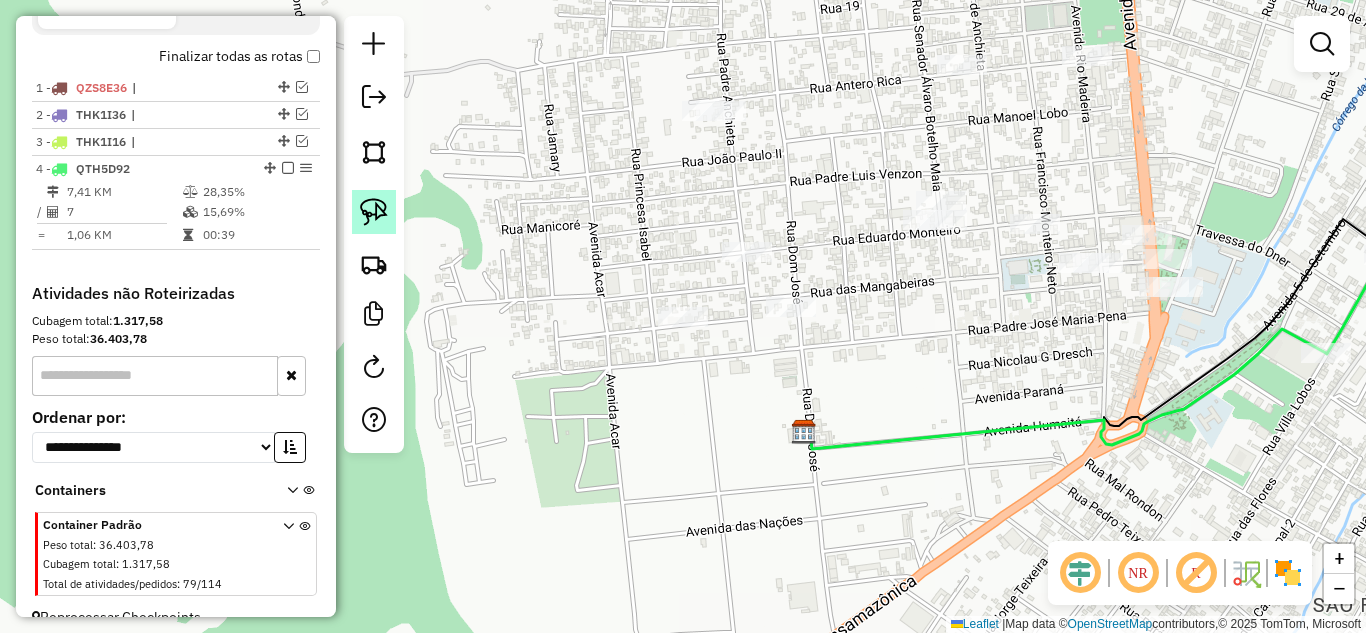 click 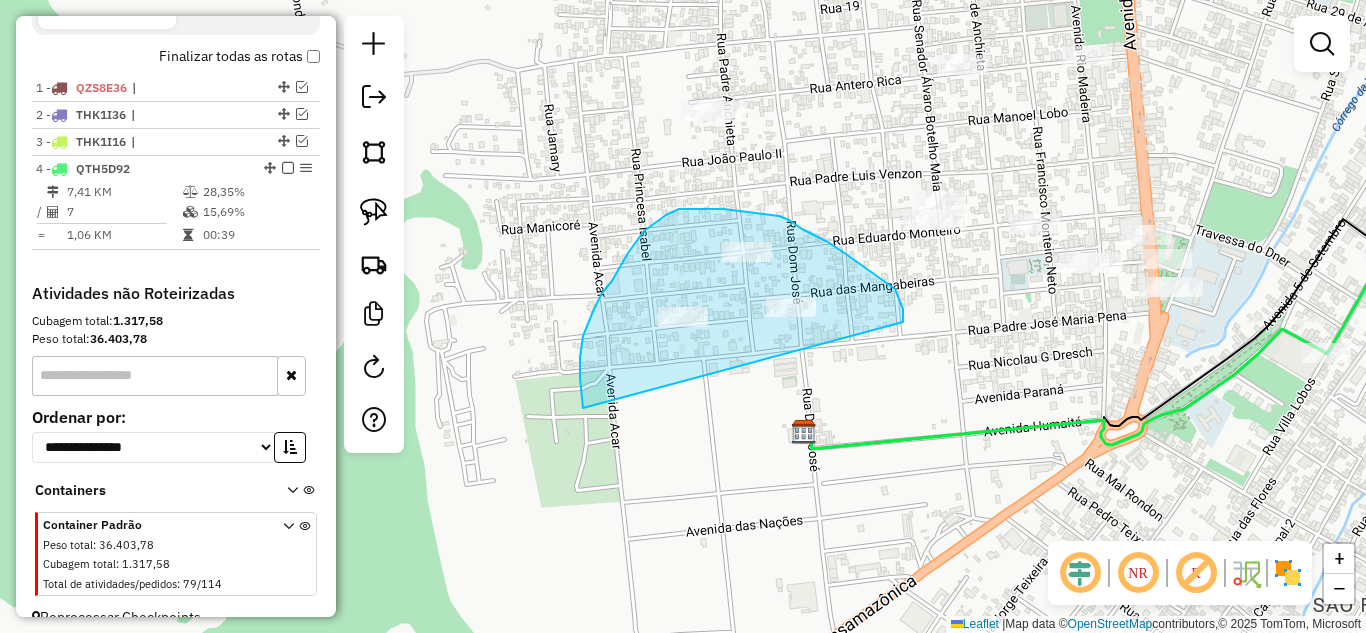 drag, startPoint x: 583, startPoint y: 408, endPoint x: 898, endPoint y: 363, distance: 318.19806 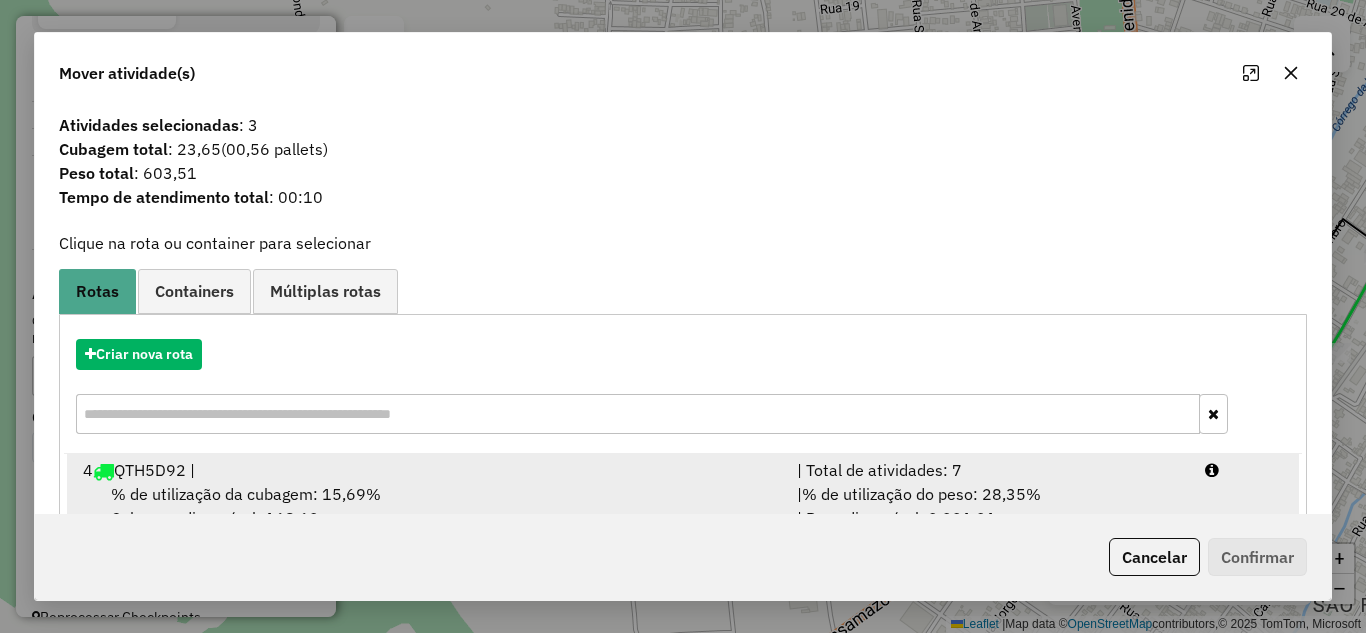 click on "| Total de atividades: 7" at bounding box center (989, 470) 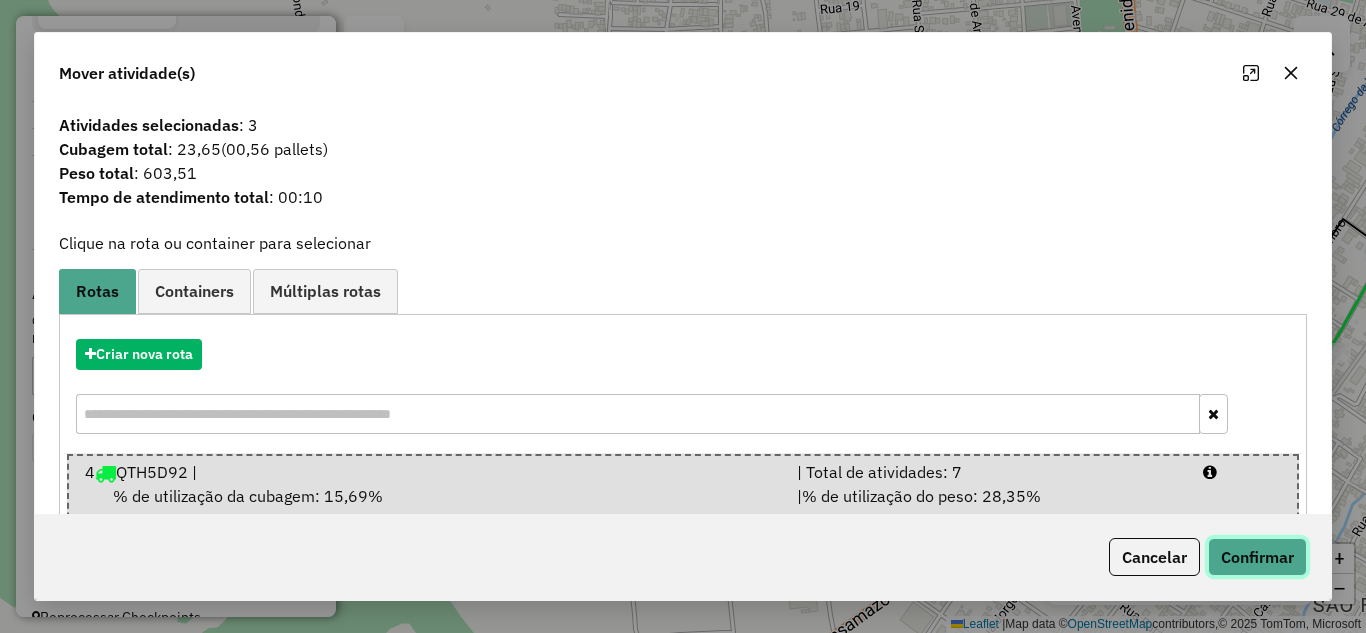 click on "Confirmar" 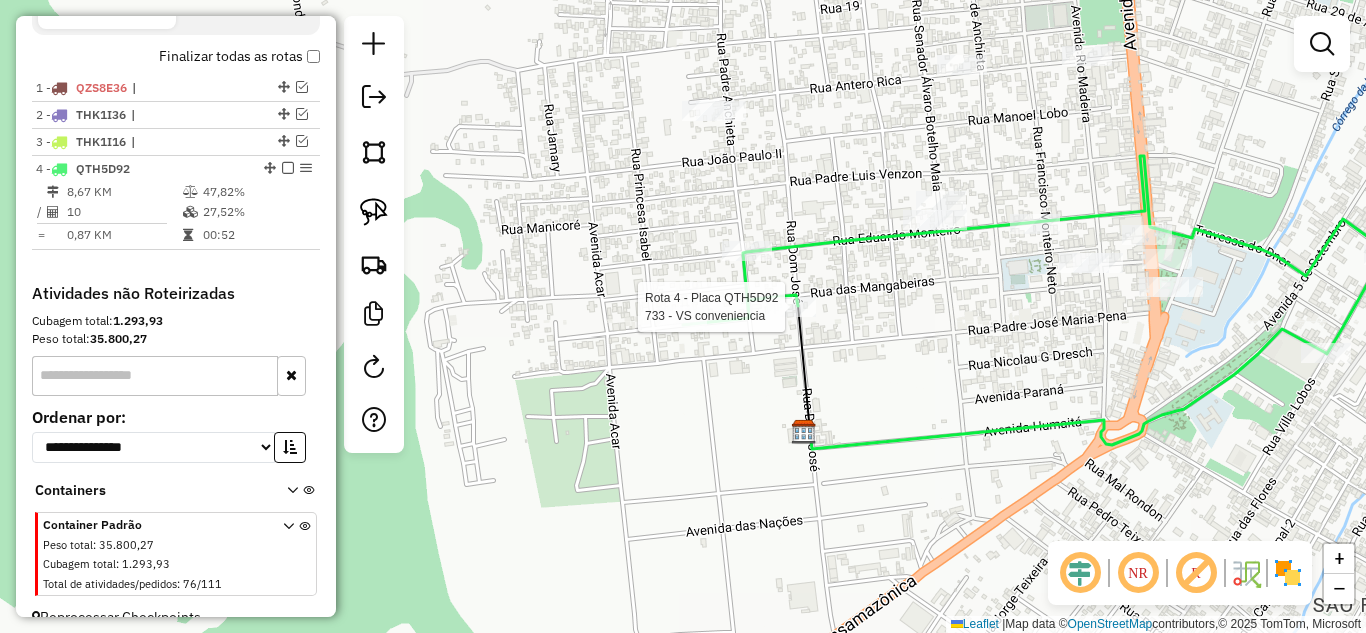 select on "**********" 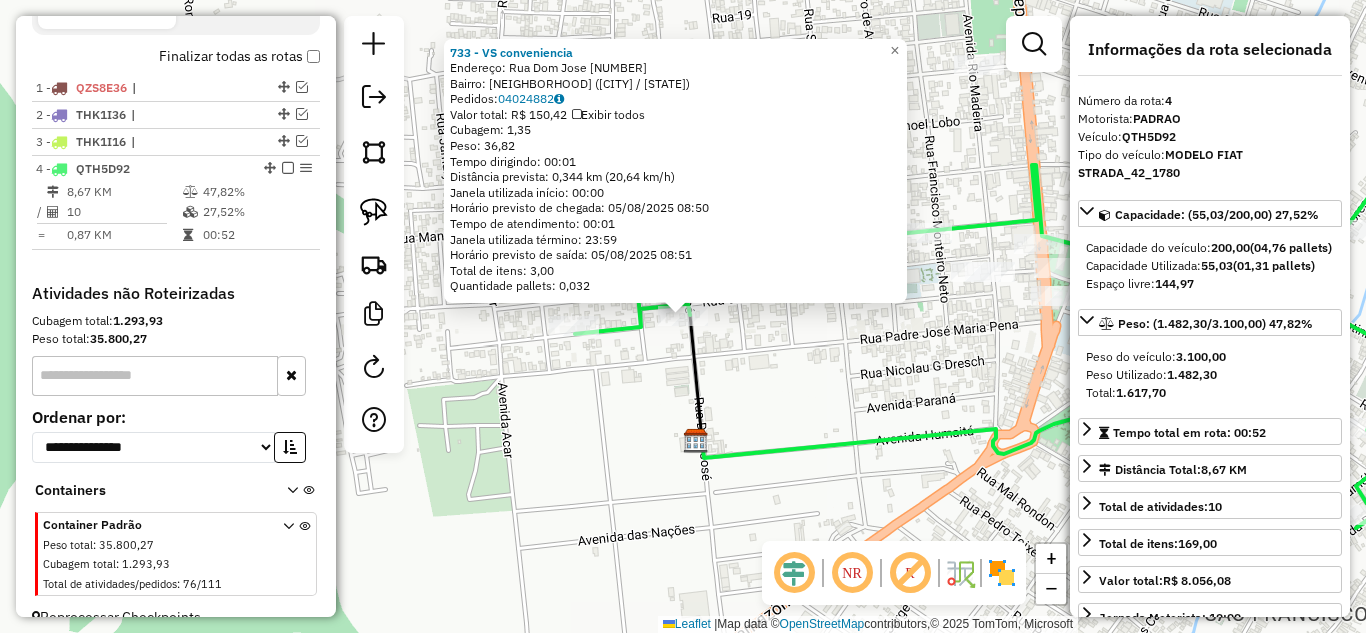 scroll, scrollTop: 742, scrollLeft: 0, axis: vertical 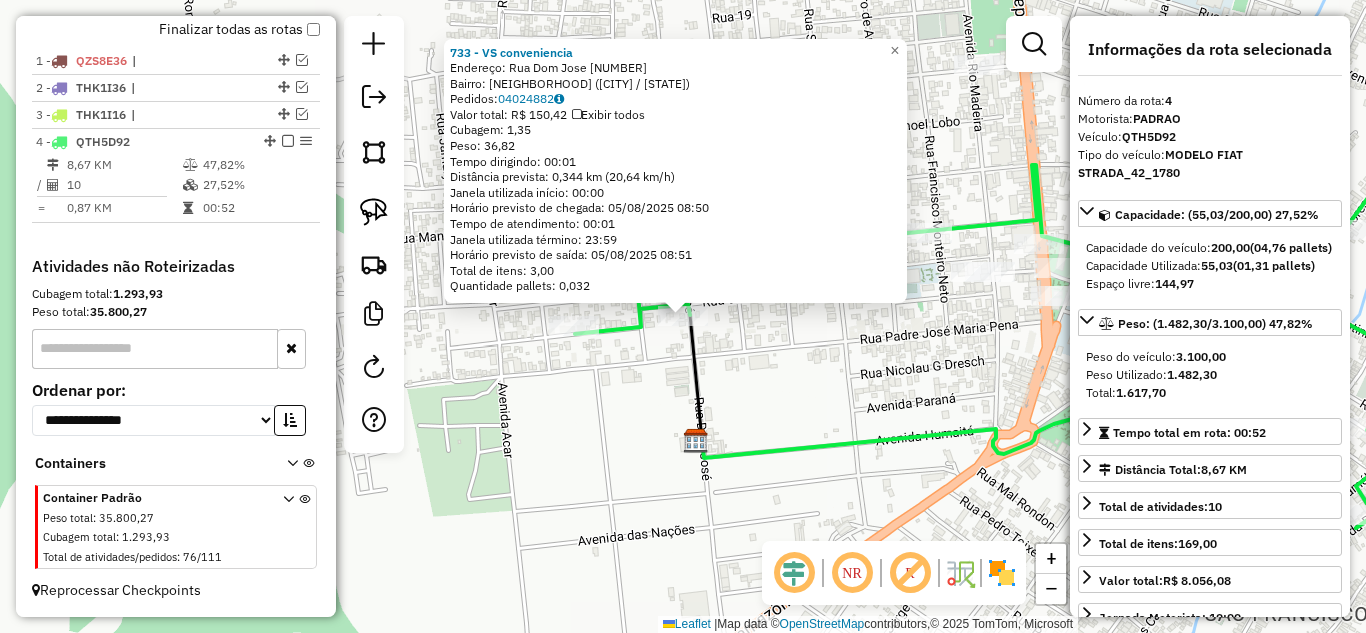 click on "[NUMBER] - VS conveniencia Endereço: Rua Dom Jose [NUMBER] Bairro: CENTRO ([CITY] / AM) Pedidos: [ORDER_NUMBER] Valor total: R$ [PRICE] Exibir todos Cubagem: [CUBAGE] Peso: [WEIGHT] Tempo dirigindo: [TIME] Distância prevista: [DISTANCE] ([SPEED]) Janela utilizada início: [TIME] Horário previsto de chegada: [DATE] [TIME] Tempo de atendimento: [TIME] Janela utilizada término: [TIME] Horário previsto de saída: [DATE] [TIME] Total de itens: [ITEMS] Quantidade pallets: [PALLETS] × Janela de atendimento Grade de atendimento Capacidade Transportadoras Veículos Cliente Pedidos Rotas Selecione os dias de semana para filtrar as janelas de atendimento Seg Ter Qua Qui Sex Sáb Dom Informe o período da janela de atendimento: De: Até: Filtrar exatamente a janela do cliente Considerar janela de atendimento padrão Selecione os dias de semana para filtrar as grades de atendimento Seg Ter Qua Qui Sex Sáb Dom Considerar clientes sem dia de atendimento cadastrado De: Até:" 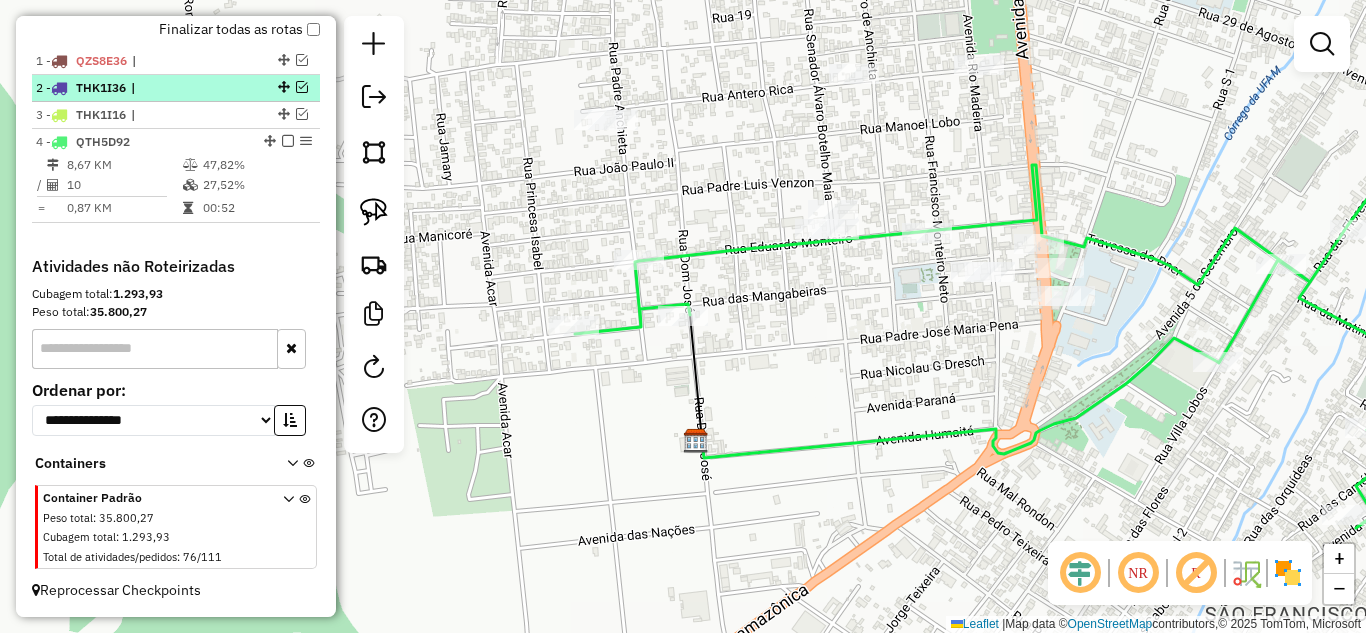 click at bounding box center (288, 141) 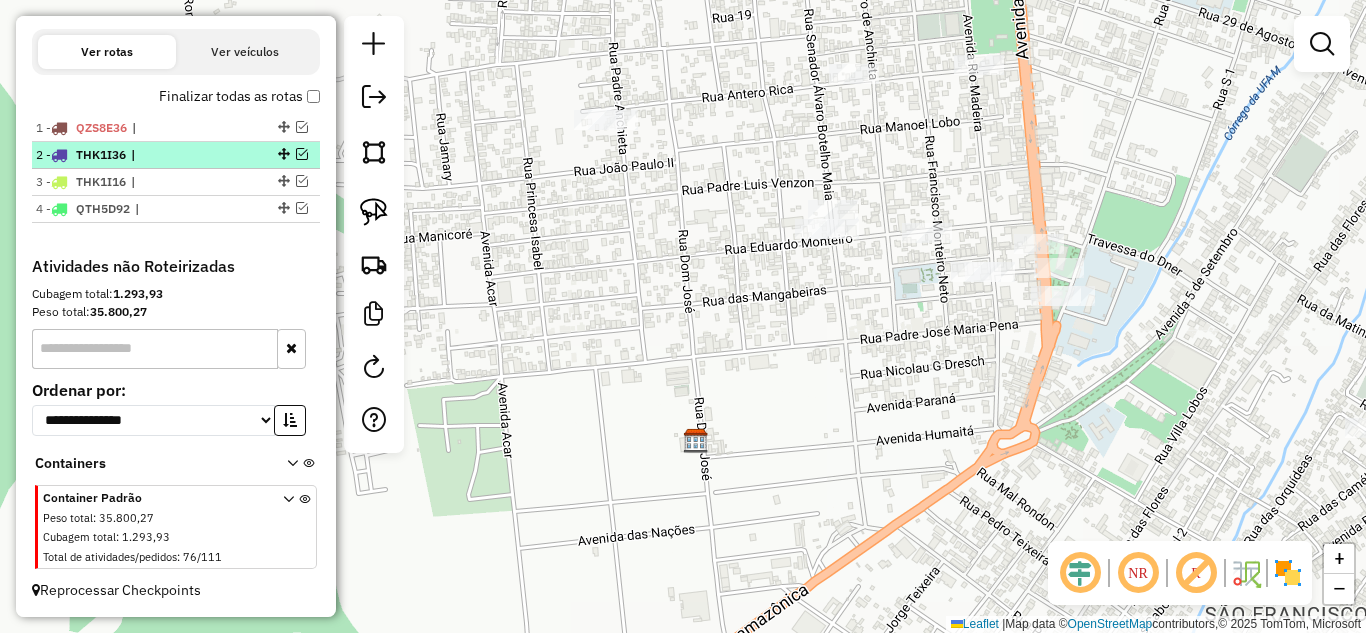 click at bounding box center (302, 154) 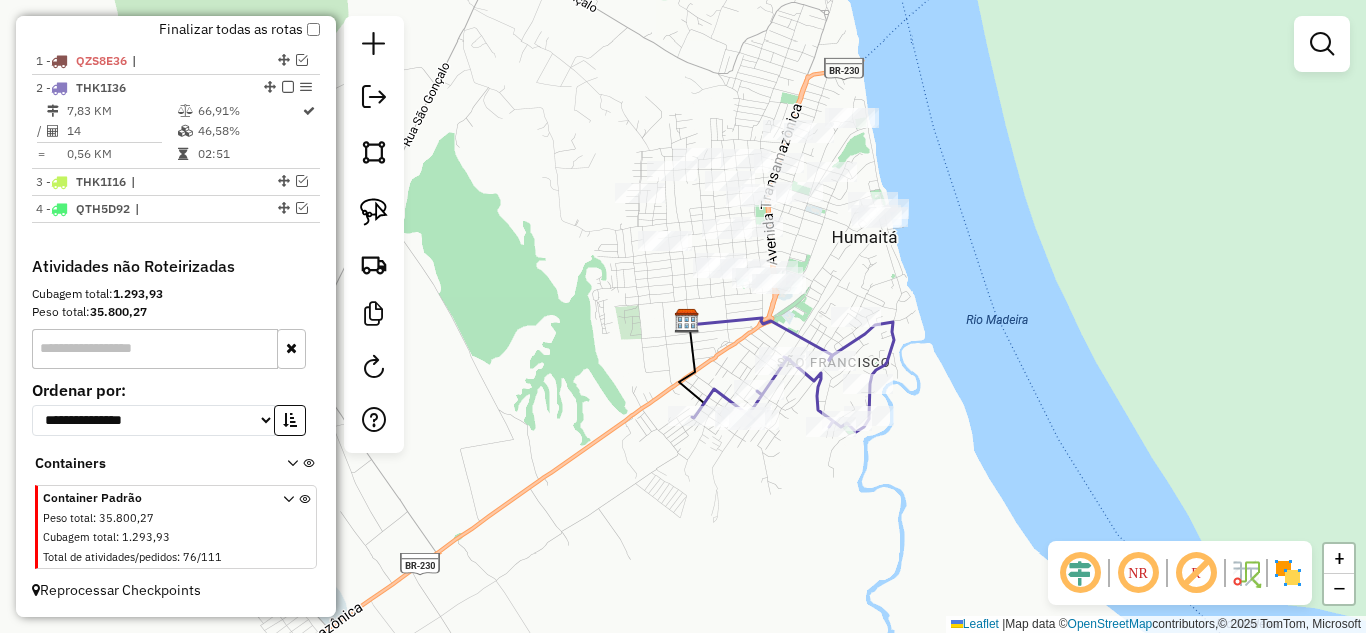 click on "Janela de atendimento Grade de atendimento Capacidade Transportadoras Veículos Cliente Pedidos  Rotas Selecione os dias de semana para filtrar as janelas de atendimento  Seg   Ter   Qua   Qui   Sex   Sáb   Dom  Informe o período da janela de atendimento: De: Até:  Filtrar exatamente a janela do cliente  Considerar janela de atendimento padrão  Selecione os dias de semana para filtrar as grades de atendimento  Seg   Ter   Qua   Qui   Sex   Sáb   Dom   Considerar clientes sem dia de atendimento cadastrado  Clientes fora do dia de atendimento selecionado Filtrar as atividades entre os valores definidos abaixo:  Peso mínimo:   Peso máximo:   Cubagem mínima:   Cubagem máxima:   De:   Até:  Filtrar as atividades entre o tempo de atendimento definido abaixo:  De:   Até:   Considerar capacidade total dos clientes não roteirizados Transportadora: Selecione um ou mais itens Tipo de veículo: Selecione um ou mais itens Veículo: Selecione um ou mais itens Motorista: Selecione um ou mais itens Nome: Rótulo:" 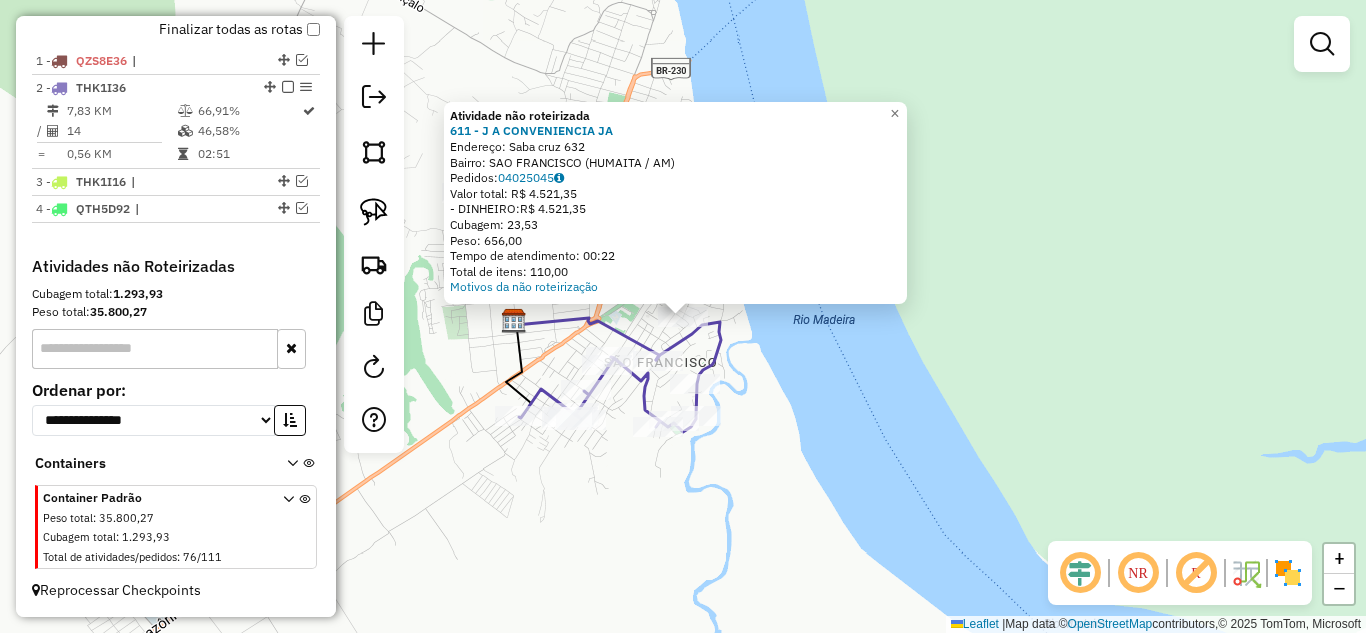 click on "Atividade não roteirizada 611 - J A CONVENIENCIA  JA  Endereço:  [STREET] [NUMBER]   Bairro: [CITY] ([CITY] / [STATE])   Pedidos:  04025045   Valor total: R$ 4.521,35   - DINHEIRO:  R$ 4.521,35   Cubagem: 23,53   Peso: 656,00   Tempo de atendimento: 00:22   Total de itens: 110,00  Motivos da não roteirização × Janela de atendimento Grade de atendimento Capacidade Transportadoras Veículos Cliente Pedidos  Rotas Selecione os dias de semana para filtrar as janelas de atendimento  Seg   Ter   Qua   Qui   Sex   Sáb   Dom  Informe o período da janela de atendimento: De: Até:  Filtrar exatamente a janela do cliente  Considerar janela de atendimento padrão  Selecione os dias de semana para filtrar as grades de atendimento  Seg   Ter   Qua   Qui   Sex   Sáb   Dom   Considerar clientes sem dia de atendimento cadastrado  Clientes fora do dia de atendimento selecionado Filtrar as atividades entre os valores definidos abaixo:  Peso mínimo:   Peso máximo:   Cubagem mínima:   Cubagem máxima:   De:   Até:  +" 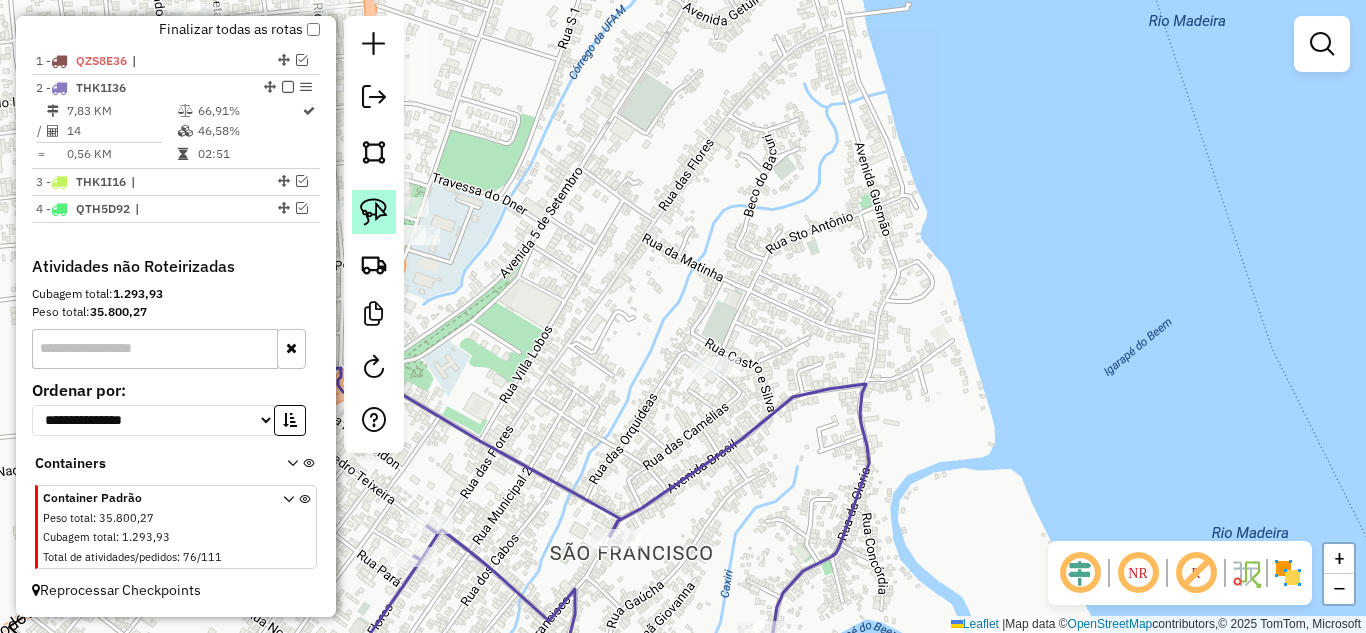 click 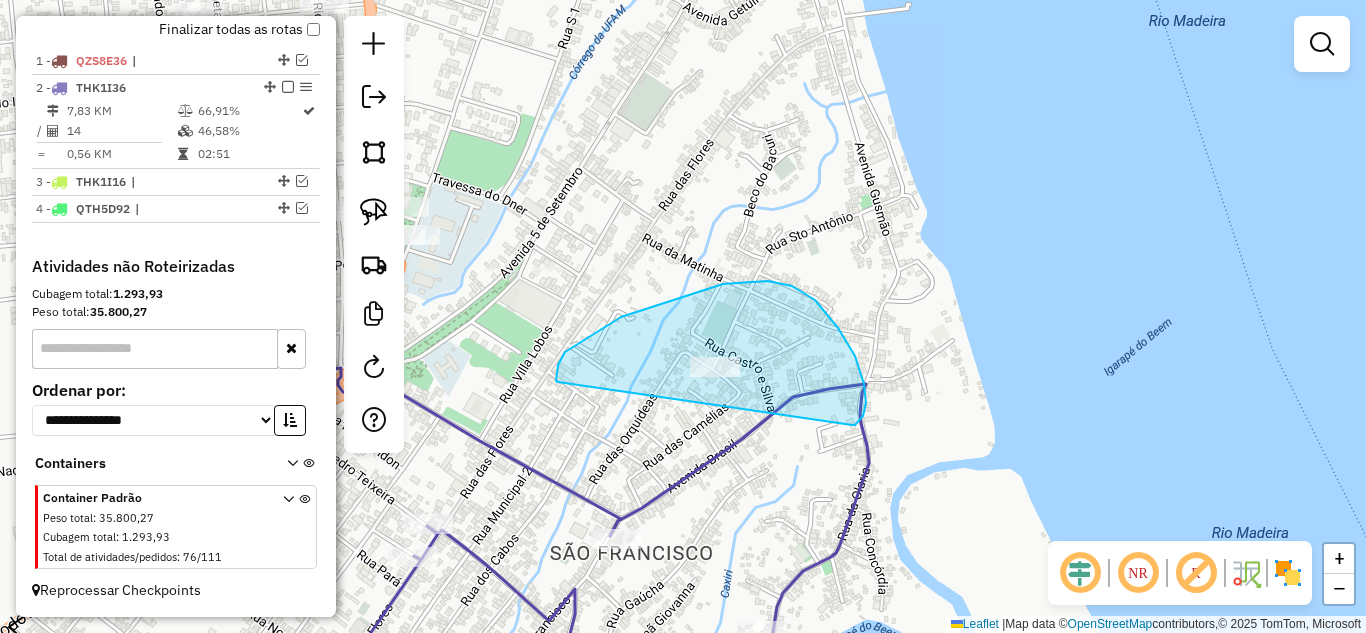 drag, startPoint x: 558, startPoint y: 382, endPoint x: 839, endPoint y: 409, distance: 282.29416 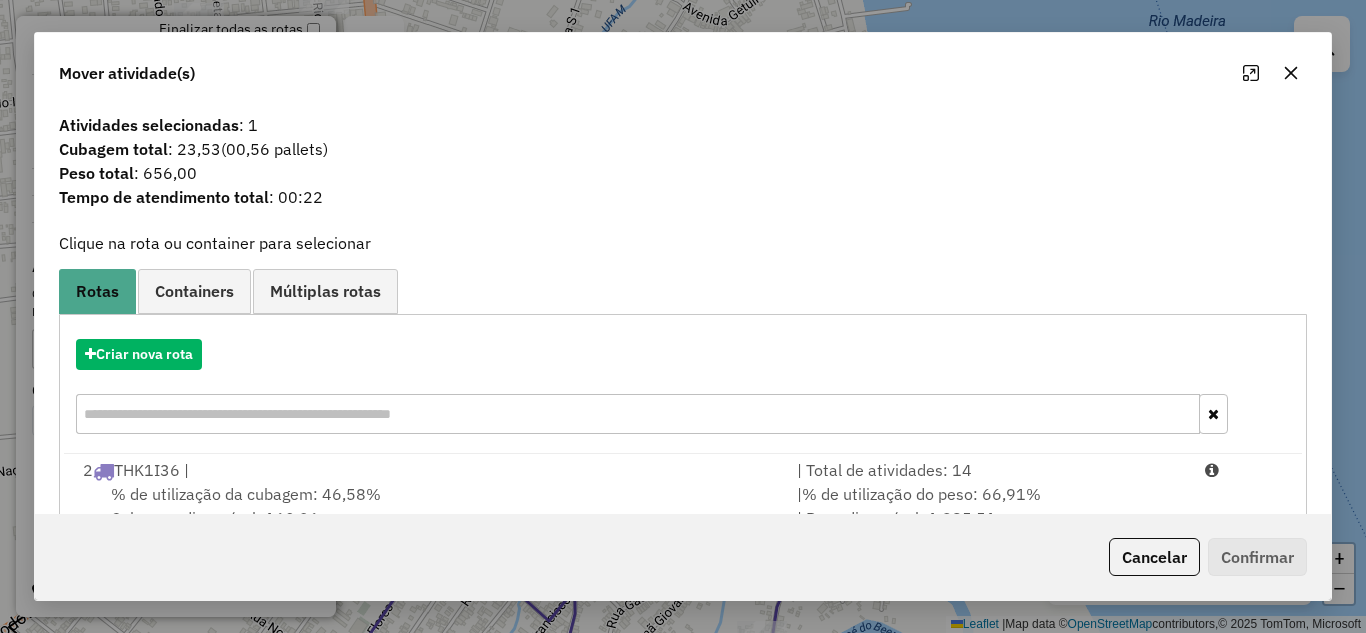 click on "| Total de atividades: 14" at bounding box center [989, 470] 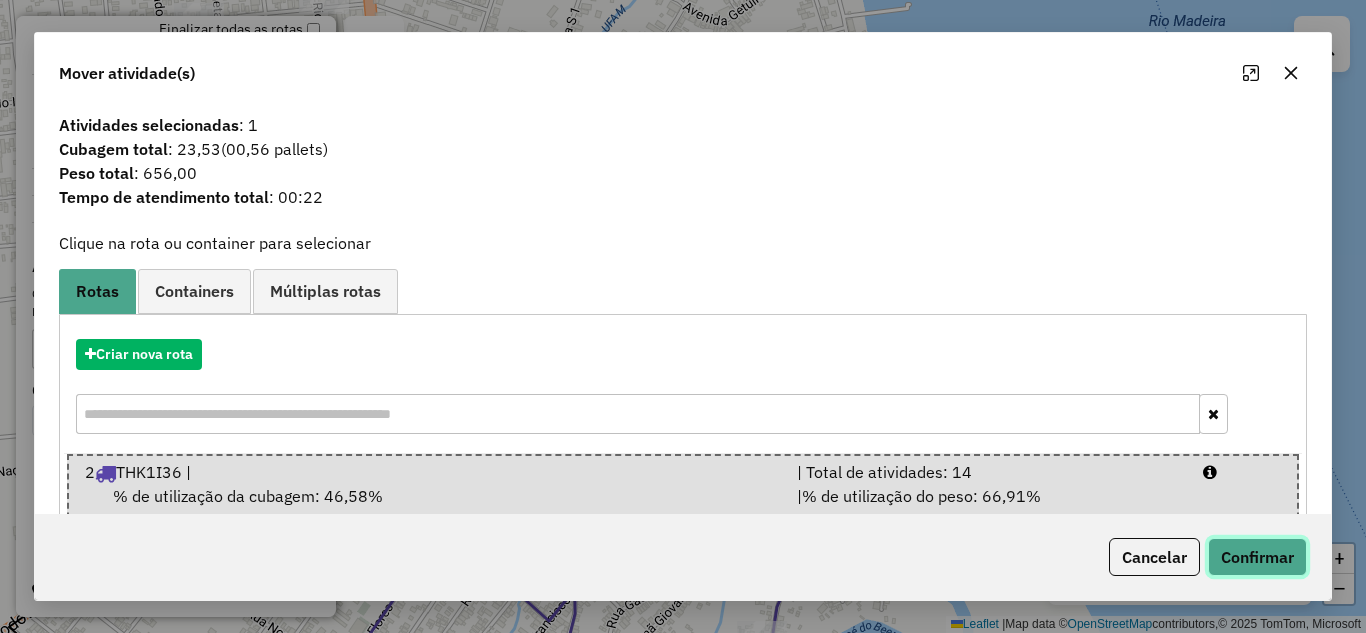 click on "Confirmar" 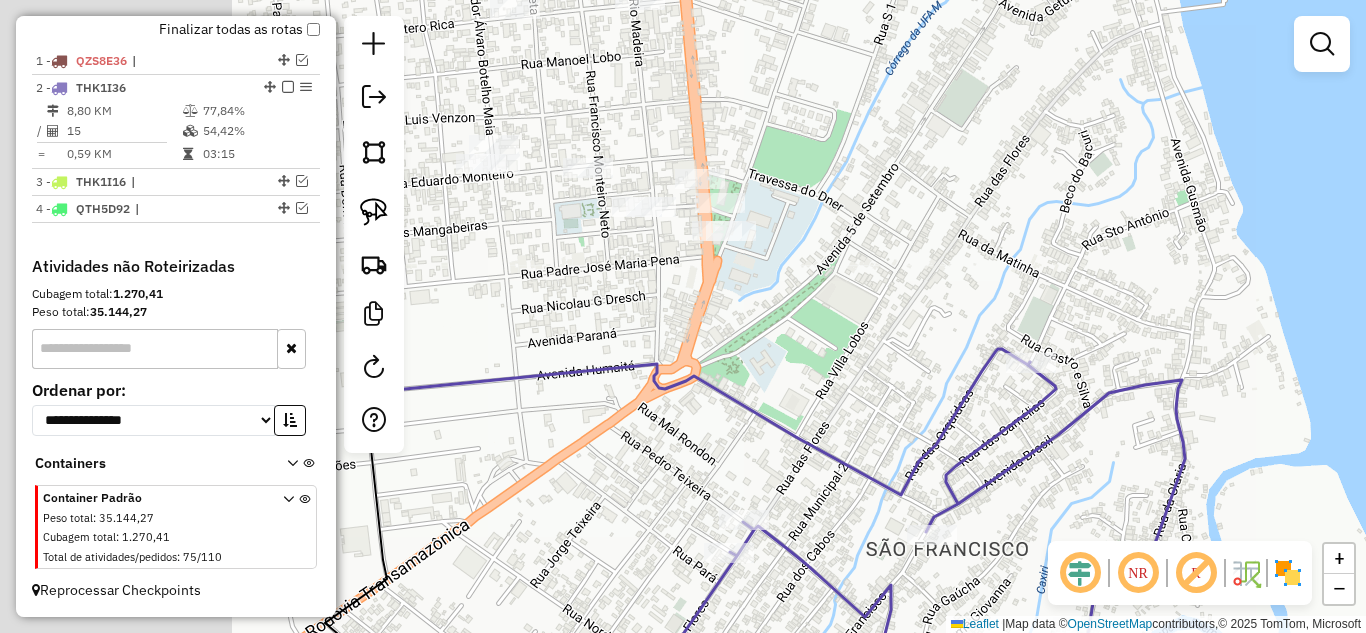 drag, startPoint x: 738, startPoint y: 225, endPoint x: 967, endPoint y: 217, distance: 229.1397 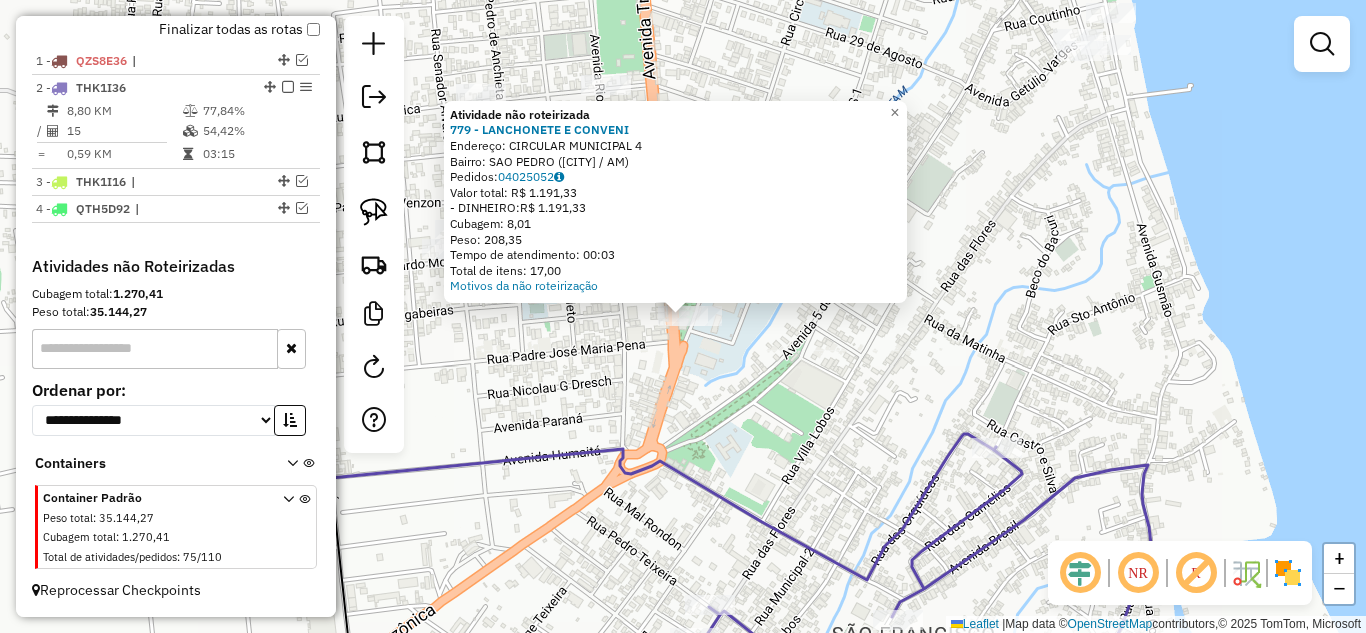 click on "Atividade não roteirizada 779 - LANCHONETE E CONVENI Endereço: CIRCULAR MUNICIPAL [NUMBER] Bairro: SAO PEDRO ([CITY] / AM) Pedidos: [ORDER_ID] Valor total: R$ 1.191,33 - DINHEIRO: R$ 1.191,33 Cubagem: 8,01 Peso: 208,35 Tempo de atendimento: 00:03 Total de itens: 17,00 Motivos da não roteirização × Janela de atendimento Grade de atendimento Capacidade Transportadoras Veículos Cliente Pedidos Rotas Selecione os dias de semana para filtrar as janelas de atendimento Seg Ter Qua Qui Sex Sáb Dom Informe o período da janela de atendimento: De: Até: Filtrar exatamente a janela do cliente Considerar janela de atendimento padrão Selecione os dias de semana para filtrar as grades de atendimento Seg Ter Qua Qui Sex Sáb Dom Considerar clientes sem dia de atendimento cadastrado Clientes fora do dia de atendimento selecionado Filtrar as atividades entre os valores definidos abaixo: Peso mínimo: Peso máximo: Cubagem mínima: Cubagem máxima: De: Até: De: +" 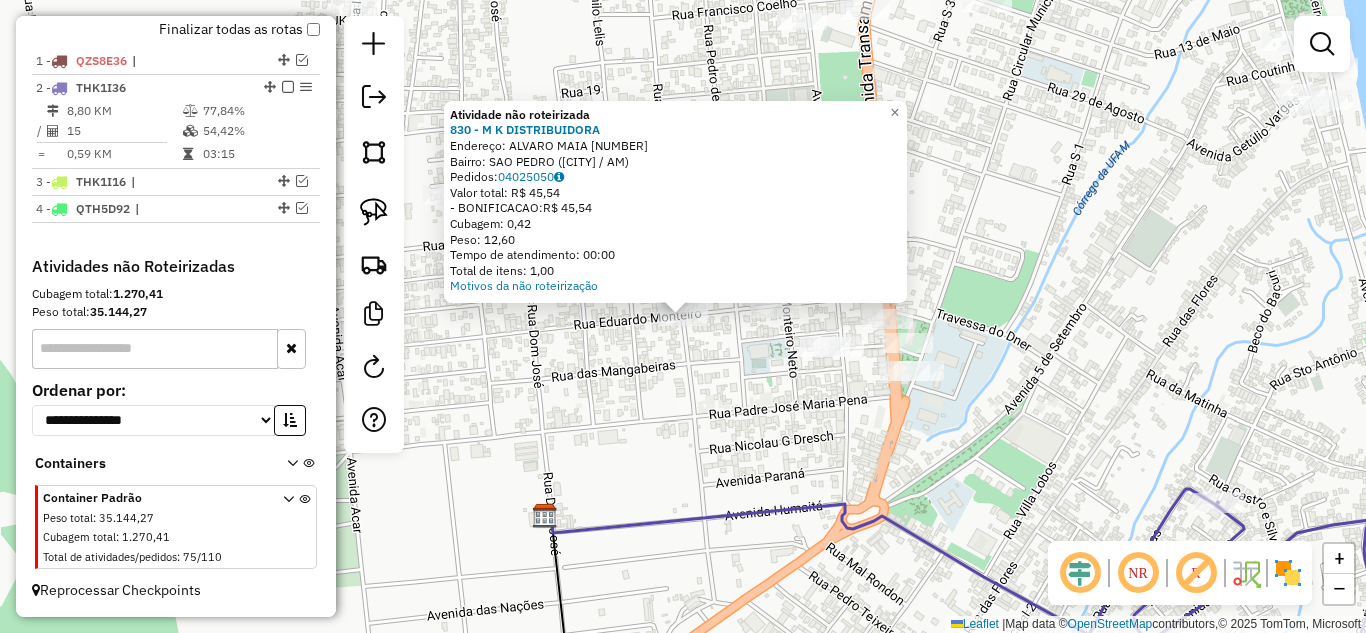 click on "Atividade não roteirizada 830 - M K DISTRIBUIDORA  Endereço:  ALVARO MAIA 2519   Bairro: SAO PEDRO (HUMAITA / AM)   Pedidos:  04025050   Valor total: R$ 45,54   - BONIFICACAO:  R$ 45,54   Cubagem: 0,42   Peso: 12,60   Tempo de atendimento: 00:00   Total de itens: 1,00  Motivos da não roteirização × Janela de atendimento Grade de atendimento Capacidade Transportadoras Veículos Cliente Pedidos  Rotas Selecione os dias de semana para filtrar as janelas de atendimento  Seg   Ter   Qua   Qui   Sex   Sáb   Dom  Informe o período da janela de atendimento: De: Até:  Filtrar exatamente a janela do cliente  Considerar janela de atendimento padrão  Selecione os dias de semana para filtrar as grades de atendimento  Seg   Ter   Qua   Qui   Sex   Sáb   Dom   Considerar clientes sem dia de atendimento cadastrado  Clientes fora do dia de atendimento selecionado Filtrar as atividades entre os valores definidos abaixo:  Peso mínimo:   Peso máximo:   Cubagem mínima:   Cubagem máxima:   De:   Até:   De:   Até:" 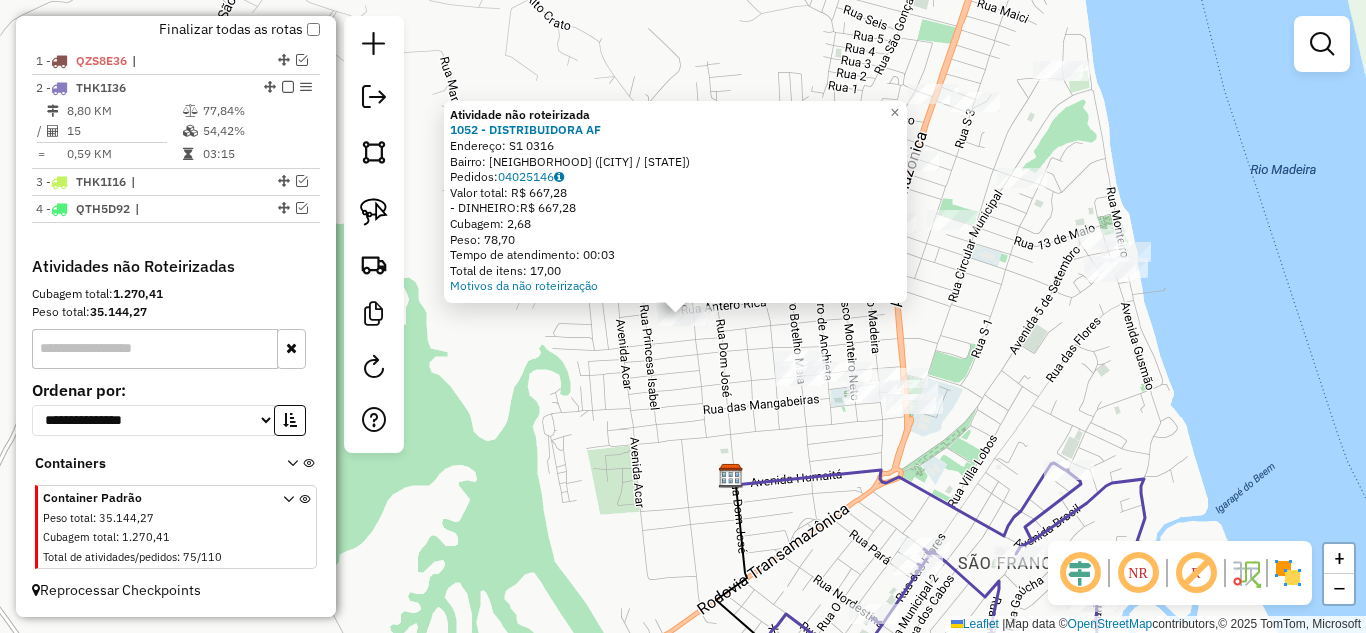 click on "Atividade não roteirizada 1052 - DISTRIBUIDORA AF  Endereço:  [STREET] [NUMBER]   Bairro: [CITY] ([CITY] / [STATE])   Pedidos:  04025146   Valor total: R$ 667,28   - DINHEIRO:  R$ 667,28   Cubagem: 2,68   Peso: 78,70   Tempo de atendimento: 00:03   Total de itens: 17,00  Motivos da não roteirização × Janela de atendimento Grade de atendimento Capacidade Transportadoras Veículos Cliente Pedidos  Rotas Selecione os dias de semana para filtrar as janelas de atendimento  Seg   Ter   Qua   Qui   Sex   Sáb   Dom  Informe o período da janela de atendimento: De: Até:  Filtrar exatamente a janela do cliente  Considerar janela de atendimento padrão  Selecione os dias de semana para filtrar as grades de atendimento  Seg   Ter   Qua   Qui   Sex   Sáb   Dom   Considerar clientes sem dia de atendimento cadastrado  Clientes fora do dia de atendimento selecionado Filtrar as atividades entre os valores definidos abaixo:  Peso mínimo:   Peso máximo:   Cubagem mínima:   Cubagem máxima:   De:   Até:  De:   Até:  Veículo: +" 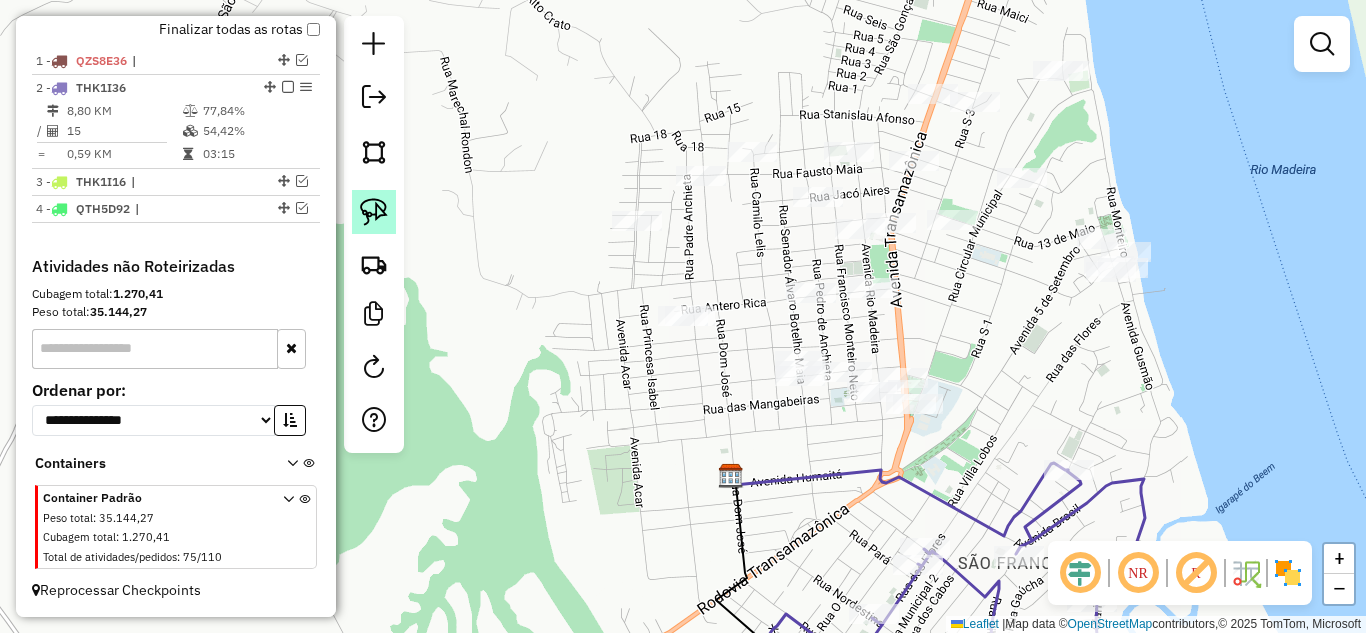click 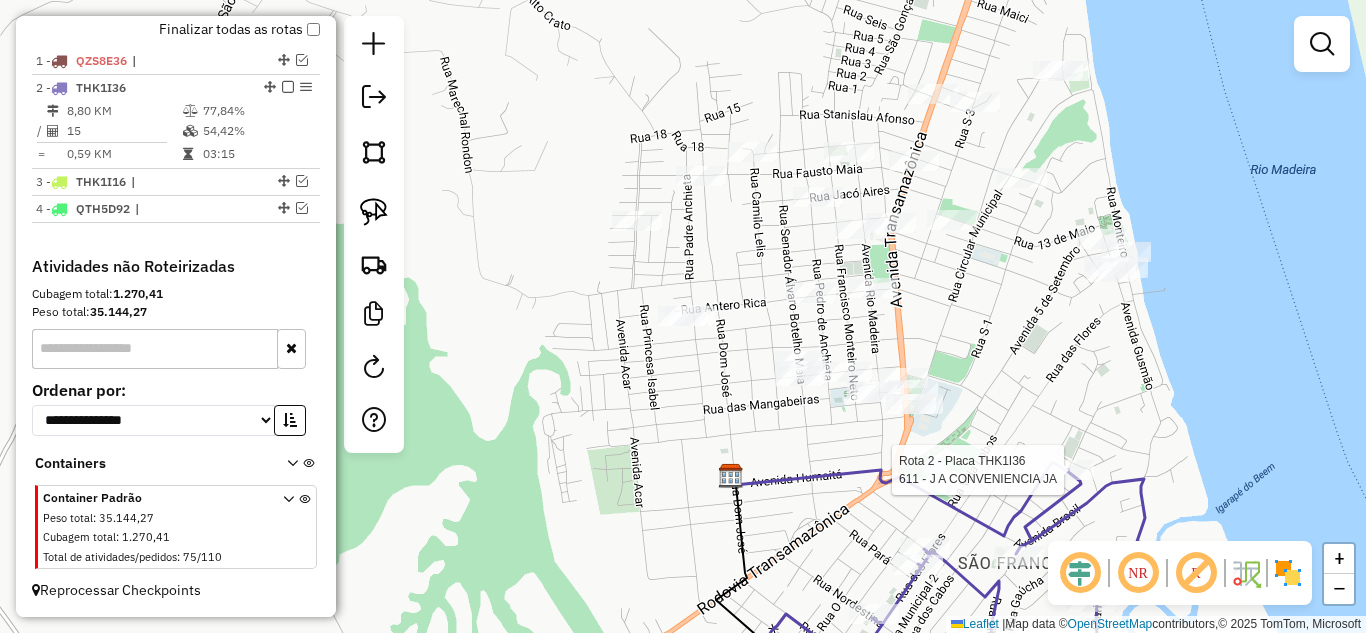 select on "**********" 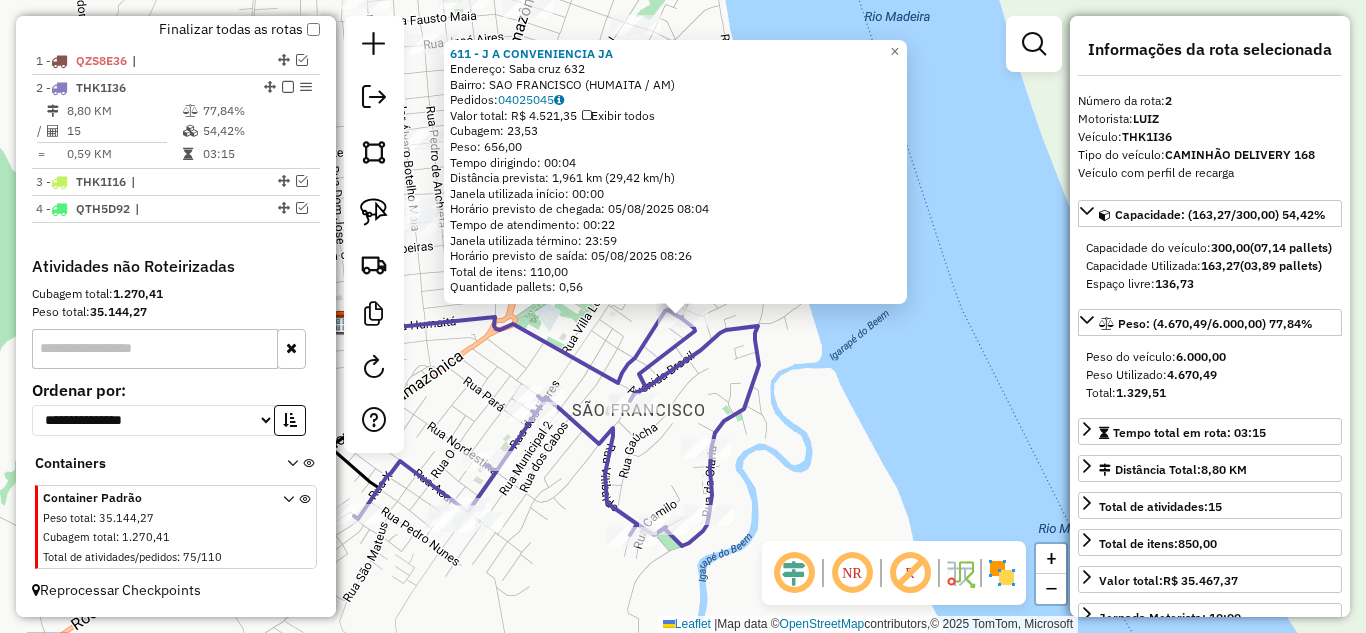 click on "[NUMBER] - J A CONVENIENCIA JA Endereço: Saba cruz [NUMBER] Bairro: SAO FRANCISCO ([CITY] / AM) Pedidos: [ORDER_NUMBER] Valor total: R$ [PRICE] Exibir todos Cubagem: [CUBAGE] Peso: [WEIGHT] Tempo dirigindo: [TIME] Distância prevista: [DISTANCE] ([SPEED]) Janela utilizada início: [TIME] Horário previsto de chegada: [DATE] [TIME] Tempo de atendimento: [TIME] Janela utilizada término: [TIME] Horário previsto de saída: [DATE] [TIME] Total de itens: [ITEMS] Quantidade pallets: [PALLETS] × Janela de atendimento Grade de atendimento Capacidade Transportadoras Veículos Cliente Pedidos Rotas Selecione os dias de semana para filtrar as janelas de atendimento Seg Ter Qua Qui Sex Sáb Dom Informe o período da janela de atendimento: De: Até: Filtrar exatamente a janela do cliente Considerar janela de atendimento padrão Selecione os dias de semana para filtrar as grades de atendimento Seg Ter Qua Qui Sex Sáb Dom Considerar clientes sem dia de atendimento cadastrado +" 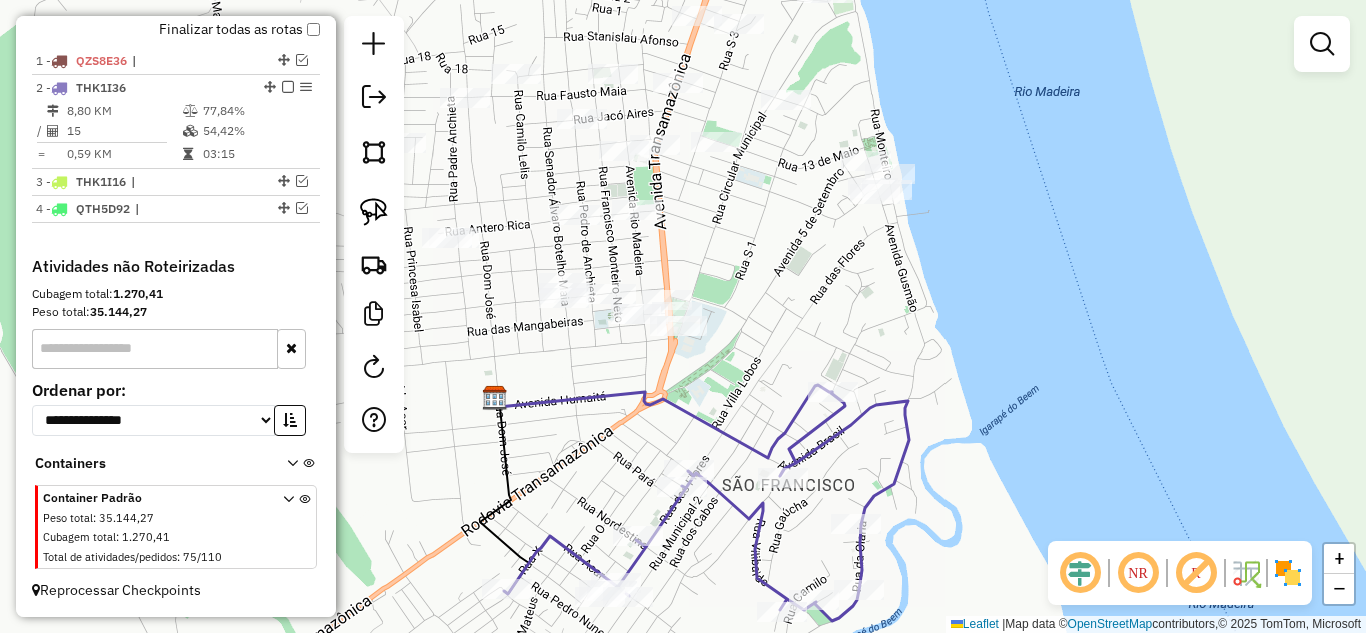 drag, startPoint x: 793, startPoint y: 463, endPoint x: 1042, endPoint y: 578, distance: 274.2736 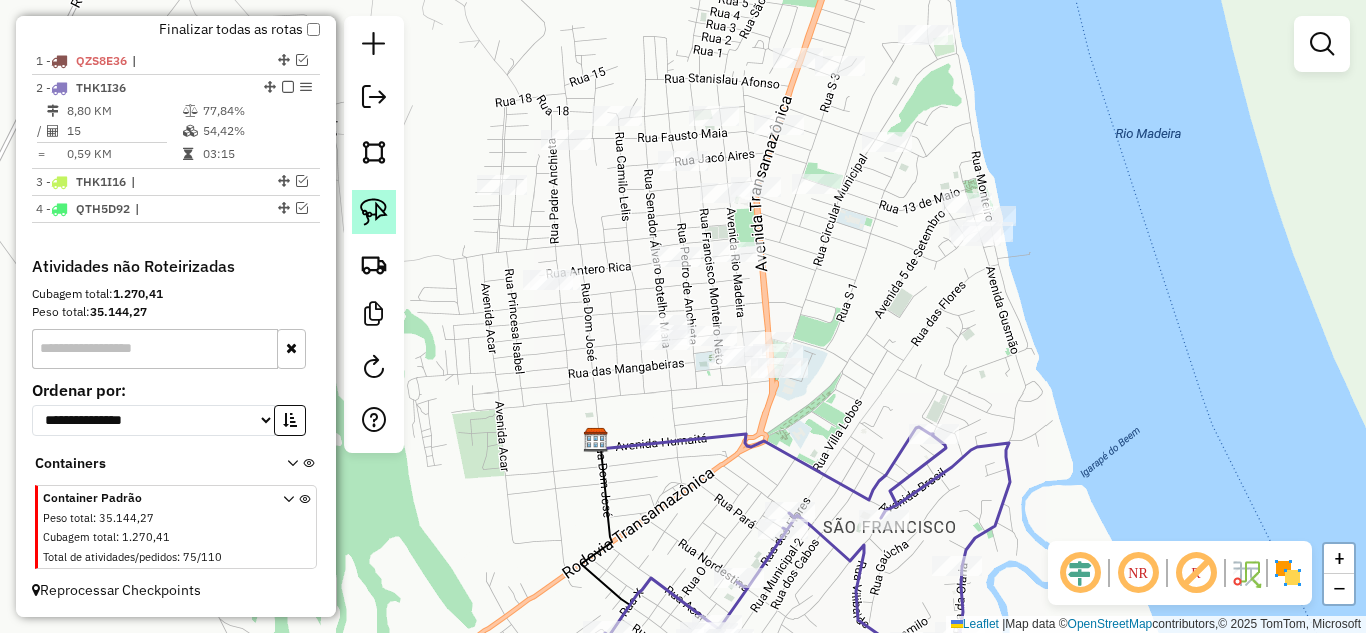 click 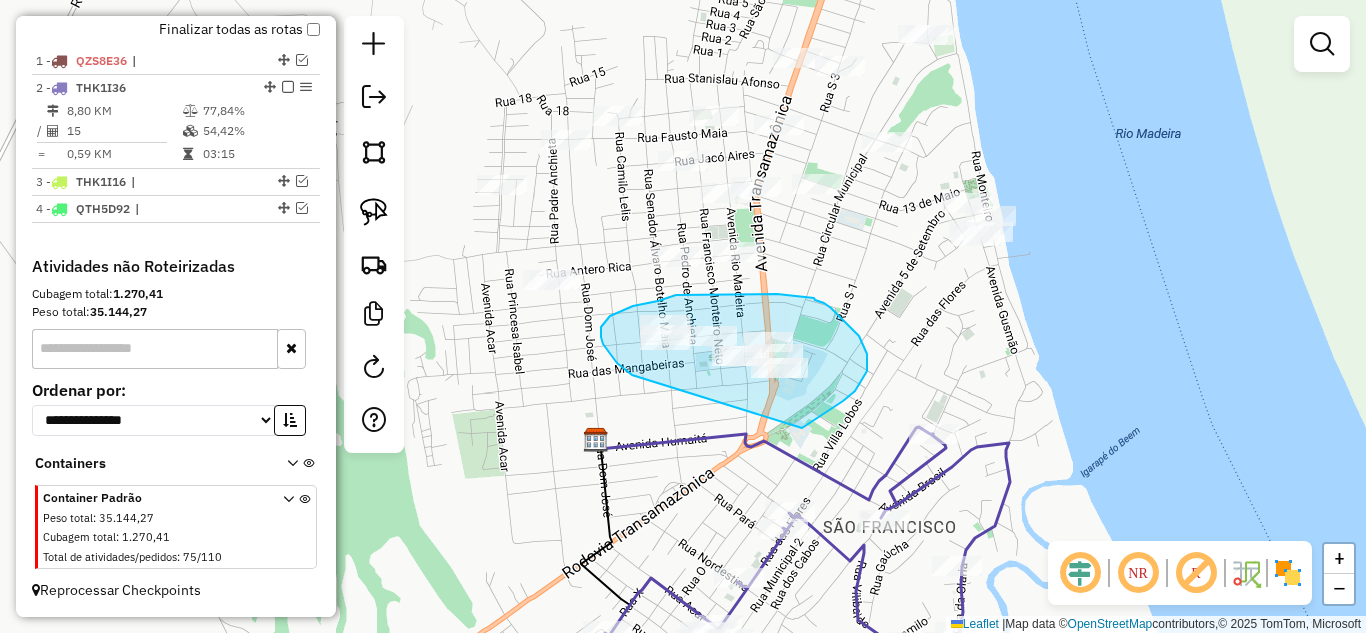 drag, startPoint x: 632, startPoint y: 375, endPoint x: 802, endPoint y: 428, distance: 178.0702 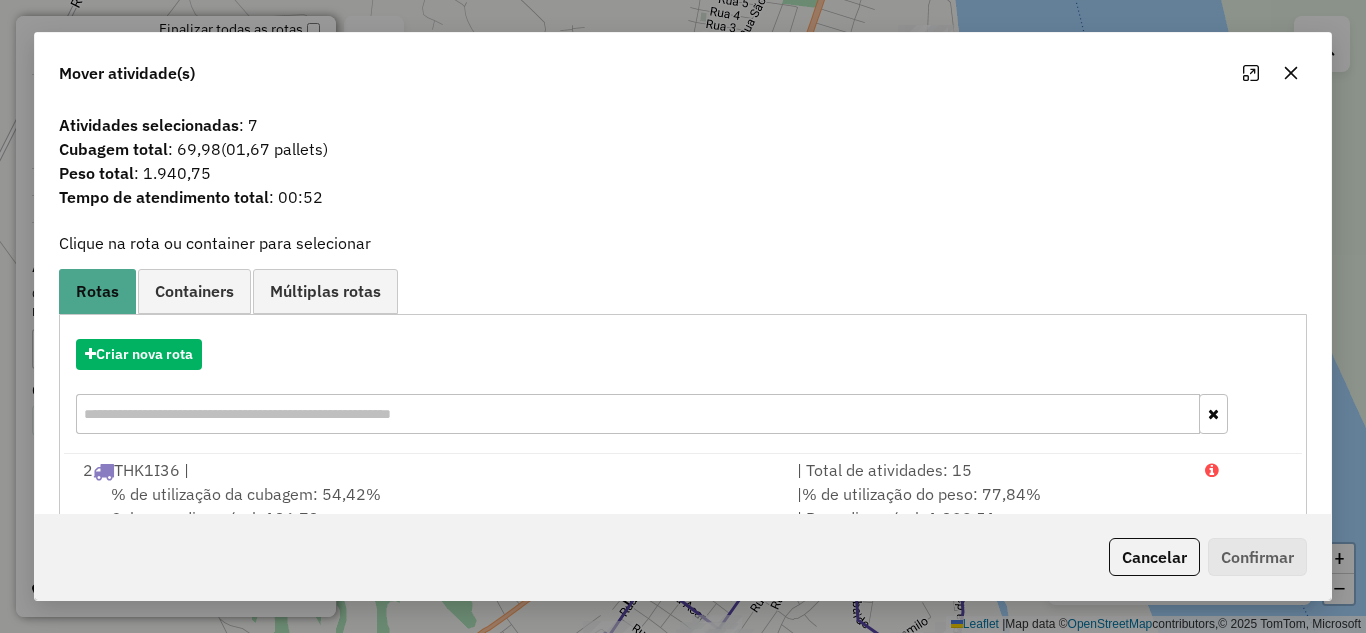click on "Cancelar" 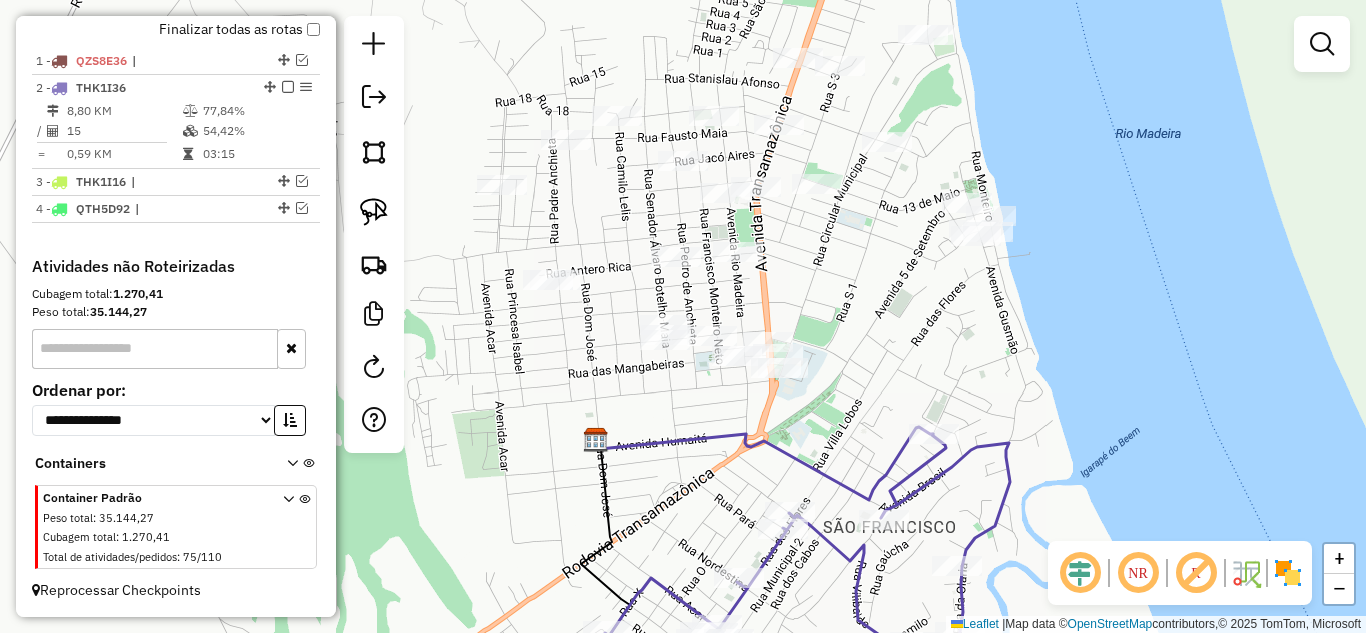 drag, startPoint x: 962, startPoint y: 309, endPoint x: 880, endPoint y: 394, distance: 118.10589 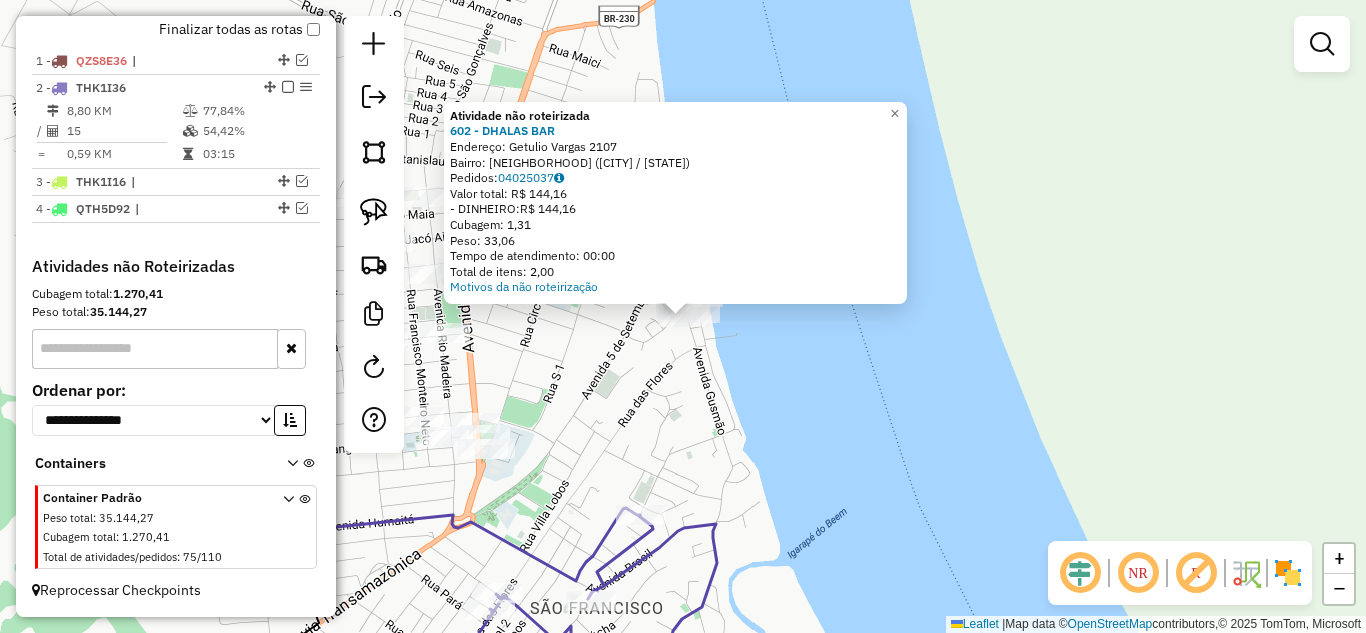 click on "Atividade não roteirizada 602 - DHALAS BAR Endereço: Getulio Vargas [NUMBER] Bairro: CENTRO ([CITY] / AM) Pedidos: [ORDER_NUMBER] Valor total: R$ [PRICE] - DINHEIRO: R$ [PRICE] Cubagem: [CUBAGE] Peso: [WEIGHT] Tempo de atendimento: [TIME] Total de itens: [ITEMS] Motivos da não roteirização × Janela de atendimento Grade de atendimento Capacidade Transportadoras Veículos Cliente Pedidos Rotas Selecione os dias de semana para filtrar as janelas de atendimento Seg Ter Qua Qui Sex Sáb Dom Informe o período da janela de atendimento: De: Até: Filtrar exatamente a janela do cliente Considerar janela de atendimento padrão Selecione os dias de semana para filtrar as grades de atendimento Seg Ter Qua Qui Sex Sáb Dom Considerar clientes sem dia de atendimento cadastrado Clientes fora do dia de atendimento selecionado Filtrar as atividades entre os valores definidos abaixo: Peso mínimo: Peso máximo: Cubagem mínima: Cubagem máxima: De: Até: De: Até: Nome: +" 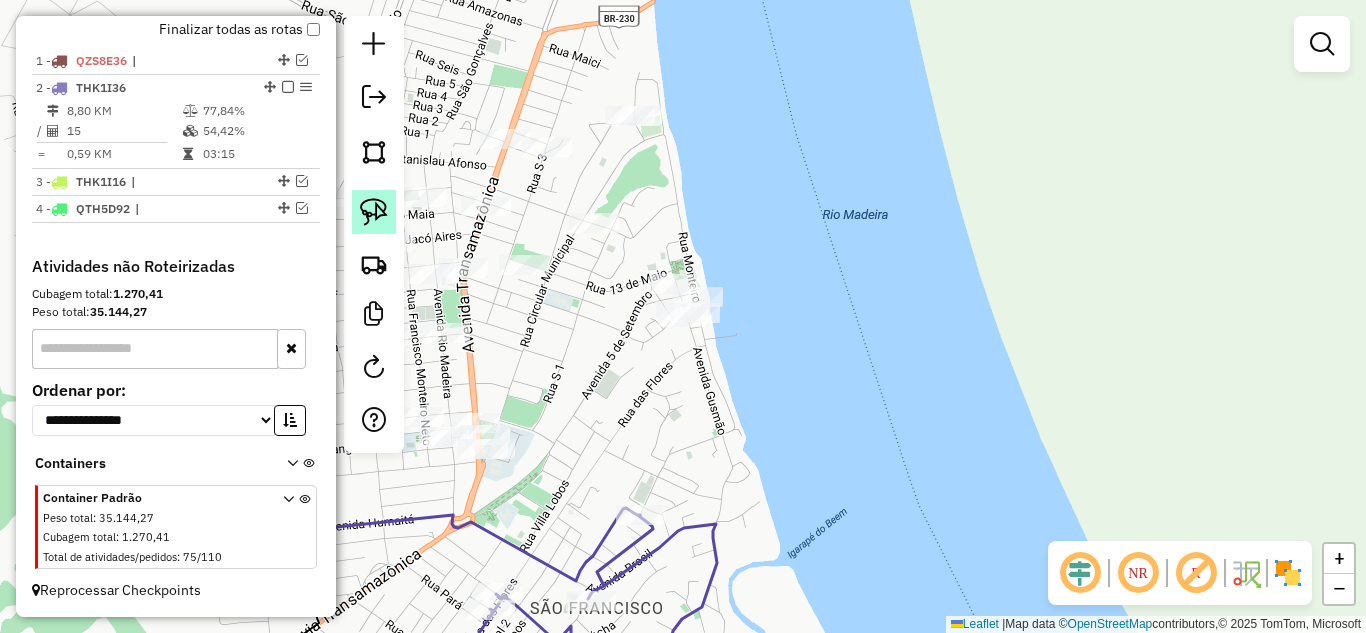 click 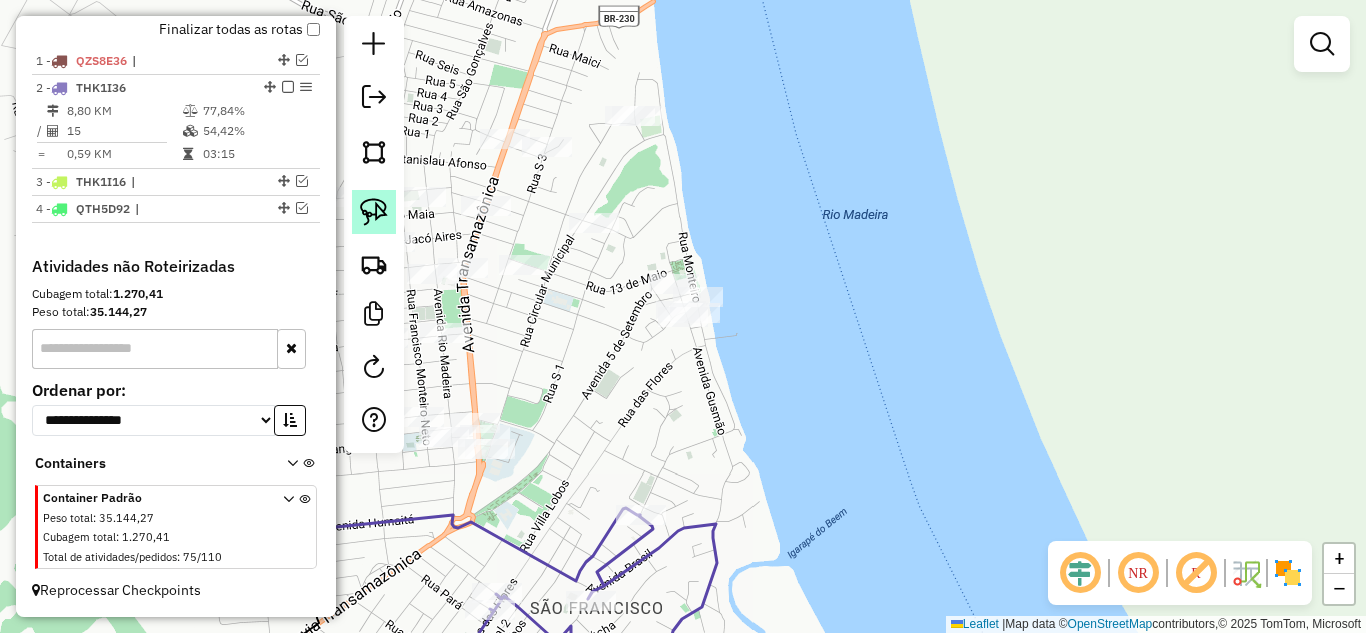 click 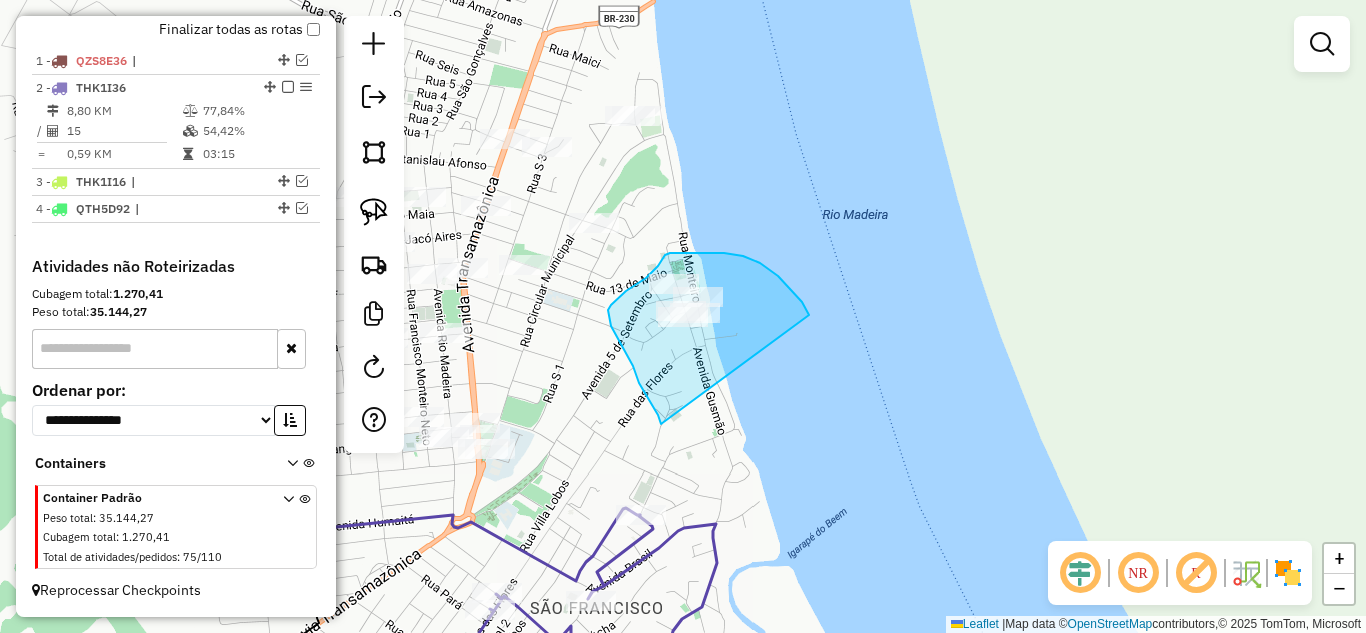 drag, startPoint x: 661, startPoint y: 424, endPoint x: 809, endPoint y: 315, distance: 183.80696 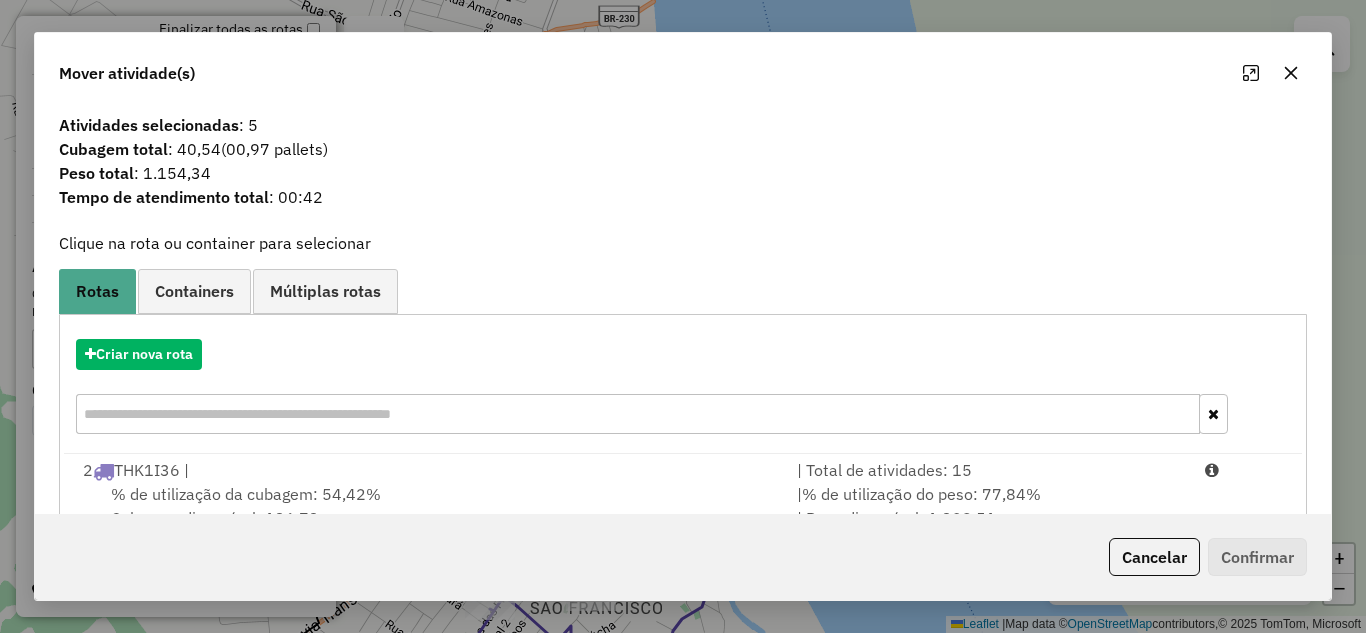 scroll, scrollTop: 55, scrollLeft: 0, axis: vertical 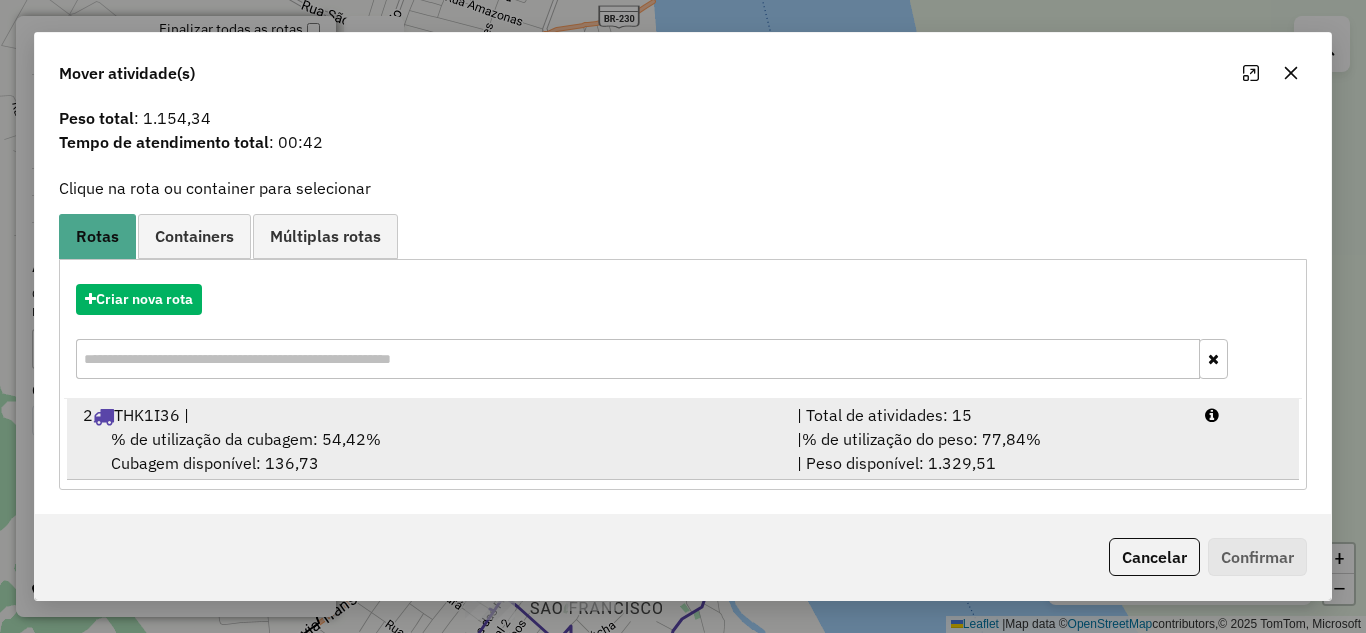 click on "% de utilização do peso: 77,84%" at bounding box center [921, 439] 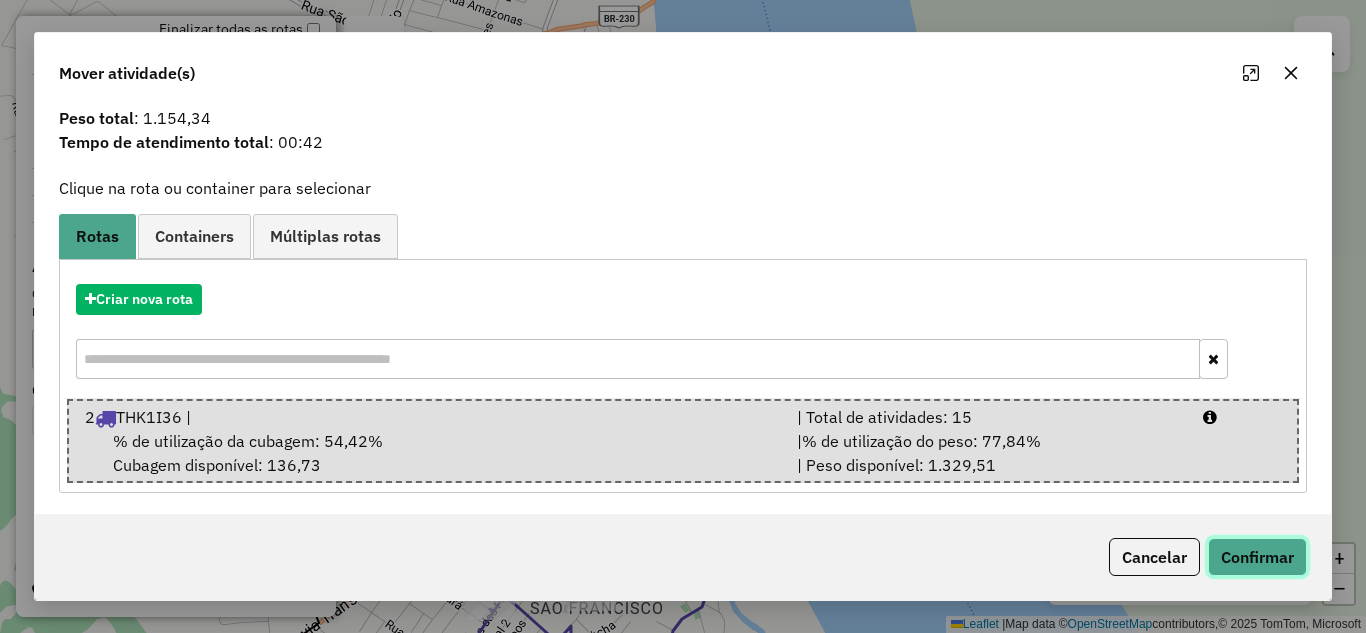 click on "Confirmar" 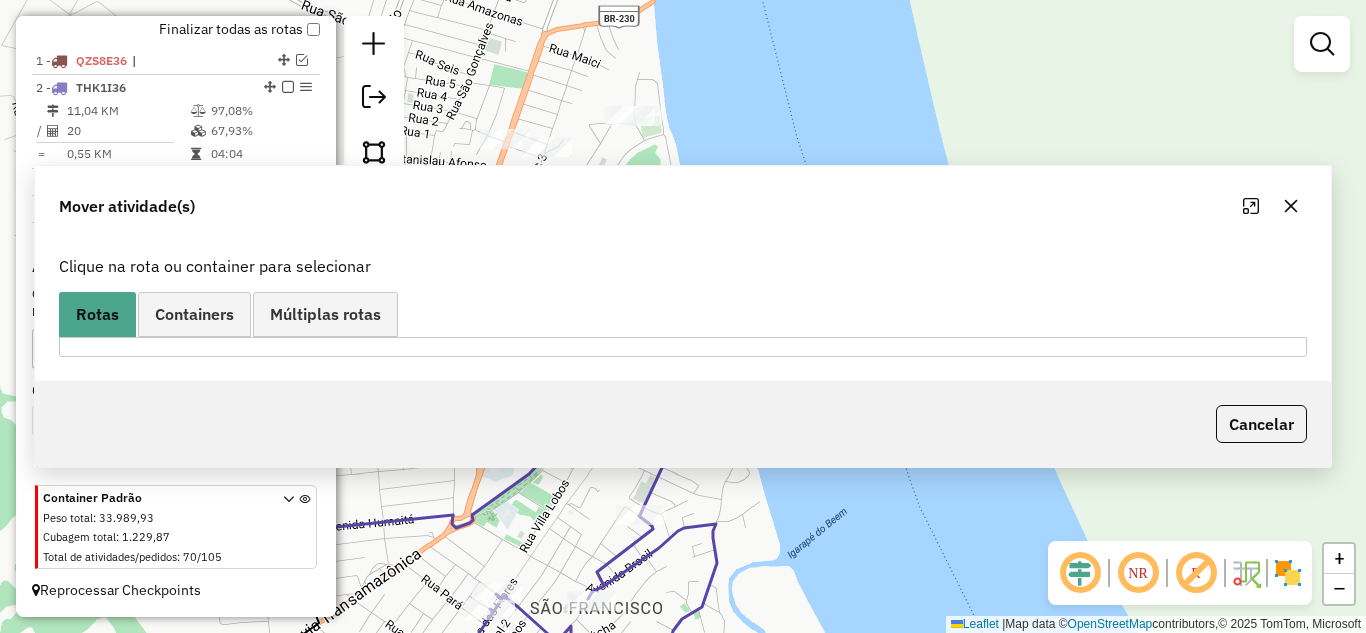 scroll, scrollTop: 0, scrollLeft: 0, axis: both 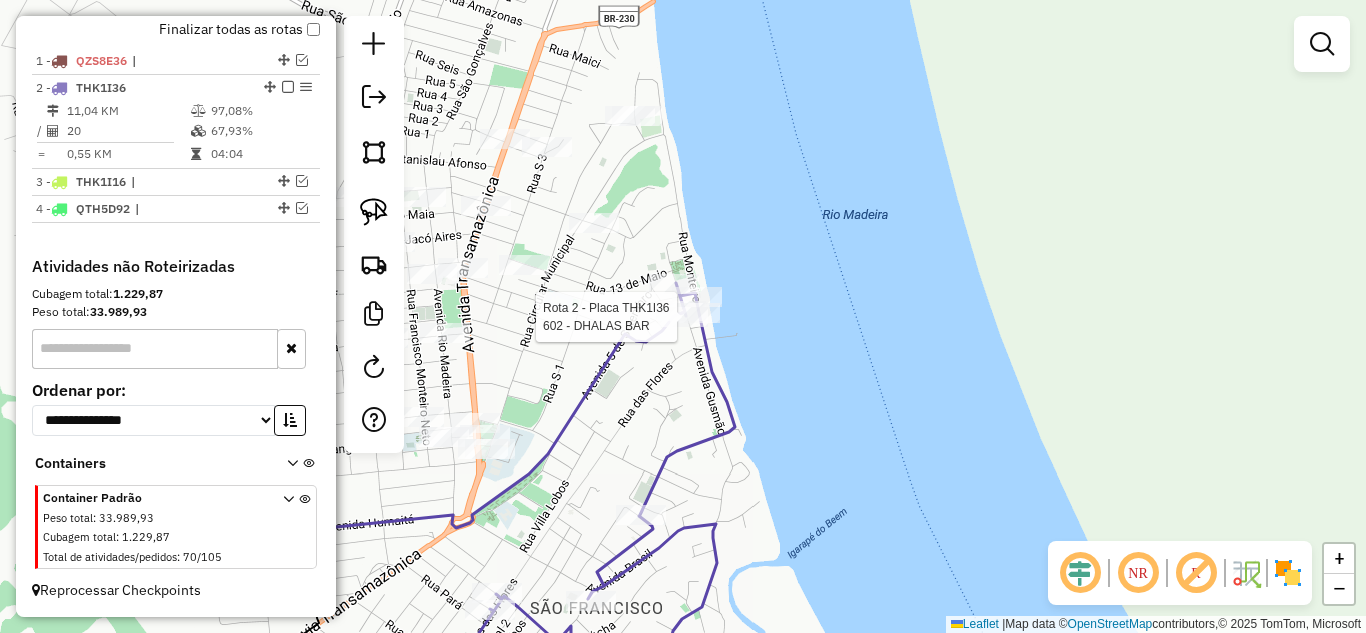 select on "**********" 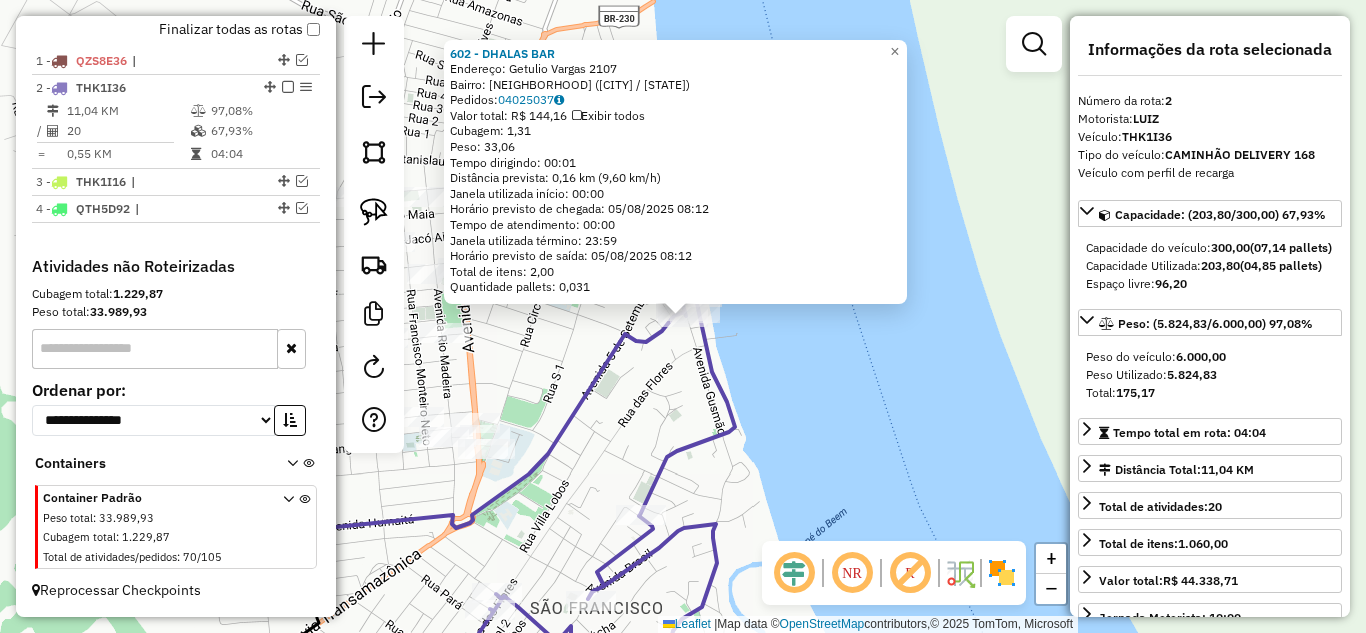 click on "602 - DHALAS BAR  Endereço:  [STREET] [NUMBER]   Bairro: [CITY] ([CITY] / [STATE])   Pedidos:  04025037   Valor total: R$ 144,16   Exibir todos   Cubagem: 1,31  Peso: 33,06  Tempo dirigindo: 00:01   Distância prevista: 0,16 km (9,60 km/h)   Janela utilizada início: 00:00   Horário previsto de chegada: 05/08/2025 08:12   Tempo de atendimento: 00:00   Janela utilizada término: 23:59   Horário previsto de saída: 05/08/2025 08:12   Total de itens: 2,00   Quantidade pallets: 0,031  × Janela de atendimento Grade de atendimento Capacidade Transportadoras Veículos Cliente Pedidos  Rotas Selecione os dias de semana para filtrar as janelas de atendimento  Seg   Ter   Qua   Qui   Sex   Sáb   Dom  Informe o período da janela de atendimento: De: Até:  Filtrar exatamente a janela do cliente  Considerar janela de atendimento padrão  Selecione os dias de semana para filtrar as grades de atendimento  Seg   Ter   Qua   Qui   Sex   Sáb   Dom   Considerar clientes sem dia de atendimento cadastrado  Peso mínimo:  De:" 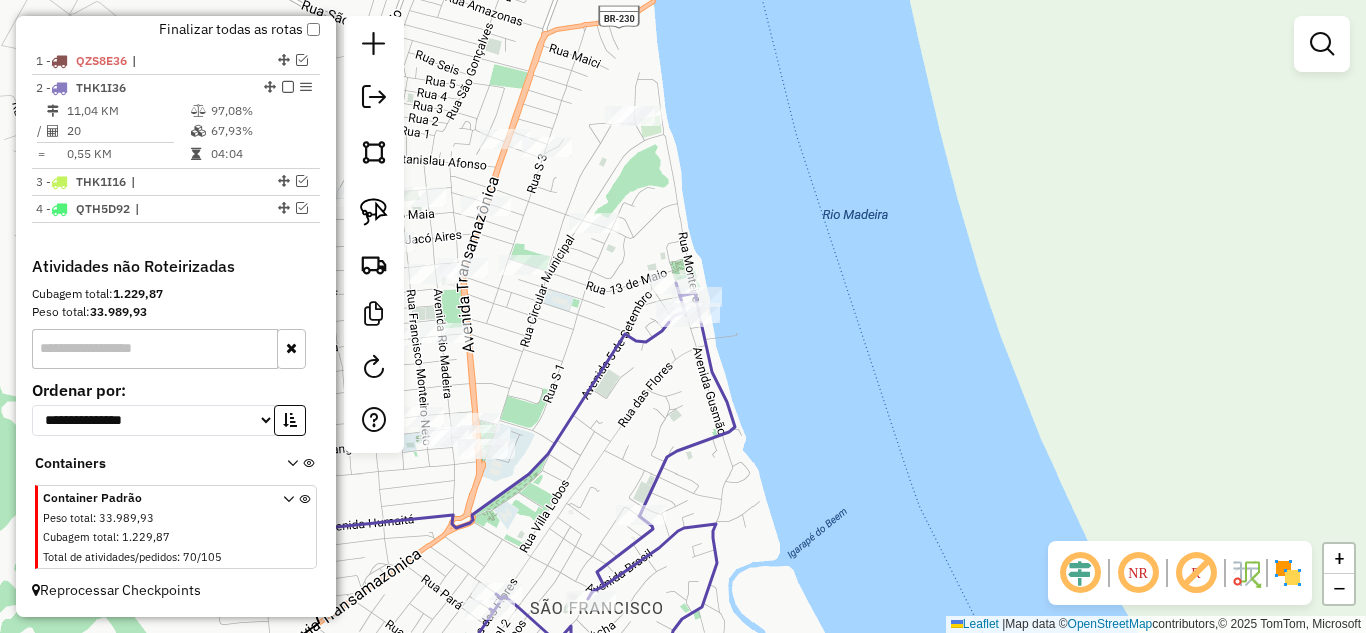 drag, startPoint x: 860, startPoint y: 428, endPoint x: 976, endPoint y: 463, distance: 121.16518 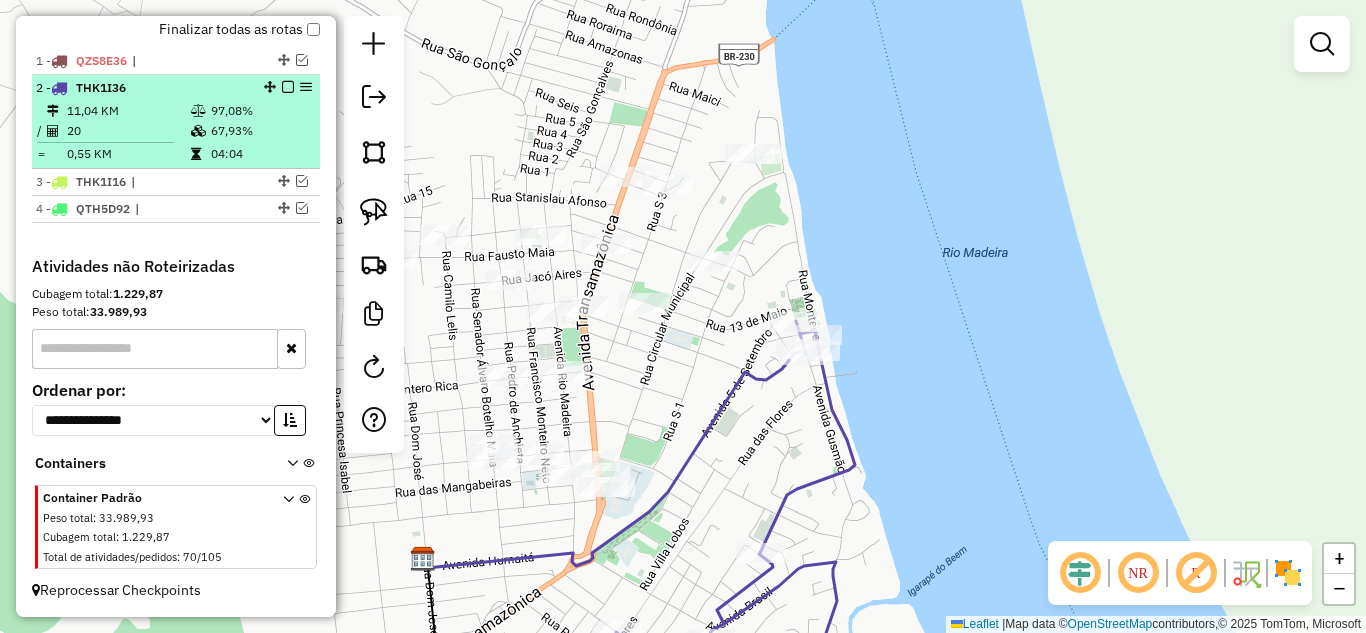 click at bounding box center [288, 87] 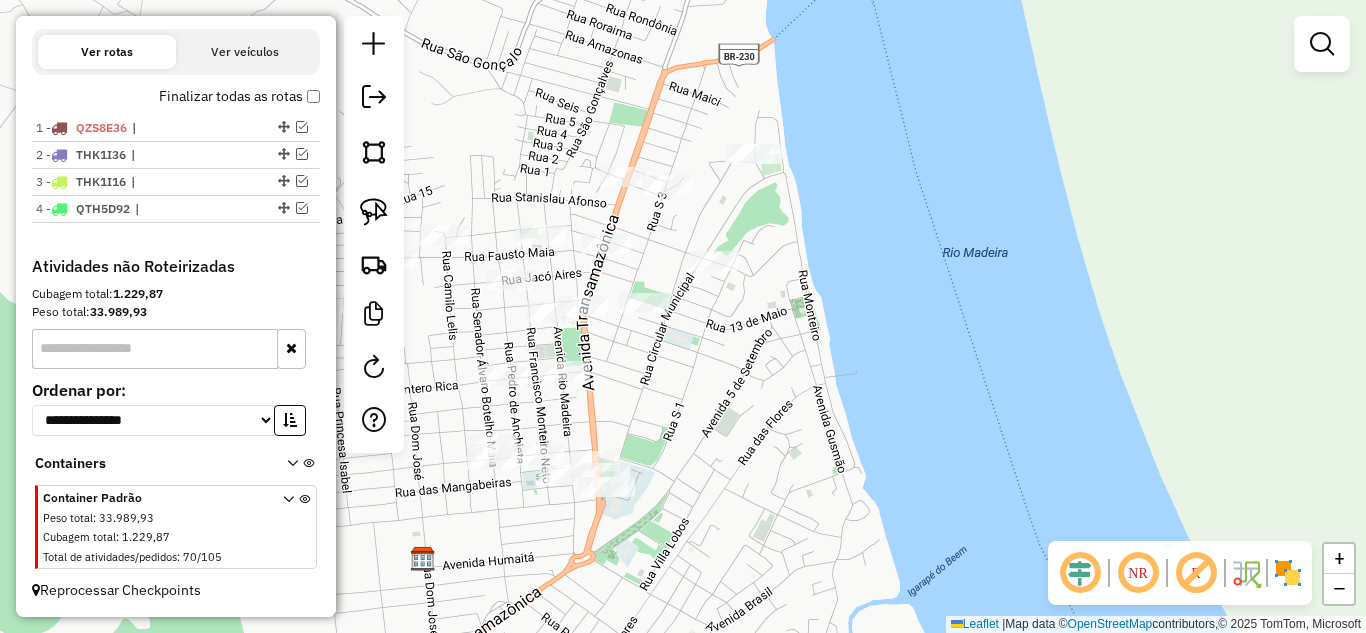 drag, startPoint x: 799, startPoint y: 432, endPoint x: 821, endPoint y: 438, distance: 22.803509 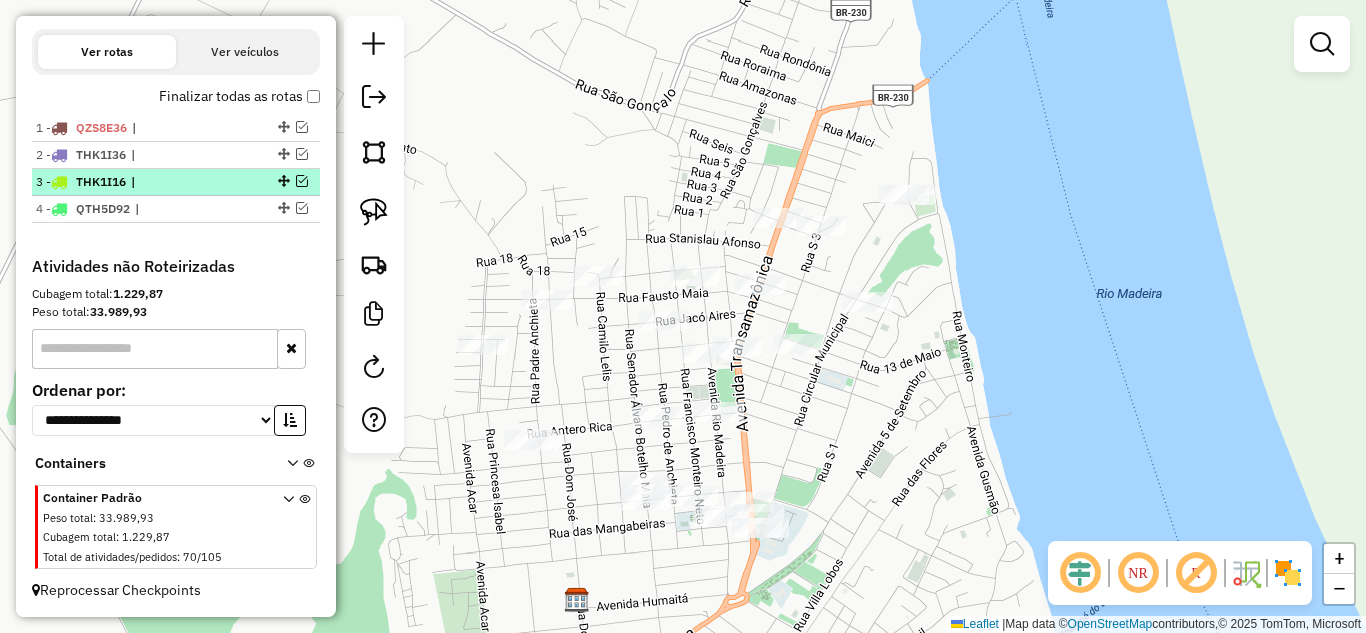 click at bounding box center [302, 181] 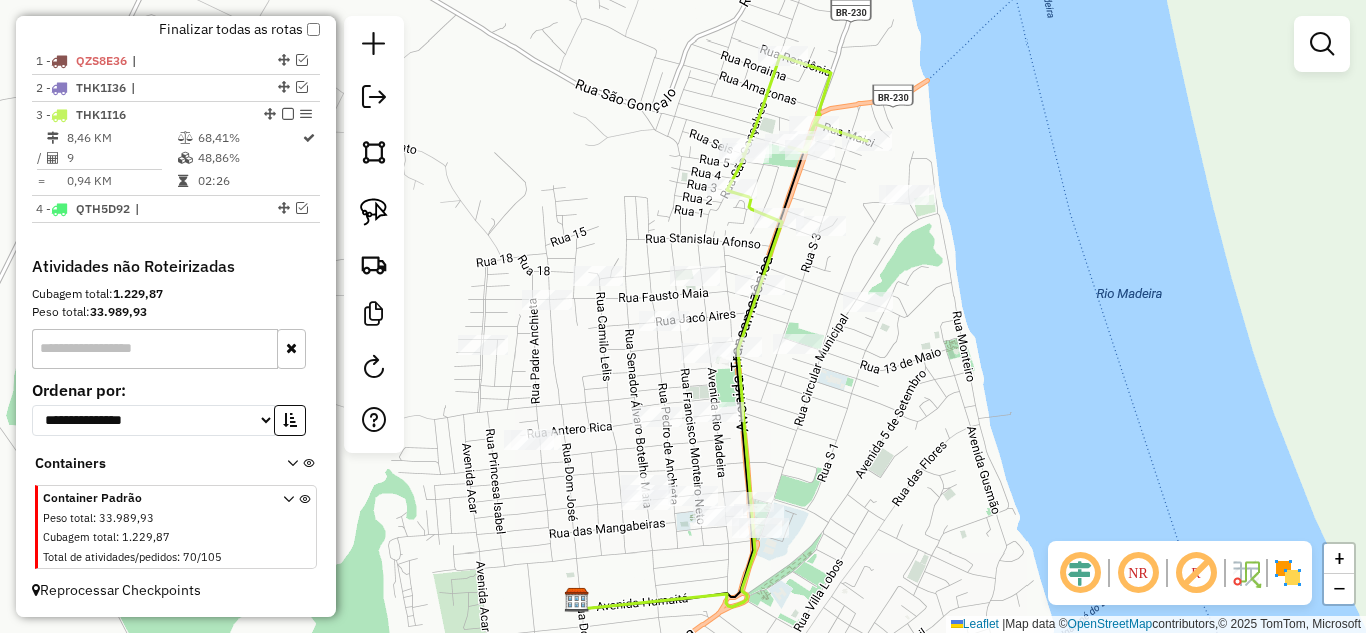 click 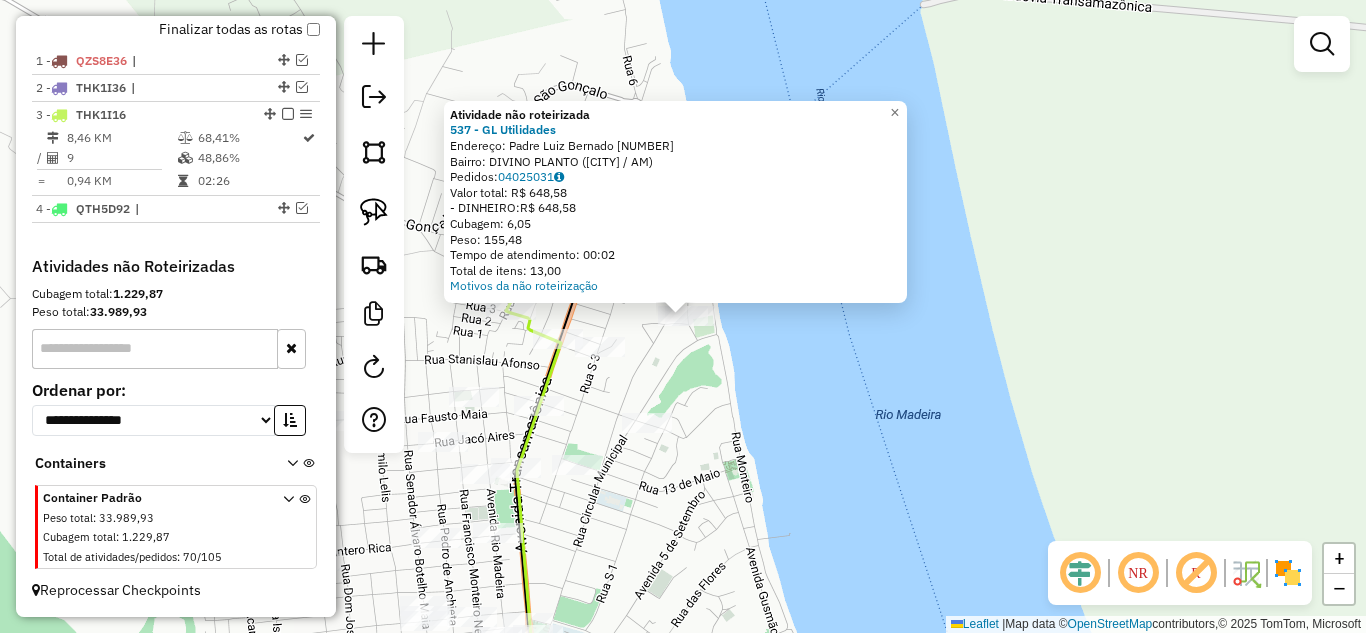 click on "Atividade não roteirizada 537 - GL Utilidades Endereço: Padre Luiz Bernado [NUMBER] Bairro: DIVINO PLANTO ([CITY] / AM) Pedidos: [ORDER_ID] Valor total: R$ 648,58 - DINHEIRO: R$ 648,58 Cubagem: 6,05 Peso: 155,48 Tempo de atendimento: 00:02 Total de itens: 13,00 Motivos da não roteirização × Janela de atendimento Grade de atendimento Capacidade Transportadoras Veículos Cliente Pedidos Rotas Selecione os dias de semana para filtrar as janelas de atendimento Seg Ter Qua Qui Sex Sáb Dom Informe o período da janela de atendimento: De: Até: Filtrar exatamente a janela do cliente Considerar janela de atendimento padrão Selecione os dias de semana para filtrar as grades de atendimento Seg Ter Qua Qui Sex Sáb Dom Considerar clientes sem dia de atendimento cadastrado Clientes fora do dia de atendimento selecionado Filtrar as atividades entre os valores definidos abaixo: Peso mínimo: Peso máximo: Cubagem mínima: Cubagem máxima: De: Até: De:" 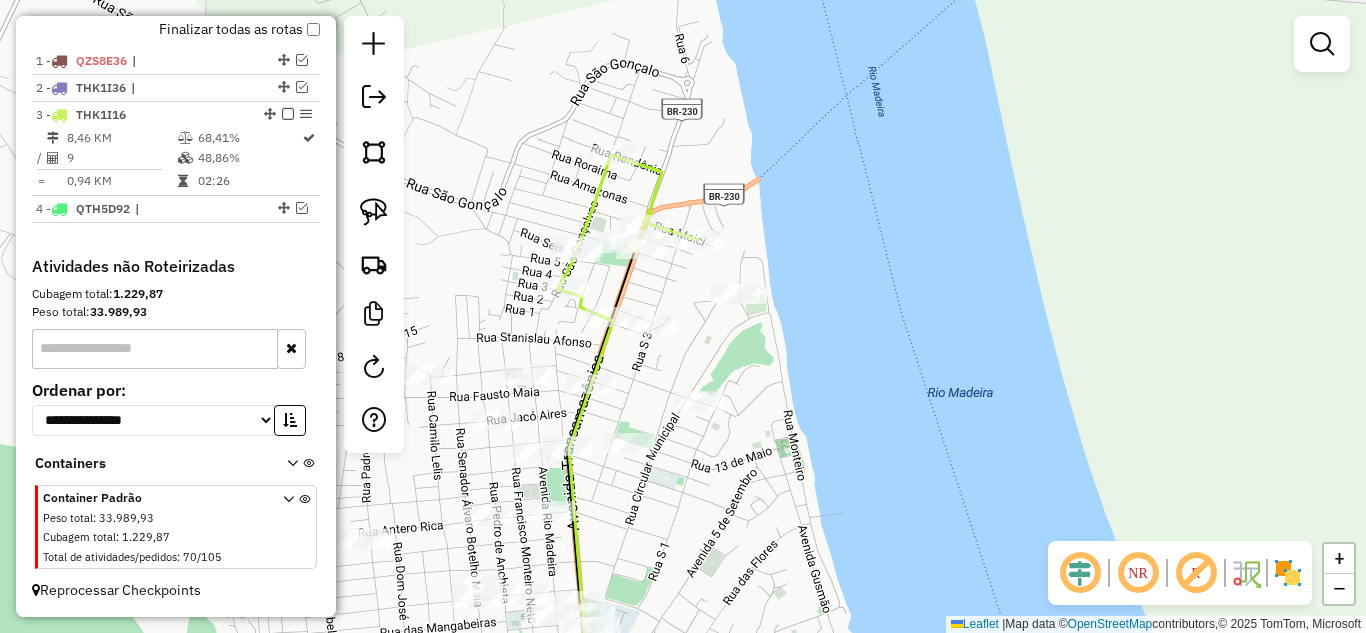 drag, startPoint x: 774, startPoint y: 421, endPoint x: 885, endPoint y: 384, distance: 117.00427 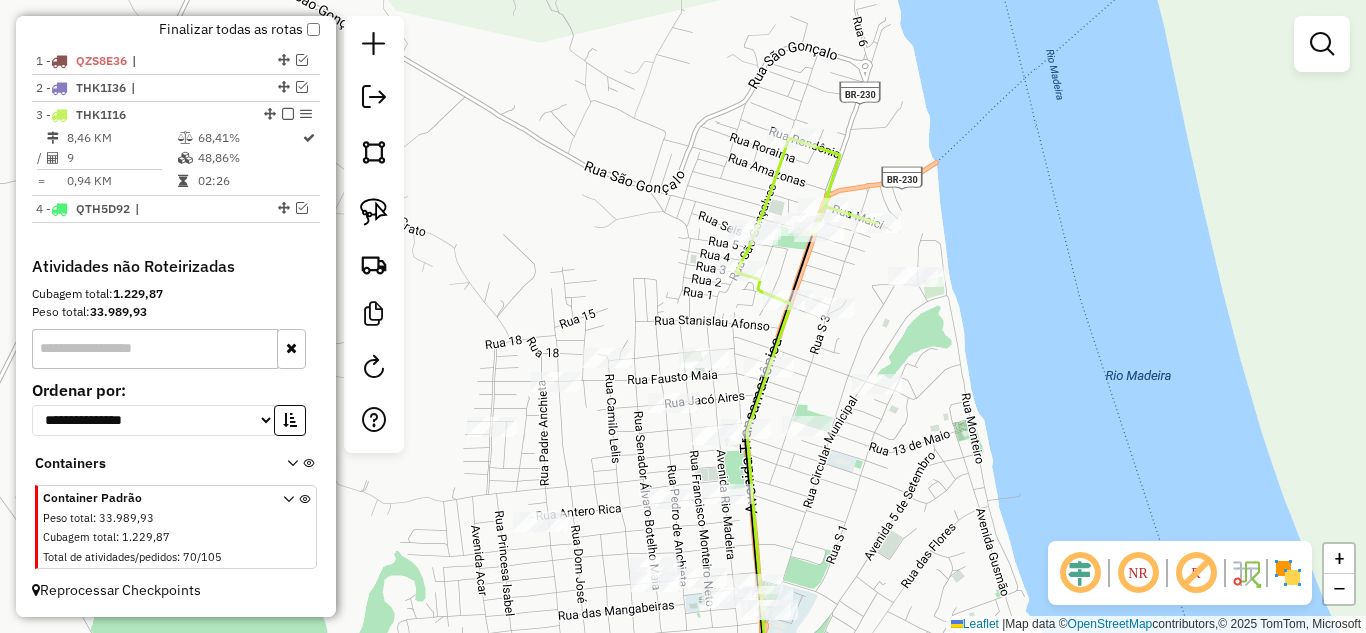 drag, startPoint x: 916, startPoint y: 337, endPoint x: 942, endPoint y: 336, distance: 26.019224 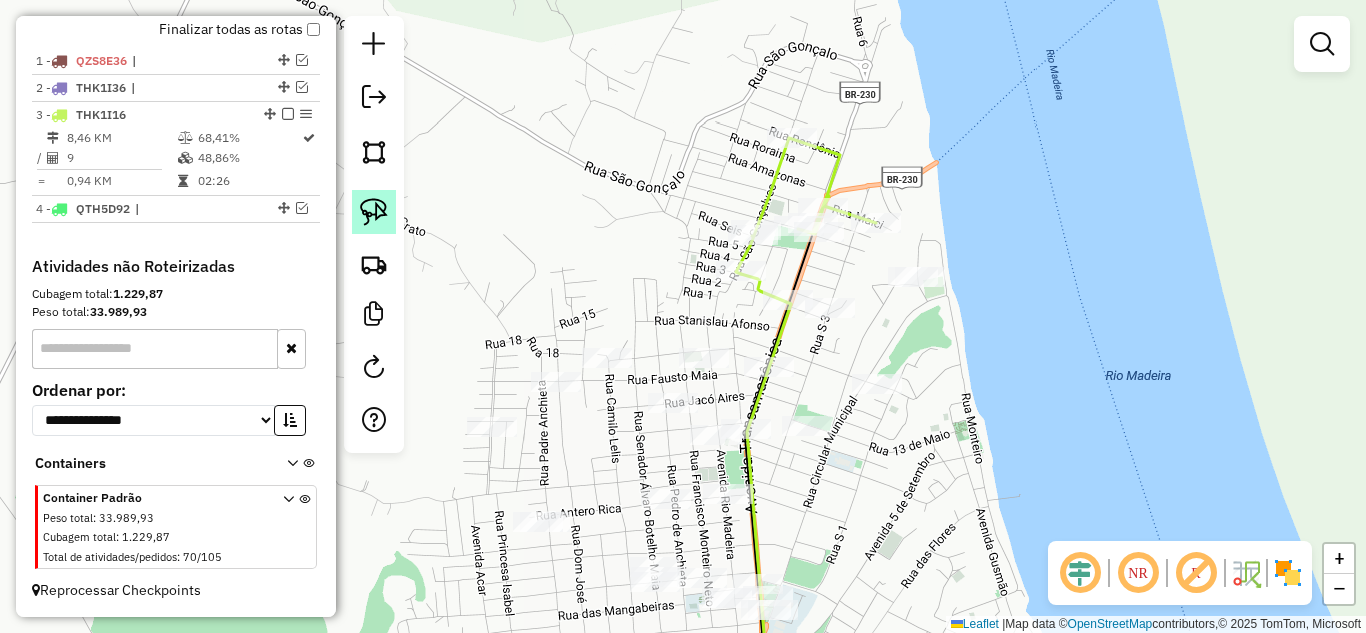 click 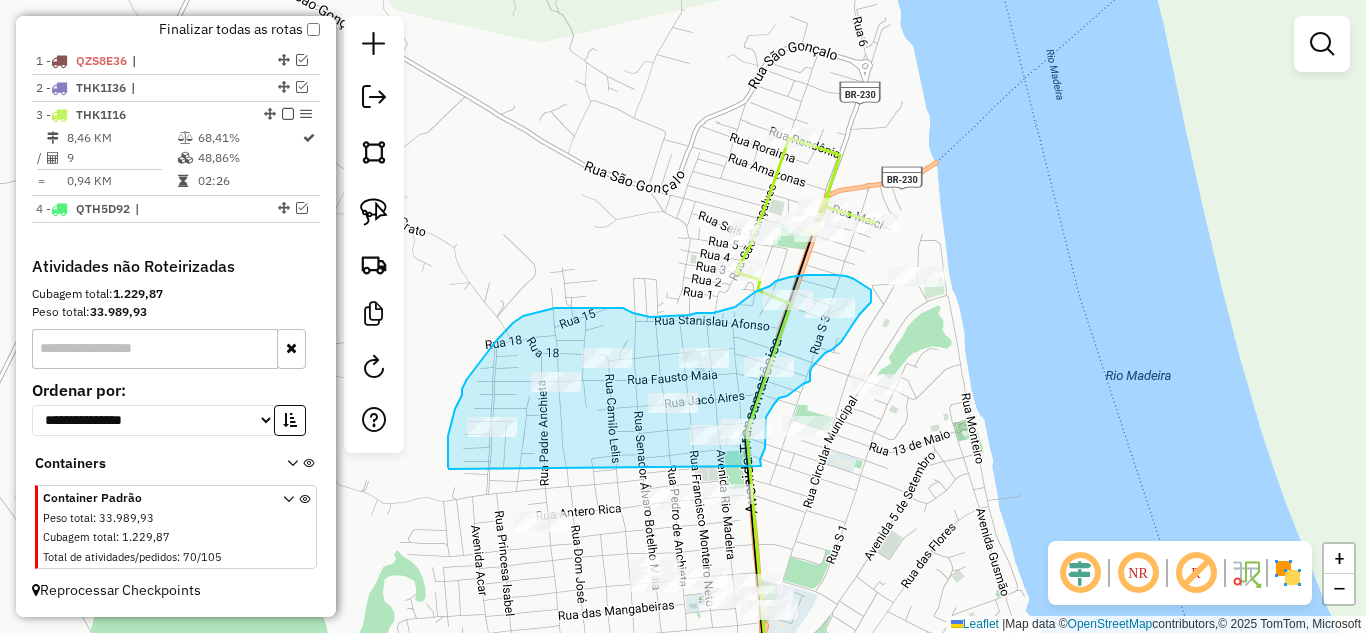 drag, startPoint x: 453, startPoint y: 418, endPoint x: 761, endPoint y: 466, distance: 311.71783 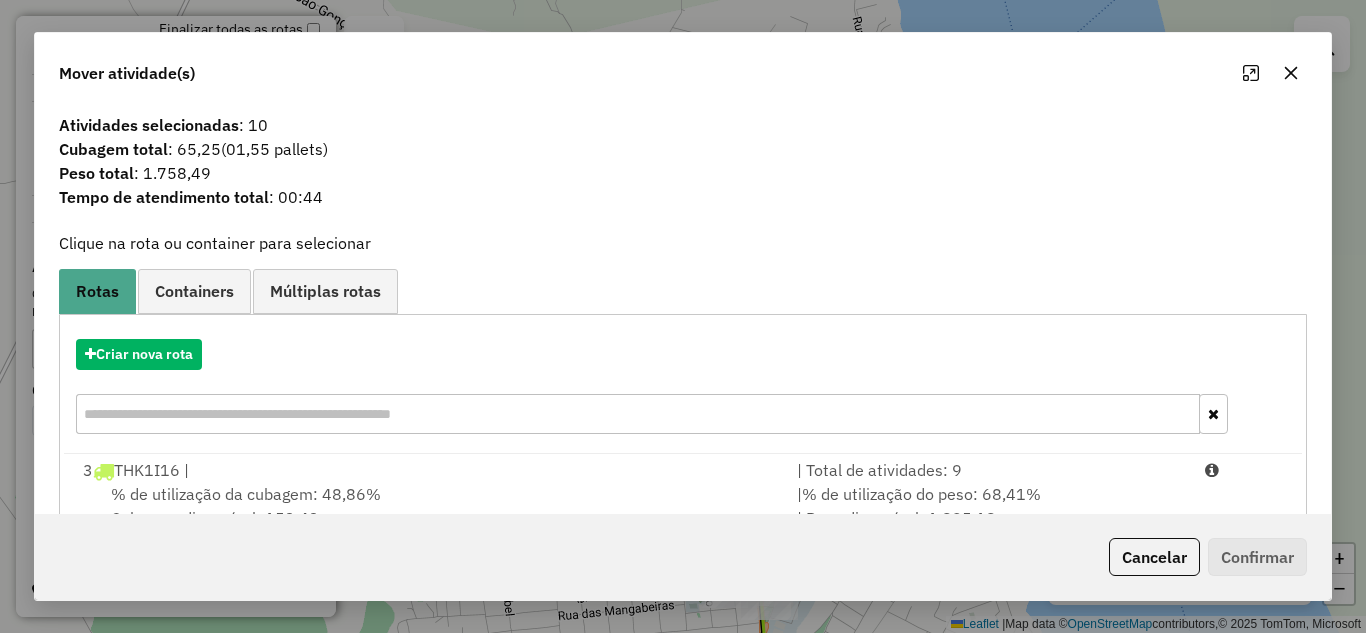 click on "% de utilização do peso: 68,41%" at bounding box center (921, 494) 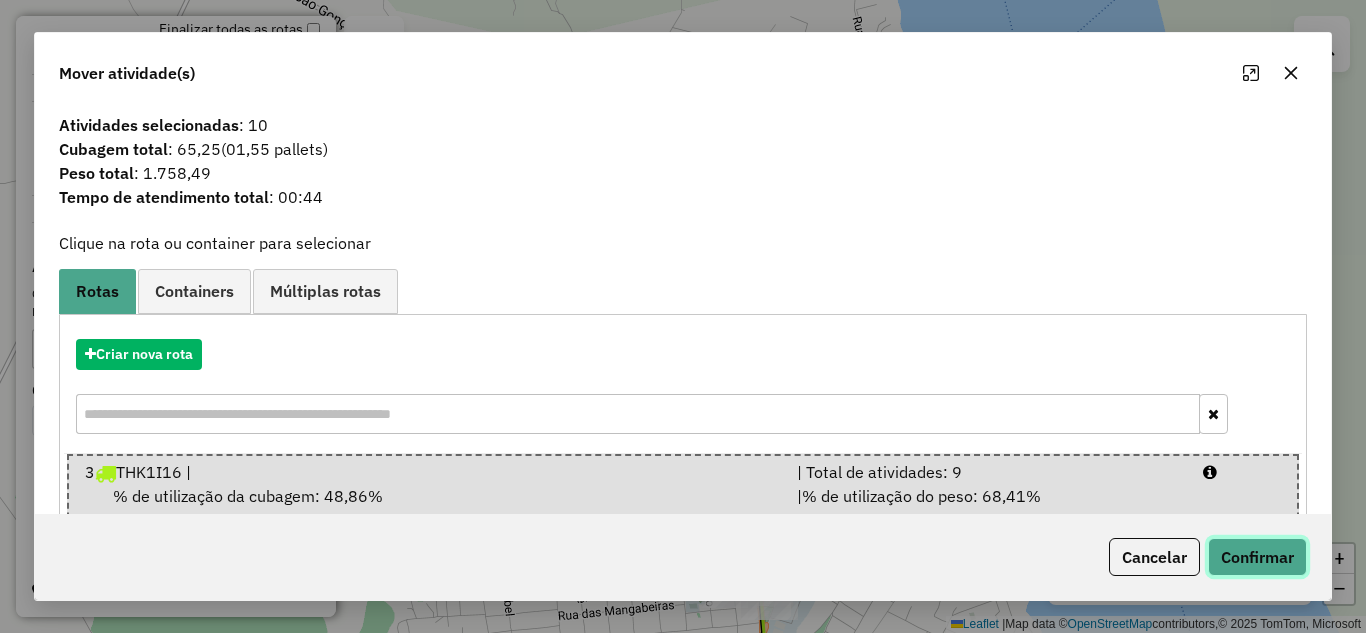 click on "Confirmar" 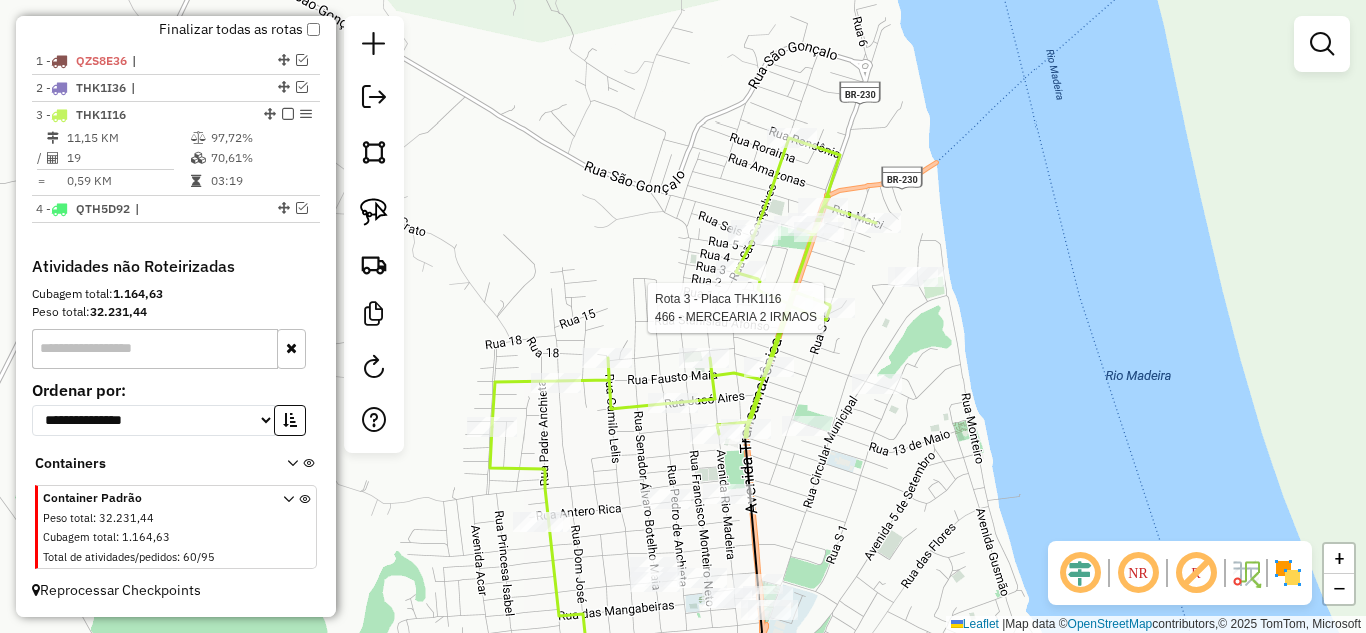 select on "**********" 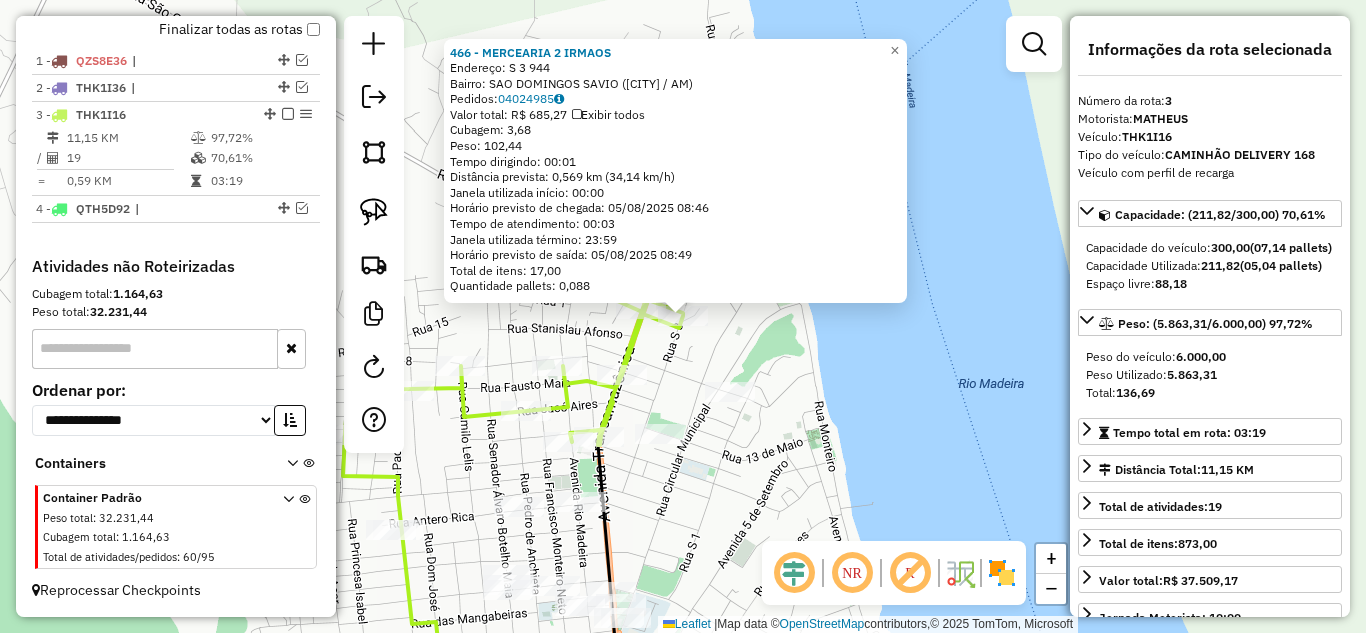 click on "466 - MERCEARIA 2 IRMAOS Endereço: S [NUMBER] [NUMBER] Bairro: SAO DOMINGOS SAVIO ([CITY] / AM) Pedidos: [ORDER_ID] Valor total: R$ 685,27 Exibir todos Cubagem: 3,68 Peso: 102,44 Tempo dirigindo: 00:01 Distância prevista: 0,569 km (34,14 km/h) Janela utilizada início: 00:00 Horário previsto de chegada: [DATE] [TIME] Tempo de atendimento: 00:03 Janela utilizada término: 23:59 Horário previsto de saída: [DATE] [TIME] Total de itens: 17,00 Quantidade pallets: 0,088 × Janela de atendimento Grade de atendimento Capacidade Transportadoras Veículos Cliente Pedidos Rotas Selecione os dias de semana para filtrar as janelas de atendimento Seg Ter Qua Qui Sex Sáb Dom Informe o período da janela de atendimento: De: Até: Filtrar exatamente a janela do cliente Considerar janela de atendimento padrão Selecione os dias de semana para filtrar as grades de atendimento Seg Ter Qua Qui Sex Sáb Dom Considerar clientes sem dia de atendimento cadastrado De: +" 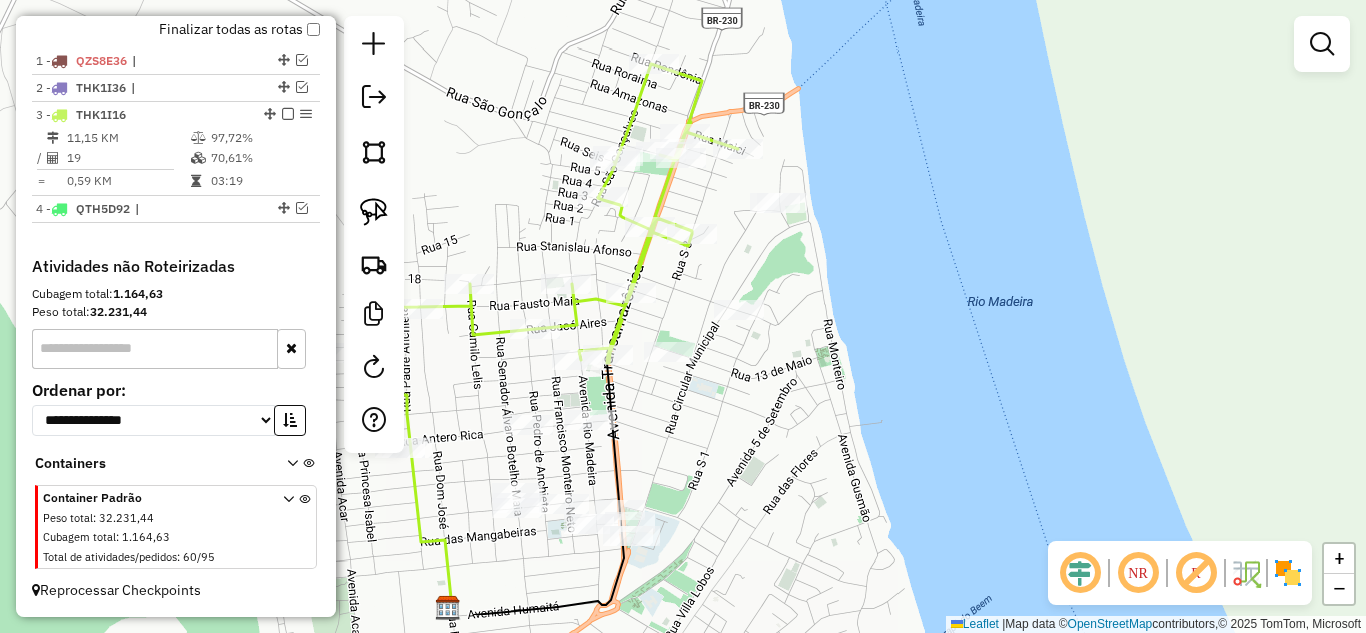 drag, startPoint x: 920, startPoint y: 449, endPoint x: 937, endPoint y: 354, distance: 96.50906 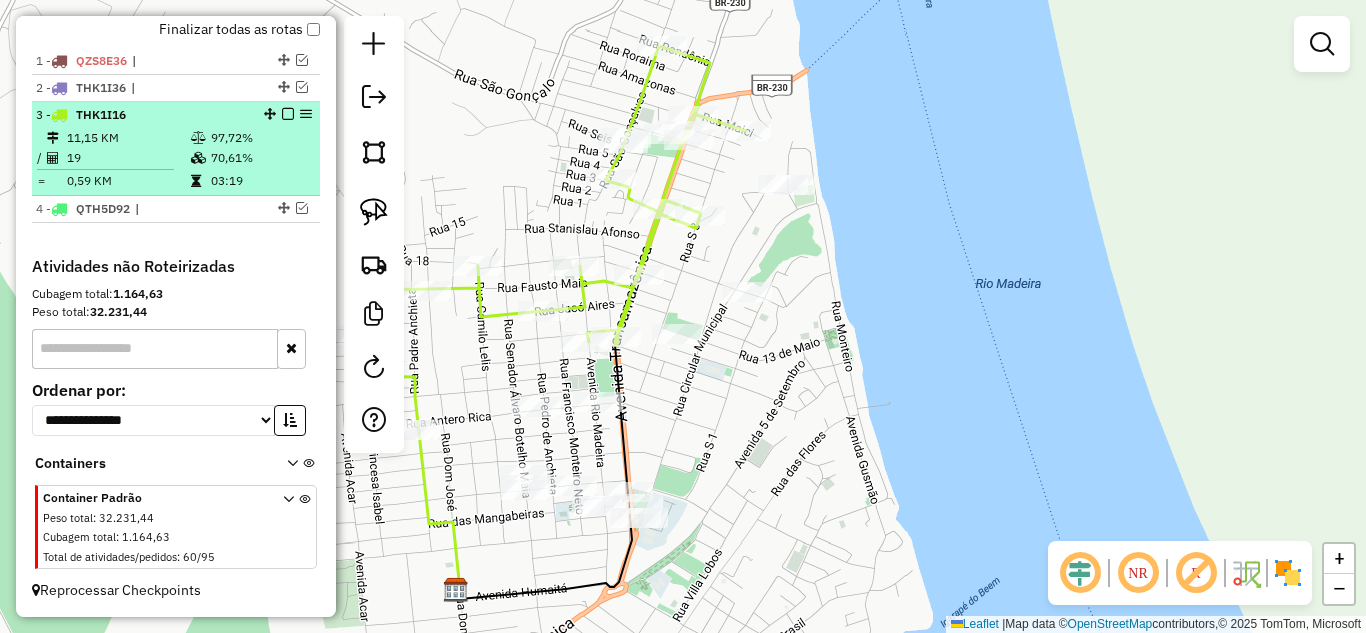 click at bounding box center (288, 114) 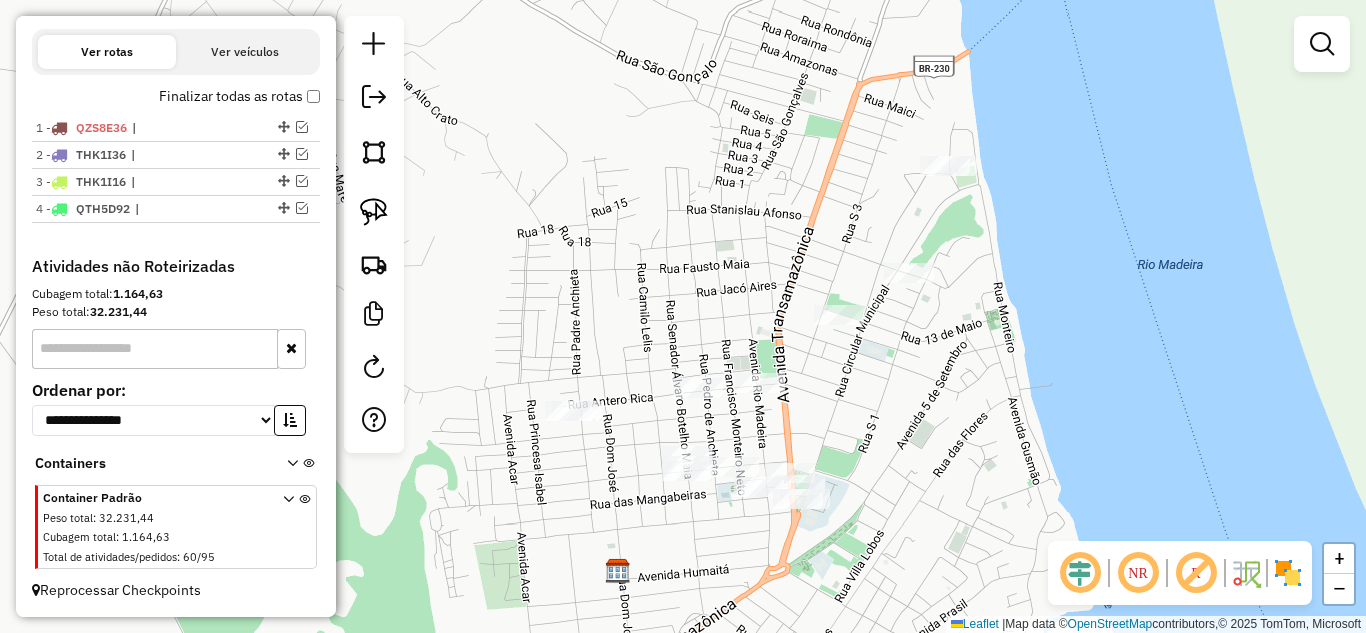 drag, startPoint x: 936, startPoint y: 422, endPoint x: 956, endPoint y: 421, distance: 20.024984 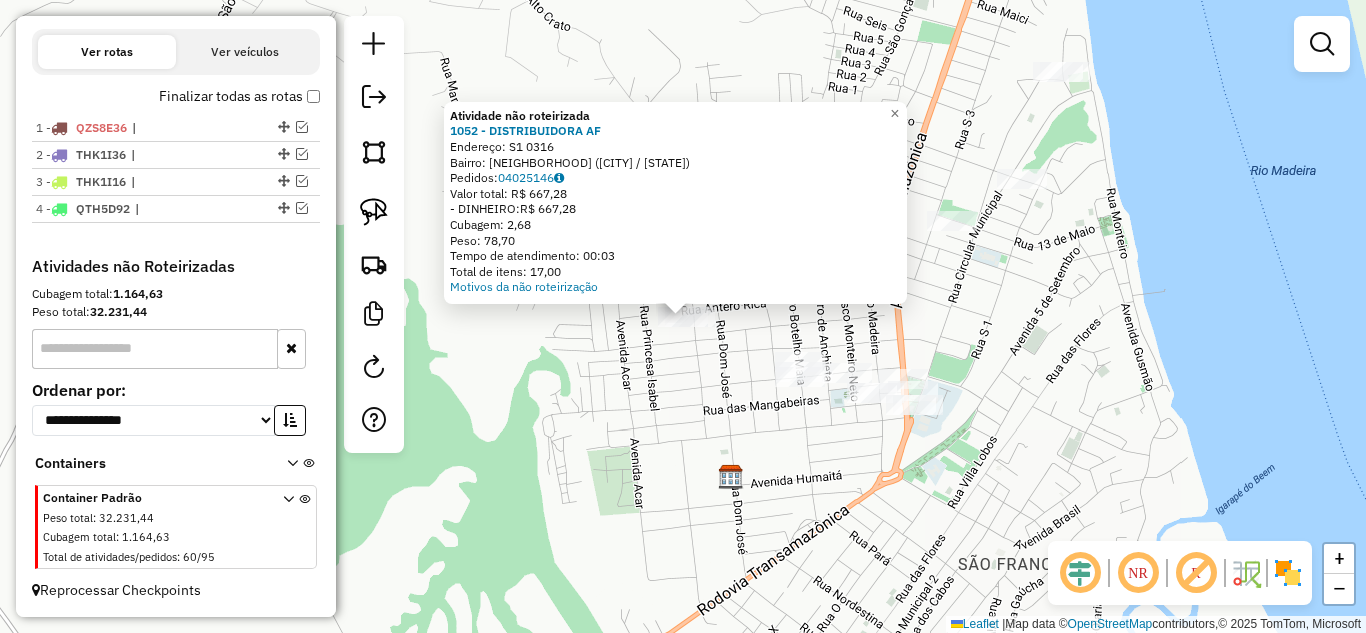 click on "Atividade não roteirizada 1052 - DISTRIBUIDORA AF  Endereço:  [STREET] [NUMBER]   Bairro: [CITY] ([CITY] / [STATE])   Pedidos:  04025146   Valor total: R$ 667,28   - DINHEIRO:  R$ 667,28   Cubagem: 2,68   Peso: 78,70   Tempo de atendimento: 00:03   Total de itens: 17,00  Motivos da não roteirização × Janela de atendimento Grade de atendimento Capacidade Transportadoras Veículos Cliente Pedidos  Rotas Selecione os dias de semana para filtrar as janelas de atendimento  Seg   Ter   Qua   Qui   Sex   Sáb   Dom  Informe o período da janela de atendimento: De: Até:  Filtrar exatamente a janela do cliente  Considerar janela de atendimento padrão  Selecione os dias de semana para filtrar as grades de atendimento  Seg   Ter   Qua   Qui   Sex   Sáb   Dom   Considerar clientes sem dia de atendimento cadastrado  Clientes fora do dia de atendimento selecionado Filtrar as atividades entre os valores definidos abaixo:  Peso mínimo:   Peso máximo:   Cubagem mínima:   Cubagem máxima:   De:   Até:  De:   Até:  Veículo: +" 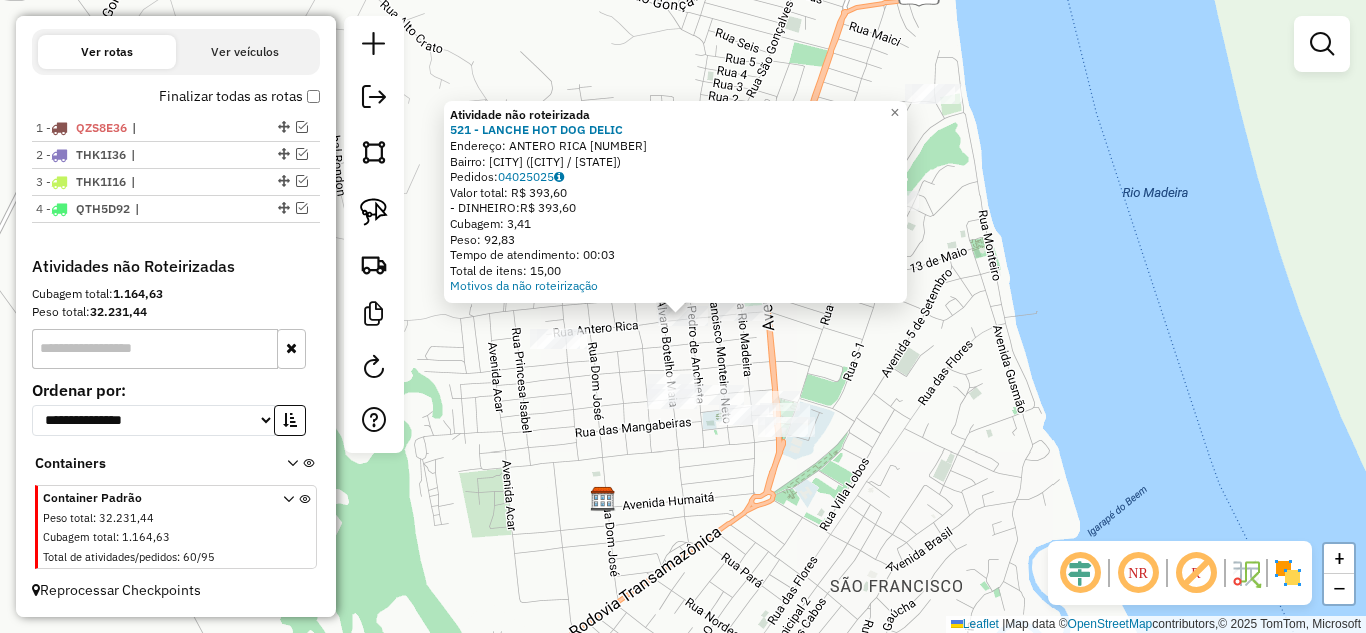 click on "Atividade não roteirizada 521 - LANCHE HOT DOG DELIC Endereço: ANTERO RICA [NUMBER] Bairro: [NEIGHBORHOOD] ([CITY] / [STATE]) Pedidos: [ORDER_ID] Valor total: R$ 393,60 - DINHEIRO: R$ 393,60 Cubagem: 3,41 Peso: 92,83 Tempo de atendimento: 00:03 Total de itens: 15,00 Motivos da não roteirização × Janela de atendimento Grade de atendimento Capacidade Transportadoras Veículos Cliente Pedidos Rotas Selecione os dias de semana para filtrar as janelas de atendimento Seg Ter Qua Qui Sex Sáb Dom Informe o período da janela de atendimento: De: Até: Filtrar exatamente a janela do cliente Considerar janela de atendimento padrão Selecione os dias de semana para filtrar as grades de atendimento Seg Ter Qua Qui Sex Sáb Dom Considerar clientes sem dia de atendimento cadastrado Clientes fora do dia de atendimento selecionado Filtrar as atividades entre os valores definidos abaixo: Peso mínimo: Peso máximo: Cubagem mínima: Cubagem máxima: De: Até: De: +" 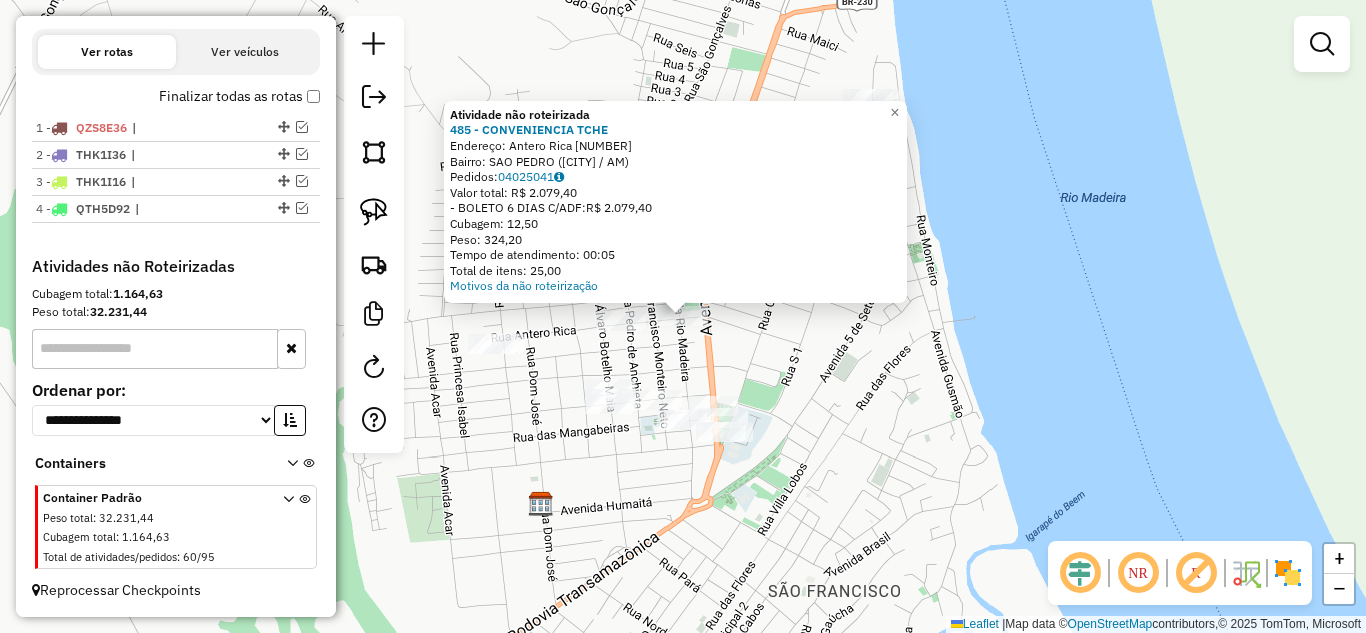 click on "Atividade não roteirizada 485 - CONVENIENCIA TCHE Endereço: Antero Rica [NUMBER] Bairro: SAO PEDRO ([CITY] / AM) Pedidos: [ORDER_ID] Valor total: R$ 2.079,40 - BOLETO 6 DIAS C/ADF: R$ 2.079,40 Cubagem: 12,50 Peso: 324,20 Tempo de atendimento: 00:05 Total de itens: 25,00 Motivos da não roteirização × Janela de atendimento Grade de atendimento Capacidade Transportadoras Veículos Cliente Pedidos Rotas Selecione os dias de semana para filtrar as janelas de atendimento Seg Ter Qua Qui Sex Sáb Dom Informe o período da janela de atendimento: De: Até: Filtrar exatamente a janela do cliente Considerar janela de atendimento padrão Selecione os dias de semana para filtrar as grades de atendimento Seg Ter Qua Qui Sex Sáb Dom Considerar clientes sem dia de atendimento cadastrado Clientes fora do dia de atendimento selecionado Filtrar as atividades entre os valores definidos abaixo: Peso mínimo: Peso máximo: Cubagem mínima: Cubagem máxima: De: De:" 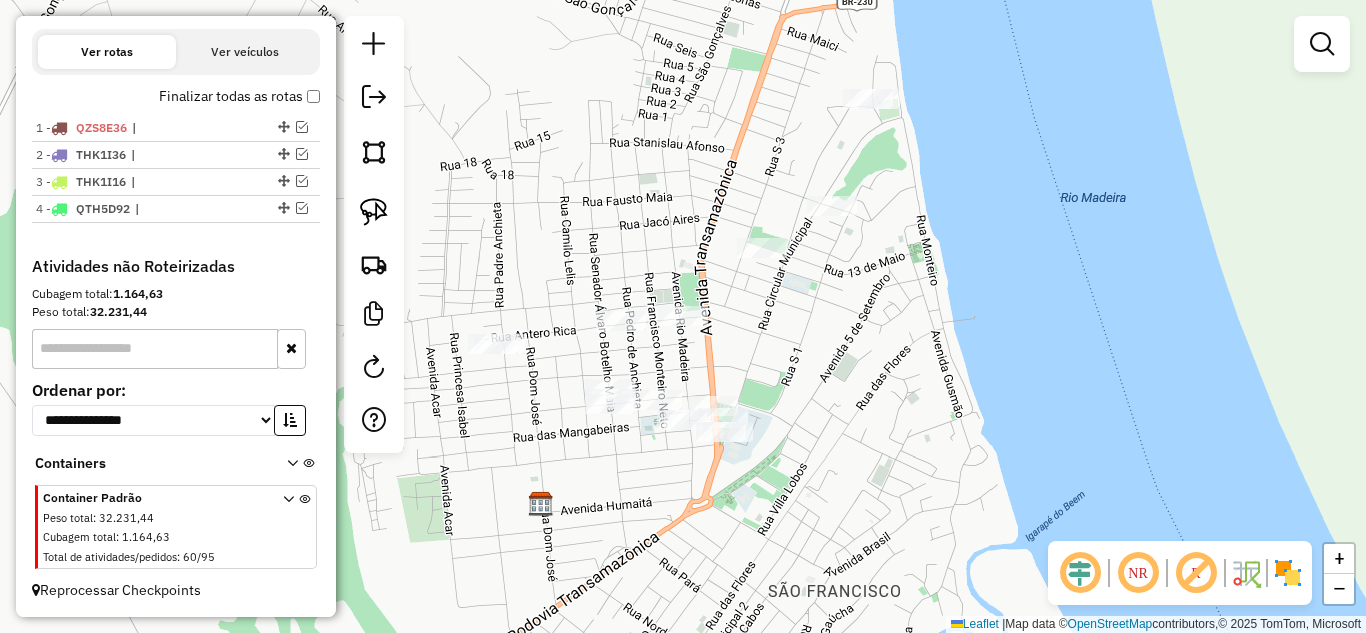 click 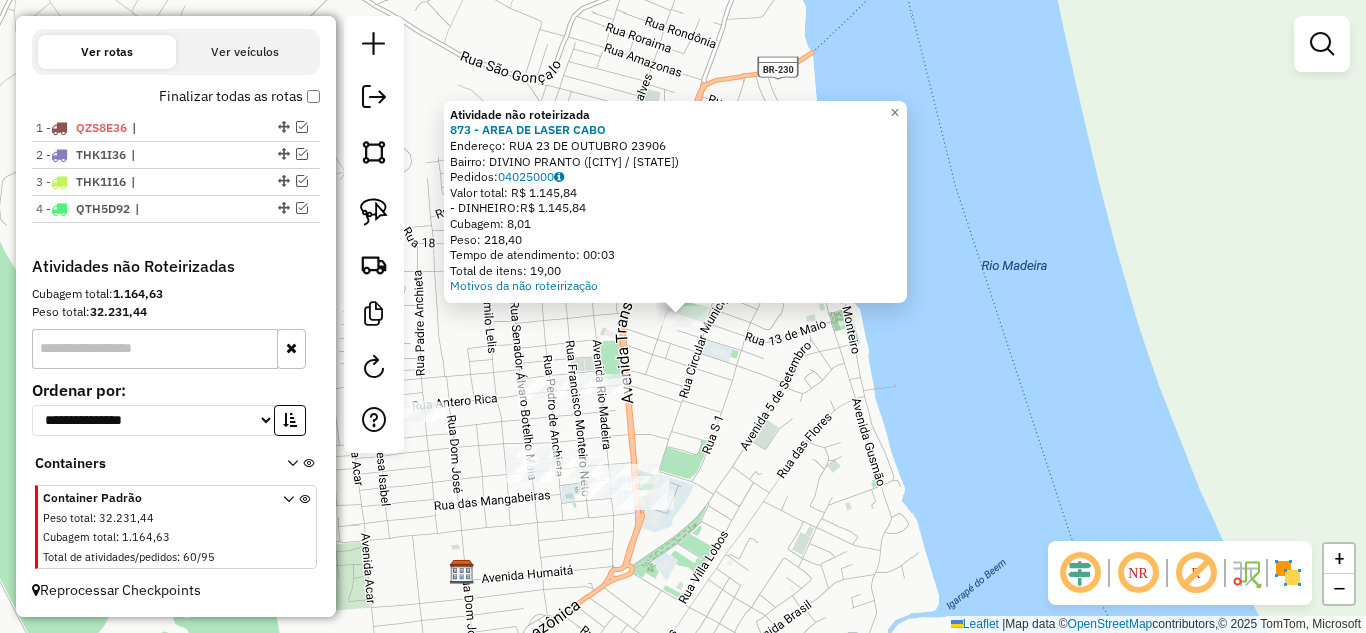 click on "Atividade não roteirizada 873 - AREA DE LASER CABO  Endereço:  RUA 23 DE OUTUBRO 23906   Bairro: DIVINO PRANTO (HUMAITA / AM)   Pedidos:  04025000   Valor total: R$ 1.145,84   - DINHEIRO:  R$ 1.145,84   Cubagem: 8,01   Peso: 218,40   Tempo de atendimento: 00:03   Total de itens: 19,00  Motivos da não roteirização × Janela de atendimento Grade de atendimento Capacidade Transportadoras Veículos Cliente Pedidos  Rotas Selecione os dias de semana para filtrar as janelas de atendimento  Seg   Ter   Qua   Qui   Sex   Sáb   Dom  Informe o período da janela de atendimento: De: Até:  Filtrar exatamente a janela do cliente  Considerar janela de atendimento padrão  Selecione os dias de semana para filtrar as grades de atendimento  Seg   Ter   Qua   Qui   Sex   Sáb   Dom   Considerar clientes sem dia de atendimento cadastrado  Clientes fora do dia de atendimento selecionado Filtrar as atividades entre os valores definidos abaixo:  Peso mínimo:   Peso máximo:   Cubagem mínima:   Cubagem máxima:   De:  De:" 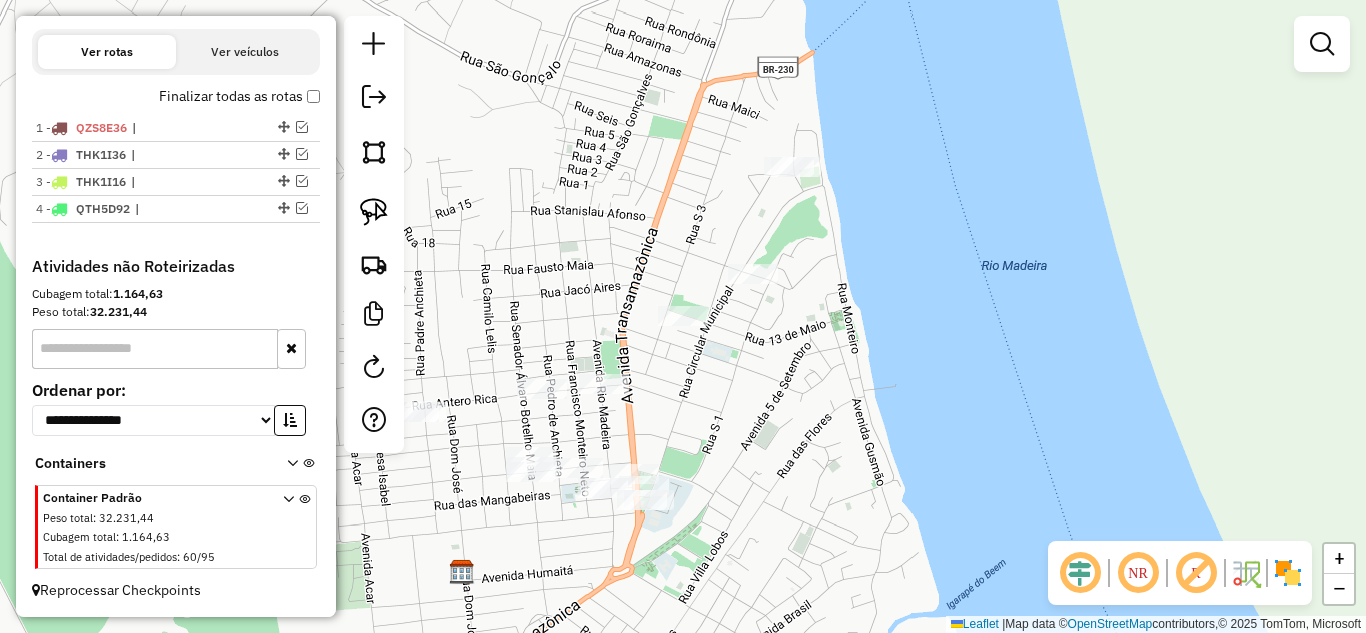 click 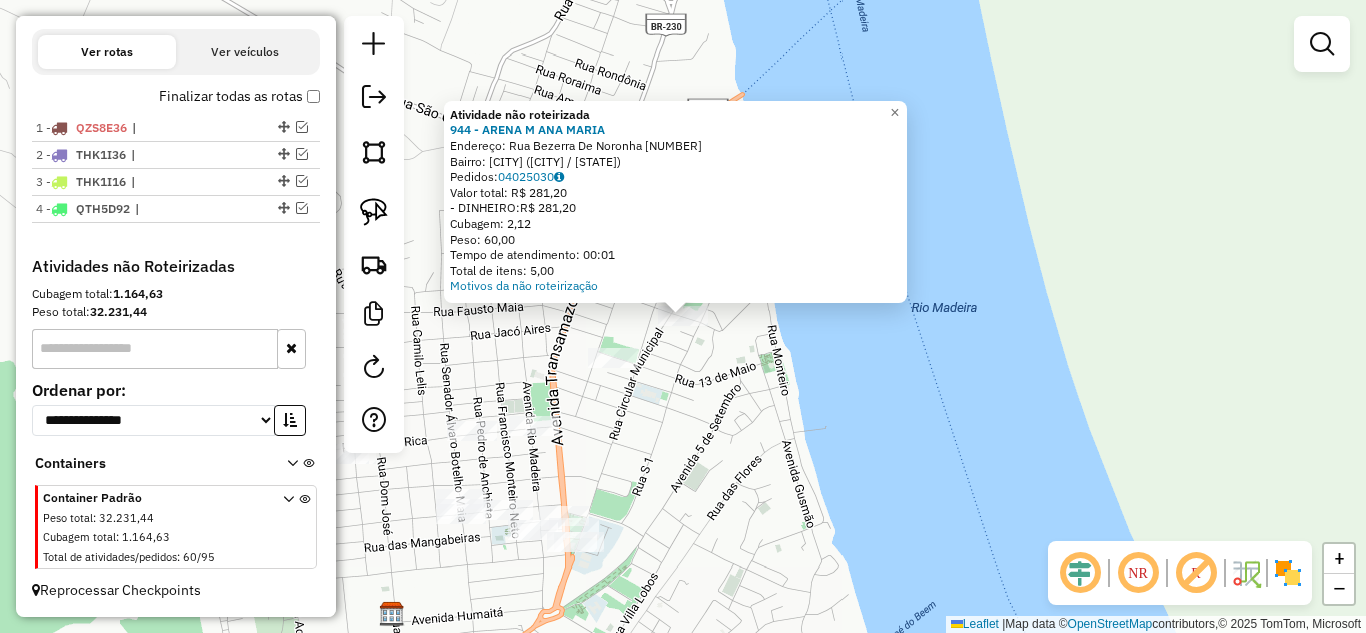 click on "Atividade não roteirizada 944 - ARENA M ANA MARIA Endereço: Rua Bezerra De Noronha [NUMBER] Bairro: [NEIGHBORHOOD] ([CITY] / [STATE]) Pedidos: [ORDER_ID] Valor total: R$ 281,20 - DINHEIRO: R$ 281,20 Cubagem: 2,12 Peso: 60,00 Tempo de atendimento: 00:01 Total de itens: 5,00 Motivos da não roteirização × Janela de atendimento Grade de atendimento Capacidade Transportadoras Veículos Cliente Pedidos Rotas Selecione os dias de semana para filtrar as janelas de atendimento Seg Ter Qua Qui Sex Sáb Dom Informe o período da janela de atendimento: De: Até: Filtrar exatamente a janela do cliente Considerar janela de atendimento padrão Selecione os dias de semana para filtrar as grades de atendimento Seg Ter Qua Qui Sex Sáb Dom Considerar clientes sem dia de atendimento cadastrado Clientes fora do dia de atendimento selecionado Filtrar as atividades entre os valores definidos abaixo: Peso mínimo: Peso máximo: Cubagem mínima: Cubagem máxima: De: Até: +" 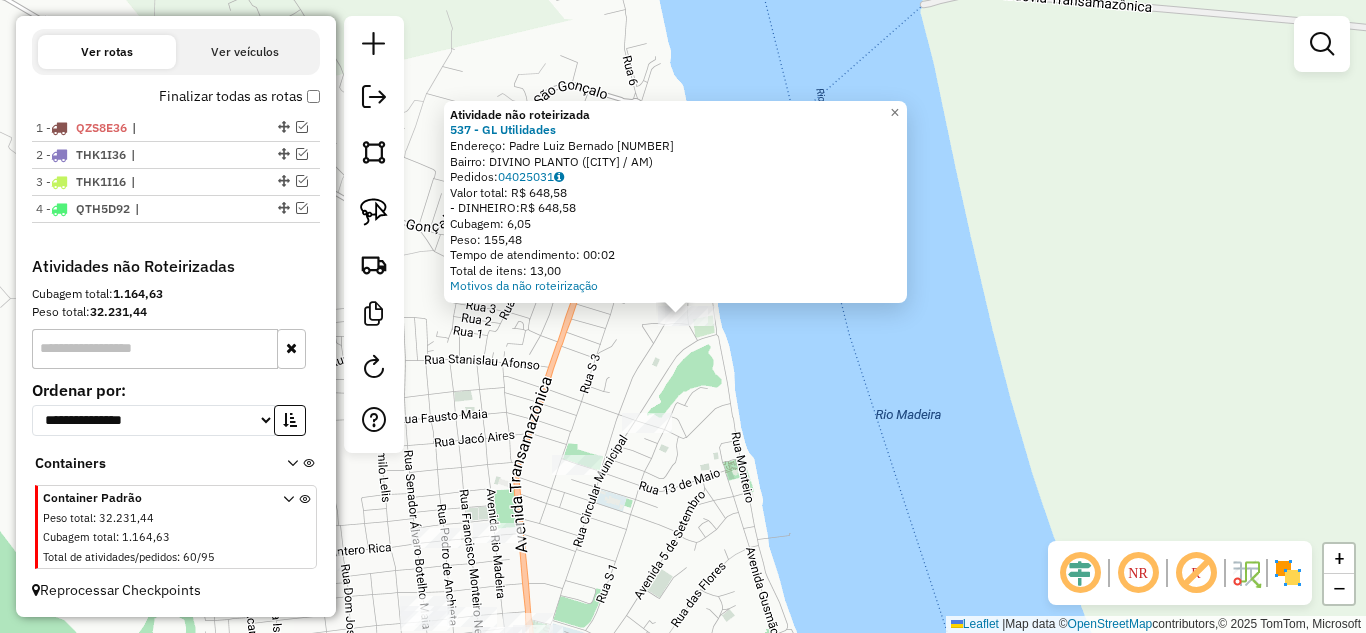 click on "Atividade não roteirizada 537 - GL Utilidades Endereço: Padre Luiz Bernado [NUMBER] Bairro: DIVINO PLANTO ([CITY] / AM) Pedidos: [ORDER_ID] Valor total: R$ 648,58 - DINHEIRO: R$ 648,58 Cubagem: 6,05 Peso: 155,48 Tempo de atendimento: 00:02 Total de itens: 13,00 Motivos da não roteirização × Janela de atendimento Grade de atendimento Capacidade Transportadoras Veículos Cliente Pedidos Rotas Selecione os dias de semana para filtrar as janelas de atendimento Seg Ter Qua Qui Sex Sáb Dom Informe o período da janela de atendimento: De: Até: Filtrar exatamente a janela do cliente Considerar janela de atendimento padrão Selecione os dias de semana para filtrar as grades de atendimento Seg Ter Qua Qui Sex Sáb Dom Considerar clientes sem dia de atendimento cadastrado Clientes fora do dia de atendimento selecionado Filtrar as atividades entre os valores definidos abaixo: Peso mínimo: Peso máximo: Cubagem mínima: Cubagem máxima: De: Até: De:" 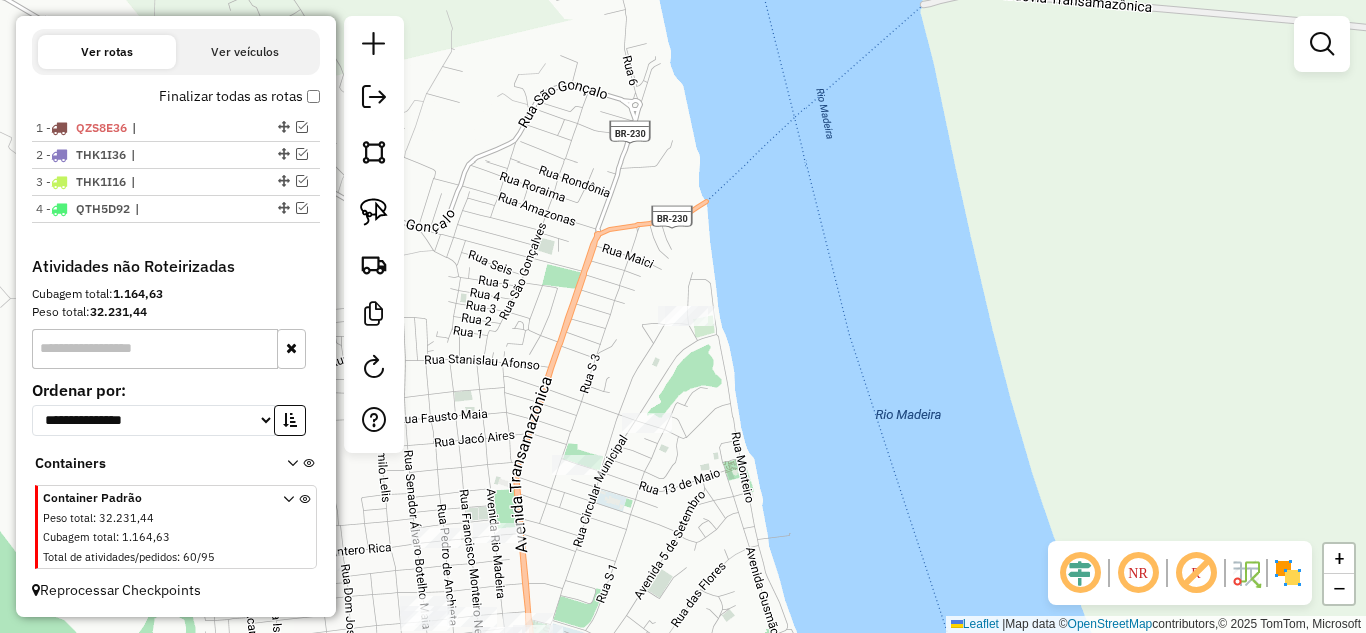 drag, startPoint x: 764, startPoint y: 442, endPoint x: 951, endPoint y: 332, distance: 216.95392 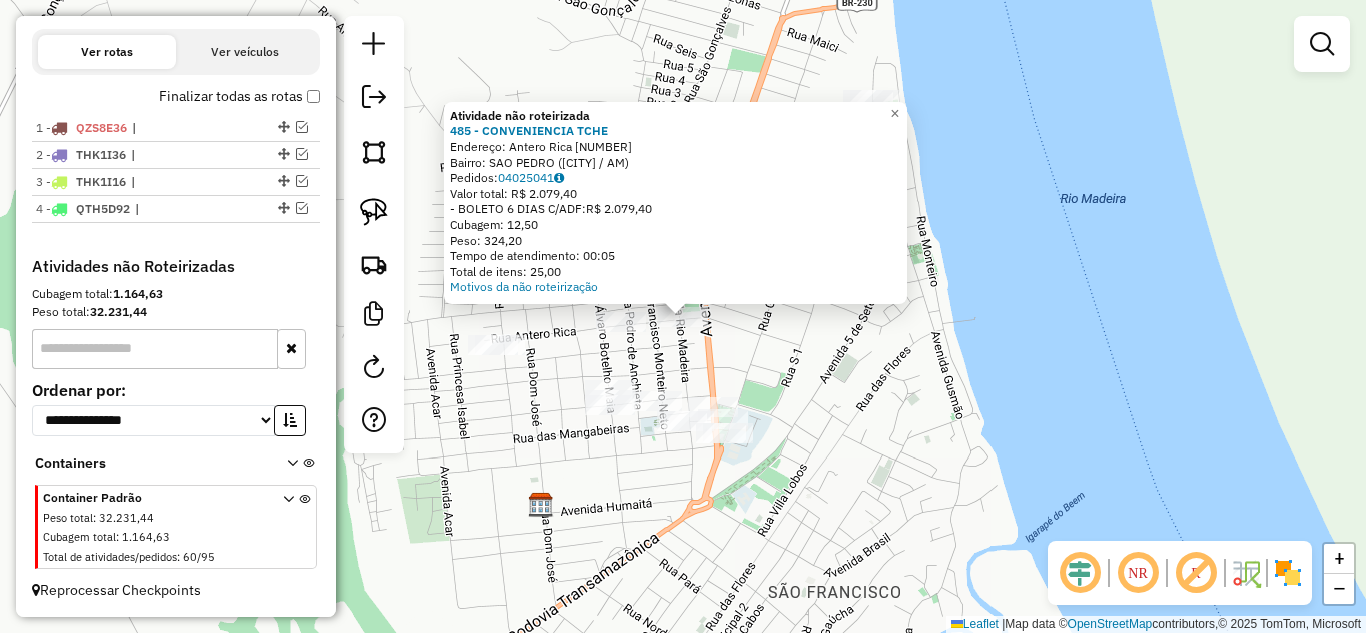 click on "Atividade não roteirizada 485 - CONVENIENCIA TCHE Endereço: Antero Rica [NUMBER] Bairro: SAO PEDRO ([CITY] / AM) Pedidos: [ORDER_ID] Valor total: R$ 2.079,40 - BOLETO 6 DIAS C/ADF: R$ 2.079,40 Cubagem: 12,50 Peso: 324,20 Tempo de atendimento: 00:05 Total de itens: 25,00 Motivos da não roteirização × Janela de atendimento Grade de atendimento Capacidade Transportadoras Veículos Cliente Pedidos Rotas Selecione os dias de semana para filtrar as janelas de atendimento Seg Ter Qua Qui Sex Sáb Dom Informe o período da janela de atendimento: De: Até: Filtrar exatamente a janela do cliente Considerar janela de atendimento padrão Selecione os dias de semana para filtrar as grades de atendimento Seg Ter Qua Qui Sex Sáb Dom Considerar clientes sem dia de atendimento cadastrado Clientes fora do dia de atendimento selecionado Filtrar as atividades entre os valores definidos abaixo: Peso mínimo: Peso máximo: Cubagem mínima: Cubagem máxima: De: De:" 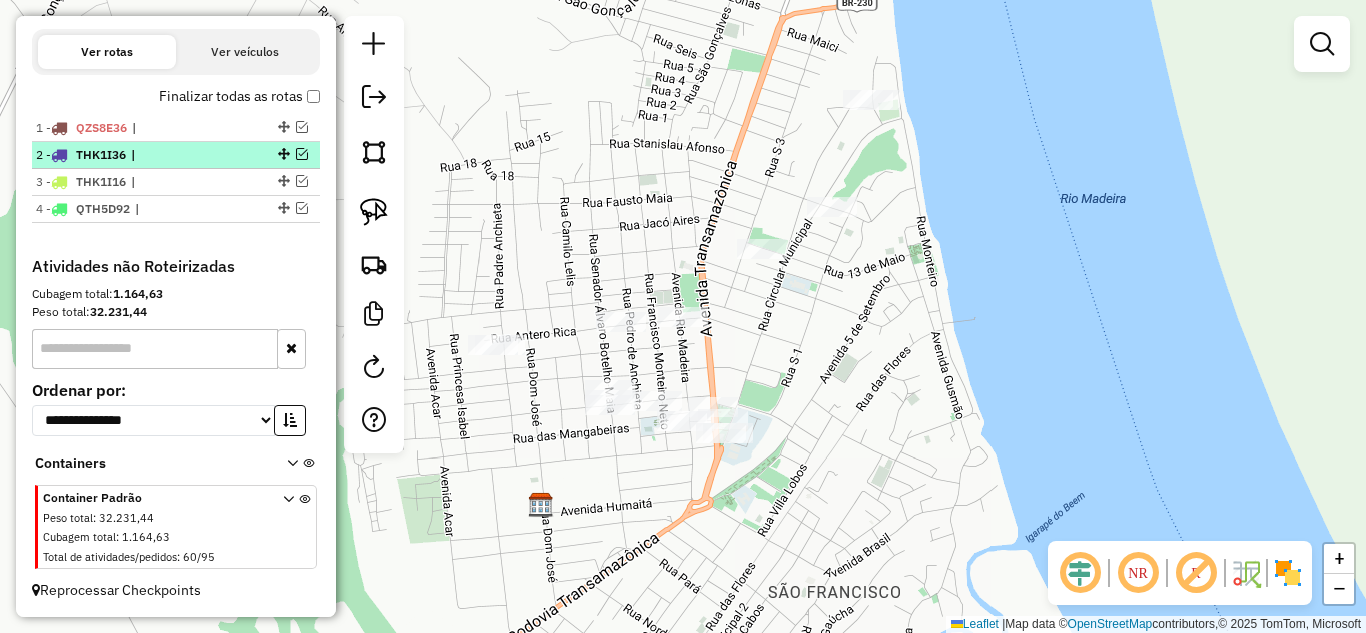 click at bounding box center (302, 154) 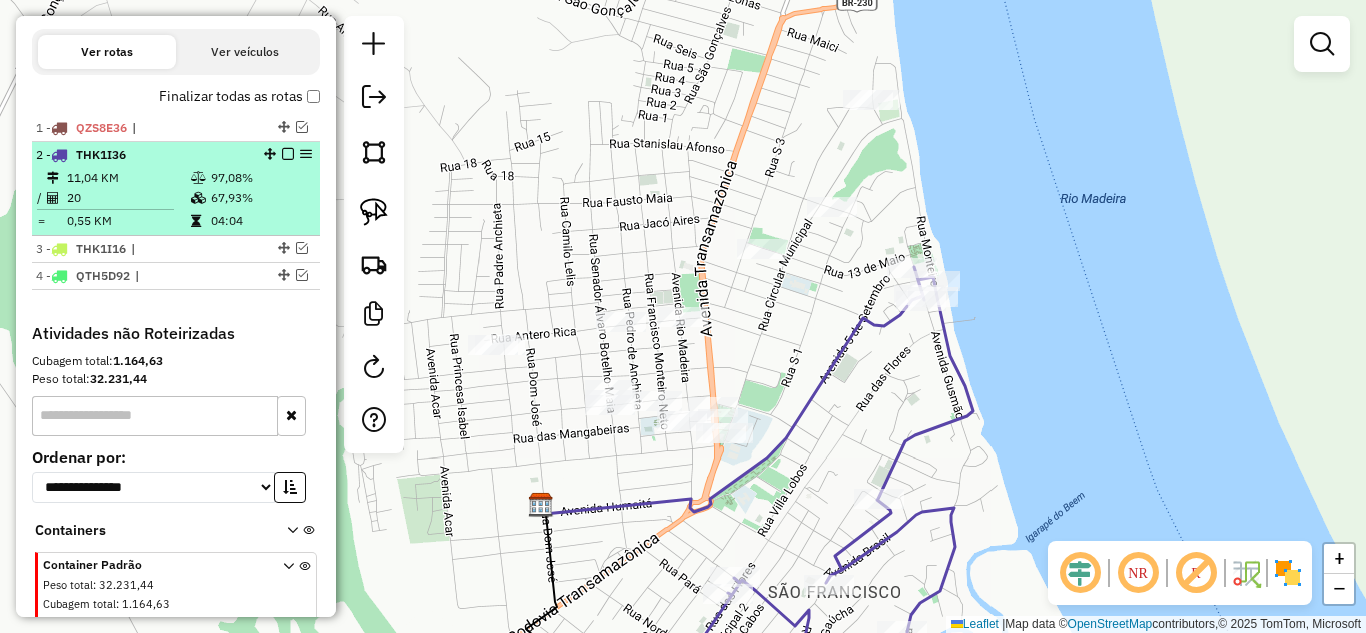 scroll, scrollTop: 742, scrollLeft: 0, axis: vertical 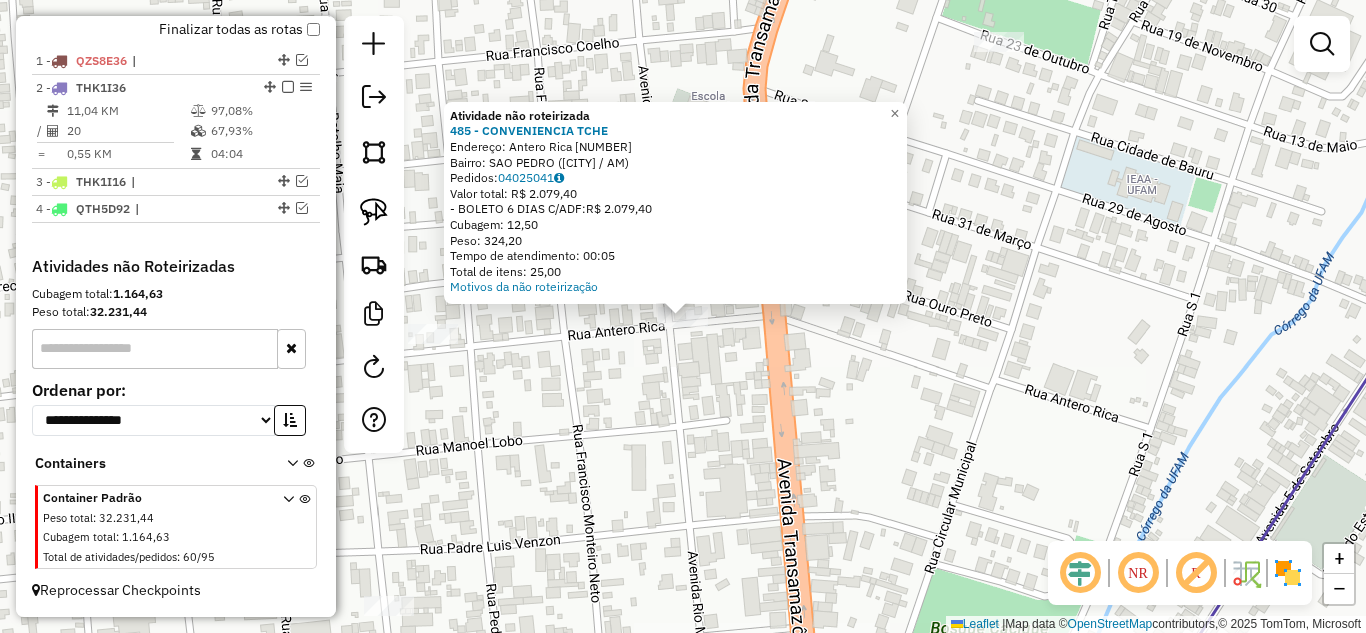 click on "Atividade não roteirizada 485 - CONVENIENCIA TCHE Endereço: Antero Rica [NUMBER] Bairro: SAO PEDRO ([CITY] / AM) Pedidos: [ORDER_ID] Valor total: R$ 2.079,40 - BOLETO 6 DIAS C/ADF: R$ 2.079,40 Cubagem: 12,50 Peso: 324,20 Tempo de atendimento: 00:05 Total de itens: 25,00 Motivos da não roteirização × Janela de atendimento Grade de atendimento Capacidade Transportadoras Veículos Cliente Pedidos Rotas Selecione os dias de semana para filtrar as janelas de atendimento Seg Ter Qua Qui Sex Sáb Dom Informe o período da janela de atendimento: De: Até: Filtrar exatamente a janela do cliente Considerar janela de atendimento padrão Selecione os dias de semana para filtrar as grades de atendimento Seg Ter Qua Qui Sex Sáb Dom Considerar clientes sem dia de atendimento cadastrado Clientes fora do dia de atendimento selecionado Filtrar as atividades entre os valores definidos abaixo: Peso mínimo: Peso máximo: Cubagem mínima: Cubagem máxima: De: De:" 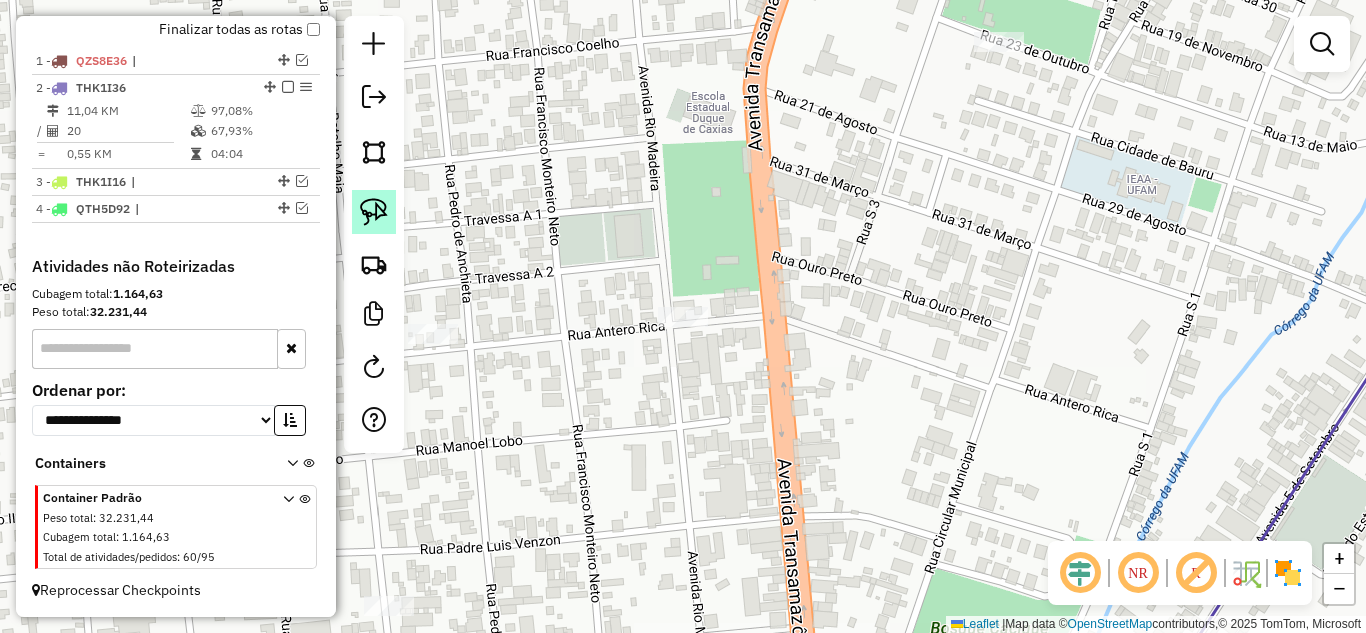 click 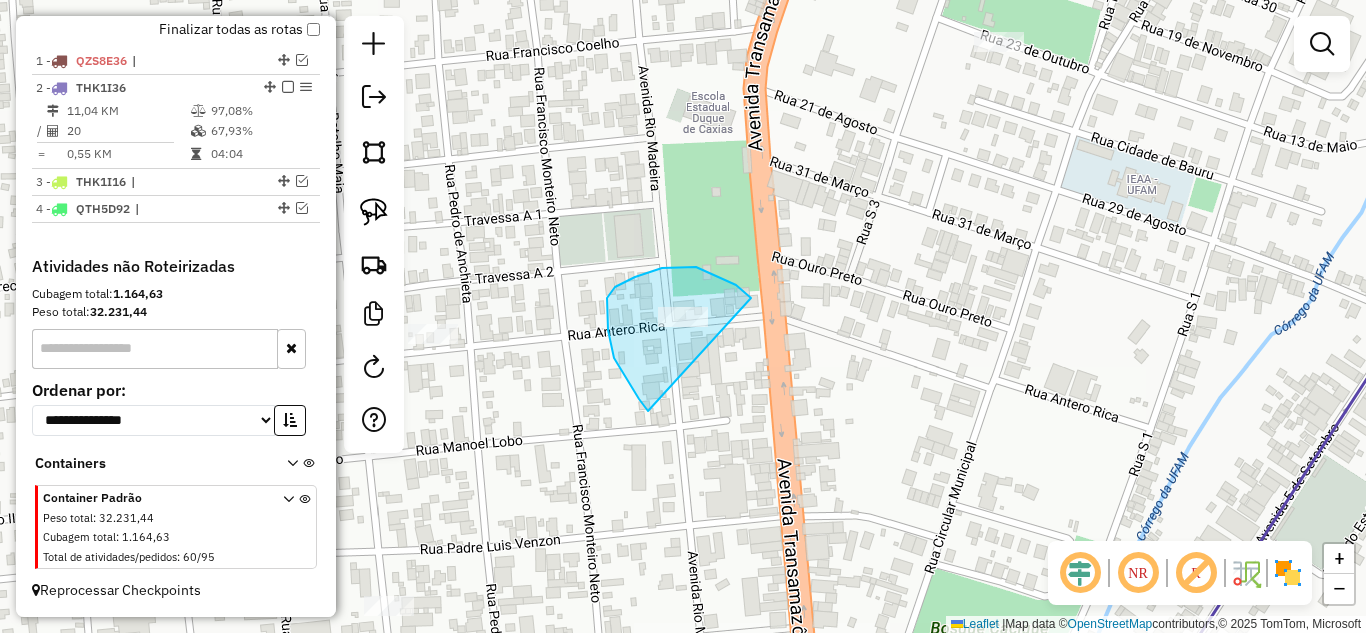 drag, startPoint x: 648, startPoint y: 411, endPoint x: 811, endPoint y: 370, distance: 168.07736 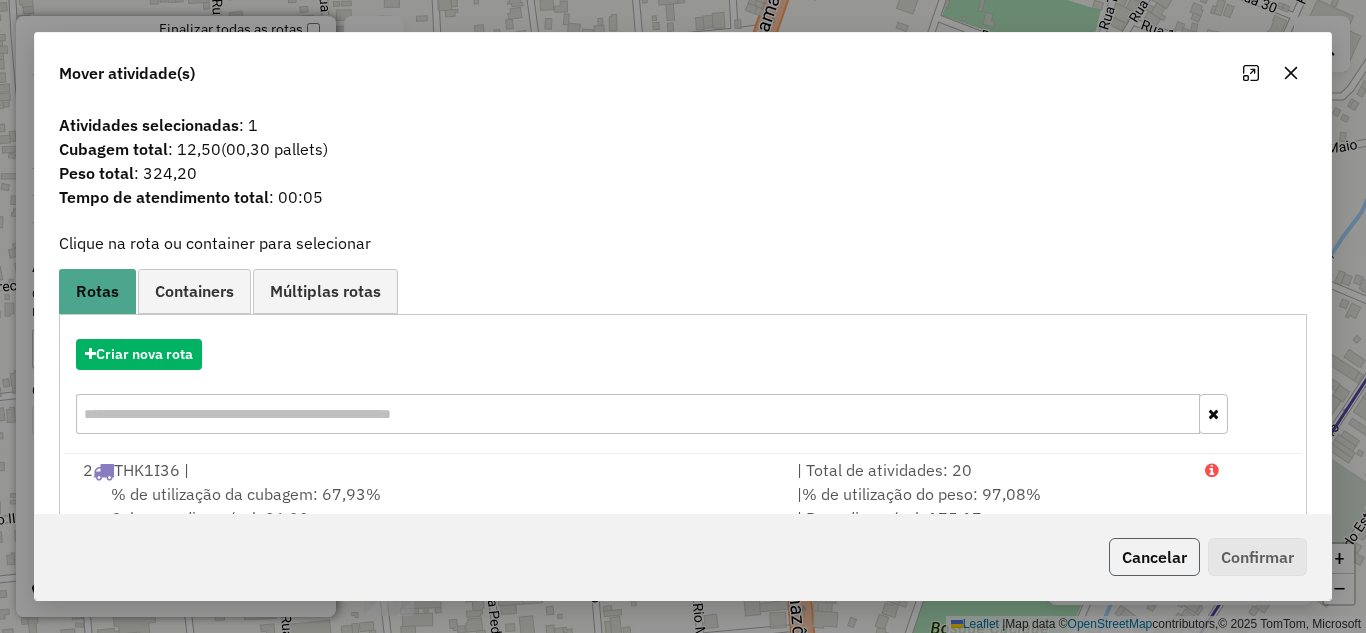 click on "Cancelar" 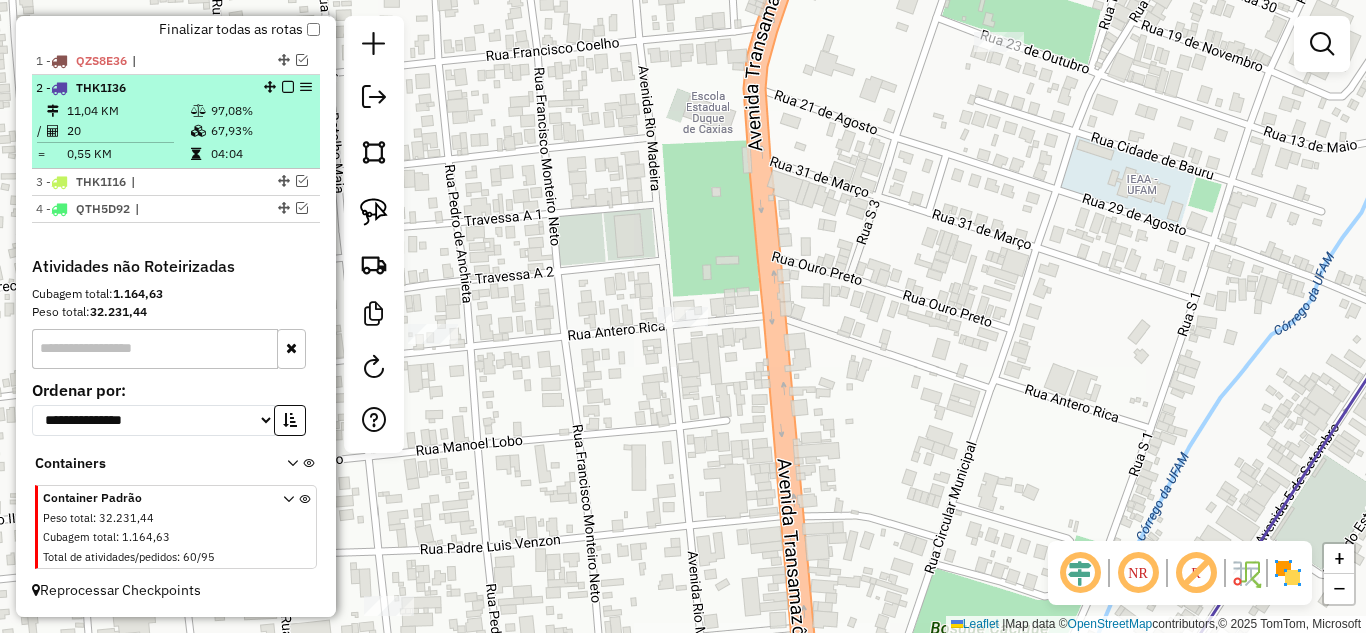 click at bounding box center (288, 87) 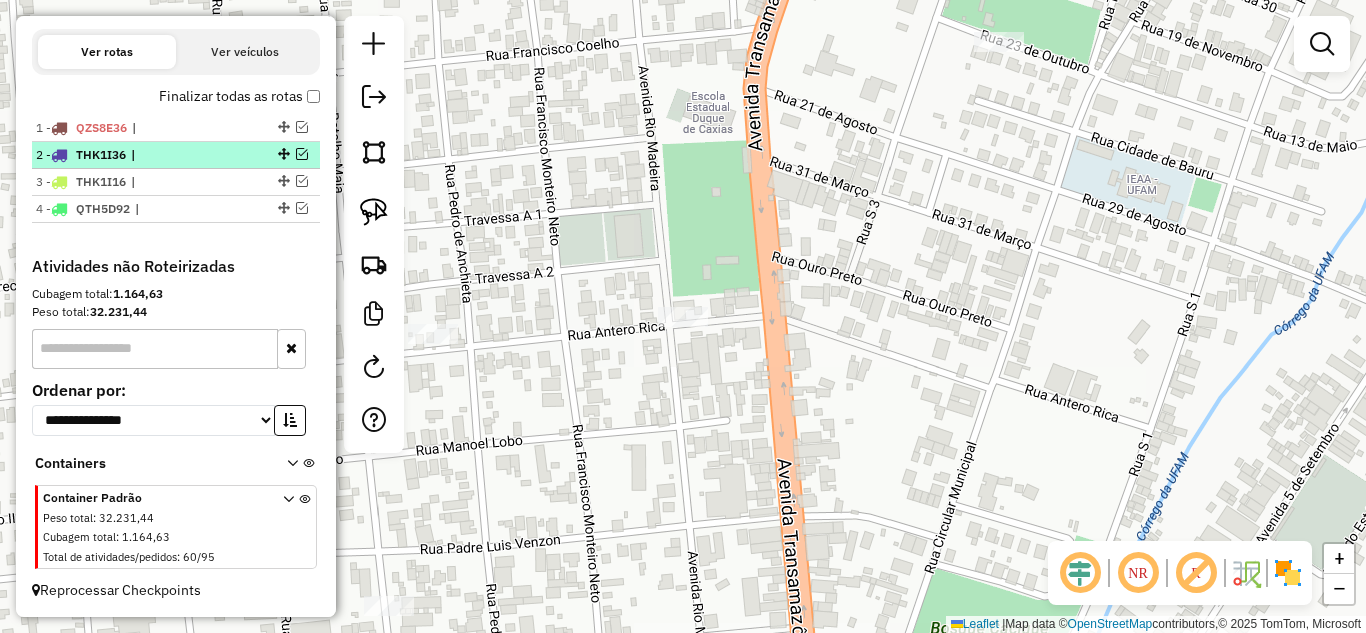 scroll, scrollTop: 675, scrollLeft: 0, axis: vertical 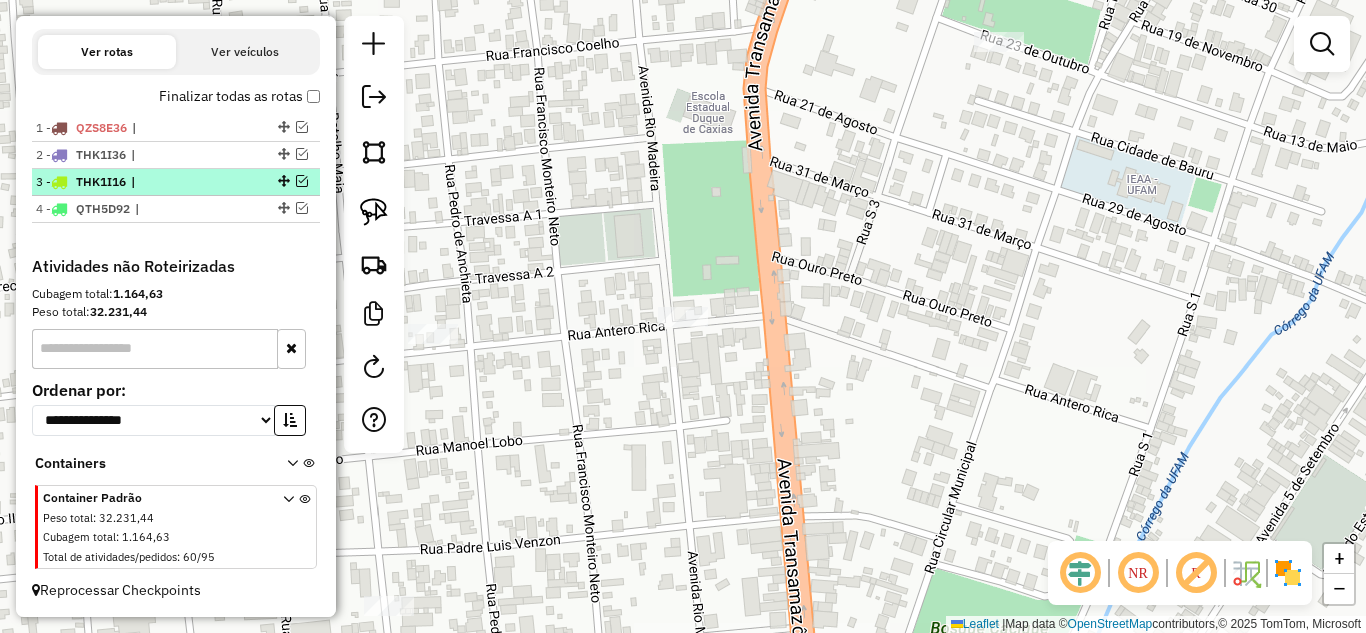 click at bounding box center (302, 181) 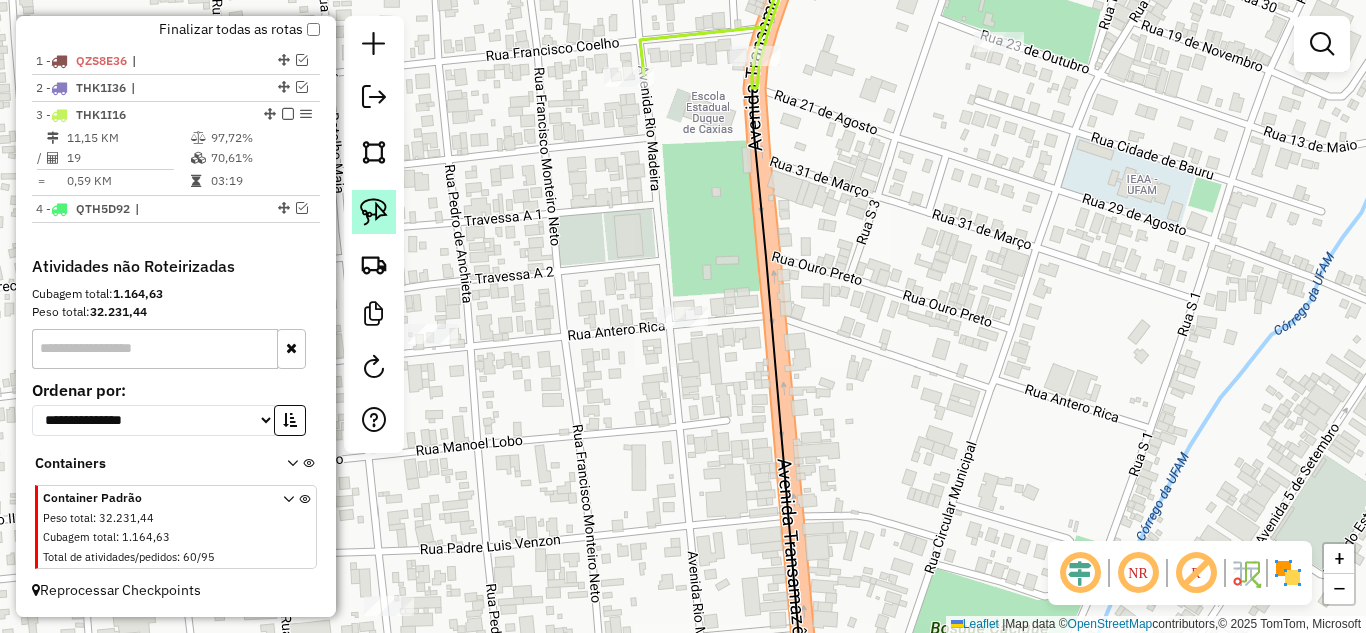 click 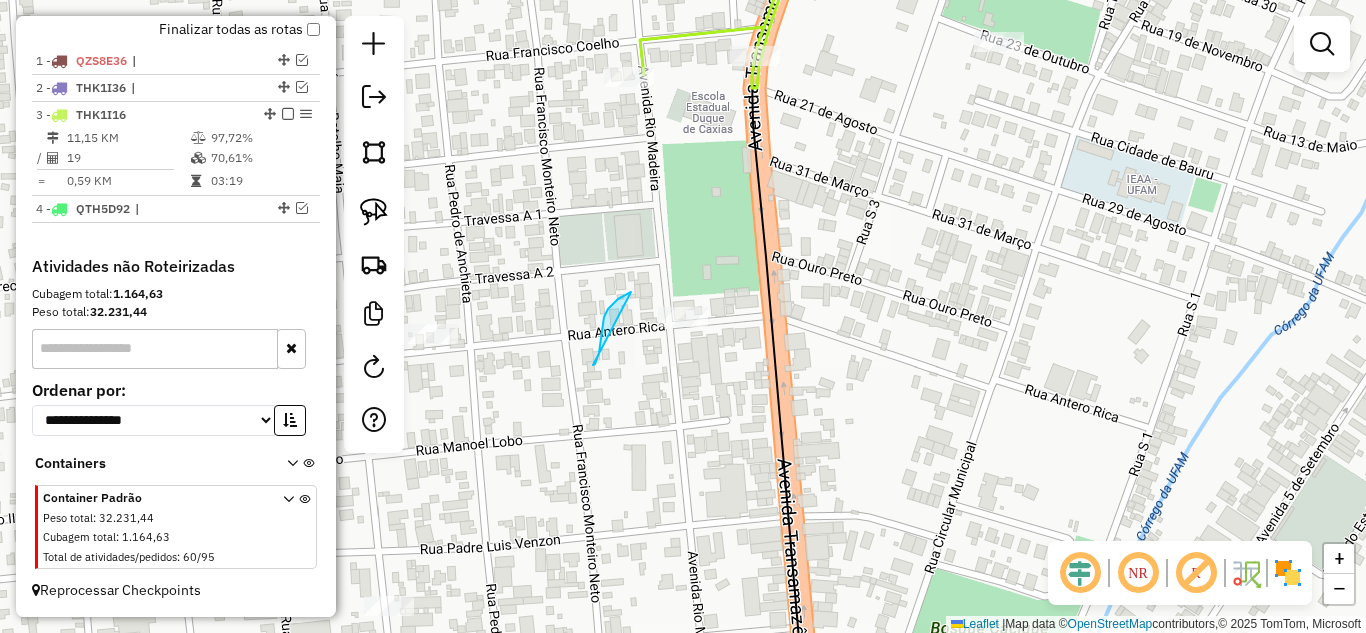 drag, startPoint x: 608, startPoint y: 309, endPoint x: 800, endPoint y: 356, distance: 197.66891 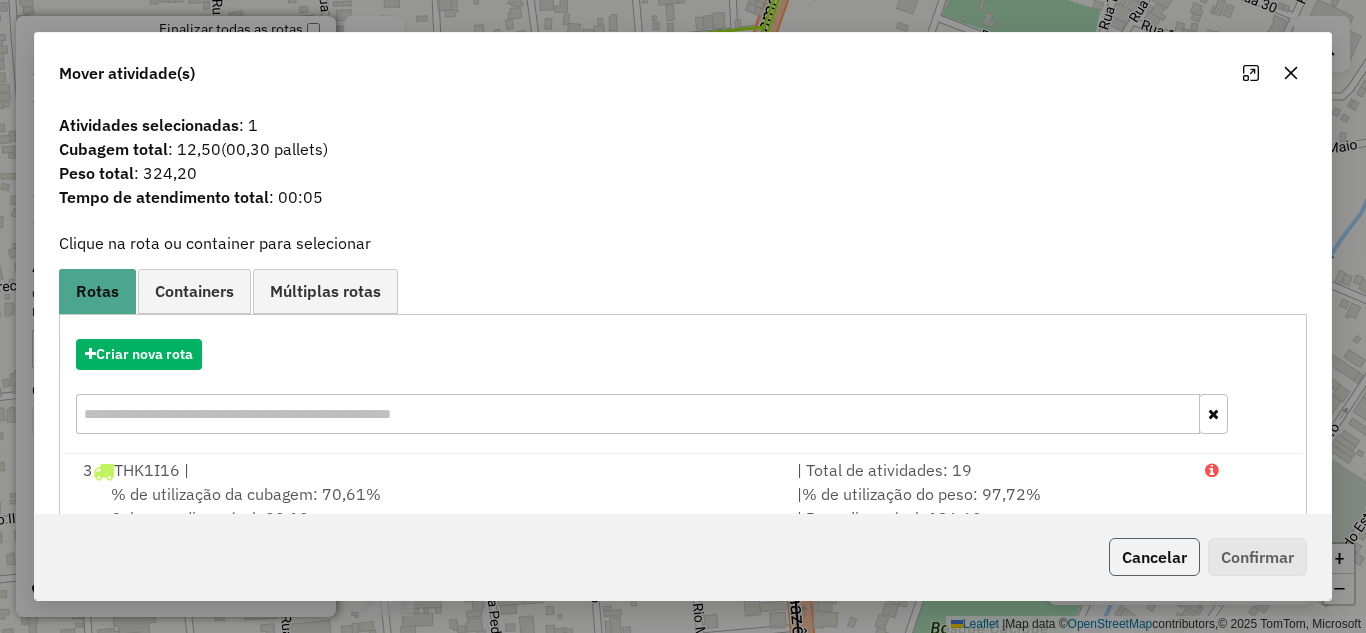 click on "Cancelar" 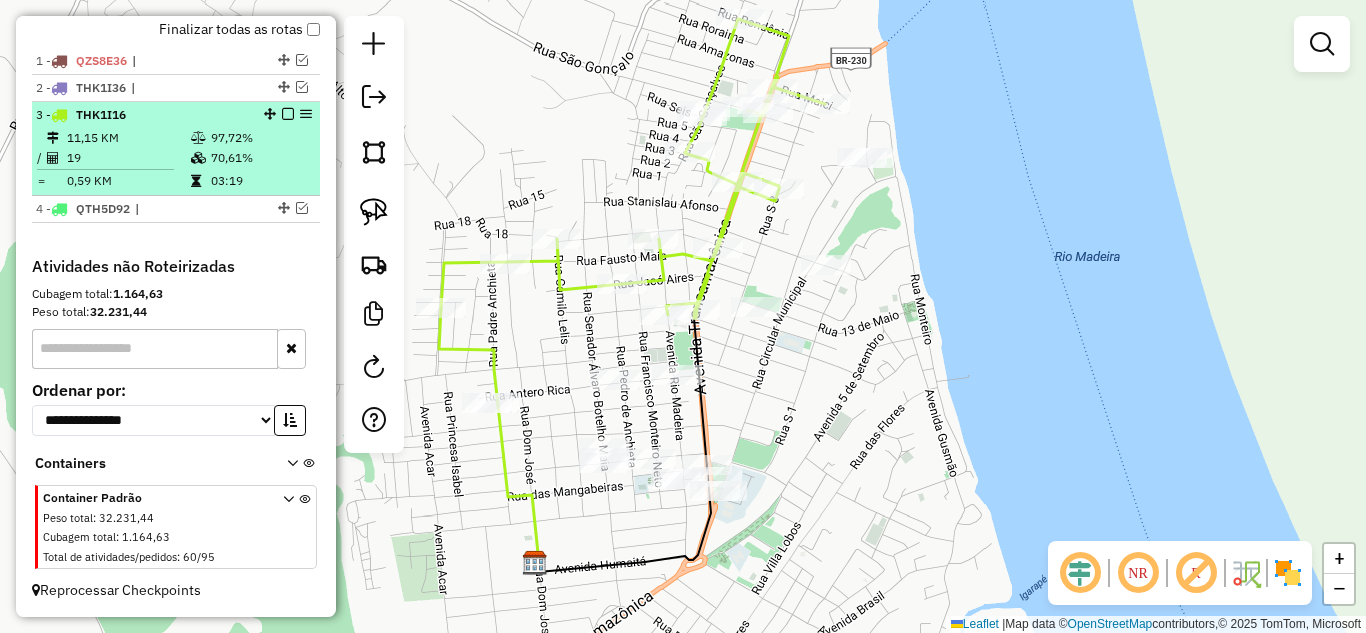 click at bounding box center (288, 114) 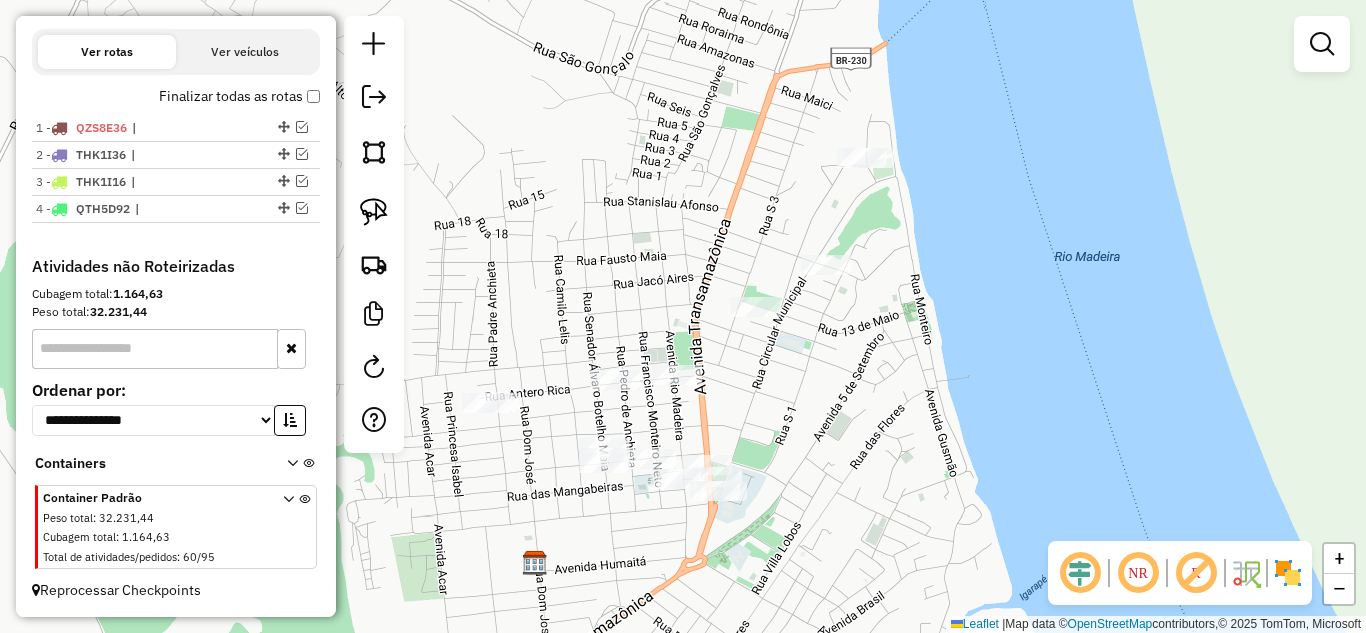 scroll, scrollTop: 675, scrollLeft: 0, axis: vertical 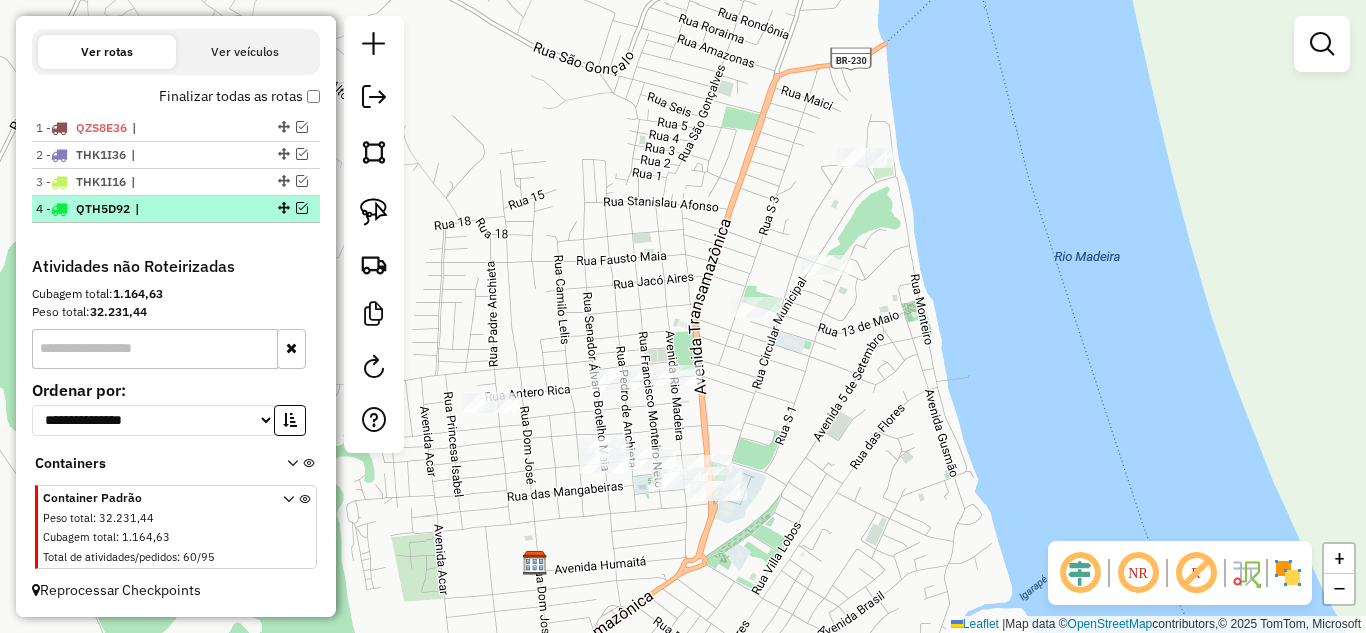 click at bounding box center [282, 208] 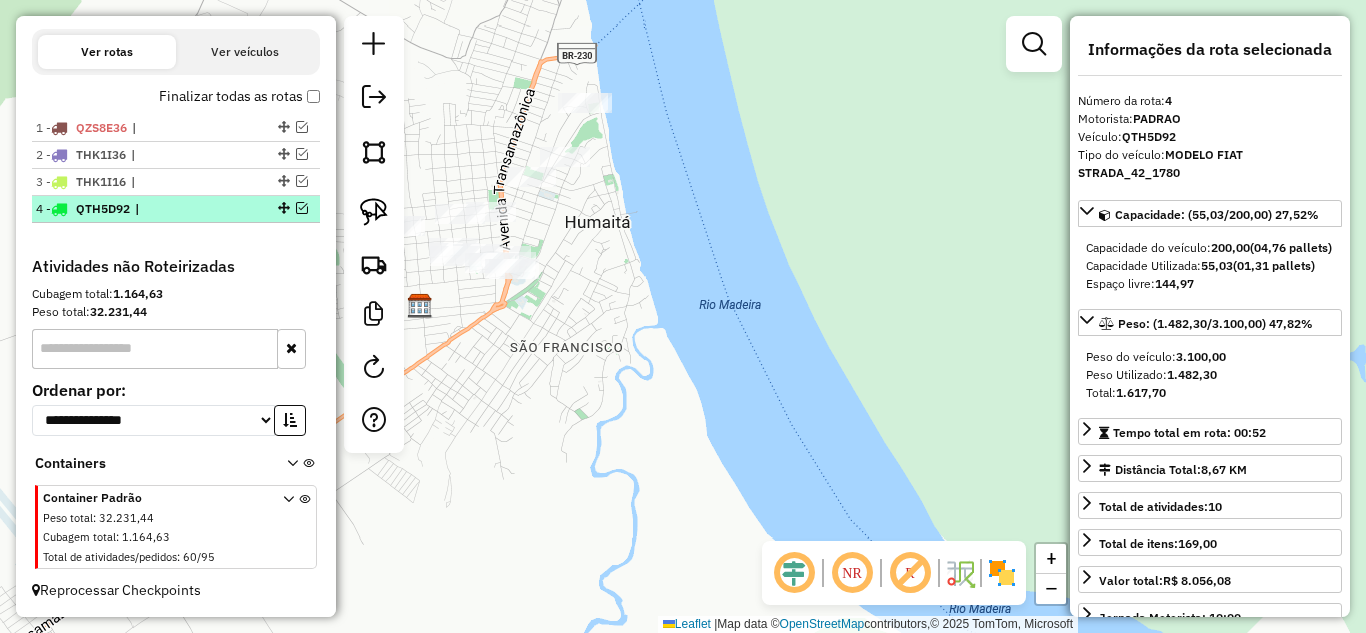 click at bounding box center [302, 208] 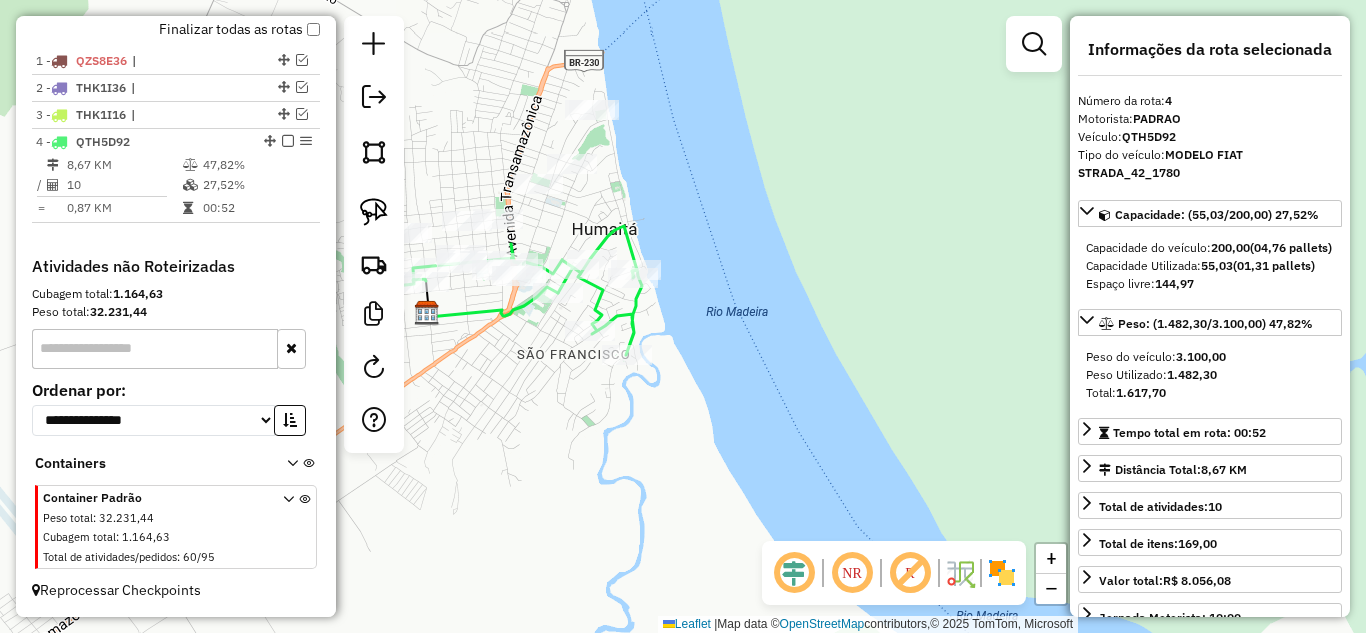 drag, startPoint x: 522, startPoint y: 381, endPoint x: 658, endPoint y: 466, distance: 160.37769 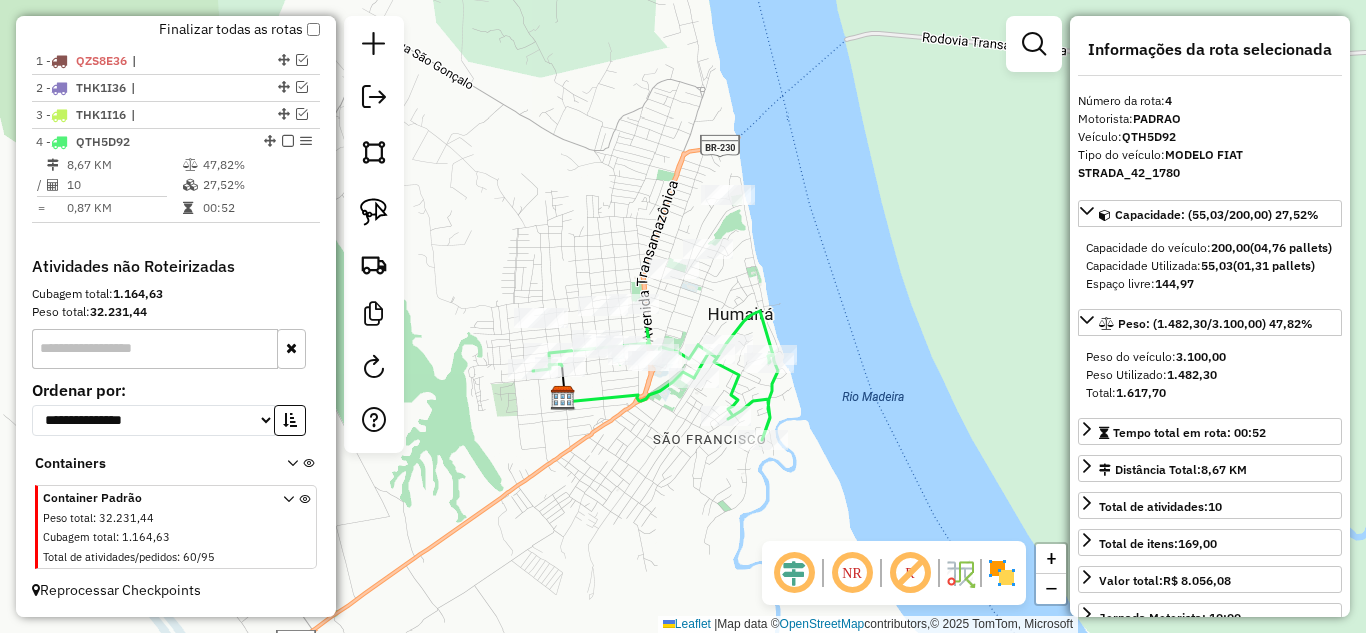 click 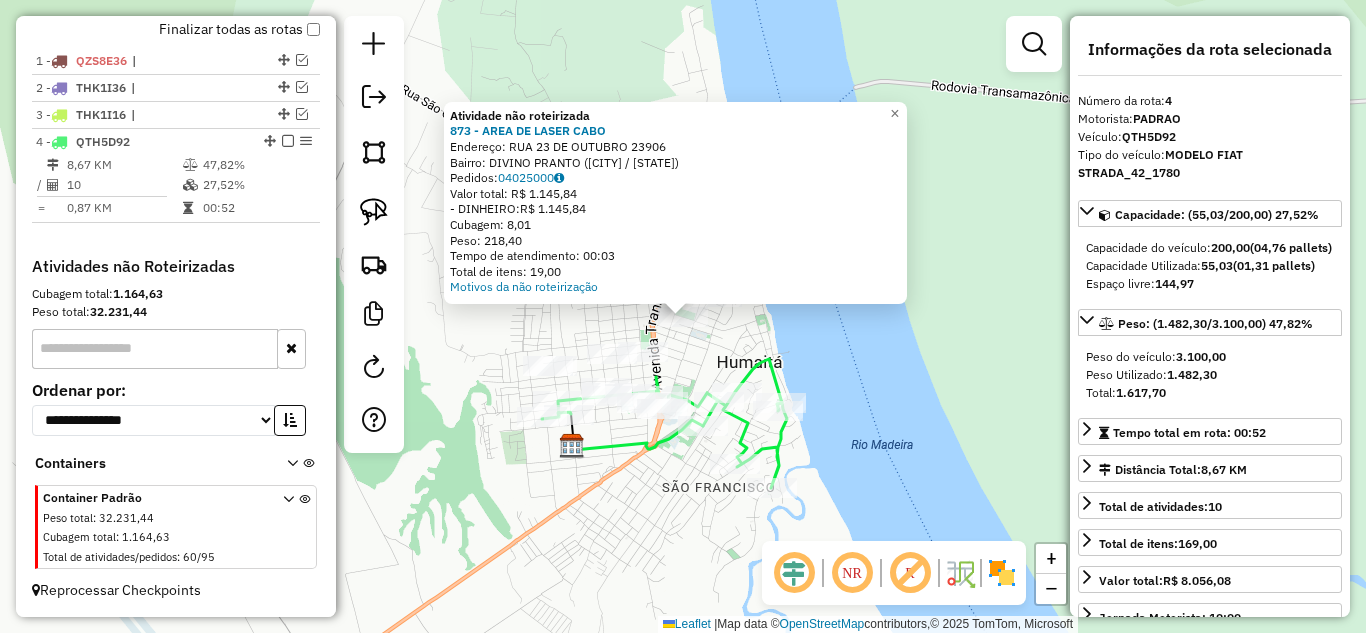 click on "Atividade não roteirizada 873 - AREA DE LASER CABO  Endereço:  RUA 23 DE OUTUBRO 23906   Bairro: DIVINO PRANTO (HUMAITA / AM)   Pedidos:  04025000   Valor total: R$ 1.145,84   - DINHEIRO:  R$ 1.145,84   Cubagem: 8,01   Peso: 218,40   Tempo de atendimento: 00:03   Total de itens: 19,00  Motivos da não roteirização × Janela de atendimento Grade de atendimento Capacidade Transportadoras Veículos Cliente Pedidos  Rotas Selecione os dias de semana para filtrar as janelas de atendimento  Seg   Ter   Qua   Qui   Sex   Sáb   Dom  Informe o período da janela de atendimento: De: Até:  Filtrar exatamente a janela do cliente  Considerar janela de atendimento padrão  Selecione os dias de semana para filtrar as grades de atendimento  Seg   Ter   Qua   Qui   Sex   Sáb   Dom   Considerar clientes sem dia de atendimento cadastrado  Clientes fora do dia de atendimento selecionado Filtrar as atividades entre os valores definidos abaixo:  Peso mínimo:   Peso máximo:   Cubagem mínima:   Cubagem máxima:   De:  De:" 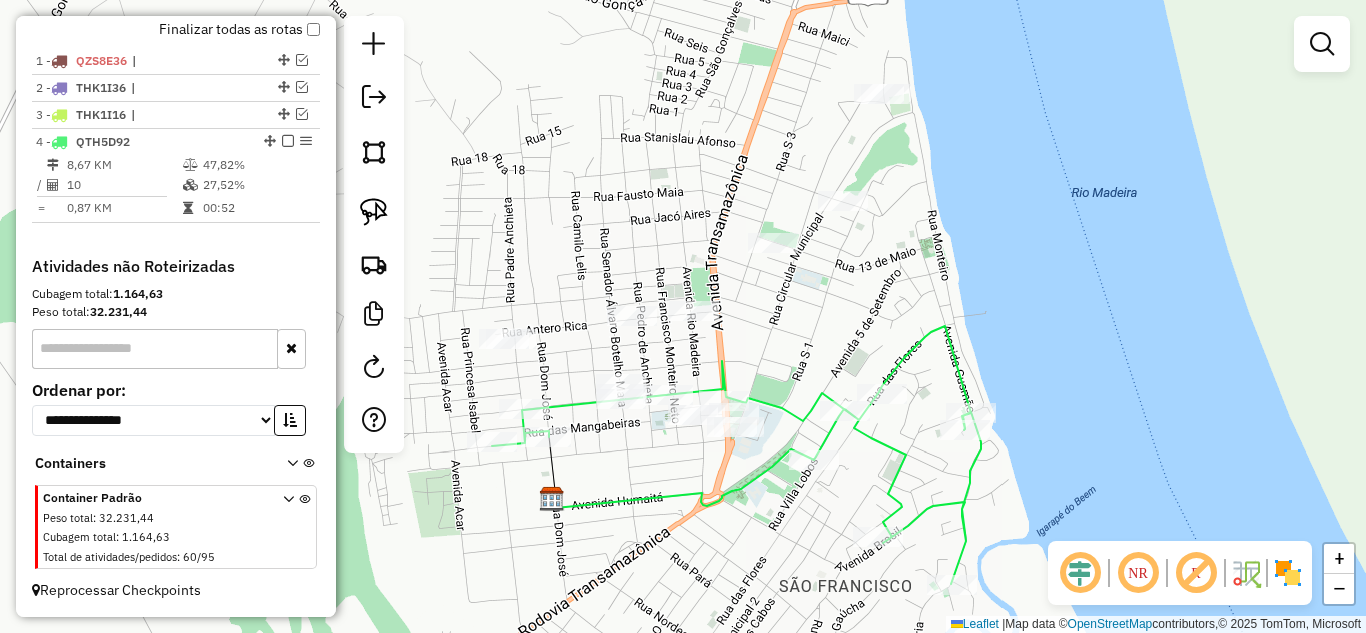 drag, startPoint x: 661, startPoint y: 359, endPoint x: 736, endPoint y: 319, distance: 85 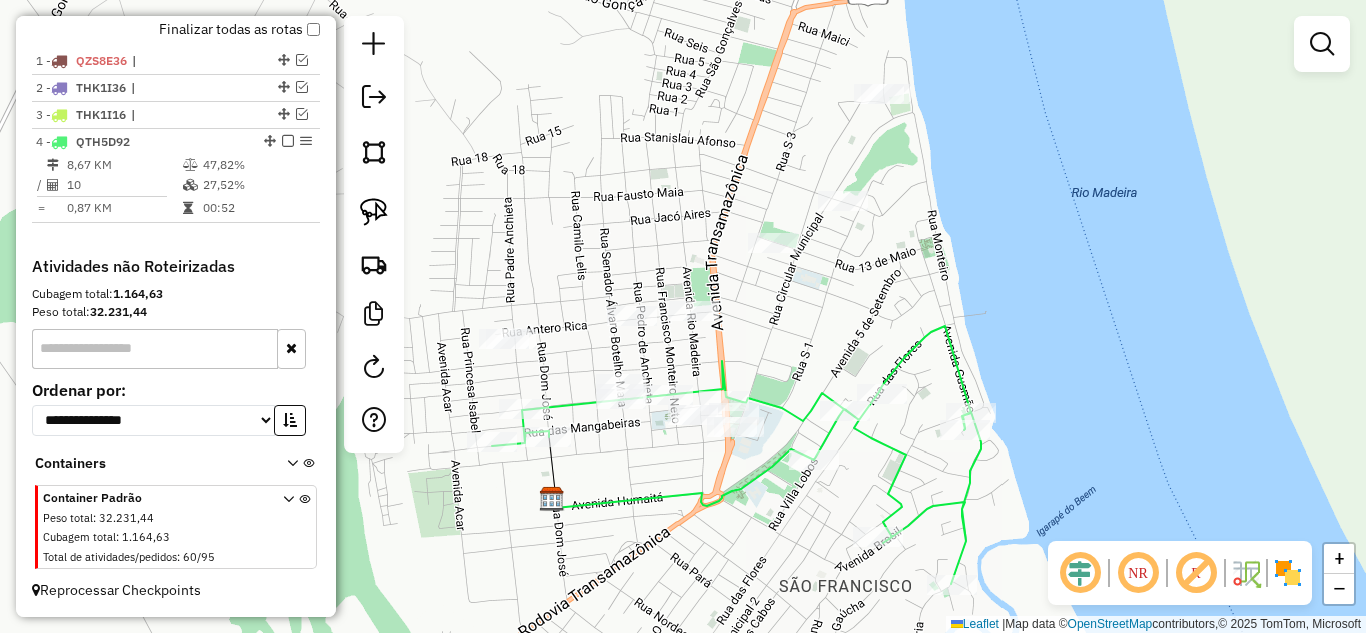 click 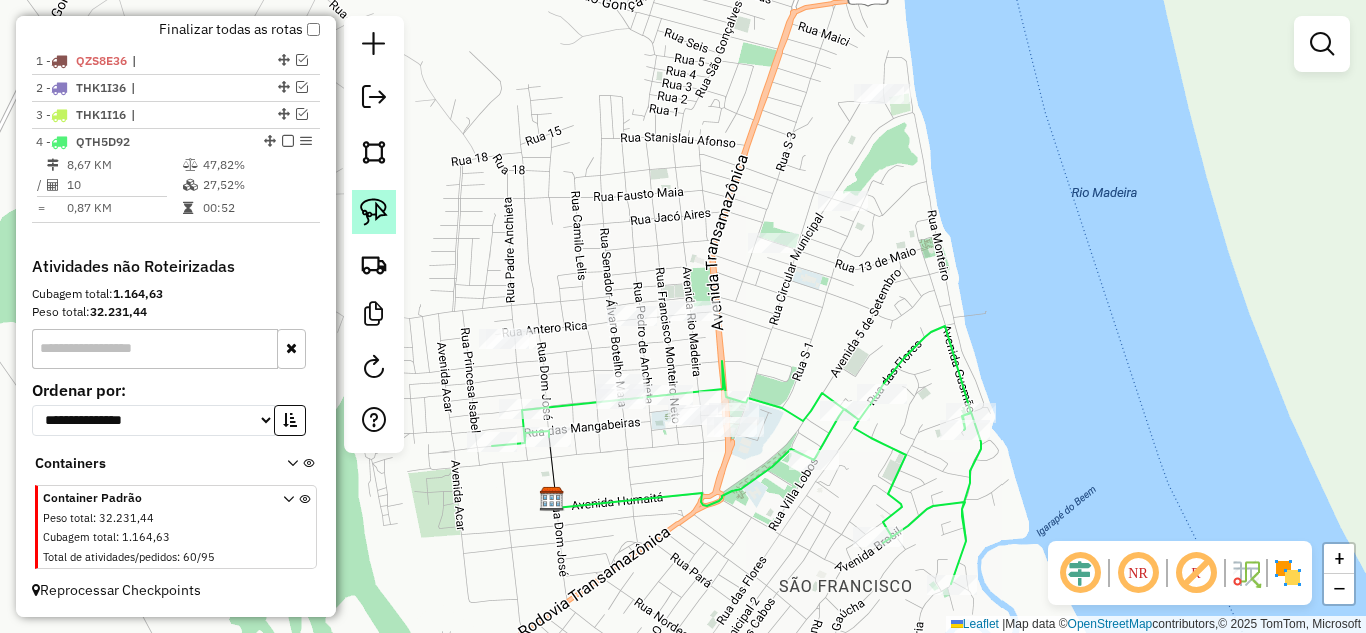 click 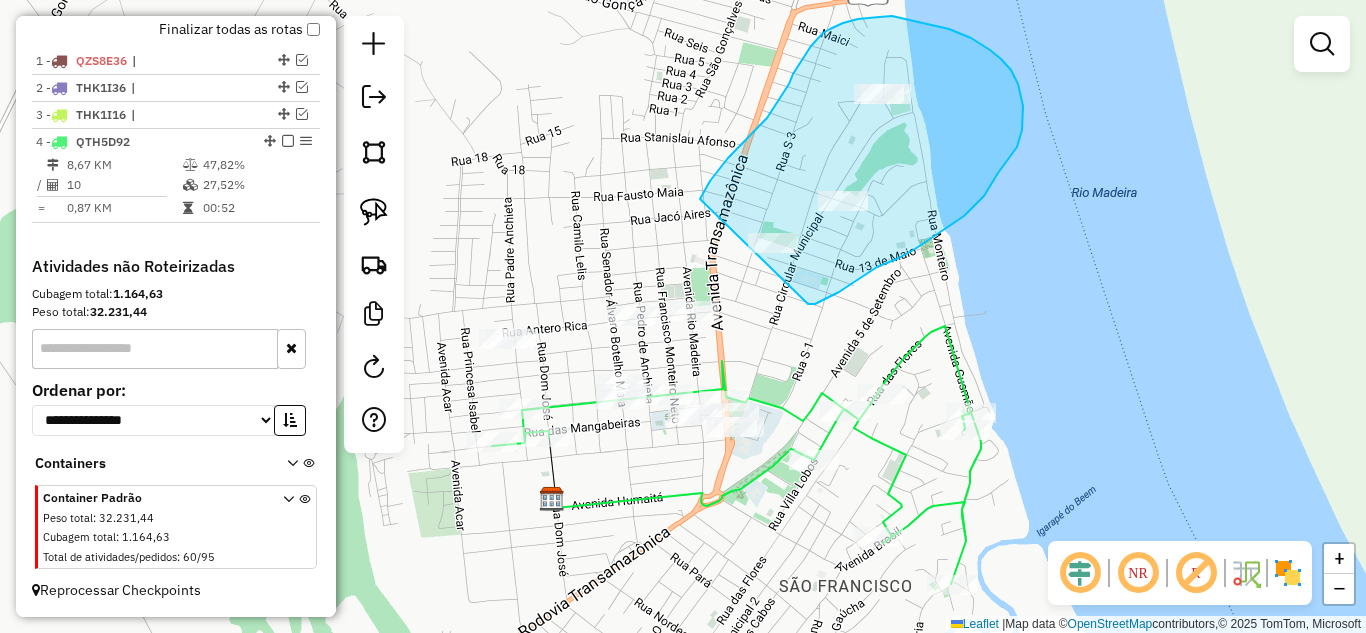 drag, startPoint x: 700, startPoint y: 199, endPoint x: 774, endPoint y: 299, distance: 124.40257 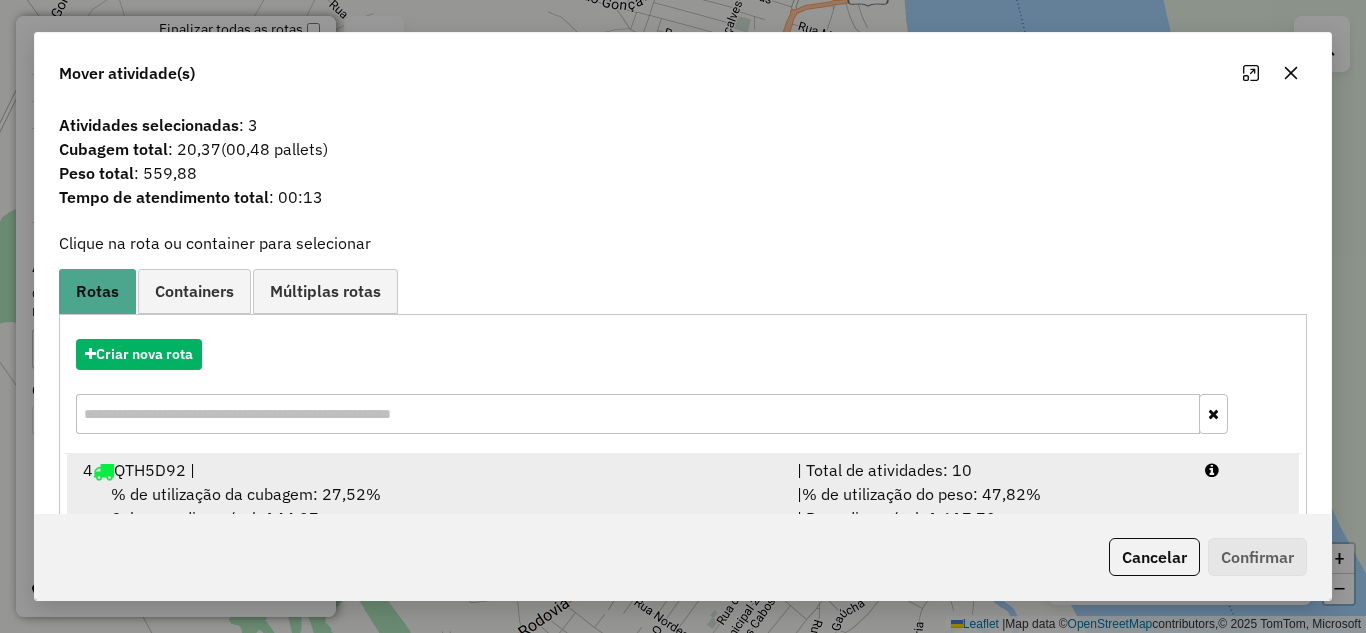 click on "|  % de utilização do peso: 47,82%  | Peso disponível: 1.617,70" at bounding box center (989, 506) 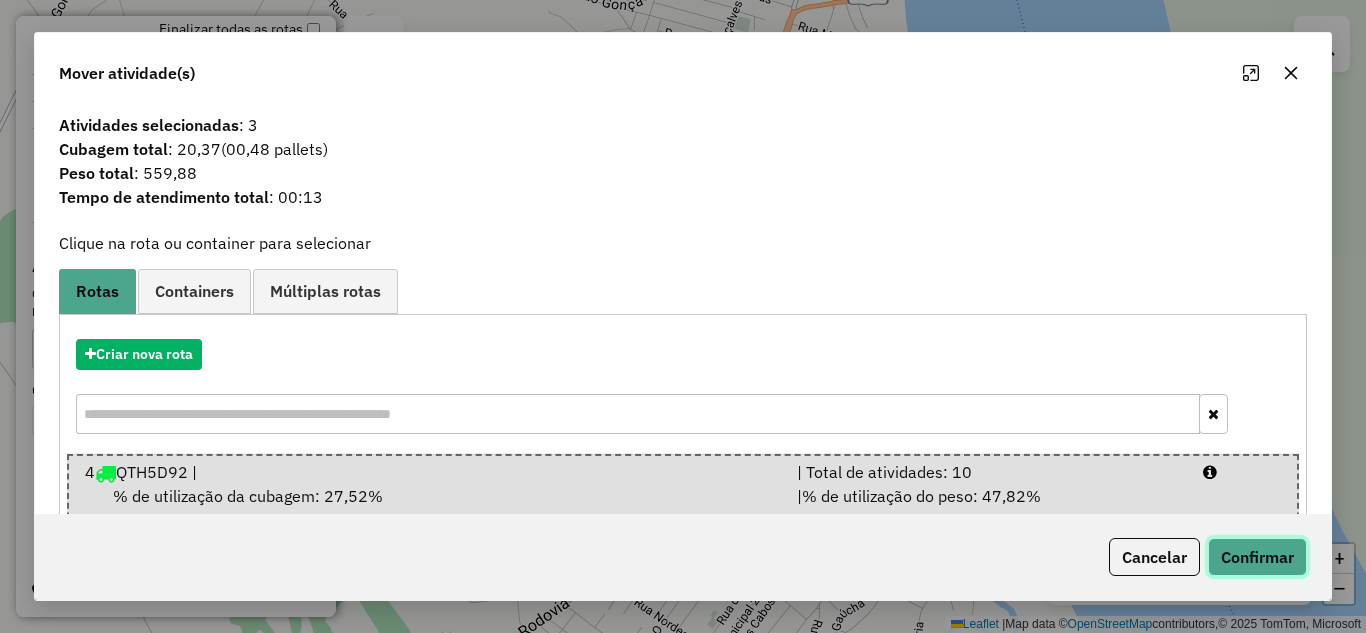 click on "Confirmar" 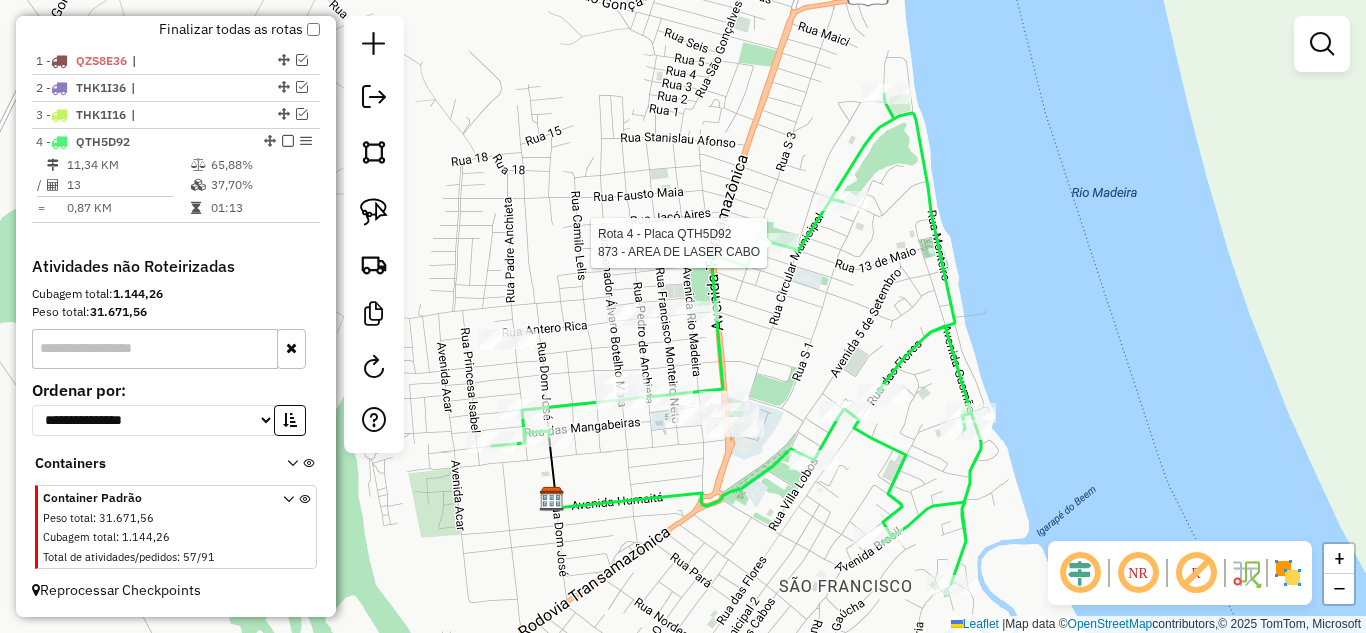 click 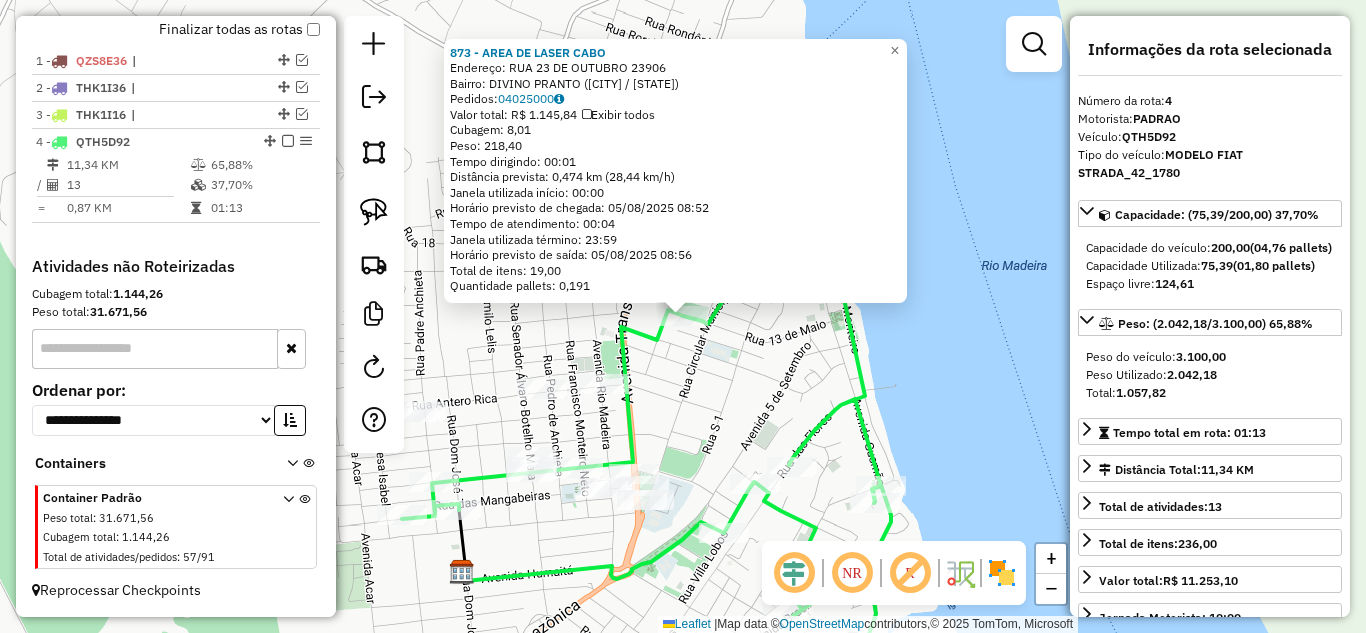 click 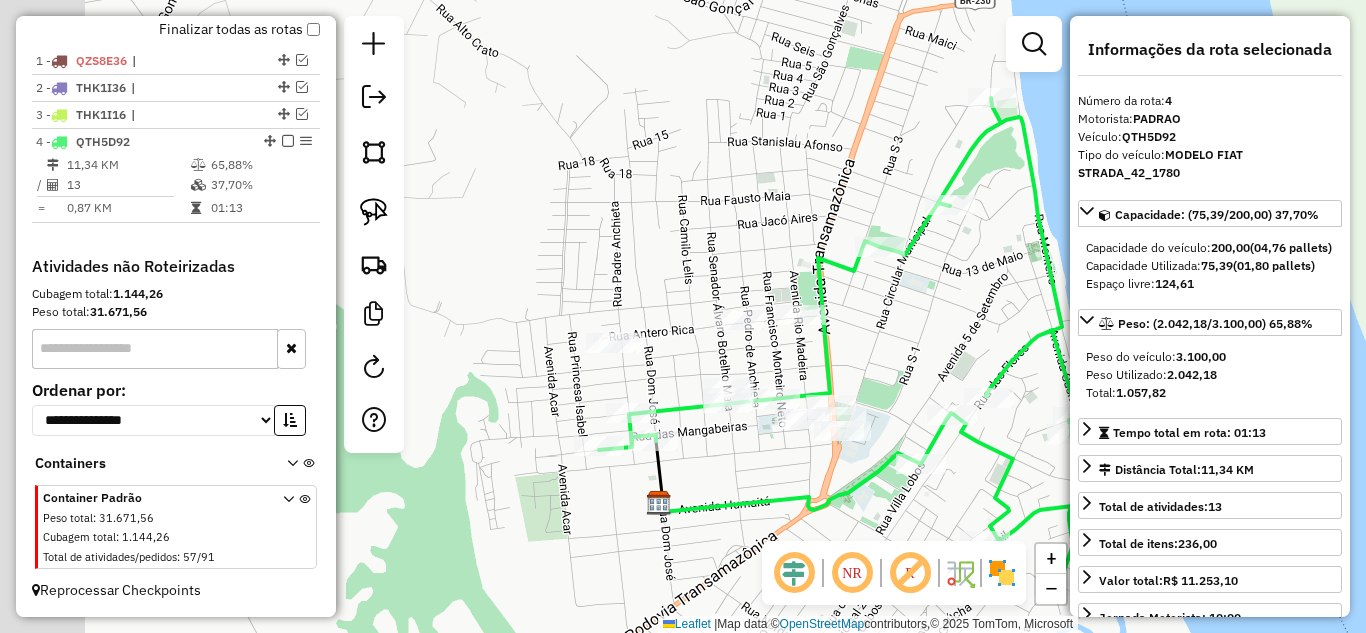 drag, startPoint x: 720, startPoint y: 440, endPoint x: 920, endPoint y: 369, distance: 212.22865 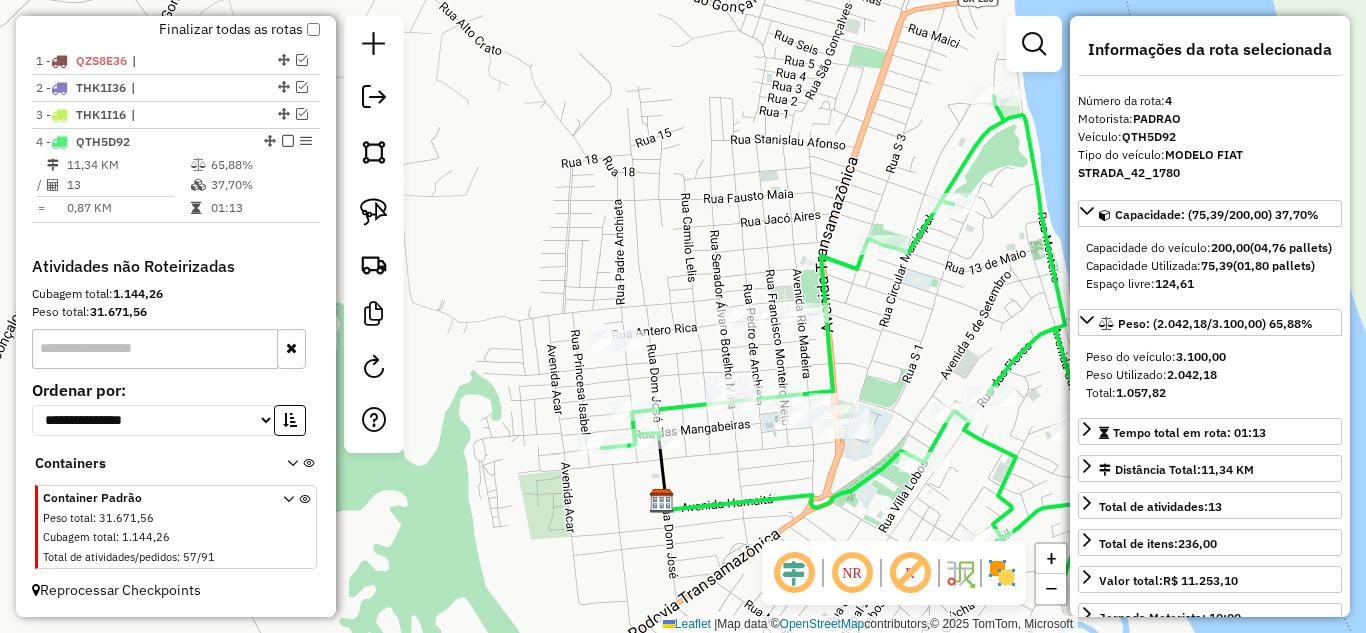 click 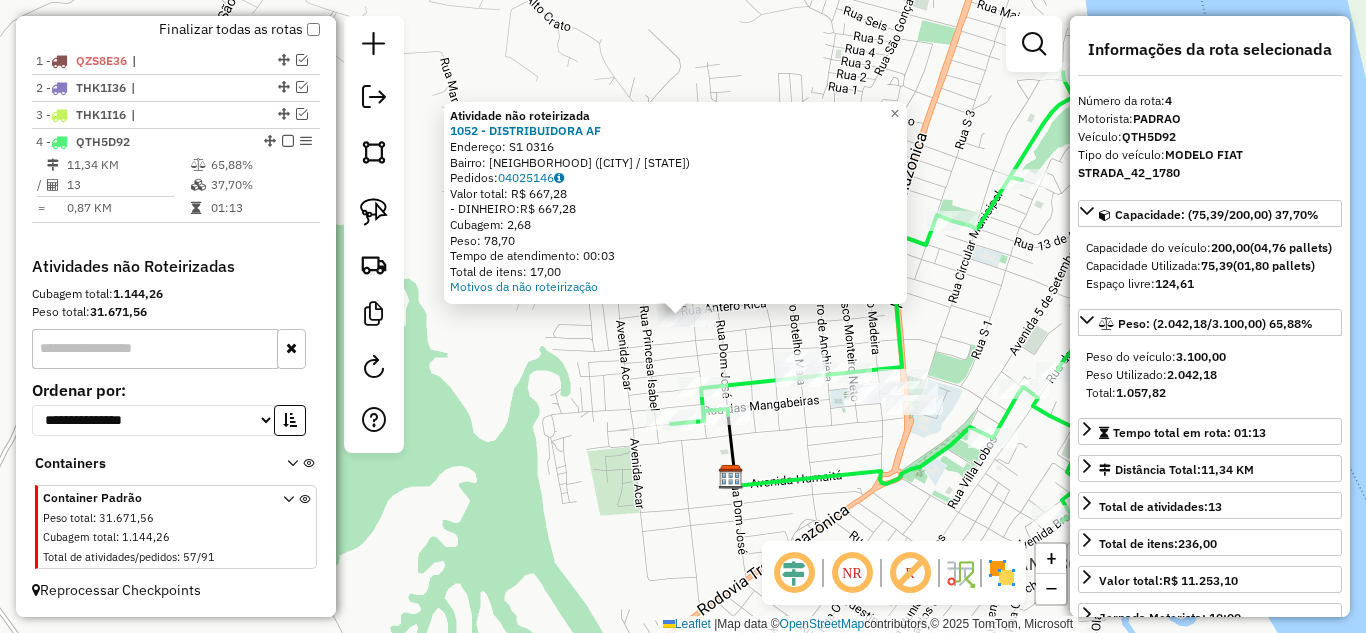 click on "Atividade não roteirizada 1052 - DISTRIBUIDORA AF  Endereço:  [STREET] [NUMBER]   Bairro: [CITY] ([CITY] / [STATE])   Pedidos:  04025146   Valor total: R$ 667,28   - DINHEIRO:  R$ 667,28   Cubagem: 2,68   Peso: 78,70   Tempo de atendimento: 00:03   Total de itens: 17,00  Motivos da não roteirização × Janela de atendimento Grade de atendimento Capacidade Transportadoras Veículos Cliente Pedidos  Rotas Selecione os dias de semana para filtrar as janelas de atendimento  Seg   Ter   Qua   Qui   Sex   Sáb   Dom  Informe o período da janela de atendimento: De: Até:  Filtrar exatamente a janela do cliente  Considerar janela de atendimento padrão  Selecione os dias de semana para filtrar as grades de atendimento  Seg   Ter   Qua   Qui   Sex   Sáb   Dom   Considerar clientes sem dia de atendimento cadastrado  Clientes fora do dia de atendimento selecionado Filtrar as atividades entre os valores definidos abaixo:  Peso mínimo:   Peso máximo:   Cubagem mínima:   Cubagem máxima:   De:   Até:  De:   Até:  Veículo: +" 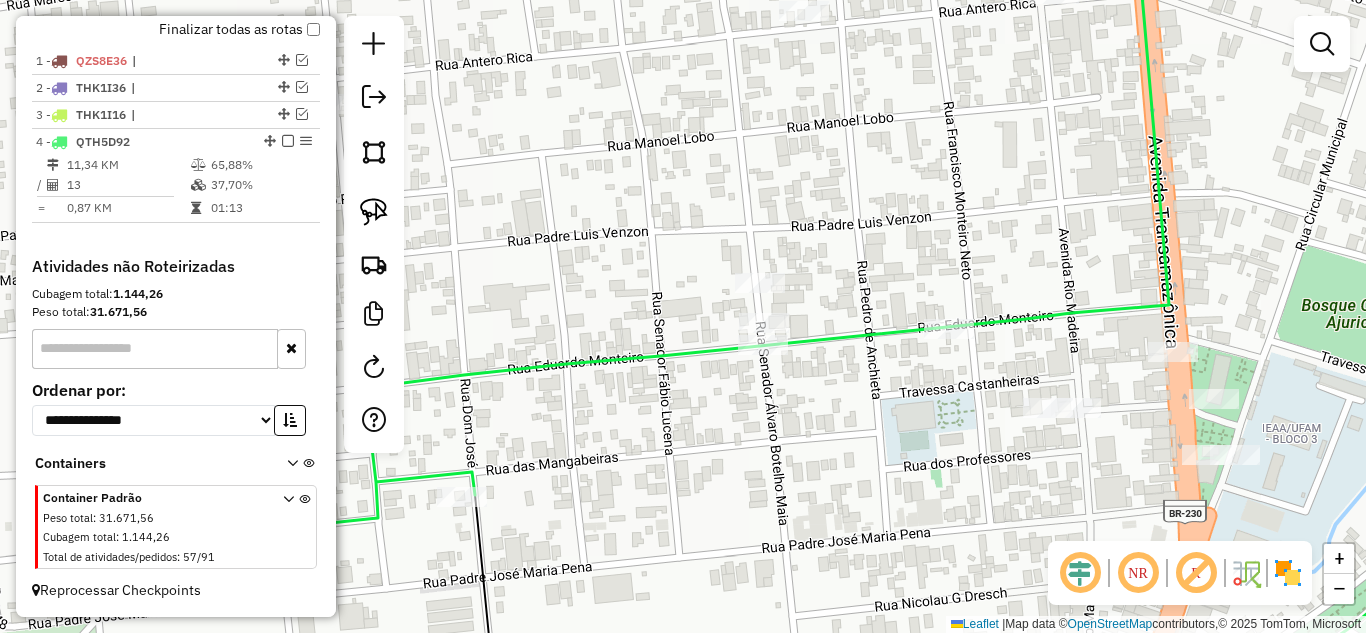 click on "Janela de atendimento Grade de atendimento Capacidade Transportadoras Veículos Cliente Pedidos  Rotas Selecione os dias de semana para filtrar as janelas de atendimento  Seg   Ter   Qua   Qui   Sex   Sáb   Dom  Informe o período da janela de atendimento: De: Até:  Filtrar exatamente a janela do cliente  Considerar janela de atendimento padrão  Selecione os dias de semana para filtrar as grades de atendimento  Seg   Ter   Qua   Qui   Sex   Sáb   Dom   Considerar clientes sem dia de atendimento cadastrado  Clientes fora do dia de atendimento selecionado Filtrar as atividades entre os valores definidos abaixo:  Peso mínimo:   Peso máximo:   Cubagem mínima:   Cubagem máxima:   De:   Até:  Filtrar as atividades entre o tempo de atendimento definido abaixo:  De:   Até:   Considerar capacidade total dos clientes não roteirizados Transportadora: Selecione um ou mais itens Tipo de veículo: Selecione um ou mais itens Veículo: Selecione um ou mais itens Motorista: Selecione um ou mais itens Nome: Rótulo:" 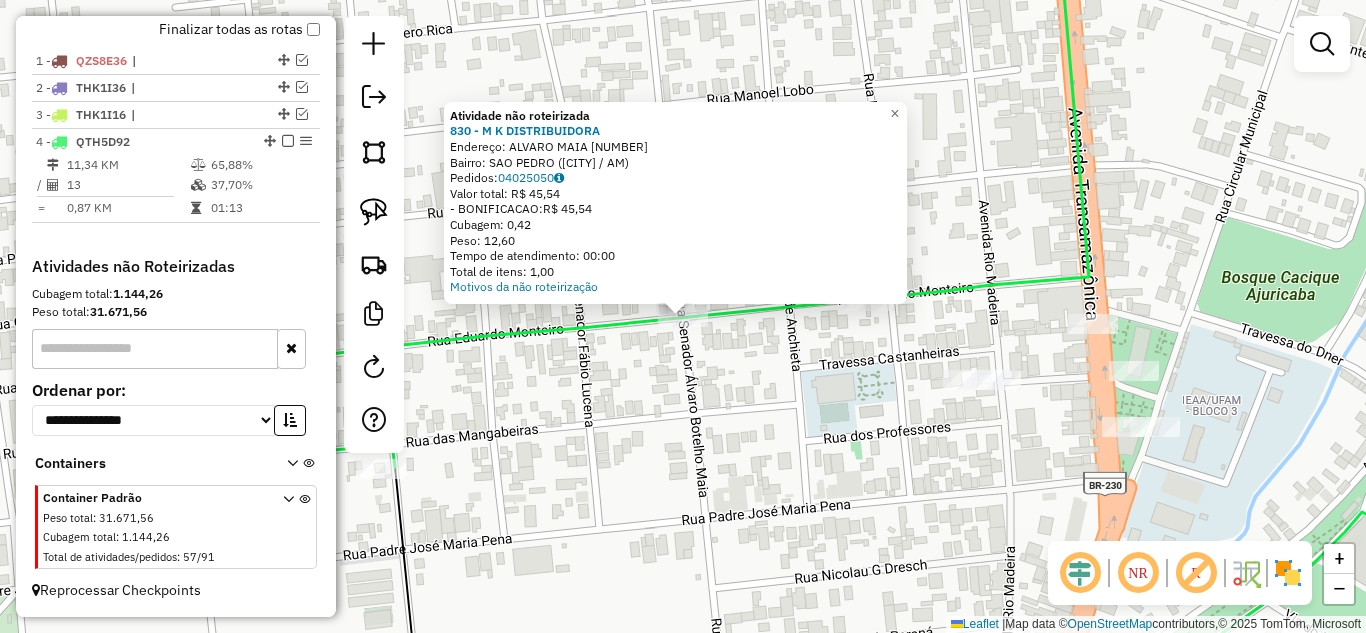 click on "Atividade não roteirizada 830 - M K DISTRIBUIDORA  Endereço:  ALVARO MAIA 2519   Bairro: SAO PEDRO (HUMAITA / AM)   Pedidos:  04025050   Valor total: R$ 45,54   - BONIFICACAO:  R$ 45,54   Cubagem: 0,42   Peso: 12,60   Tempo de atendimento: 00:00   Total de itens: 1,00  Motivos da não roteirização × Janela de atendimento Grade de atendimento Capacidade Transportadoras Veículos Cliente Pedidos  Rotas Selecione os dias de semana para filtrar as janelas de atendimento  Seg   Ter   Qua   Qui   Sex   Sáb   Dom  Informe o período da janela de atendimento: De: Até:  Filtrar exatamente a janela do cliente  Considerar janela de atendimento padrão  Selecione os dias de semana para filtrar as grades de atendimento  Seg   Ter   Qua   Qui   Sex   Sáb   Dom   Considerar clientes sem dia de atendimento cadastrado  Clientes fora do dia de atendimento selecionado Filtrar as atividades entre os valores definidos abaixo:  Peso mínimo:   Peso máximo:   Cubagem mínima:   Cubagem máxima:   De:   Até:   De:   Até:" 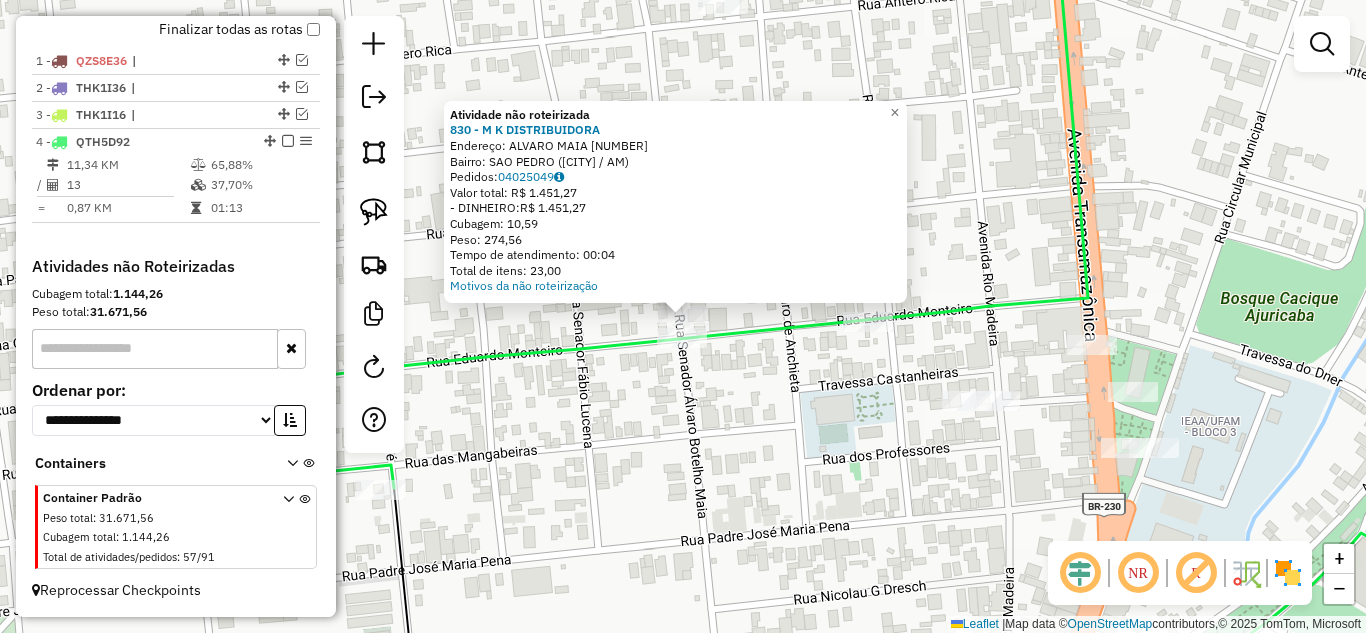 click on "Atividade não roteirizada 830 - M K DISTRIBUIDORA Endereço: ALVARO MAIA [NUMBER] Bairro: [NEIGHBORHOOD] ([CITY] / [STATE]) Pedidos: [ORDER_ID] Valor total: R$ 1.451,27 - DINHEIRO: R$ 1.451,27 Cubagem: 10,59 Peso: 274,56 Tempo de atendimento: 00:04 Total de itens: 23,00 Motivos da não roteirização × Janela de atendimento Grade de atendimento Capacidade Transportadoras Veículos Cliente Pedidos Rotas Selecione os dias de semana para filtrar as janelas de atendimento Seg Ter Qua Qui Sex Sáb Dom Informe o período da janela de atendimento: De: Até: Filtrar exatamente a janela do cliente Considerar janela de atendimento padrão Selecione os dias de semana para filtrar as grades de atendimento Seg Ter Qua Qui Sex Sáb Dom Considerar clientes sem dia de atendimento cadastrado Clientes fora do dia de atendimento selecionado Filtrar as atividades entre os valores definidos abaixo: Peso mínimo: Peso máximo: Cubagem mínima: Cubagem máxima: De: Até: De: +" 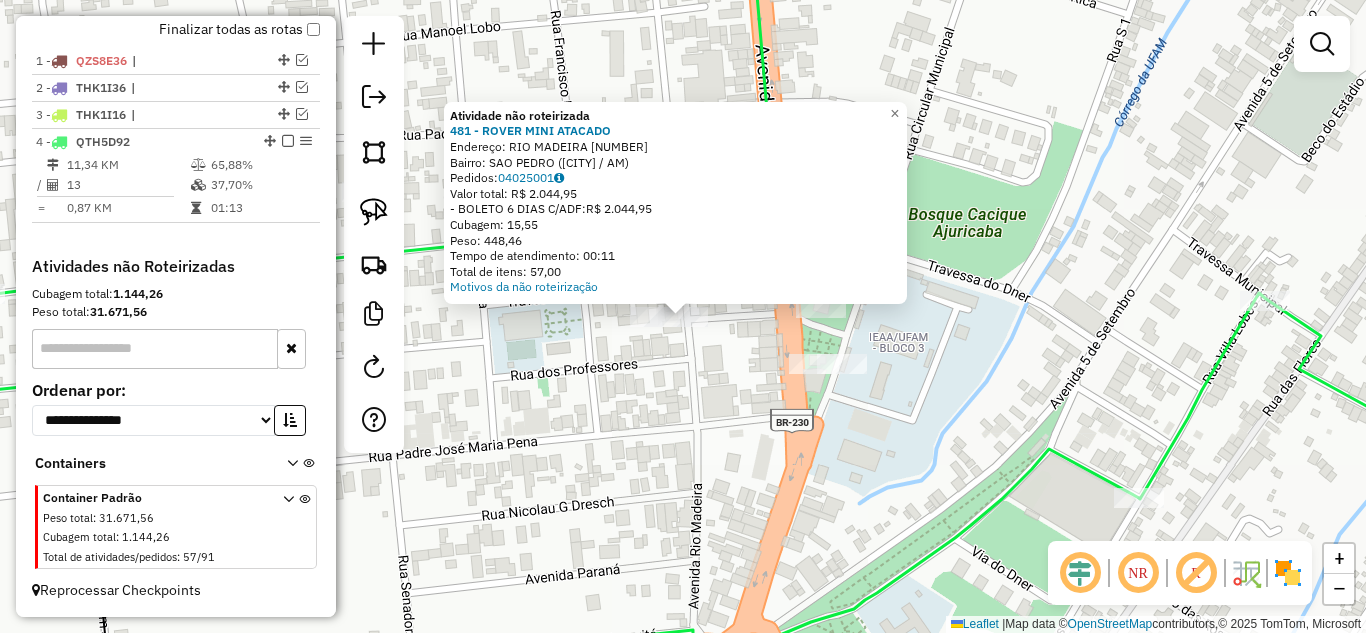 click on "Atividade não roteirizada 481 - ROVER MINI ATACADO  Endereço:  RIO MADEIRA 2570   Bairro: SAO PEDRO (HUMAITA / AM)   Pedidos:  04025001   Valor total: R$ 2.044,95   - BOLETO 6 DIAS C/ADF:  R$ 2.044,95   Cubagem: 15,55   Peso: 448,46   Tempo de atendimento: 00:11   Total de itens: 57,00  Motivos da não roteirização × Janela de atendimento Grade de atendimento Capacidade Transportadoras Veículos Cliente Pedidos  Rotas Selecione os dias de semana para filtrar as janelas de atendimento  Seg   Ter   Qua   Qui   Sex   Sáb   Dom  Informe o período da janela de atendimento: De: Até:  Filtrar exatamente a janela do cliente  Considerar janela de atendimento padrão  Selecione os dias de semana para filtrar as grades de atendimento  Seg   Ter   Qua   Qui   Sex   Sáb   Dom   Considerar clientes sem dia de atendimento cadastrado  Clientes fora do dia de atendimento selecionado Filtrar as atividades entre os valores definidos abaixo:  Peso mínimo:   Peso máximo:   Cubagem mínima:   Cubagem máxima:   De:  De:" 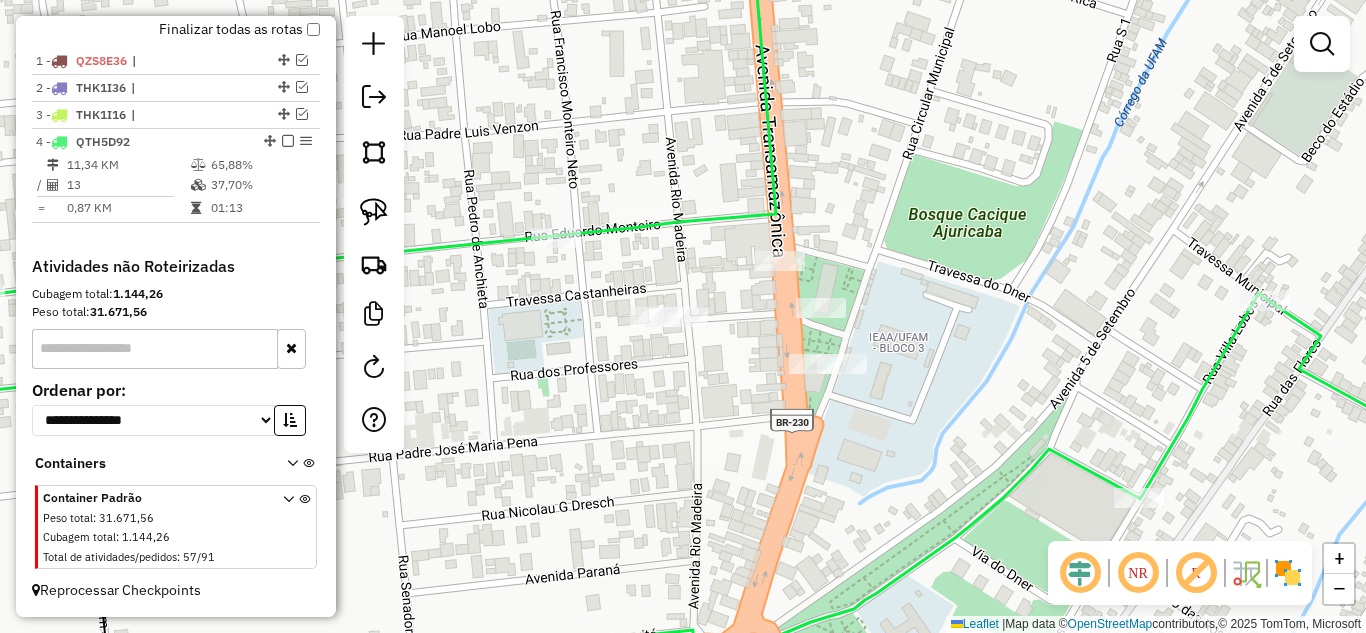 click on "Janela de atendimento Grade de atendimento Capacidade Transportadoras Veículos Cliente Pedidos  Rotas Selecione os dias de semana para filtrar as janelas de atendimento  Seg   Ter   Qua   Qui   Sex   Sáb   Dom  Informe o período da janela de atendimento: De: Até:  Filtrar exatamente a janela do cliente  Considerar janela de atendimento padrão  Selecione os dias de semana para filtrar as grades de atendimento  Seg   Ter   Qua   Qui   Sex   Sáb   Dom   Considerar clientes sem dia de atendimento cadastrado  Clientes fora do dia de atendimento selecionado Filtrar as atividades entre os valores definidos abaixo:  Peso mínimo:   Peso máximo:   Cubagem mínima:   Cubagem máxima:   De:   Até:  Filtrar as atividades entre o tempo de atendimento definido abaixo:  De:   Até:   Considerar capacidade total dos clientes não roteirizados Transportadora: Selecione um ou mais itens Tipo de veículo: Selecione um ou mais itens Veículo: Selecione um ou mais itens Motorista: Selecione um ou mais itens Nome: Rótulo:" 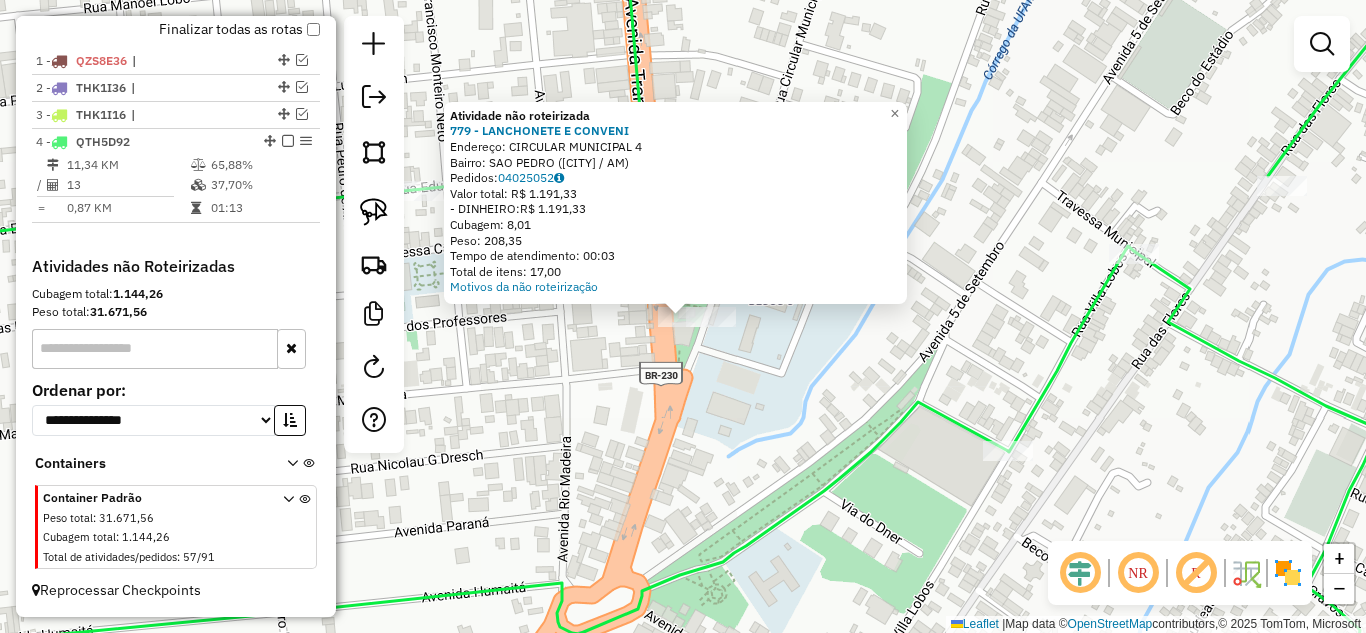 click on "Atividade não roteirizada 779 - LANCHONETE E CONVENI Endereço: CIRCULAR MUNICIPAL [NUMBER] Bairro: SAO PEDRO ([CITY] / AM) Pedidos: [ORDER_ID] Valor total: R$ 1.191,33 - DINHEIRO: R$ 1.191,33 Cubagem: 8,01 Peso: 208,35 Tempo de atendimento: 00:03 Total de itens: 17,00 Motivos da não roteirização × Janela de atendimento Grade de atendimento Capacidade Transportadoras Veículos Cliente Pedidos Rotas Selecione os dias de semana para filtrar as janelas de atendimento Seg Ter Qua Qui Sex Sáb Dom Informe o período da janela de atendimento: De: Até: Filtrar exatamente a janela do cliente Considerar janela de atendimento padrão Selecione os dias de semana para filtrar as grades de atendimento Seg Ter Qua Qui Sex Sáb Dom Considerar clientes sem dia de atendimento cadastrado Clientes fora do dia de atendimento selecionado Filtrar as atividades entre os valores definidos abaixo: Peso mínimo: Peso máximo: Cubagem mínima: Cubagem máxima: De: Até: De: +" 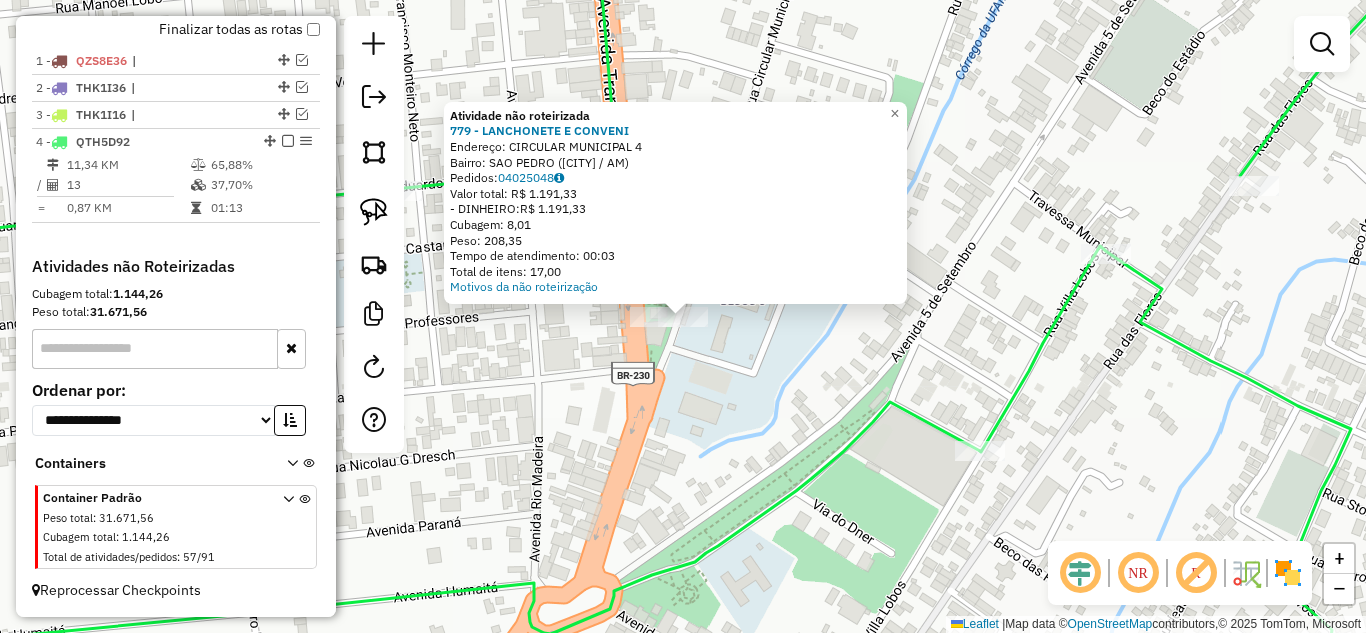 click on "Atividade não roteirizada 779 - LANCHONETE E CONVENI  Endereço:  [STREET] [NUMBER]   Bairro: [CITY] ([CITY] / [STATE])   Pedidos:  04025048   Valor total: R$ 1.191,33   - DINHEIRO:  R$ 1.191,33   Cubagem: 8,01   Peso: 208,35   Tempo de atendimento: 00:03   Total de itens: 17,00  Motivos da não roteirização × Janela de atendimento Grade de atendimento Capacidade Transportadoras Veículos Cliente Pedidos  Rotas Selecione os dias de semana para filtrar as janelas de atendimento  Seg   Ter   Qua   Qui   Sex   Sáb   Dom  Informe o período da janela de atendimento: De: Até:  Filtrar exatamente a janela do cliente  Considerar janela de atendimento padrão  Selecione os dias de semana para filtrar as grades de atendimento  Seg   Ter   Qua   Qui   Sex   Sáb   Dom   Considerar clientes sem dia de atendimento cadastrado  Clientes fora do dia de atendimento selecionado Filtrar as atividades entre os valores definidos abaixo:  Peso mínimo:   Peso máximo:   Cubagem mínima:   Cubagem máxima:   De:   Até:  +" 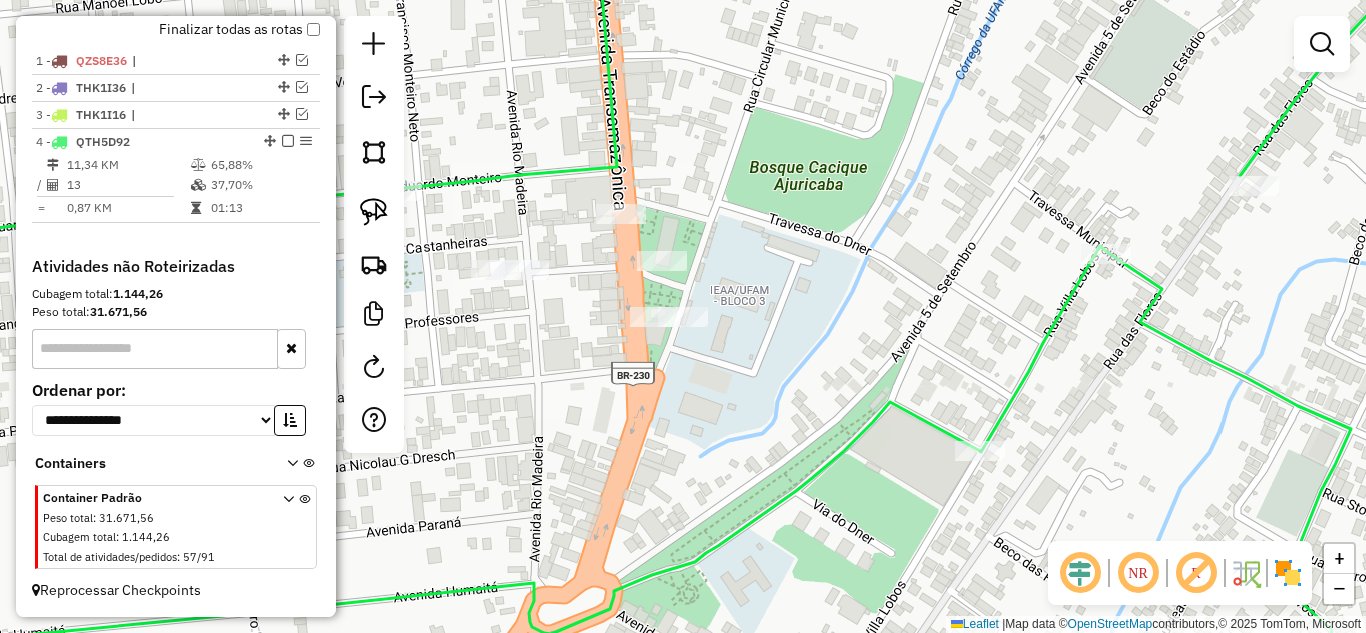 drag, startPoint x: 575, startPoint y: 367, endPoint x: 737, endPoint y: 371, distance: 162.04938 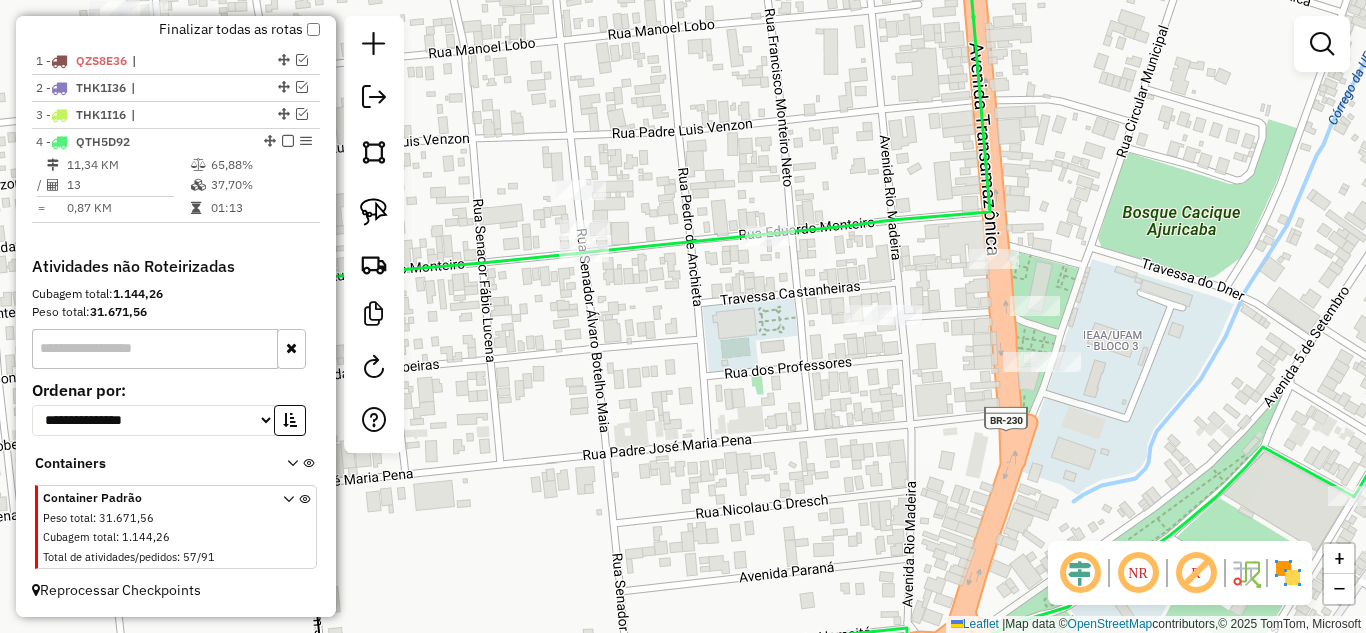 drag, startPoint x: 573, startPoint y: 309, endPoint x: 784, endPoint y: 350, distance: 214.9465 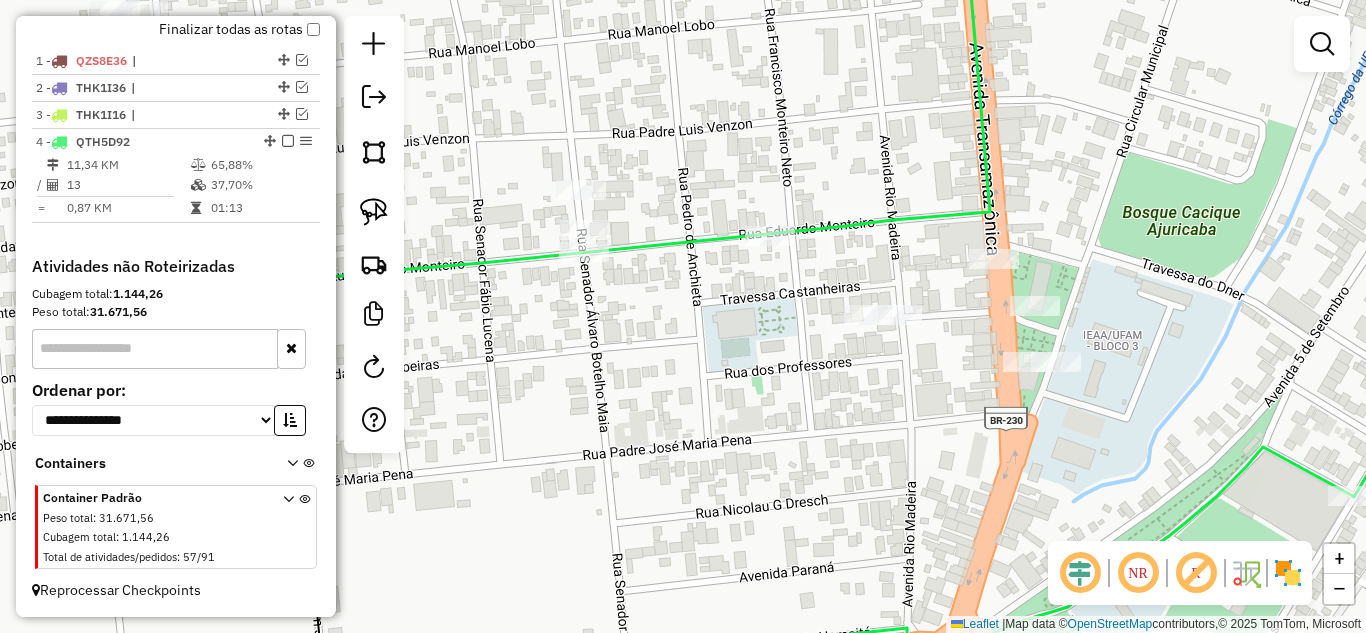 click 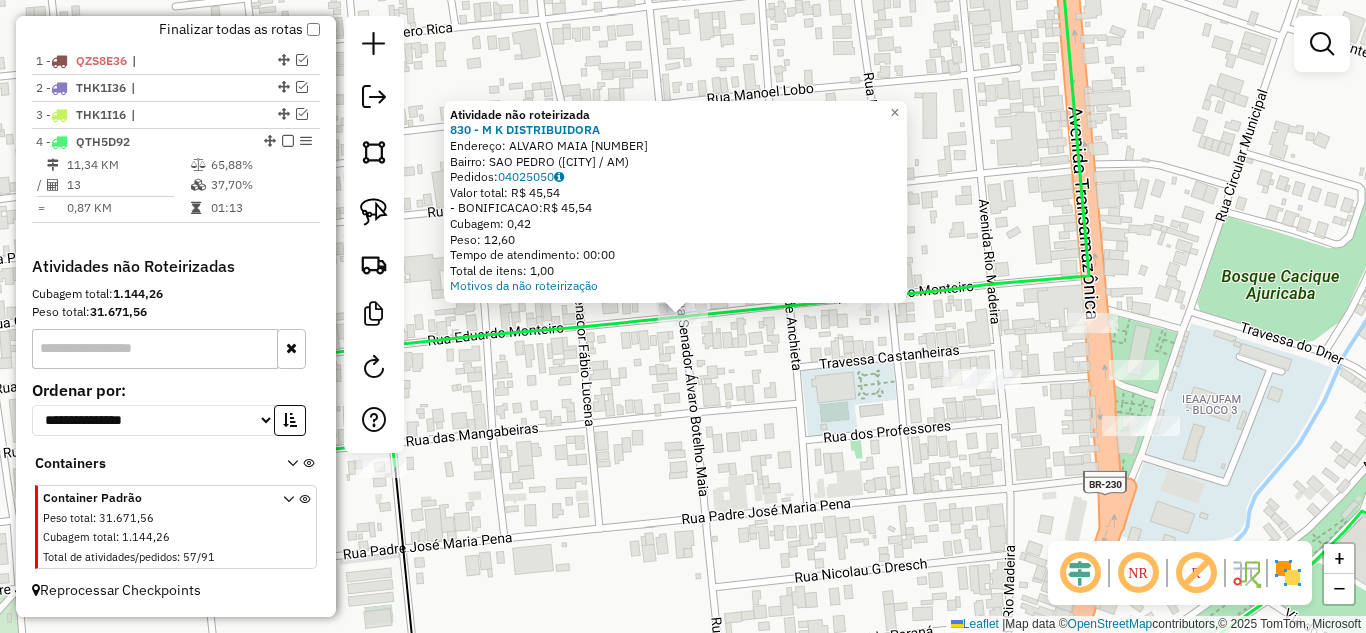 click on "Atividade não roteirizada 830 - M K DISTRIBUIDORA  Endereço:  ALVARO MAIA 2519   Bairro: SAO PEDRO (HUMAITA / AM)   Pedidos:  04025050   Valor total: R$ 45,54   - BONIFICACAO:  R$ 45,54   Cubagem: 0,42   Peso: 12,60   Tempo de atendimento: 00:00   Total de itens: 1,00  Motivos da não roteirização × Janela de atendimento Grade de atendimento Capacidade Transportadoras Veículos Cliente Pedidos  Rotas Selecione os dias de semana para filtrar as janelas de atendimento  Seg   Ter   Qua   Qui   Sex   Sáb   Dom  Informe o período da janela de atendimento: De: Até:  Filtrar exatamente a janela do cliente  Considerar janela de atendimento padrão  Selecione os dias de semana para filtrar as grades de atendimento  Seg   Ter   Qua   Qui   Sex   Sáb   Dom   Considerar clientes sem dia de atendimento cadastrado  Clientes fora do dia de atendimento selecionado Filtrar as atividades entre os valores definidos abaixo:  Peso mínimo:   Peso máximo:   Cubagem mínima:   Cubagem máxima:   De:   Até:   De:   Até:" 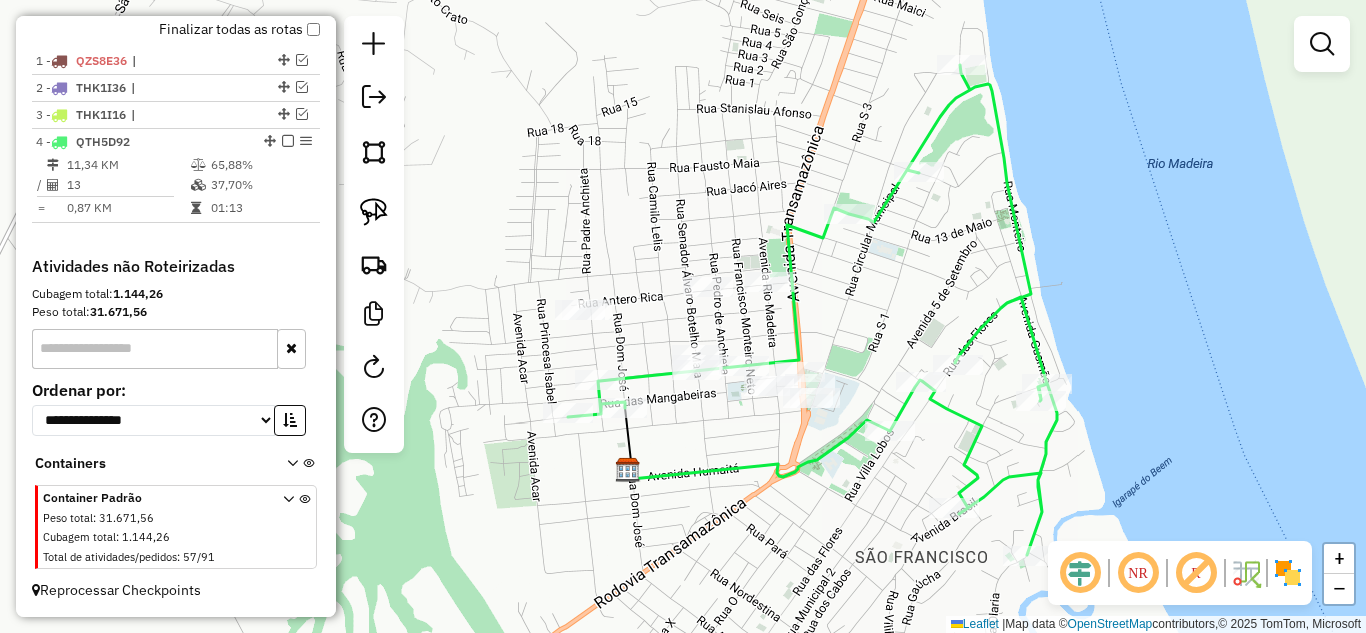 click 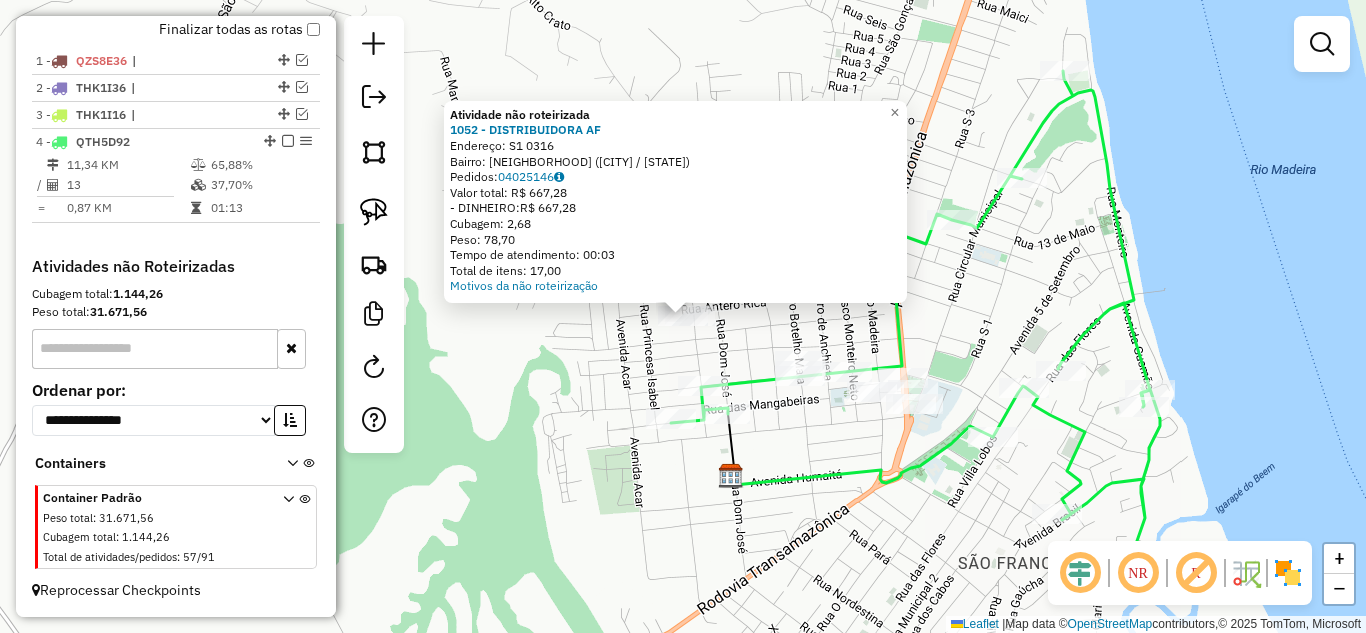 click on "Atividade não roteirizada 1052 - DISTRIBUIDORA AF  Endereço:  [STREET] [NUMBER]   Bairro: [CITY] ([CITY] / [STATE])   Pedidos:  04025146   Valor total: R$ 667,28   - DINHEIRO:  R$ 667,28   Cubagem: 2,68   Peso: 78,70   Tempo de atendimento: 00:03   Total de itens: 17,00  Motivos da não roteirização × Janela de atendimento Grade de atendimento Capacidade Transportadoras Veículos Cliente Pedidos  Rotas Selecione os dias de semana para filtrar as janelas de atendimento  Seg   Ter   Qua   Qui   Sex   Sáb   Dom  Informe o período da janela de atendimento: De: Até:  Filtrar exatamente a janela do cliente  Considerar janela de atendimento padrão  Selecione os dias de semana para filtrar as grades de atendimento  Seg   Ter   Qua   Qui   Sex   Sáb   Dom   Considerar clientes sem dia de atendimento cadastrado  Clientes fora do dia de atendimento selecionado Filtrar as atividades entre os valores definidos abaixo:  Peso mínimo:   Peso máximo:   Cubagem mínima:   Cubagem máxima:   De:   Até:  De:   Até:  Veículo: +" 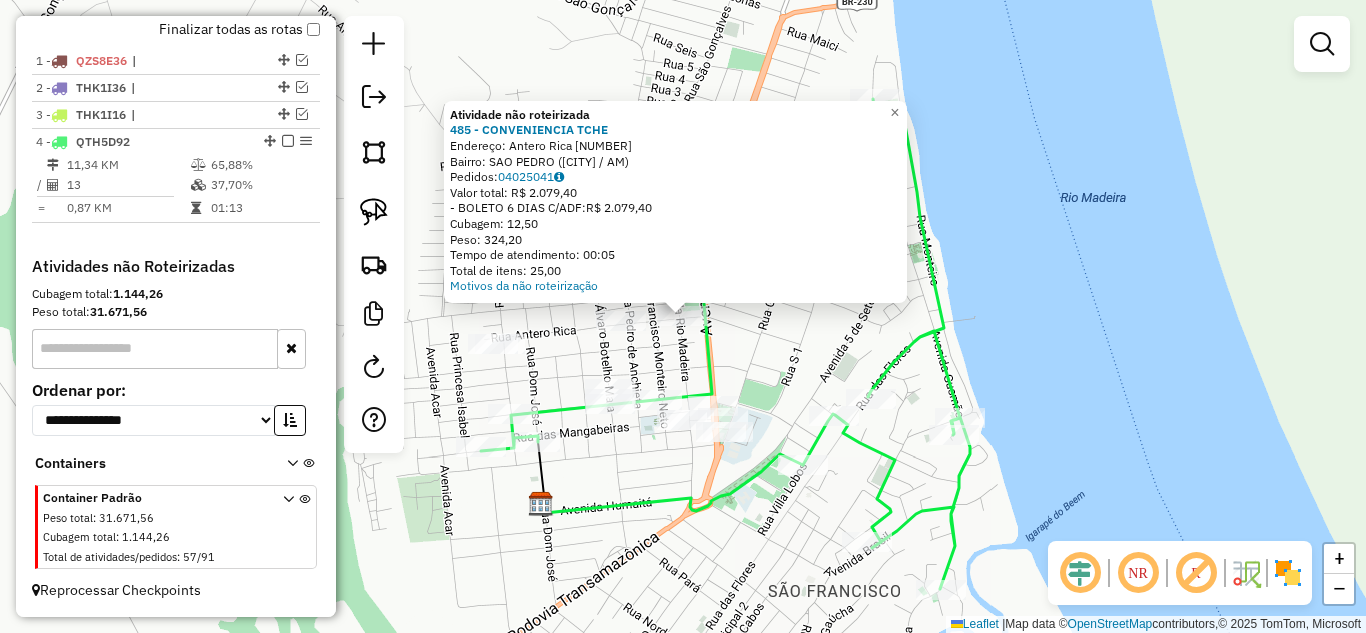 click on "Atividade não roteirizada 485 - CONVENIENCIA TCHE Endereço: Antero Rica [NUMBER] Bairro: SAO PEDRO ([CITY] / AM) Pedidos: [ORDER_ID] Valor total: R$ 2.079,40 - BOLETO 6 DIAS C/ADF: R$ 2.079,40 Cubagem: 12,50 Peso: 324,20 Tempo de atendimento: 00:05 Total de itens: 25,00 Motivos da não roteirização × Janela de atendimento Grade de atendimento Capacidade Transportadoras Veículos Cliente Pedidos Rotas Selecione os dias de semana para filtrar as janelas de atendimento Seg Ter Qua Qui Sex Sáb Dom Informe o período da janela de atendimento: De: Até: Filtrar exatamente a janela do cliente Considerar janela de atendimento padrão Selecione os dias de semana para filtrar as grades de atendimento Seg Ter Qua Qui Sex Sáb Dom Considerar clientes sem dia de atendimento cadastrado Clientes fora do dia de atendimento selecionado Filtrar as atividades entre os valores definidos abaixo: Peso mínimo: Peso máximo: Cubagem mínima: Cubagem máxima: De: De:" 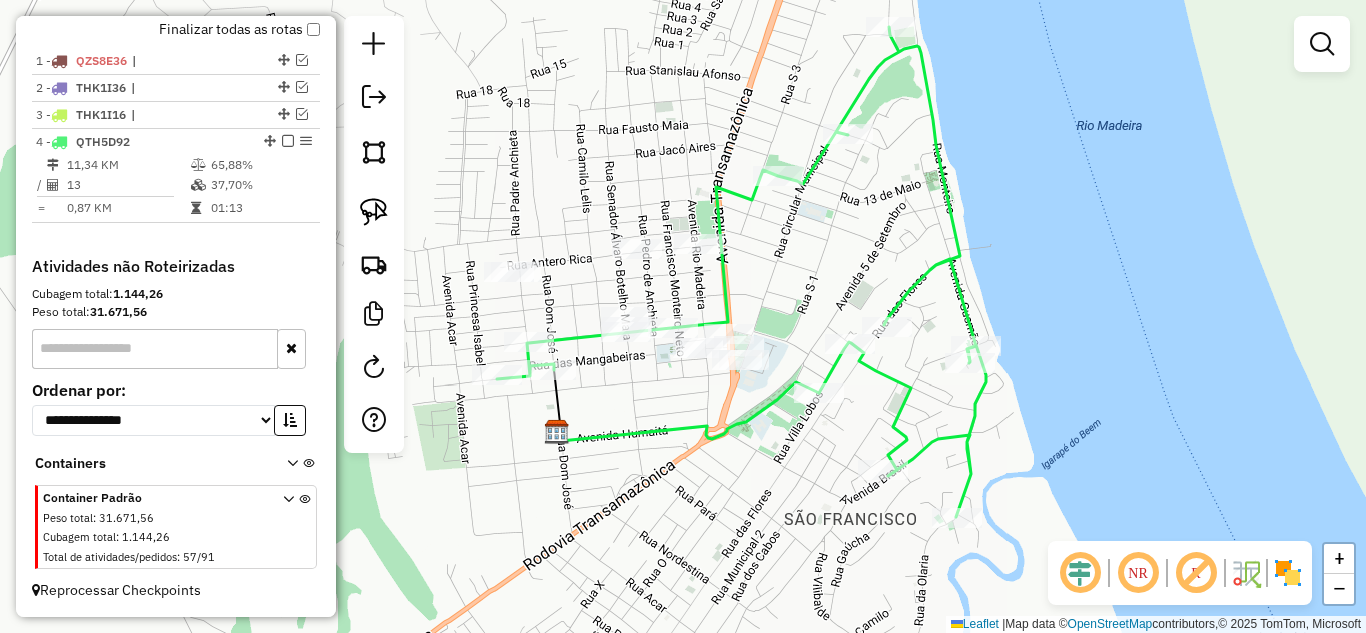 drag, startPoint x: 667, startPoint y: 370, endPoint x: 683, endPoint y: 299, distance: 72.780495 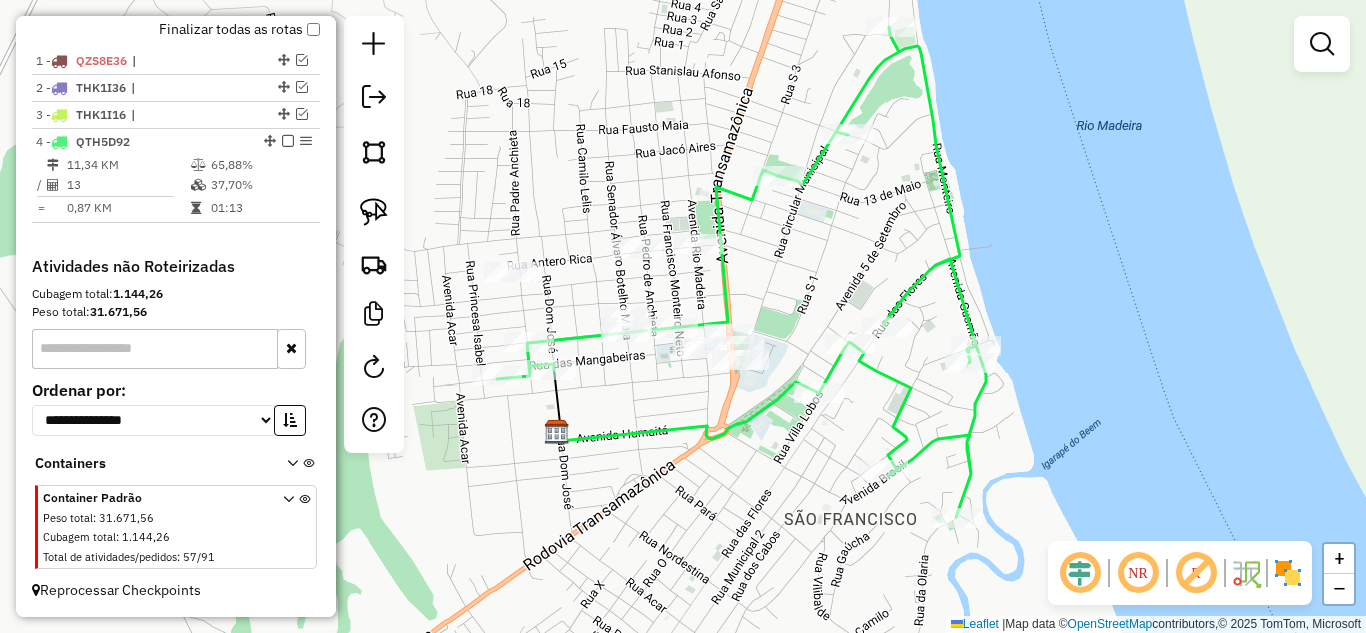 click 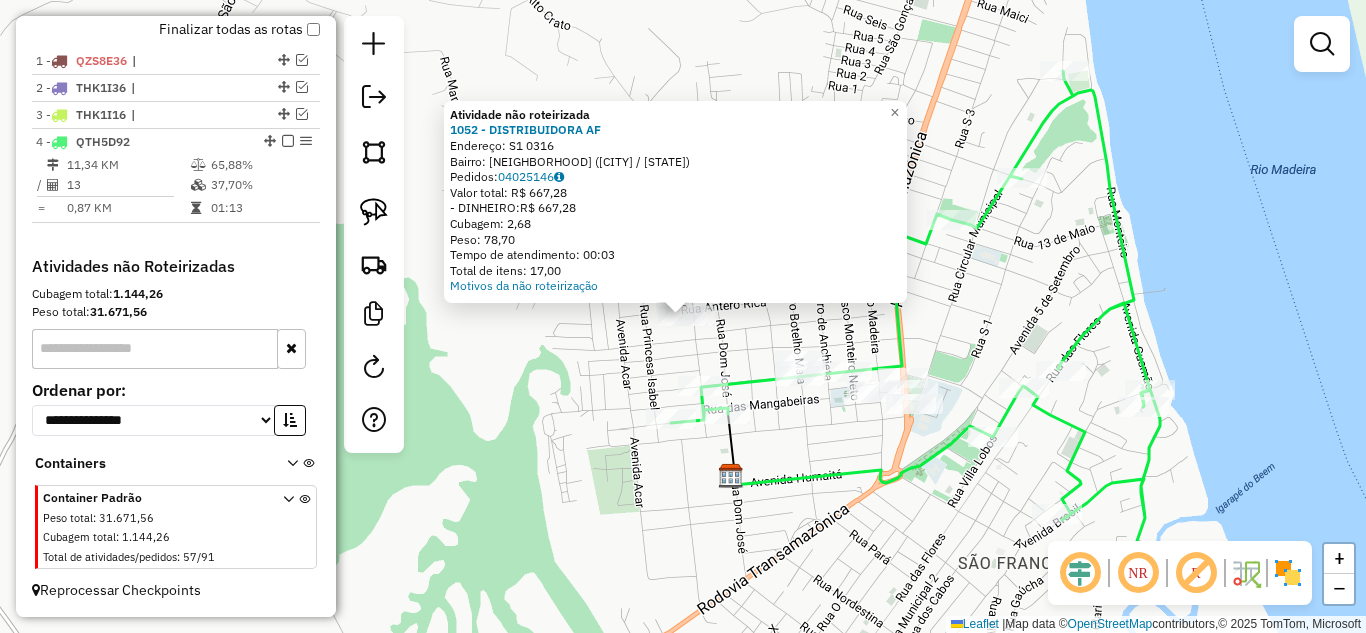 click on "Atividade não roteirizada 1052 - DISTRIBUIDORA AF  Endereço:  [STREET] [NUMBER]   Bairro: [CITY] ([CITY] / [STATE])   Pedidos:  04025146   Valor total: R$ 667,28   - DINHEIRO:  R$ 667,28   Cubagem: 2,68   Peso: 78,70   Tempo de atendimento: 00:03   Total de itens: 17,00  Motivos da não roteirização × Janela de atendimento Grade de atendimento Capacidade Transportadoras Veículos Cliente Pedidos  Rotas Selecione os dias de semana para filtrar as janelas de atendimento  Seg   Ter   Qua   Qui   Sex   Sáb   Dom  Informe o período da janela de atendimento: De: Até:  Filtrar exatamente a janela do cliente  Considerar janela de atendimento padrão  Selecione os dias de semana para filtrar as grades de atendimento  Seg   Ter   Qua   Qui   Sex   Sáb   Dom   Considerar clientes sem dia de atendimento cadastrado  Clientes fora do dia de atendimento selecionado Filtrar as atividades entre os valores definidos abaixo:  Peso mínimo:   Peso máximo:   Cubagem mínima:   Cubagem máxima:   De:   Até:  De:   Até:  Veículo: +" 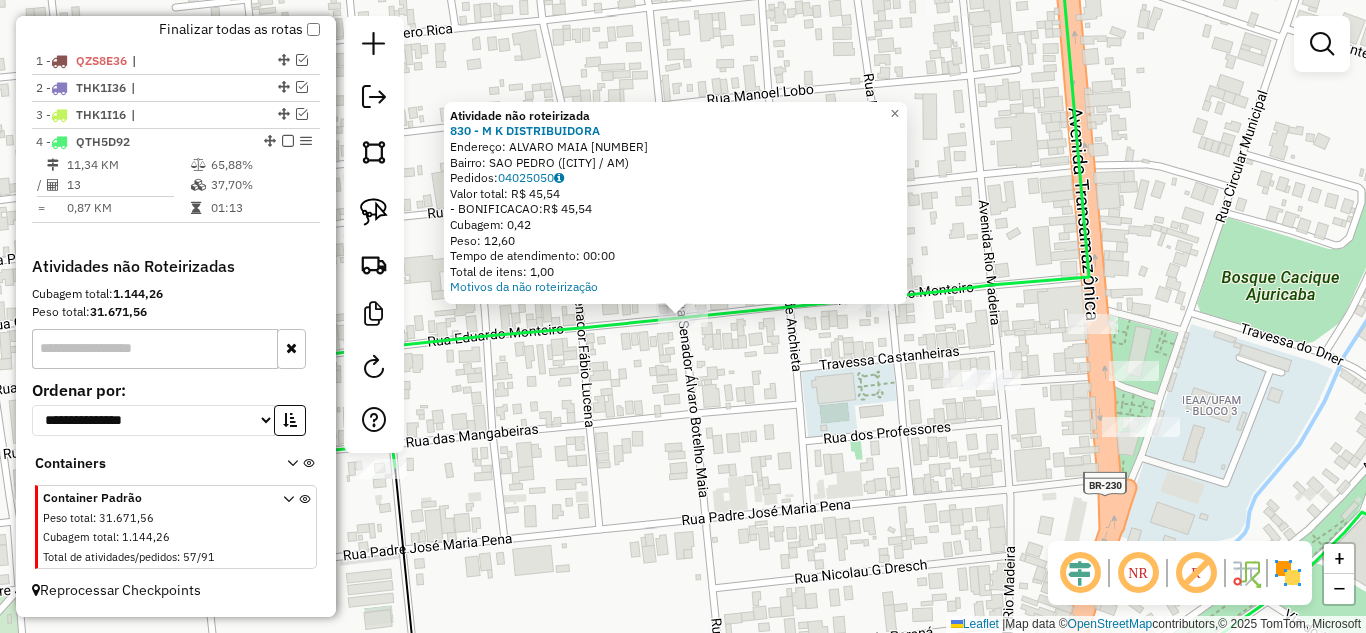 click on "Atividade não roteirizada 830 - M K DISTRIBUIDORA  Endereço:  ALVARO MAIA 2519   Bairro: SAO PEDRO (HUMAITA / AM)   Pedidos:  04025050   Valor total: R$ 45,54   - BONIFICACAO:  R$ 45,54   Cubagem: 0,42   Peso: 12,60   Tempo de atendimento: 00:00   Total de itens: 1,00  Motivos da não roteirização × Janela de atendimento Grade de atendimento Capacidade Transportadoras Veículos Cliente Pedidos  Rotas Selecione os dias de semana para filtrar as janelas de atendimento  Seg   Ter   Qua   Qui   Sex   Sáb   Dom  Informe o período da janela de atendimento: De: Até:  Filtrar exatamente a janela do cliente  Considerar janela de atendimento padrão  Selecione os dias de semana para filtrar as grades de atendimento  Seg   Ter   Qua   Qui   Sex   Sáb   Dom   Considerar clientes sem dia de atendimento cadastrado  Clientes fora do dia de atendimento selecionado Filtrar as atividades entre os valores definidos abaixo:  Peso mínimo:   Peso máximo:   Cubagem mínima:   Cubagem máxima:   De:   Até:   De:   Até:" 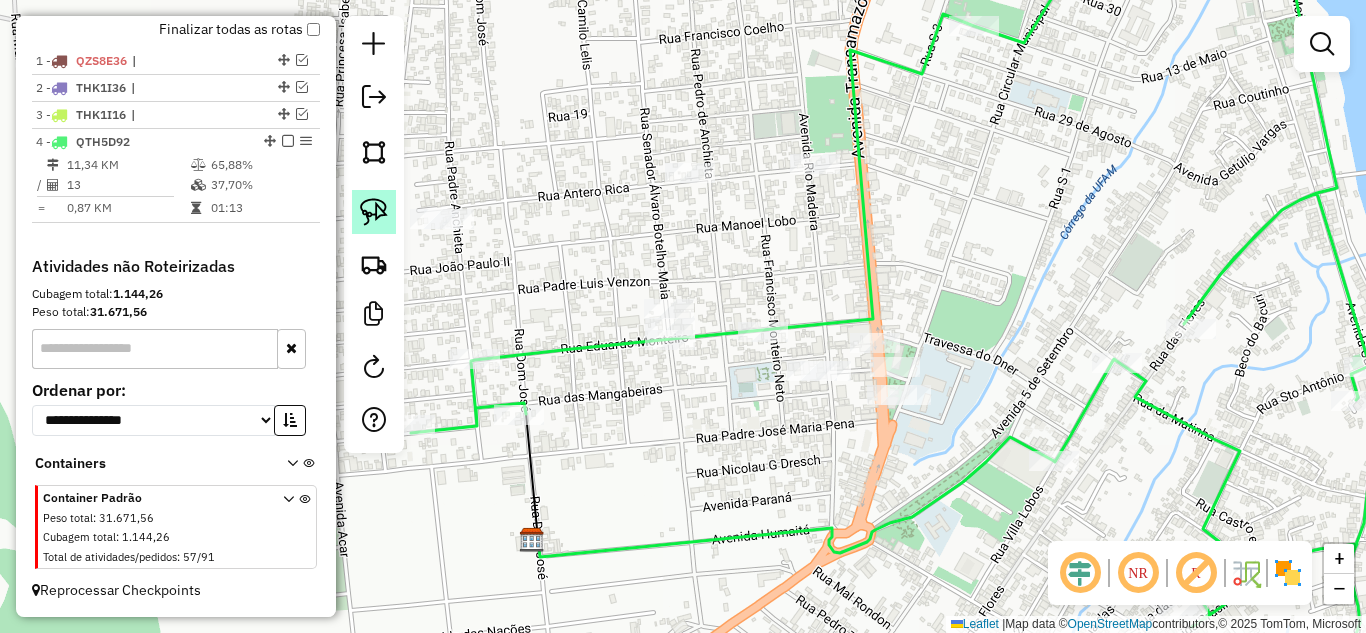 click 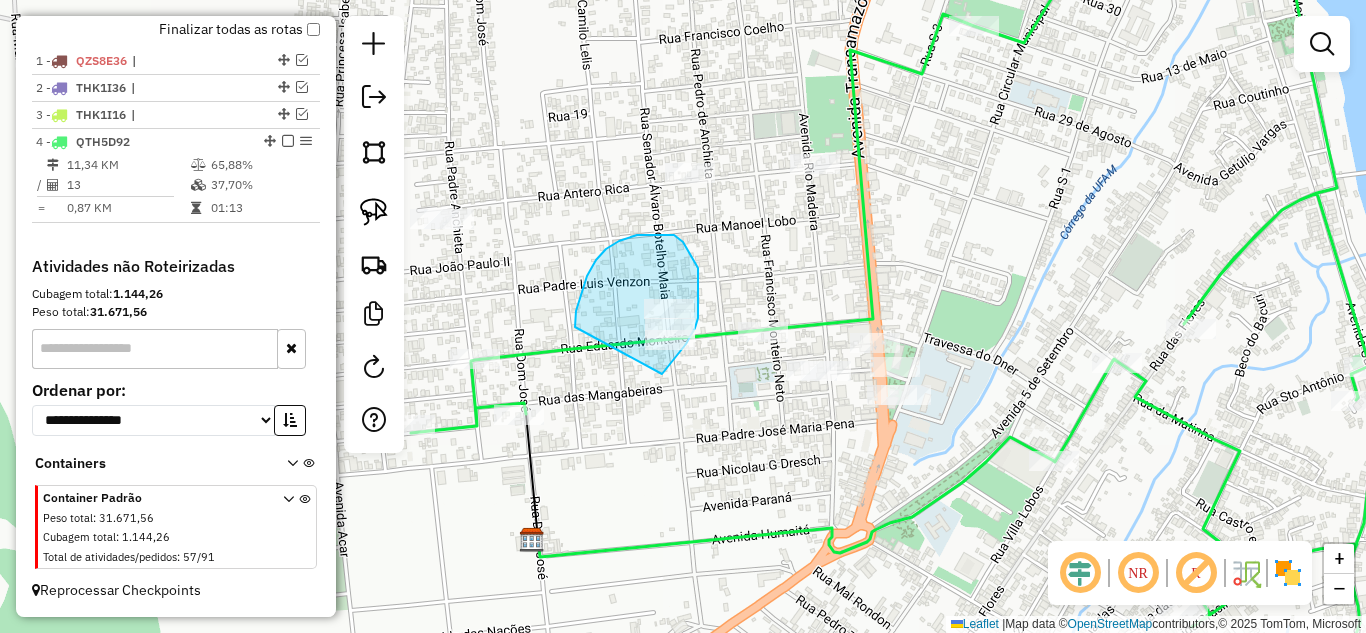 drag, startPoint x: 575, startPoint y: 327, endPoint x: 662, endPoint y: 374, distance: 98.88377 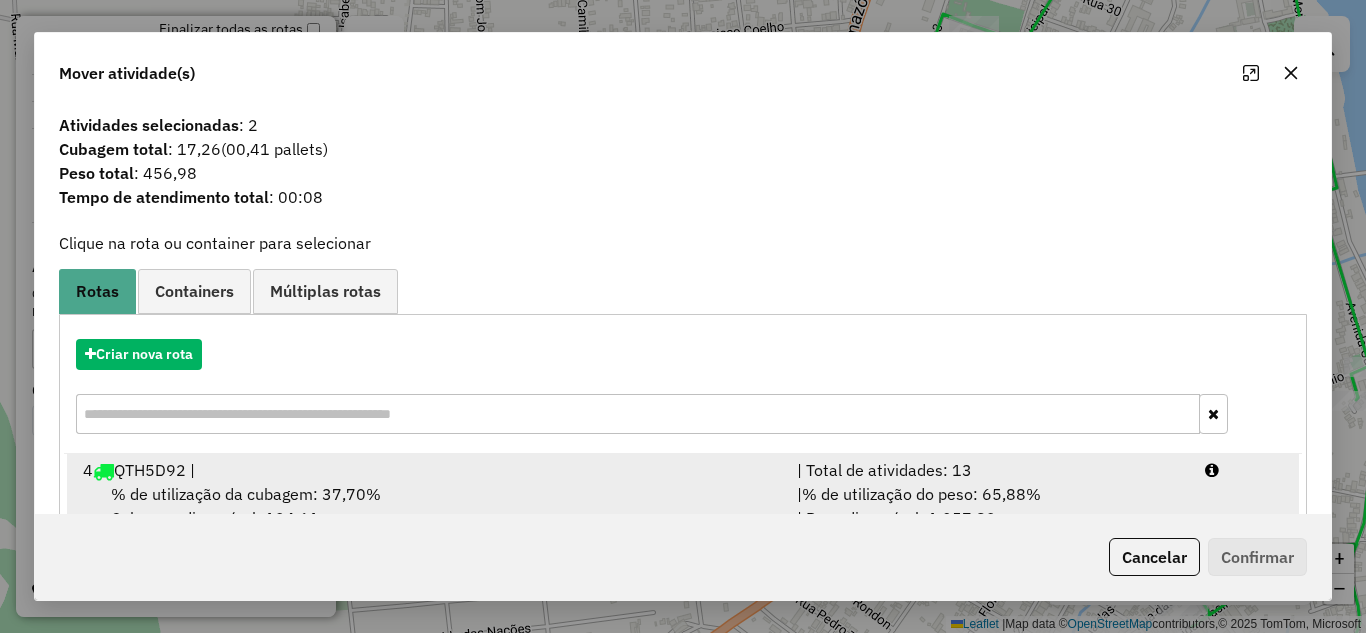 click on "|  % de utilização do peso: 65,88%  | Peso disponível: 1.057,82" at bounding box center (989, 506) 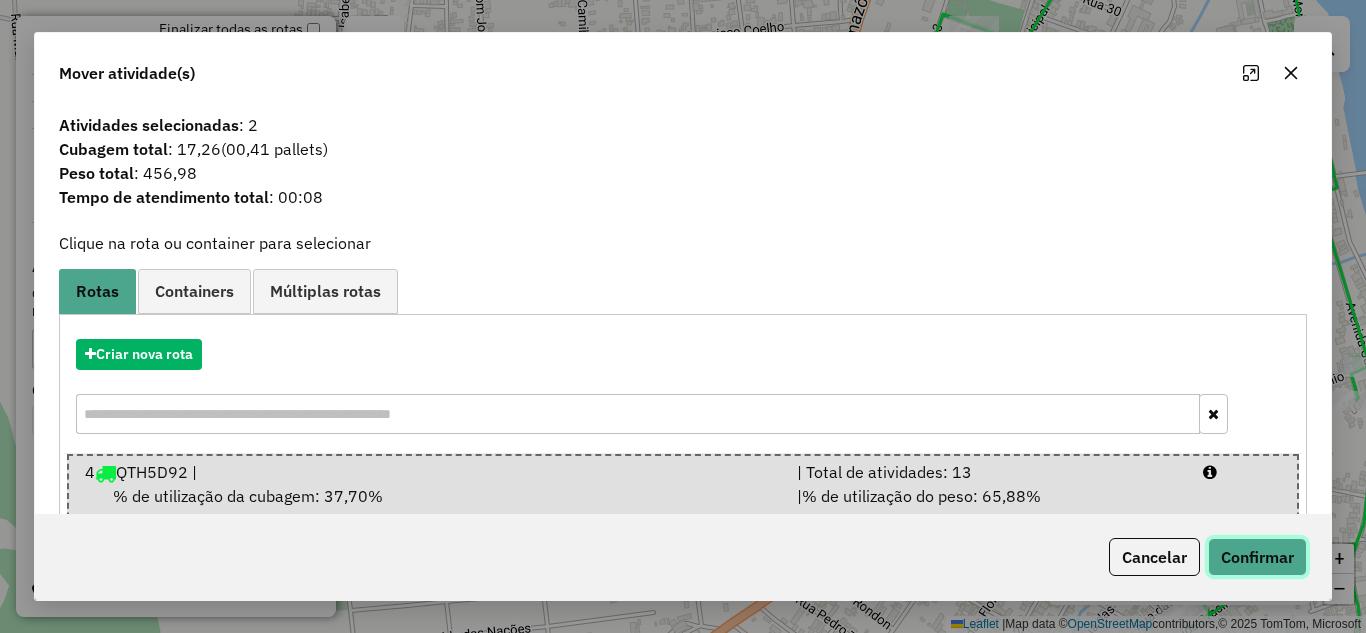 click on "Confirmar" 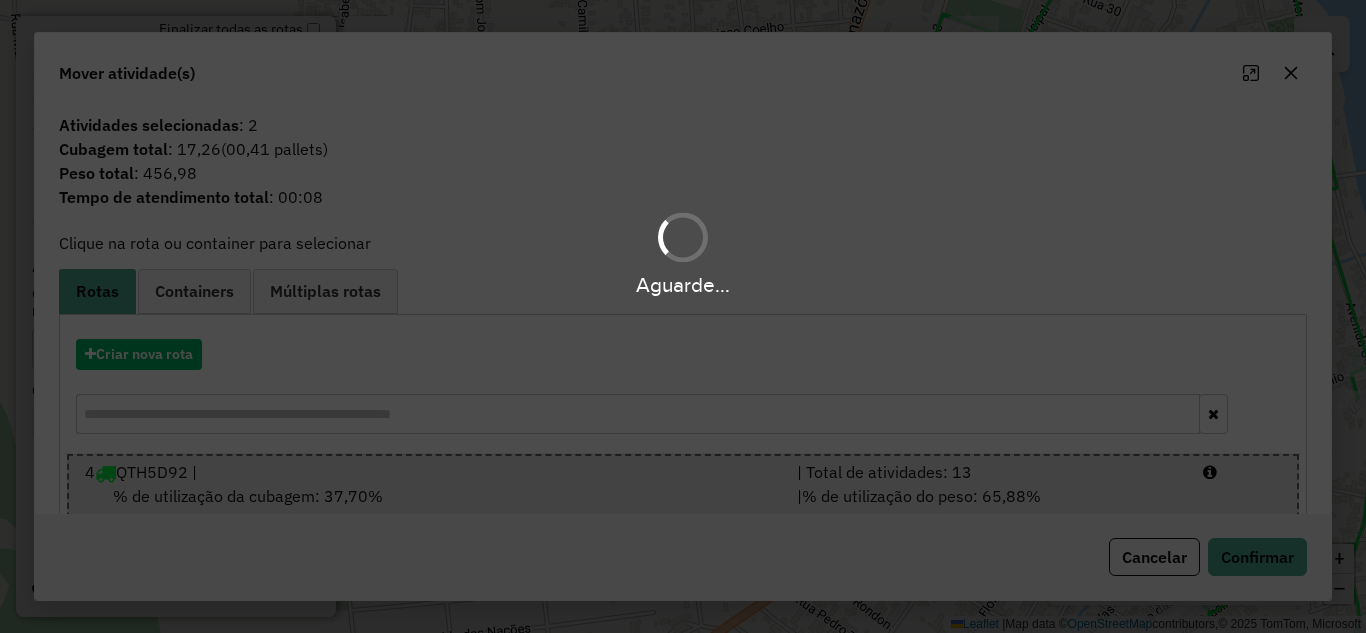 scroll, scrollTop: 717, scrollLeft: 0, axis: vertical 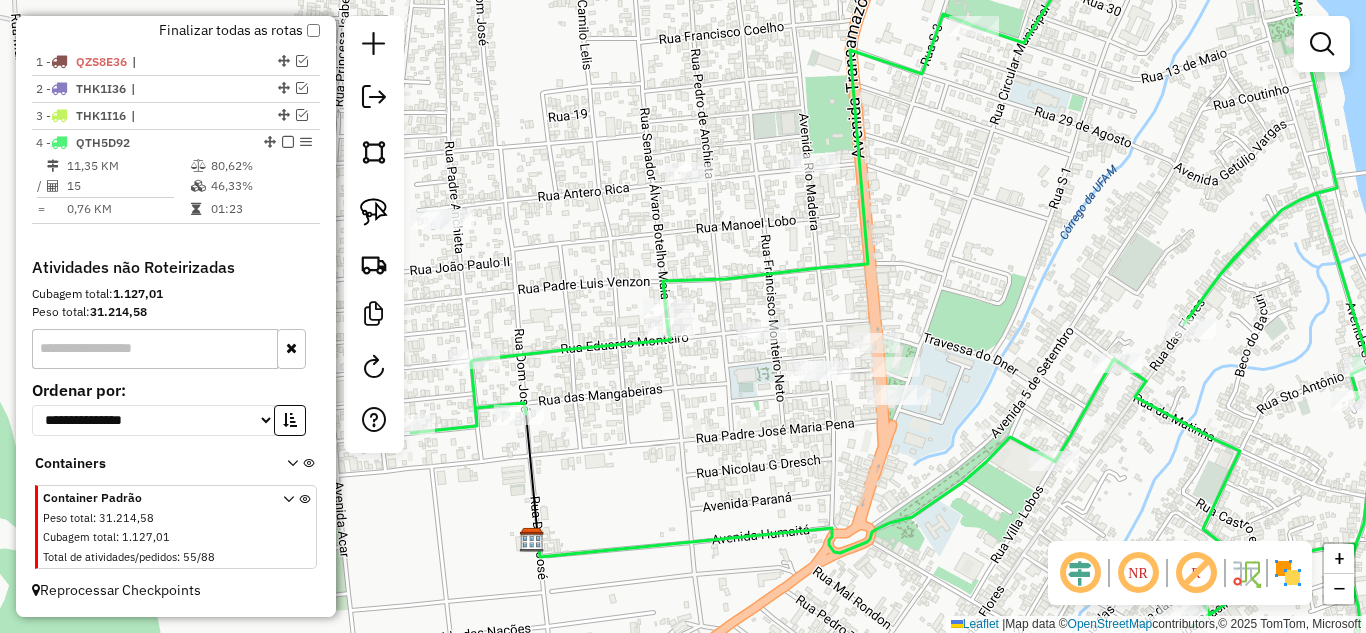 click 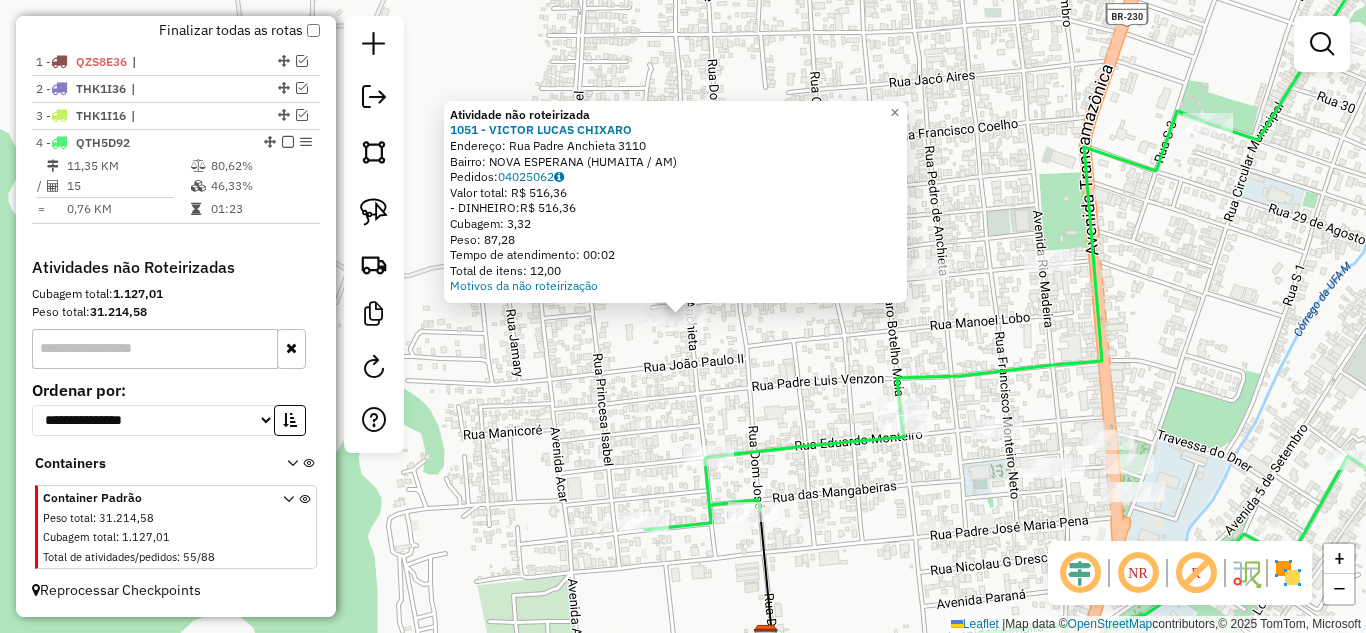 click on "Atividade não roteirizada 1051 - VICTOR LUCAS CHIXARO Endereço: Rua Padre Anchieta [NUMBER] Bairro: [NEIGHBORHOOD] ([CITY] / [STATE]) Pedidos: [ORDER_ID] Valor total: R$ 516,36 - DINHEIRO: R$ 516,36 Cubagem: 3,32 Peso: 87,28 Tempo de atendimento: 00:02 Total de itens: 12,00 Motivos da não roteirização × Janela de atendimento Grade de atendimento Capacidade Transportadoras Veículos Cliente Pedidos Rotas Selecione os dias de semana para filtrar as janelas de atendimento Seg Ter Qua Qui Sex Sáb Dom Informe o período da janela de atendimento: De: Até: Filtrar exatamente a janela do cliente Considerar janela de atendimento padrão Selecione os dias de semana para filtrar as grades de atendimento Seg Ter Qua Qui Sex Sáb Dom Considerar clientes sem dia de atendimento cadastrado Clientes fora do dia de atendimento selecionado Filtrar as atividades entre os valores definidos abaixo: Peso mínimo: Peso máximo: Cubagem mínima: Cubagem máxima: De: De:" 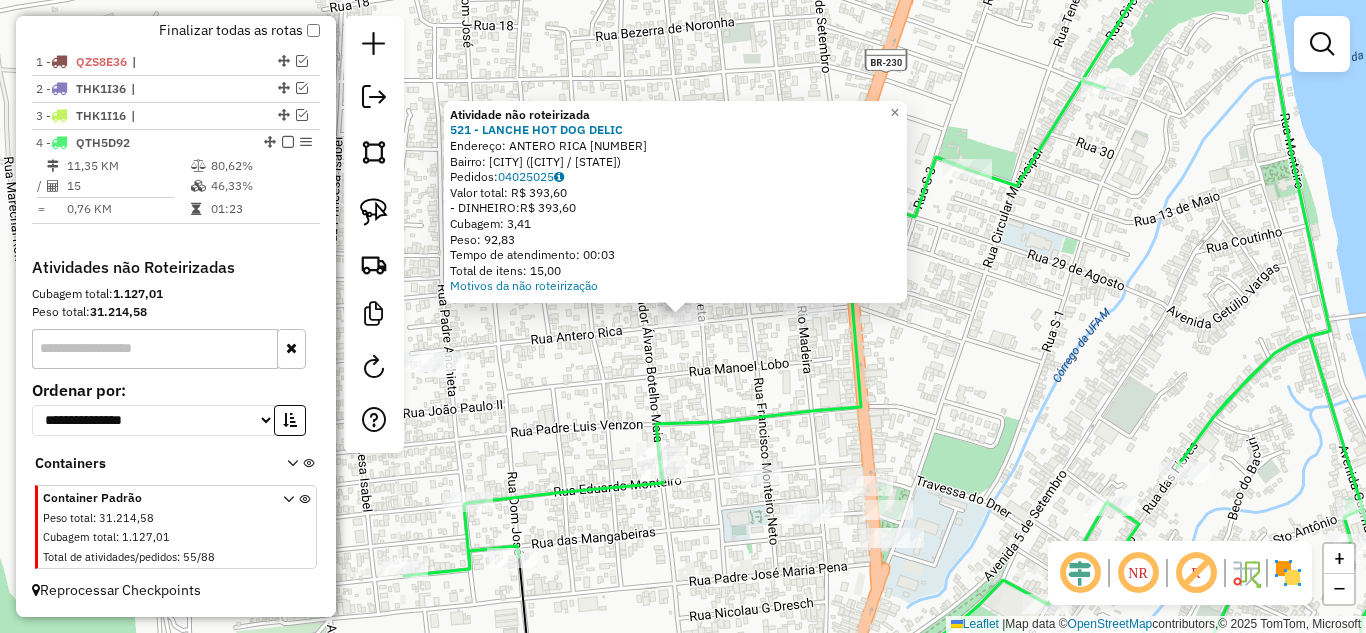 click on "Atividade não roteirizada 521 - LANCHE HOT DOG DELIC Endereço: ANTERO RICA [NUMBER] Bairro: [NEIGHBORHOOD] ([CITY] / [STATE]) Pedidos: [ORDER_ID] Valor total: R$ 393,60 - DINHEIRO: R$ 393,60 Cubagem: 3,41 Peso: 92,83 Tempo de atendimento: 00:03 Total de itens: 15,00 Motivos da não roteirização × Janela de atendimento Grade de atendimento Capacidade Transportadoras Veículos Cliente Pedidos Rotas Selecione os dias de semana para filtrar as janelas de atendimento Seg Ter Qua Qui Sex Sáb Dom Informe o período da janela de atendimento: De: Até: Filtrar exatamente a janela do cliente Considerar janela de atendimento padrão Selecione os dias de semana para filtrar as grades de atendimento Seg Ter Qua Qui Sex Sáb Dom Considerar clientes sem dia de atendimento cadastrado Clientes fora do dia de atendimento selecionado Filtrar as atividades entre os valores definidos abaixo: Peso mínimo: Peso máximo: Cubagem mínima: Cubagem máxima: De: Até: De: +" 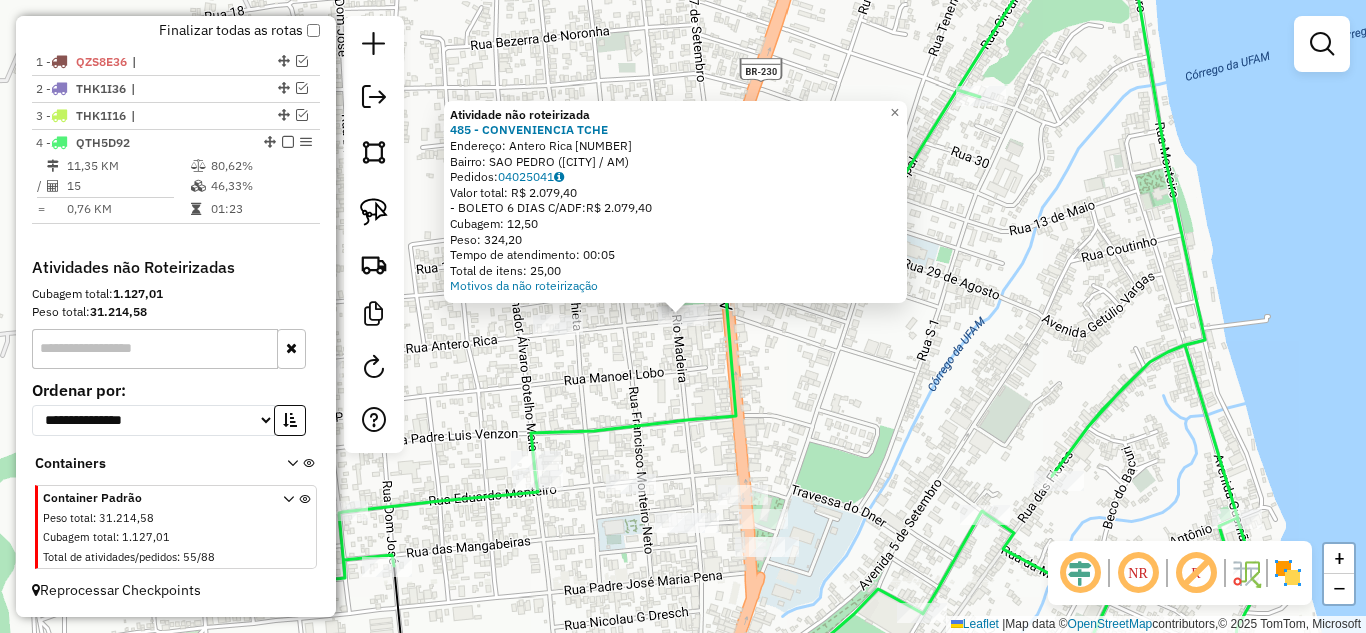 click on "Atividade não roteirizada 485 - CONVENIENCIA TCHE Endereço: Antero Rica [NUMBER] Bairro: SAO PEDRO ([CITY] / AM) Pedidos: [ORDER_ID] Valor total: R$ 2.079,40 - BOLETO 6 DIAS C/ADF: R$ 2.079,40 Cubagem: 12,50 Peso: 324,20 Tempo de atendimento: 00:05 Total de itens: 25,00 Motivos da não roteirização × Janela de atendimento Grade de atendimento Capacidade Transportadoras Veículos Cliente Pedidos Rotas Selecione os dias de semana para filtrar as janelas de atendimento Seg Ter Qua Qui Sex Sáb Dom Informe o período da janela de atendimento: De: Até: Filtrar exatamente a janela do cliente Considerar janela de atendimento padrão Selecione os dias de semana para filtrar as grades de atendimento Seg Ter Qua Qui Sex Sáb Dom Considerar clientes sem dia de atendimento cadastrado Clientes fora do dia de atendimento selecionado Filtrar as atividades entre os valores definidos abaixo: Peso mínimo: Peso máximo: Cubagem mínima: Cubagem máxima: De: De:" 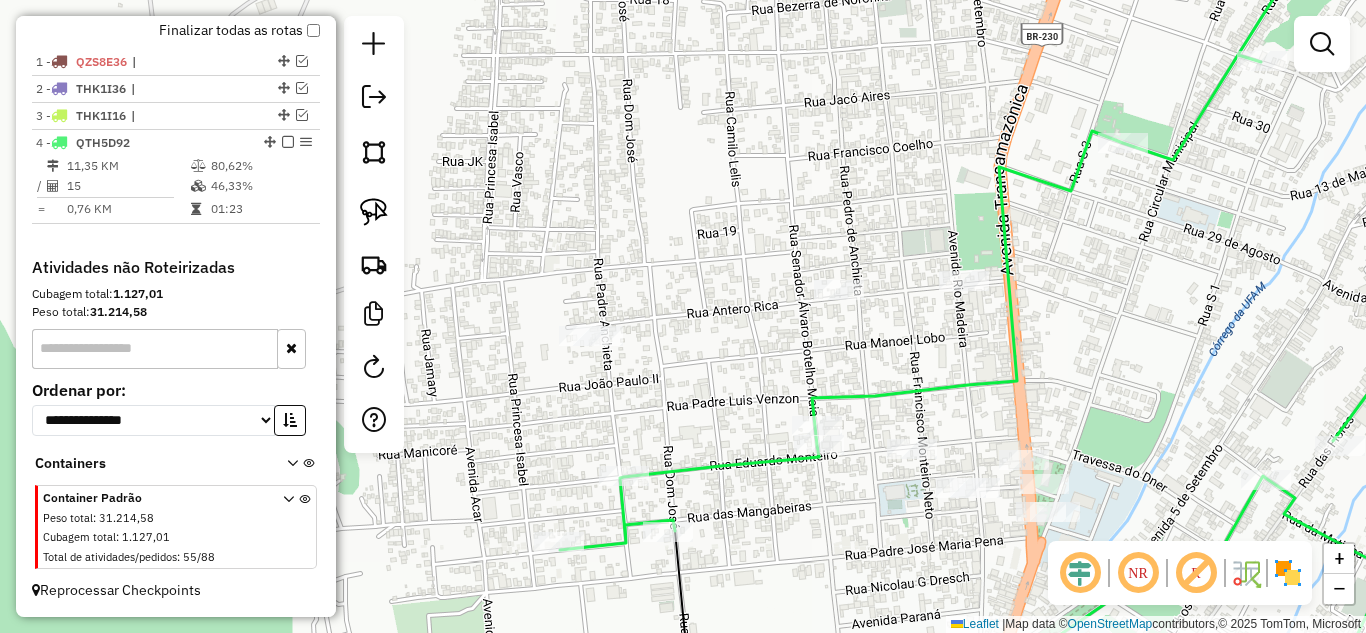 drag, startPoint x: 606, startPoint y: 383, endPoint x: 887, endPoint y: 348, distance: 283.17133 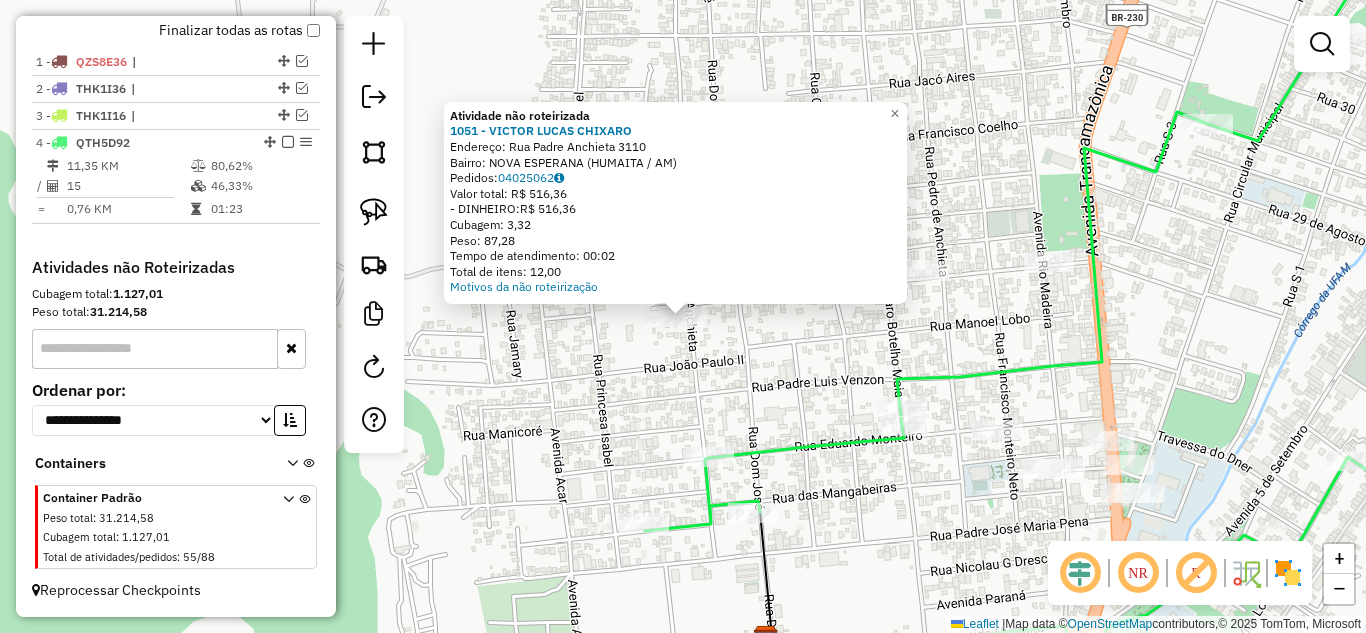 click on "Atividade não roteirizada 1051 - VICTOR LUCAS CHIXARO Endereço: Rua Padre Anchieta [NUMBER] Bairro: [NEIGHBORHOOD] ([CITY] / [STATE]) Pedidos: [ORDER_ID] Valor total: R$ 516,36 - DINHEIRO: R$ 516,36 Cubagem: 3,32 Peso: 87,28 Tempo de atendimento: 00:02 Total de itens: 12,00 Motivos da não roteirização × Janela de atendimento Grade de atendimento Capacidade Transportadoras Veículos Cliente Pedidos Rotas Selecione os dias de semana para filtrar as janelas de atendimento Seg Ter Qua Qui Sex Sáb Dom Informe o período da janela de atendimento: De: Até: Filtrar exatamente a janela do cliente Considerar janela de atendimento padrão Selecione os dias de semana para filtrar as grades de atendimento Seg Ter Qua Qui Sex Sáb Dom Considerar clientes sem dia de atendimento cadastrado Clientes fora do dia de atendimento selecionado Filtrar as atividades entre os valores definidos abaixo: Peso mínimo: Peso máximo: Cubagem mínima: Cubagem máxima: De: De:" 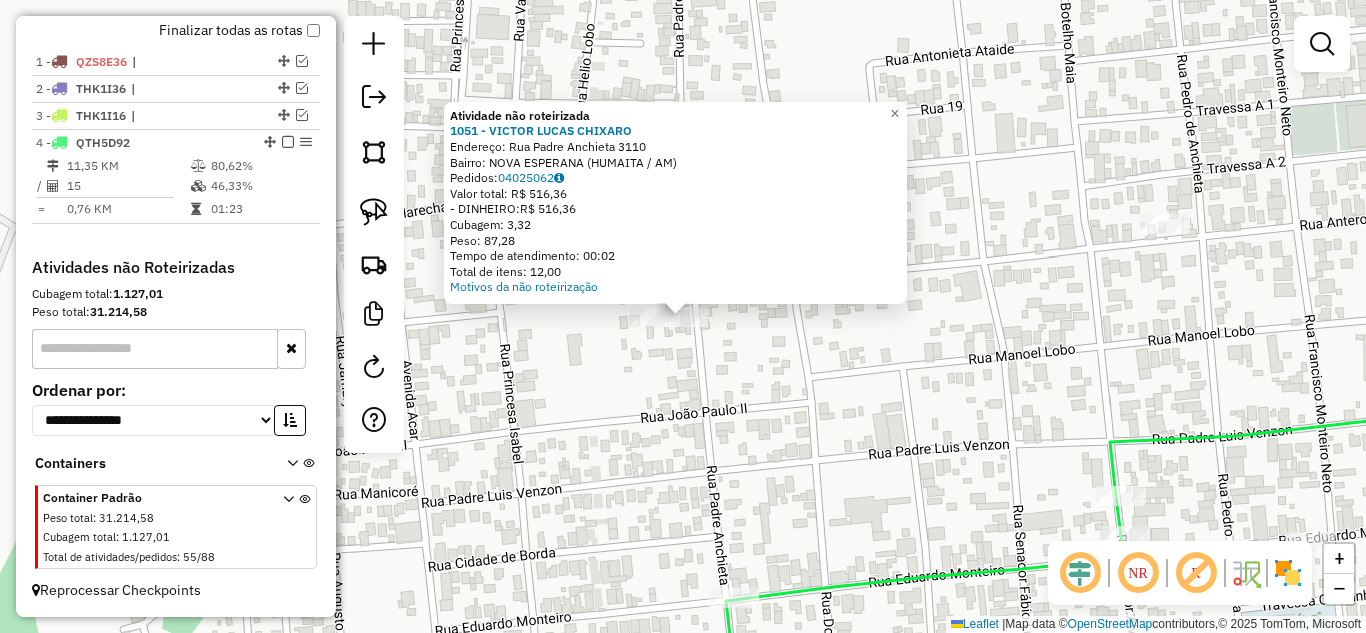 click on "Atividade não roteirizada 1051 - VICTOR LUCAS CHIXARO Endereço: Rua Padre Anchieta [NUMBER] Bairro: [NEIGHBORHOOD] ([CITY] / [STATE]) Pedidos: [ORDER_ID] Valor total: R$ 516,36 - DINHEIRO: R$ 516,36 Cubagem: 3,32 Peso: 87,28 Tempo de atendimento: 00:02 Total de itens: 12,00 Motivos da não roteirização × Janela de atendimento Grade de atendimento Capacidade Transportadoras Veículos Cliente Pedidos Rotas Selecione os dias de semana para filtrar as janelas de atendimento Seg Ter Qua Qui Sex Sáb Dom Informe o período da janela de atendimento: De: Até: Filtrar exatamente a janela do cliente Considerar janela de atendimento padrão Selecione os dias de semana para filtrar as grades de atendimento Seg Ter Qua Qui Sex Sáb Dom Considerar clientes sem dia de atendimento cadastrado Clientes fora do dia de atendimento selecionado Filtrar as atividades entre os valores definidos abaixo: Peso mínimo: Peso máximo: Cubagem mínima: Cubagem máxima: De: De:" 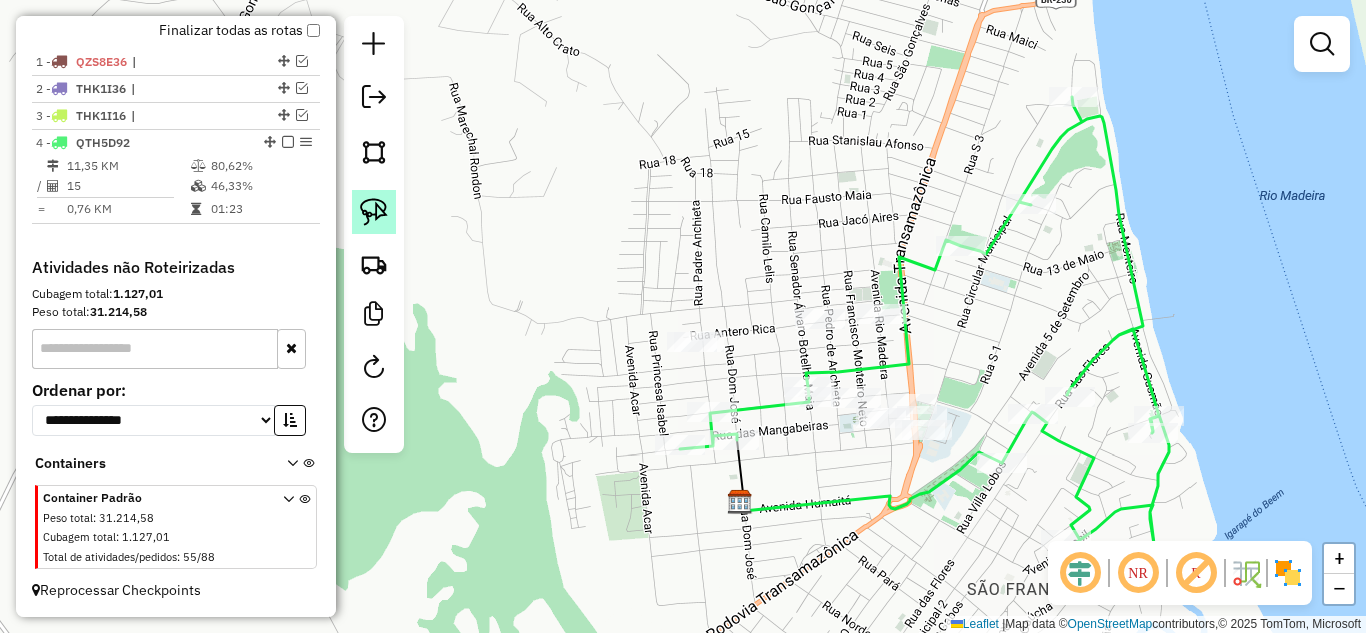 click 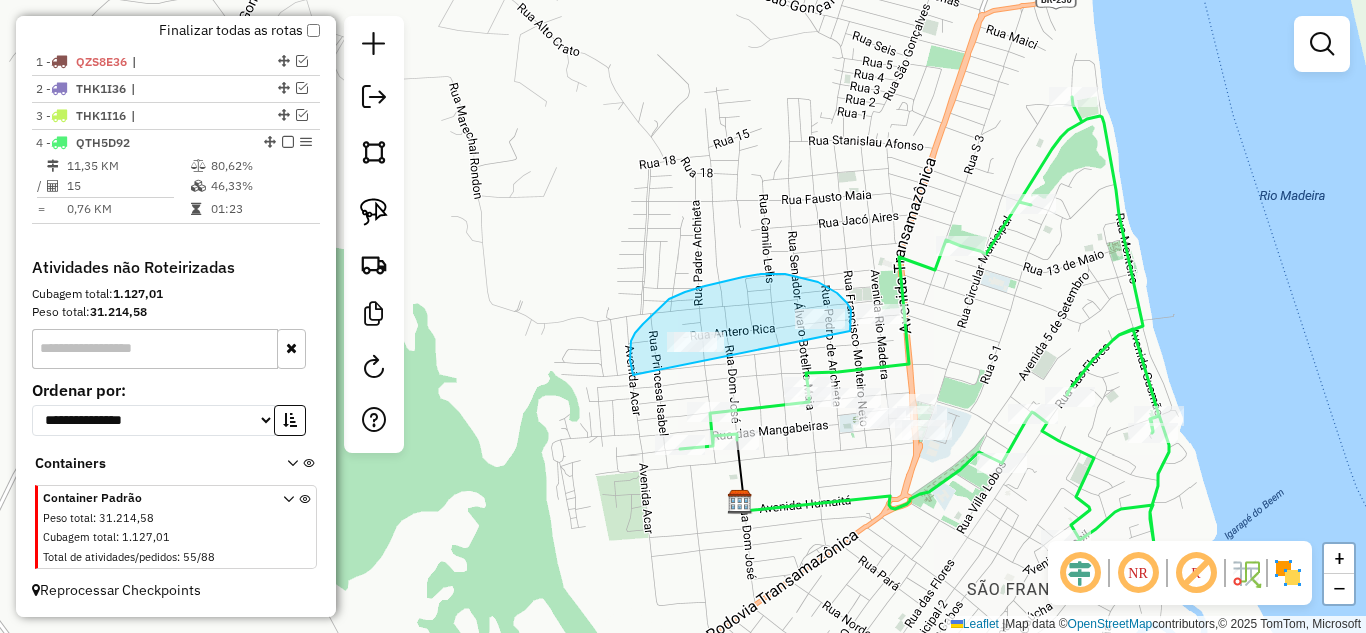 drag, startPoint x: 633, startPoint y: 375, endPoint x: 850, endPoint y: 332, distance: 221.21935 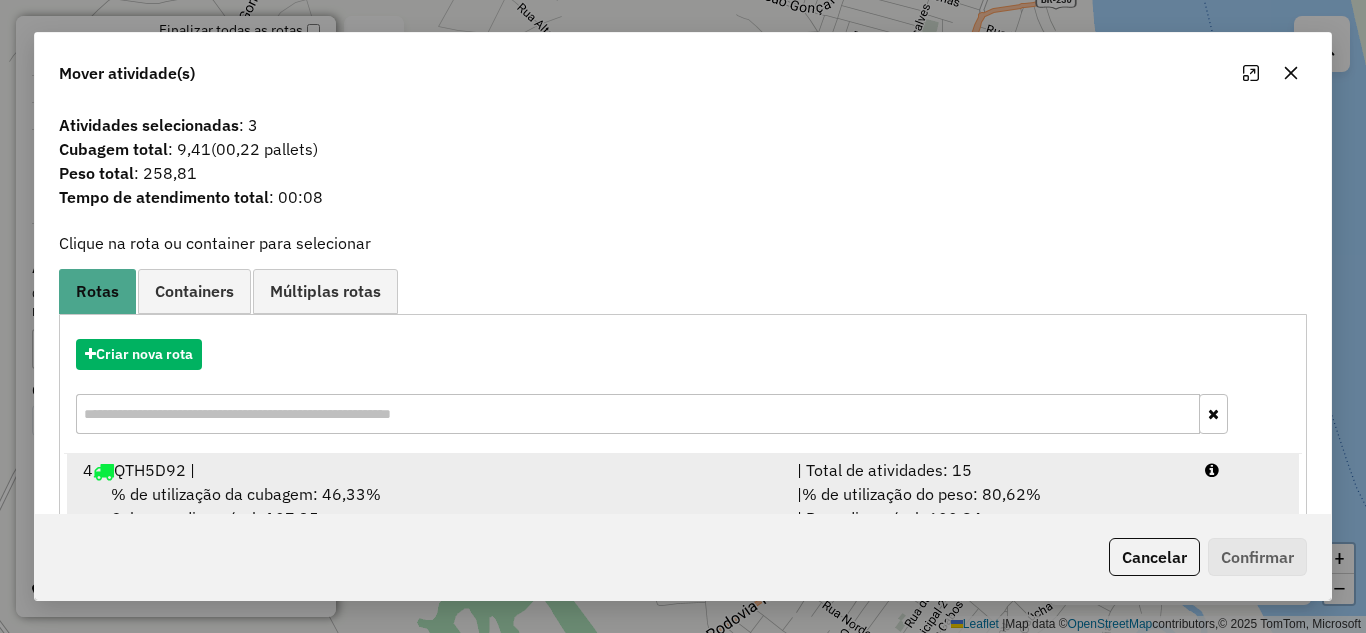 click on "| Total de atividades: 15" at bounding box center (989, 470) 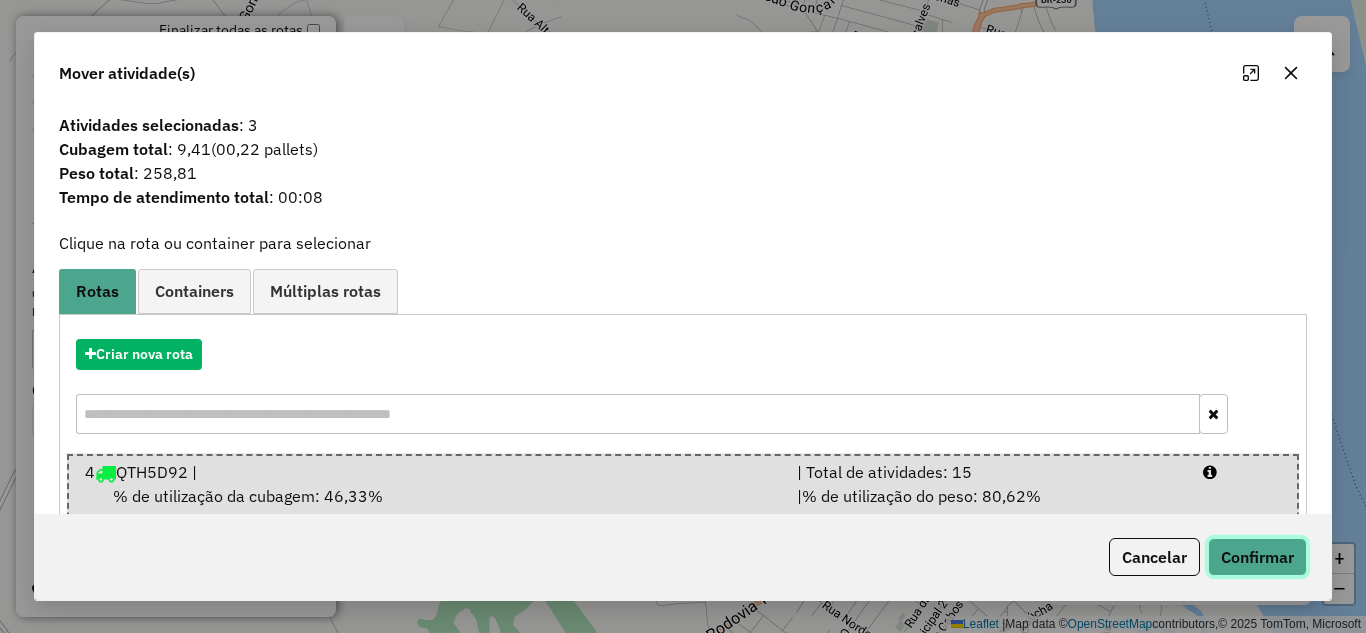 click on "Confirmar" 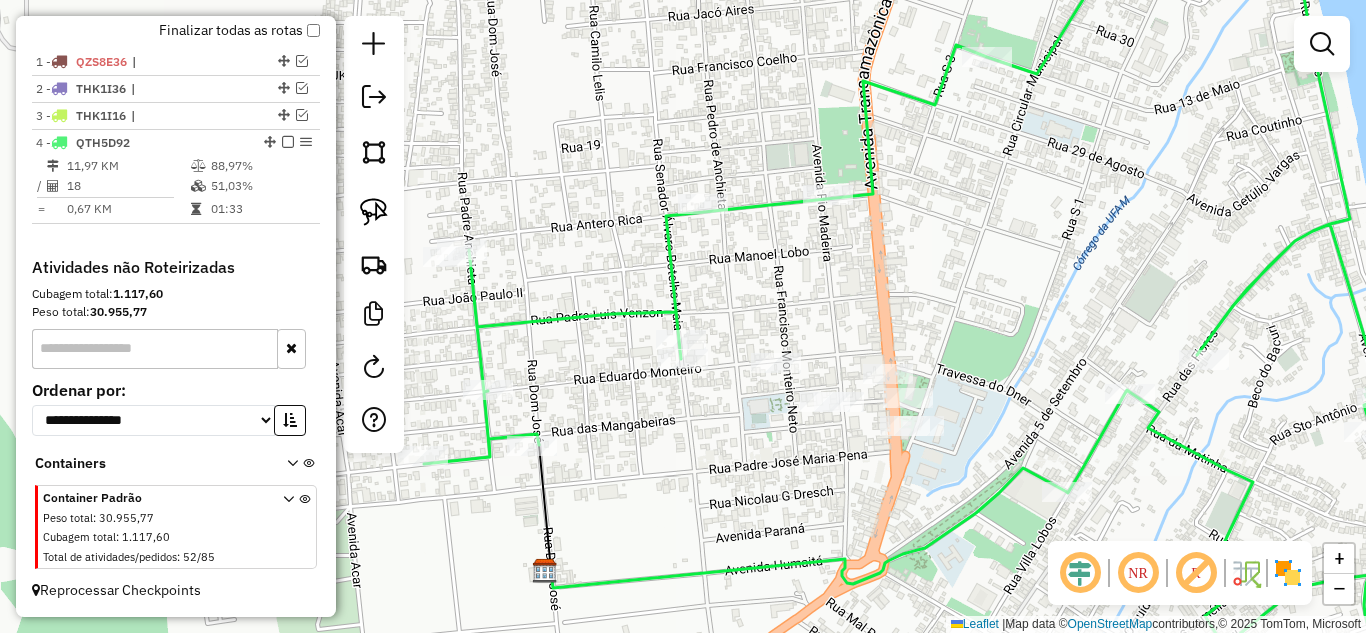 drag, startPoint x: 878, startPoint y: 378, endPoint x: 794, endPoint y: 327, distance: 98.270035 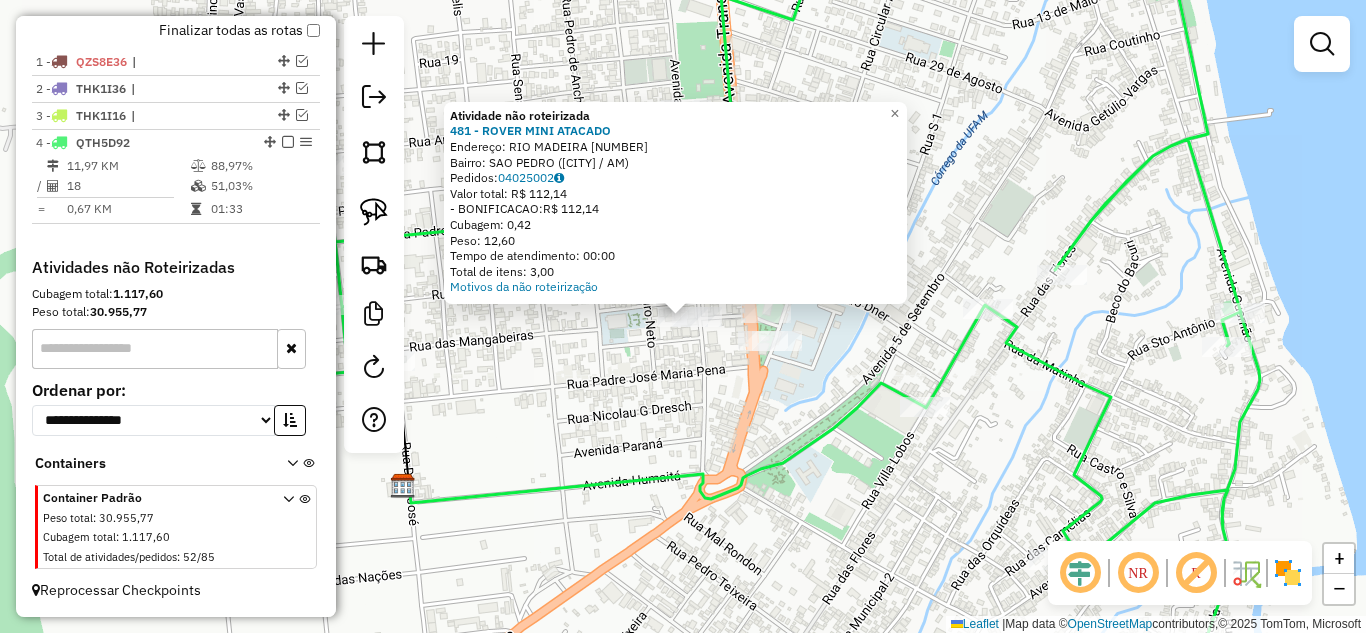 click on "Atividade não roteirizada 481 - ROVER MINI ATACADO Endereço: [STREET] [NUMBER] Bairro: [NEIGHBORHOOD] ([CITY] / [STATE]) Pedidos: [ORDER_ID] Valor total: R$ 112,14 - BONIFICACAO: R$ 112,14 Cubagem: 0,42 Peso: 12,60 Tempo de atendimento: 00:00 Total de itens: 3,00 Motivos da não roteirização × Janela de atendimento Grade de atendimento Capacidade Transportadoras Veículos Cliente Pedidos Rotas Selecione os dias de semana para filtrar as janelas de atendimento Seg Ter Qua Qui Sex Sáb Dom Informe o período da janela de atendimento: De: Até: Filtrar exatamente a janela do cliente Considerar janela de atendimento padrão Selecione os dias de semana para filtrar as grades de atendimento Seg Ter Qua Qui Sex Sáb Dom Considerar clientes sem dia de atendimento cadastrado Clientes fora do dia de atendimento selecionado Filtrar as atividades entre os valores definidos abaixo: Peso mínimo: Peso máximo: Cubagem mínima: Cubagem máxima: De: Até: De: De:" 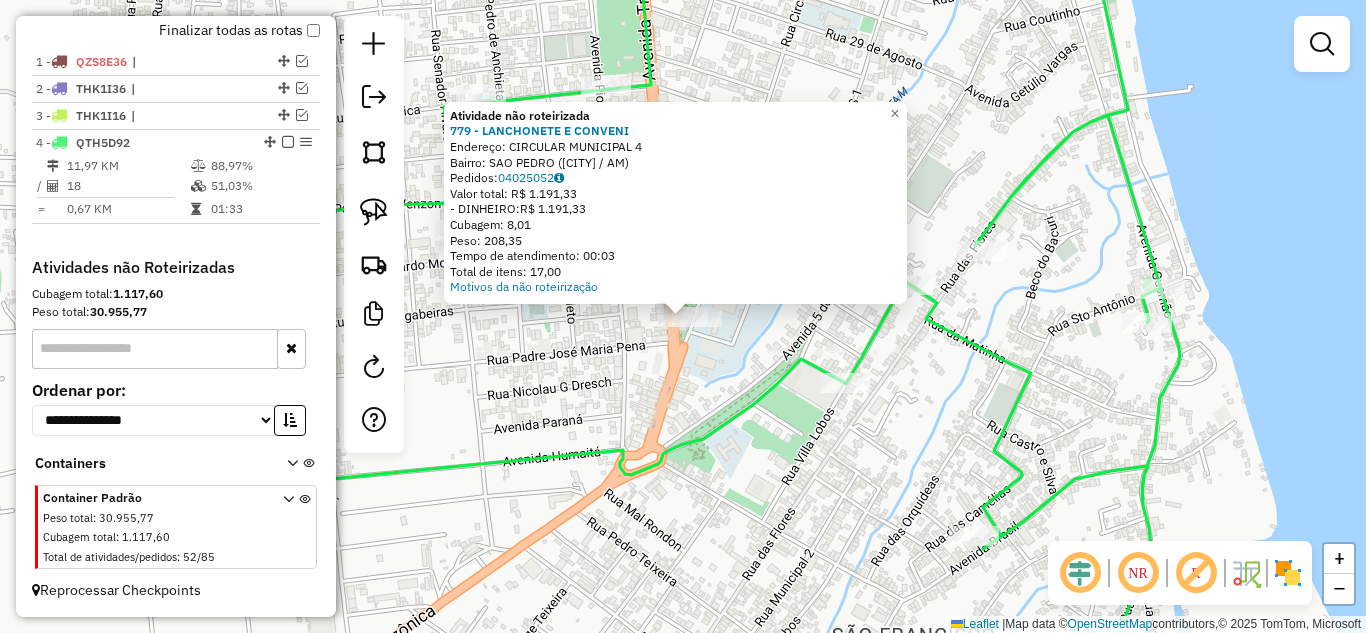 click on "Atividade não roteirizada 779 - LANCHONETE E CONVENI Endereço: CIRCULAR MUNICIPAL [NUMBER] Bairro: SAO PEDRO ([CITY] / AM) Pedidos: [ORDER_ID] Valor total: R$ 1.191,33 - DINHEIRO: R$ 1.191,33 Cubagem: 8,01 Peso: 208,35 Tempo de atendimento: 00:03 Total de itens: 17,00 Motivos da não roteirização × Janela de atendimento Grade de atendimento Capacidade Transportadoras Veículos Cliente Pedidos Rotas Selecione os dias de semana para filtrar as janelas de atendimento Seg Ter Qua Qui Sex Sáb Dom Informe o período da janela de atendimento: De: Até: Filtrar exatamente a janela do cliente Considerar janela de atendimento padrão Selecione os dias de semana para filtrar as grades de atendimento Seg Ter Qua Qui Sex Sáb Dom Considerar clientes sem dia de atendimento cadastrado Clientes fora do dia de atendimento selecionado Filtrar as atividades entre os valores definidos abaixo: Peso mínimo: Peso máximo: Cubagem mínima: Cubagem máxima: De: Até: De: +" 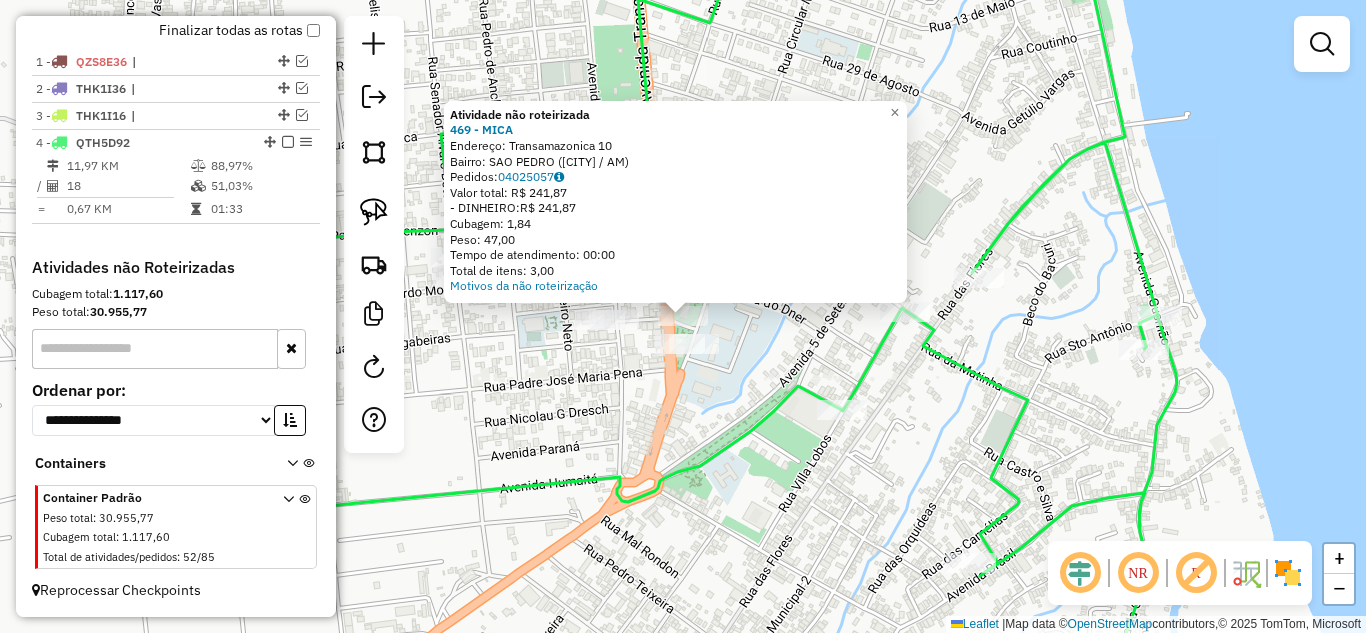 click on "Atividade não roteirizada 469 - MICA  Endereço:  Transamazonica 10   Bairro: SAO PEDRO ([CITY] / [STATE])   Pedidos:  04025057   Valor total: R$ 241,87   - DINHEIRO:  R$ 241,87   Cubagem: 1,84   Peso: 47,00   Tempo de atendimento: 00:00   Total de itens: 3,00  Motivos da não roteirização × Janela de atendimento Grade de atendimento Capacidade Transportadoras Veículos Cliente Pedidos  Rotas Selecione os dias de semana para filtrar as janelas de atendimento  Seg   Ter   Qua   Qui   Sex   Sáb   Dom  Informe o período da janela de atendimento: De: Até:  Filtrar exatamente a janela do cliente  Considerar janela de atendimento padrão  Selecione os dias de semana para filtrar as grades de atendimento  Seg   Ter   Qua   Qui   Sex   Sáb   Dom   Considerar clientes sem dia de atendimento cadastrado  Clientes fora do dia de atendimento selecionado Filtrar as atividades entre os valores definidos abaixo:  Peso mínimo:   Peso máximo:   Cubagem mínima:   Cubagem máxima:   De:   Até:   De:   Até:  Veículo: +" 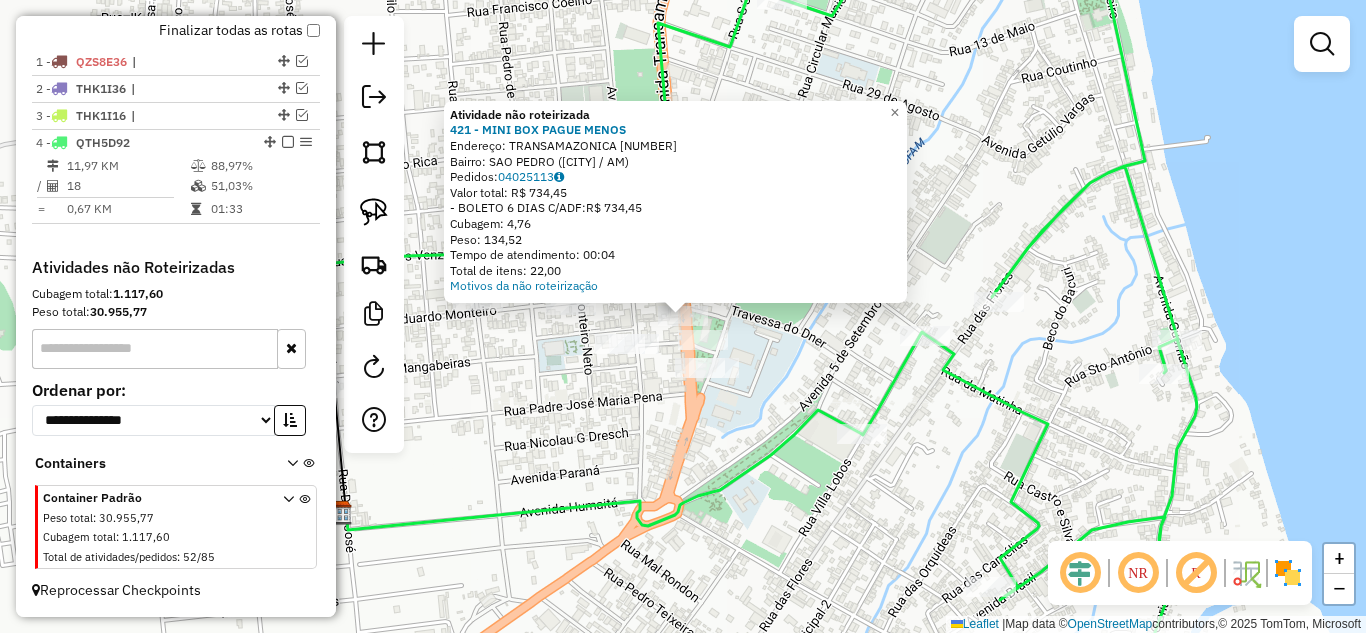 click on "Atividade não roteirizada 421 - MINI BOX PAGUE MENOS Endereço: TRANSAMAZONICA [NUMBER] Bairro: SAO PEDRO ([CITY] / AM) Pedidos: [ORDER_ID] Valor total: R$ 734,45 - BOLETO 6 DIAS C/ADF: R$ 734,45 Cubagem: 4,76 Peso: 134,52 Tempo de atendimento: 00:04 Total de itens: 22,00 Motivos da não roteirização × Janela de atendimento Grade de atendimento Capacidade Transportadoras Veículos Cliente Pedidos Rotas Selecione os dias de semana para filtrar as janelas de atendimento Seg Ter Qua Qui Sex Sáb Dom Informe o período da janela de atendimento: De: Até: Filtrar exatamente a janela do cliente Considerar janela de atendimento padrão Selecione os dias de semana para filtrar as grades de atendimento Seg Ter Qua Qui Sex Sáb Dom Considerar clientes sem dia de atendimento cadastrado Clientes fora do dia de atendimento selecionado Filtrar as atividades entre os valores definidos abaixo: Peso mínimo: Peso máximo: Cubagem mínima: Cubagem máxima: De: De:" 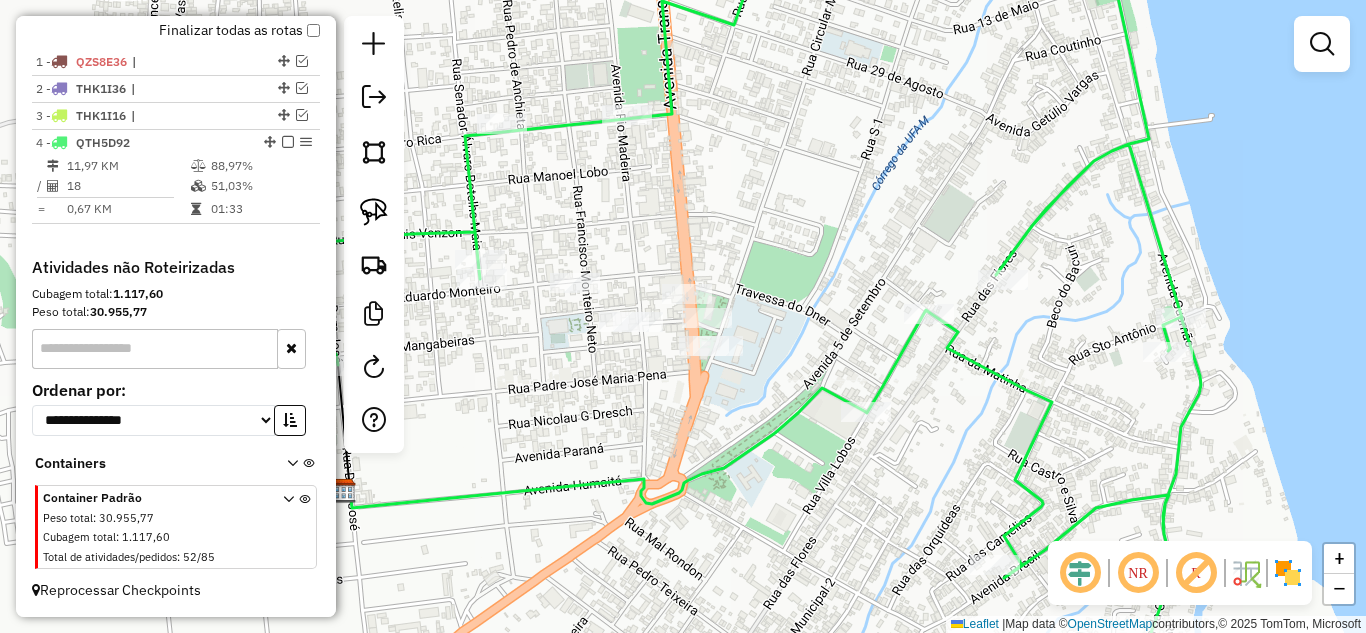 drag, startPoint x: 611, startPoint y: 381, endPoint x: 617, endPoint y: 358, distance: 23.769728 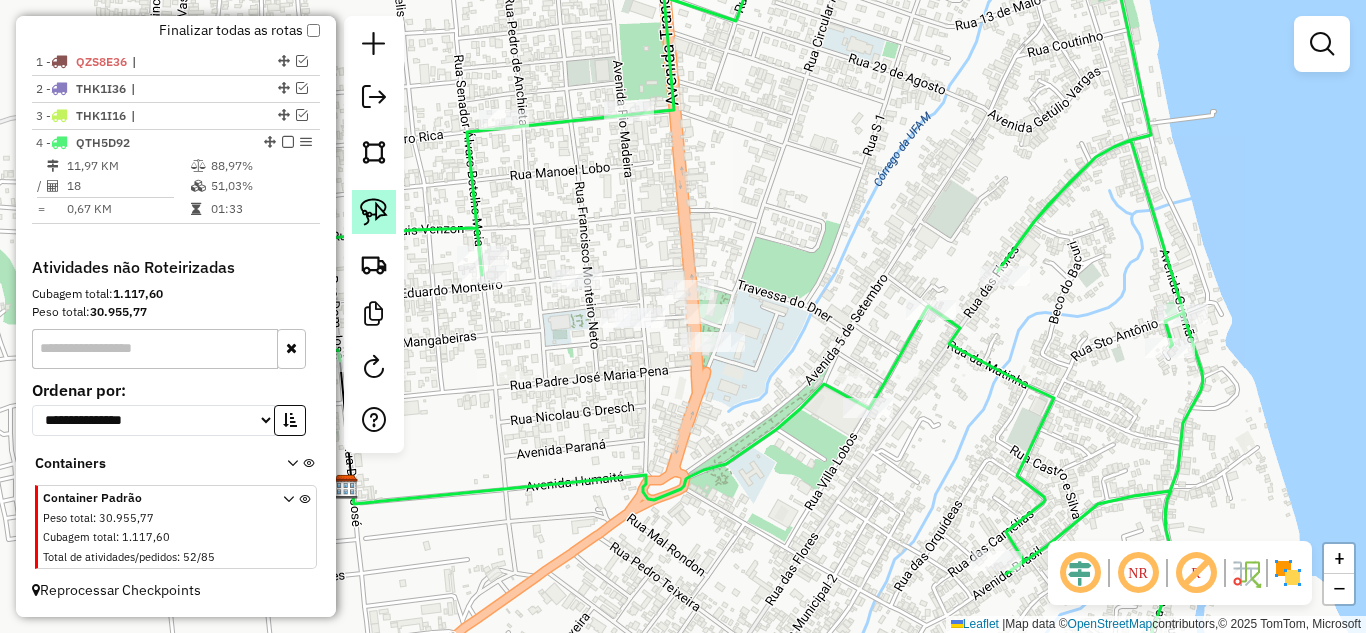 click 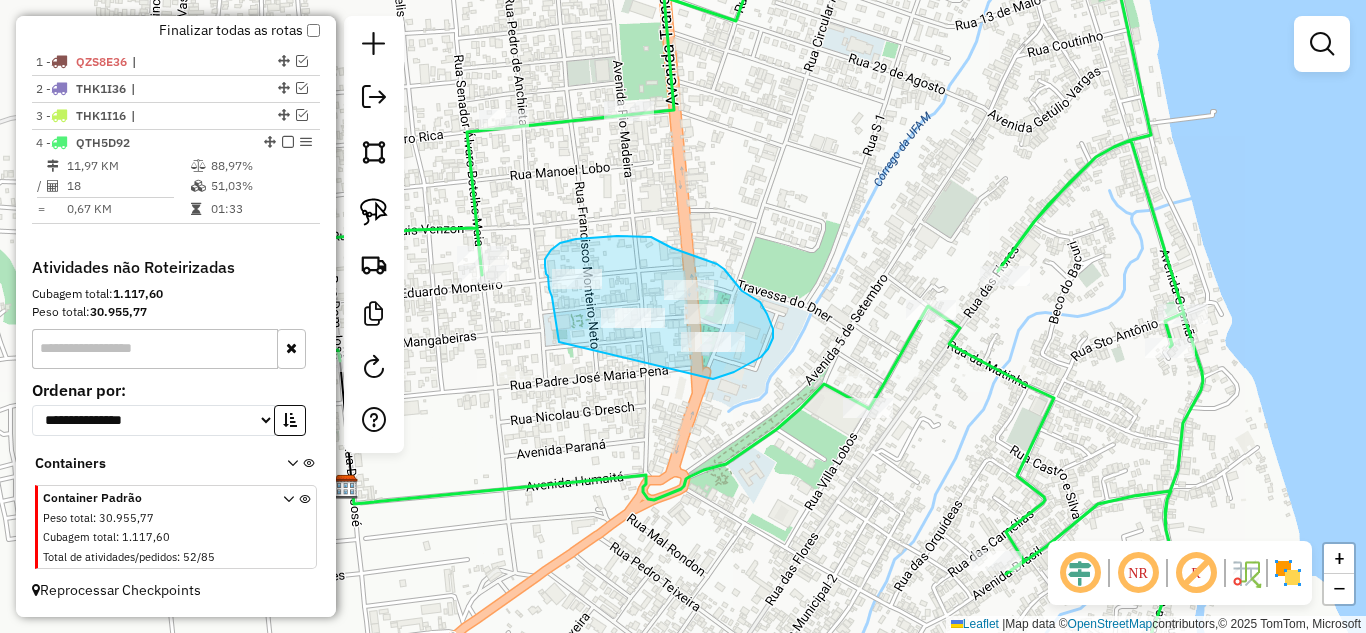 drag, startPoint x: 556, startPoint y: 325, endPoint x: 705, endPoint y: 373, distance: 156.54073 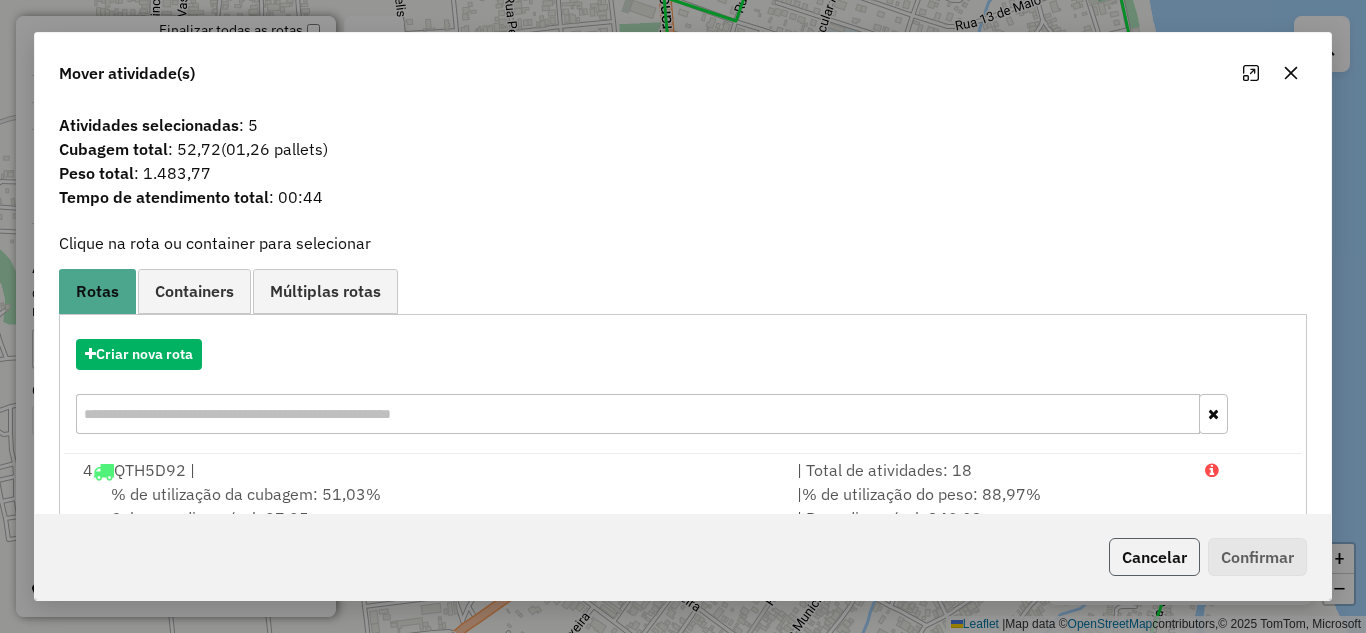 click on "Cancelar" 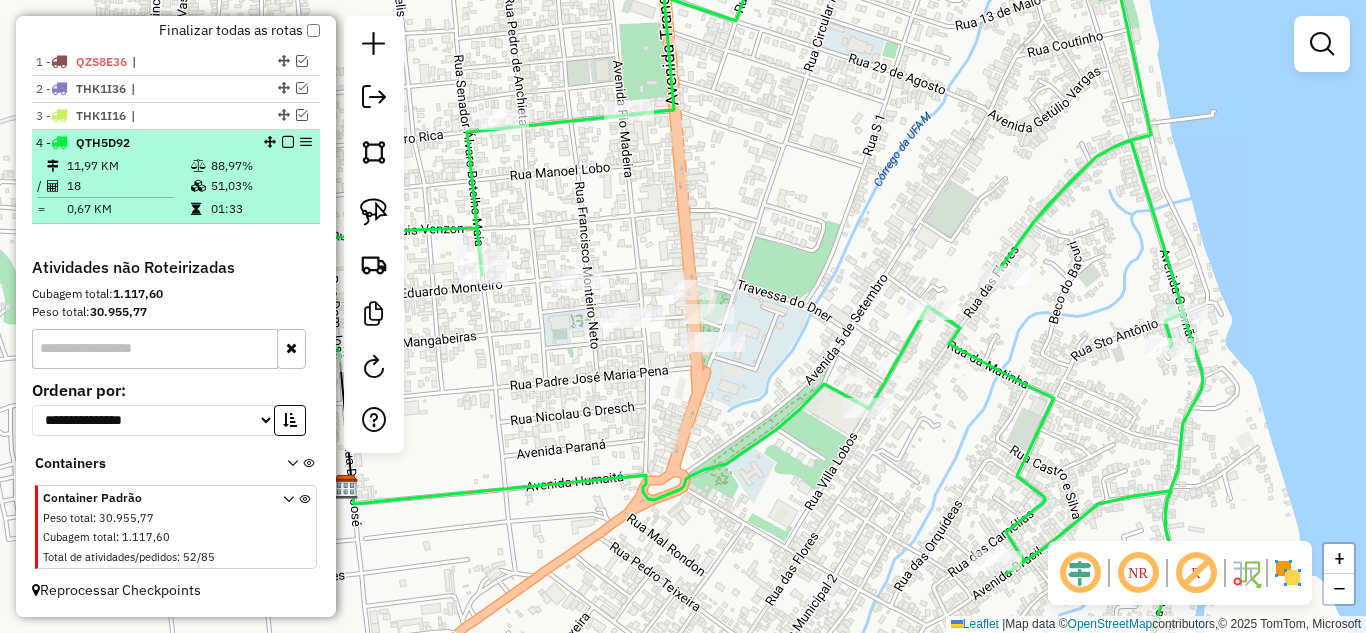 click at bounding box center (288, 142) 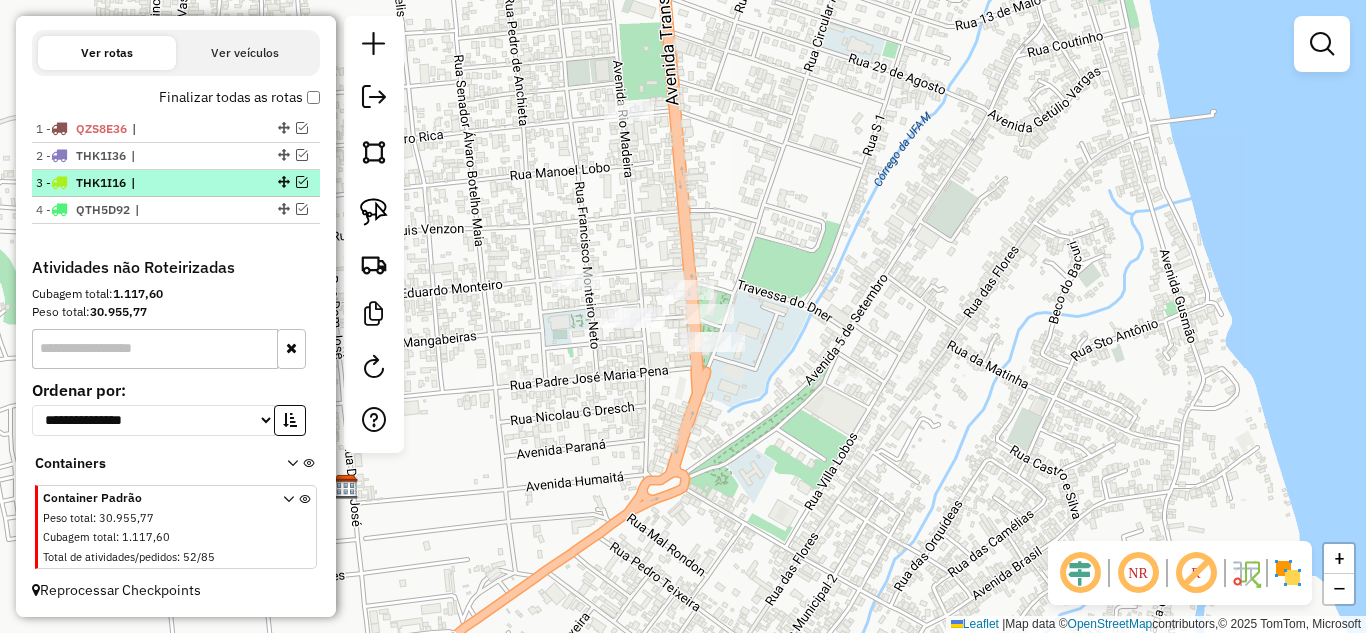 click at bounding box center [302, 182] 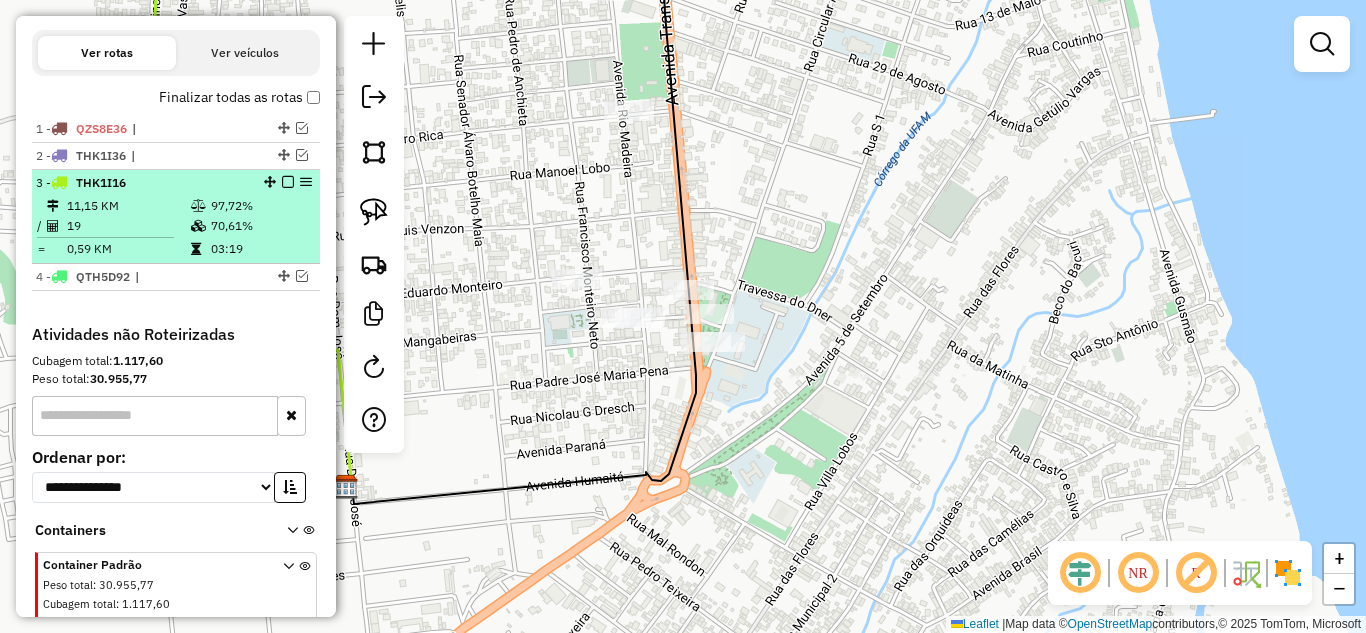scroll, scrollTop: 717, scrollLeft: 0, axis: vertical 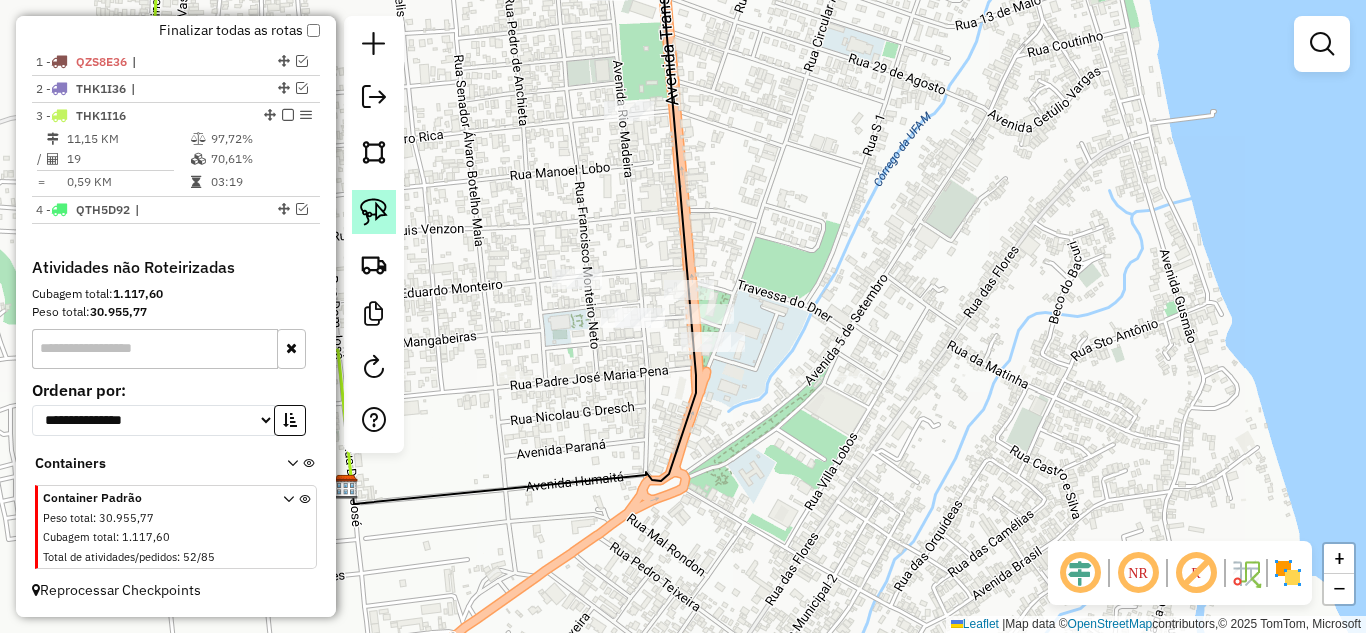click 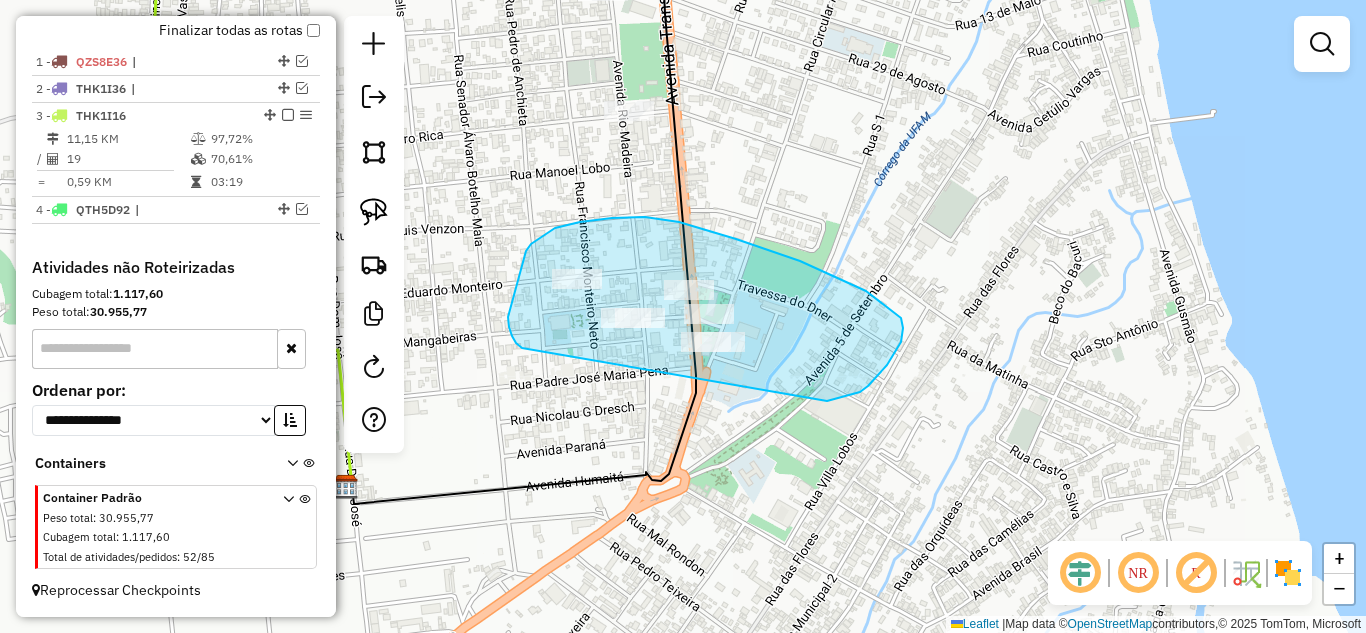 drag, startPoint x: 522, startPoint y: 348, endPoint x: 824, endPoint y: 402, distance: 306.78983 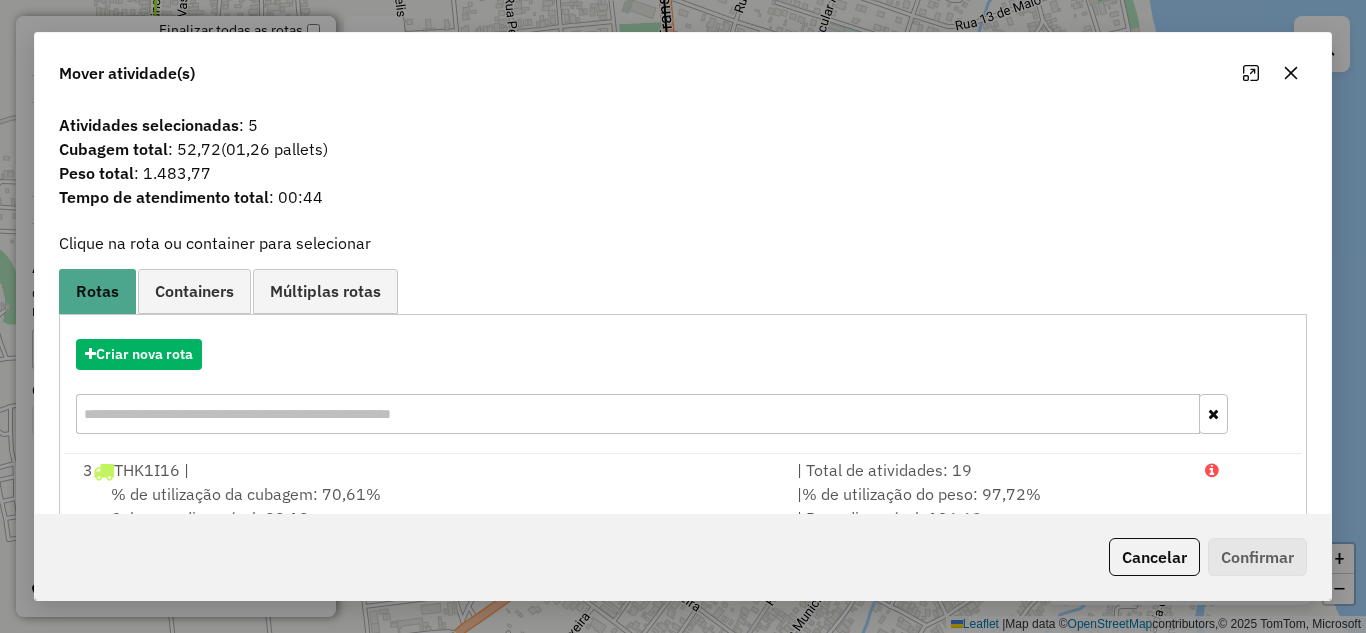 click on "Cancelar" 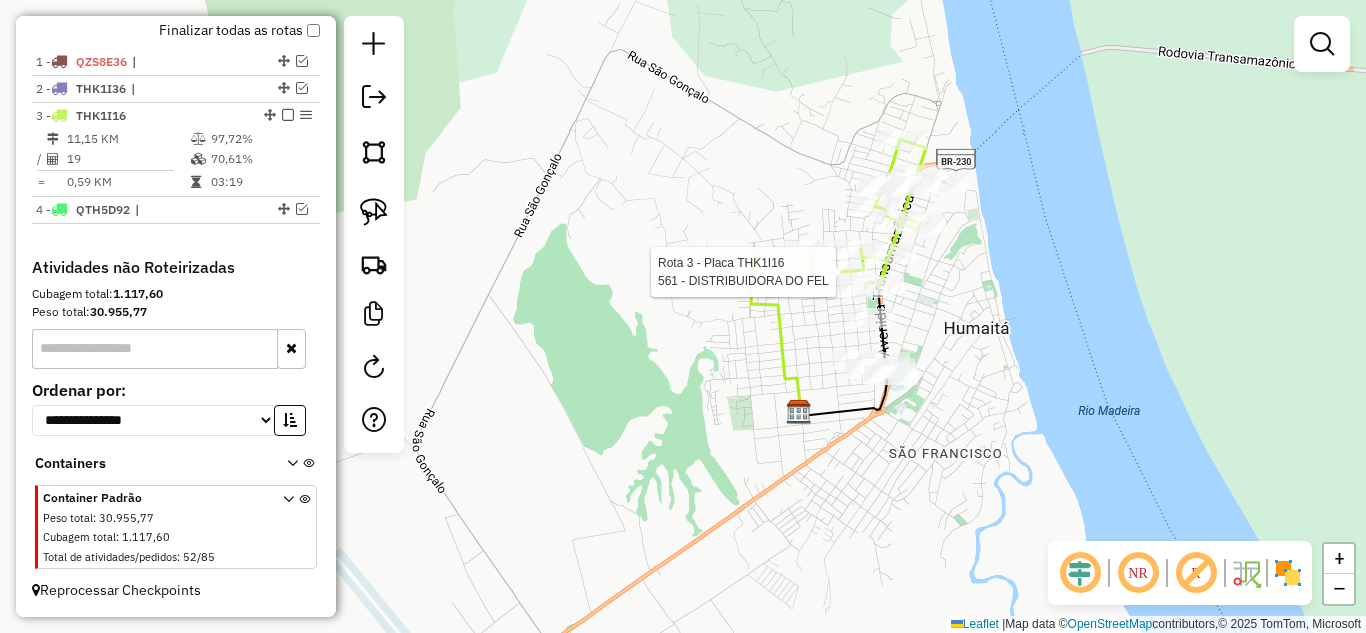 select on "**********" 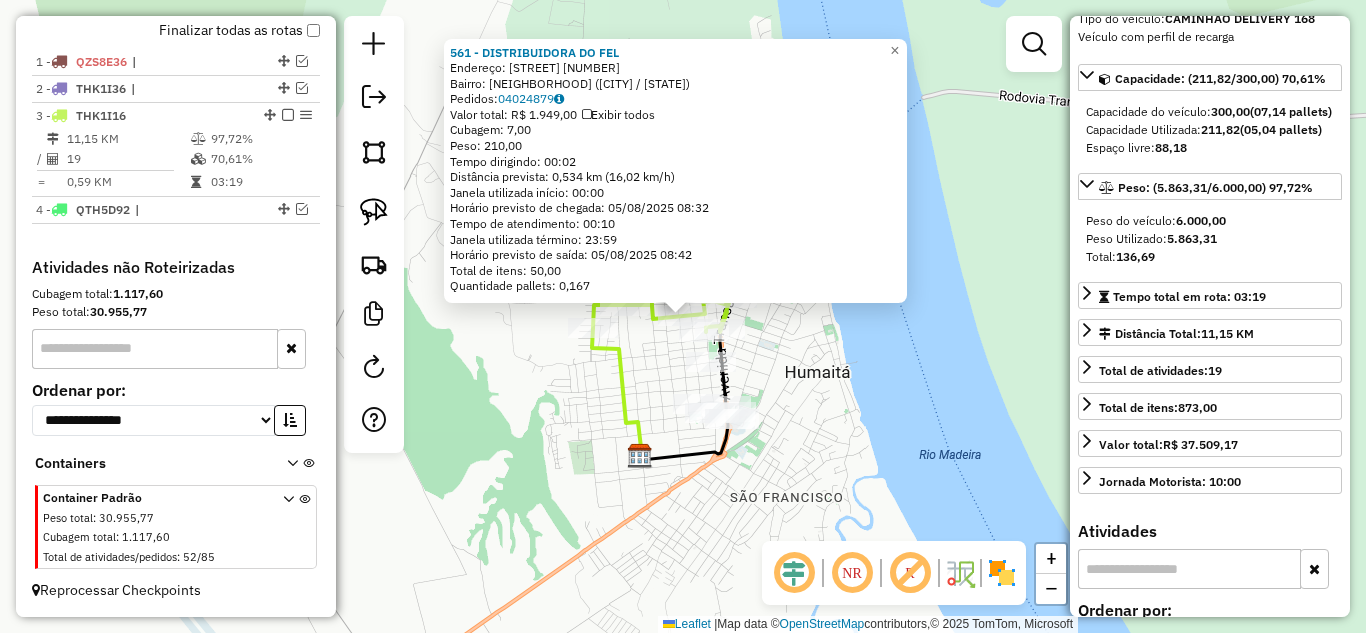 scroll, scrollTop: 200, scrollLeft: 0, axis: vertical 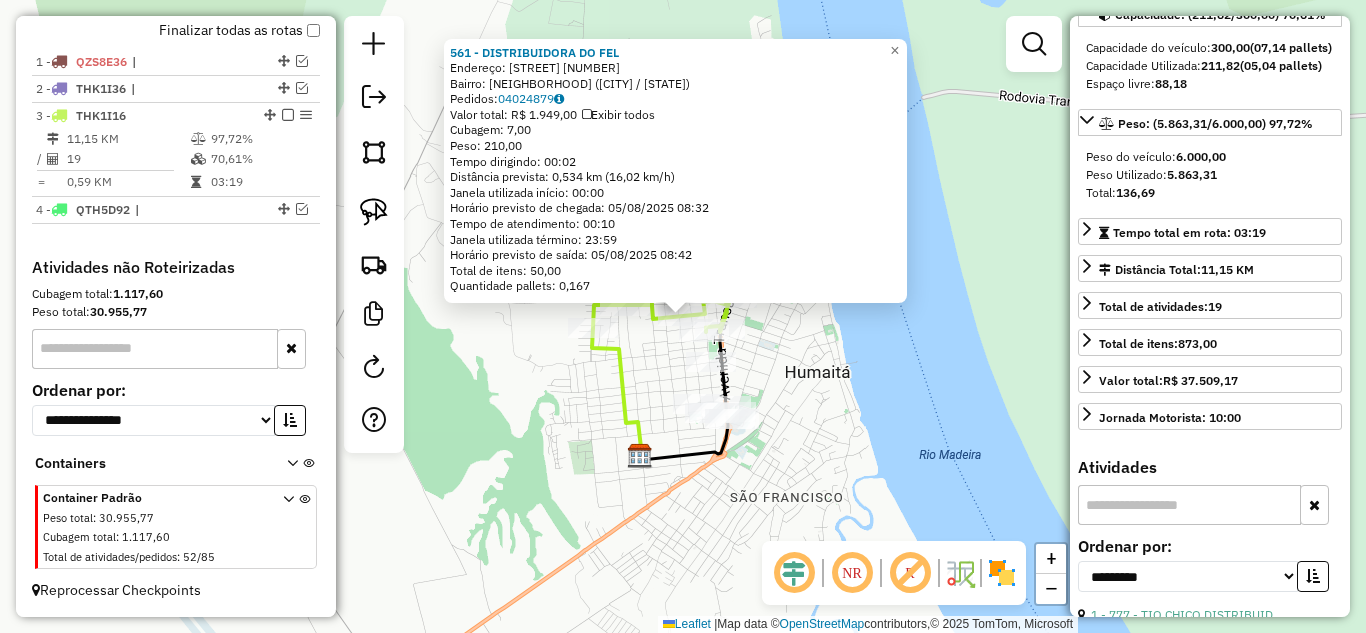 click on "561 - DISTRIBUIDORA DO FEL Endereço: JACO AIRES [NUMBER] Bairro: CENTRO ([CITY] / AM) Pedidos: [ORDER_ID] Valor total: R$ 1.949,00 Exibir todos Cubagem: 7,00 Peso: 210,00 Tempo dirigindo: 00:02 Distância prevista: 0,534 km (16,02 km/h) Janela utilizada início: 00:00 Horário previsto de chegada: [DATE] [TIME] Tempo de atendimento: 00:10 Janela utilizada término: 23:59 Horário previsto de saída: [DATE] [TIME] Total de itens: 50,00 Quantidade pallets: 0,167 × Janela de atendimento Grade de atendimento Capacidade Transportadoras Veículos Cliente Pedidos Rotas Selecione os dias de semana para filtrar as janelas de atendimento Seg Ter Qua Qui Sex Sáb Dom Informe o período da janela de atendimento: De: Até: Filtrar exatamente a janela do cliente Considerar janela de atendimento padrão Selecione os dias de semana para filtrar as grades de atendimento Seg Ter Qua Qui Sex Sáb Dom Considerar clientes sem dia de atendimento cadastrado De: +" 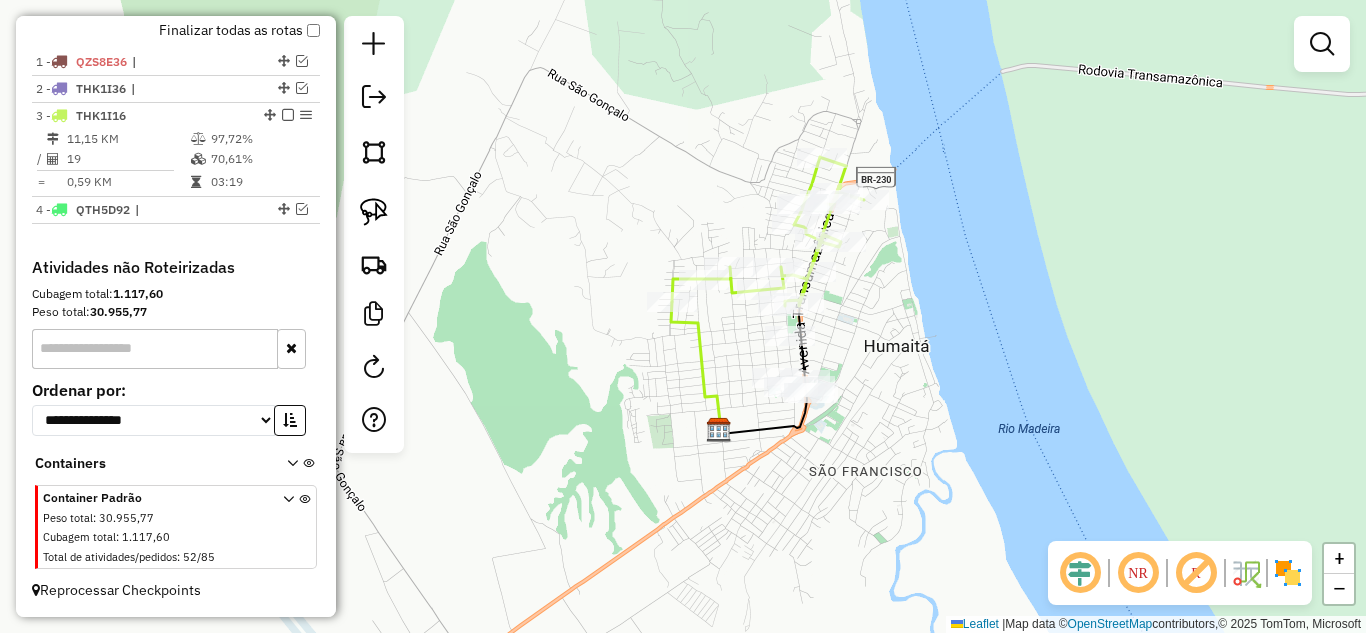 drag, startPoint x: 900, startPoint y: 468, endPoint x: 924, endPoint y: 462, distance: 24.738634 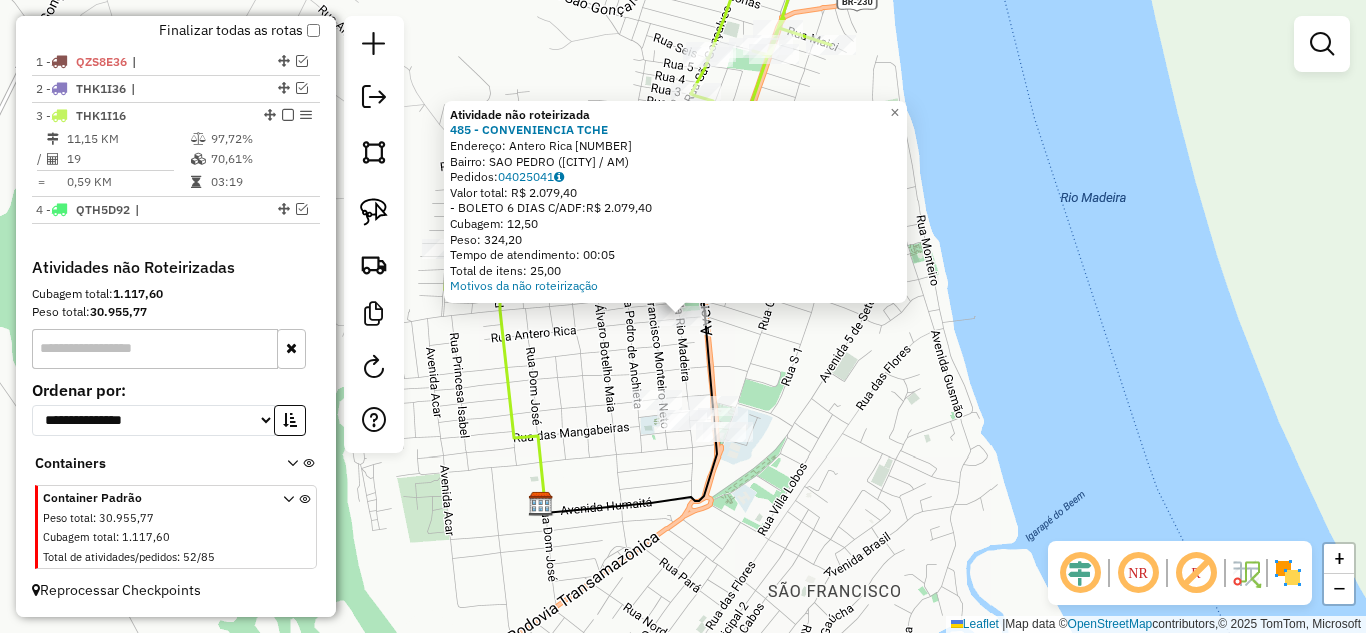 click on "Atividade não roteirizada 485 - CONVENIENCIA TCHE Endereço: Antero Rica [NUMBER] Bairro: SAO PEDRO ([CITY] / AM) Pedidos: [ORDER_ID] Valor total: R$ 2.079,40 - BOLETO 6 DIAS C/ADF: R$ 2.079,40 Cubagem: 12,50 Peso: 324,20 Tempo de atendimento: 00:05 Total de itens: 25,00 Motivos da não roteirização × Janela de atendimento Grade de atendimento Capacidade Transportadoras Veículos Cliente Pedidos Rotas Selecione os dias de semana para filtrar as janelas de atendimento Seg Ter Qua Qui Sex Sáb Dom Informe o período da janela de atendimento: De: Até: Filtrar exatamente a janela do cliente Considerar janela de atendimento padrão Selecione os dias de semana para filtrar as grades de atendimento Seg Ter Qua Qui Sex Sáb Dom Considerar clientes sem dia de atendimento cadastrado Clientes fora do dia de atendimento selecionado Filtrar as atividades entre os valores definidos abaixo: Peso mínimo: Peso máximo: Cubagem mínima: Cubagem máxima: De: De:" 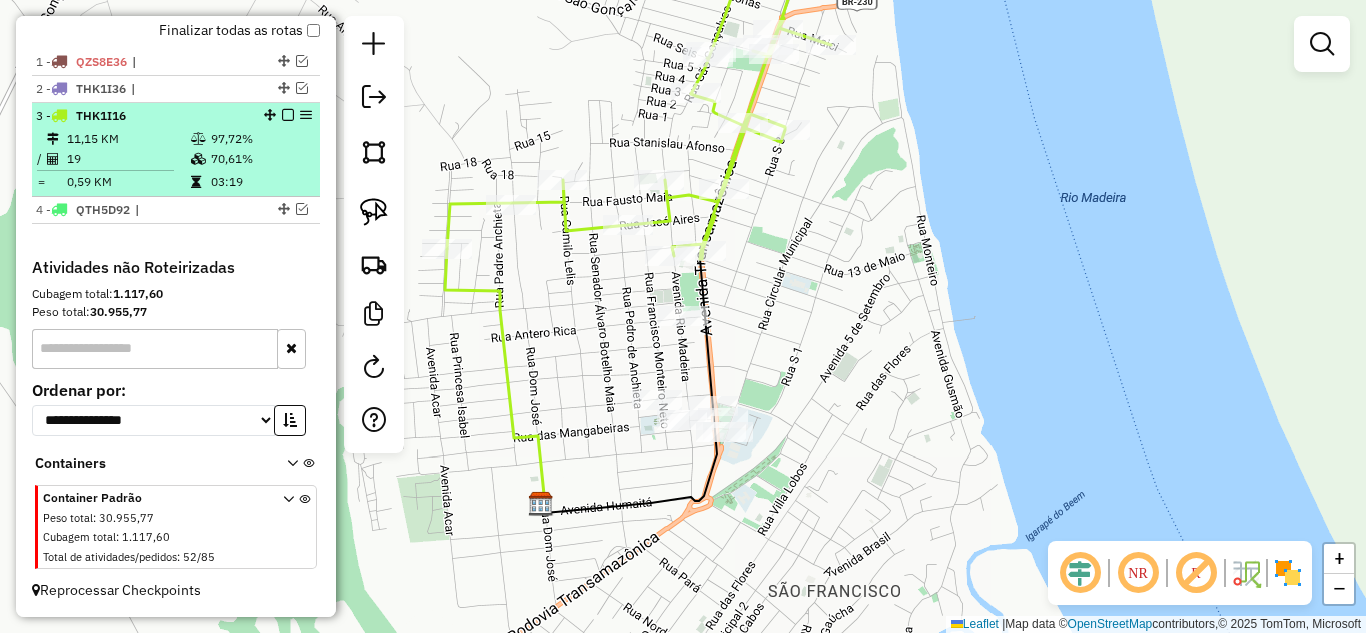 click at bounding box center (288, 115) 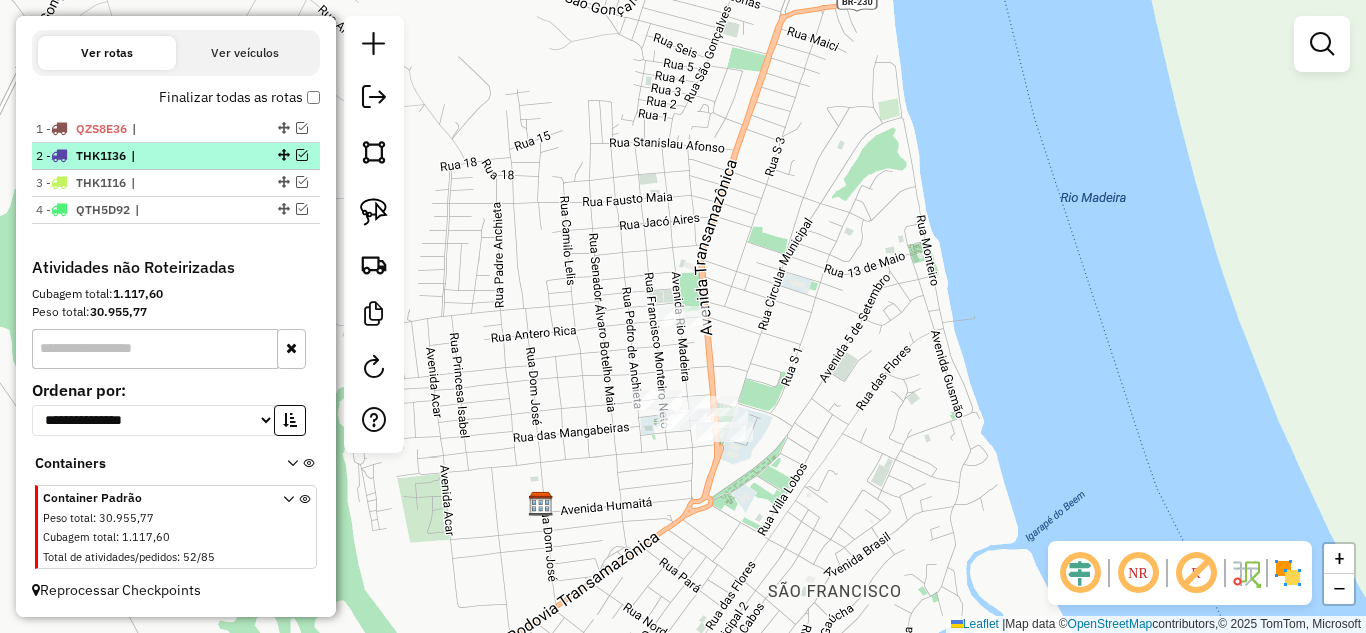 click at bounding box center (302, 155) 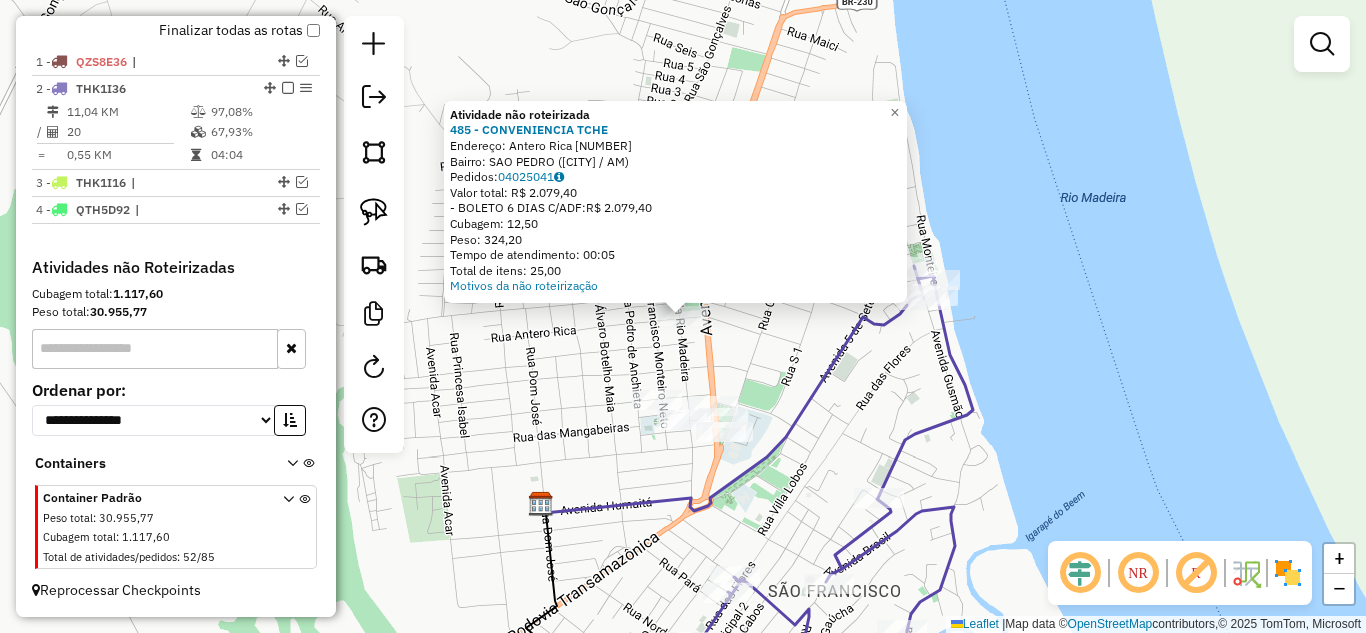 click on "Atividade não roteirizada 485 - CONVENIENCIA TCHE Endereço: Antero Rica [NUMBER] Bairro: SAO PEDRO ([CITY] / AM) Pedidos: [ORDER_ID] Valor total: R$ 2.079,40 - BOLETO 6 DIAS C/ADF: R$ 2.079,40 Cubagem: 12,50 Peso: 324,20 Tempo de atendimento: 00:05 Total de itens: 25,00 Motivos da não roteirização × Janela de atendimento Grade de atendimento Capacidade Transportadoras Veículos Cliente Pedidos Rotas Selecione os dias de semana para filtrar as janelas de atendimento Seg Ter Qua Qui Sex Sáb Dom Informe o período da janela de atendimento: De: Até: Filtrar exatamente a janela do cliente Considerar janela de atendimento padrão Selecione os dias de semana para filtrar as grades de atendimento Seg Ter Qua Qui Sex Sáb Dom Considerar clientes sem dia de atendimento cadastrado Clientes fora do dia de atendimento selecionado Filtrar as atividades entre os valores definidos abaixo: Peso mínimo: Peso máximo: Cubagem mínima: Cubagem máxima: De: De:" 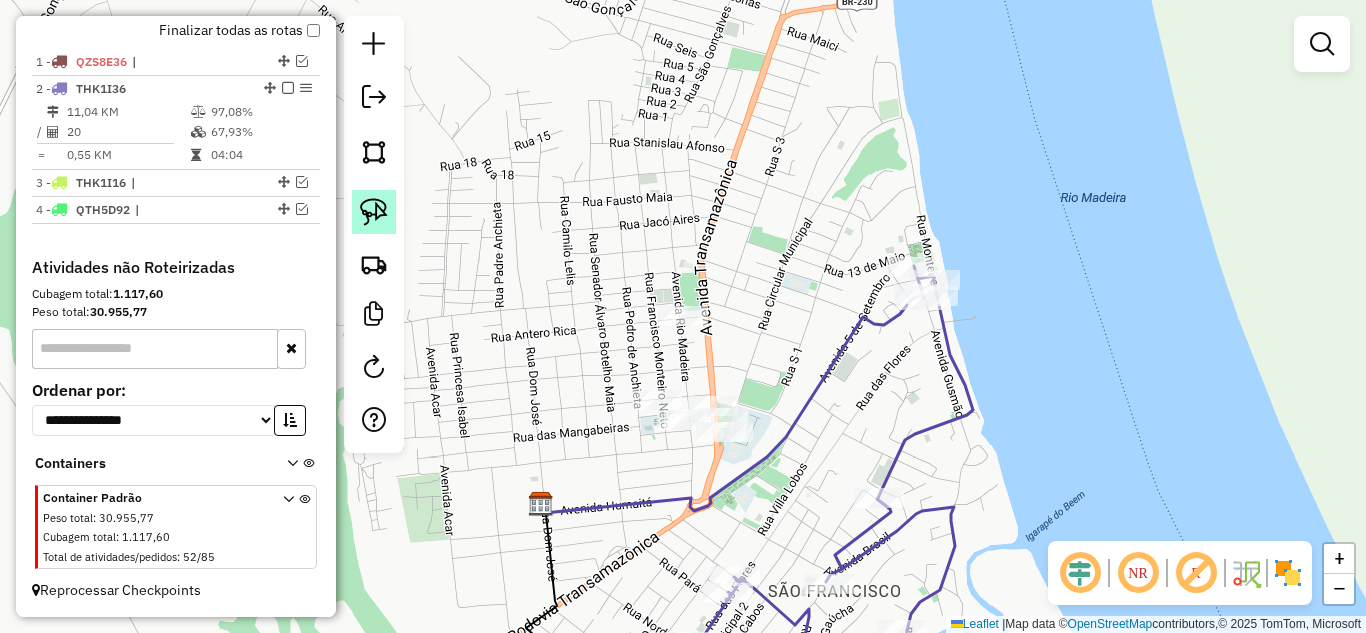 click 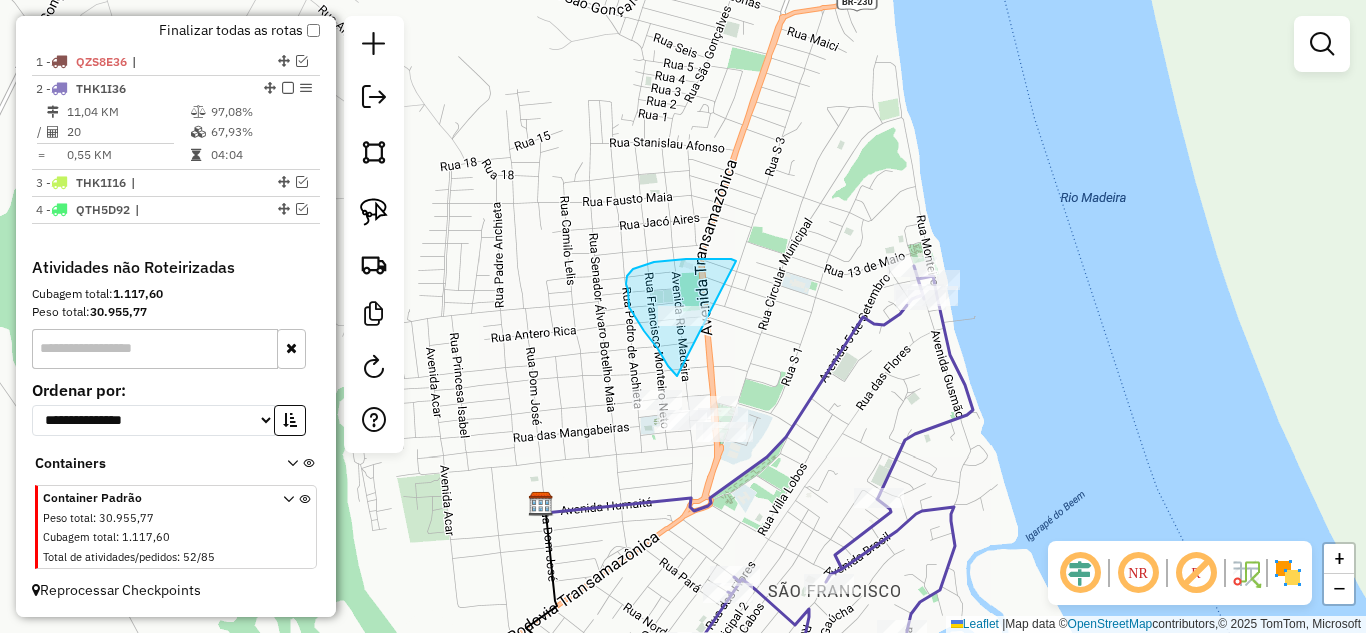 drag, startPoint x: 664, startPoint y: 359, endPoint x: 761, endPoint y: 288, distance: 120.20815 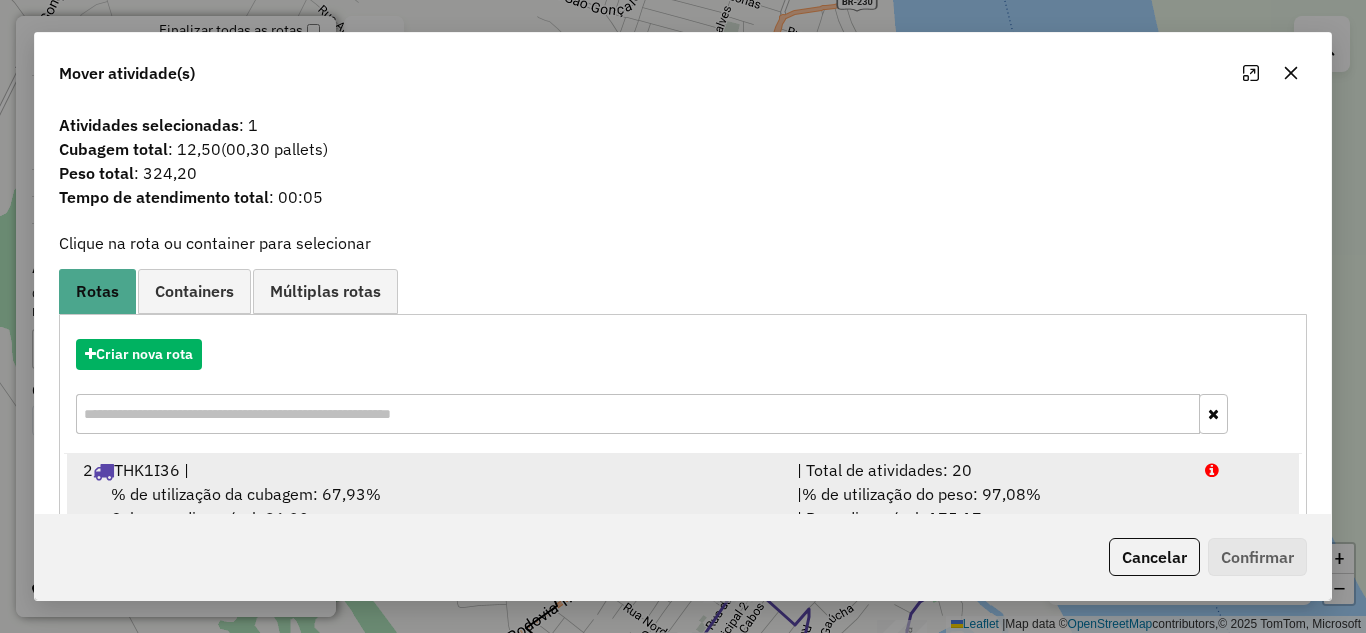 click on "| Total de atividades: 20" at bounding box center [989, 470] 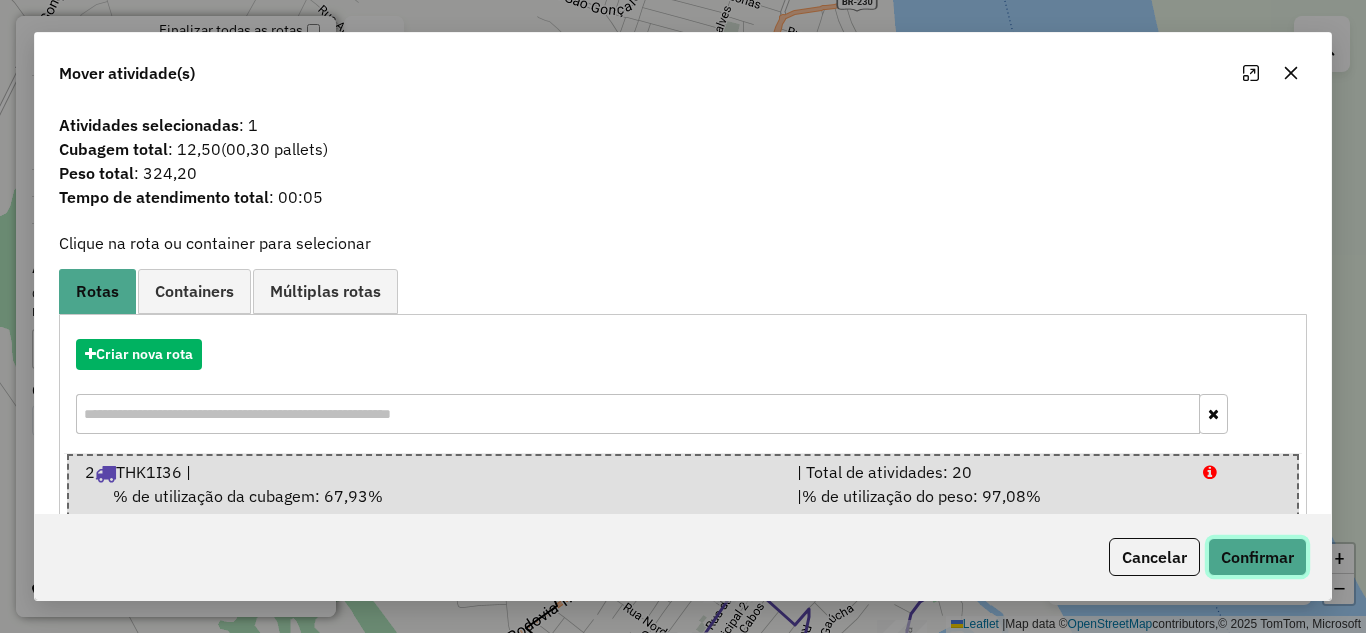 click on "Confirmar" 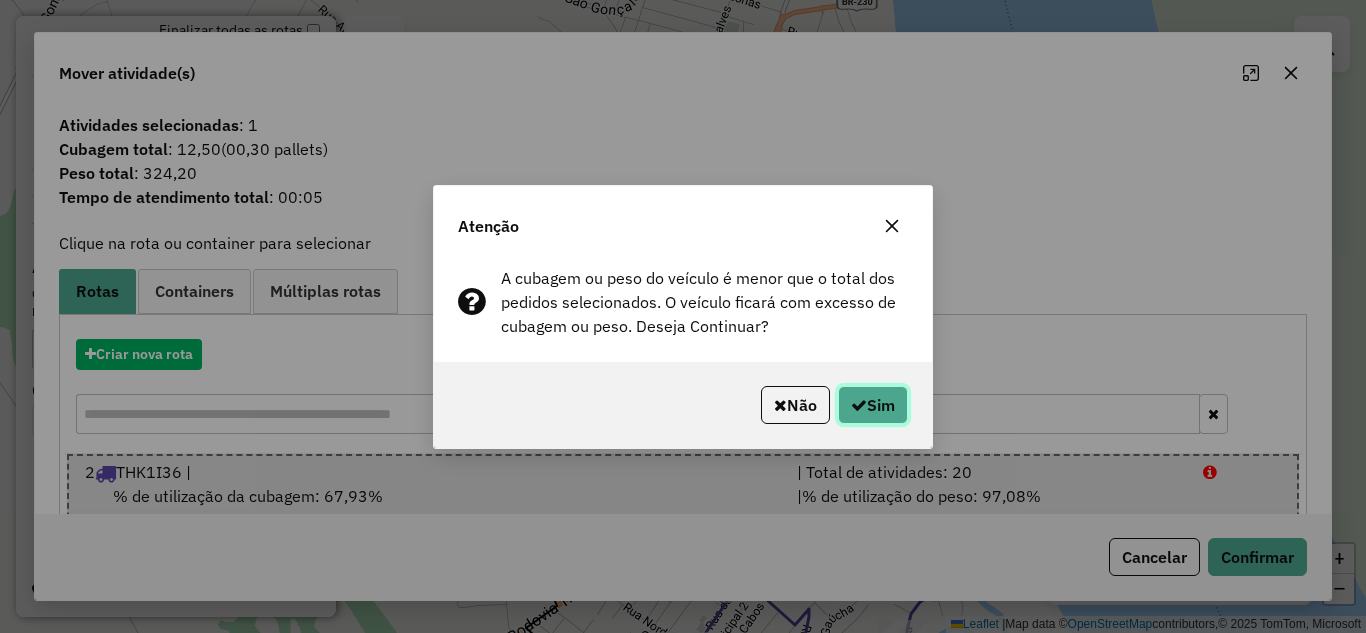 click 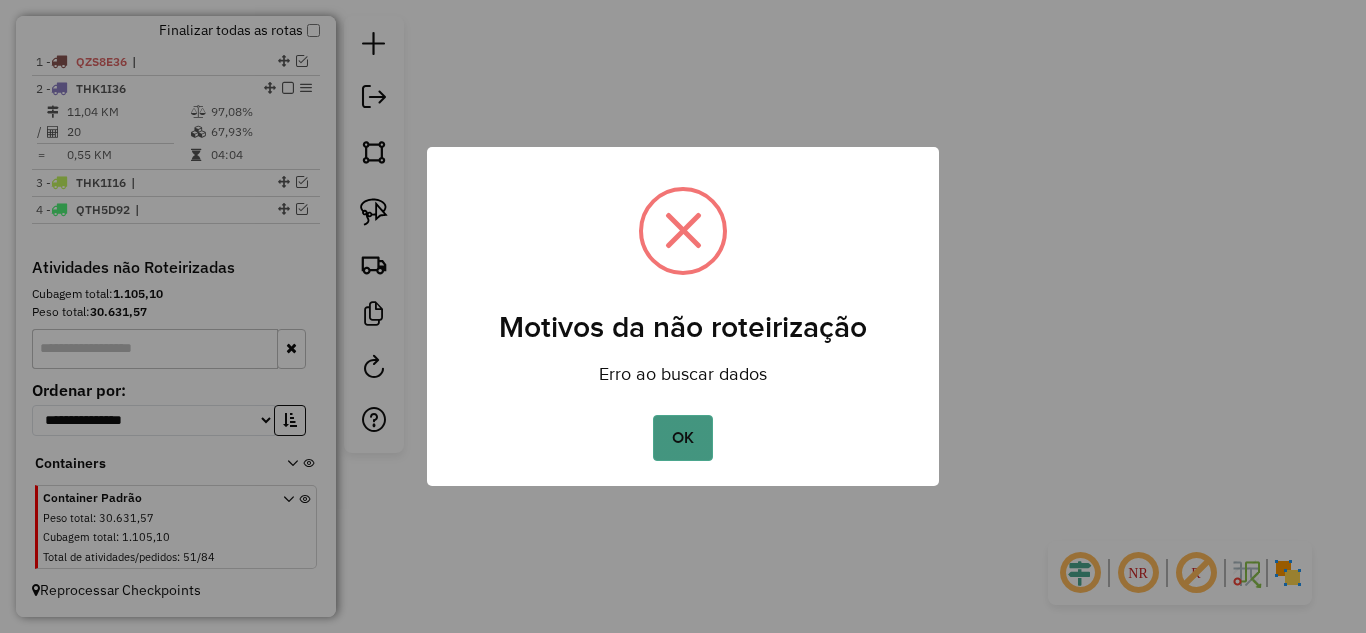click on "OK" at bounding box center [682, 438] 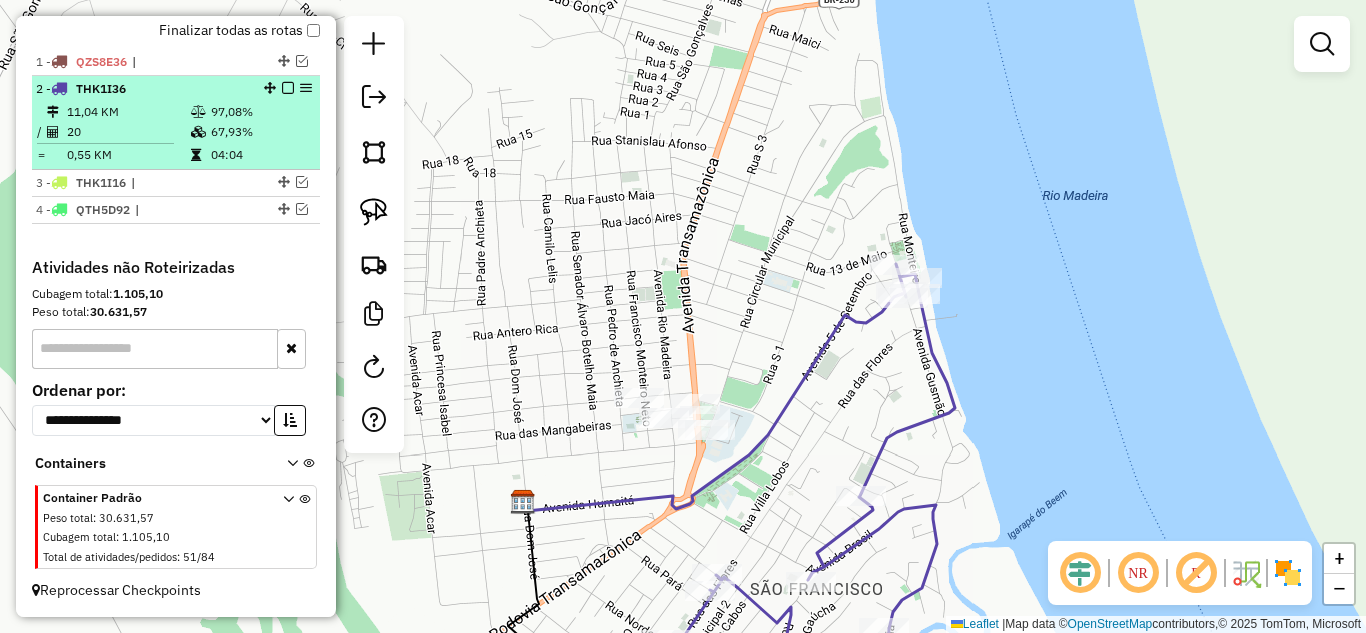 click at bounding box center [288, 88] 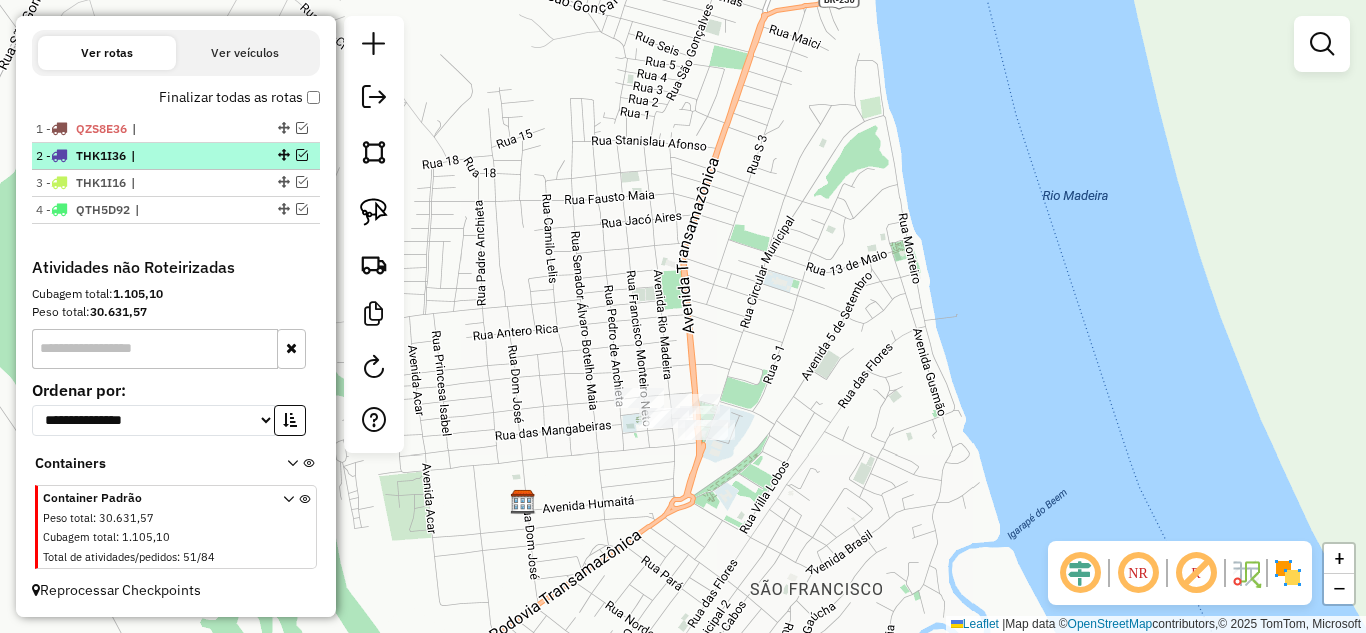 scroll, scrollTop: 650, scrollLeft: 0, axis: vertical 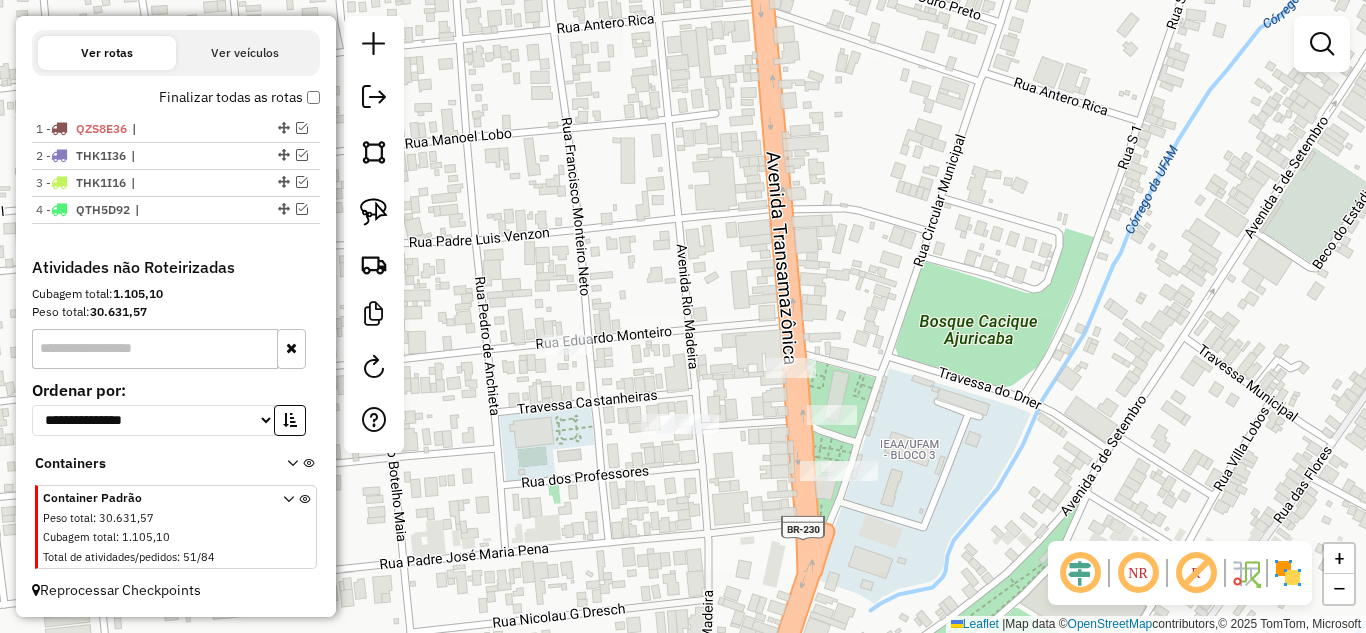 click 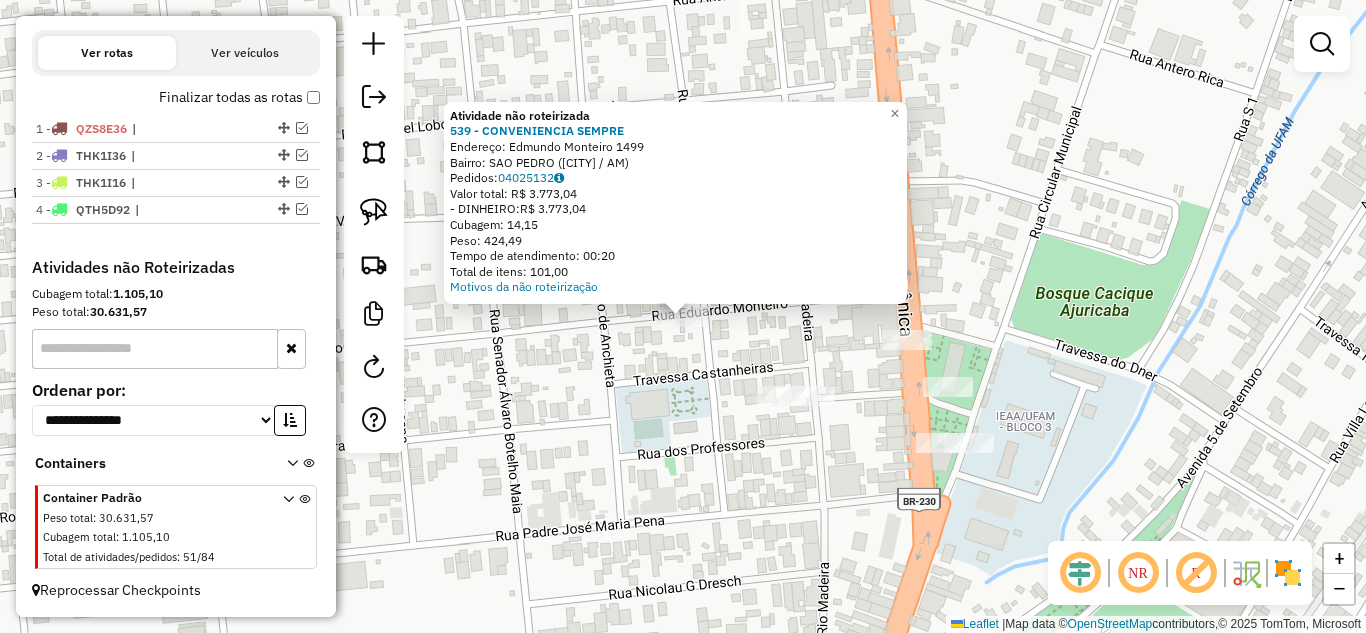 click on "Atividade não roteirizada 539 - CONVENIENCIA SEMPRE Endereço: Edmundo Monteiro [NUMBER] Bairro: SAO PEDRO ([CITY] / AM) Pedidos: [ORDER_ID] Valor total: R$ 3.773,04 - DINHEIRO: R$ 3.773,04 Cubagem: 14,15 Peso: 424,49 Tempo de atendimento: 00:20 Total de itens: 101,00 Motivos da não roteirização × Janela de atendimento Grade de atendimento Capacidade Transportadoras Veículos Cliente Pedidos Rotas Selecione os dias de semana para filtrar as janelas de atendimento Seg Ter Qua Qui Sex Sáb Dom Informe o período da janela de atendimento: De: Até: Filtrar exatamente a janela do cliente Considerar janela de atendimento padrão Selecione os dias de semana para filtrar as grades de atendimento Seg Ter Qua Qui Sex Sáb Dom Considerar clientes sem dia de atendimento cadastrado Clientes fora do dia de atendimento selecionado Filtrar as atividades entre os valores definidos abaixo: Peso mínimo: Peso máximo: Cubagem mínima: Cubagem máxima: De: Até:" 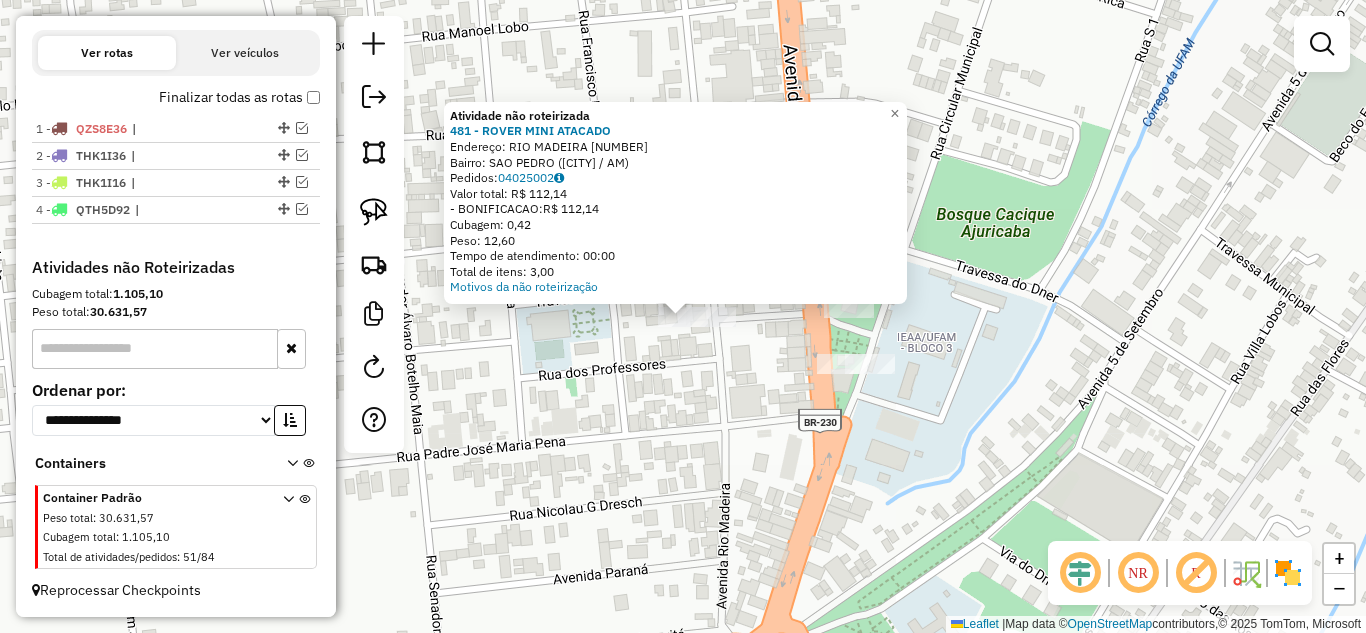click on "Atividade não roteirizada 481 - ROVER MINI ATACADO Endereço: [STREET] [NUMBER] Bairro: [NEIGHBORHOOD] ([CITY] / [STATE]) Pedidos: [ORDER_ID] Valor total: R$ 112,14 - BONIFICACAO: R$ 112,14 Cubagem: 0,42 Peso: 12,60 Tempo de atendimento: 00:00 Total de itens: 3,00 Motivos da não roteirização × Janela de atendimento Grade de atendimento Capacidade Transportadoras Veículos Cliente Pedidos Rotas Selecione os dias de semana para filtrar as janelas de atendimento Seg Ter Qua Qui Sex Sáb Dom Informe o período da janela de atendimento: De: Até: Filtrar exatamente a janela do cliente Considerar janela de atendimento padrão Selecione os dias de semana para filtrar as grades de atendimento Seg Ter Qua Qui Sex Sáb Dom Considerar clientes sem dia de atendimento cadastrado Clientes fora do dia de atendimento selecionado Filtrar as atividades entre os valores definidos abaixo: Peso mínimo: Peso máximo: Cubagem mínima: Cubagem máxima: De: Até: De: De:" 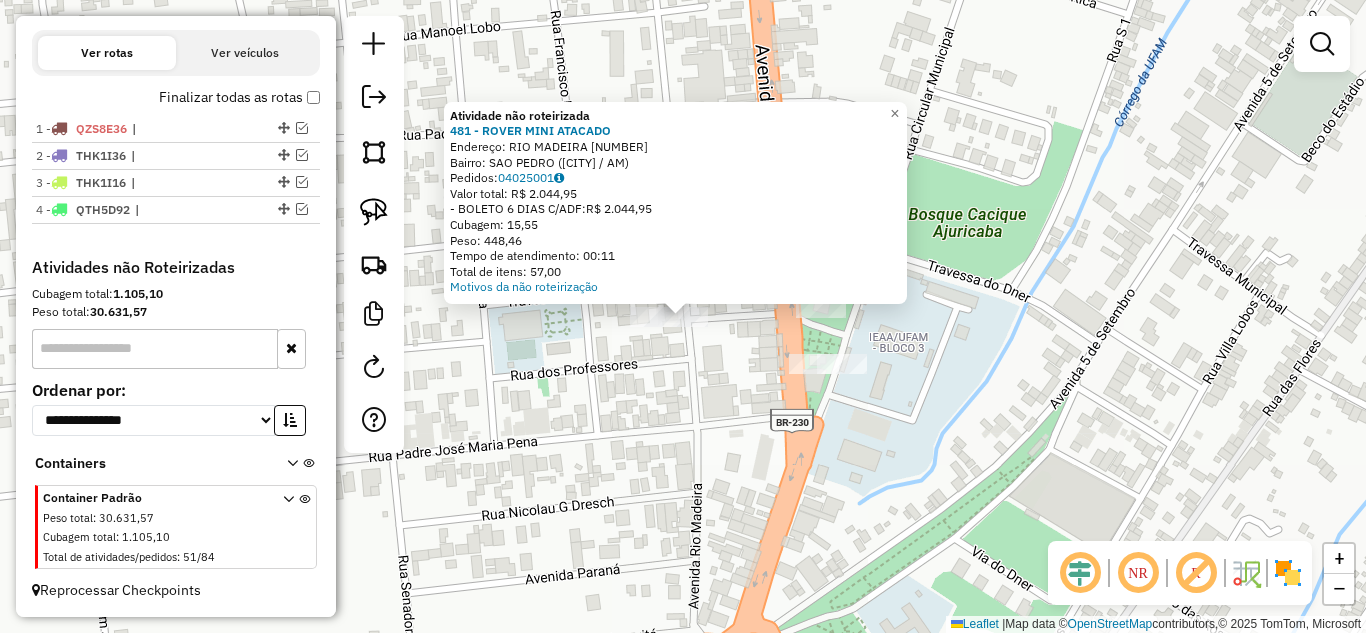 click on "Atividade não roteirizada 481 - ROVER MINI ATACADO  Endereço:  RIO MADEIRA 2570   Bairro: SAO PEDRO (HUMAITA / AM)   Pedidos:  04025001   Valor total: R$ 2.044,95   - BOLETO 6 DIAS C/ADF:  R$ 2.044,95   Cubagem: 15,55   Peso: 448,46   Tempo de atendimento: 00:11   Total de itens: 57,00  Motivos da não roteirização × Janela de atendimento Grade de atendimento Capacidade Transportadoras Veículos Cliente Pedidos  Rotas Selecione os dias de semana para filtrar as janelas de atendimento  Seg   Ter   Qua   Qui   Sex   Sáb   Dom  Informe o período da janela de atendimento: De: Até:  Filtrar exatamente a janela do cliente  Considerar janela de atendimento padrão  Selecione os dias de semana para filtrar as grades de atendimento  Seg   Ter   Qua   Qui   Sex   Sáb   Dom   Considerar clientes sem dia de atendimento cadastrado  Clientes fora do dia de atendimento selecionado Filtrar as atividades entre os valores definidos abaixo:  Peso mínimo:   Peso máximo:   Cubagem mínima:   Cubagem máxima:   De:  De:" 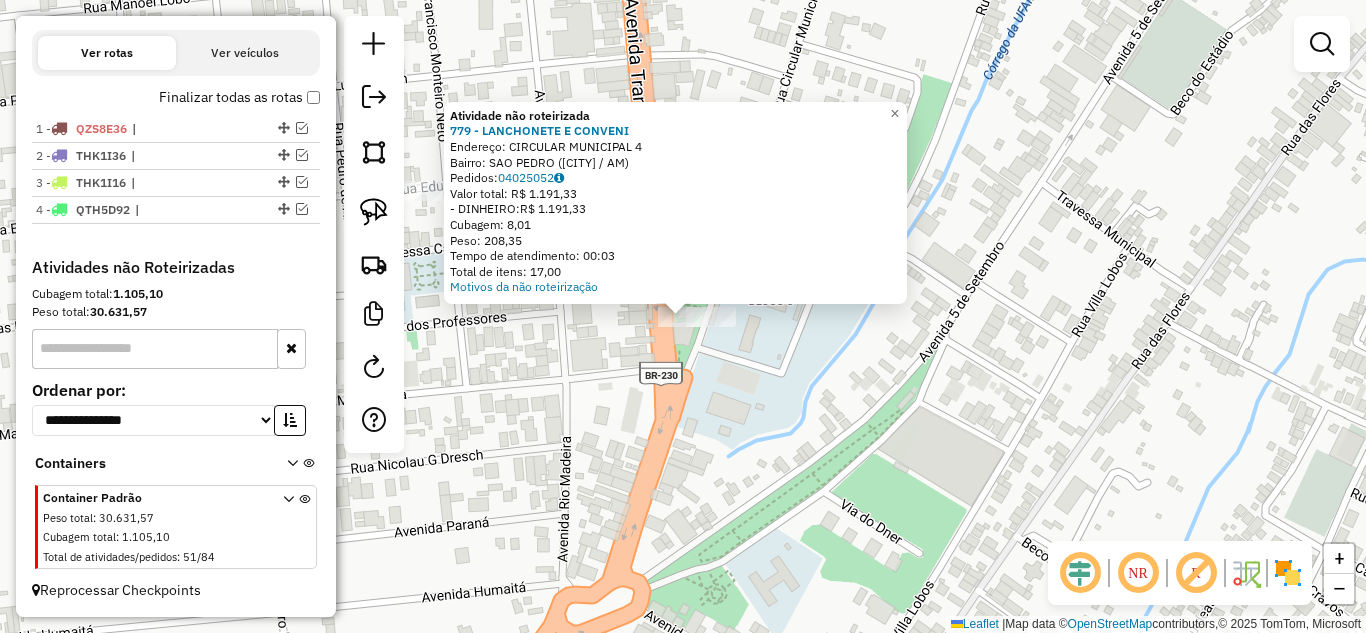 click 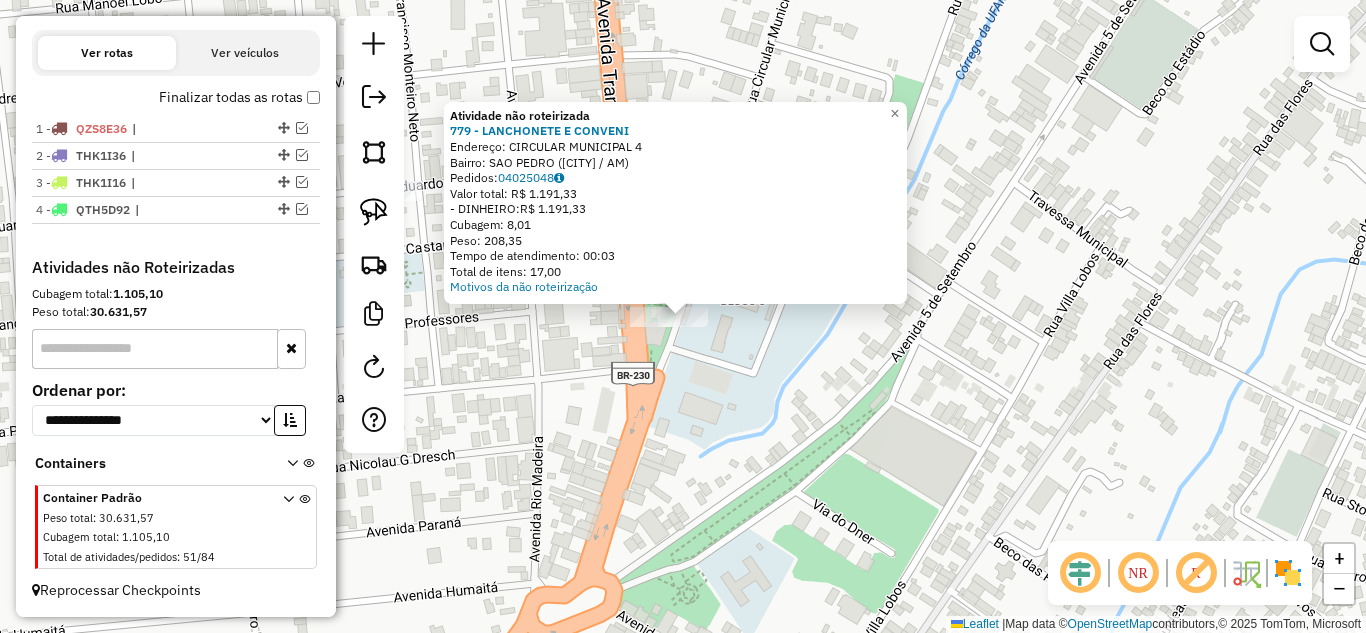 click on "Atividade não roteirizada 779 - LANCHONETE E CONVENI  Endereço:  [STREET] [NUMBER]   Bairro: [CITY] ([CITY] / [STATE])   Pedidos:  04025048   Valor total: R$ 1.191,33   - DINHEIRO:  R$ 1.191,33   Cubagem: 8,01   Peso: 208,35   Tempo de atendimento: 00:03   Total de itens: 17,00  Motivos da não roteirização × Janela de atendimento Grade de atendimento Capacidade Transportadoras Veículos Cliente Pedidos  Rotas Selecione os dias de semana para filtrar as janelas de atendimento  Seg   Ter   Qua   Qui   Sex   Sáb   Dom  Informe o período da janela de atendimento: De: Até:  Filtrar exatamente a janela do cliente  Considerar janela de atendimento padrão  Selecione os dias de semana para filtrar as grades de atendimento  Seg   Ter   Qua   Qui   Sex   Sáb   Dom   Considerar clientes sem dia de atendimento cadastrado  Clientes fora do dia de atendimento selecionado Filtrar as atividades entre os valores definidos abaixo:  Peso mínimo:   Peso máximo:   Cubagem mínima:   Cubagem máxima:   De:   Até:  +" 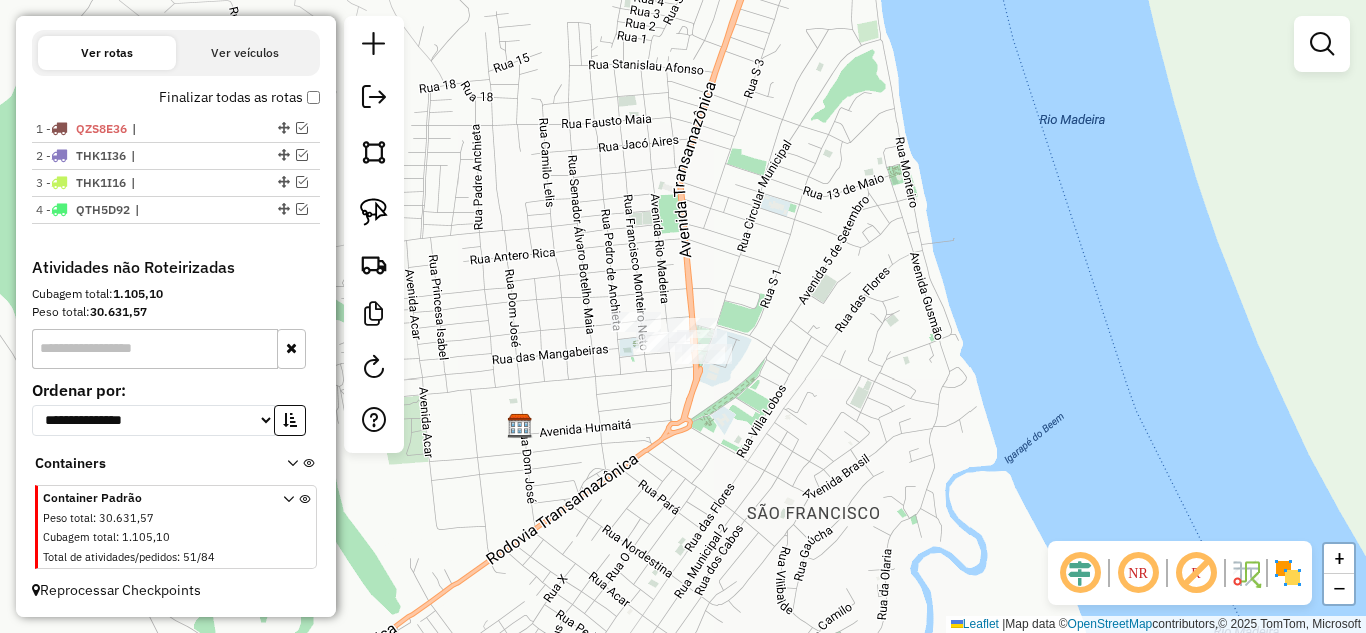 click on "Janela de atendimento Grade de atendimento Capacidade Transportadoras Veículos Cliente Pedidos  Rotas Selecione os dias de semana para filtrar as janelas de atendimento  Seg   Ter   Qua   Qui   Sex   Sáb   Dom  Informe o período da janela de atendimento: De: Até:  Filtrar exatamente a janela do cliente  Considerar janela de atendimento padrão  Selecione os dias de semana para filtrar as grades de atendimento  Seg   Ter   Qua   Qui   Sex   Sáb   Dom   Considerar clientes sem dia de atendimento cadastrado  Clientes fora do dia de atendimento selecionado Filtrar as atividades entre os valores definidos abaixo:  Peso mínimo:   Peso máximo:   Cubagem mínima:   Cubagem máxima:   De:   Até:  Filtrar as atividades entre o tempo de atendimento definido abaixo:  De:   Até:   Considerar capacidade total dos clientes não roteirizados Transportadora: Selecione um ou mais itens Tipo de veículo: Selecione um ou mais itens Veículo: Selecione um ou mais itens Motorista: Selecione um ou mais itens Nome: Rótulo:" 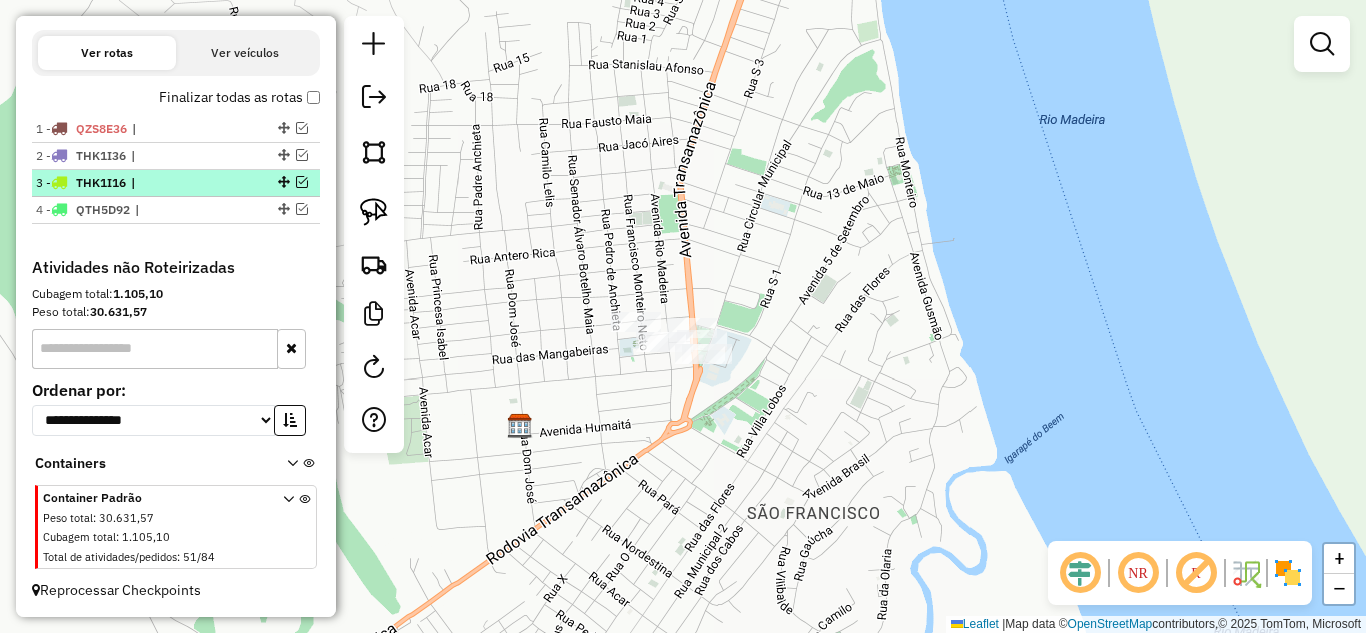 click at bounding box center [302, 182] 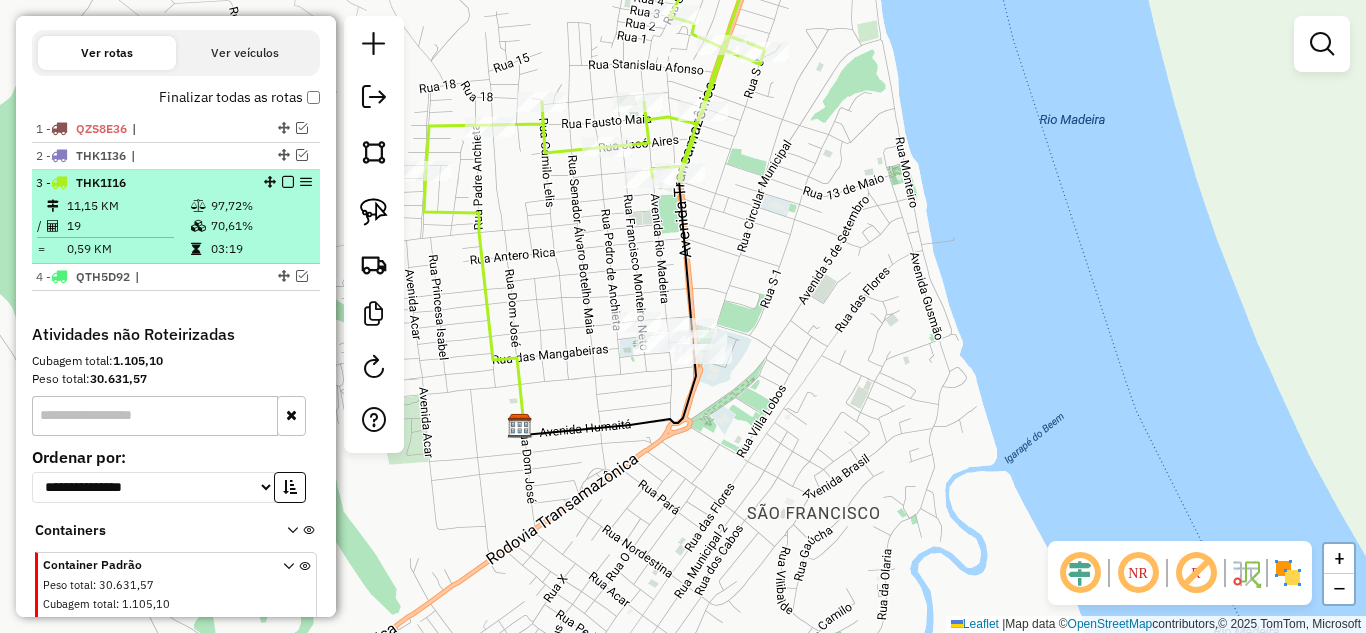 scroll, scrollTop: 717, scrollLeft: 0, axis: vertical 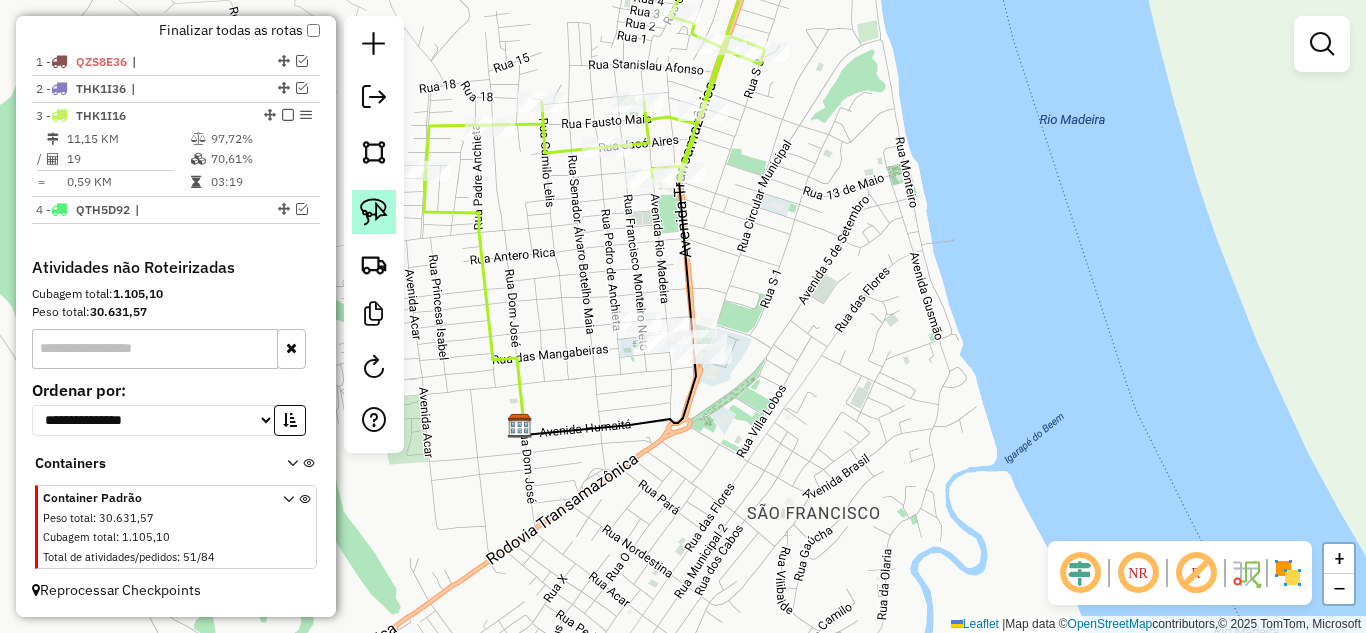 click 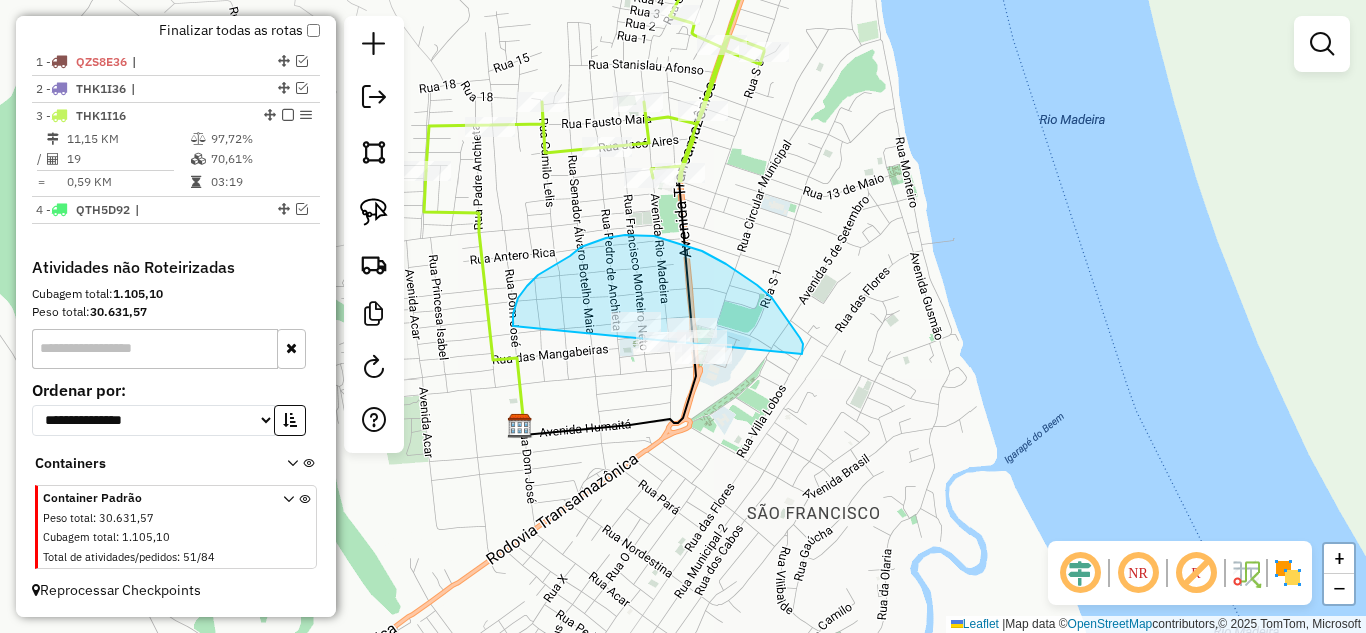 drag, startPoint x: 513, startPoint y: 326, endPoint x: 678, endPoint y: 419, distance: 189.40433 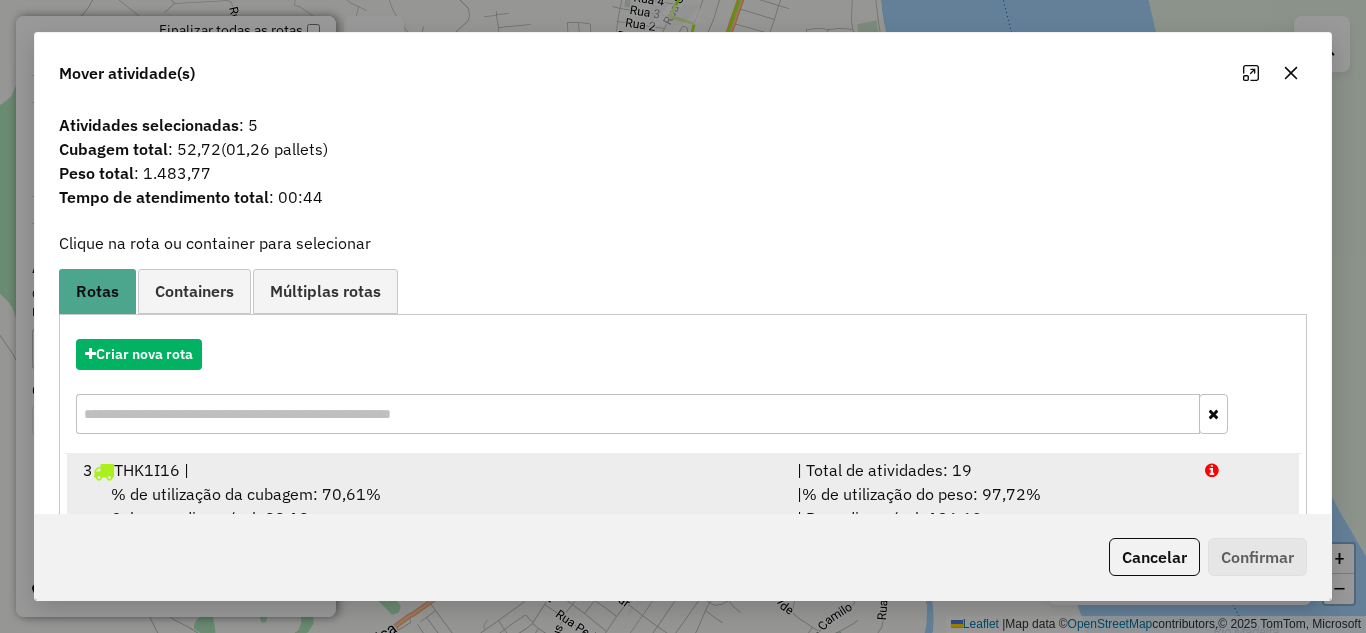 click on "| Total de atividades: 19" at bounding box center [989, 470] 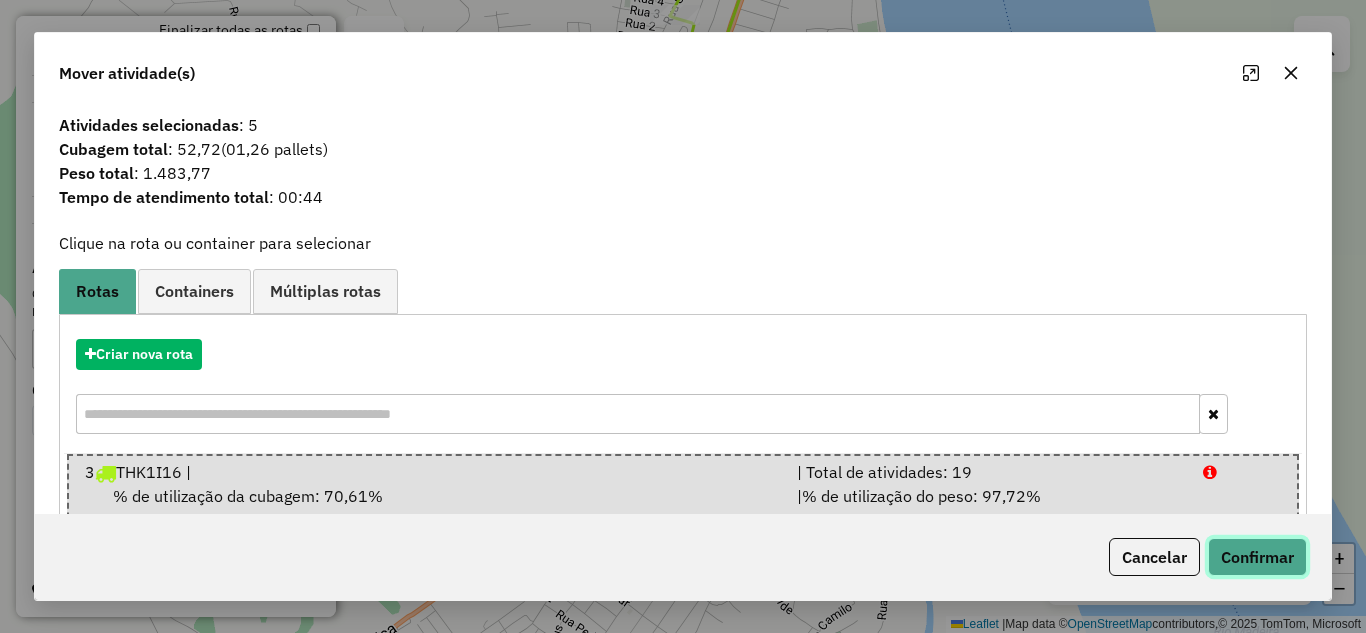 click on "Confirmar" 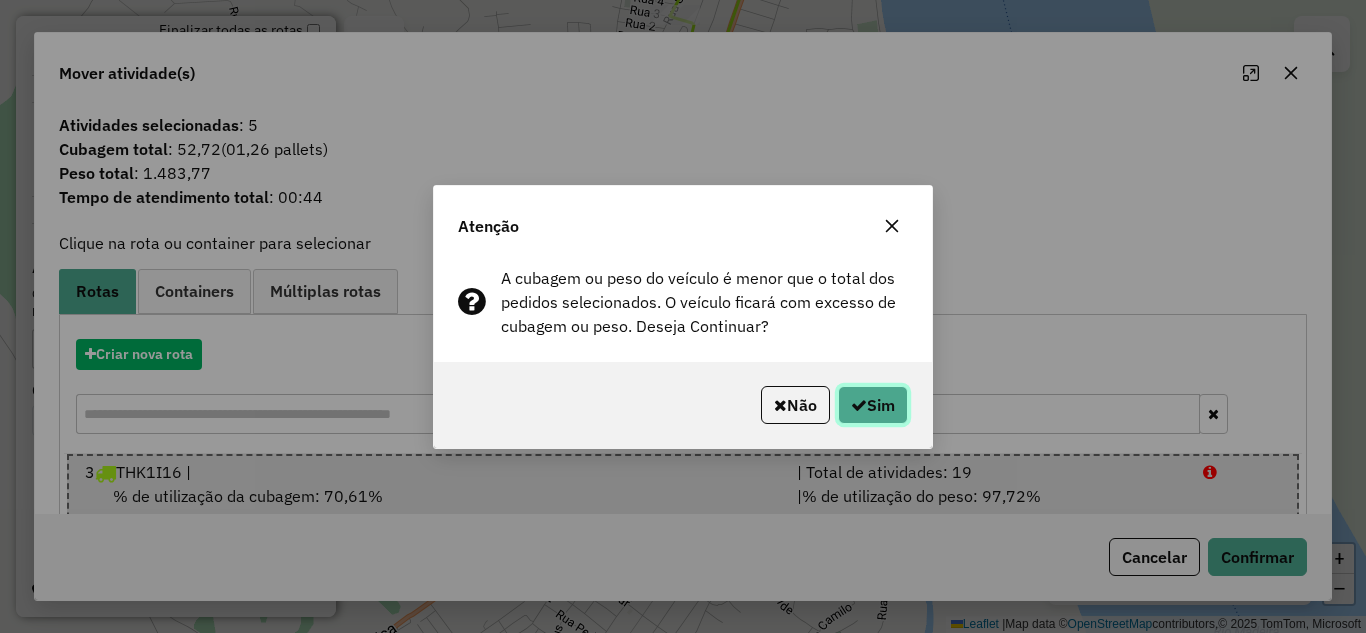 click on "Sim" 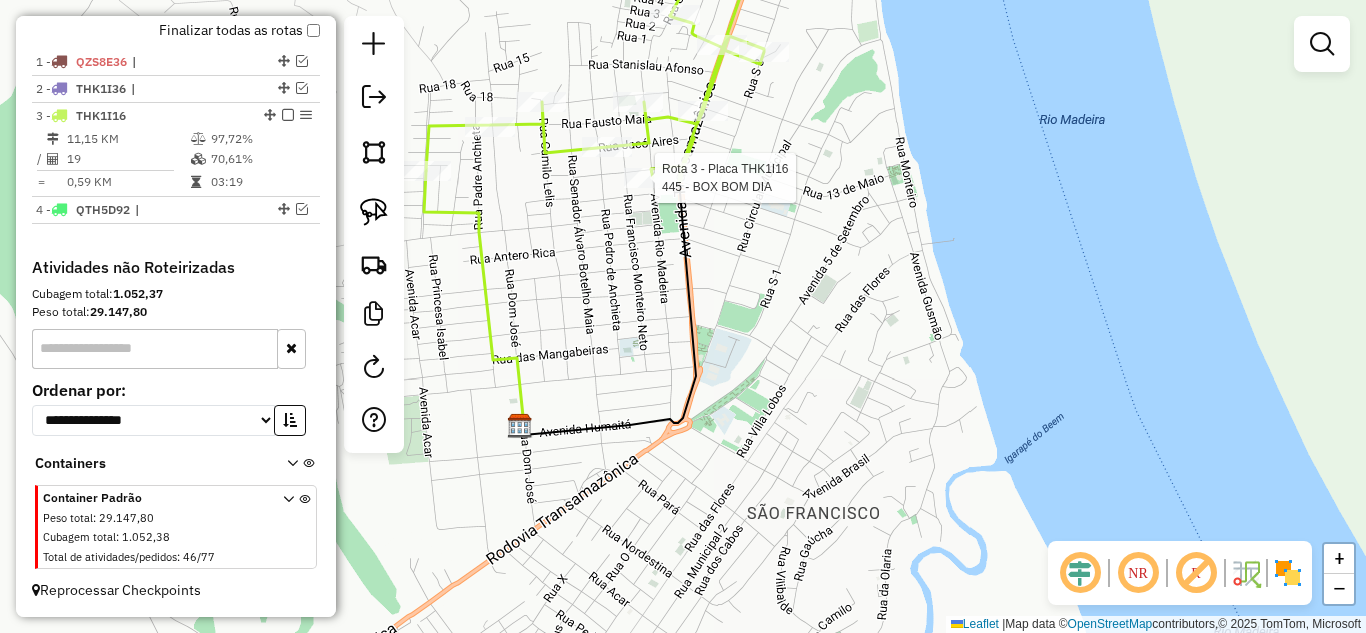 select on "**********" 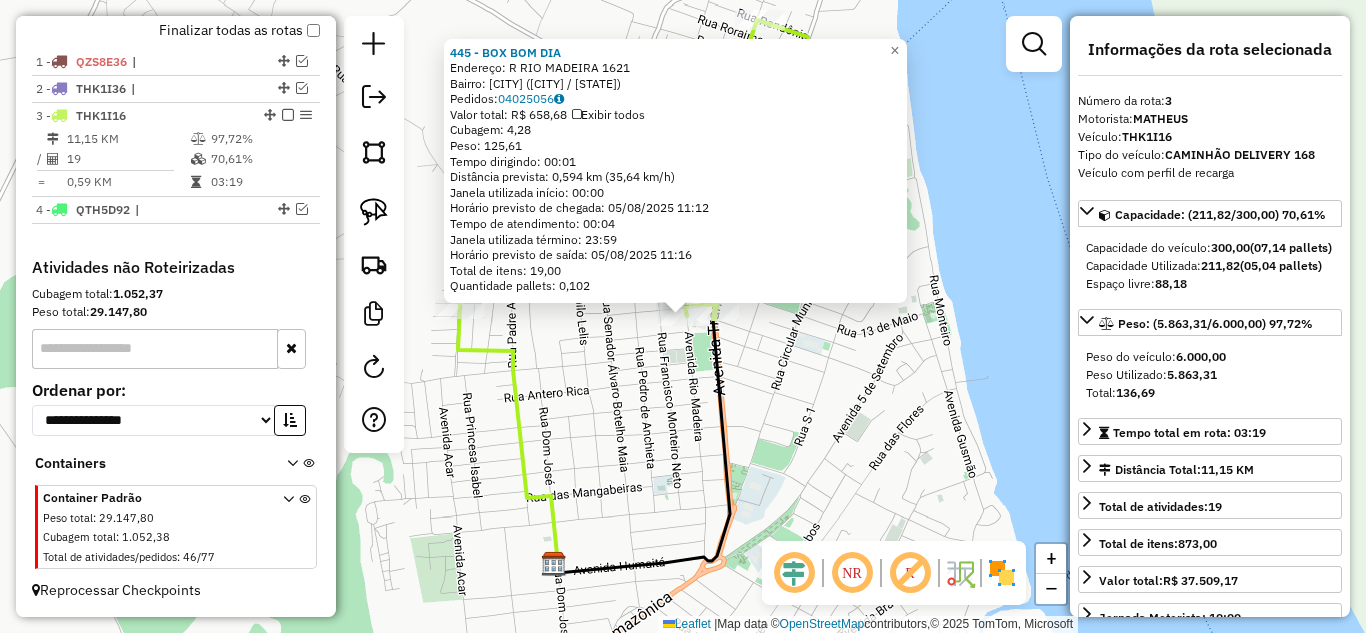 click on "Rota 3 - Placa THK1I16  445 - BOX BOM DIA 445 - BOX BOM DIA  Endereço:  R RIO MADEIRA 1621   Bairro: NOVA HUMAITA ([CITY] / [STATE])   Pedidos:  04025056   Valor total: R$ 658,68   Exibir todos   Cubagem: 4,28  Peso: 125,61  Tempo dirigindo: 00:01   Distância prevista: 0,594 km (35,64 km/h)   Janela utilizada início: 00:00   Horário previsto de chegada: 05/08/2025 11:12   Tempo de atendimento: 00:04   Janela utilizada término: 23:59   Horário previsto de saída: 05/08/2025 11:16   Total de itens: 19,00   Quantidade pallets: 0,102  × Janela de atendimento Grade de atendimento Capacidade Transportadoras Veículos Cliente Pedidos  Rotas Selecione os dias de semana para filtrar as janelas de atendimento  Seg   Ter   Qua   Qui   Sex   Sáb   Dom  Informe o período da janela de atendimento: De: Até:  Filtrar exatamente a janela do cliente  Considerar janela de atendimento padrão  Selecione os dias de semana para filtrar as grades de atendimento  Seg   Ter   Qua   Qui   Sex   Sáb   Dom   Peso mínimo:   De:" 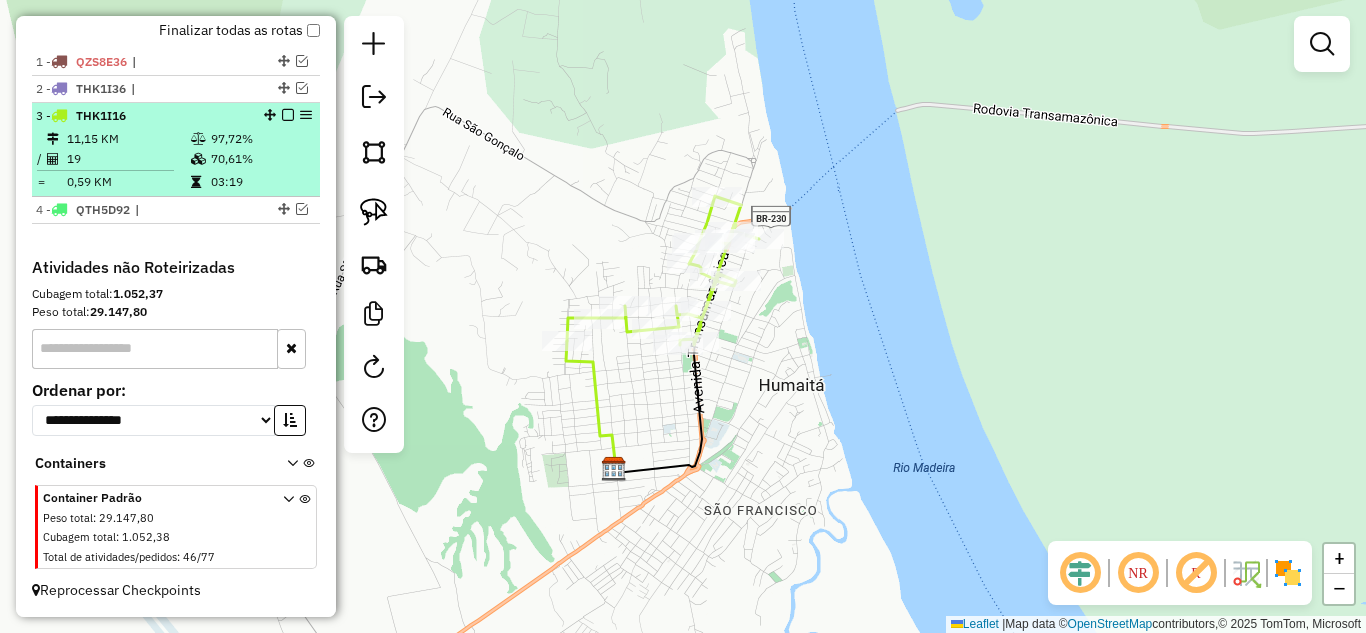 click on "3 -       THK1I16" at bounding box center [176, 116] 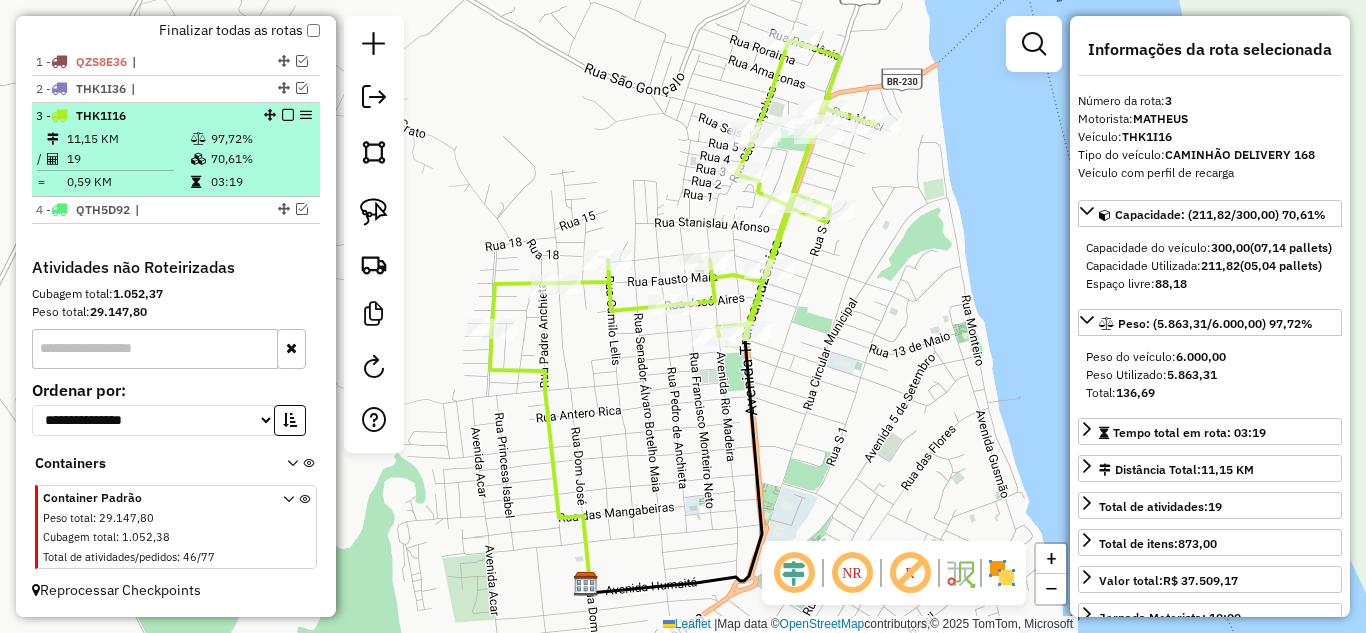 click at bounding box center (288, 115) 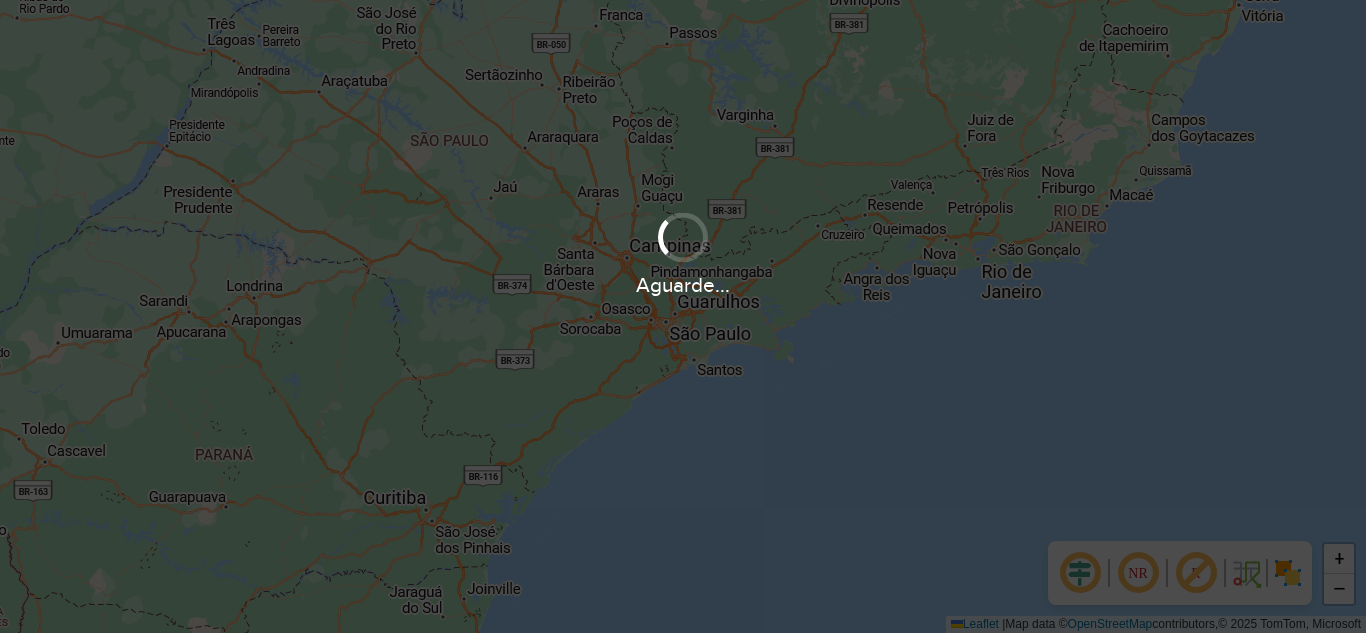 scroll, scrollTop: 0, scrollLeft: 0, axis: both 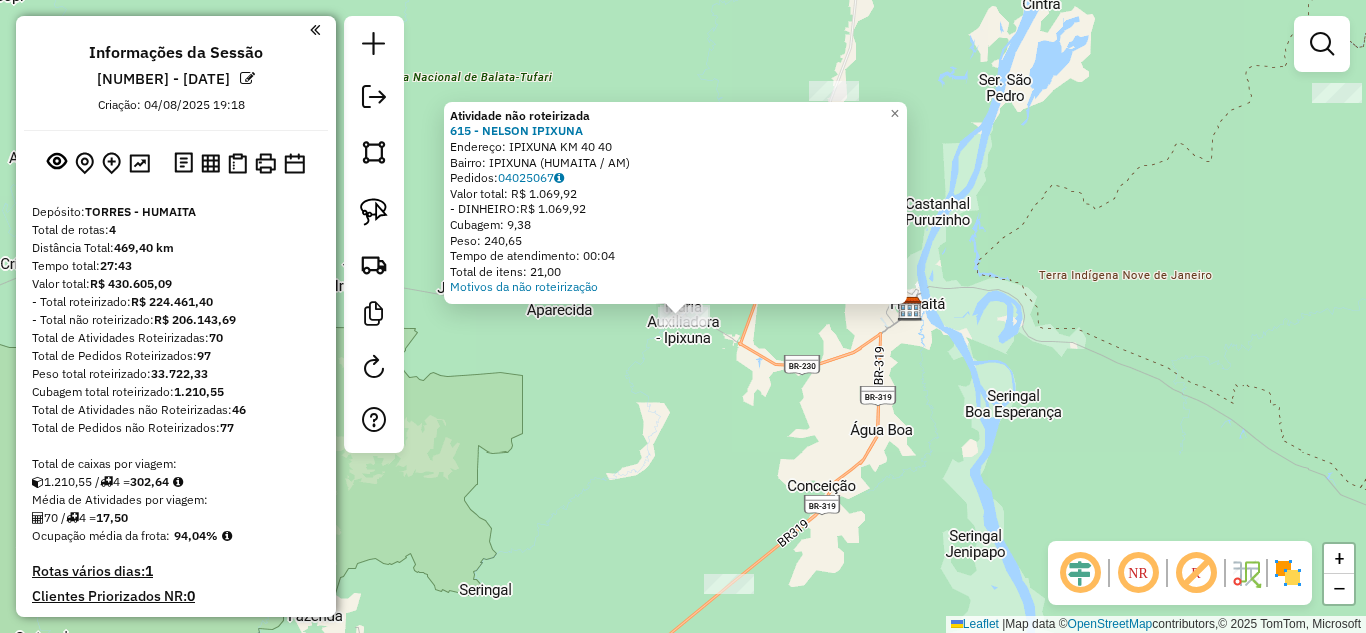 click on "Atividade não roteirizada [NUMBER] - [NAME] Endereço: [STREET_NAME] [NUMBER] Bairro: [NEIGHBORHOOD] ([DISTRICT] / [STATE]) Pedidos: [ORDER_ID] Valor total: R$ [PRICE] - DINHEIRO: R$ [PRICE] Cubagem: [CUBAGE] Peso: [WEIGHT] Tempo de atendimento: [ATTENDANCE_TIME] Total de itens: [ITEMS] Motivos da não roteirização × Janela de atendimento Grade de atendimento Capacidade Transportadoras Veículos Cliente Pedidos Rotas Selecione os dias de semana para filtrar as janelas de atendimento Seg Ter Qua Qui Sex Sáb Dom Informe o período da janela de atendimento: De: Até: Filtrar exatamente a janela do cliente Considerar janela de atendimento padrão Selecione os dias de semana para filtrar as grades de atendimento Seg Ter Qua Qui Sex Sáb Dom Considerar clientes sem dia de atendimento cadastrado Clientes fora do dia de atendimento selecionado Filtrar as atividades entre os valores definidos abaixo: Peso mínimo: Peso máximo: Cubagem mínima: Cubagem máxima: De: Até: De: Até:" 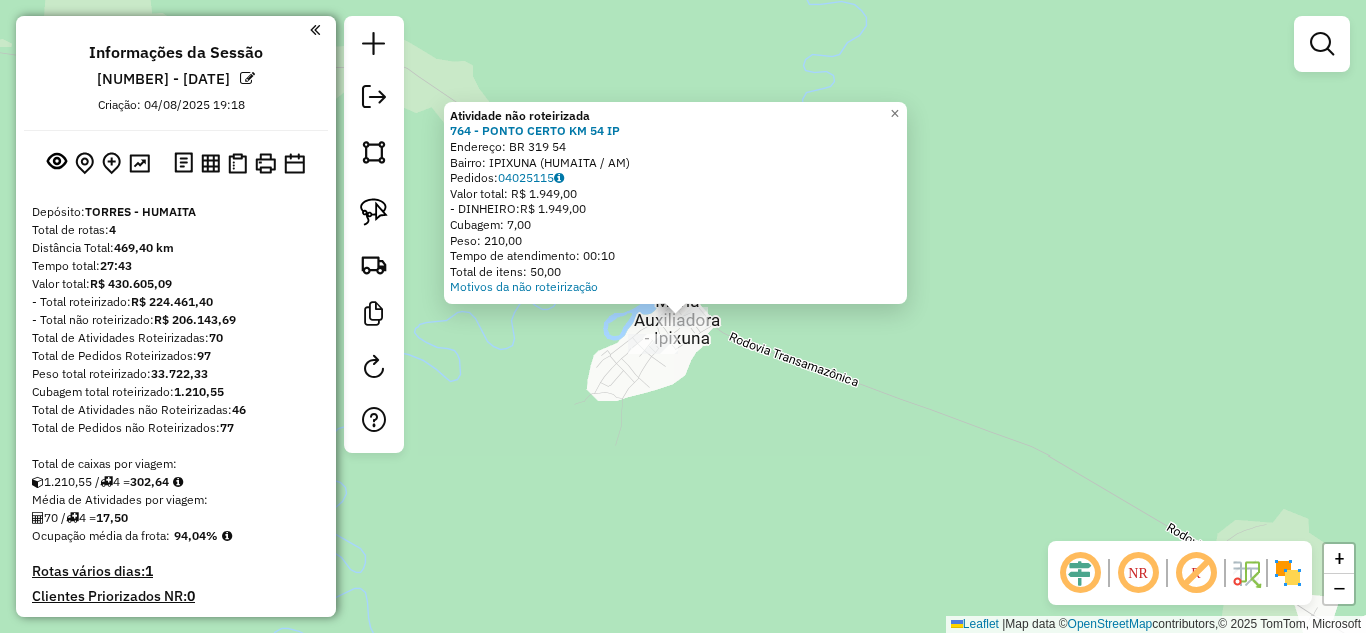 click 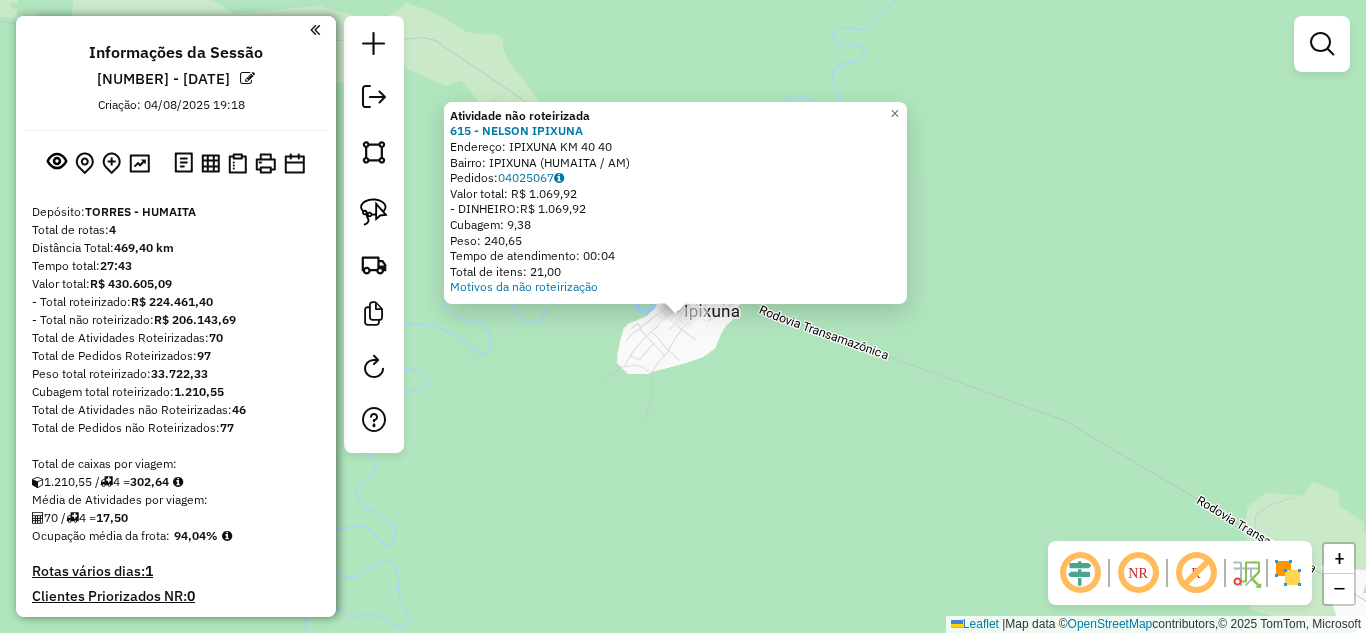 click on "Atividade não roteirizada 615 - NELSON IPIXUNA  Endereço:  IPIXUNA KM 40 40   Bairro: IPIXUNA (HUMAITA / AM)   Pedidos:  04025067   Valor total: R$ 1.069,92   - DINHEIRO:  R$ 1.069,92   Cubagem: 9,38   Peso: 240,65   Tempo de atendimento: 00:04   Total de itens: 21,00  Motivos da não roteirização × Janela de atendimento Grade de atendimento Capacidade Transportadoras Veículos Cliente Pedidos  Rotas Selecione os dias de semana para filtrar as janelas de atendimento  Seg   Ter   Qua   Qui   Sex   Sáb   Dom  Informe o período da janela de atendimento: De: Até:  Filtrar exatamente a janela do cliente  Considerar janela de atendimento padrão  Selecione os dias de semana para filtrar as grades de atendimento  Seg   Ter   Qua   Qui   Sex   Sáb   Dom   Considerar clientes sem dia de atendimento cadastrado  Clientes fora do dia de atendimento selecionado Filtrar as atividades entre os valores definidos abaixo:  Peso mínimo:   Peso máximo:   Cubagem mínima:   Cubagem máxima:   De:   Até:   De:   Até:" 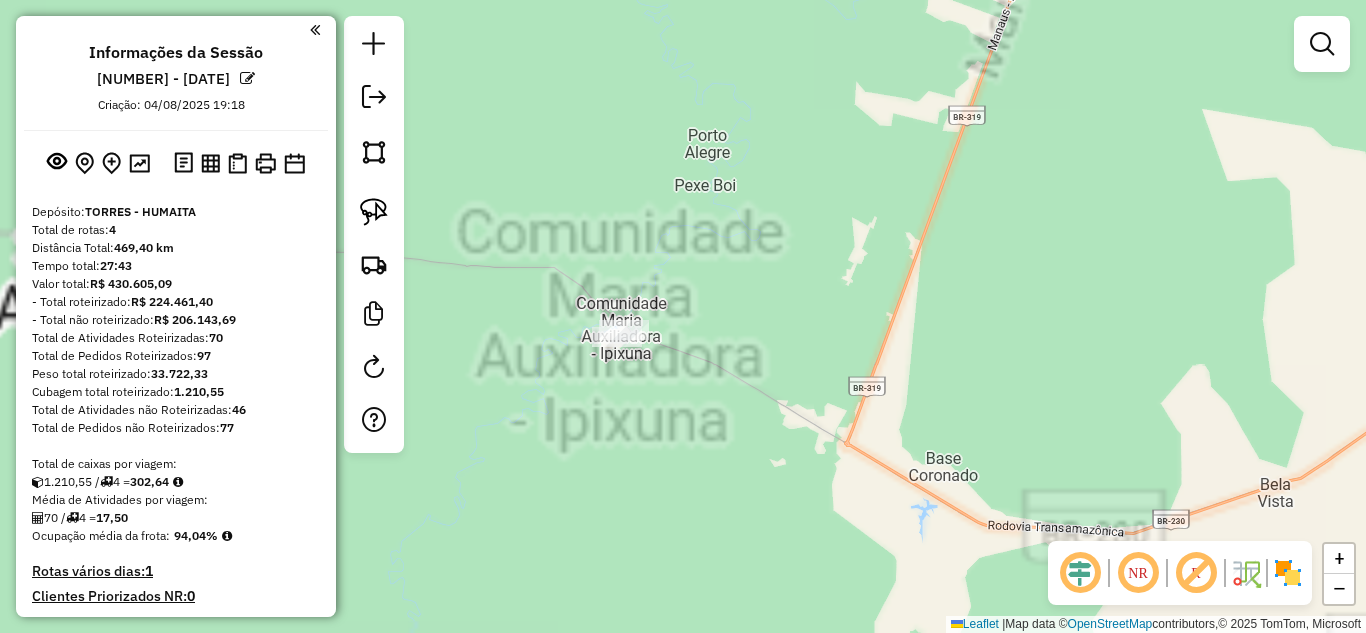 drag, startPoint x: 631, startPoint y: 475, endPoint x: 652, endPoint y: 191, distance: 284.77536 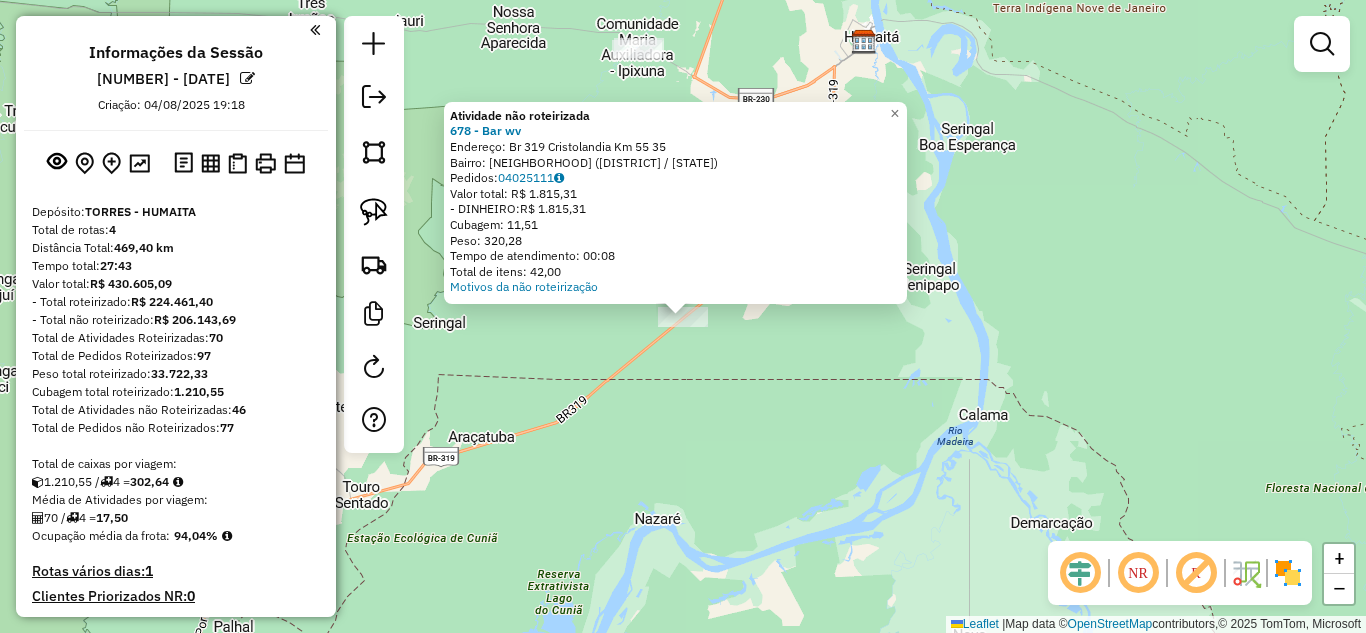 click on "Atividade não roteirizada 678 - Bar wv  Endereço:  Br 319 Cristolandia Km 55 35   Bairro: CENTRO ([CITY] / [STATE])   Pedidos:  04025111   Valor total: R$ 1.815,31   - DINHEIRO:  R$ 1.815,31   Cubagem: 11,51   Peso: 320,28   Tempo de atendimento: 00:08   Total de itens: 42,00  Motivos da não roteirização × Janela de atendimento Grade de atendimento Capacidade Transportadoras Veículos Cliente Pedidos  Rotas Selecione os dias de semana para filtrar as janelas de atendimento  Seg   Ter   Qua   Qui   Sex   Sáb   Dom  Informe o período da janela de atendimento: De: Até:  Filtrar exatamente a janela do cliente  Considerar janela de atendimento padrão  Selecione os dias de semana para filtrar as grades de atendimento  Seg   Ter   Qua   Qui   Sex   Sáb   Dom   Considerar clientes sem dia de atendimento cadastrado  Clientes fora do dia de atendimento selecionado Filtrar as atividades entre os valores definidos abaixo:  Peso mínimo:   Peso máximo:   Cubagem mínima:   Cubagem máxima:   De:   Até:  De:" 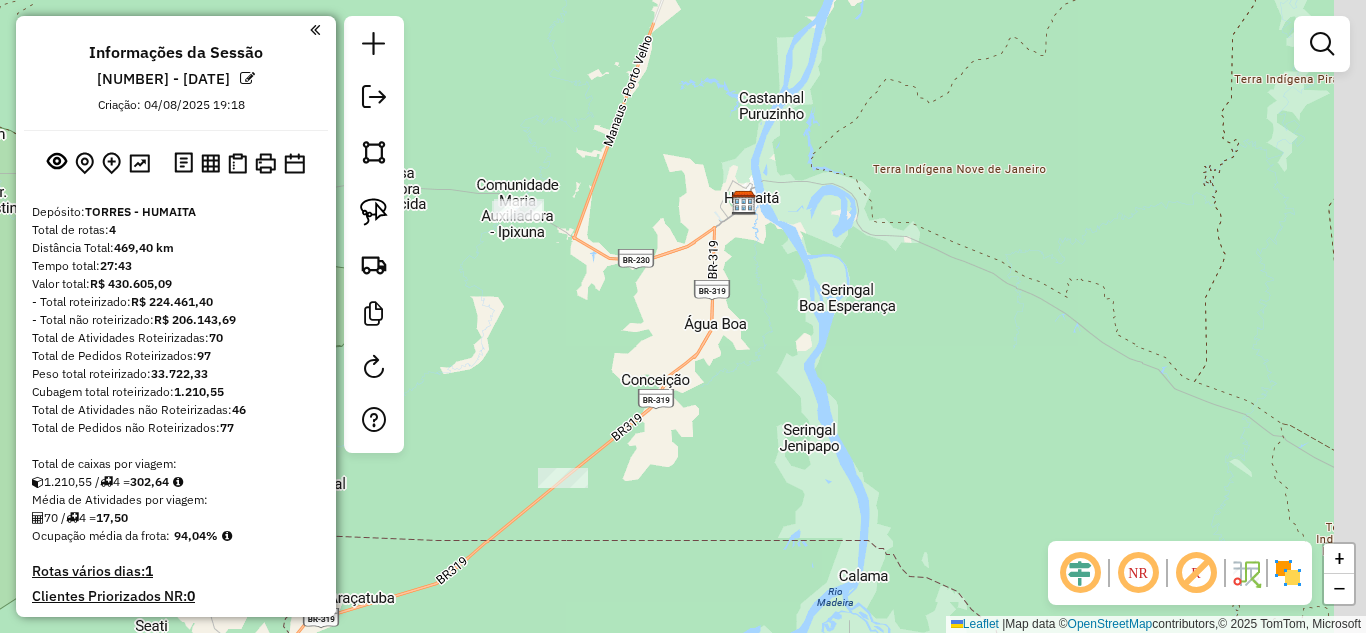 drag, startPoint x: 830, startPoint y: 332, endPoint x: 714, endPoint y: 387, distance: 128.37834 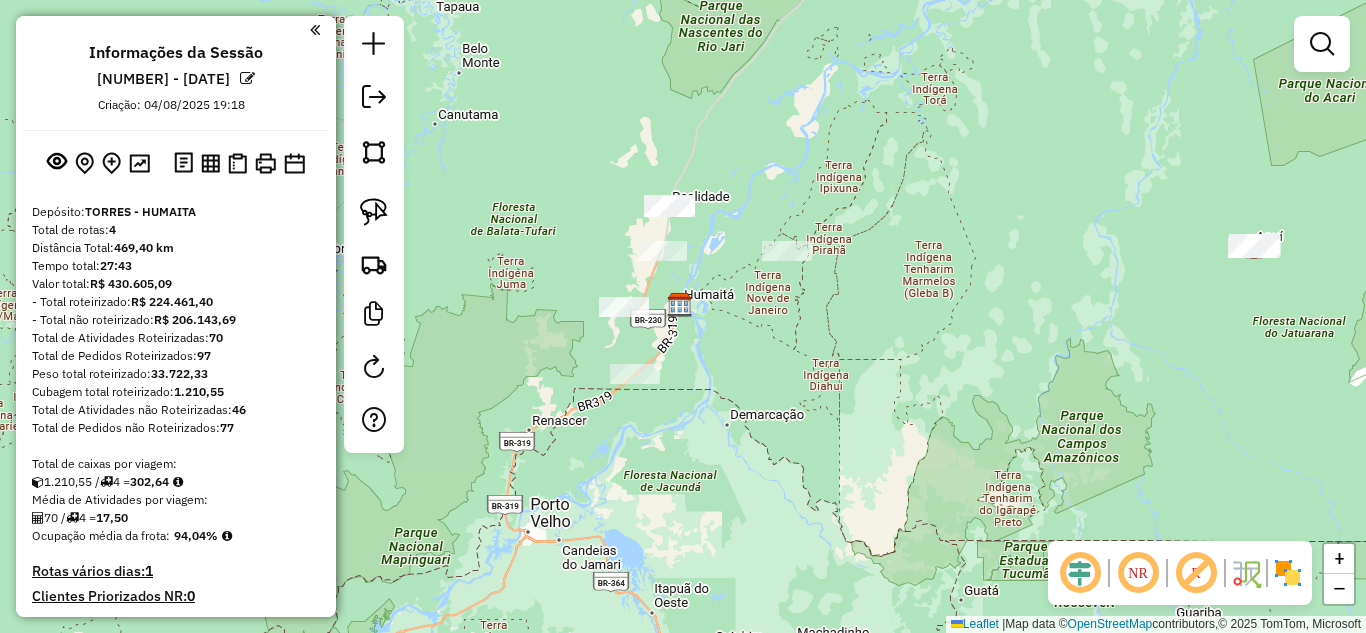 drag, startPoint x: 1121, startPoint y: 303, endPoint x: 1071, endPoint y: 315, distance: 51.41984 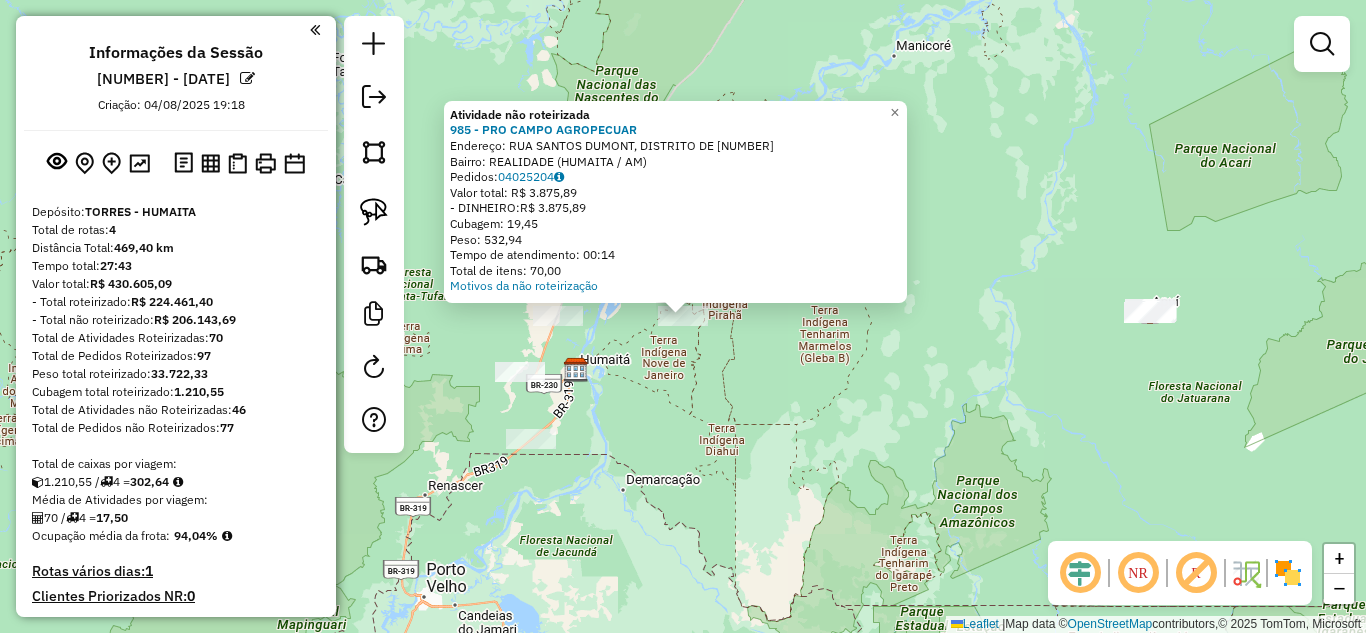 click on "Atividade não roteirizada 985 - PRO CAMPO AGROPECUAR  Endereço:  RUA SANTOS DUMONT, DISTRITO DE 1042   Bairro: REALIDADE (HUMAITA / AM)   Pedidos:  04025204   Valor total: R$ 3.875,89   - DINHEIRO:  R$ 3.875,89   Cubagem: 19,45   Peso: 532,94   Tempo de atendimento: 00:14   Total de itens: 70,00  Motivos da não roteirização × Janela de atendimento Grade de atendimento Capacidade Transportadoras Veículos Cliente Pedidos  Rotas Selecione os dias de semana para filtrar as janelas de atendimento  Seg   Ter   Qua   Qui   Sex   Sáb   Dom  Informe o período da janela de atendimento: De: Até:  Filtrar exatamente a janela do cliente  Considerar janela de atendimento padrão  Selecione os dias de semana para filtrar as grades de atendimento  Seg   Ter   Qua   Qui   Sex   Sáb   Dom   Considerar clientes sem dia de atendimento cadastrado  Clientes fora do dia de atendimento selecionado Filtrar as atividades entre os valores definidos abaixo:  Peso mínimo:   Peso máximo:   Cubagem mínima:   Cubagem máxima:" 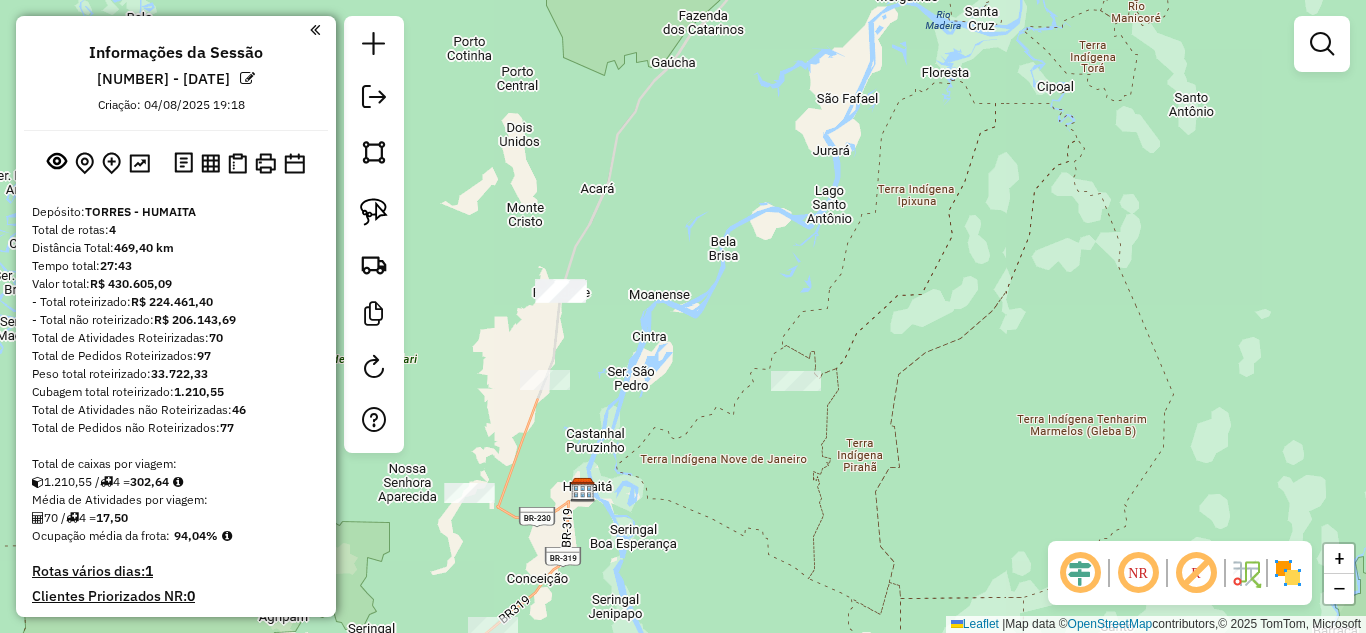 click on "Janela de atendimento Grade de atendimento Capacidade Transportadoras Veículos Cliente Pedidos  Rotas Selecione os dias de semana para filtrar as janelas de atendimento  Seg   Ter   Qua   Qui   Sex   Sáb   Dom  Informe o período da janela de atendimento: De: Até:  Filtrar exatamente a janela do cliente  Considerar janela de atendimento padrão  Selecione os dias de semana para filtrar as grades de atendimento  Seg   Ter   Qua   Qui   Sex   Sáb   Dom   Considerar clientes sem dia de atendimento cadastrado  Clientes fora do dia de atendimento selecionado Filtrar as atividades entre os valores definidos abaixo:  Peso mínimo:   Peso máximo:   Cubagem mínima:   Cubagem máxima:   De:   Até:  Filtrar as atividades entre o tempo de atendimento definido abaixo:  De:   Até:   Considerar capacidade total dos clientes não roteirizados Transportadora: Selecione um ou mais itens Tipo de veículo: Selecione um ou mais itens Veículo: Selecione um ou mais itens Motorista: Selecione um ou mais itens Nome: Rótulo:" 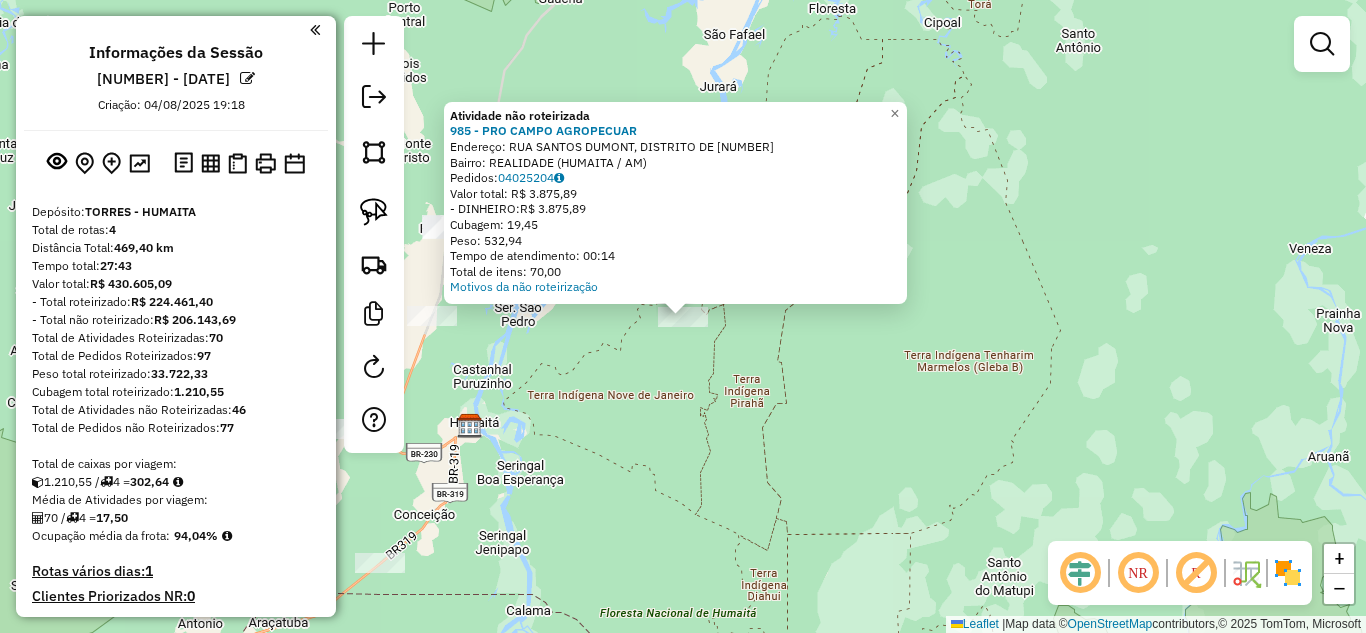 click on "Atividade não roteirizada 985 - PRO CAMPO AGROPECUAR  Endereço:  RUA SANTOS DUMONT, DISTRITO DE 1042   Bairro: REALIDADE (HUMAITA / AM)   Pedidos:  04025204   Valor total: R$ 3.875,89   - DINHEIRO:  R$ 3.875,89   Cubagem: 19,45   Peso: 532,94   Tempo de atendimento: 00:14   Total de itens: 70,00  Motivos da não roteirização × Janela de atendimento Grade de atendimento Capacidade Transportadoras Veículos Cliente Pedidos  Rotas Selecione os dias de semana para filtrar as janelas de atendimento  Seg   Ter   Qua   Qui   Sex   Sáb   Dom  Informe o período da janela de atendimento: De: Até:  Filtrar exatamente a janela do cliente  Considerar janela de atendimento padrão  Selecione os dias de semana para filtrar as grades de atendimento  Seg   Ter   Qua   Qui   Sex   Sáb   Dom   Considerar clientes sem dia de atendimento cadastrado  Clientes fora do dia de atendimento selecionado Filtrar as atividades entre os valores definidos abaixo:  Peso mínimo:   Peso máximo:   Cubagem mínima:   Cubagem máxima:" 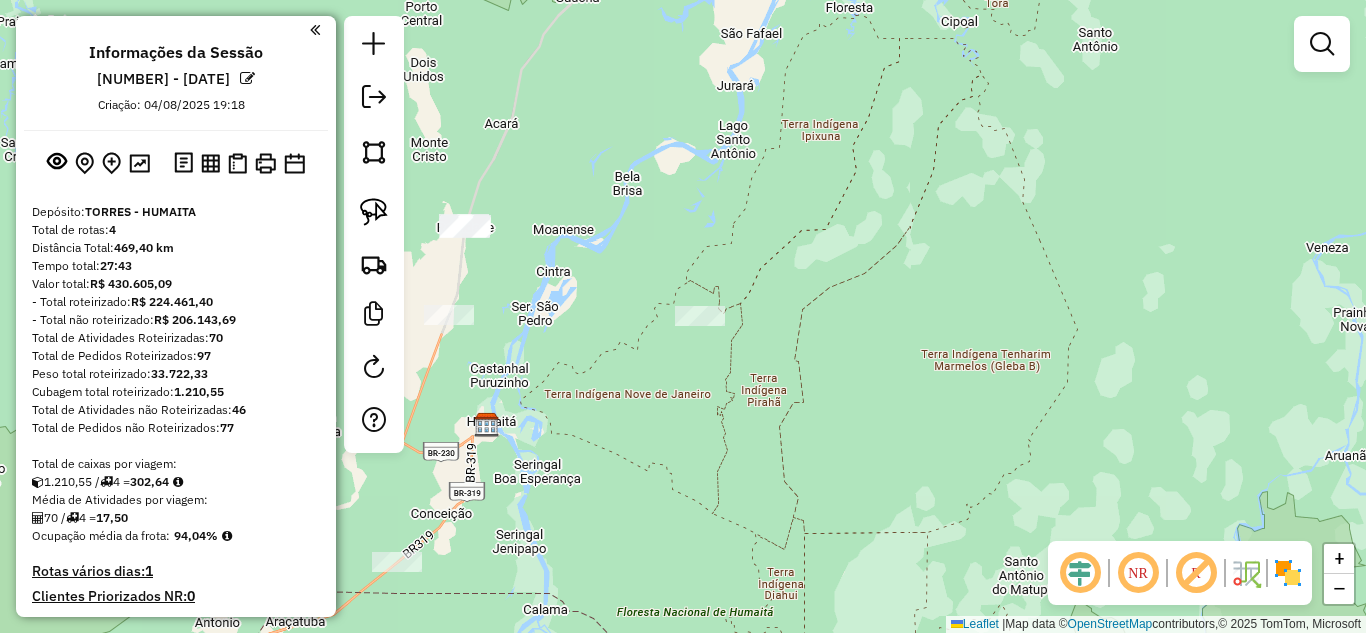 drag, startPoint x: 546, startPoint y: 452, endPoint x: 692, endPoint y: 445, distance: 146.16771 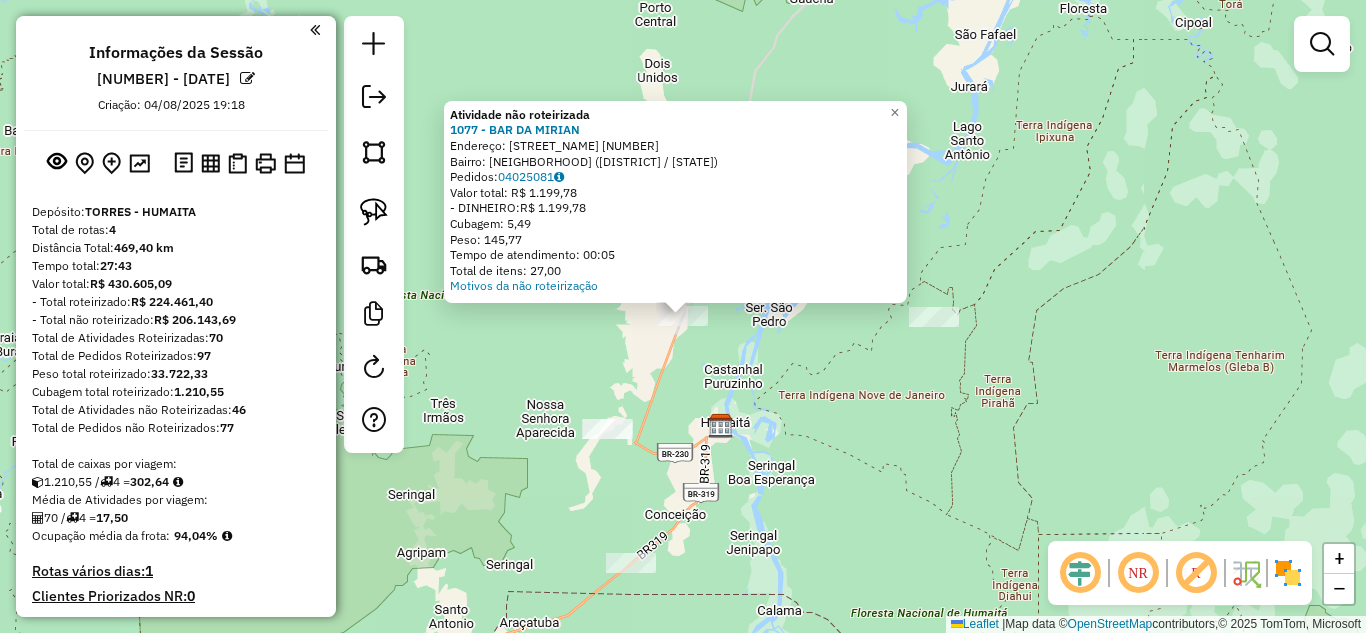 click on "Atividade não roteirizada 1077 - BAR DA MIRIAN  Endereço:  BR 319 319   Bairro: CENTRO (HUMAITA / AM)   Pedidos:  04025081   Valor total: R$ 1.199,78   - DINHEIRO:  R$ 1.199,78   Cubagem: 5,49   Peso: 145,77   Tempo de atendimento: 00:05   Total de itens: 27,00  Motivos da não roteirização × Janela de atendimento Grade de atendimento Capacidade Transportadoras Veículos Cliente Pedidos  Rotas Selecione os dias de semana para filtrar as janelas de atendimento  Seg   Ter   Qua   Qui   Sex   Sáb   Dom  Informe o período da janela de atendimento: De: Até:  Filtrar exatamente a janela do cliente  Considerar janela de atendimento padrão  Selecione os dias de semana para filtrar as grades de atendimento  Seg   Ter   Qua   Qui   Sex   Sáb   Dom   Considerar clientes sem dia de atendimento cadastrado  Clientes fora do dia de atendimento selecionado Filtrar as atividades entre os valores definidos abaixo:  Peso mínimo:   Peso máximo:   Cubagem mínima:   Cubagem máxima:   De:   Até:   De:   Até:  Nome:" 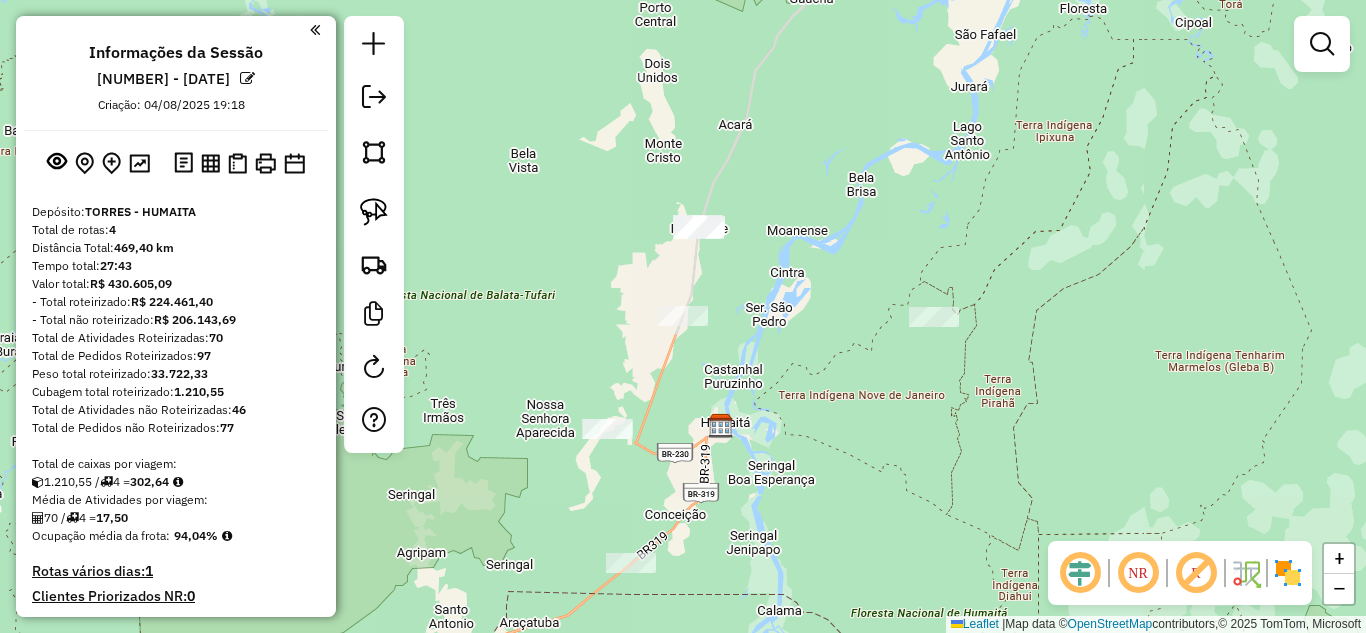 click on "Janela de atendimento Grade de atendimento Capacidade Transportadoras Veículos Cliente Pedidos  Rotas Selecione os dias de semana para filtrar as janelas de atendimento  Seg   Ter   Qua   Qui   Sex   Sáb   Dom  Informe o período da janela de atendimento: De: Até:  Filtrar exatamente a janela do cliente  Considerar janela de atendimento padrão  Selecione os dias de semana para filtrar as grades de atendimento  Seg   Ter   Qua   Qui   Sex   Sáb   Dom   Considerar clientes sem dia de atendimento cadastrado  Clientes fora do dia de atendimento selecionado Filtrar as atividades entre os valores definidos abaixo:  Peso mínimo:   Peso máximo:   Cubagem mínima:   Cubagem máxima:   De:   Até:  Filtrar as atividades entre o tempo de atendimento definido abaixo:  De:   Até:   Considerar capacidade total dos clientes não roteirizados Transportadora: Selecione um ou mais itens Tipo de veículo: Selecione um ou mais itens Veículo: Selecione um ou mais itens Motorista: Selecione um ou mais itens Nome: Rótulo:" 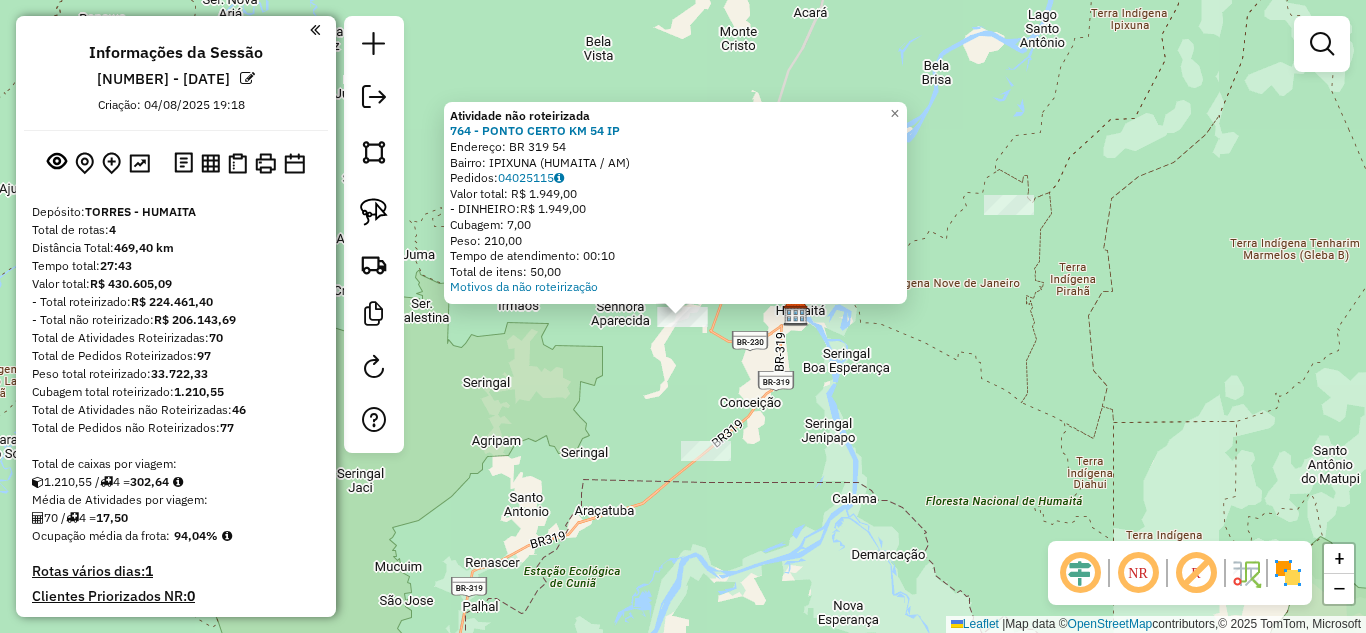 click on "Atividade não roteirizada 764 - PONTO CERTO KM 54 IP  Endereço:  [STREET] [NUMBER]   Bairro: [CITY] ([CITY] / [STATE])   Pedidos:  04025115   Valor total: R$ 1.949,00   - DINHEIRO:  R$ 1.949,00   Cubagem: 7,00   Peso: 210,00   Tempo de atendimento: 00:10   Total de itens: 50,00  Motivos da não roteirização × Janela de atendimento Grade de atendimento Capacidade Transportadoras Veículos Cliente Pedidos  Rotas Selecione os dias de semana para filtrar as janelas de atendimento  Seg   Ter   Qua   Qui   Sex   Sáb   Dom  Informe o período da janela de atendimento: De: Até:  Filtrar exatamente a janela do cliente  Considerar janela de atendimento padrão  Selecione os dias de semana para filtrar as grades de atendimento  Seg   Ter   Qua   Qui   Sex   Sáb   Dom   Considerar clientes sem dia de atendimento cadastrado  Clientes fora do dia de atendimento selecionado Filtrar as atividades entre os valores definidos abaixo:  Peso mínimo:   Peso máximo:   Cubagem mínima:   Cubagem máxima:   De:   Até:   De:   Até:" 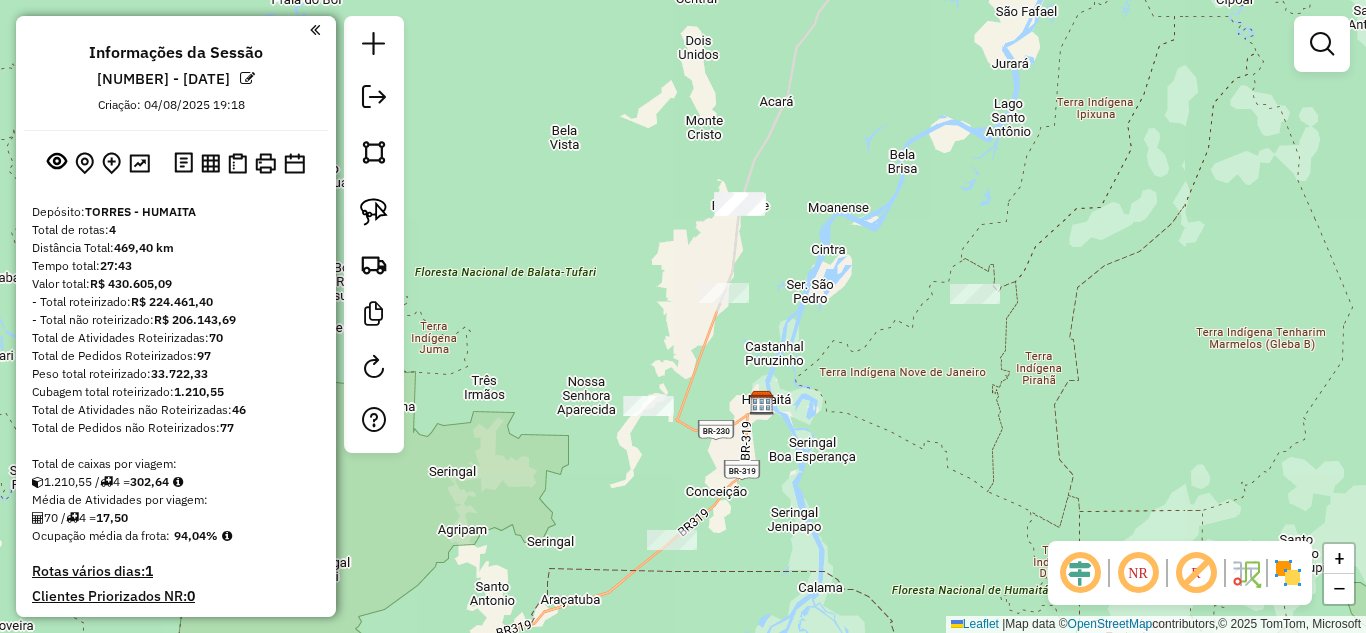 drag, startPoint x: 626, startPoint y: 285, endPoint x: 556, endPoint y: 406, distance: 139.78912 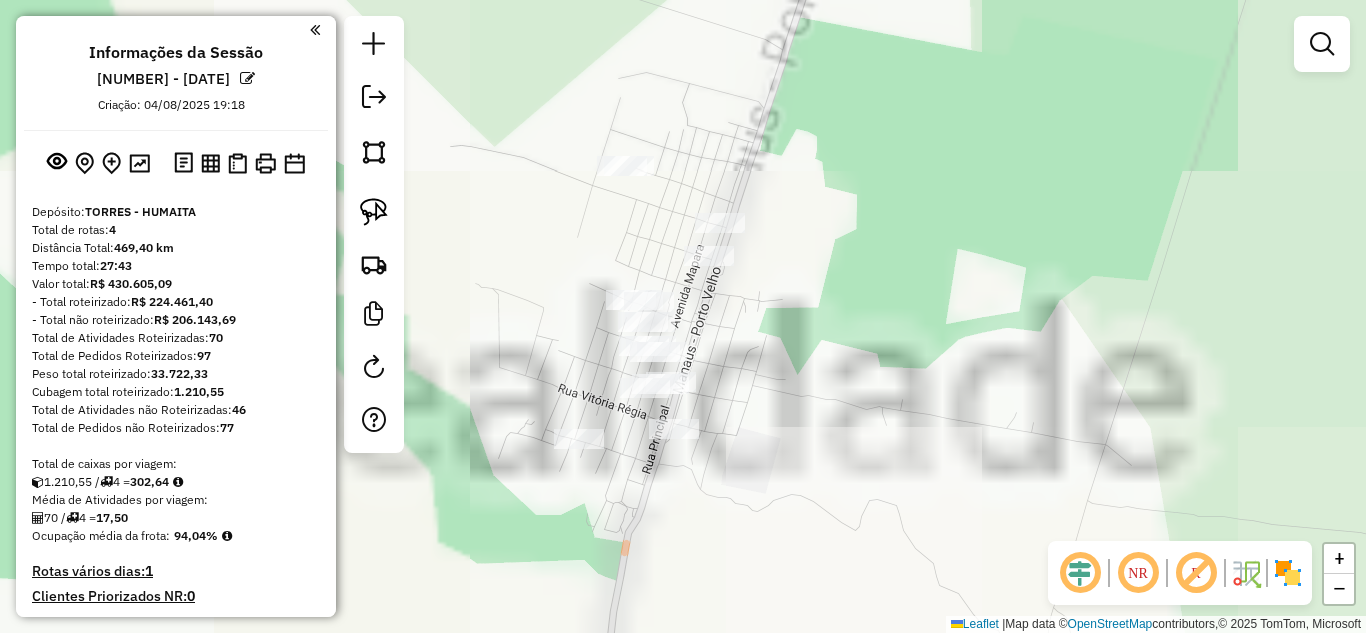 click 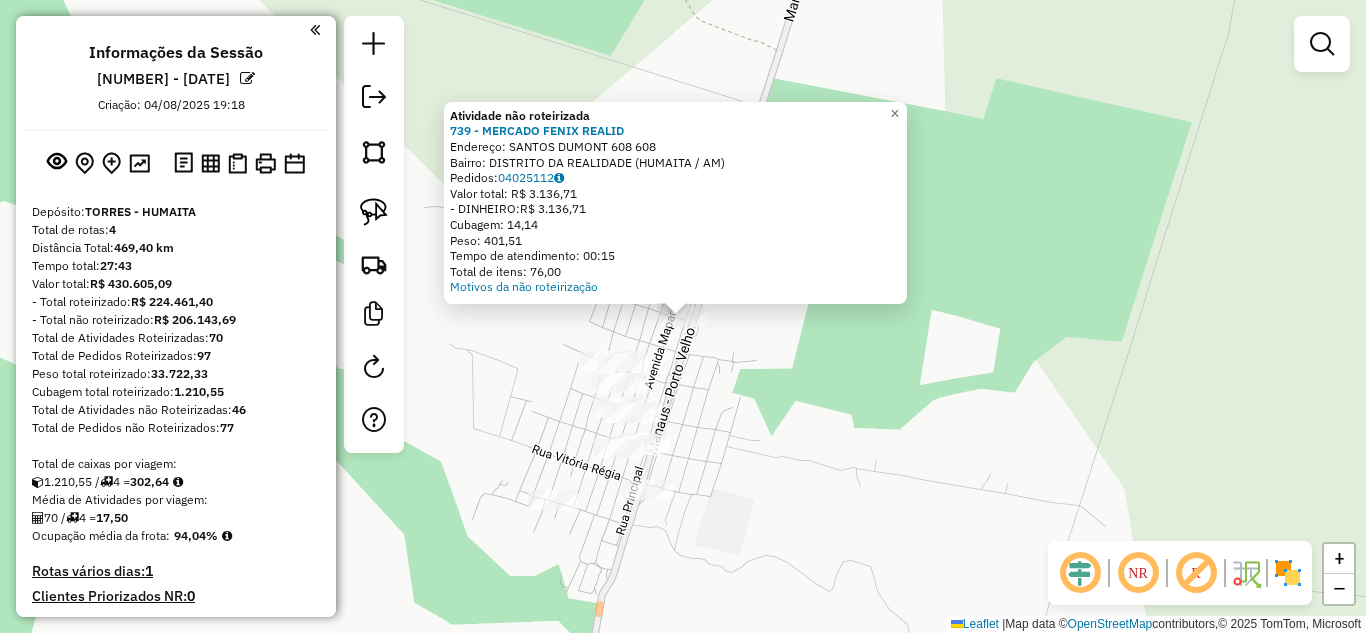 click on "Atividade não roteirizada 739 - MERCADO FENIX REALID  Endereço:  SANTOS DUMONT 608 608   Bairro: DISTRITO DA REALIDADE (HUMAITA / AM)   Pedidos:  04025112   Valor total: R$ 3.136,71   - DINHEIRO:  R$ 3.136,71   Cubagem: 14,14   Peso: 401,51   Tempo de atendimento: 00:15   Total de itens: 76,00  Motivos da não roteirização × Janela de atendimento Grade de atendimento Capacidade Transportadoras Veículos Cliente Pedidos  Rotas Selecione os dias de semana para filtrar as janelas de atendimento  Seg   Ter   Qua   Qui   Sex   Sáb   Dom  Informe o período da janela de atendimento: De: Até:  Filtrar exatamente a janela do cliente  Considerar janela de atendimento padrão  Selecione os dias de semana para filtrar as grades de atendimento  Seg   Ter   Qua   Qui   Sex   Sáb   Dom   Considerar clientes sem dia de atendimento cadastrado  Clientes fora do dia de atendimento selecionado Filtrar as atividades entre os valores definidos abaixo:  Peso mínimo:   Peso máximo:   Cubagem mínima:   Cubagem máxima:  +" 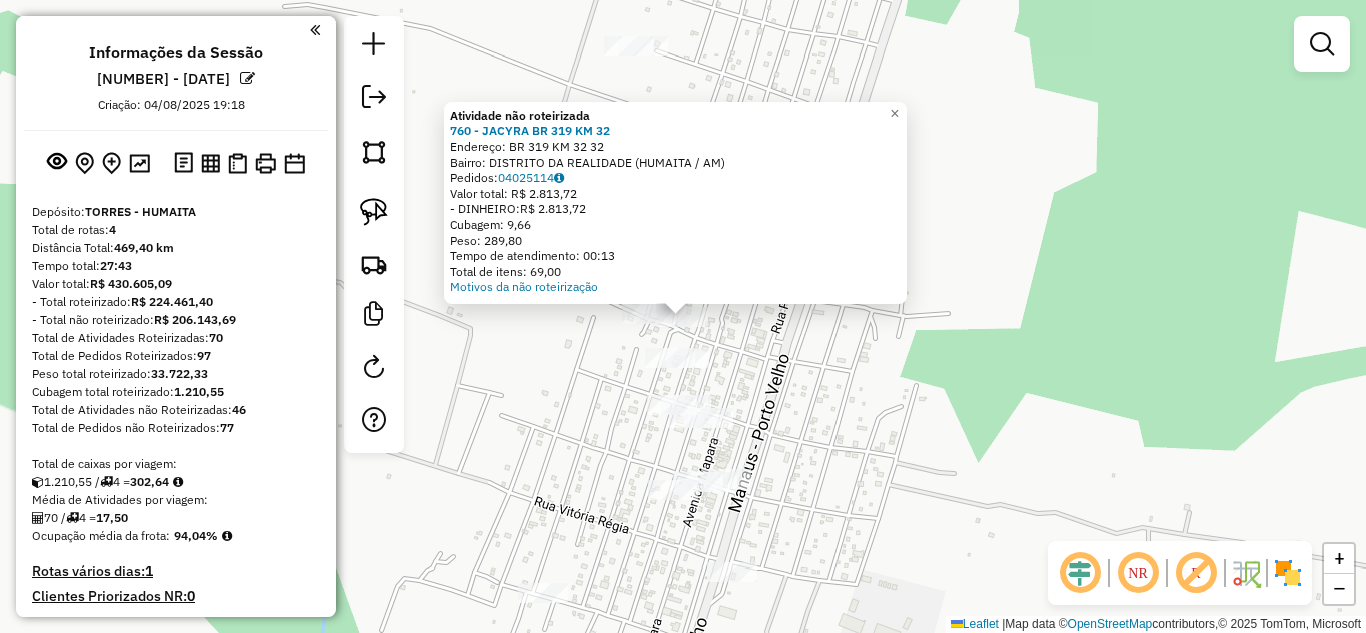 click on "Atividade não roteirizada 760 - JACYRA BR 319 KM 32  Endereço:  BR 319 KM 32 32   Bairro: DISTRITO DA REALIDADE (HUMAITA / AM)   Pedidos:  04025114   Valor total: R$ 2.813,72   - DINHEIRO:  R$ 2.813,72   Cubagem: 9,66   Peso: 289,80   Tempo de atendimento: 00:13   Total de itens: 69,00  Motivos da não roteirização × Janela de atendimento Grade de atendimento Capacidade Transportadoras Veículos Cliente Pedidos  Rotas Selecione os dias de semana para filtrar as janelas de atendimento  Seg   Ter   Qua   Qui   Sex   Sáb   Dom  Informe o período da janela de atendimento: De: Até:  Filtrar exatamente a janela do cliente  Considerar janela de atendimento padrão  Selecione os dias de semana para filtrar as grades de atendimento  Seg   Ter   Qua   Qui   Sex   Sáb   Dom   Considerar clientes sem dia de atendimento cadastrado  Clientes fora do dia de atendimento selecionado Filtrar as atividades entre os valores definidos abaixo:  Peso mínimo:   Peso máximo:   Cubagem mínima:   Cubagem máxima:   De:  De:" 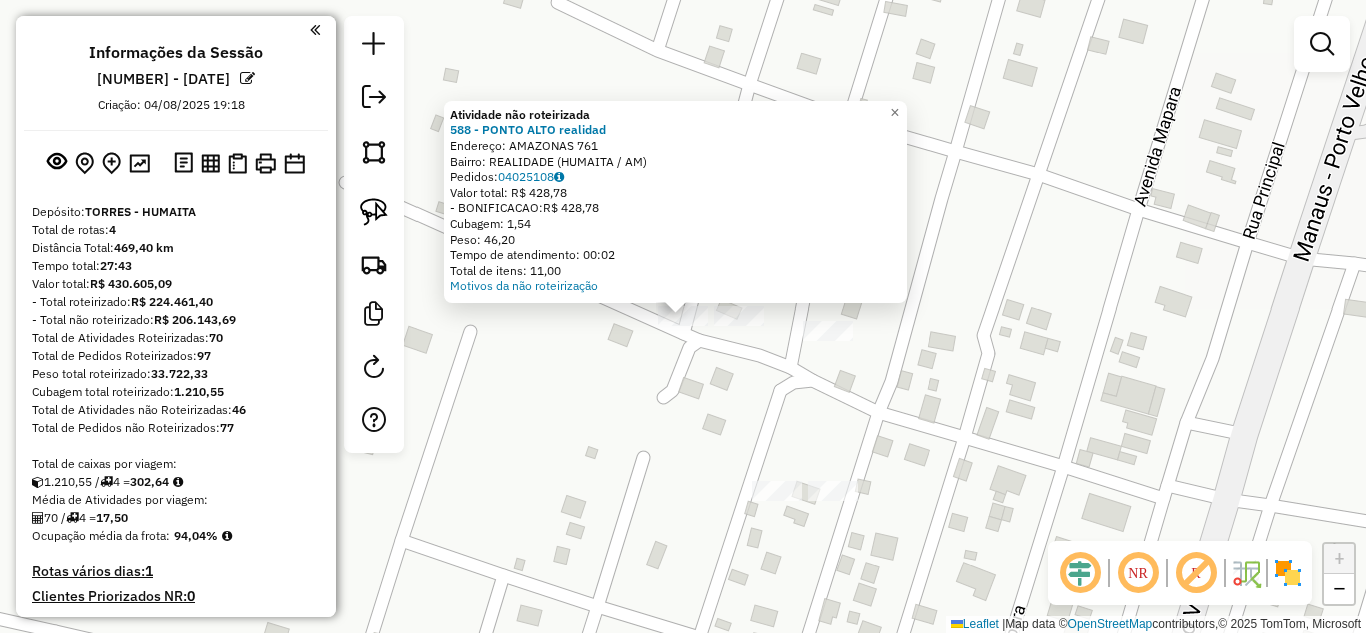 click on "Atividade não roteirizada 588 - PONTO ALTO  realidad  Endereço:  AMAZONAS 761   Bairro: REALIDADE (HUMAITA / AM)   Pedidos:  04025108   Valor total: R$ 428,78   - BONIFICACAO:  R$ 428,78   Cubagem: 1,54   Peso: 46,20   Tempo de atendimento: 00:02   Total de itens: 11,00  Motivos da não roteirização × Janela de atendimento Grade de atendimento Capacidade Transportadoras Veículos Cliente Pedidos  Rotas Selecione os dias de semana para filtrar as janelas de atendimento  Seg   Ter   Qua   Qui   Sex   Sáb   Dom  Informe o período da janela de atendimento: De: Até:  Filtrar exatamente a janela do cliente  Considerar janela de atendimento padrão  Selecione os dias de semana para filtrar as grades de atendimento  Seg   Ter   Qua   Qui   Sex   Sáb   Dom   Considerar clientes sem dia de atendimento cadastrado  Clientes fora do dia de atendimento selecionado Filtrar as atividades entre os valores definidos abaixo:  Peso mínimo:   Peso máximo:   Cubagem mínima:   Cubagem máxima:   De:   Até:   De:  Nome:" 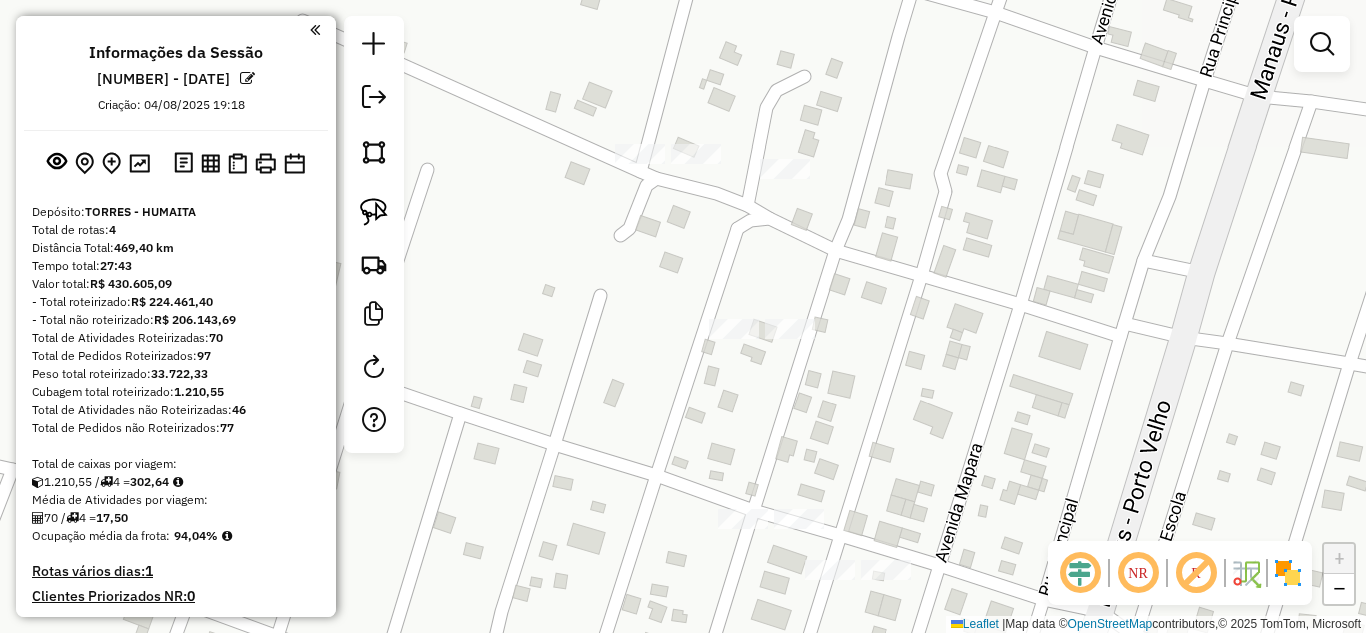 drag, startPoint x: 686, startPoint y: 477, endPoint x: 643, endPoint y: 315, distance: 167.60966 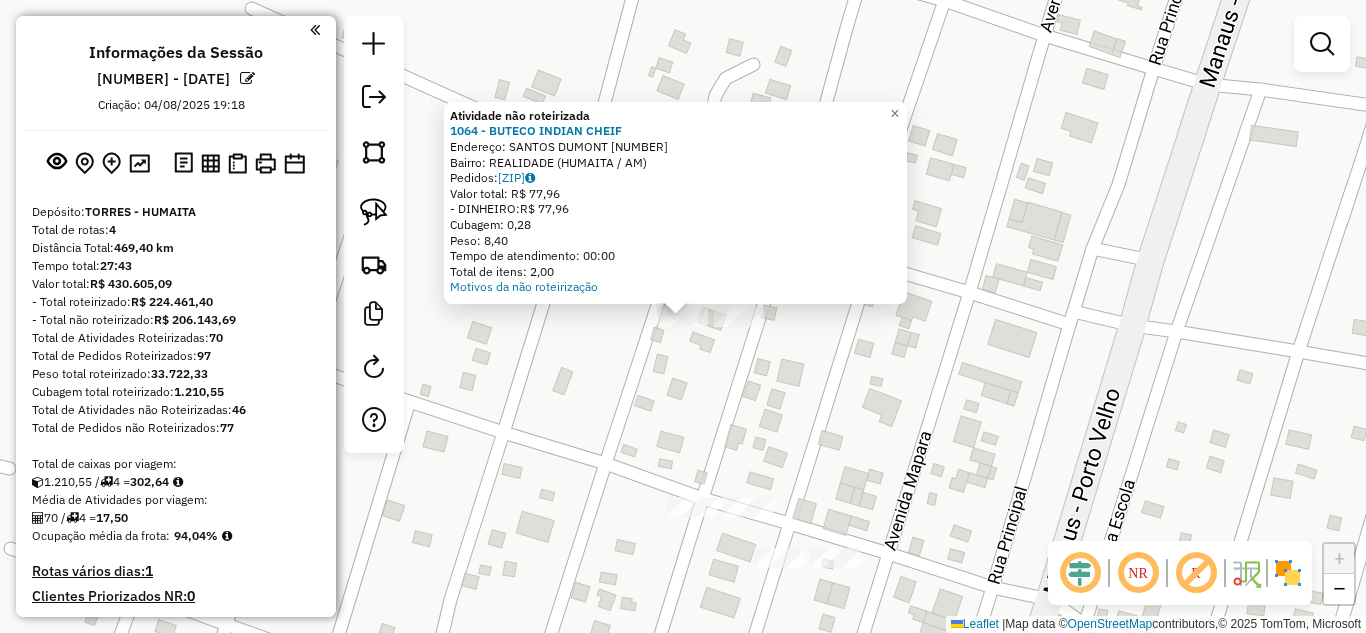 click on "Atividade não roteirizada 1064 - BUTECO INDIAN CHEIF  Endereço:  SANTOS DUMONT 2875   Bairro: REALIDADE (HUMAITA / AM)   Pedidos:  04025079   Valor total: R$ 77,96   - DINHEIRO:  R$ 77,96   Cubagem: 0,28   Peso: 8,40   Tempo de atendimento: 00:00   Total de itens: 2,00  Motivos da não roteirização × Janela de atendimento Grade de atendimento Capacidade Transportadoras Veículos Cliente Pedidos  Rotas Selecione os dias de semana para filtrar as janelas de atendimento  Seg   Ter   Qua   Qui   Sex   Sáb   Dom  Informe o período da janela de atendimento: De: Até:  Filtrar exatamente a janela do cliente  Considerar janela de atendimento padrão  Selecione os dias de semana para filtrar as grades de atendimento  Seg   Ter   Qua   Qui   Sex   Sáb   Dom   Considerar clientes sem dia de atendimento cadastrado  Clientes fora do dia de atendimento selecionado Filtrar as atividades entre os valores definidos abaixo:  Peso mínimo:   Peso máximo:   Cubagem mínima:   Cubagem máxima:   De:   Até:   De:  Nome:" 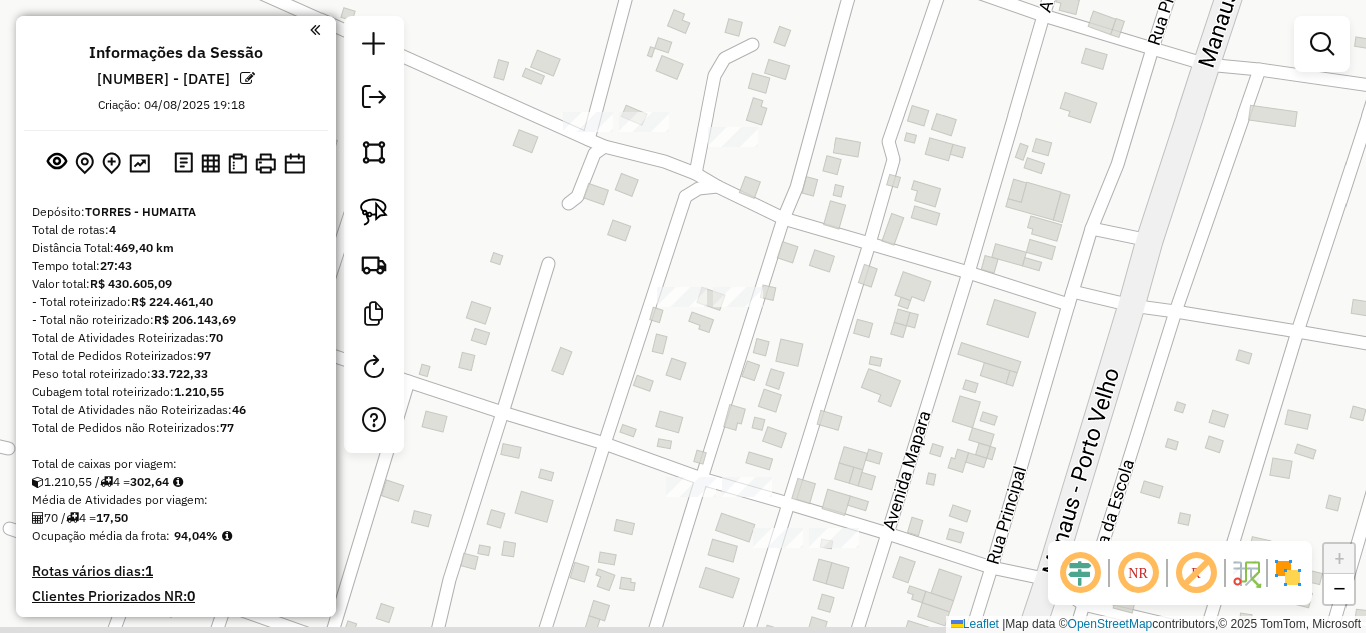 drag, startPoint x: 695, startPoint y: 456, endPoint x: 705, endPoint y: 320, distance: 136.36716 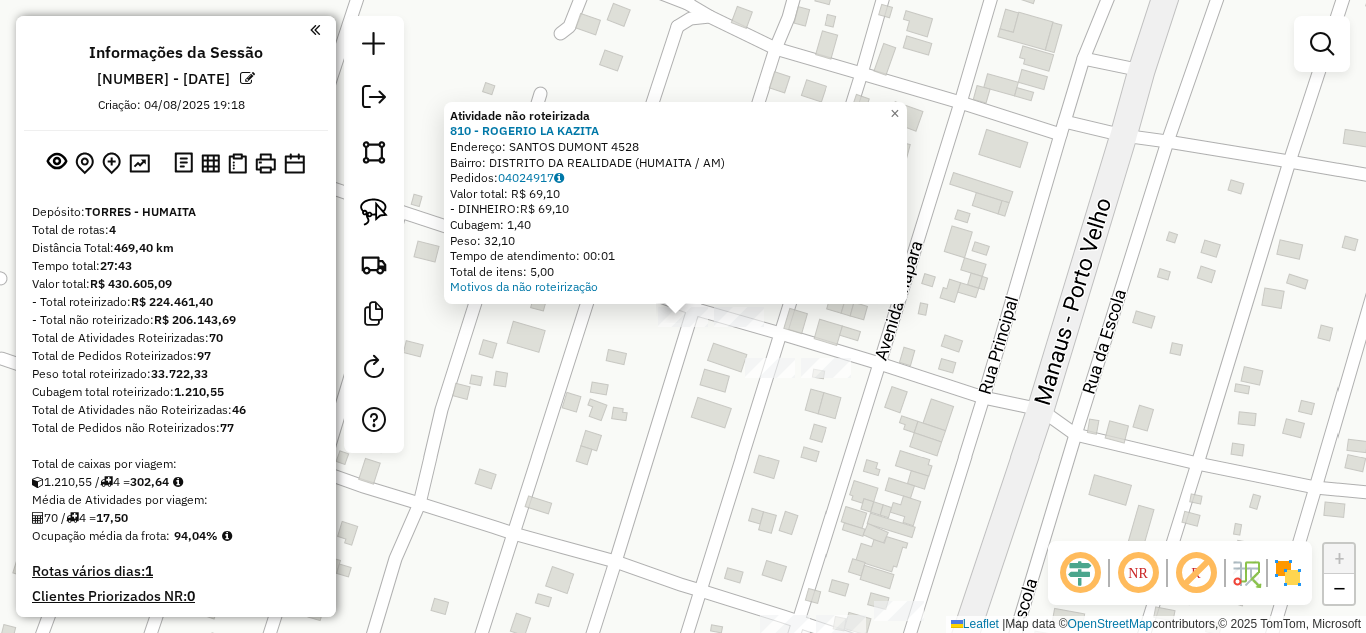 click on "Atividade não roteirizada 810 - ROGERIO LA KAZITA  Endereço:  SANTOS DUMONT 4528   Bairro: DISTRITO DA REALIDADE (HUMAITA / AM)   Pedidos:  04024917   Valor total: R$ 69,10   - DINHEIRO:  R$ 69,10   Cubagem: 1,40   Peso: 32,10   Tempo de atendimento: 00:01   Total de itens: 5,00  Motivos da não roteirização × Janela de atendimento Grade de atendimento Capacidade Transportadoras Veículos Cliente Pedidos  Rotas Selecione os dias de semana para filtrar as janelas de atendimento  Seg   Ter   Qua   Qui   Sex   Sáb   Dom  Informe o período da janela de atendimento: De: Até:  Filtrar exatamente a janela do cliente  Considerar janela de atendimento padrão  Selecione os dias de semana para filtrar as grades de atendimento  Seg   Ter   Qua   Qui   Sex   Sáb   Dom   Considerar clientes sem dia de atendimento cadastrado  Clientes fora do dia de atendimento selecionado Filtrar as atividades entre os valores definidos abaixo:  Peso mínimo:   Peso máximo:   Cubagem mínima:   Cubagem máxima:   De:   Até:  +" 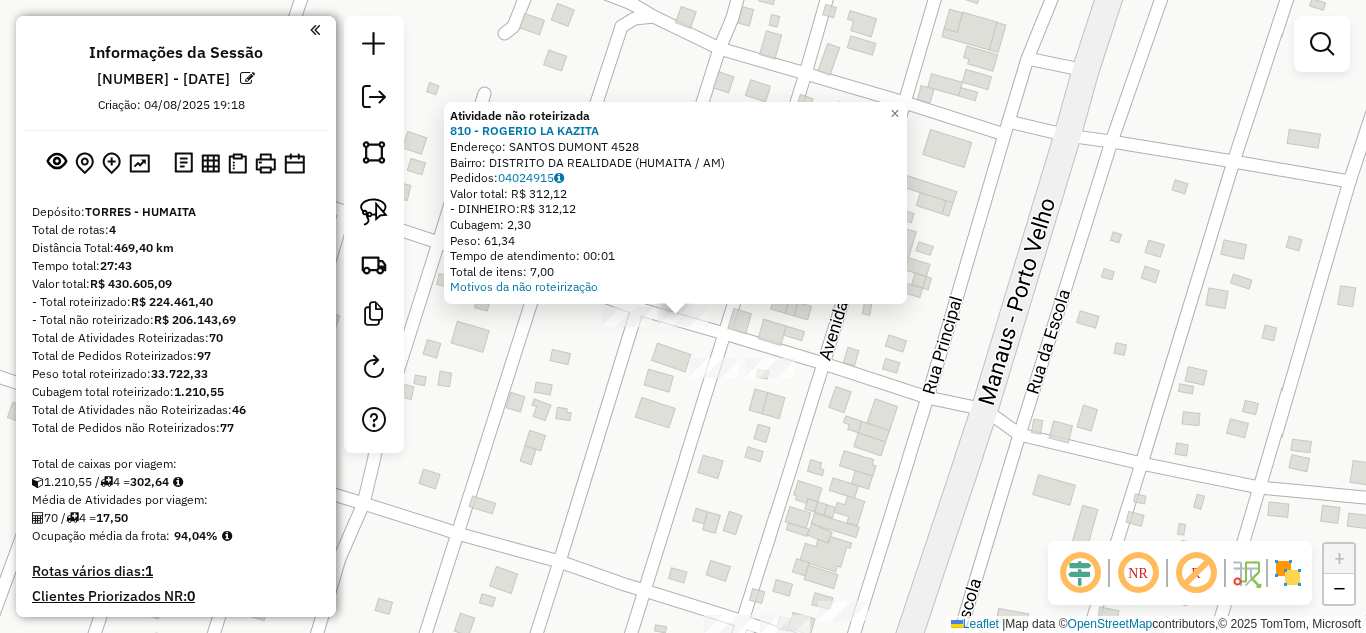 click on "Atividade não roteirizada 810 - ROGERIO LA KAZITA  Endereço:  SANTOS DUMONT 4528   Bairro: DISTRITO DA REALIDADE (HUMAITA / AM)   Pedidos:  04024915   Valor total: R$ 312,12   - DINHEIRO:  R$ 312,12   Cubagem: 2,30   Peso: 61,34   Tempo de atendimento: 00:01   Total de itens: 7,00  Motivos da não roteirização × Janela de atendimento Grade de atendimento Capacidade Transportadoras Veículos Cliente Pedidos  Rotas Selecione os dias de semana para filtrar as janelas de atendimento  Seg   Ter   Qua   Qui   Sex   Sáb   Dom  Informe o período da janela de atendimento: De: Até:  Filtrar exatamente a janela do cliente  Considerar janela de atendimento padrão  Selecione os dias de semana para filtrar as grades de atendimento  Seg   Ter   Qua   Qui   Sex   Sáb   Dom   Considerar clientes sem dia de atendimento cadastrado  Clientes fora do dia de atendimento selecionado Filtrar as atividades entre os valores definidos abaixo:  Peso mínimo:   Peso máximo:   Cubagem mínima:   Cubagem máxima:   De:   Até:" 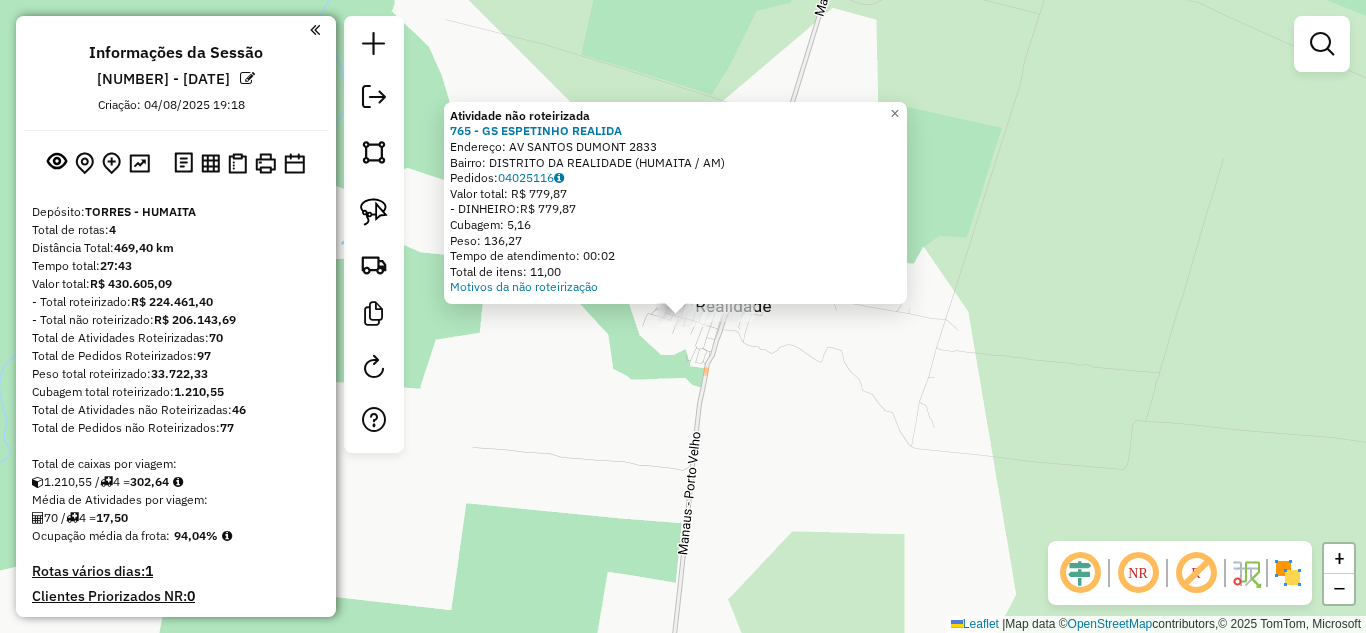 click on "Atividade não roteirizada 765 - GS ESPETINHO REALIDA  Endereço:  AV SANTOS DUMONT 2833   Bairro: DISTRITO DA REALIDADE (HUMAITA / AM)   Pedidos:  04025116   Valor total: R$ 779,87   - DINHEIRO:  R$ 779,87   Cubagem: 5,16   Peso: 136,27   Tempo de atendimento: 00:02   Total de itens: 11,00  Motivos da não roteirização × Janela de atendimento Grade de atendimento Capacidade Transportadoras Veículos Cliente Pedidos  Rotas Selecione os dias de semana para filtrar as janelas de atendimento  Seg   Ter   Qua   Qui   Sex   Sáb   Dom  Informe o período da janela de atendimento: De: Até:  Filtrar exatamente a janela do cliente  Considerar janela de atendimento padrão  Selecione os dias de semana para filtrar as grades de atendimento  Seg   Ter   Qua   Qui   Sex   Sáb   Dom   Considerar clientes sem dia de atendimento cadastrado  Clientes fora do dia de atendimento selecionado Filtrar as atividades entre os valores definidos abaixo:  Peso mínimo:   Peso máximo:   Cubagem mínima:   Cubagem máxima:   De:" 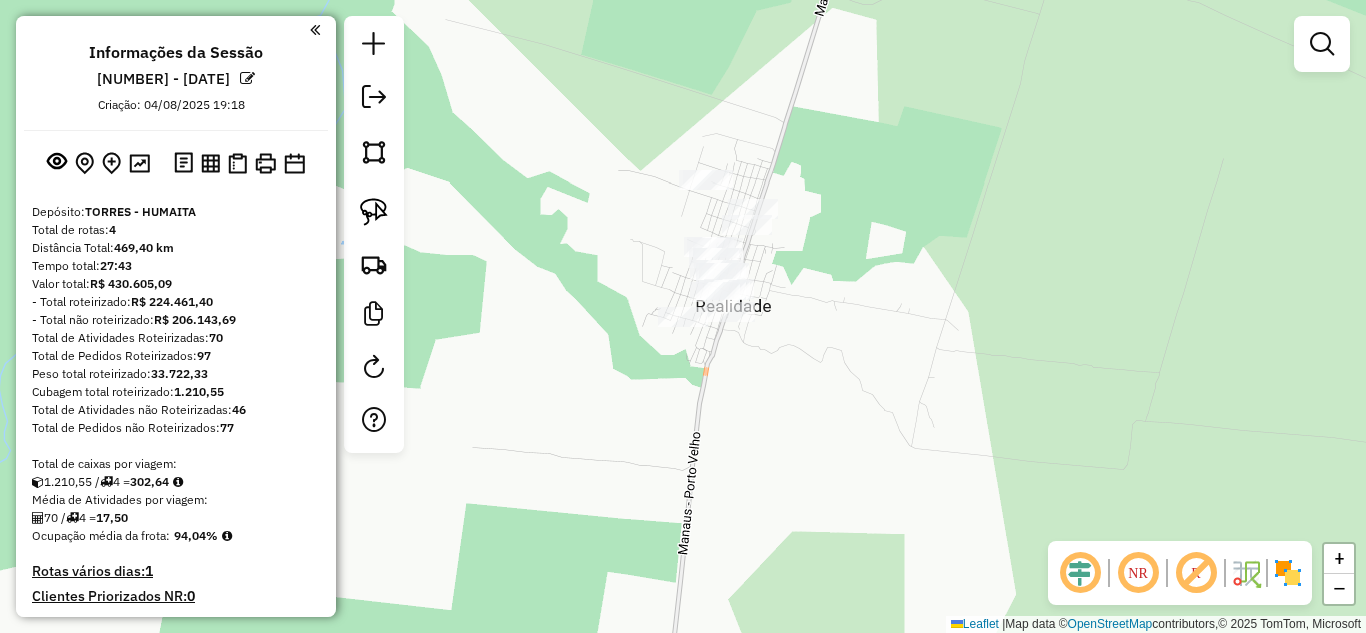 drag, startPoint x: 972, startPoint y: 406, endPoint x: 774, endPoint y: 456, distance: 204.21558 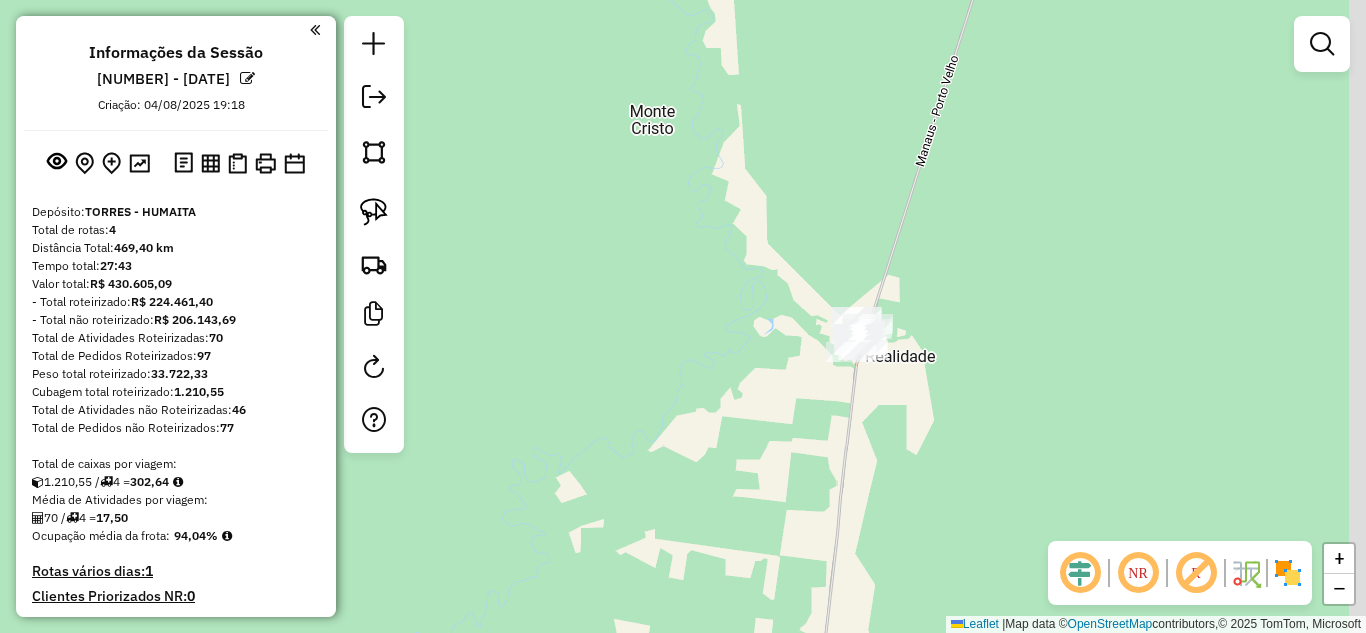 drag, startPoint x: 866, startPoint y: 405, endPoint x: 841, endPoint y: 405, distance: 25 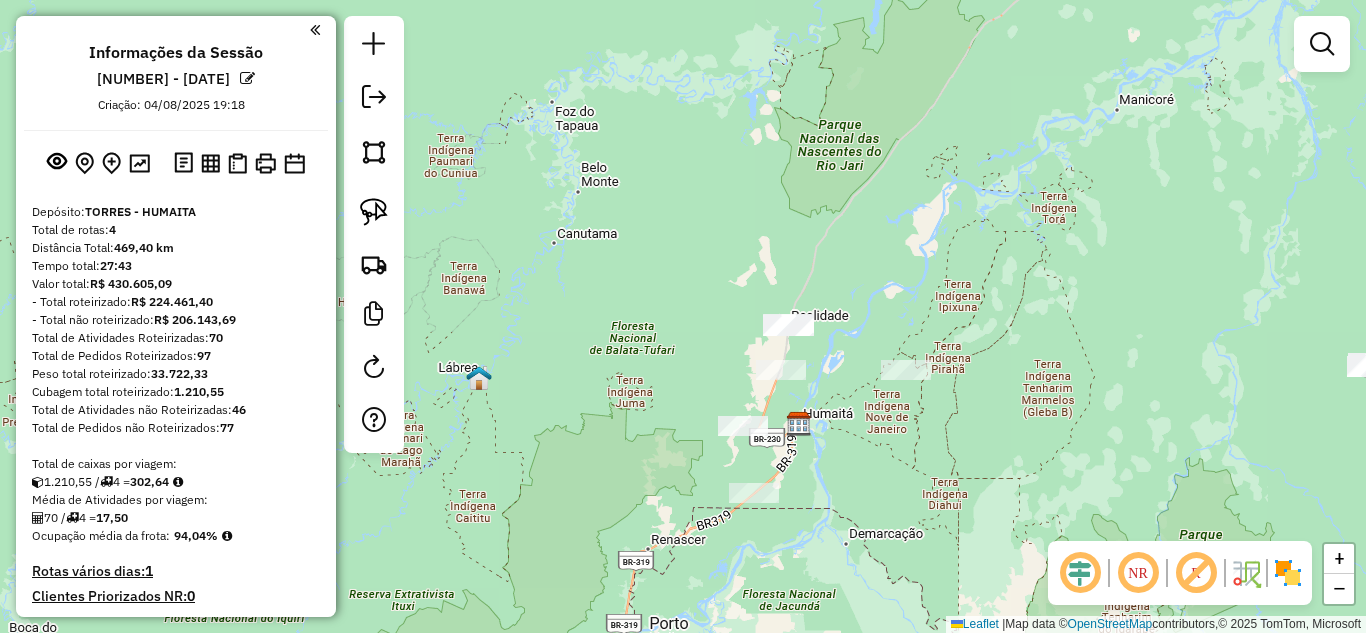 drag, startPoint x: 940, startPoint y: 408, endPoint x: 867, endPoint y: 376, distance: 79.70571 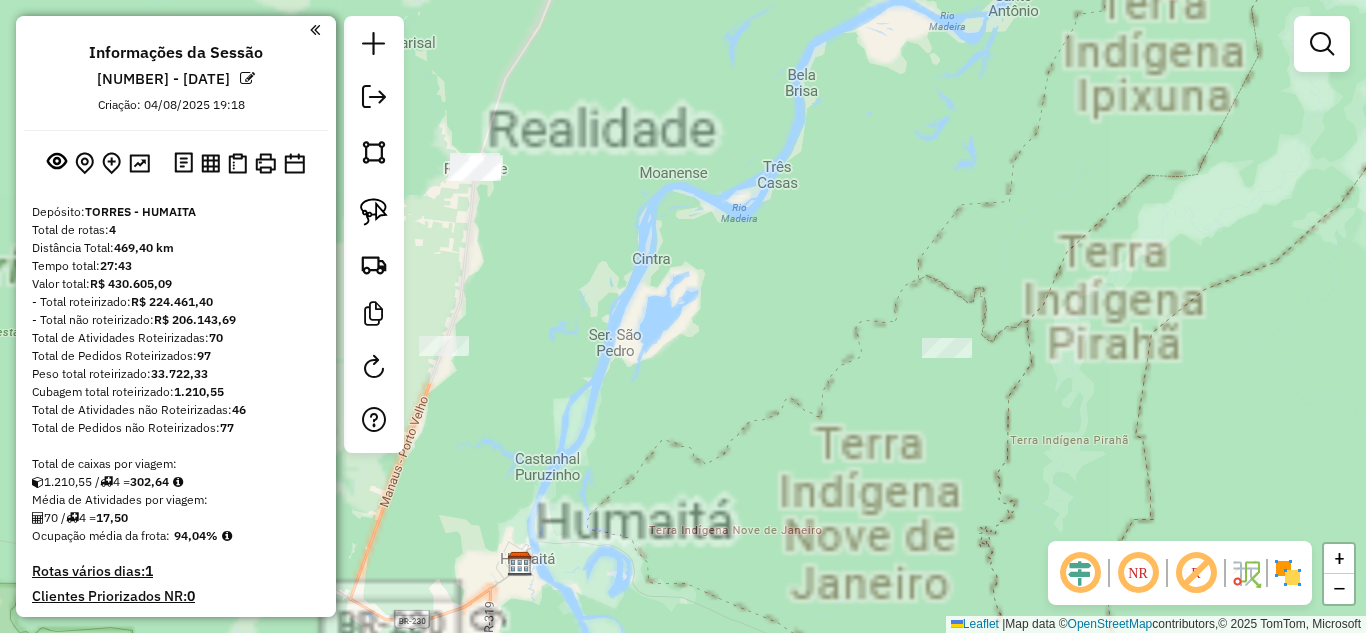 click on "Janela de atendimento Grade de atendimento Capacidade Transportadoras Veículos Cliente Pedidos  Rotas Selecione os dias de semana para filtrar as janelas de atendimento  Seg   Ter   Qua   Qui   Sex   Sáb   Dom  Informe o período da janela de atendimento: De: Até:  Filtrar exatamente a janela do cliente  Considerar janela de atendimento padrão  Selecione os dias de semana para filtrar as grades de atendimento  Seg   Ter   Qua   Qui   Sex   Sáb   Dom   Considerar clientes sem dia de atendimento cadastrado  Clientes fora do dia de atendimento selecionado Filtrar as atividades entre os valores definidos abaixo:  Peso mínimo:   Peso máximo:   Cubagem mínima:   Cubagem máxima:   De:   Até:  Filtrar as atividades entre o tempo de atendimento definido abaixo:  De:   Até:   Considerar capacidade total dos clientes não roteirizados Transportadora: Selecione um ou mais itens Tipo de veículo: Selecione um ou mais itens Veículo: Selecione um ou mais itens Motorista: Selecione um ou mais itens Nome: Rótulo:" 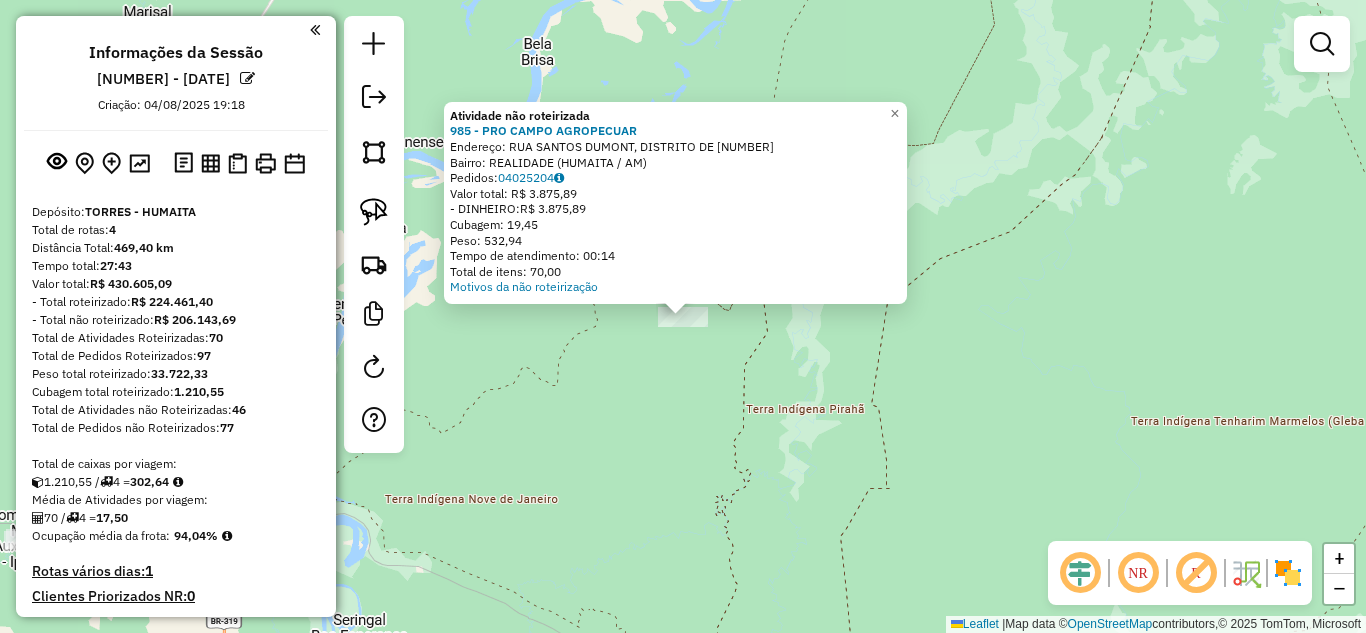click on "Atividade não roteirizada 985 - PRO CAMPO AGROPECUAR  Endereço:  RUA SANTOS DUMONT, DISTRITO DE 1042   Bairro: REALIDADE (HUMAITA / AM)   Pedidos:  04025204   Valor total: R$ 3.875,89   - DINHEIRO:  R$ 3.875,89   Cubagem: 19,45   Peso: 532,94   Tempo de atendimento: 00:14   Total de itens: 70,00  Motivos da não roteirização × Janela de atendimento Grade de atendimento Capacidade Transportadoras Veículos Cliente Pedidos  Rotas Selecione os dias de semana para filtrar as janelas de atendimento  Seg   Ter   Qua   Qui   Sex   Sáb   Dom  Informe o período da janela de atendimento: De: Até:  Filtrar exatamente a janela do cliente  Considerar janela de atendimento padrão  Selecione os dias de semana para filtrar as grades de atendimento  Seg   Ter   Qua   Qui   Sex   Sáb   Dom   Considerar clientes sem dia de atendimento cadastrado  Clientes fora do dia de atendimento selecionado Filtrar as atividades entre os valores definidos abaixo:  Peso mínimo:   Peso máximo:   Cubagem mínima:   Cubagem máxima:" 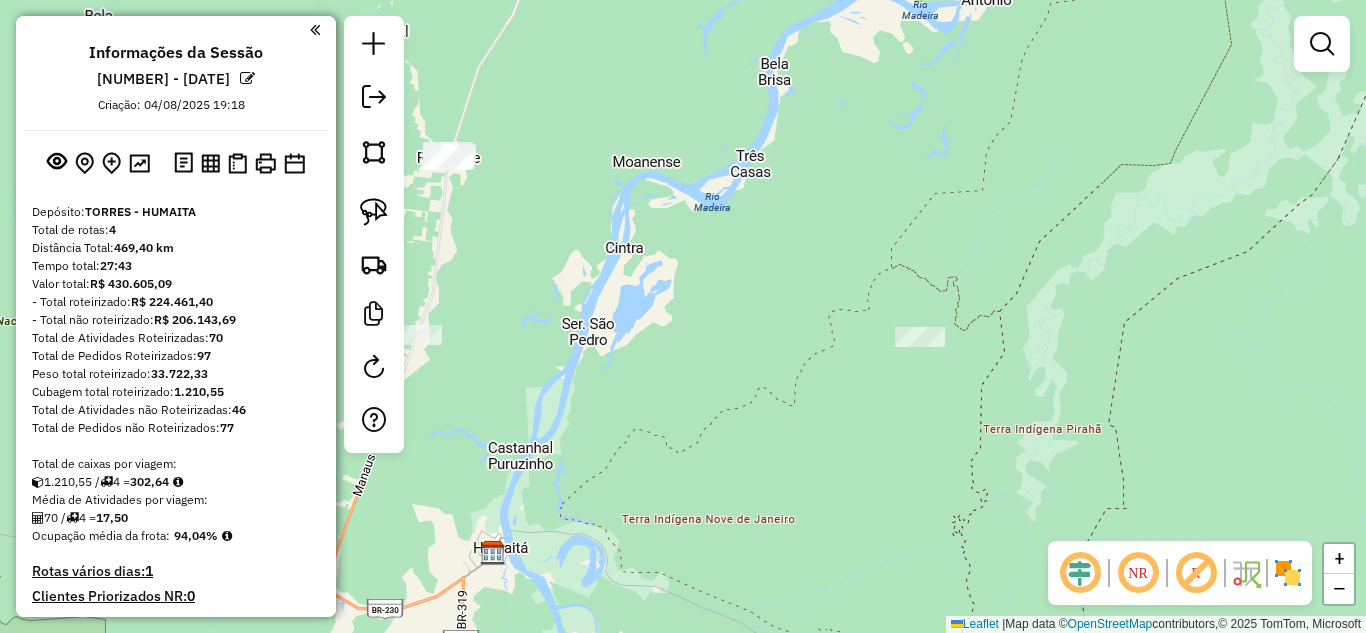 drag, startPoint x: 820, startPoint y: 396, endPoint x: 967, endPoint y: 392, distance: 147.05441 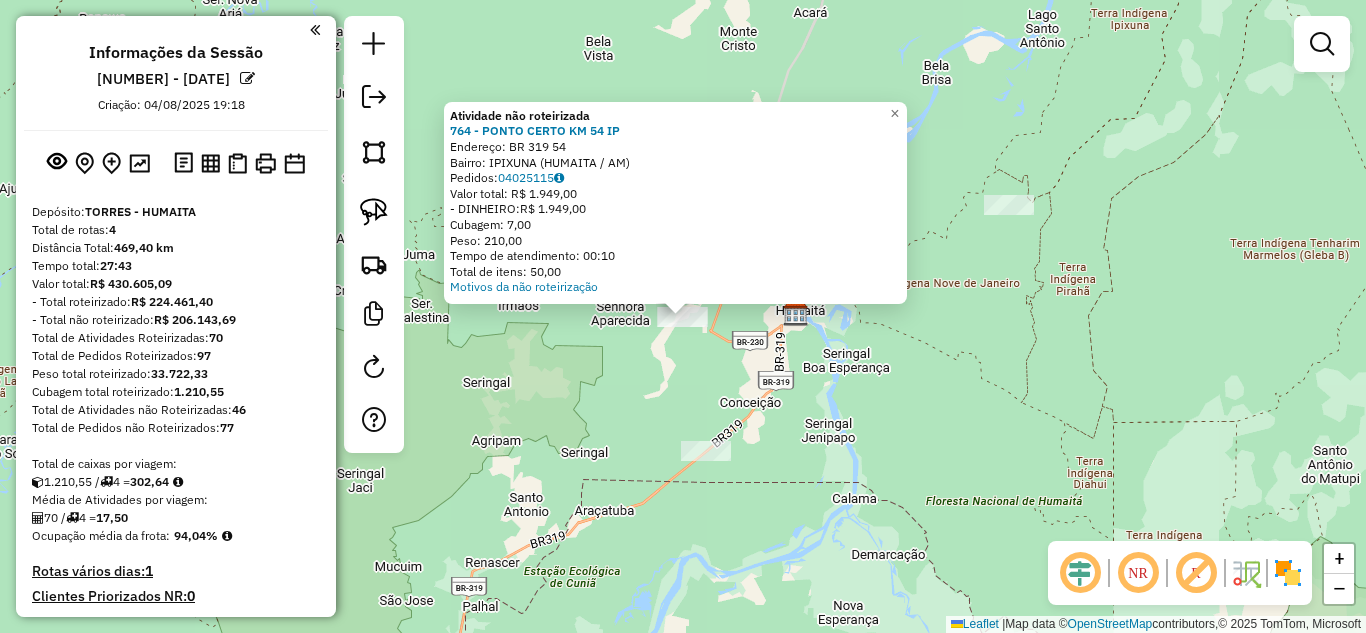 click on "Atividade não roteirizada 764 - PONTO CERTO KM 54 IP  Endereço:  [STREET] [NUMBER]   Bairro: [CITY] ([CITY] / [STATE])   Pedidos:  04025115   Valor total: R$ 1.949,00   - DINHEIRO:  R$ 1.949,00   Cubagem: 7,00   Peso: 210,00   Tempo de atendimento: 00:10   Total de itens: 50,00  Motivos da não roteirização × Janela de atendimento Grade de atendimento Capacidade Transportadoras Veículos Cliente Pedidos  Rotas Selecione os dias de semana para filtrar as janelas de atendimento  Seg   Ter   Qua   Qui   Sex   Sáb   Dom  Informe o período da janela de atendimento: De: Até:  Filtrar exatamente a janela do cliente  Considerar janela de atendimento padrão  Selecione os dias de semana para filtrar as grades de atendimento  Seg   Ter   Qua   Qui   Sex   Sáb   Dom   Considerar clientes sem dia de atendimento cadastrado  Clientes fora do dia de atendimento selecionado Filtrar as atividades entre os valores definidos abaixo:  Peso mínimo:   Peso máximo:   Cubagem mínima:   Cubagem máxima:   De:   Até:   De:   Até:" 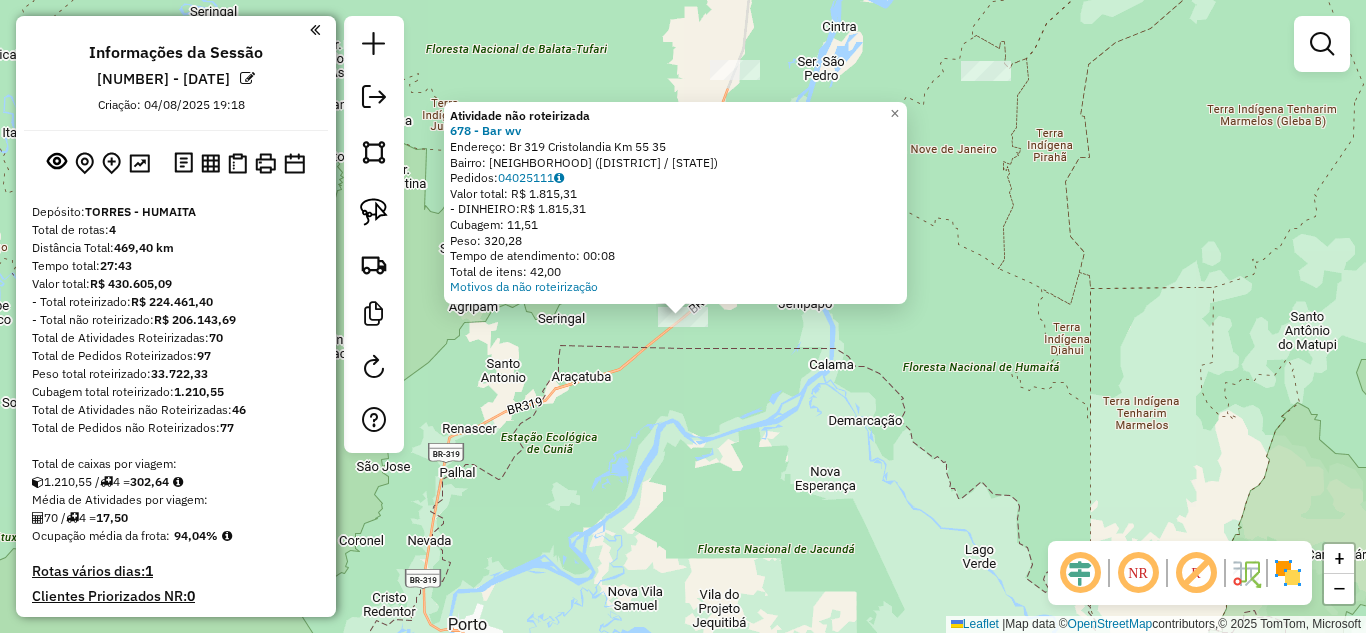 click on "Atividade não roteirizada 678 - Bar wv  Endereço:  Br 319 Cristolandia Km 55 35   Bairro: CENTRO ([CITY] / [STATE])   Pedidos:  04025111   Valor total: R$ 1.815,31   - DINHEIRO:  R$ 1.815,31   Cubagem: 11,51   Peso: 320,28   Tempo de atendimento: 00:08   Total de itens: 42,00  Motivos da não roteirização × Janela de atendimento Grade de atendimento Capacidade Transportadoras Veículos Cliente Pedidos  Rotas Selecione os dias de semana para filtrar as janelas de atendimento  Seg   Ter   Qua   Qui   Sex   Sáb   Dom  Informe o período da janela de atendimento: De: Até:  Filtrar exatamente a janela do cliente  Considerar janela de atendimento padrão  Selecione os dias de semana para filtrar as grades de atendimento  Seg   Ter   Qua   Qui   Sex   Sáb   Dom   Considerar clientes sem dia de atendimento cadastrado  Clientes fora do dia de atendimento selecionado Filtrar as atividades entre os valores definidos abaixo:  Peso mínimo:   Peso máximo:   Cubagem mínima:   Cubagem máxima:   De:   Até:  De:" 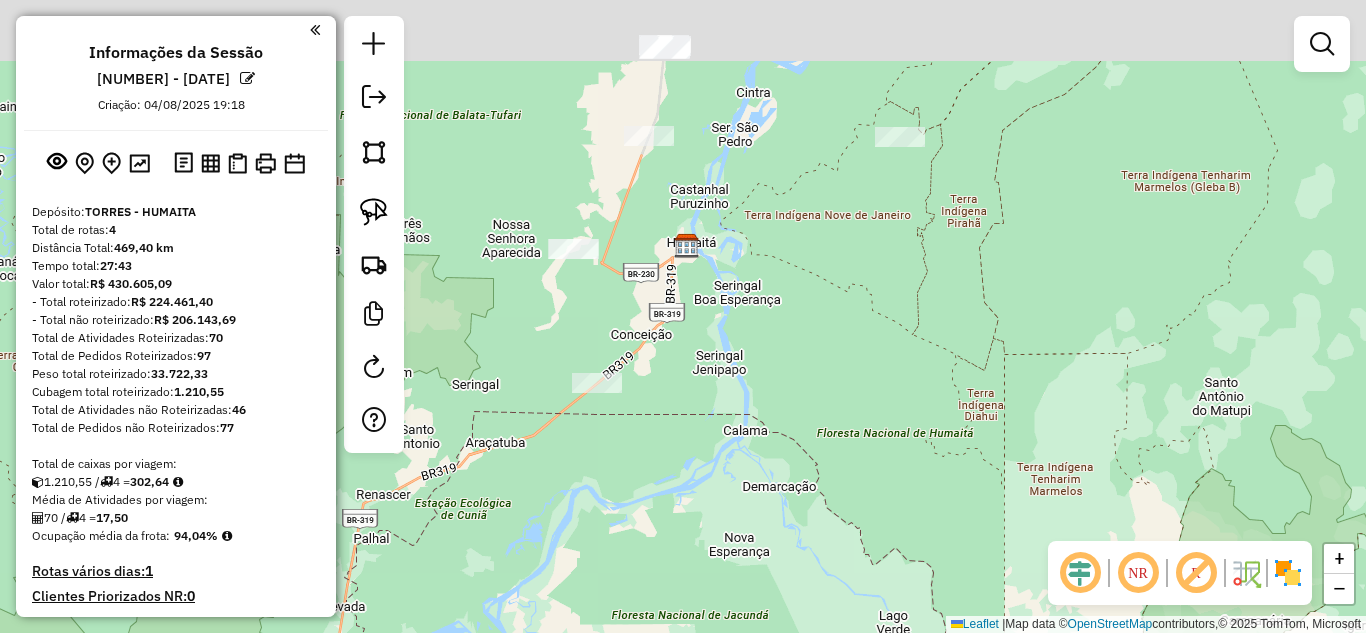 drag, startPoint x: 1004, startPoint y: 282, endPoint x: 798, endPoint y: 392, distance: 233.52943 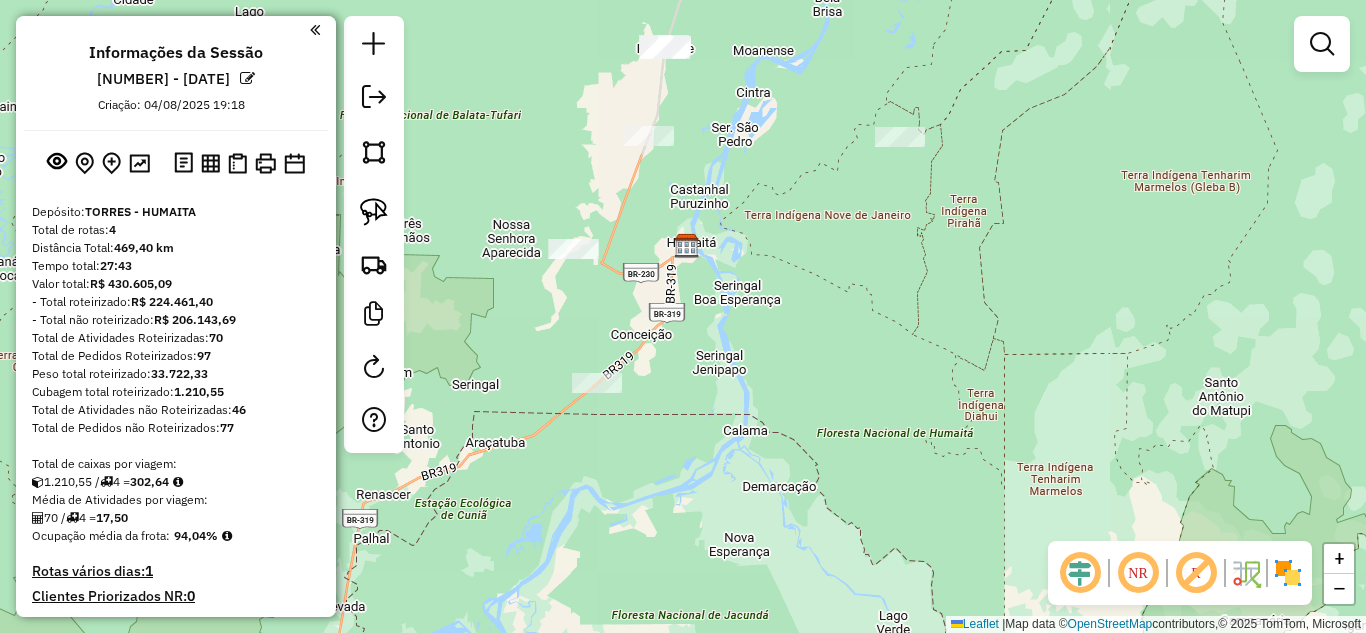 click on "Janela de atendimento Grade de atendimento Capacidade Transportadoras Veículos Cliente Pedidos  Rotas Selecione os dias de semana para filtrar as janelas de atendimento  Seg   Ter   Qua   Qui   Sex   Sáb   Dom  Informe o período da janela de atendimento: De: Até:  Filtrar exatamente a janela do cliente  Considerar janela de atendimento padrão  Selecione os dias de semana para filtrar as grades de atendimento  Seg   Ter   Qua   Qui   Sex   Sáb   Dom   Considerar clientes sem dia de atendimento cadastrado  Clientes fora do dia de atendimento selecionado Filtrar as atividades entre os valores definidos abaixo:  Peso mínimo:   Peso máximo:   Cubagem mínima:   Cubagem máxima:   De:   Até:  Filtrar as atividades entre o tempo de atendimento definido abaixo:  De:   Até:   Considerar capacidade total dos clientes não roteirizados Transportadora: Selecione um ou mais itens Tipo de veículo: Selecione um ou mais itens Veículo: Selecione um ou mais itens Motorista: Selecione um ou mais itens Nome: Rótulo:" 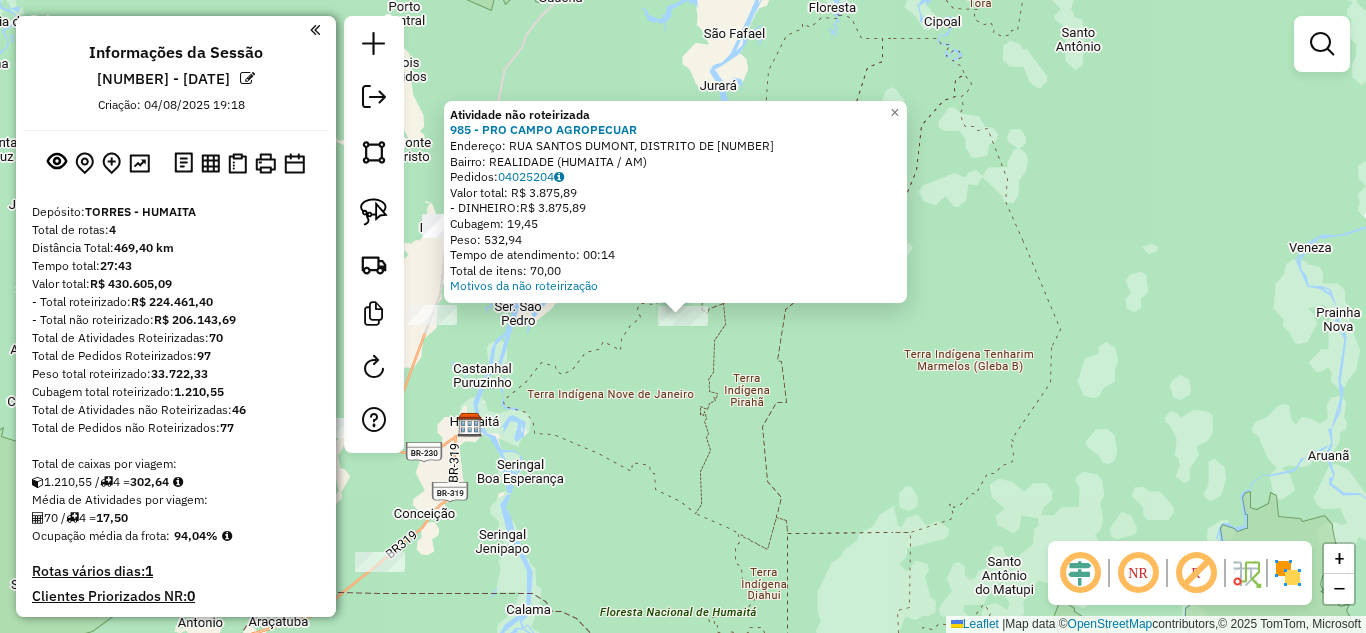 click on "Atividade não roteirizada 985 - PRO CAMPO AGROPECUAR  Endereço:  RUA SANTOS DUMONT, DISTRITO DE 1042   Bairro: REALIDADE (HUMAITA / AM)   Pedidos:  04025204   Valor total: R$ 3.875,89   - DINHEIRO:  R$ 3.875,89   Cubagem: 19,45   Peso: 532,94   Tempo de atendimento: 00:14   Total de itens: 70,00  Motivos da não roteirização × Janela de atendimento Grade de atendimento Capacidade Transportadoras Veículos Cliente Pedidos  Rotas Selecione os dias de semana para filtrar as janelas de atendimento  Seg   Ter   Qua   Qui   Sex   Sáb   Dom  Informe o período da janela de atendimento: De: Até:  Filtrar exatamente a janela do cliente  Considerar janela de atendimento padrão  Selecione os dias de semana para filtrar as grades de atendimento  Seg   Ter   Qua   Qui   Sex   Sáb   Dom   Considerar clientes sem dia de atendimento cadastrado  Clientes fora do dia de atendimento selecionado Filtrar as atividades entre os valores definidos abaixo:  Peso mínimo:   Peso máximo:   Cubagem mínima:   Cubagem máxima:" 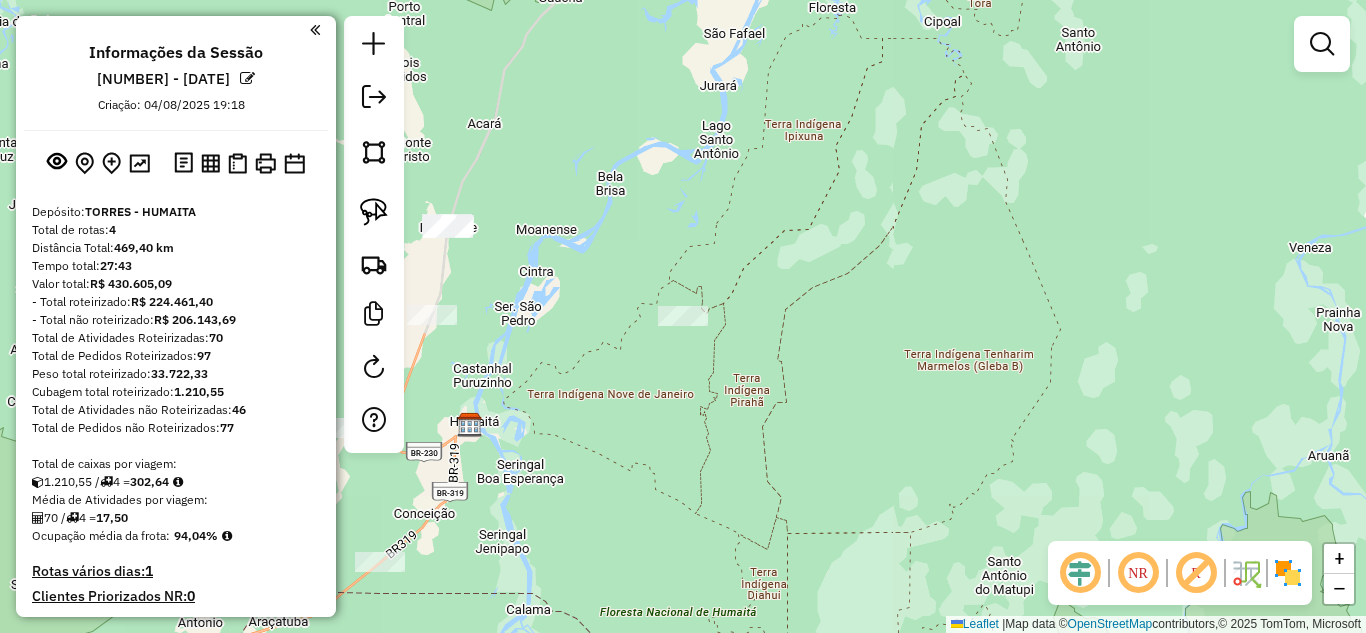 drag, startPoint x: 578, startPoint y: 438, endPoint x: 875, endPoint y: 369, distance: 304.90982 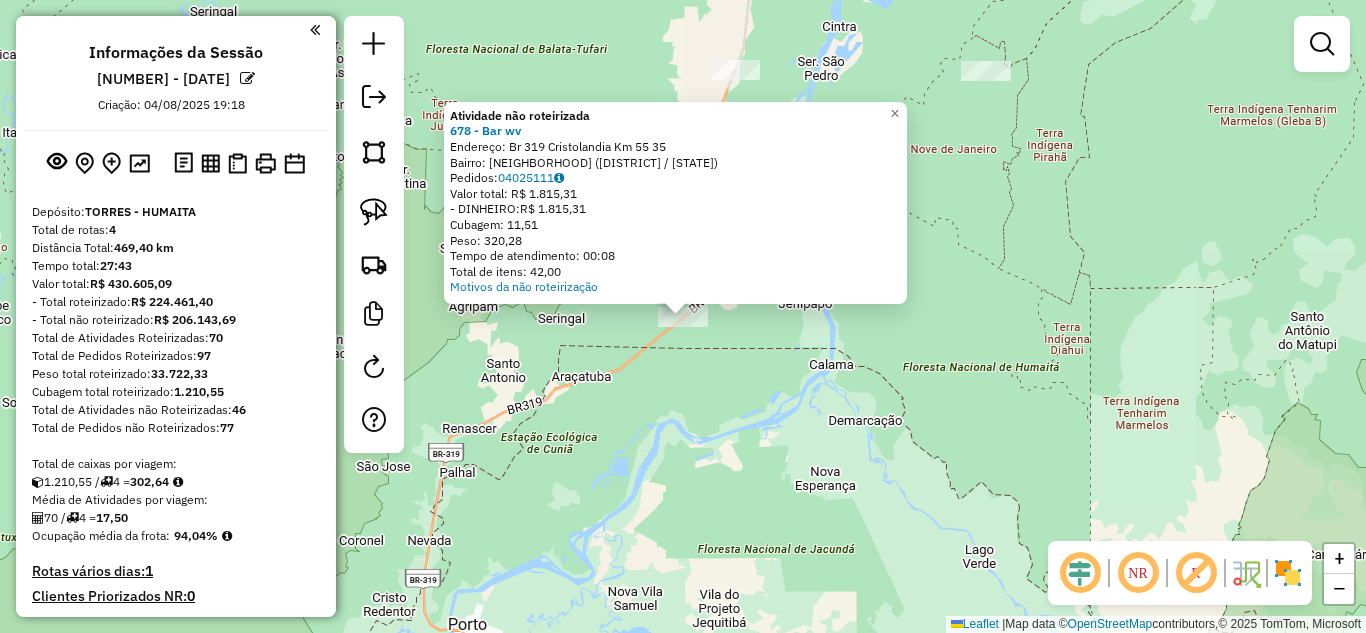 click on "× Atividade não roteirizada 678 - Bar wv  Endereço:  Br 319 Cristolandia Km 55 35   Bairro: CENTRO (HUMAITA / AM)   Pedidos:  04025111   Valor total: R$ 1.815,31   - DINHEIRO:  R$ 1.815,31   Cubagem: 11,51   Peso: 320,28   Tempo de atendimento: 00:08   Total de itens: 42,00  Motivos da não roteirização × Janela de atendimento Grade de atendimento Capacidade Transportadoras Veículos Cliente Pedidos  Rotas Selecione os dias de semana para filtrar as janelas de atendimento  Seg   Ter   Qua   Qui   Sex   Sáb   Dom  Informe o período da janela de atendimento: De: Até:  Filtrar exatamente a janela do cliente  Considerar janela de atendimento padrão  Selecione os dias de semana para filtrar as grades de atendimento  Seg   Ter   Qua   Qui   Sex   Sáb   Dom   Considerar clientes sem dia de atendimento cadastrado  Clientes fora do dia de atendimento selecionado Filtrar as atividades entre os valores definidos abaixo:  Peso mínimo:   Peso máximo:   Cubagem mínima:   Cubagem máxima:   De:   Até:   De:" 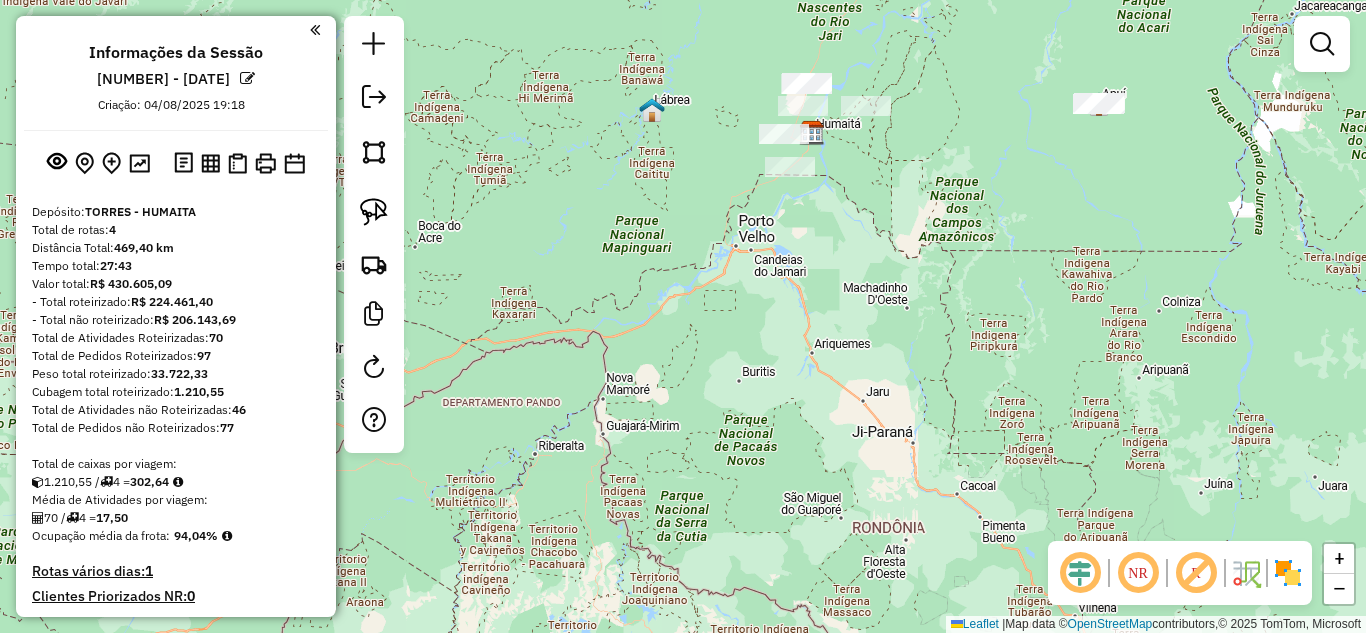 drag, startPoint x: 841, startPoint y: 179, endPoint x: 740, endPoint y: 336, distance: 186.68155 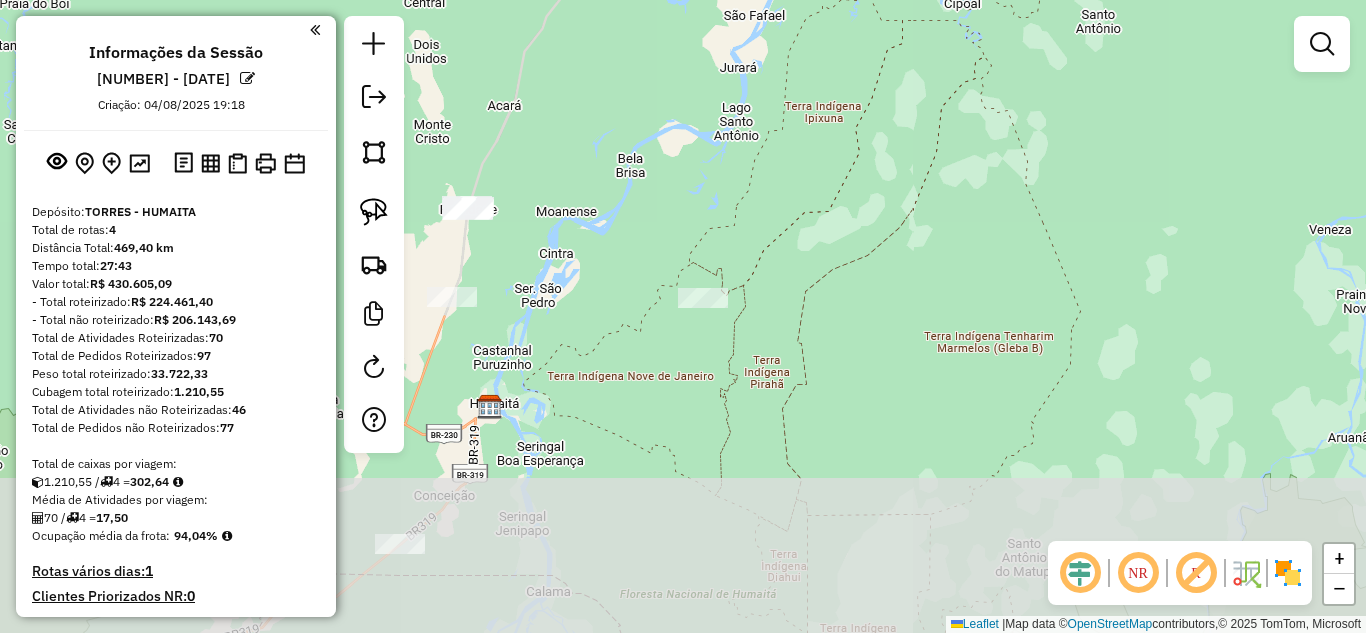 drag, startPoint x: 636, startPoint y: 168, endPoint x: 620, endPoint y: 134, distance: 37.576588 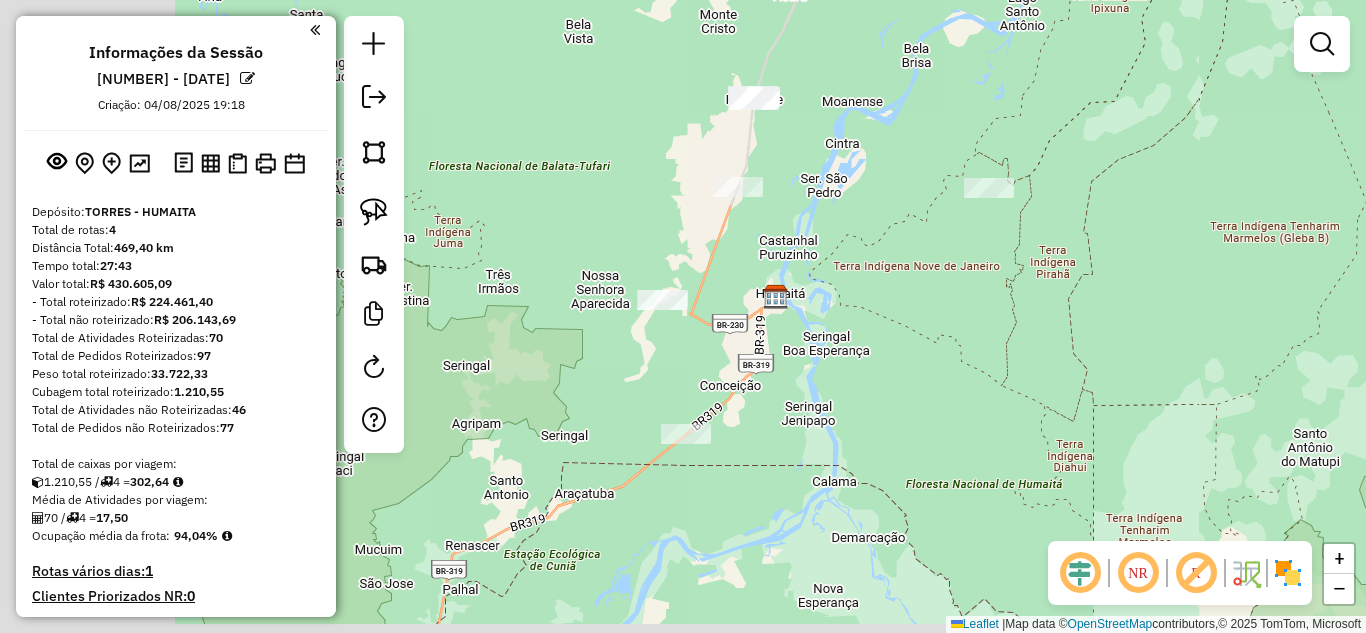 drag, startPoint x: 597, startPoint y: 286, endPoint x: 930, endPoint y: 201, distance: 343.6772 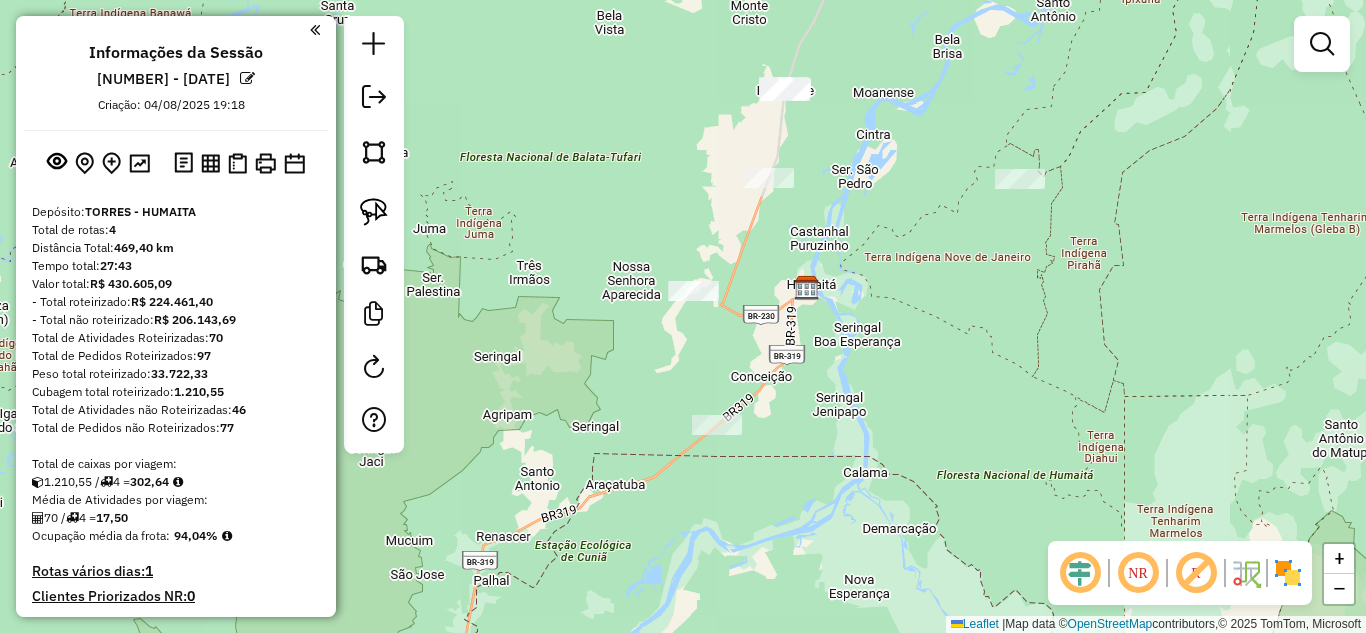scroll, scrollTop: 500, scrollLeft: 0, axis: vertical 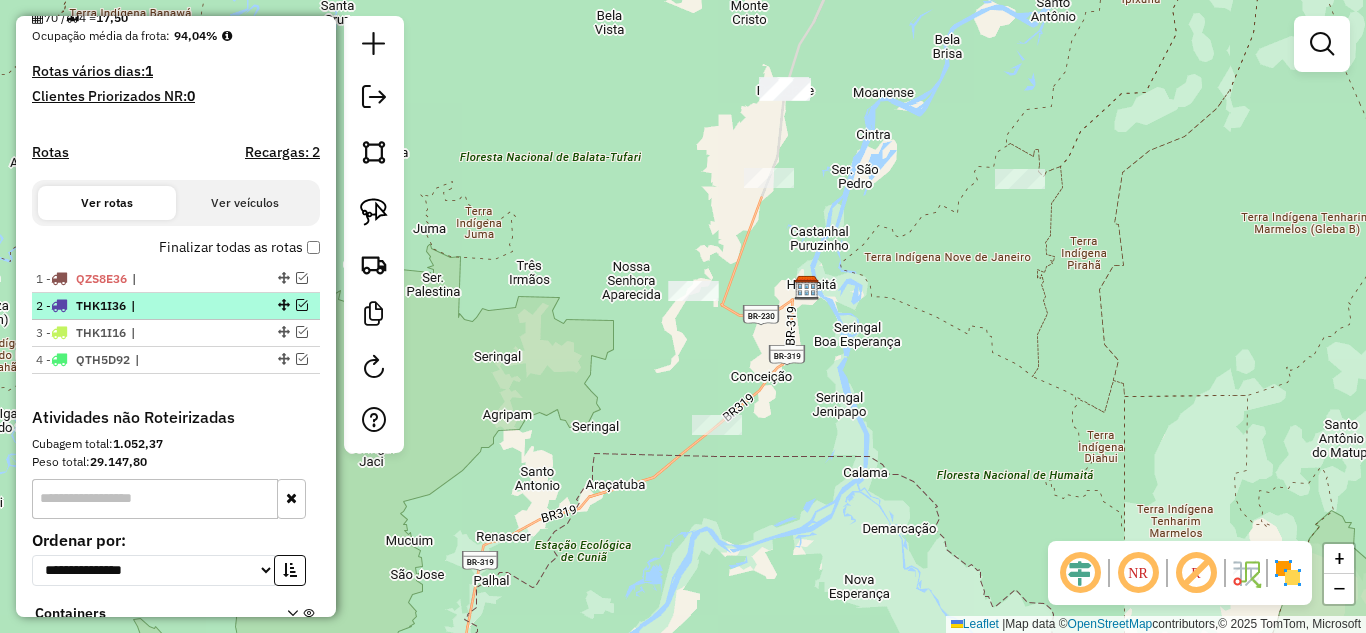 click at bounding box center [302, 305] 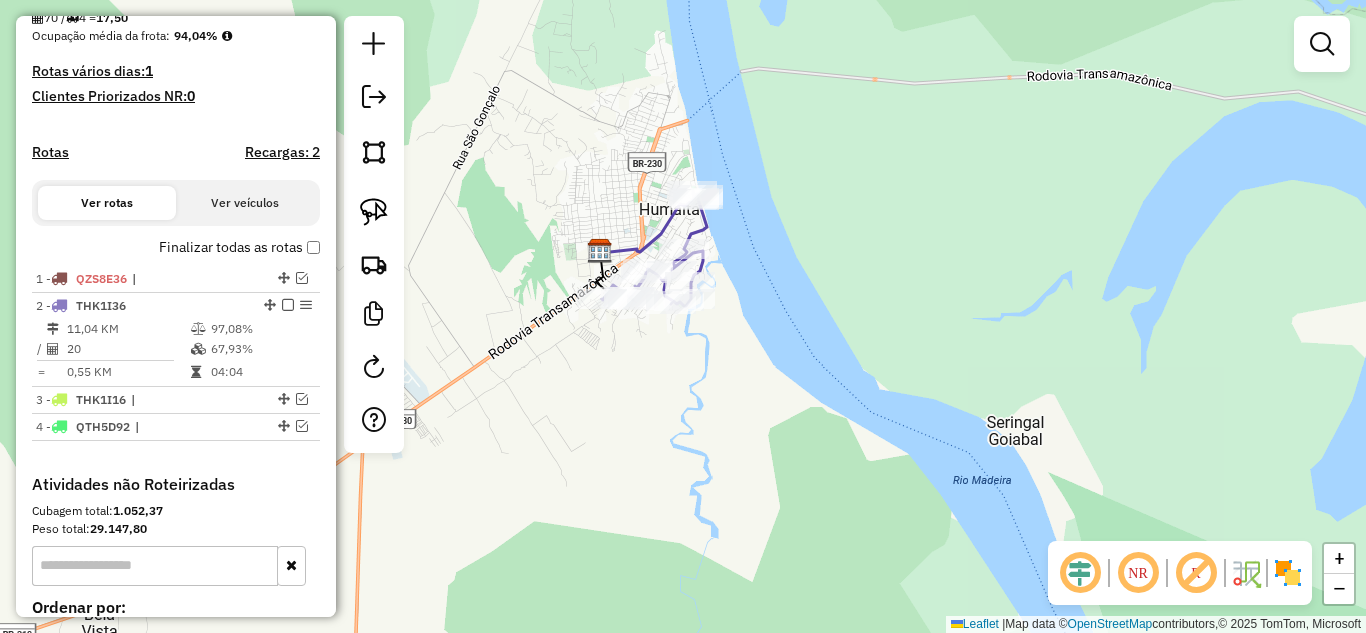 drag, startPoint x: 749, startPoint y: 274, endPoint x: 873, endPoint y: 247, distance: 126.90548 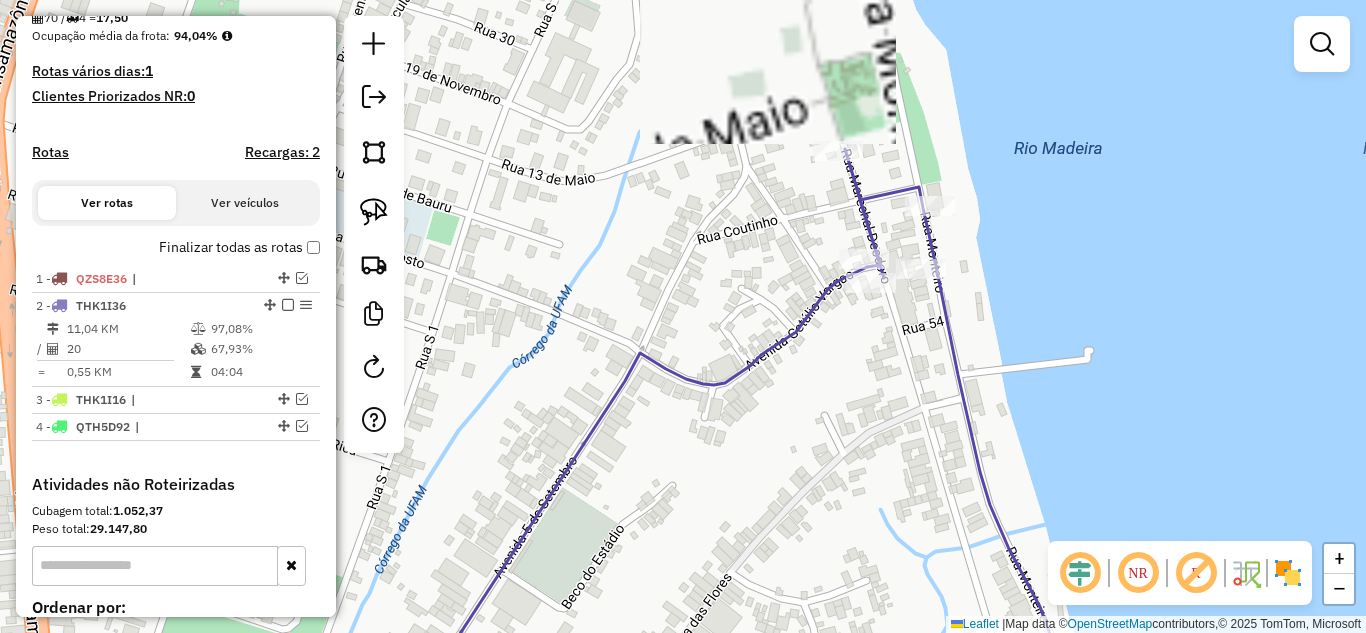 drag, startPoint x: 843, startPoint y: 183, endPoint x: 711, endPoint y: 268, distance: 157 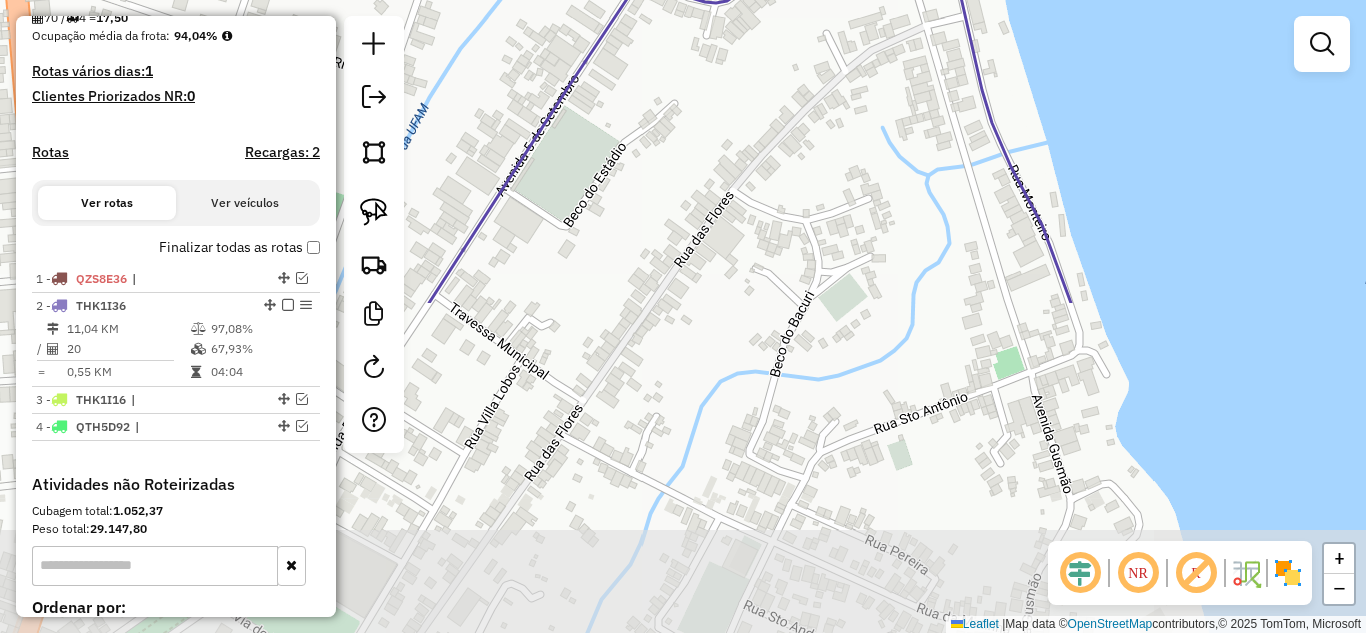 drag, startPoint x: 656, startPoint y: 84, endPoint x: 662, endPoint y: -70, distance: 154.11684 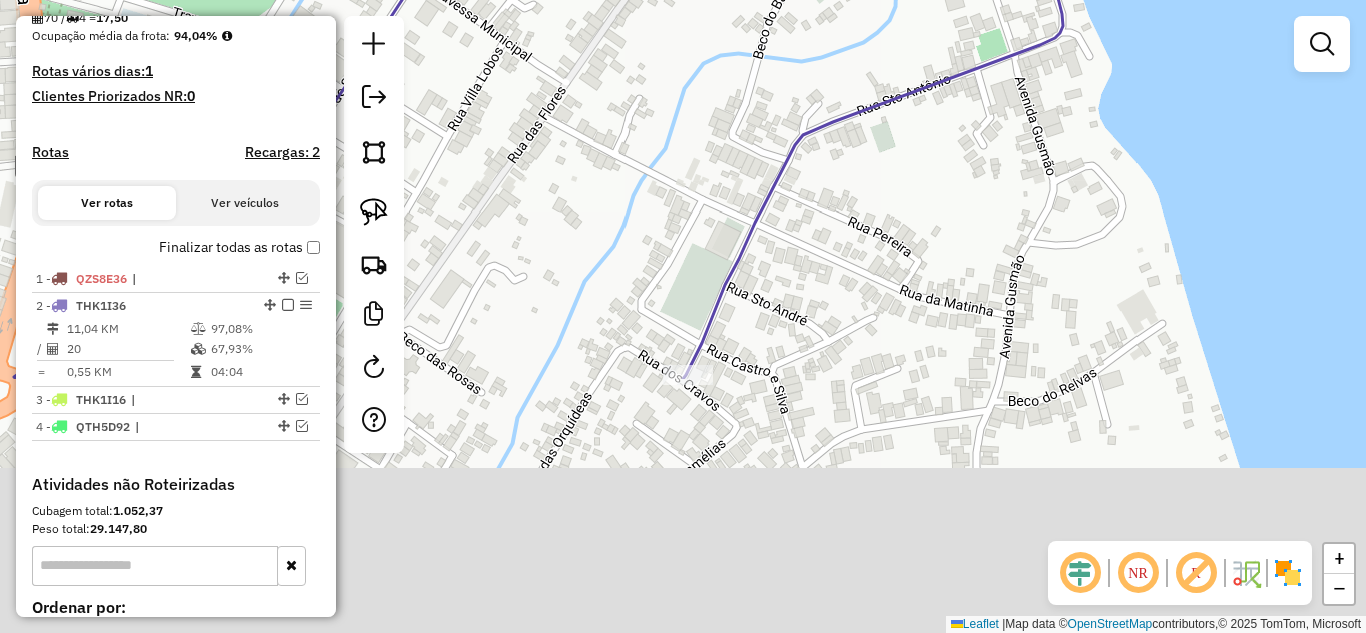 drag, startPoint x: 682, startPoint y: 338, endPoint x: 667, endPoint y: 5, distance: 333.33768 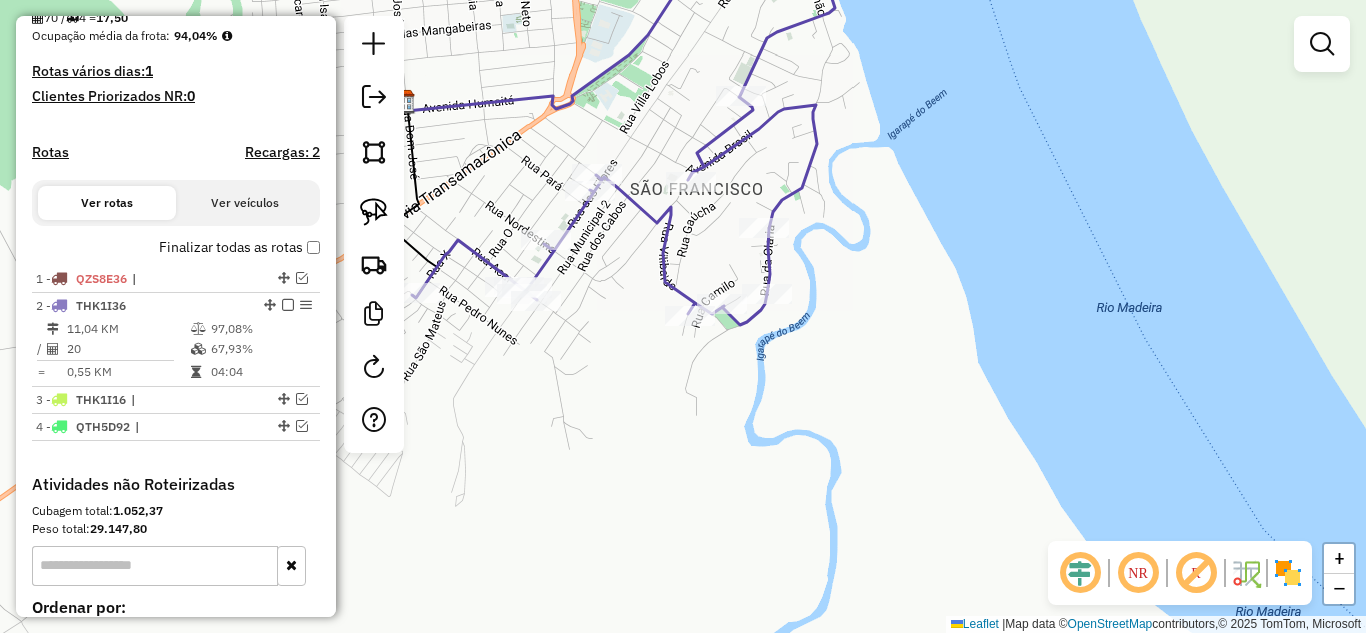 drag, startPoint x: 548, startPoint y: 327, endPoint x: 577, endPoint y: 326, distance: 29.017237 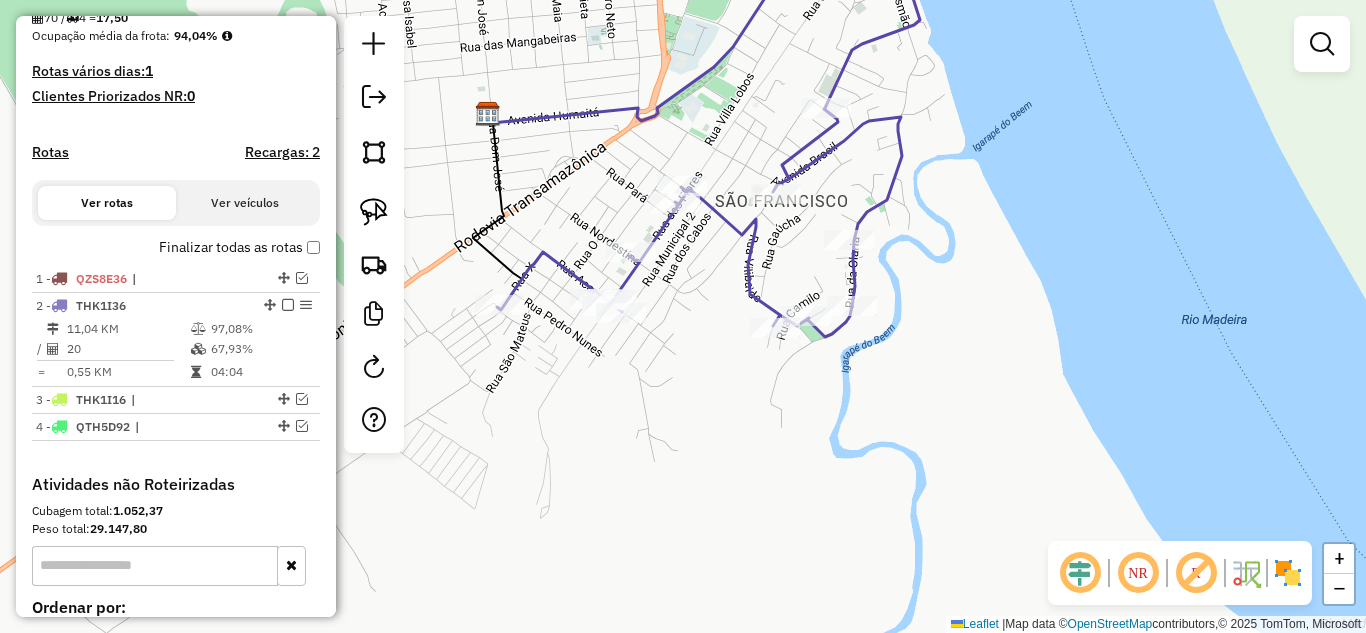 drag, startPoint x: 579, startPoint y: 357, endPoint x: 685, endPoint y: 369, distance: 106.677086 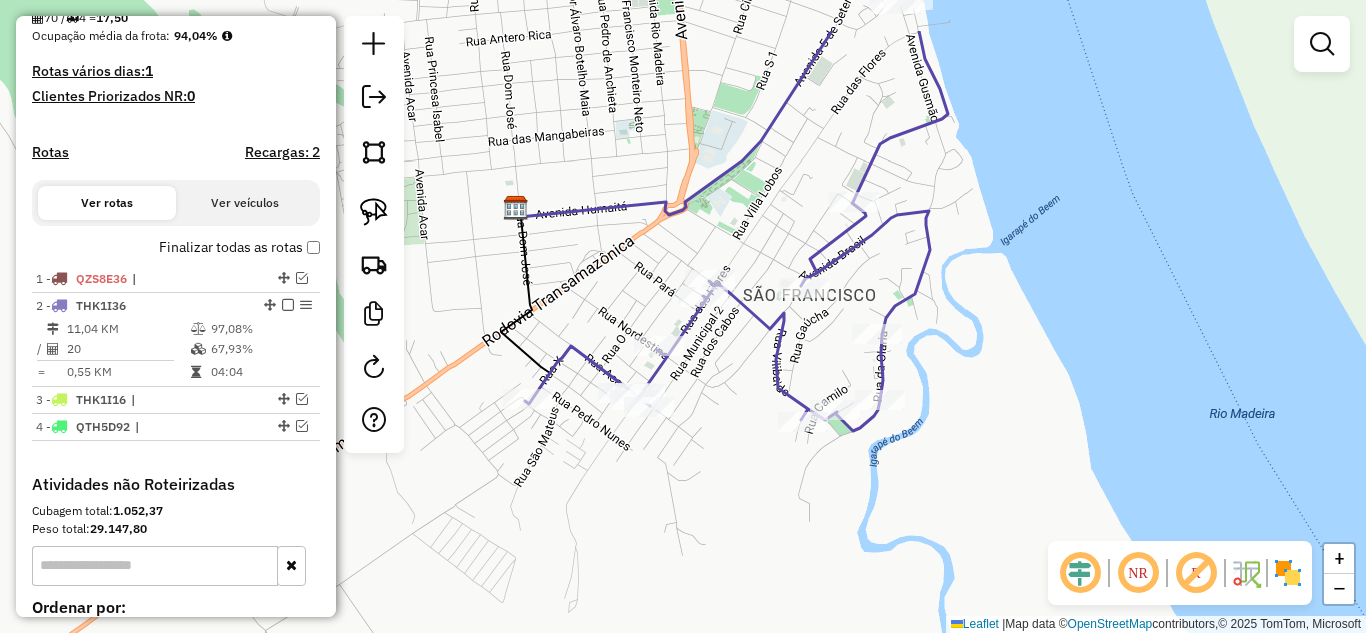click on "Janela de atendimento Grade de atendimento Capacidade Transportadoras Veículos Cliente Pedidos  Rotas Selecione os dias de semana para filtrar as janelas de atendimento  Seg   Ter   Qua   Qui   Sex   Sáb   Dom  Informe o período da janela de atendimento: De: Até:  Filtrar exatamente a janela do cliente  Considerar janela de atendimento padrão  Selecione os dias de semana para filtrar as grades de atendimento  Seg   Ter   Qua   Qui   Sex   Sáb   Dom   Considerar clientes sem dia de atendimento cadastrado  Clientes fora do dia de atendimento selecionado Filtrar as atividades entre os valores definidos abaixo:  Peso mínimo:   Peso máximo:   Cubagem mínima:   Cubagem máxima:   De:   Até:  Filtrar as atividades entre o tempo de atendimento definido abaixo:  De:   Até:   Considerar capacidade total dos clientes não roteirizados Transportadora: Selecione um ou mais itens Tipo de veículo: Selecione um ou mais itens Veículo: Selecione um ou mais itens Motorista: Selecione um ou mais itens Nome: Rótulo:" 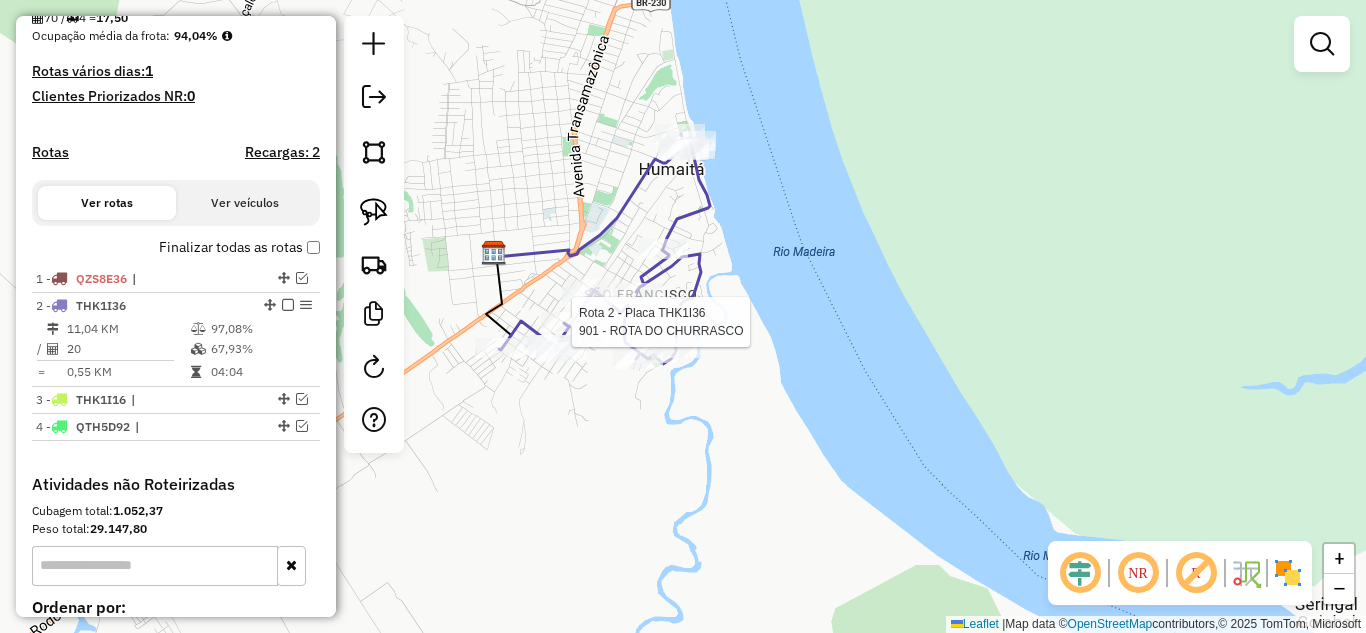 drag, startPoint x: 579, startPoint y: 135, endPoint x: 523, endPoint y: 209, distance: 92.800865 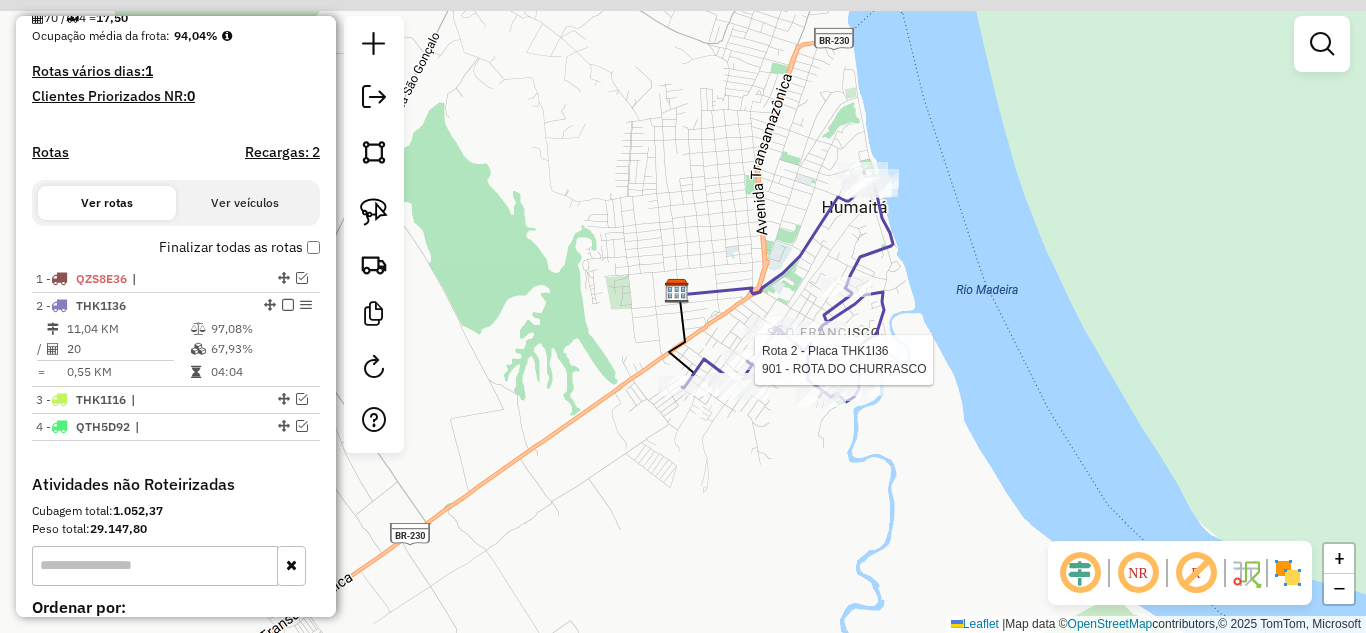 click on "Rota 2 - Placa THK1I36  901 - ROTA DO CHURRASCO Janela de atendimento Grade de atendimento Capacidade Transportadoras Veículos Cliente Pedidos  Rotas Selecione os dias de semana para filtrar as janelas de atendimento  Seg   Ter   Qua   Qui   Sex   Sáb   Dom  Informe o período da janela de atendimento: De: Até:  Filtrar exatamente a janela do cliente  Considerar janela de atendimento padrão  Selecione os dias de semana para filtrar as grades de atendimento  Seg   Ter   Qua   Qui   Sex   Sáb   Dom   Considerar clientes sem dia de atendimento cadastrado  Clientes fora do dia de atendimento selecionado Filtrar as atividades entre os valores definidos abaixo:  Peso mínimo:   Peso máximo:   Cubagem mínima:   Cubagem máxima:   De:   Até:  Filtrar as atividades entre o tempo de atendimento definido abaixo:  De:   Até:   Considerar capacidade total dos clientes não roteirizados Transportadora: Selecione um ou mais itens Tipo de veículo: Selecione um ou mais itens Veículo: Selecione um ou mais itens De:" 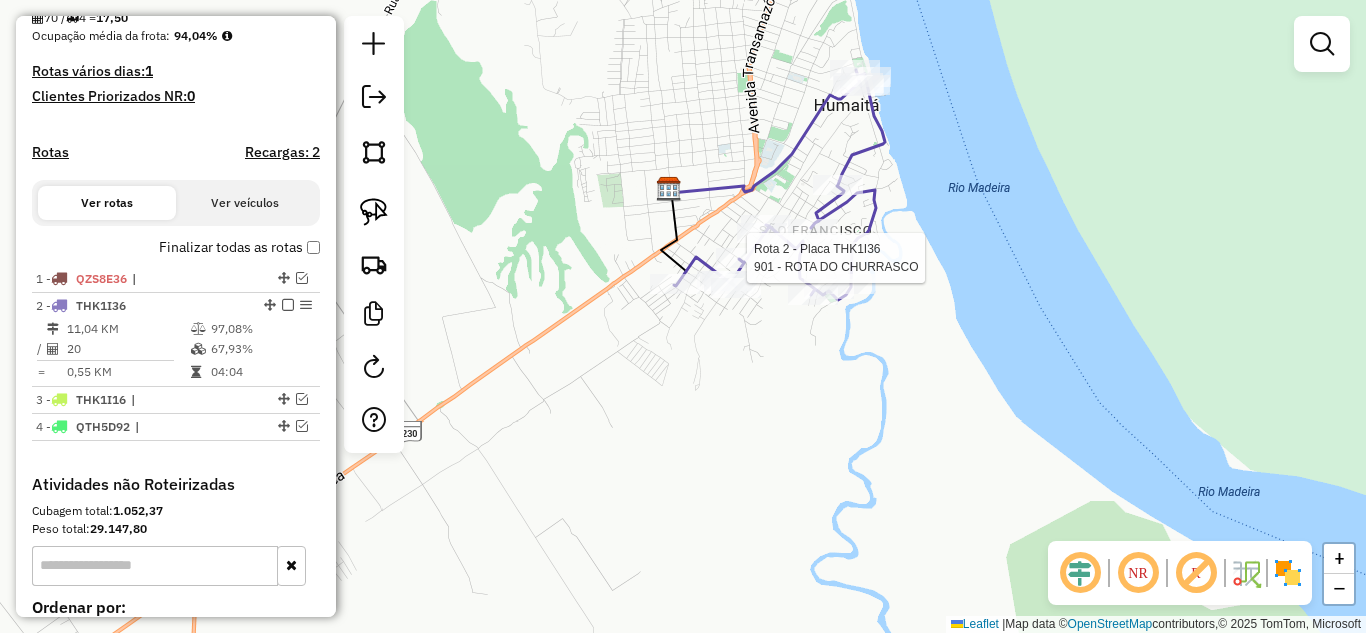 drag, startPoint x: 639, startPoint y: 149, endPoint x: 648, endPoint y: 123, distance: 27.513634 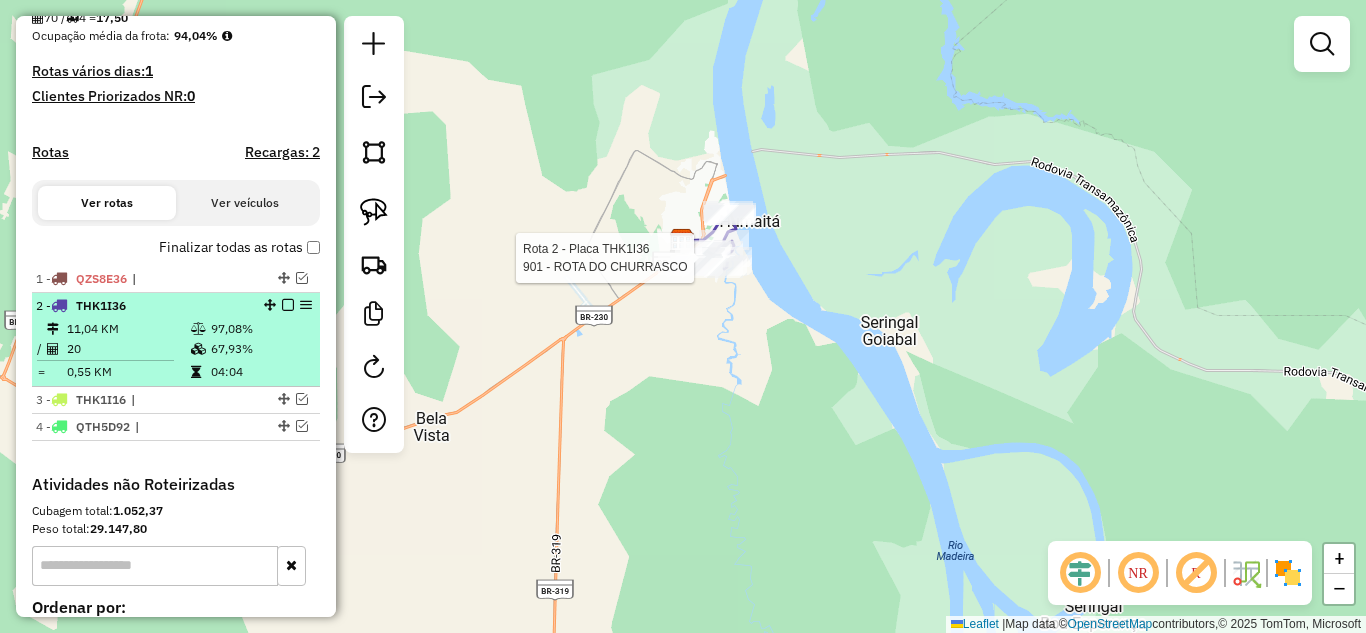 click at bounding box center (288, 305) 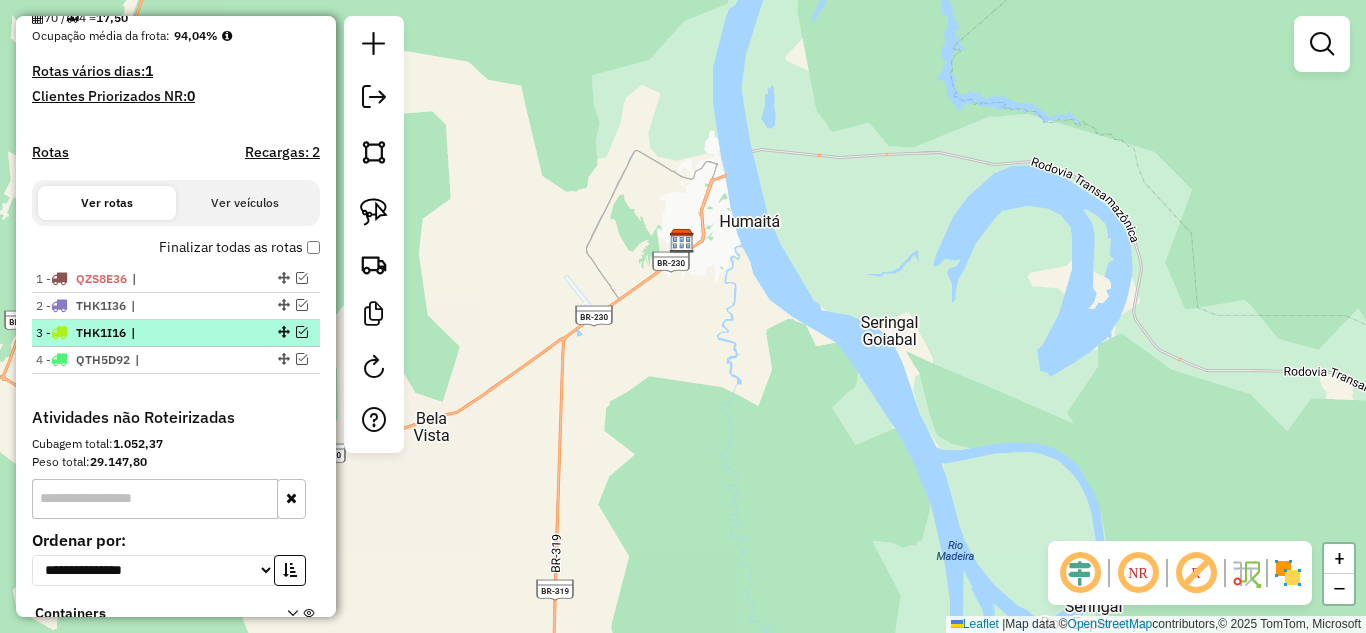 click at bounding box center [302, 332] 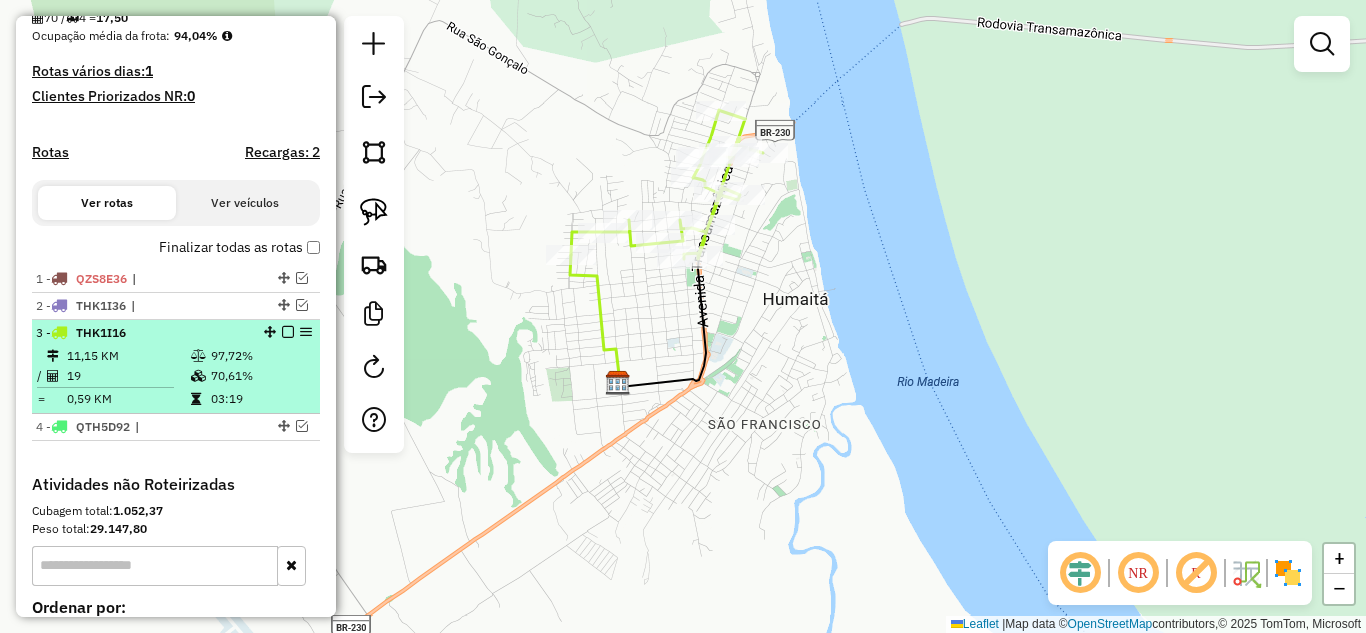 click at bounding box center (288, 332) 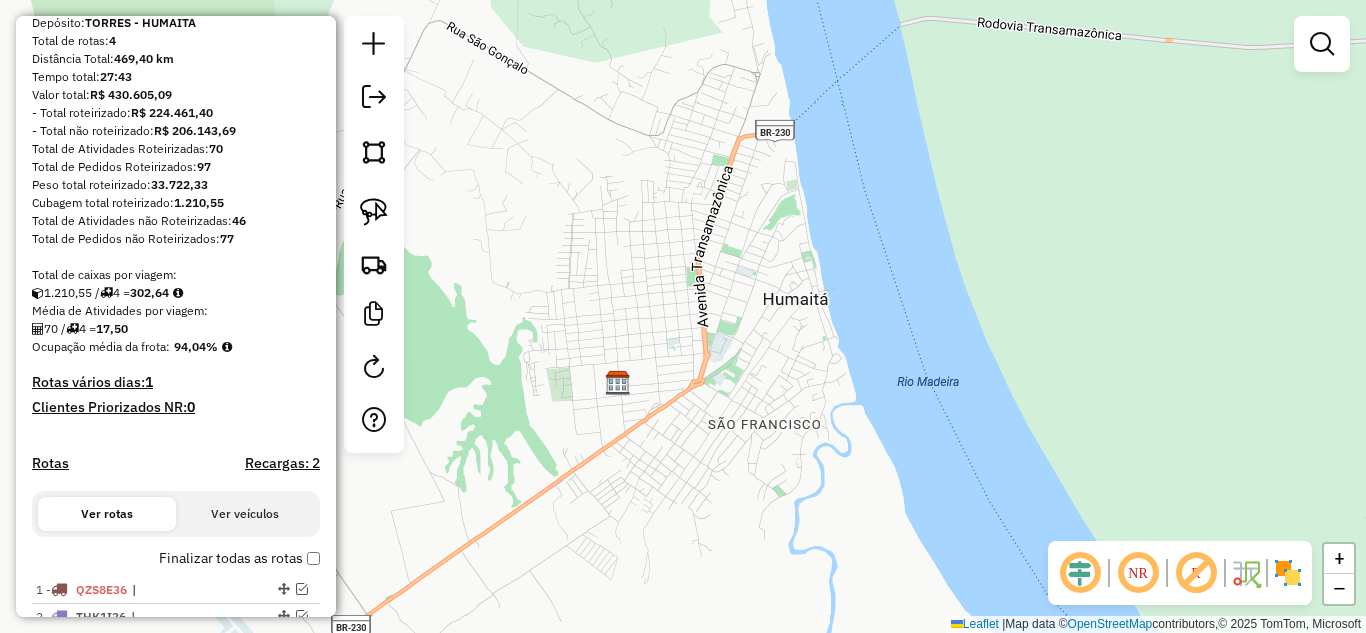 scroll, scrollTop: 400, scrollLeft: 0, axis: vertical 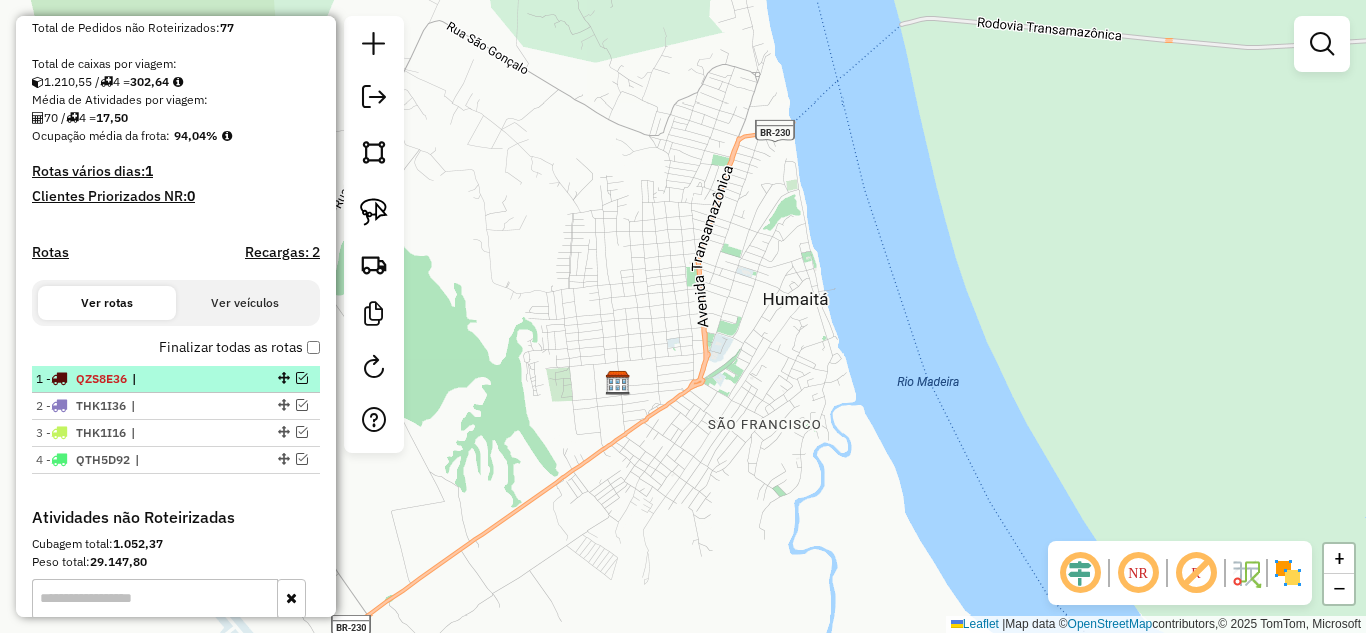 click at bounding box center (302, 378) 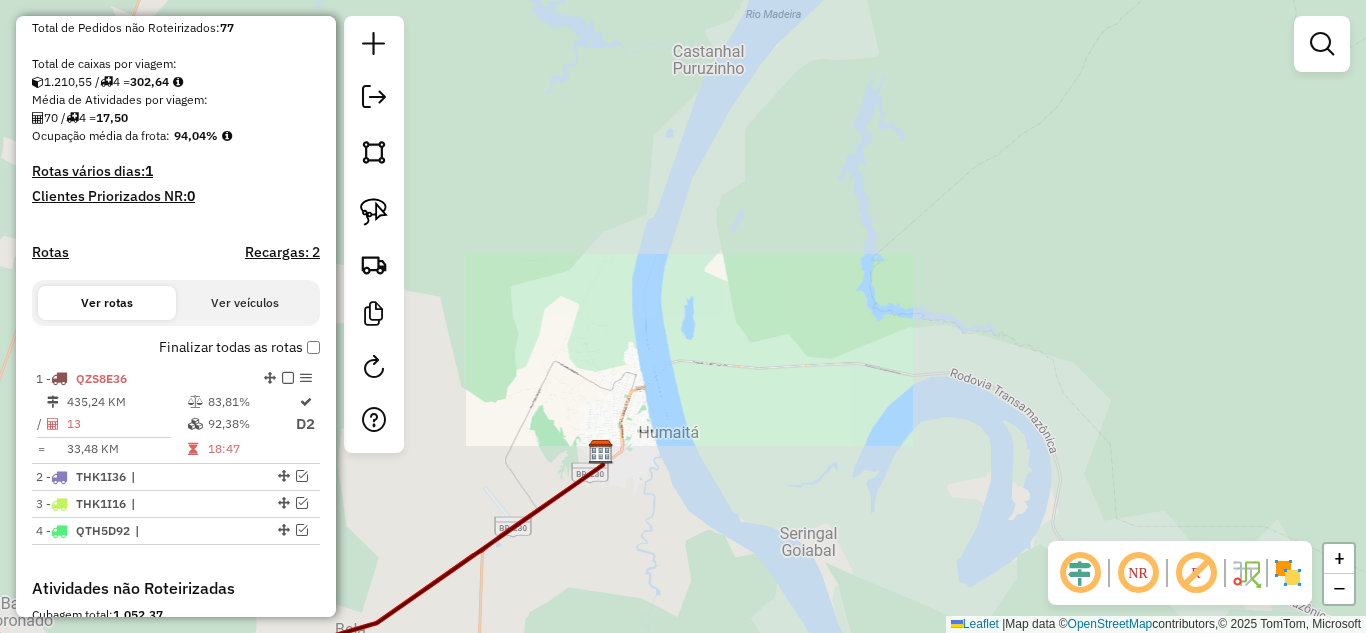 drag, startPoint x: 572, startPoint y: 507, endPoint x: 738, endPoint y: 369, distance: 215.87033 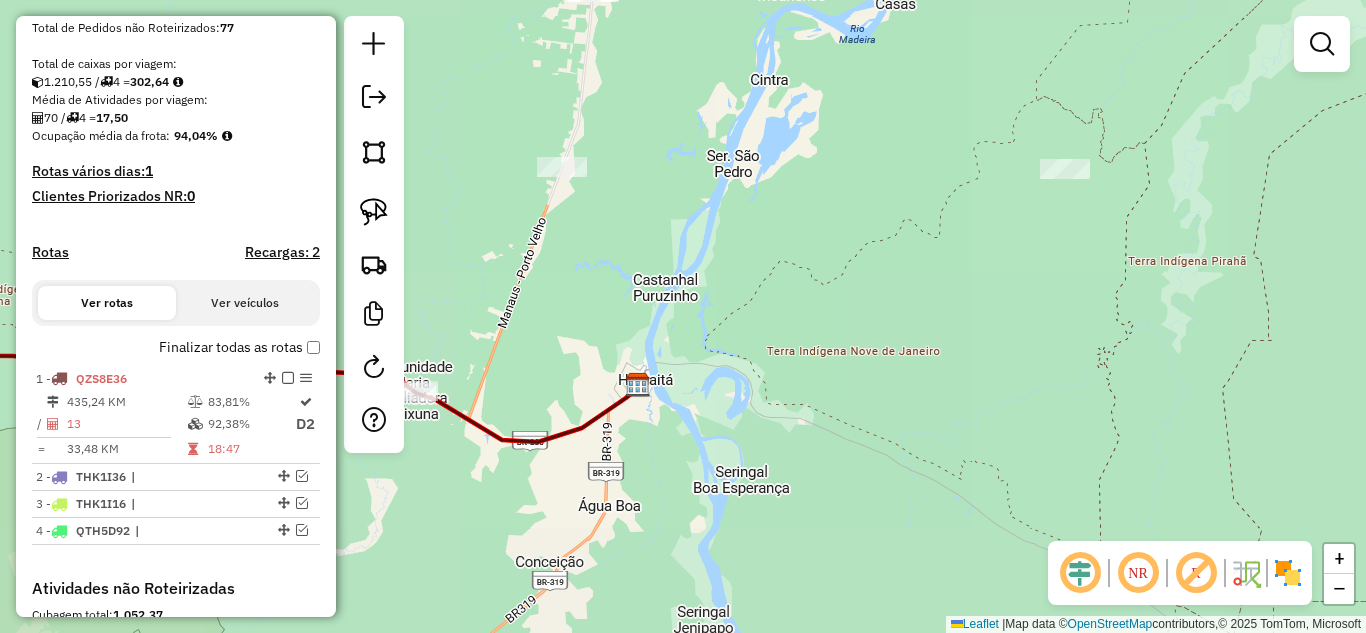 drag, startPoint x: 503, startPoint y: 471, endPoint x: 768, endPoint y: 461, distance: 265.1886 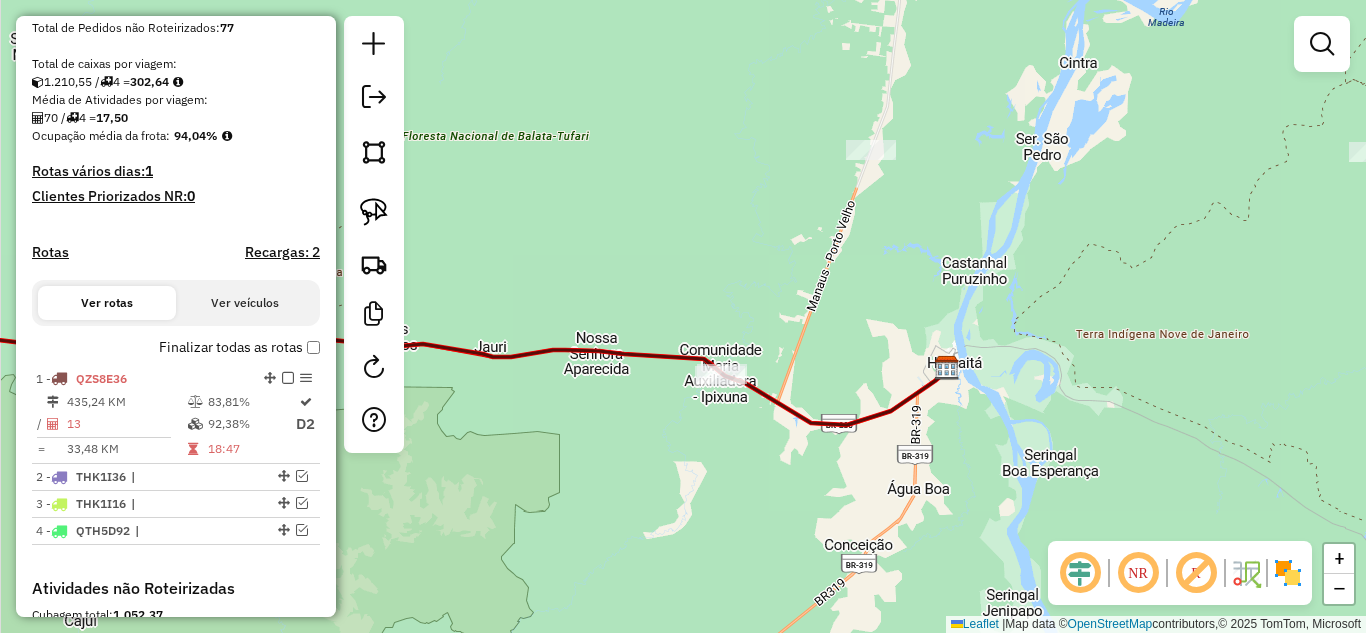 drag, startPoint x: 615, startPoint y: 456, endPoint x: 898, endPoint y: 469, distance: 283.29843 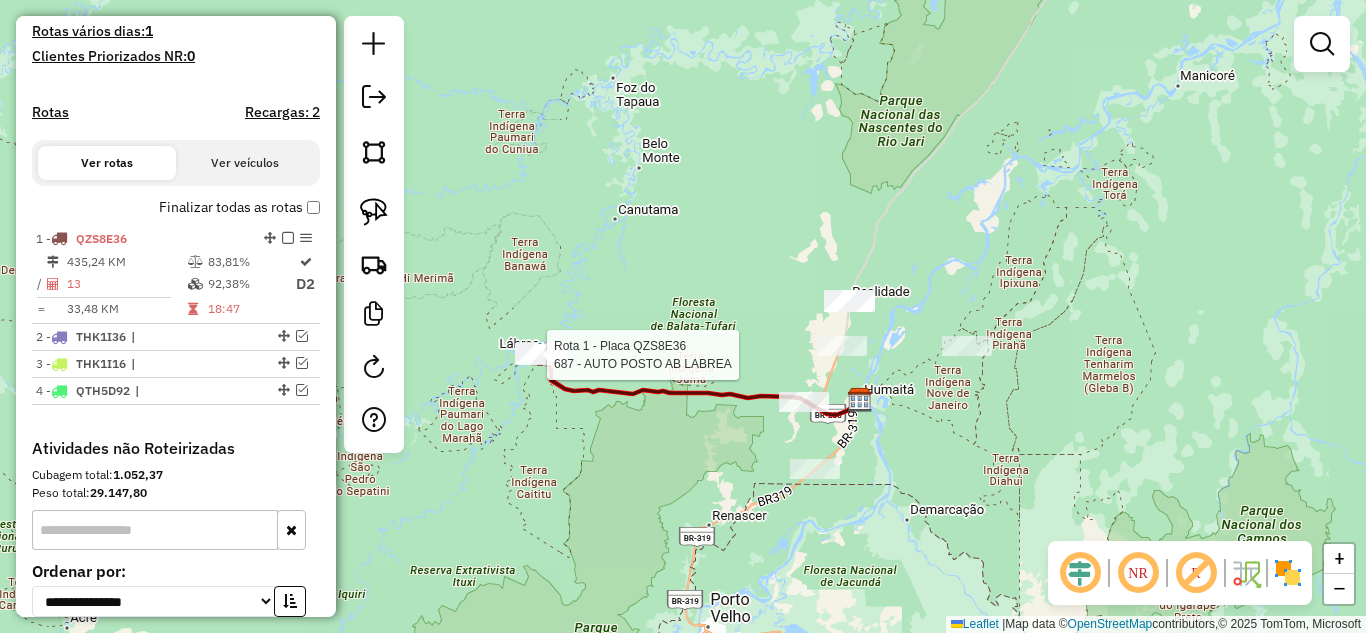 select on "**********" 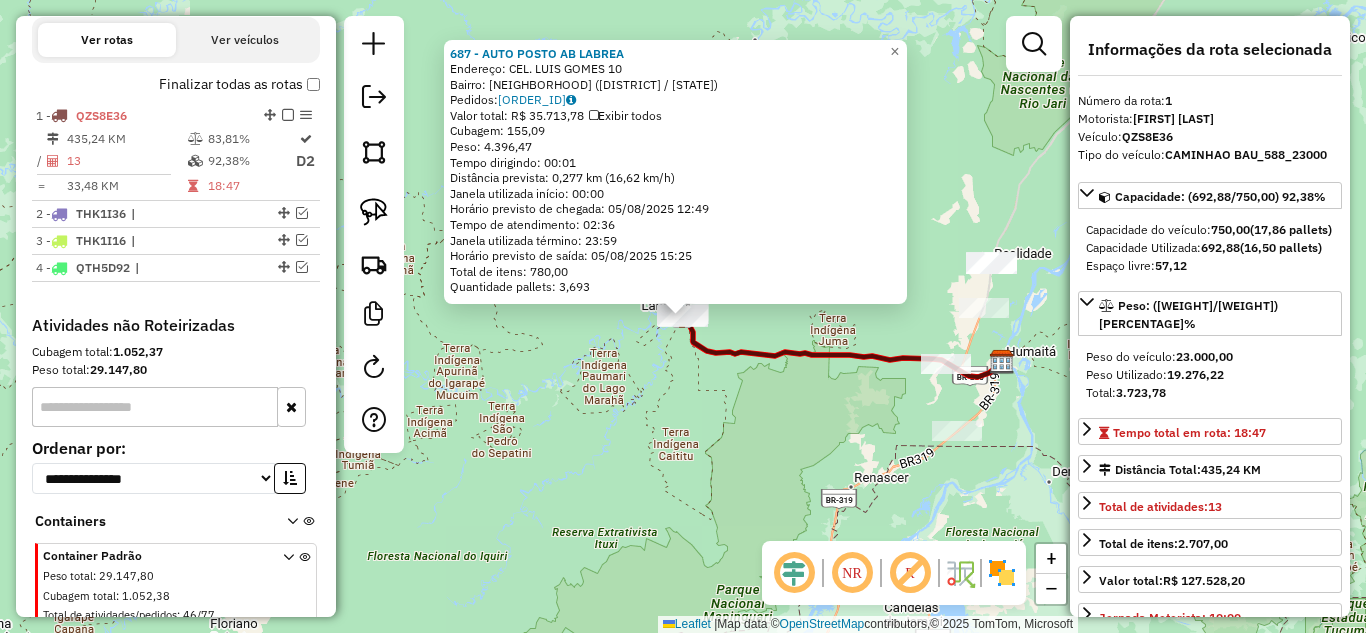 scroll, scrollTop: 722, scrollLeft: 0, axis: vertical 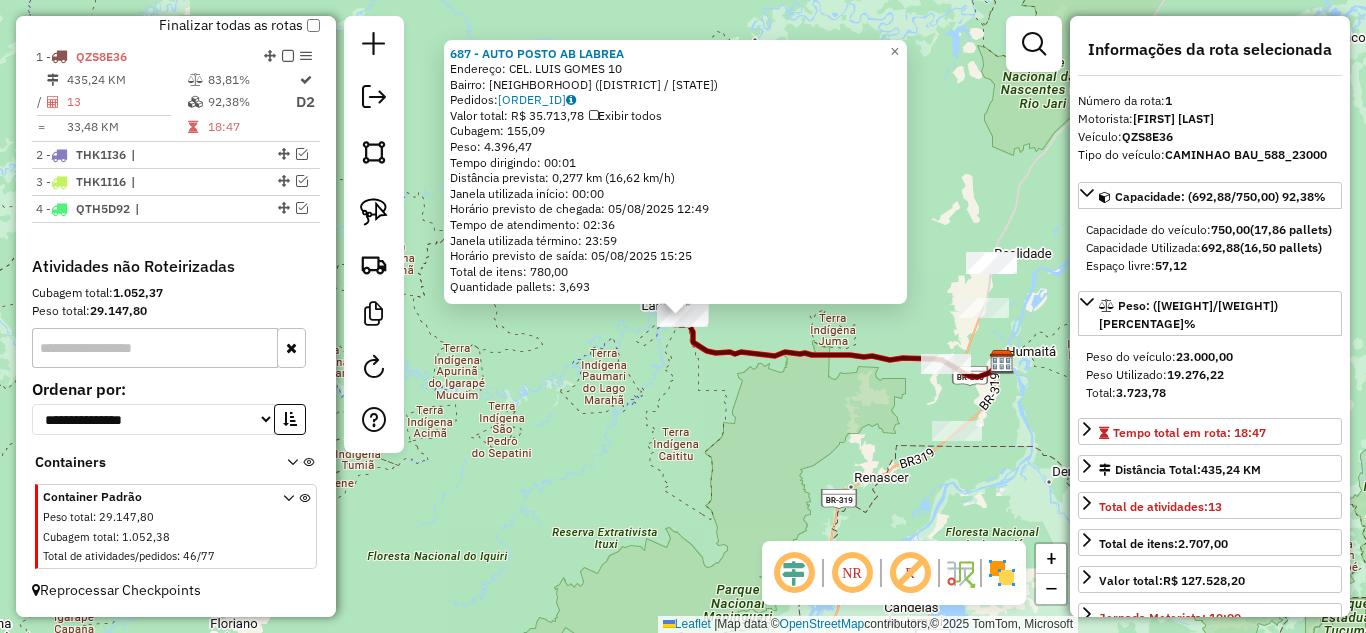 click on "687 - AUTO POSTO AB LABREA  Endereço:  CEL. LUIS GOMES 10   Bairro: CENTRO (LABREA / AM)   Pedidos:  04025096   Valor total: R$ 35.713,78   Exibir todos   Cubagem: 155,09  Peso: 4.396,47  Tempo dirigindo: 00:01   Distância prevista: 0,277 km (16,62 km/h)   Janela utilizada início: 00:00   Horário previsto de chegada: 05/08/2025 12:49   Tempo de atendimento: 02:36   Janela utilizada término: 23:59   Horário previsto de saída: 05/08/2025 15:25   Total de itens: 780,00   Quantidade pallets: 3,693  × Janela de atendimento Grade de atendimento Capacidade Transportadoras Veículos Cliente Pedidos  Rotas Selecione os dias de semana para filtrar as janelas de atendimento  Seg   Ter   Qua   Qui   Sex   Sáb   Dom  Informe o período da janela de atendimento: De: Até:  Filtrar exatamente a janela do cliente  Considerar janela de atendimento padrão  Selecione os dias de semana para filtrar as grades de atendimento  Seg   Ter   Qua   Qui   Sex   Sáb   Dom   Considerar clientes sem dia de atendimento cadastrado" 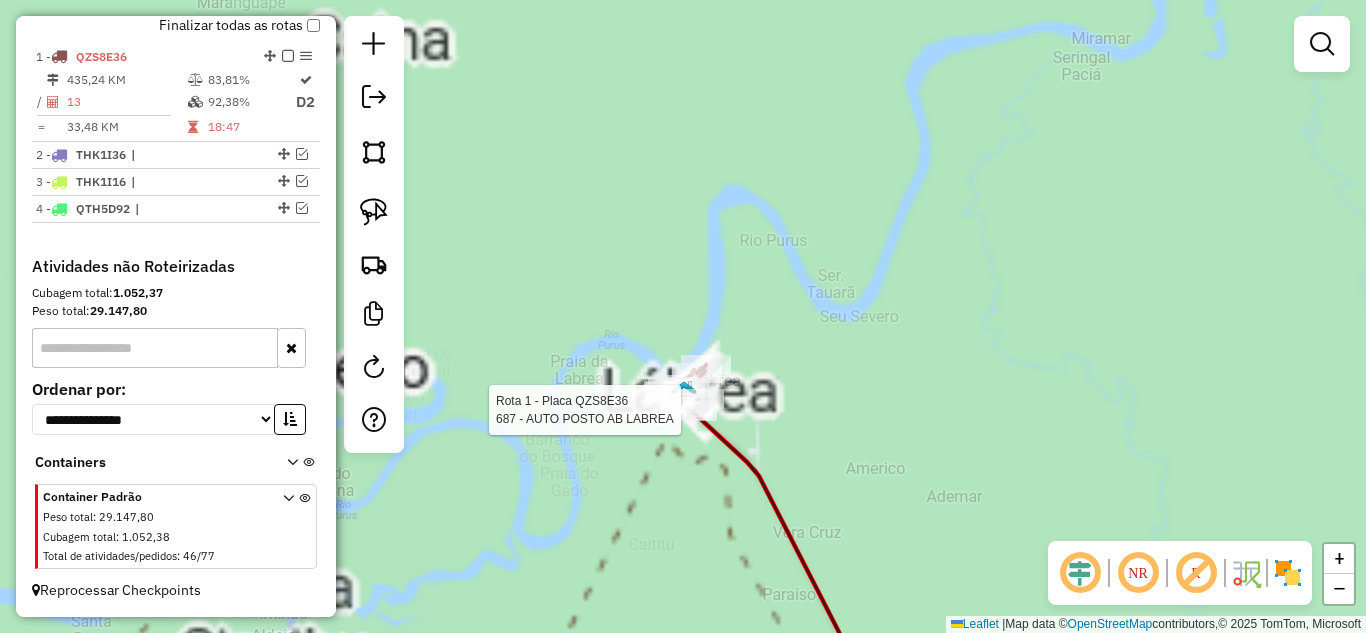 select on "**********" 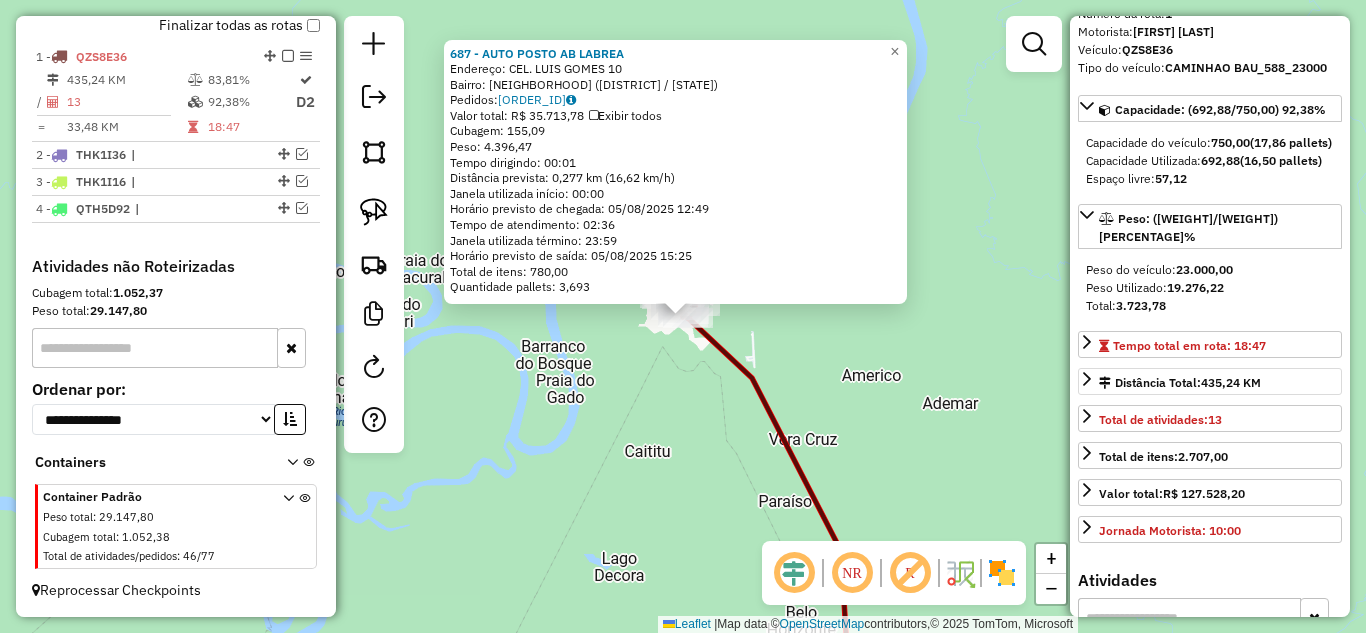 scroll, scrollTop: 200, scrollLeft: 0, axis: vertical 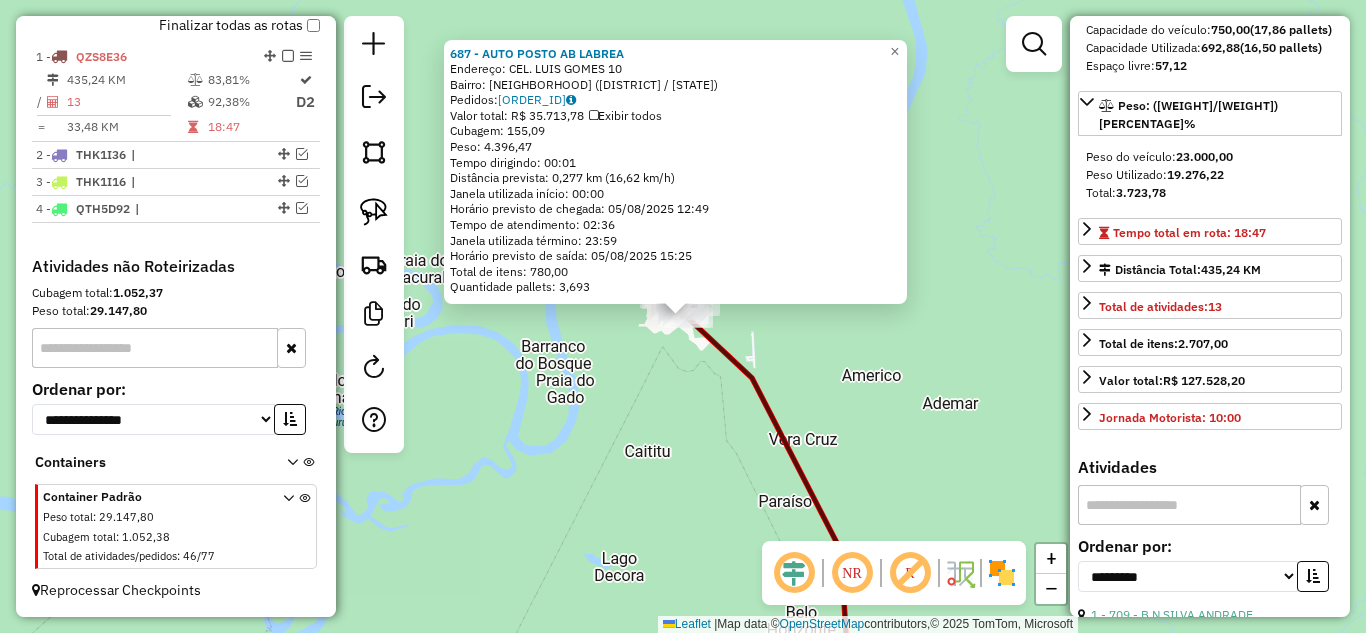 click on "687 - AUTO POSTO AB LABREA  Endereço:  CEL. LUIS GOMES 10   Bairro: CENTRO (LABREA / AM)   Pedidos:  04025096   Valor total: R$ 35.713,78   Exibir todos   Cubagem: 155,09  Peso: 4.396,47  Tempo dirigindo: 00:01   Distância prevista: 0,277 km (16,62 km/h)   Janela utilizada início: 00:00   Horário previsto de chegada: 05/08/2025 12:49   Tempo de atendimento: 02:36   Janela utilizada término: 23:59   Horário previsto de saída: 05/08/2025 15:25   Total de itens: 780,00   Quantidade pallets: 3,693  × Janela de atendimento Grade de atendimento Capacidade Transportadoras Veículos Cliente Pedidos  Rotas Selecione os dias de semana para filtrar as janelas de atendimento  Seg   Ter   Qua   Qui   Sex   Sáb   Dom  Informe o período da janela de atendimento: De: Até:  Filtrar exatamente a janela do cliente  Considerar janela de atendimento padrão  Selecione os dias de semana para filtrar as grades de atendimento  Seg   Ter   Qua   Qui   Sex   Sáb   Dom   Considerar clientes sem dia de atendimento cadastrado" 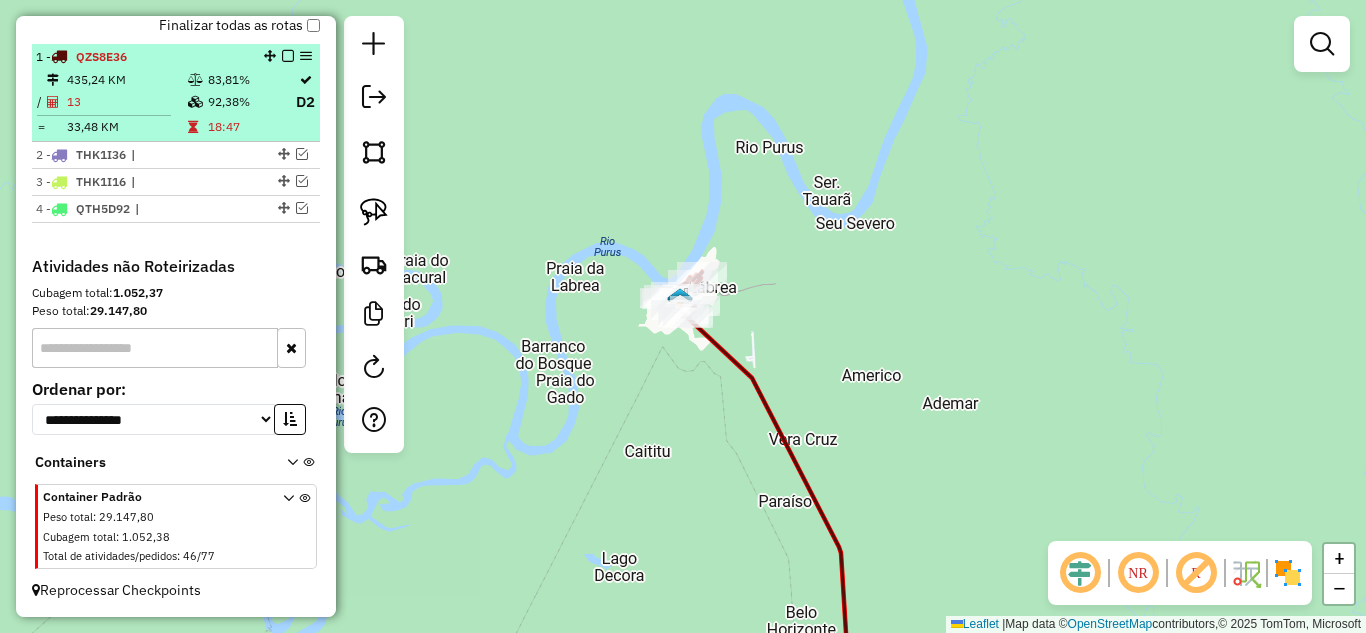 click at bounding box center [288, 56] 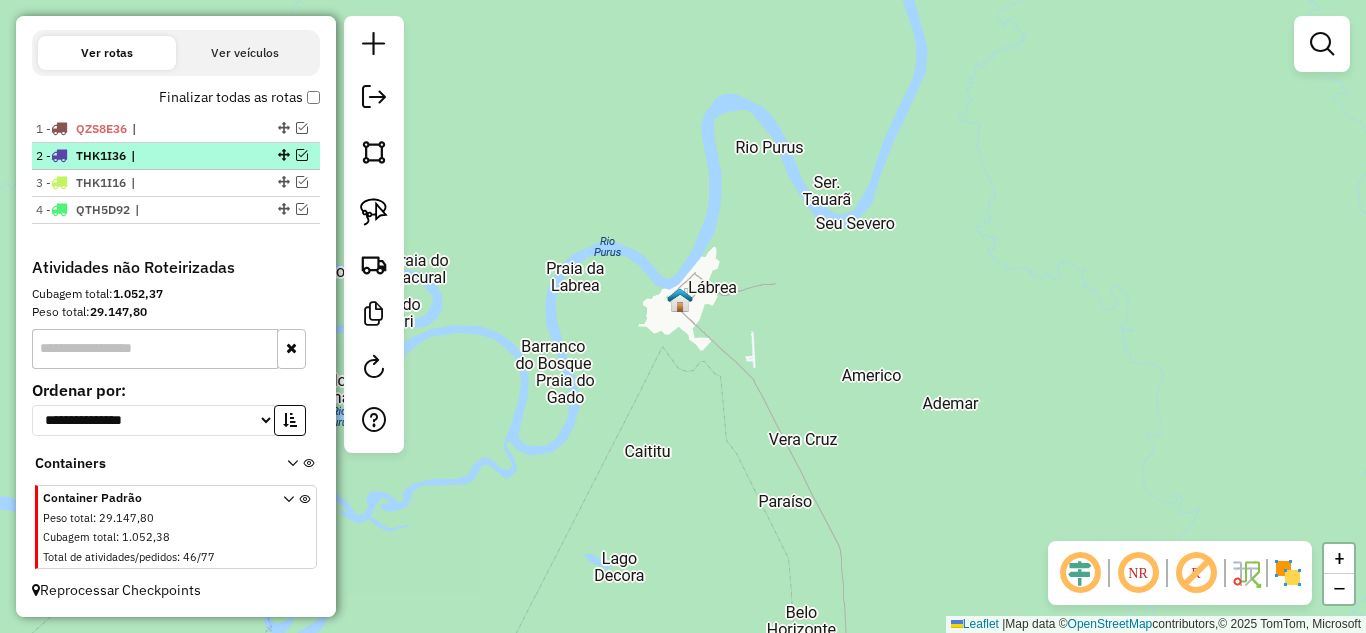 click at bounding box center (302, 155) 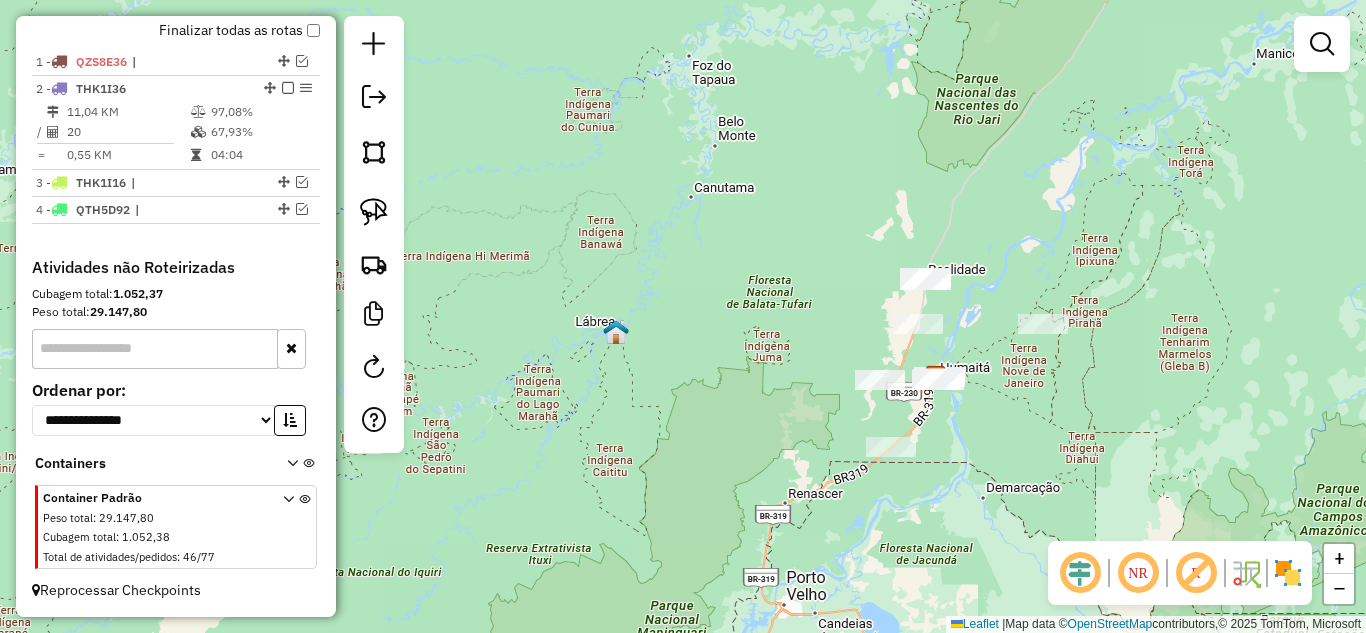 drag, startPoint x: 839, startPoint y: 386, endPoint x: 729, endPoint y: 399, distance: 110.76552 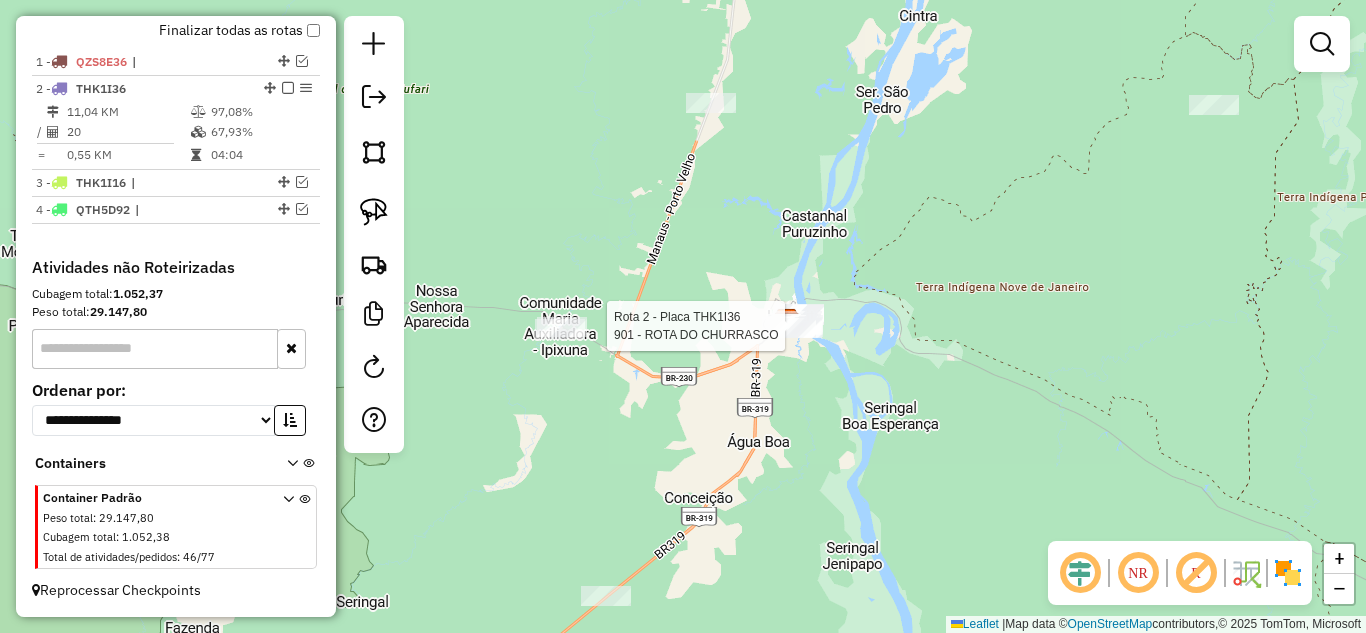 select on "**********" 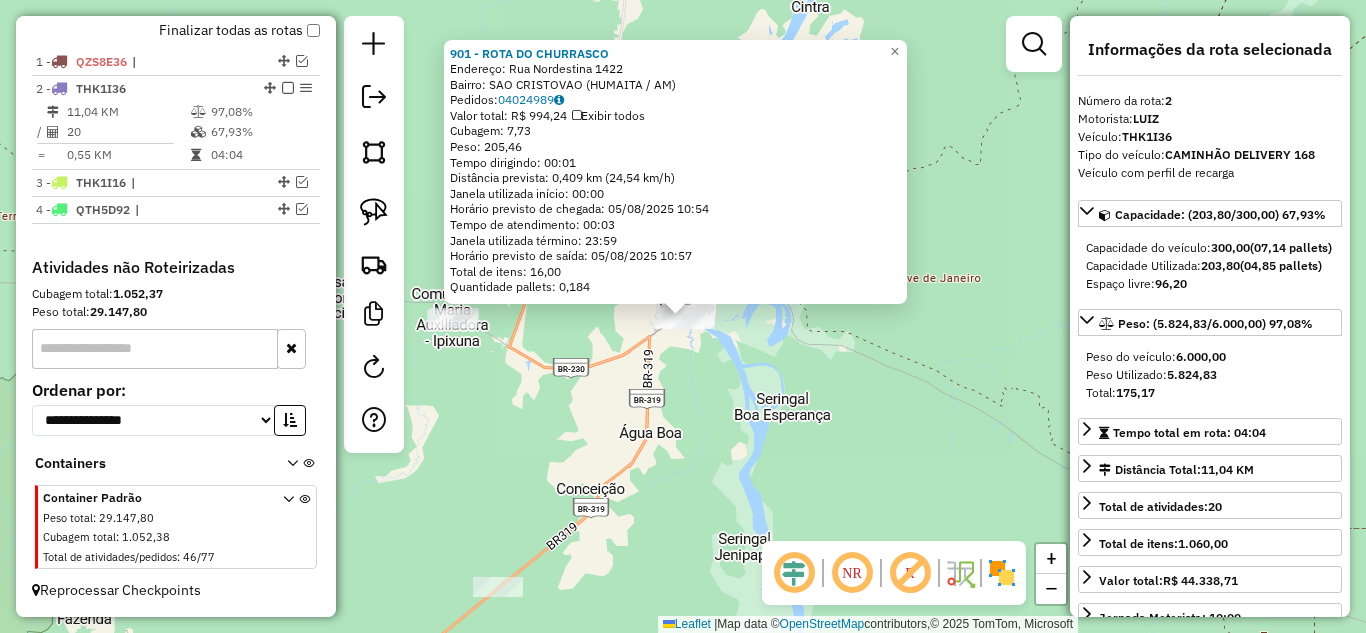 scroll, scrollTop: 200, scrollLeft: 0, axis: vertical 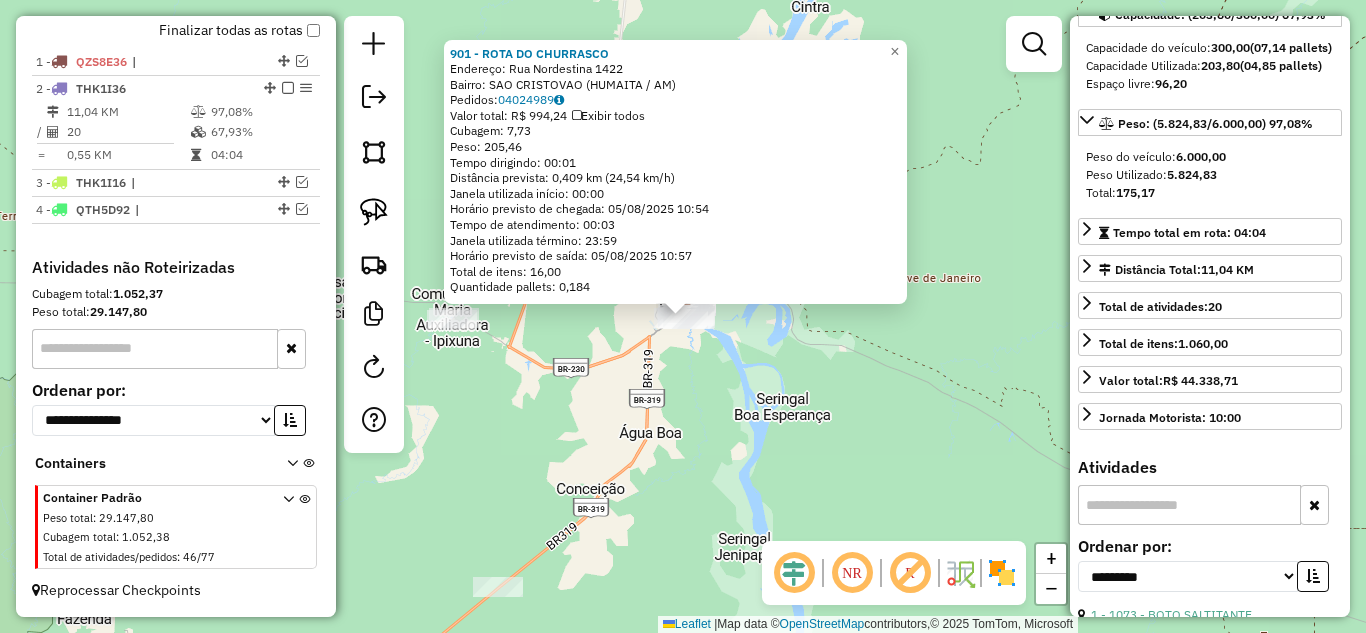 click on "901 - ROTA DO CHURRASCO  Endereço:  Rua Nordestina 1422   Bairro: SAO CRISTOVAO (HUMAITA / AM)   Pedidos:  04024989   Valor total: R$ 994,24   Exibir todos   Cubagem: 7,73  Peso: 205,46  Tempo dirigindo: 00:01   Distância prevista: 0,409 km (24,54 km/h)   Janela utilizada início: 00:00   Horário previsto de chegada: 05/08/2025 10:54   Tempo de atendimento: 00:03   Janela utilizada término: 23:59   Horário previsto de saída: 05/08/2025 10:57   Total de itens: 16,00   Quantidade pallets: 0,184  × Janela de atendimento Grade de atendimento Capacidade Transportadoras Veículos Cliente Pedidos  Rotas Selecione os dias de semana para filtrar as janelas de atendimento  Seg   Ter   Qua   Qui   Sex   Sáb   Dom  Informe o período da janela de atendimento: De: Até:  Filtrar exatamente a janela do cliente  Considerar janela de atendimento padrão  Selecione os dias de semana para filtrar as grades de atendimento  Seg   Ter   Qua   Qui   Sex   Sáb   Dom   Considerar clientes sem dia de atendimento cadastrado +" 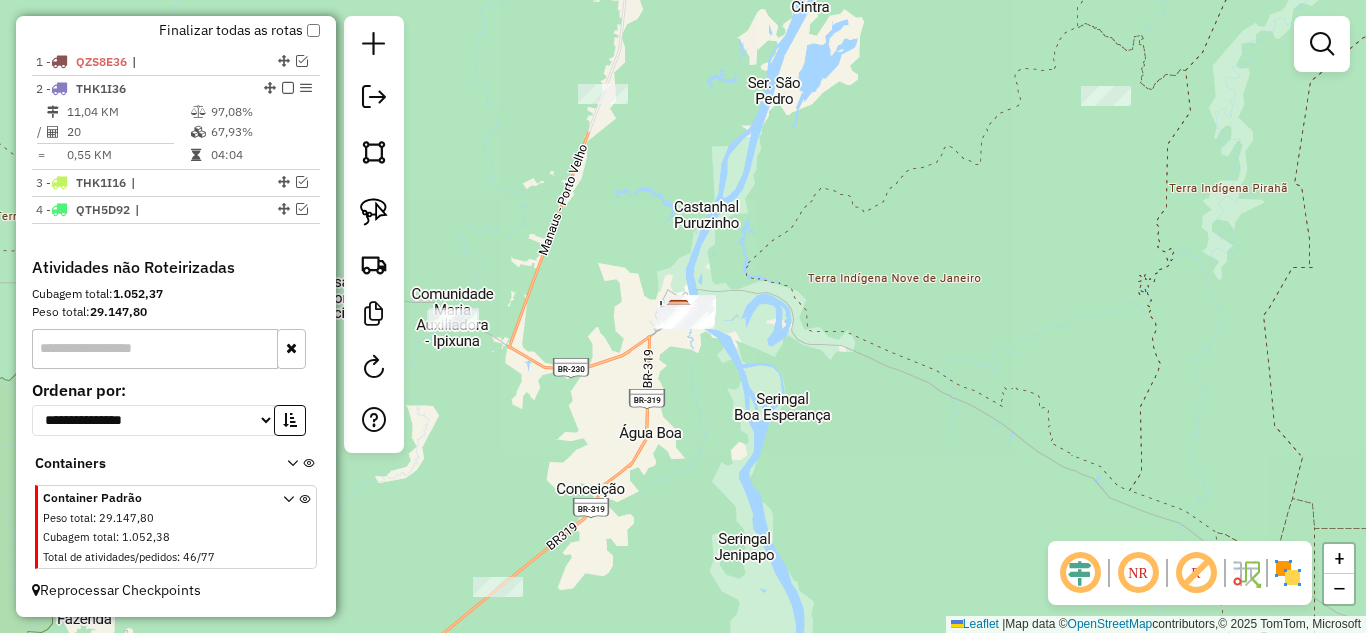 click at bounding box center (288, 88) 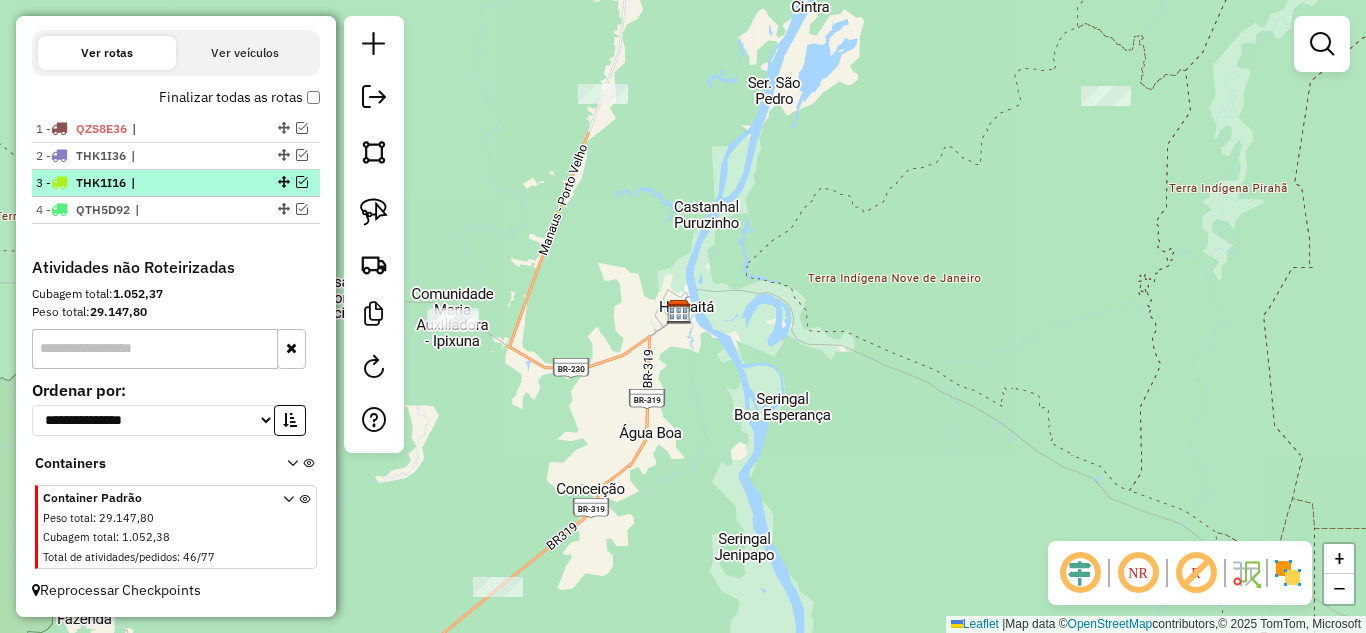 click at bounding box center [302, 182] 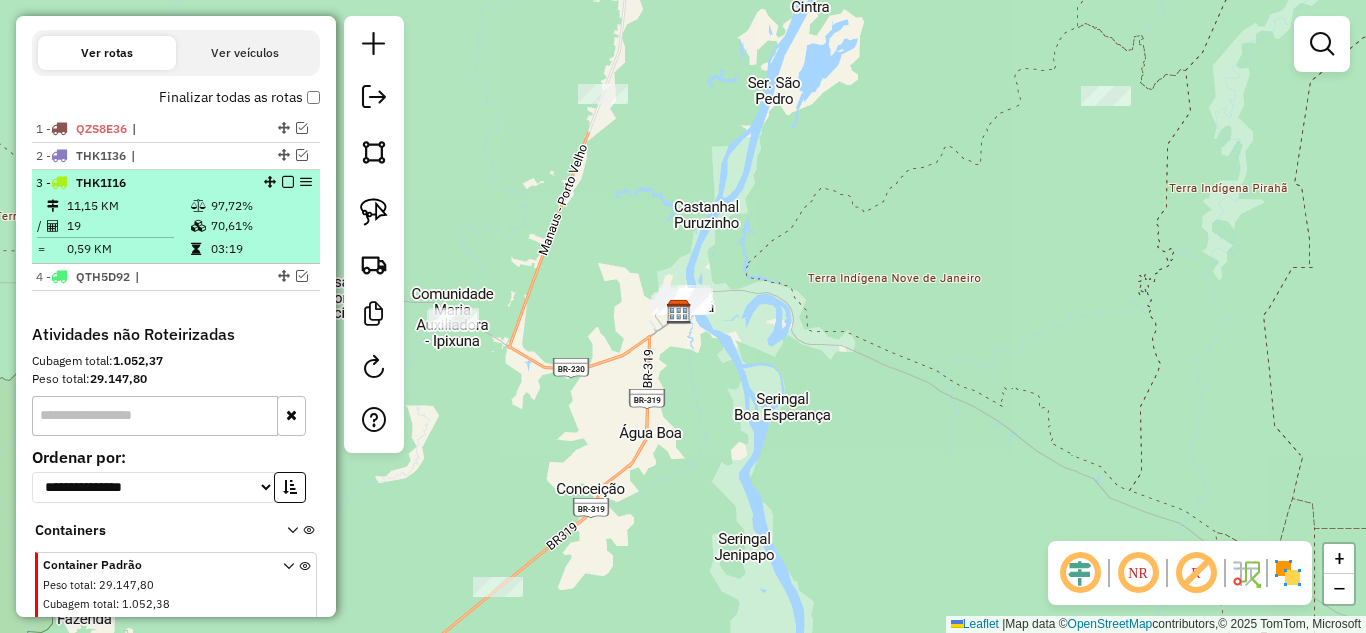 scroll, scrollTop: 717, scrollLeft: 0, axis: vertical 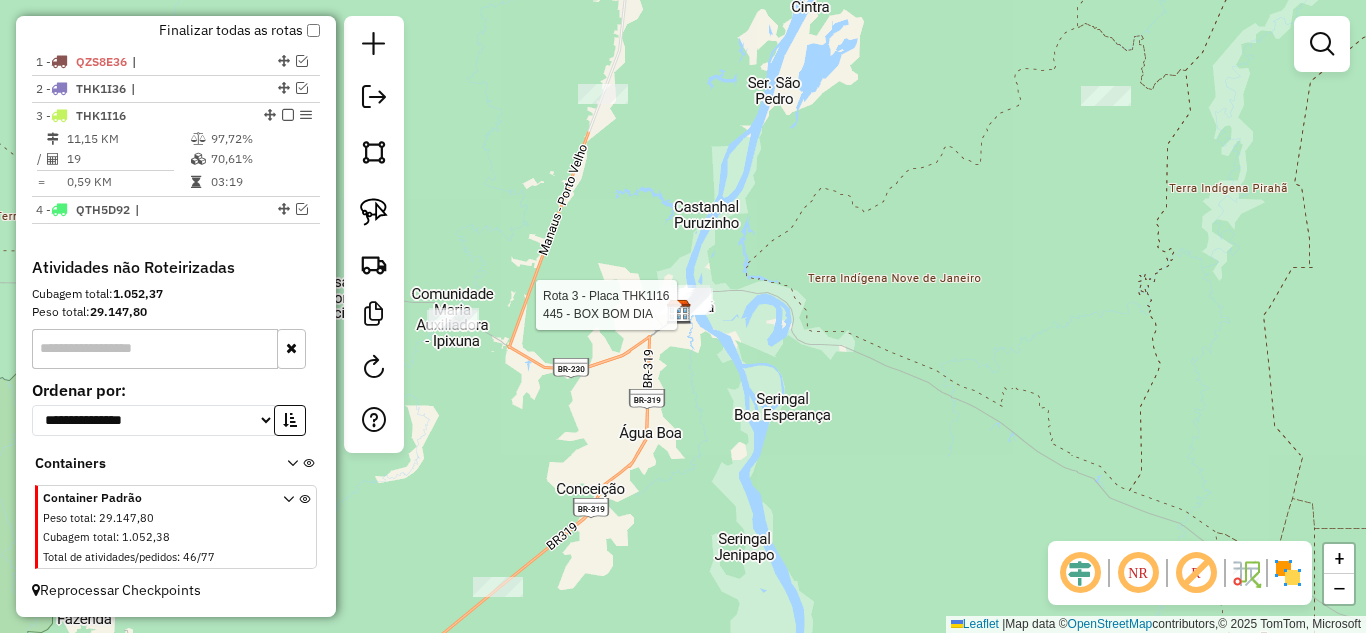 select on "**********" 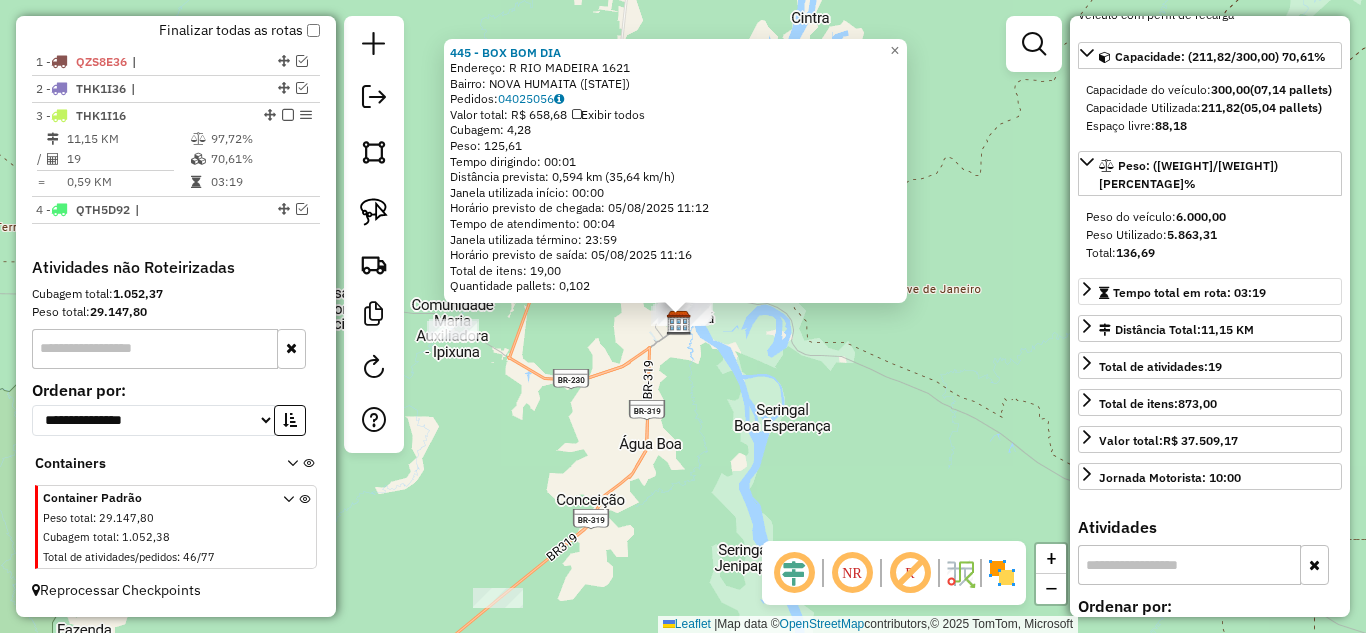 scroll, scrollTop: 200, scrollLeft: 0, axis: vertical 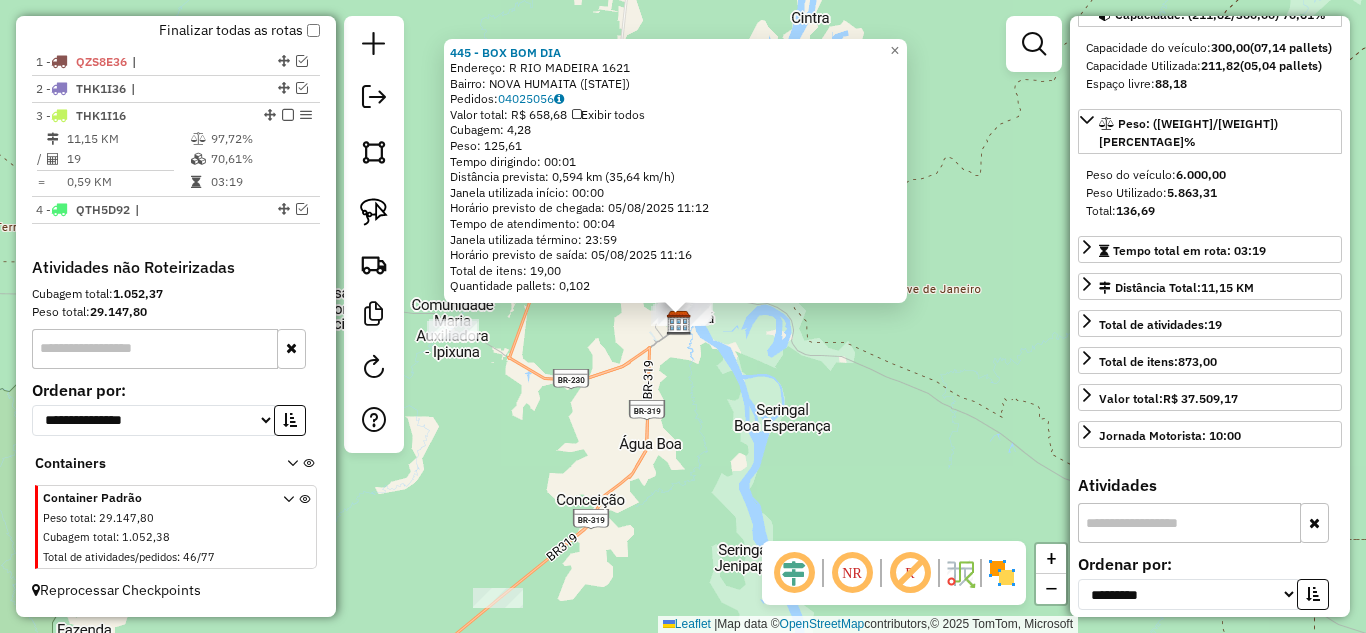 click on "445 - BOX BOM DIA  Endereço:  R RIO MADEIRA 1621   Bairro: NOVA HUMAITA (HUMAITA / AM)   Pedidos:  04025056   Valor total: R$ 658,68   Exibir todos   Cubagem: 4,28  Peso: 125,61  Tempo dirigindo: 00:01   Distância prevista: 0,594 km (35,64 km/h)   Janela utilizada início: 00:00   Horário previsto de chegada: 05/08/2025 11:12   Tempo de atendimento: 00:04   Janela utilizada término: 23:59   Horário previsto de saída: 05/08/2025 11:16   Total de itens: 19,00   Quantidade pallets: 0,102  × Janela de atendimento Grade de atendimento Capacidade Transportadoras Veículos Cliente Pedidos  Rotas Selecione os dias de semana para filtrar as janelas de atendimento  Seg   Ter   Qua   Qui   Sex   Sáb   Dom  Informe o período da janela de atendimento: De: Até:  Filtrar exatamente a janela do cliente  Considerar janela de atendimento padrão  Selecione os dias de semana para filtrar as grades de atendimento  Seg   Ter   Qua   Qui   Sex   Sáb   Dom   Considerar clientes sem dia de atendimento cadastrado  De:  De:" 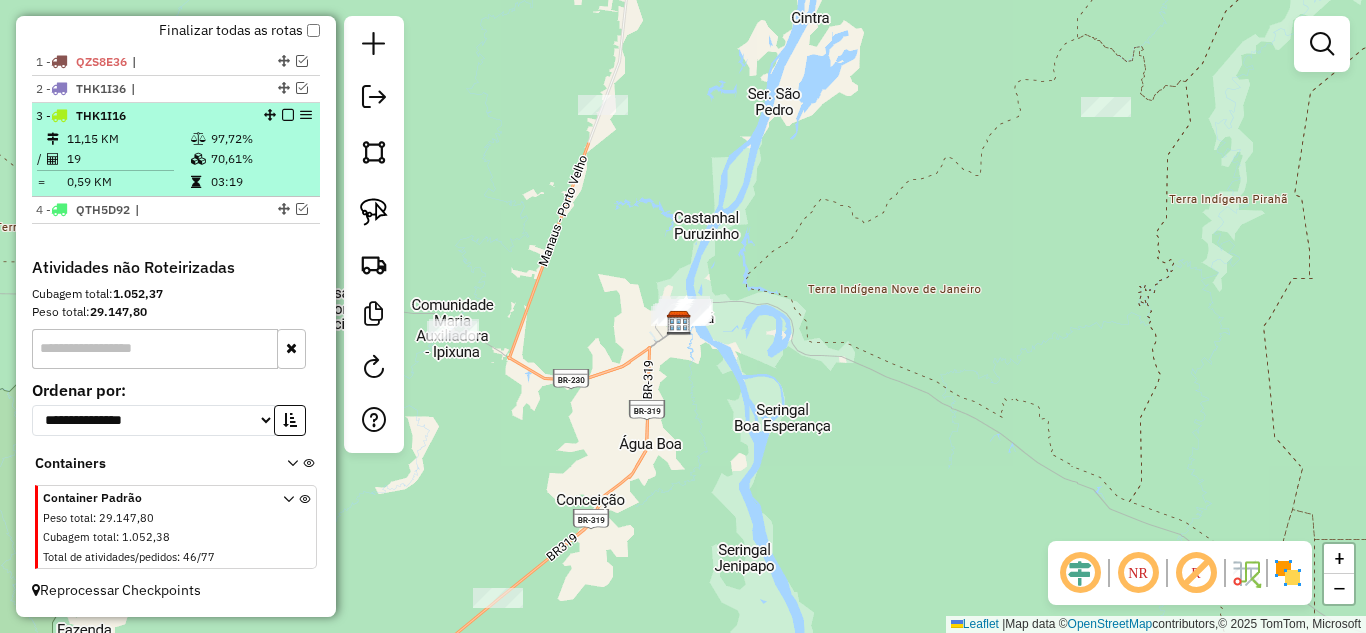 click at bounding box center [288, 115] 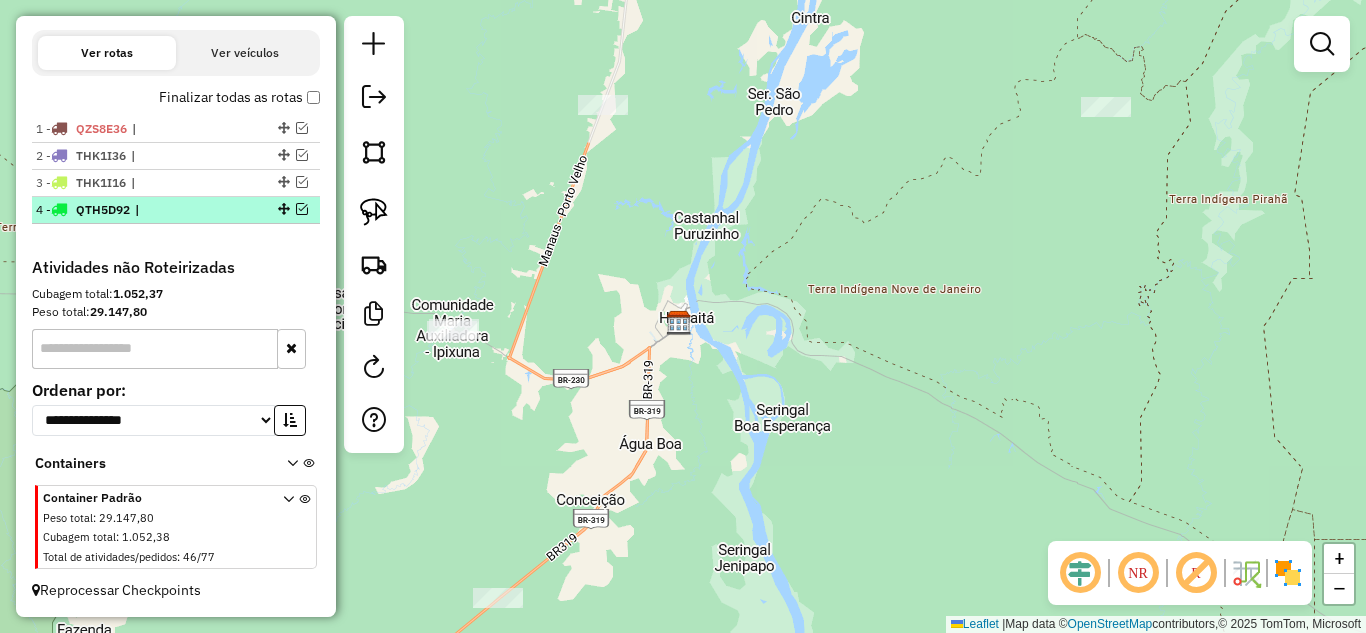 click at bounding box center [302, 209] 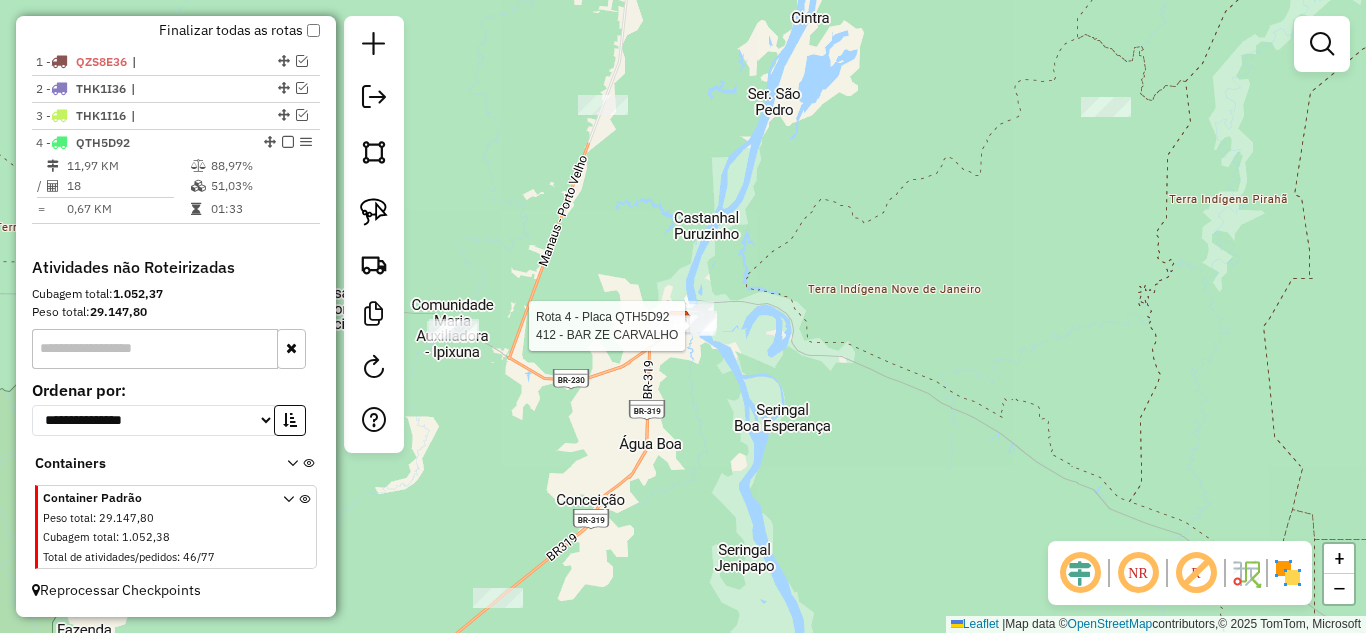 select on "**********" 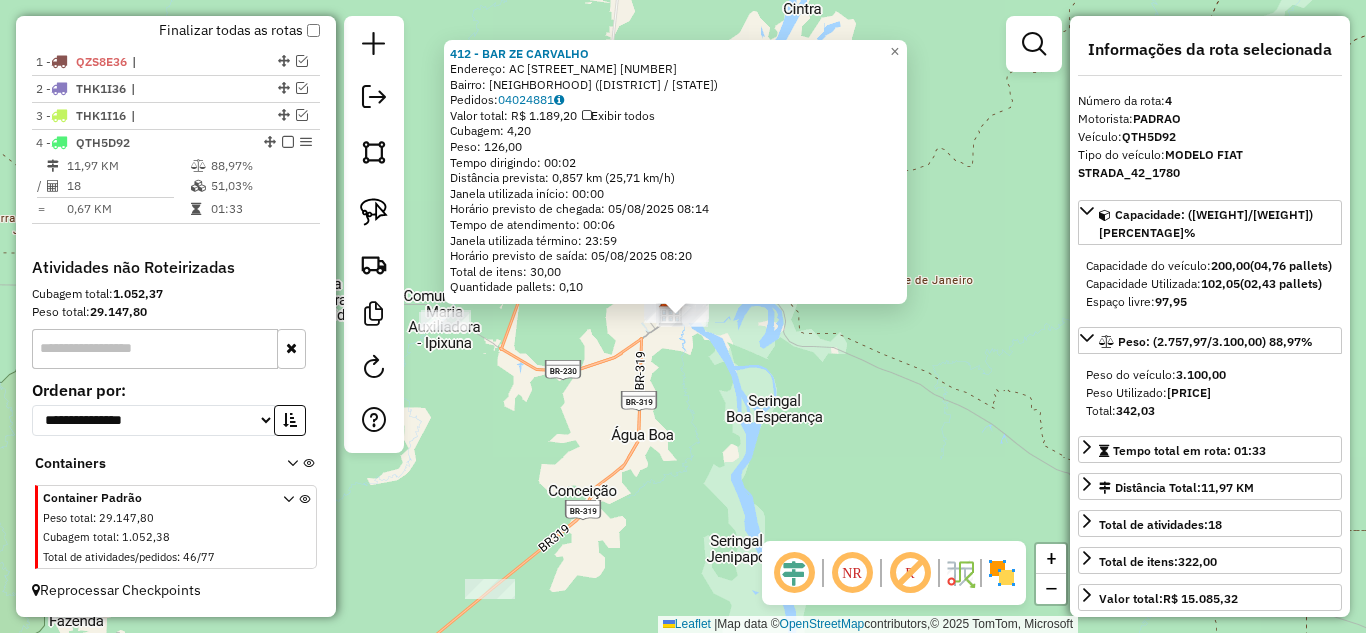 click on "412 - BAR ZE CARVALHO  Endereço:  AC RUA DA OLARIA 654   Bairro: NOSSA SENHORA DO CARMO (HUMAITA / AM)   Pedidos:  04024881   Valor total: R$ 1.189,20   Exibir todos   Cubagem: 4,20  Peso: 126,00  Tempo dirigindo: 00:02   Distância prevista: 0,857 km (25,71 km/h)   Janela utilizada início: 00:00   Horário previsto de chegada: 05/08/2025 08:14   Tempo de atendimento: 00:06   Janela utilizada término: 23:59   Horário previsto de saída: 05/08/2025 08:20   Total de itens: 30,00   Quantidade pallets: 0,10  × Janela de atendimento Grade de atendimento Capacidade Transportadoras Veículos Cliente Pedidos  Rotas Selecione os dias de semana para filtrar as janelas de atendimento  Seg   Ter   Qua   Qui   Sex   Sáb   Dom  Informe o período da janela de atendimento: De: Até:  Filtrar exatamente a janela do cliente  Considerar janela de atendimento padrão  Selecione os dias de semana para filtrar as grades de atendimento  Seg   Ter   Qua   Qui   Sex   Sáb   Dom   Peso mínimo:   Peso máximo:   De:   Até:  +" 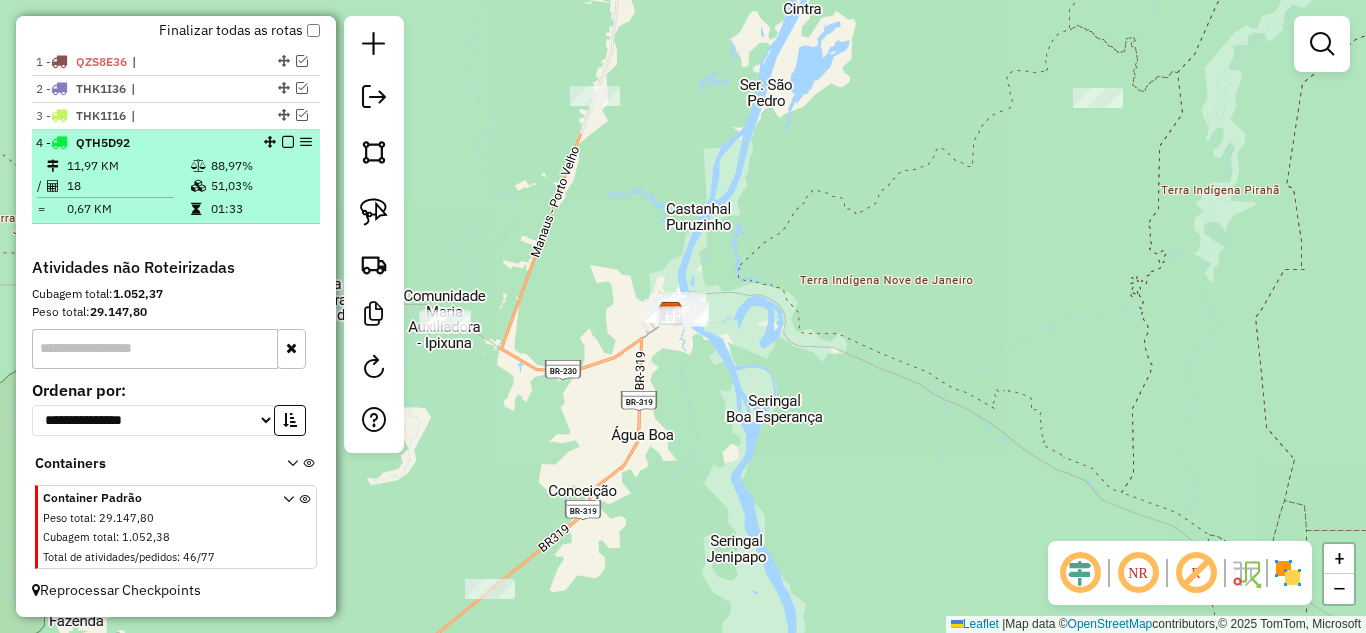 click at bounding box center (288, 142) 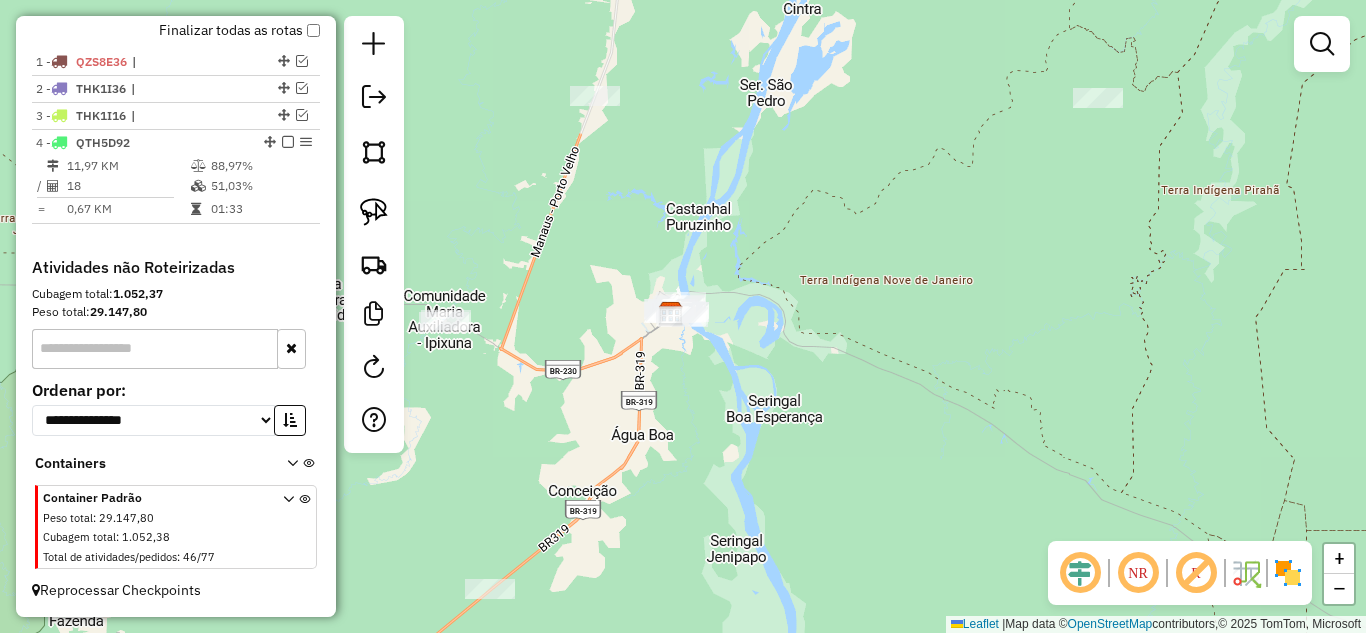scroll, scrollTop: 650, scrollLeft: 0, axis: vertical 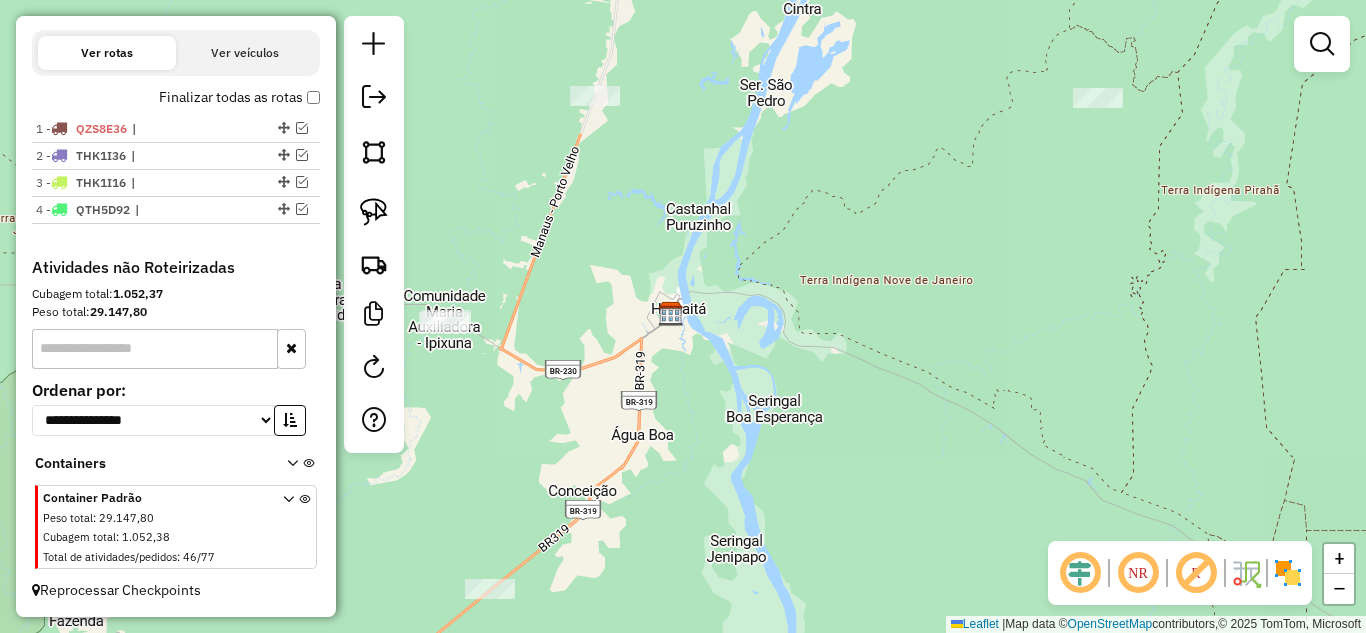 click 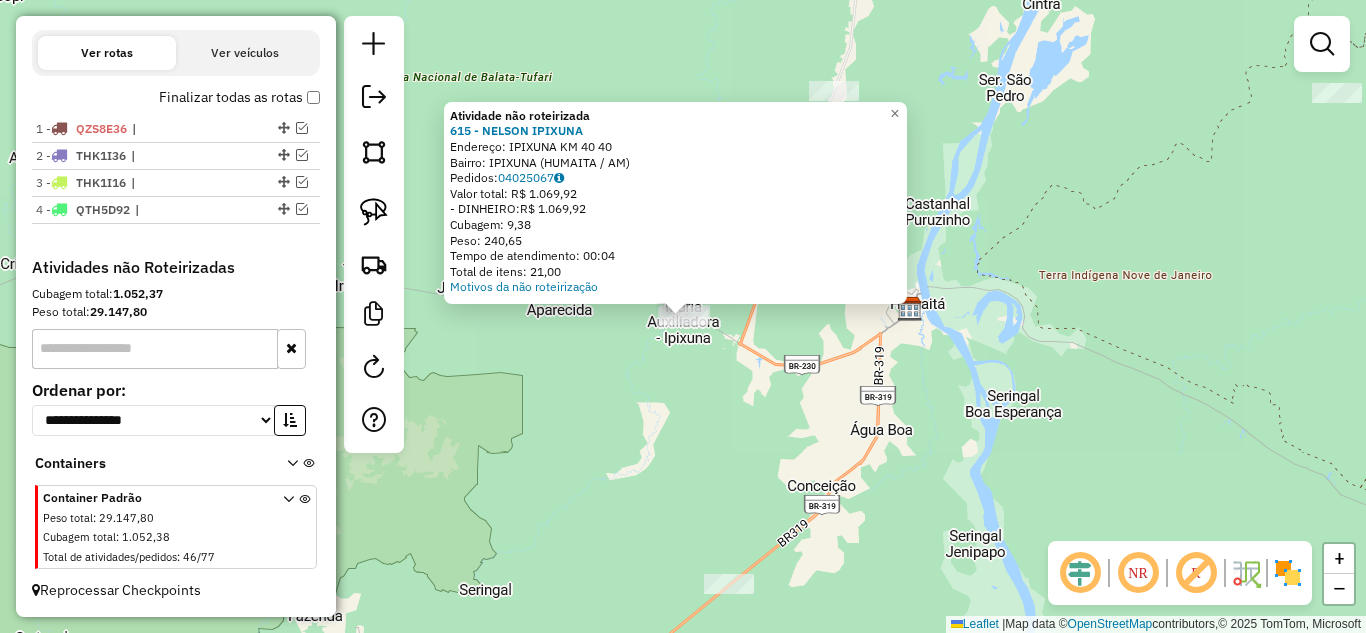 click on "Atividade não roteirizada 615 - NELSON IPIXUNA  Endereço:  IPIXUNA KM 40 40   Bairro: IPIXUNA (HUMAITA / AM)   Pedidos:  04025067   Valor total: R$ 1.069,92   - DINHEIRO:  R$ 1.069,92   Cubagem: 9,38   Peso: 240,65   Tempo de atendimento: 00:04   Total de itens: 21,00  Motivos da não roteirização × Janela de atendimento Grade de atendimento Capacidade Transportadoras Veículos Cliente Pedidos  Rotas Selecione os dias de semana para filtrar as janelas de atendimento  Seg   Ter   Qua   Qui   Sex   Sáb   Dom  Informe o período da janela de atendimento: De: Até:  Filtrar exatamente a janela do cliente  Considerar janela de atendimento padrão  Selecione os dias de semana para filtrar as grades de atendimento  Seg   Ter   Qua   Qui   Sex   Sáb   Dom   Considerar clientes sem dia de atendimento cadastrado  Clientes fora do dia de atendimento selecionado Filtrar as atividades entre os valores definidos abaixo:  Peso mínimo:   Peso máximo:   Cubagem mínima:   Cubagem máxima:   De:   Até:   De:   Até:" 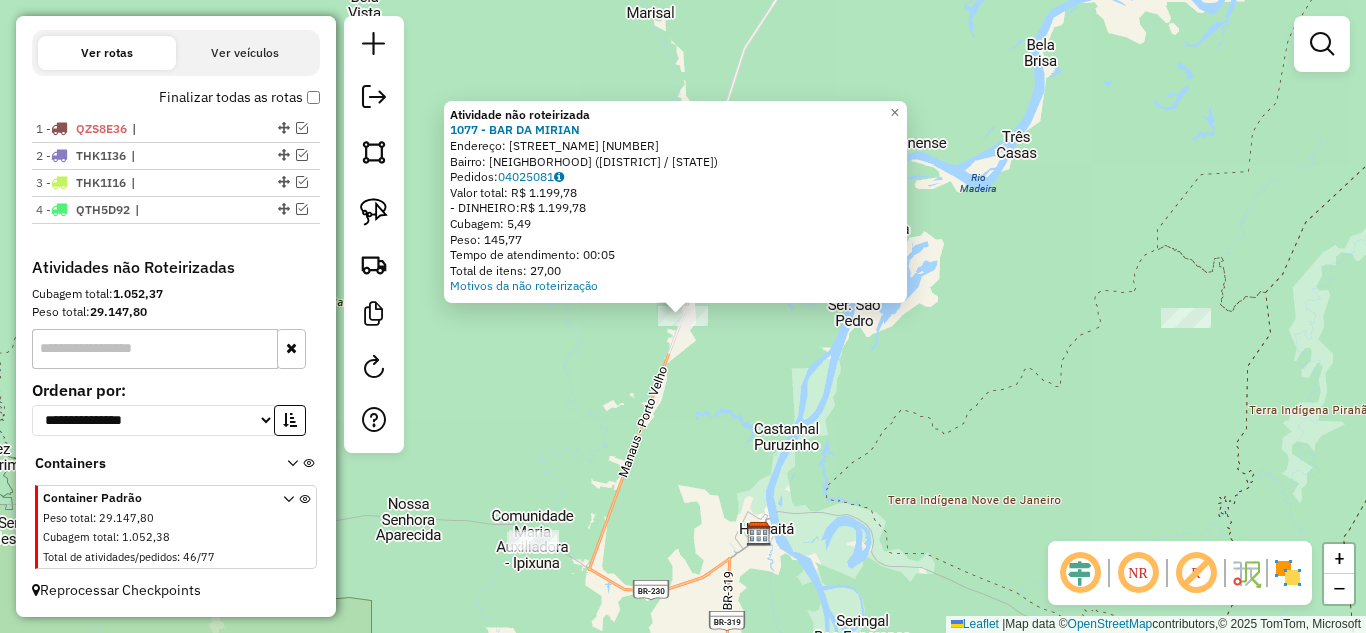 click on "Atividade não roteirizada 1077 - BAR DA MIRIAN  Endereço:  BR 319 319   Bairro: CENTRO (HUMAITA / AM)   Pedidos:  04025081   Valor total: R$ 1.199,78   - DINHEIRO:  R$ 1.199,78   Cubagem: 5,49   Peso: 145,77   Tempo de atendimento: 00:05   Total de itens: 27,00  Motivos da não roteirização × Janela de atendimento Grade de atendimento Capacidade Transportadoras Veículos Cliente Pedidos  Rotas Selecione os dias de semana para filtrar as janelas de atendimento  Seg   Ter   Qua   Qui   Sex   Sáb   Dom  Informe o período da janela de atendimento: De: Até:  Filtrar exatamente a janela do cliente  Considerar janela de atendimento padrão  Selecione os dias de semana para filtrar as grades de atendimento  Seg   Ter   Qua   Qui   Sex   Sáb   Dom   Considerar clientes sem dia de atendimento cadastrado  Clientes fora do dia de atendimento selecionado Filtrar as atividades entre os valores definidos abaixo:  Peso mínimo:   Peso máximo:   Cubagem mínima:   Cubagem máxima:   De:   Até:   De:   Até:  Nome:" 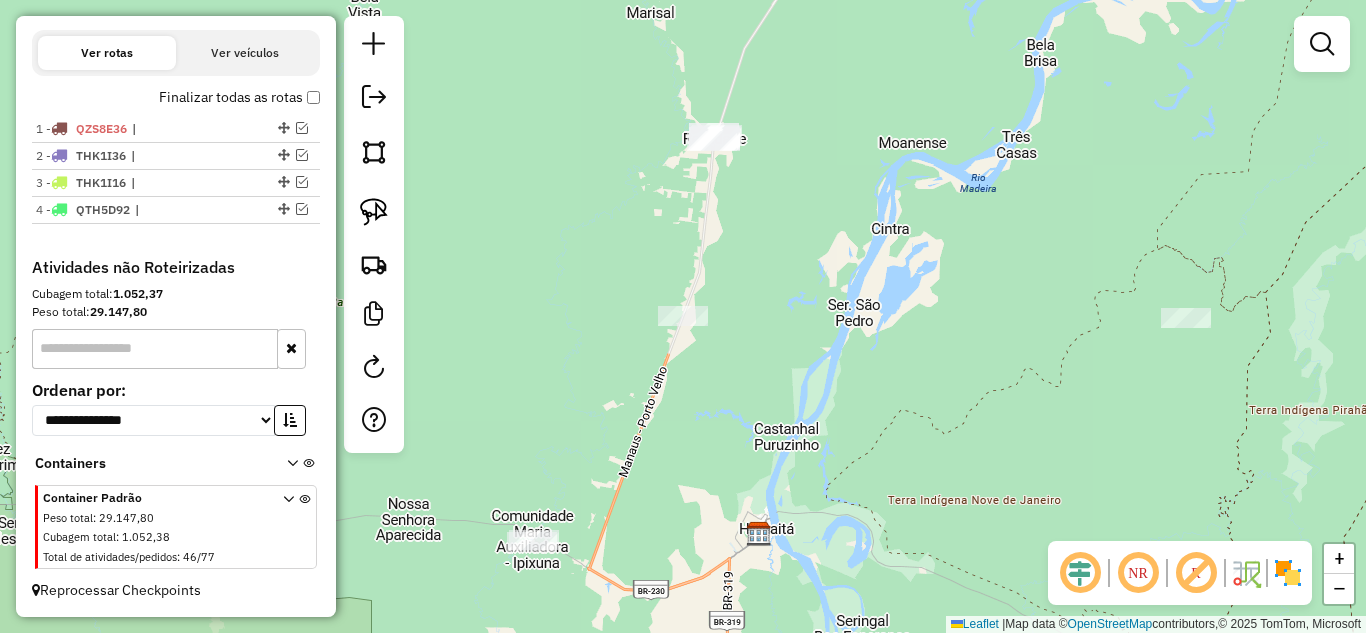 click 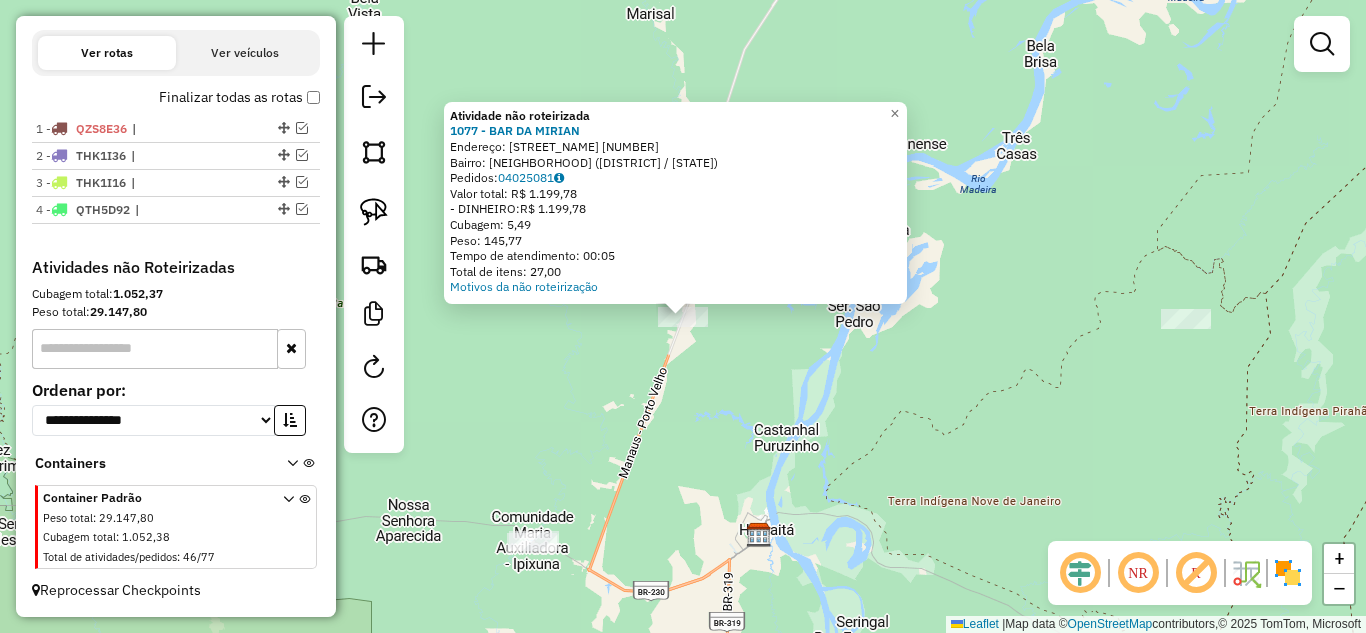 click on "Atividade não roteirizada 1077 - BAR DA MIRIAN  Endereço:  BR 319 319   Bairro: CENTRO (HUMAITA / AM)   Pedidos:  04025081   Valor total: R$ 1.199,78   - DINHEIRO:  R$ 1.199,78   Cubagem: 5,49   Peso: 145,77   Tempo de atendimento: 00:05   Total de itens: 27,00  Motivos da não roteirização × Janela de atendimento Grade de atendimento Capacidade Transportadoras Veículos Cliente Pedidos  Rotas Selecione os dias de semana para filtrar as janelas de atendimento  Seg   Ter   Qua   Qui   Sex   Sáb   Dom  Informe o período da janela de atendimento: De: Até:  Filtrar exatamente a janela do cliente  Considerar janela de atendimento padrão  Selecione os dias de semana para filtrar as grades de atendimento  Seg   Ter   Qua   Qui   Sex   Sáb   Dom   Considerar clientes sem dia de atendimento cadastrado  Clientes fora do dia de atendimento selecionado Filtrar as atividades entre os valores definidos abaixo:  Peso mínimo:   Peso máximo:   Cubagem mínima:   Cubagem máxima:   De:   Até:   De:   Até:  Nome:" 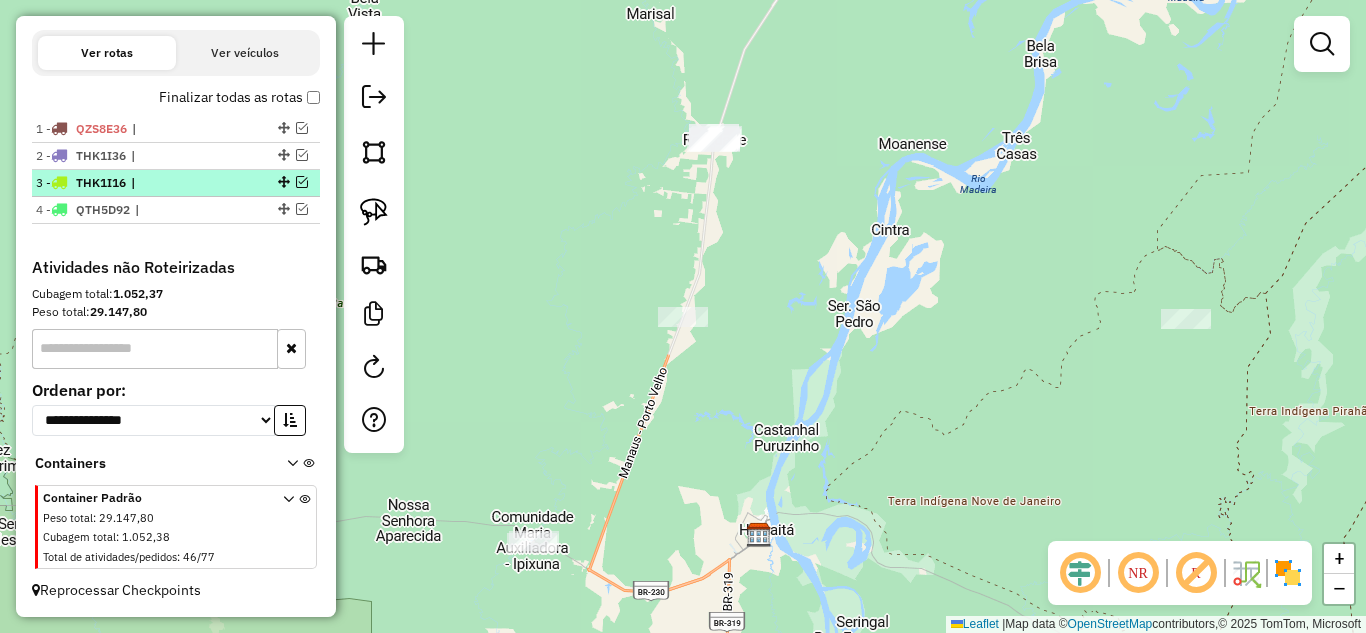 click at bounding box center (302, 182) 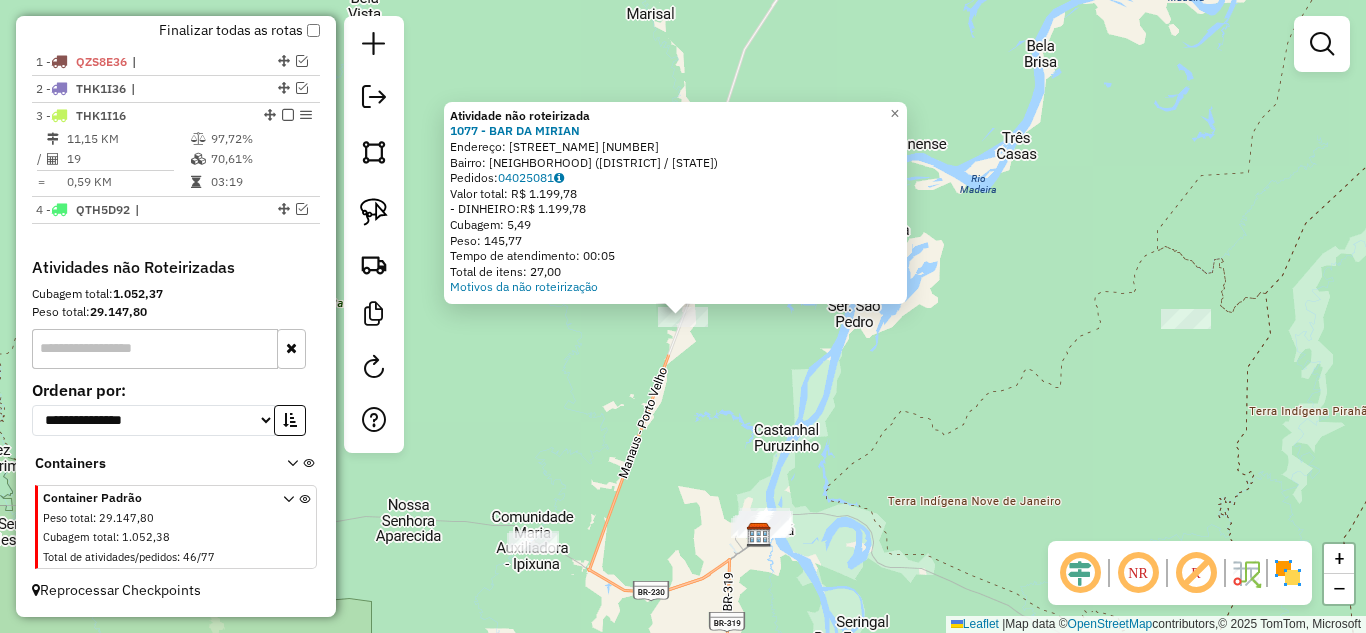 click on "Atividade não roteirizada 1077 - BAR DA MIRIAN  Endereço:  BR 319 319   Bairro: CENTRO (HUMAITA / AM)   Pedidos:  04025081   Valor total: R$ 1.199,78   - DINHEIRO:  R$ 1.199,78   Cubagem: 5,49   Peso: 145,77   Tempo de atendimento: 00:05   Total de itens: 27,00  Motivos da não roteirização × Janela de atendimento Grade de atendimento Capacidade Transportadoras Veículos Cliente Pedidos  Rotas Selecione os dias de semana para filtrar as janelas de atendimento  Seg   Ter   Qua   Qui   Sex   Sáb   Dom  Informe o período da janela de atendimento: De: Até:  Filtrar exatamente a janela do cliente  Considerar janela de atendimento padrão  Selecione os dias de semana para filtrar as grades de atendimento  Seg   Ter   Qua   Qui   Sex   Sáb   Dom   Considerar clientes sem dia de atendimento cadastrado  Clientes fora do dia de atendimento selecionado Filtrar as atividades entre os valores definidos abaixo:  Peso mínimo:   Peso máximo:   Cubagem mínima:   Cubagem máxima:   De:   Até:   De:   Até:  Nome:" 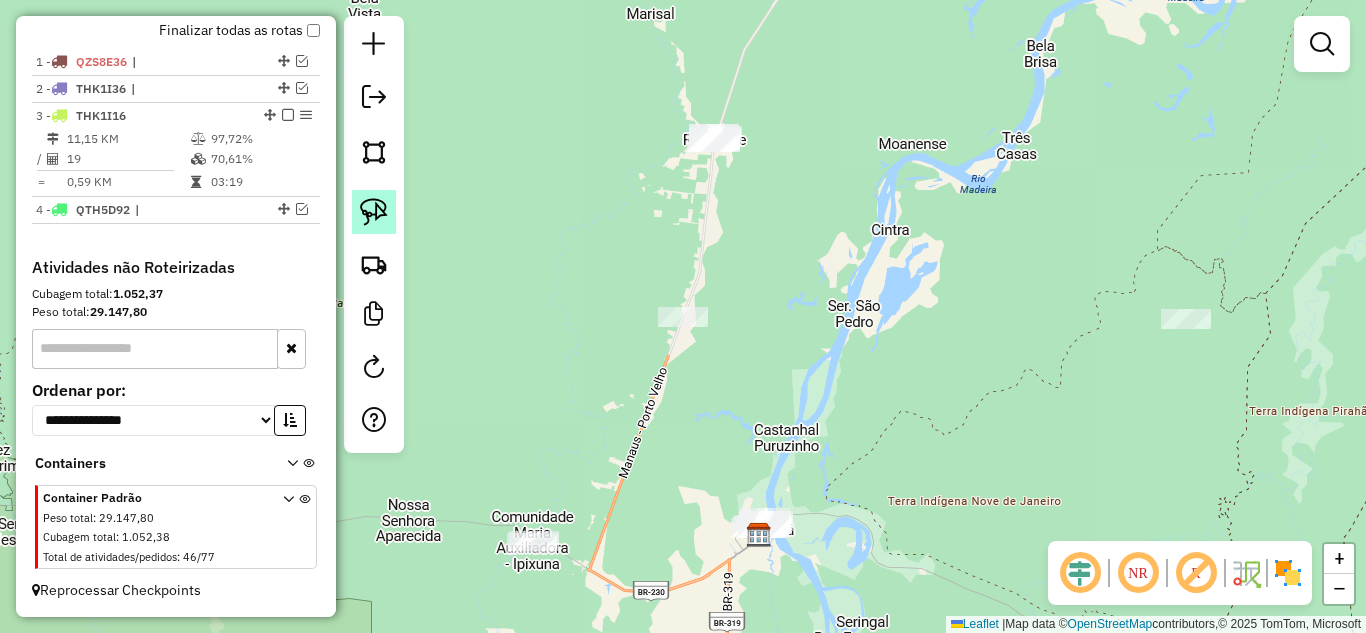 click 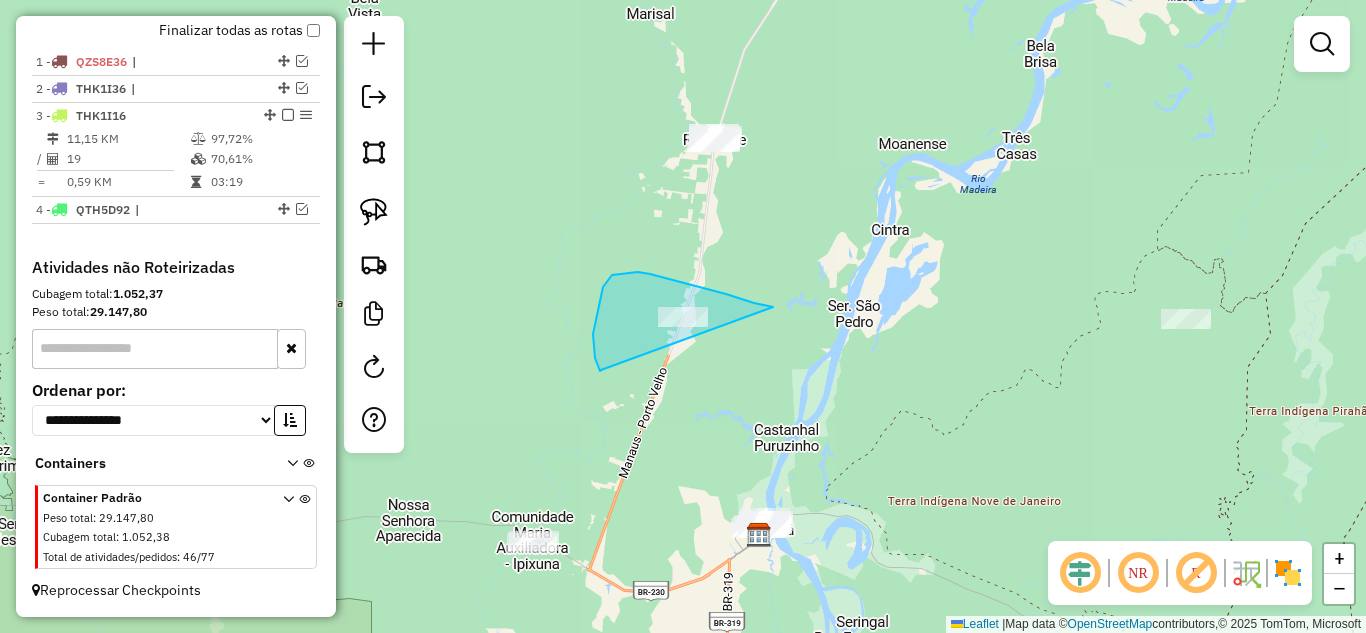 drag, startPoint x: 601, startPoint y: 370, endPoint x: 794, endPoint y: 363, distance: 193.1269 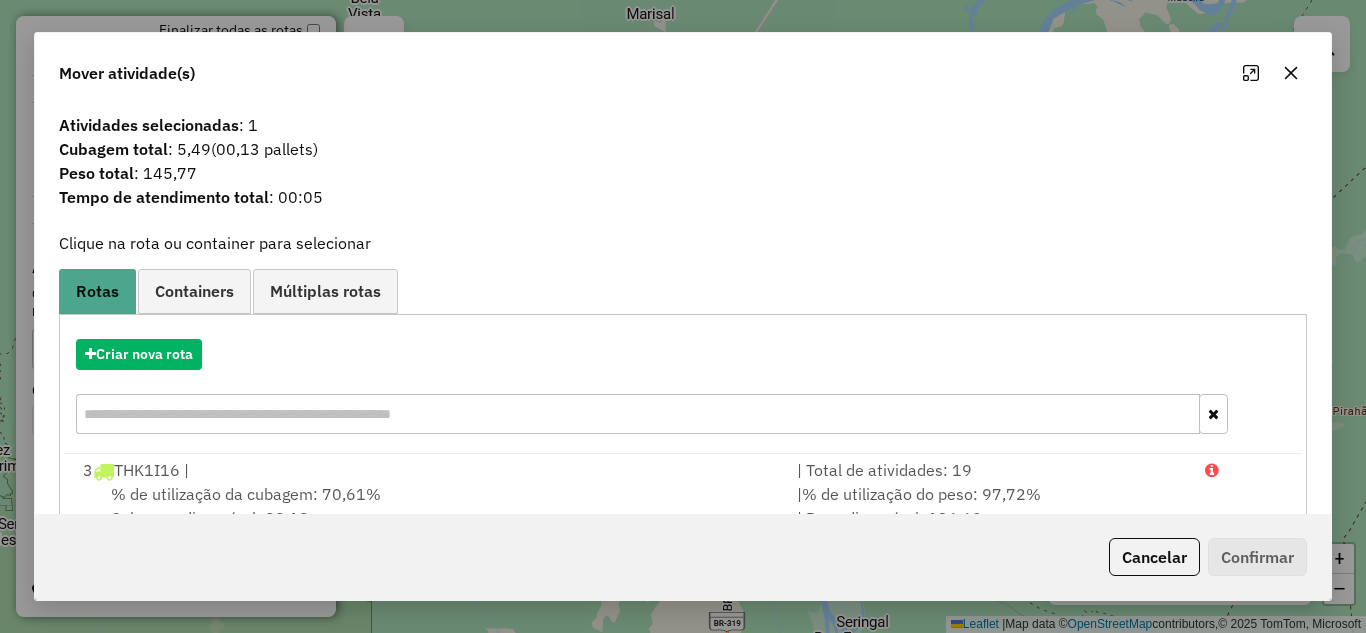 click on "Cancelar" 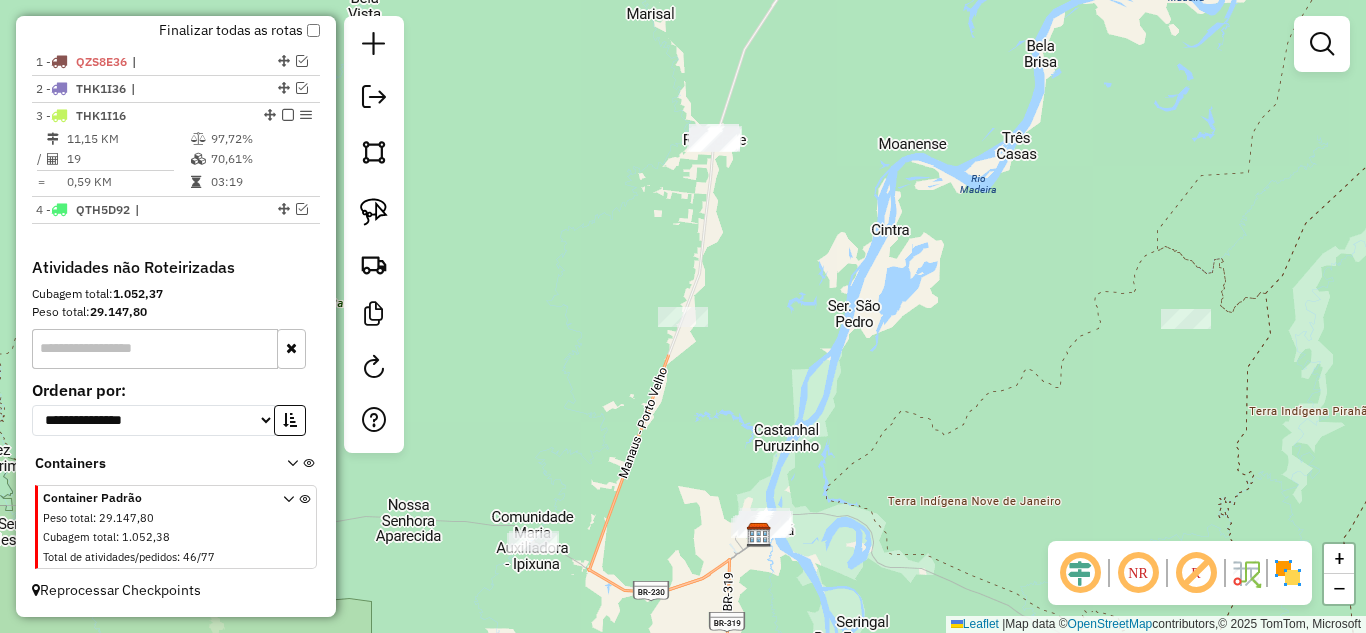 click on "Janela de atendimento Grade de atendimento Capacidade Transportadoras Veículos Cliente Pedidos  Rotas Selecione os dias de semana para filtrar as janelas de atendimento  Seg   Ter   Qua   Qui   Sex   Sáb   Dom  Informe o período da janela de atendimento: De: Até:  Filtrar exatamente a janela do cliente  Considerar janela de atendimento padrão  Selecione os dias de semana para filtrar as grades de atendimento  Seg   Ter   Qua   Qui   Sex   Sáb   Dom   Considerar clientes sem dia de atendimento cadastrado  Clientes fora do dia de atendimento selecionado Filtrar as atividades entre os valores definidos abaixo:  Peso mínimo:   Peso máximo:   Cubagem mínima:   Cubagem máxima:   De:   Até:  Filtrar as atividades entre o tempo de atendimento definido abaixo:  De:   Até:   Considerar capacidade total dos clientes não roteirizados Transportadora: Selecione um ou mais itens Tipo de veículo: Selecione um ou mais itens Veículo: Selecione um ou mais itens Motorista: Selecione um ou mais itens Nome: Rótulo:" 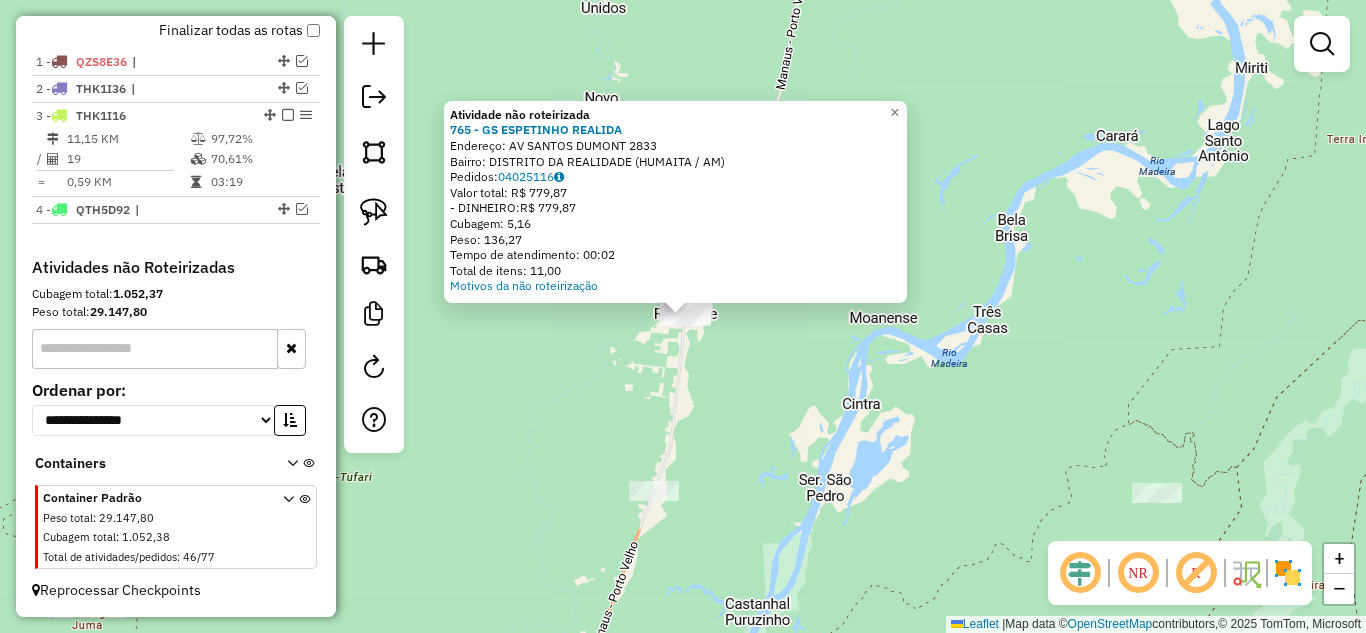 click on "Atividade não roteirizada 765 - GS ESPETINHO REALIDA  Endereço:  AV SANTOS DUMONT 2833   Bairro: DISTRITO DA REALIDADE (HUMAITA / AM)   Pedidos:  04025116   Valor total: R$ 779,87   - DINHEIRO:  R$ 779,87   Cubagem: 5,16   Peso: 136,27   Tempo de atendimento: 00:02   Total de itens: 11,00  Motivos da não roteirização × Janela de atendimento Grade de atendimento Capacidade Transportadoras Veículos Cliente Pedidos  Rotas Selecione os dias de semana para filtrar as janelas de atendimento  Seg   Ter   Qua   Qui   Sex   Sáb   Dom  Informe o período da janela de atendimento: De: Até:  Filtrar exatamente a janela do cliente  Considerar janela de atendimento padrão  Selecione os dias de semana para filtrar as grades de atendimento  Seg   Ter   Qua   Qui   Sex   Sáb   Dom   Considerar clientes sem dia de atendimento cadastrado  Clientes fora do dia de atendimento selecionado Filtrar as atividades entre os valores definidos abaixo:  Peso mínimo:   Peso máximo:   Cubagem mínima:   Cubagem máxima:   De:" 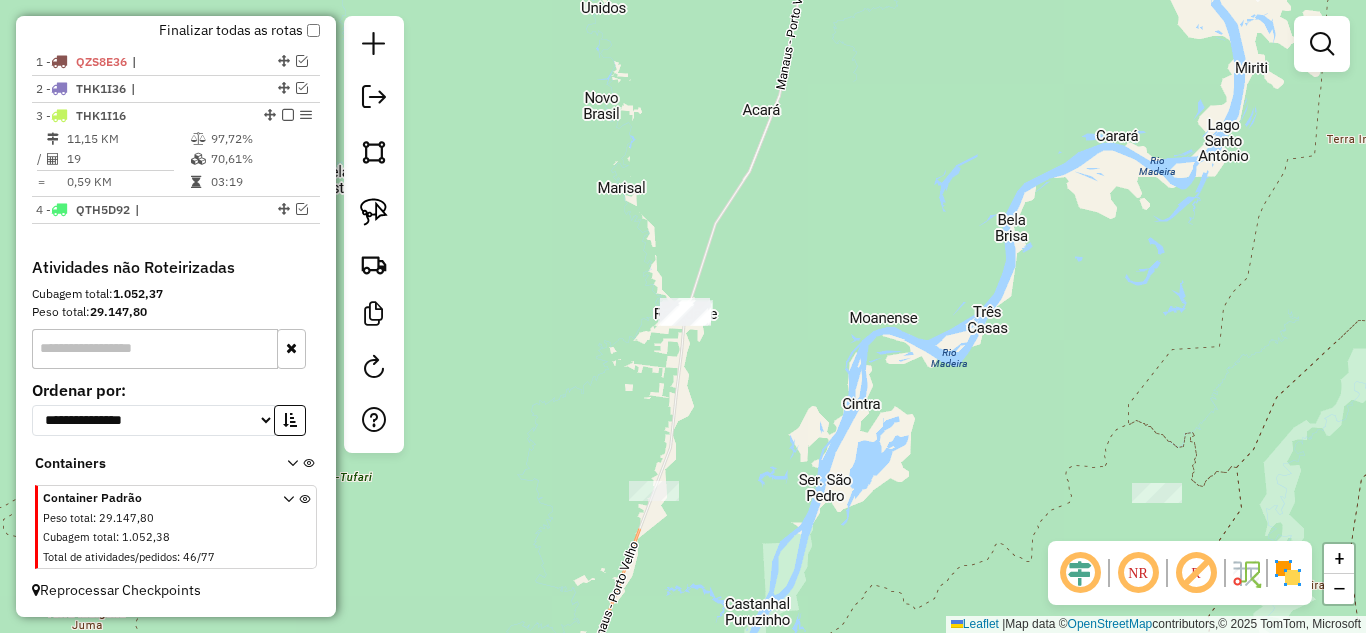 drag, startPoint x: 730, startPoint y: 473, endPoint x: 774, endPoint y: 293, distance: 185.29976 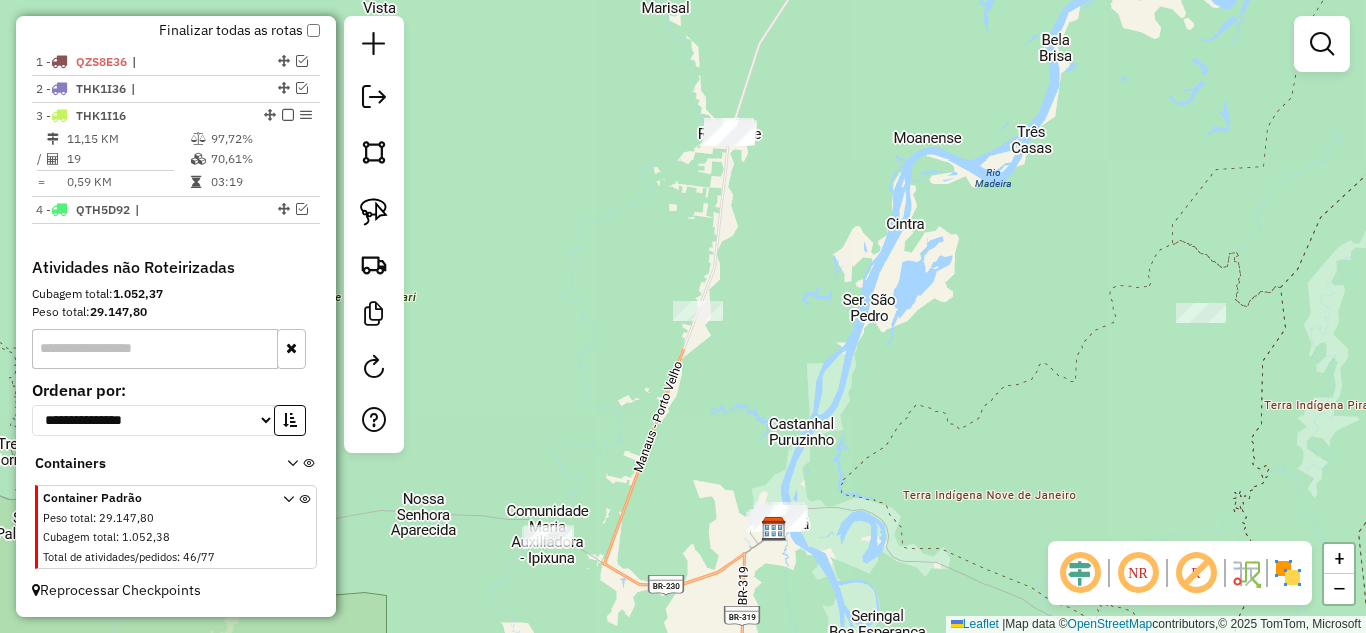 click on "Janela de atendimento Grade de atendimento Capacidade Transportadoras Veículos Cliente Pedidos  Rotas Selecione os dias de semana para filtrar as janelas de atendimento  Seg   Ter   Qua   Qui   Sex   Sáb   Dom  Informe o período da janela de atendimento: De: Até:  Filtrar exatamente a janela do cliente  Considerar janela de atendimento padrão  Selecione os dias de semana para filtrar as grades de atendimento  Seg   Ter   Qua   Qui   Sex   Sáb   Dom   Considerar clientes sem dia de atendimento cadastrado  Clientes fora do dia de atendimento selecionado Filtrar as atividades entre os valores definidos abaixo:  Peso mínimo:   Peso máximo:   Cubagem mínima:   Cubagem máxima:   De:   Até:  Filtrar as atividades entre o tempo de atendimento definido abaixo:  De:   Até:   Considerar capacidade total dos clientes não roteirizados Transportadora: Selecione um ou mais itens Tipo de veículo: Selecione um ou mais itens Veículo: Selecione um ou mais itens Motorista: Selecione um ou mais itens Nome: Rótulo:" 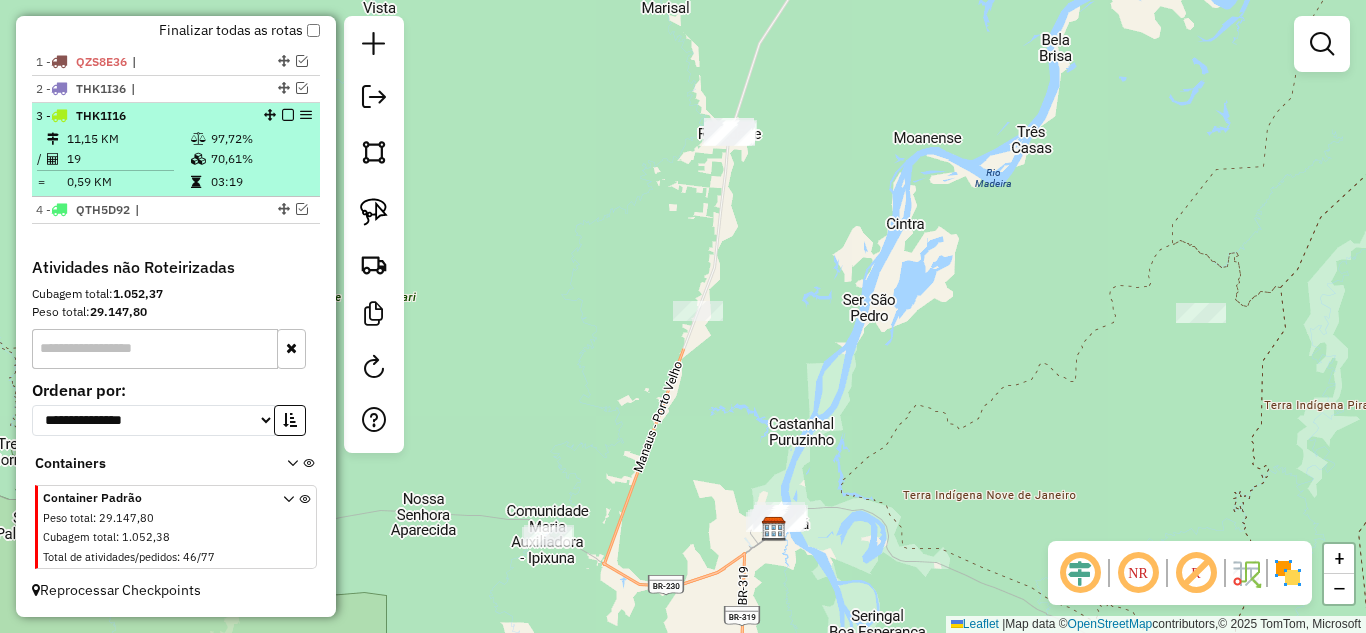 click at bounding box center (288, 115) 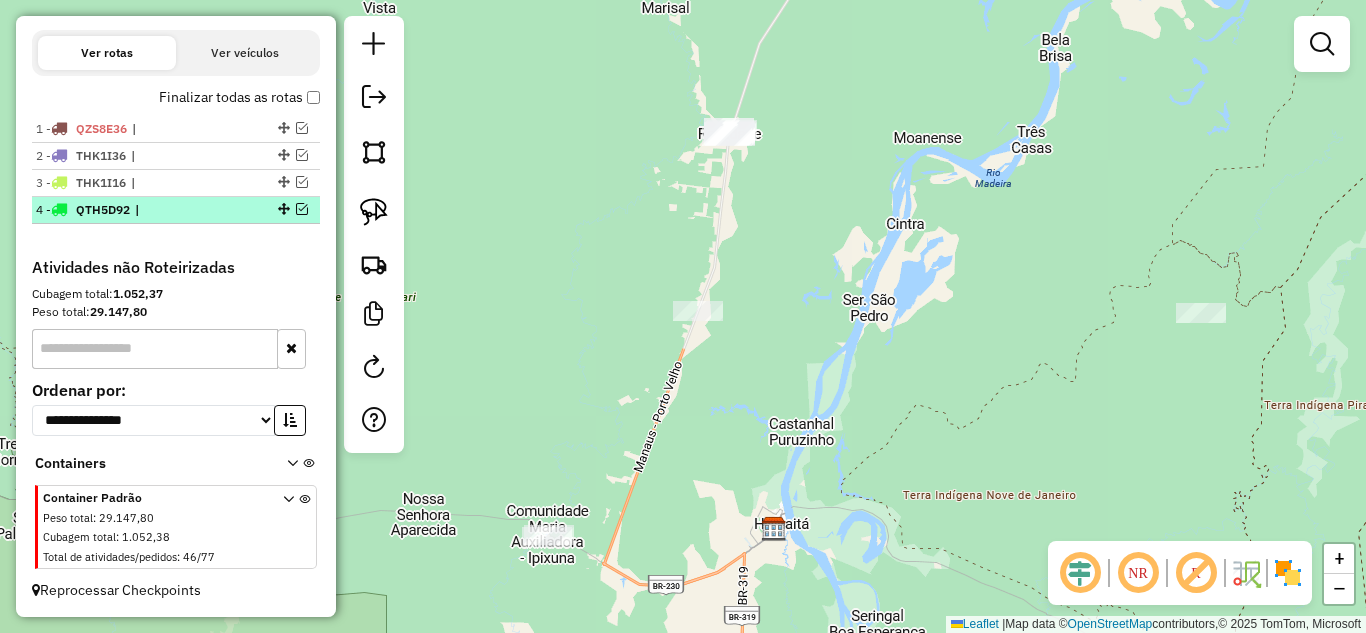 click at bounding box center (302, 209) 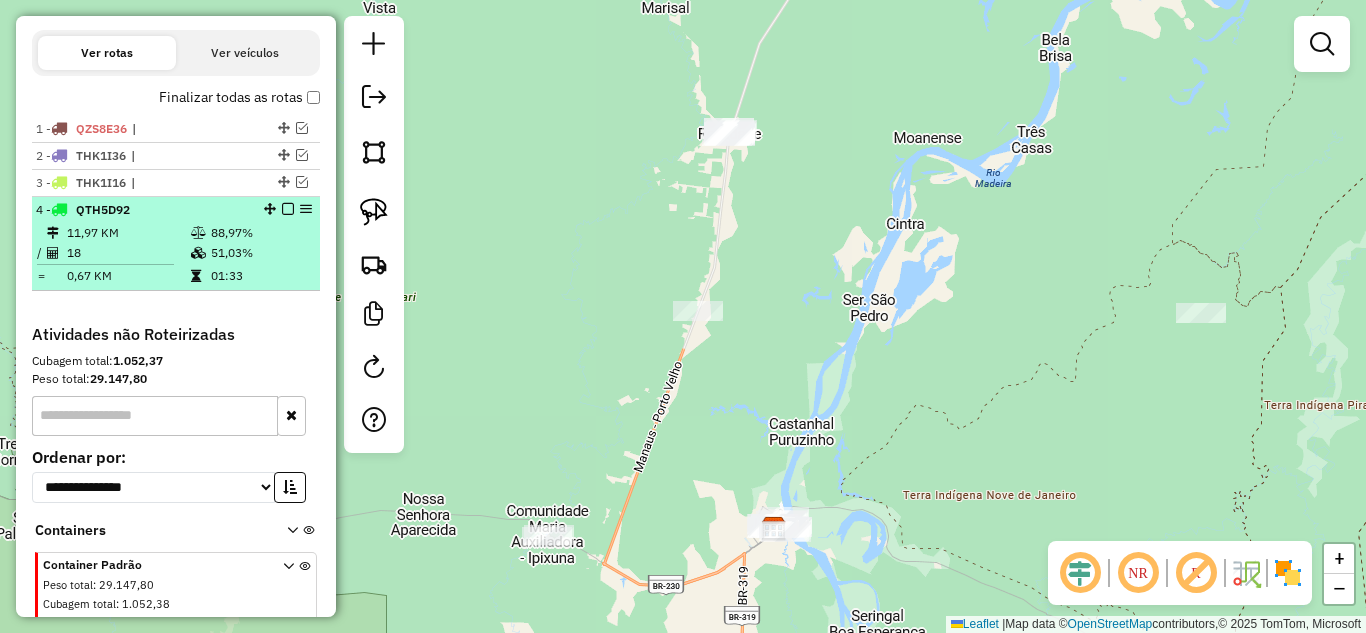 scroll, scrollTop: 717, scrollLeft: 0, axis: vertical 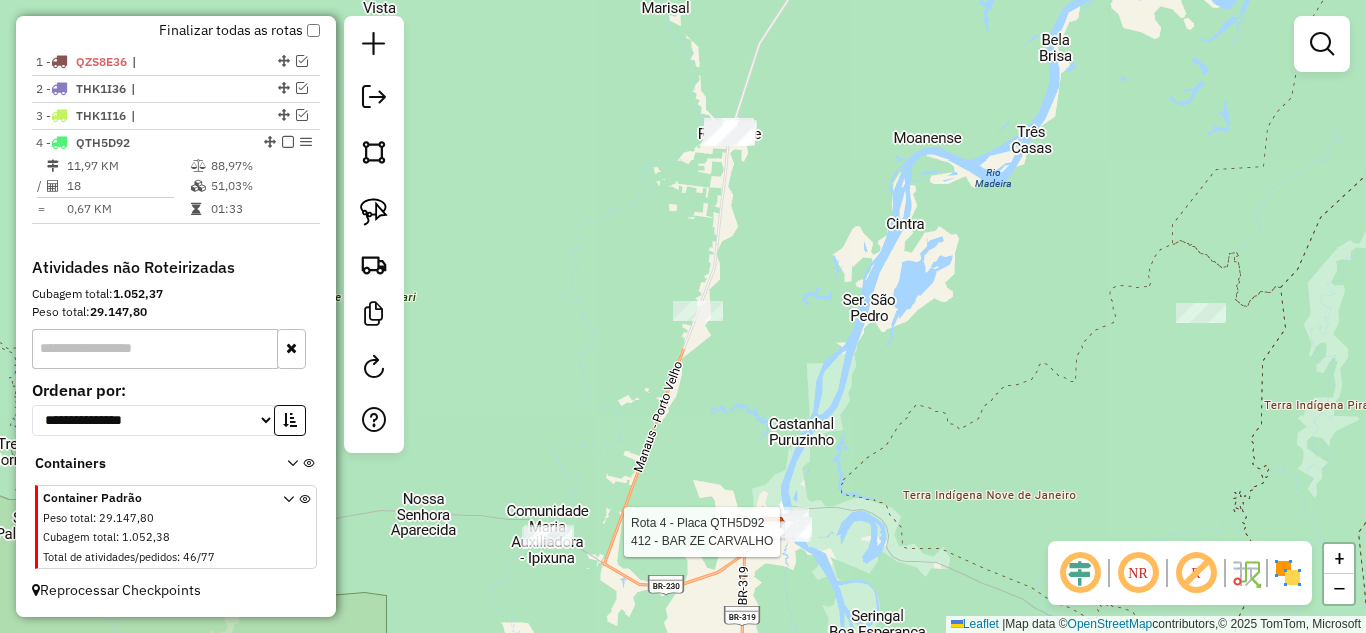 select on "**********" 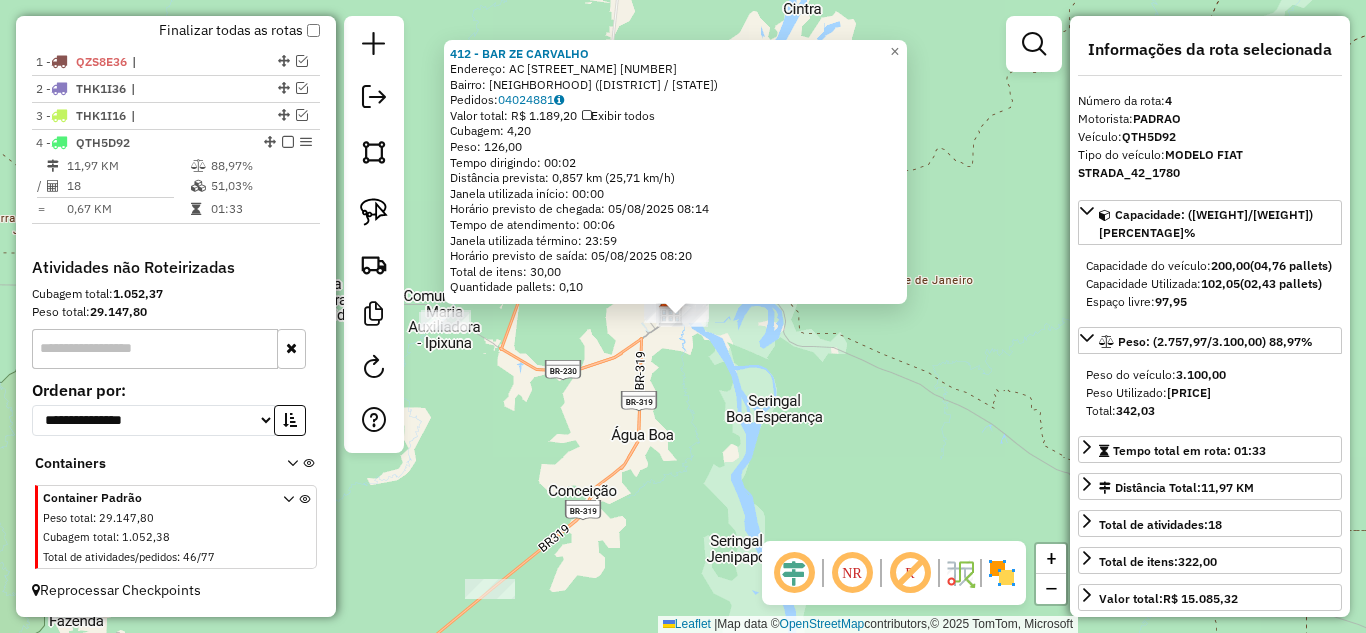 click on "412 - BAR ZE CARVALHO  Endereço:  AC RUA DA OLARIA 654   Bairro: NOSSA SENHORA DO CARMO (HUMAITA / AM)   Pedidos:  04024881   Valor total: R$ 1.189,20   Exibir todos   Cubagem: 4,20  Peso: 126,00  Tempo dirigindo: 00:02   Distância prevista: 0,857 km (25,71 km/h)   Janela utilizada início: 00:00   Horário previsto de chegada: 05/08/2025 08:14   Tempo de atendimento: 00:06   Janela utilizada término: 23:59   Horário previsto de saída: 05/08/2025 08:20   Total de itens: 30,00   Quantidade pallets: 0,10  × Janela de atendimento Grade de atendimento Capacidade Transportadoras Veículos Cliente Pedidos  Rotas Selecione os dias de semana para filtrar as janelas de atendimento  Seg   Ter   Qua   Qui   Sex   Sáb   Dom  Informe o período da janela de atendimento: De: Até:  Filtrar exatamente a janela do cliente  Considerar janela de atendimento padrão  Selecione os dias de semana para filtrar as grades de atendimento  Seg   Ter   Qua   Qui   Sex   Sáb   Dom   Peso mínimo:   Peso máximo:   De:   Até:  +" 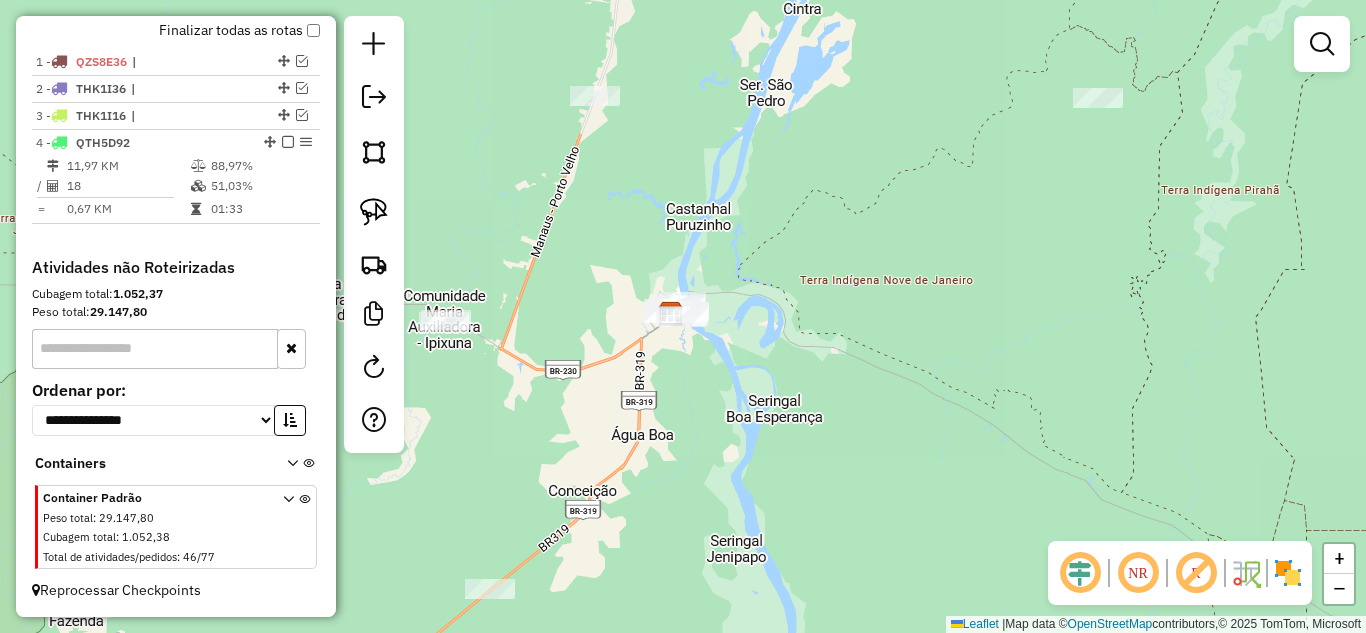 drag, startPoint x: 639, startPoint y: 222, endPoint x: 746, endPoint y: 296, distance: 130.09612 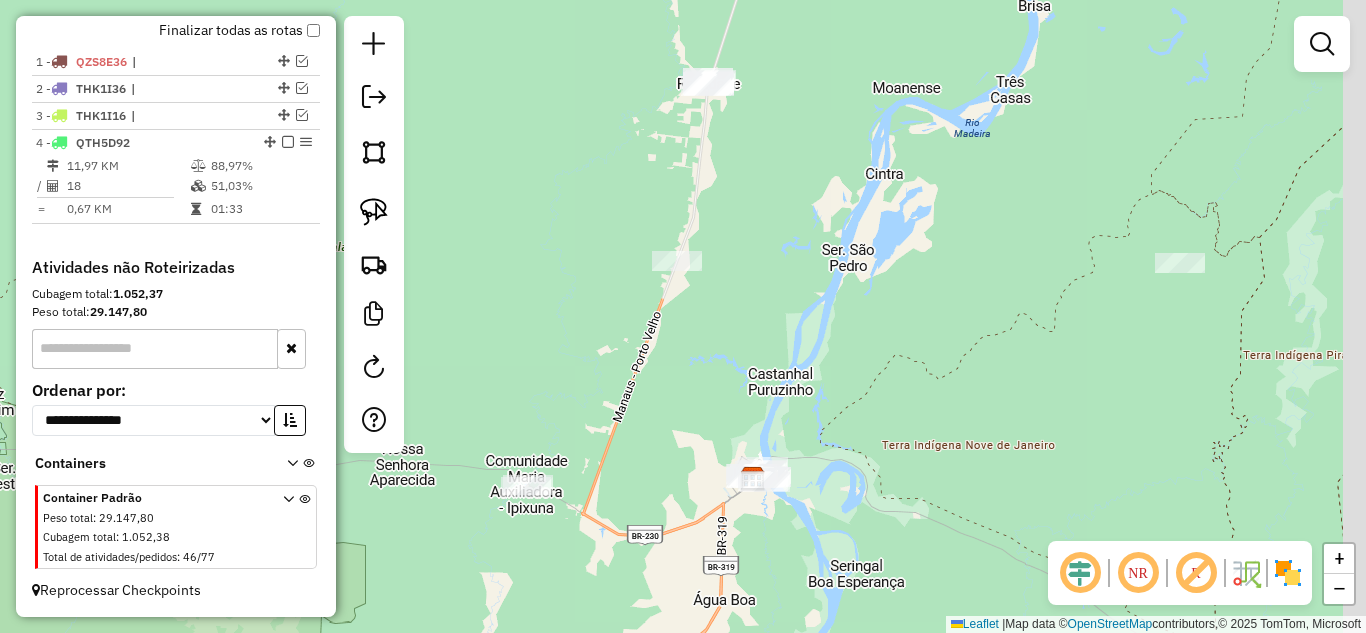 drag, startPoint x: 661, startPoint y: 205, endPoint x: 594, endPoint y: 348, distance: 157.9177 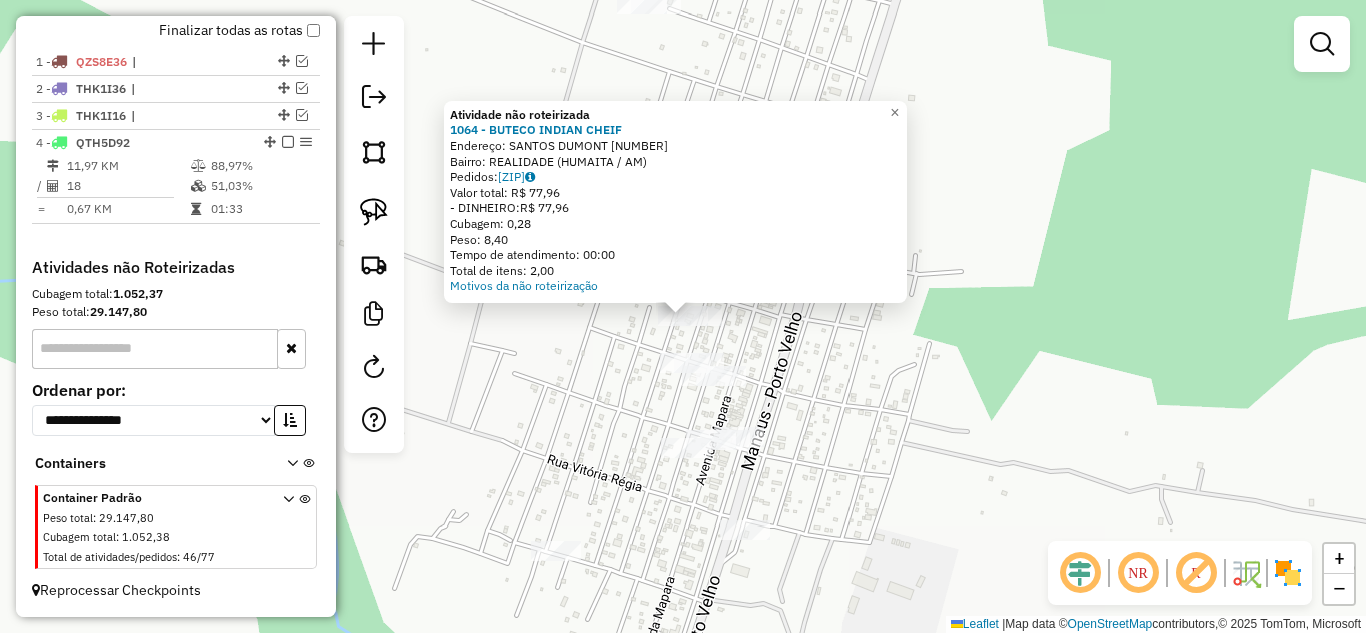 click on "Atividade não roteirizada 1064 - BUTECO INDIAN CHEIF  Endereço:  SANTOS DUMONT 2875   Bairro: REALIDADE (HUMAITA / AM)   Pedidos:  04025079   Valor total: R$ 77,96   - DINHEIRO:  R$ 77,96   Cubagem: 0,28   Peso: 8,40   Tempo de atendimento: 00:00   Total de itens: 2,00  Motivos da não roteirização × Janela de atendimento Grade de atendimento Capacidade Transportadoras Veículos Cliente Pedidos  Rotas Selecione os dias de semana para filtrar as janelas de atendimento  Seg   Ter   Qua   Qui   Sex   Sáb   Dom  Informe o período da janela de atendimento: De: Até:  Filtrar exatamente a janela do cliente  Considerar janela de atendimento padrão  Selecione os dias de semana para filtrar as grades de atendimento  Seg   Ter   Qua   Qui   Sex   Sáb   Dom   Considerar clientes sem dia de atendimento cadastrado  Clientes fora do dia de atendimento selecionado Filtrar as atividades entre os valores definidos abaixo:  Peso mínimo:   Peso máximo:   Cubagem mínima:   Cubagem máxima:   De:   Até:   De:  Nome:" 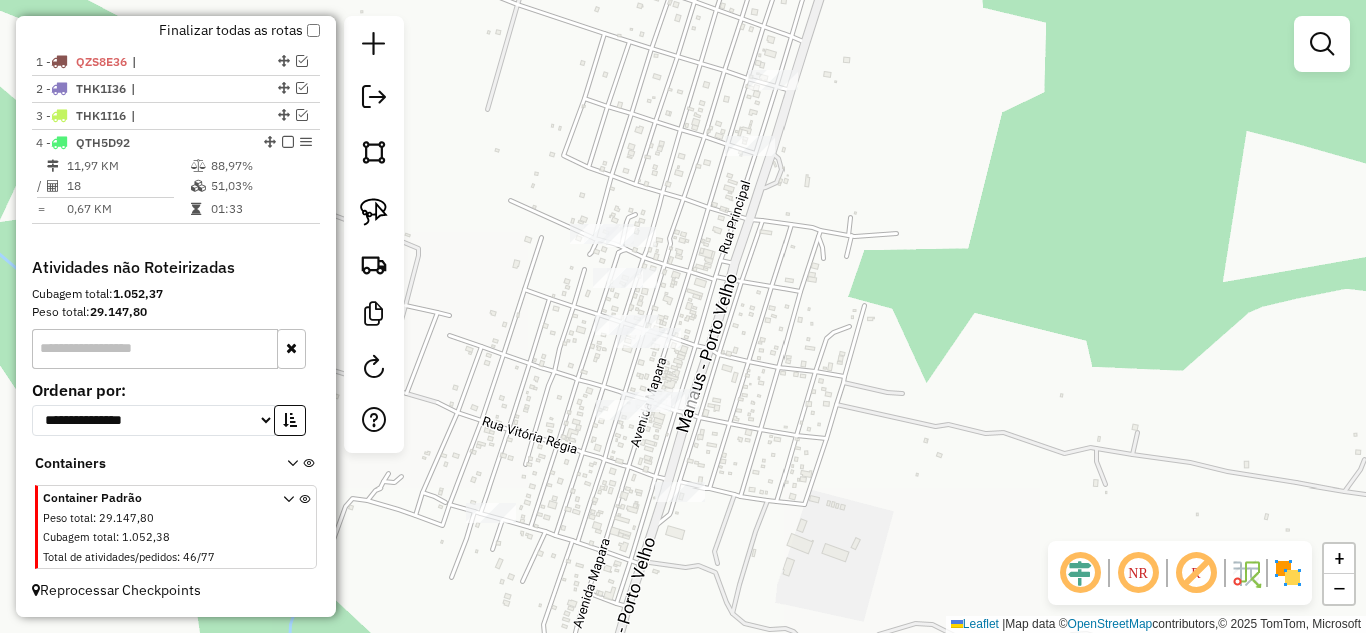 click 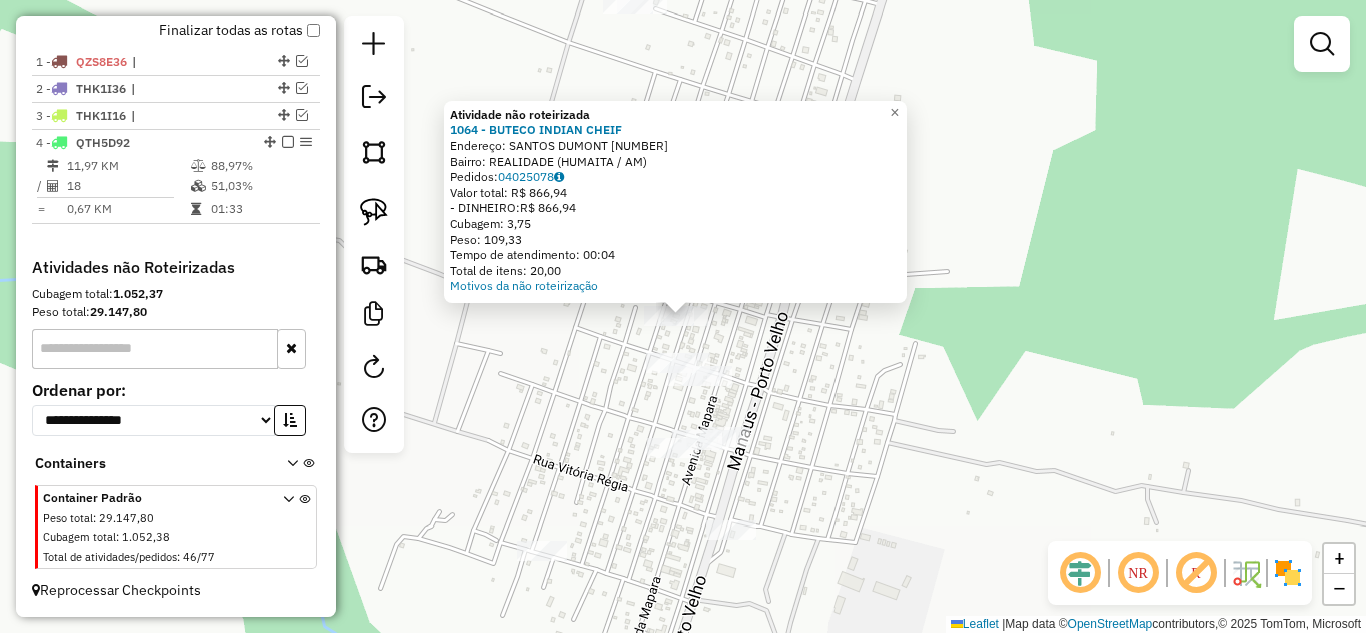 click 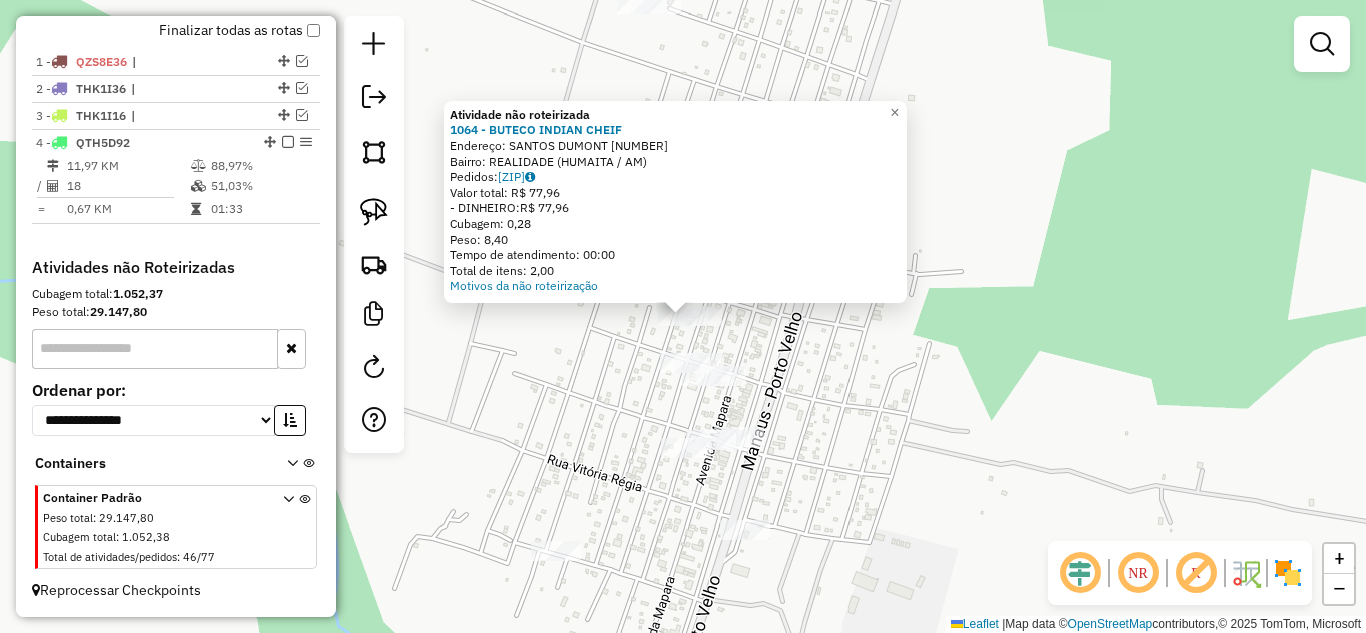click on "Atividade não roteirizada 1064 - BUTECO INDIAN CHEIF  Endereço:  SANTOS DUMONT 2875   Bairro: REALIDADE (HUMAITA / AM)   Pedidos:  04025079   Valor total: R$ 77,96   - DINHEIRO:  R$ 77,96   Cubagem: 0,28   Peso: 8,40   Tempo de atendimento: 00:00   Total de itens: 2,00  Motivos da não roteirização × Janela de atendimento Grade de atendimento Capacidade Transportadoras Veículos Cliente Pedidos  Rotas Selecione os dias de semana para filtrar as janelas de atendimento  Seg   Ter   Qua   Qui   Sex   Sáb   Dom  Informe o período da janela de atendimento: De: Até:  Filtrar exatamente a janela do cliente  Considerar janela de atendimento padrão  Selecione os dias de semana para filtrar as grades de atendimento  Seg   Ter   Qua   Qui   Sex   Sáb   Dom   Considerar clientes sem dia de atendimento cadastrado  Clientes fora do dia de atendimento selecionado Filtrar as atividades entre os valores definidos abaixo:  Peso mínimo:   Peso máximo:   Cubagem mínima:   Cubagem máxima:   De:   Até:   De:  Nome:" 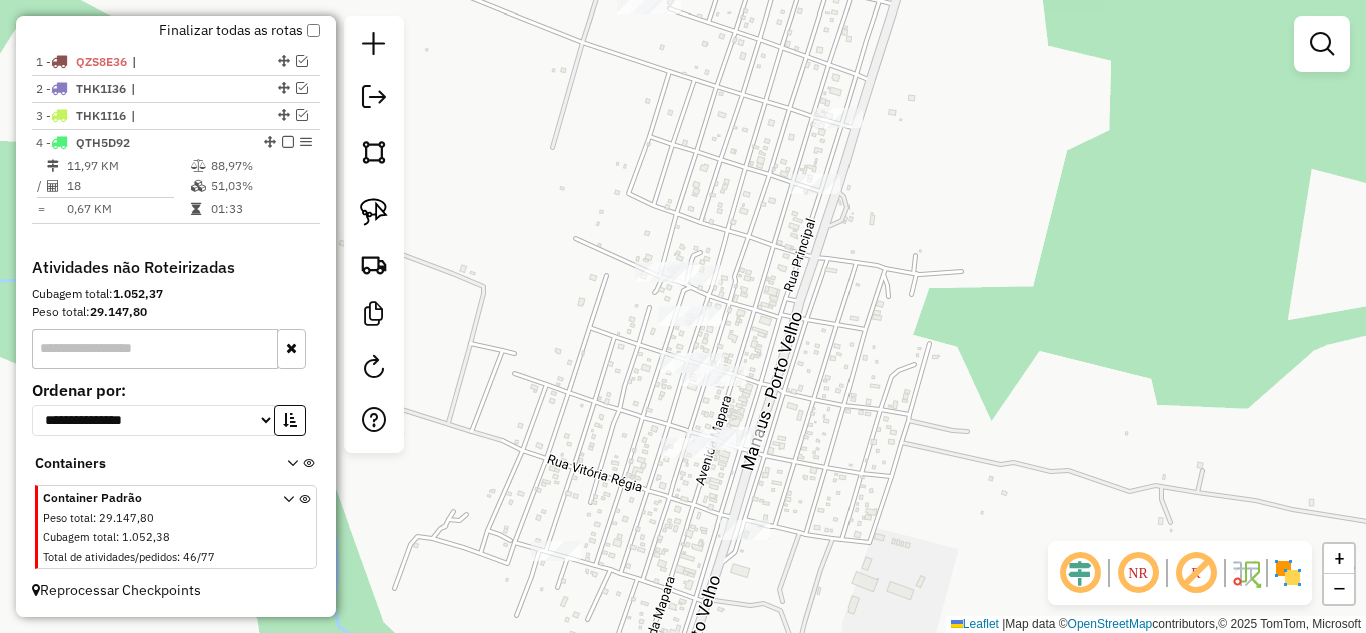 click 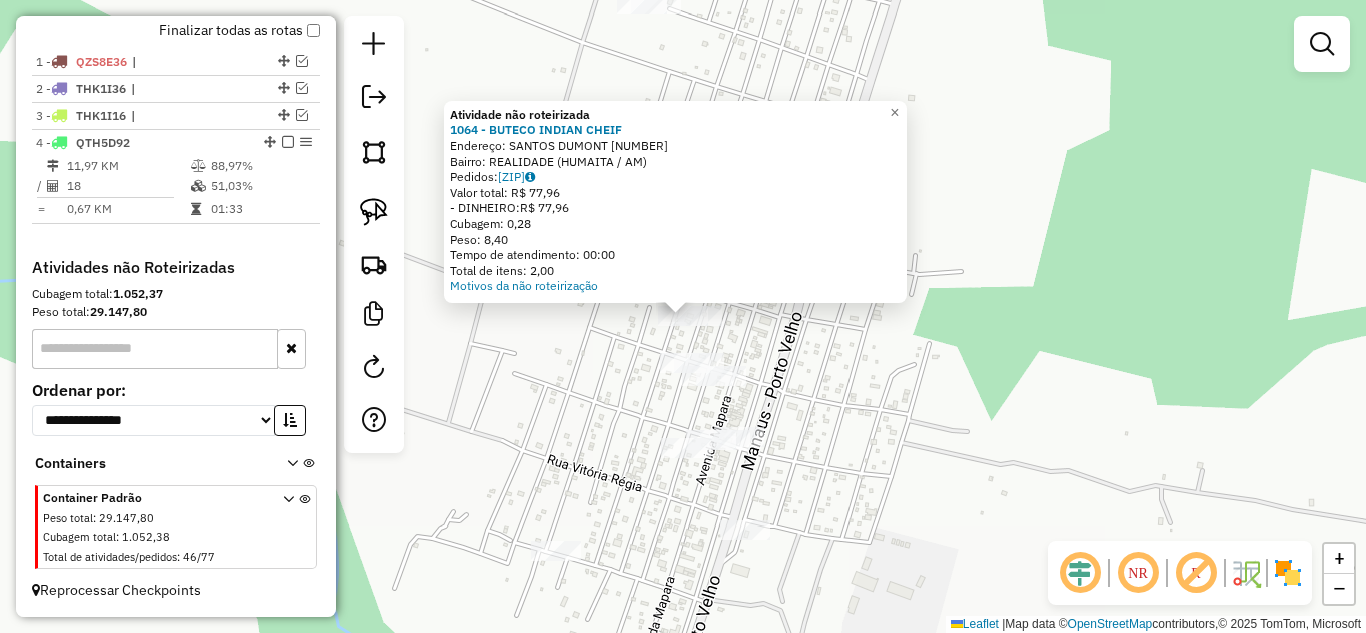click on "Atividade não roteirizada 1064 - BUTECO INDIAN CHEIF  Endereço:  SANTOS DUMONT 2875   Bairro: REALIDADE (HUMAITA / AM)   Pedidos:  04025079   Valor total: R$ 77,96   - DINHEIRO:  R$ 77,96   Cubagem: 0,28   Peso: 8,40   Tempo de atendimento: 00:00   Total de itens: 2,00  Motivos da não roteirização × Janela de atendimento Grade de atendimento Capacidade Transportadoras Veículos Cliente Pedidos  Rotas Selecione os dias de semana para filtrar as janelas de atendimento  Seg   Ter   Qua   Qui   Sex   Sáb   Dom  Informe o período da janela de atendimento: De: Até:  Filtrar exatamente a janela do cliente  Considerar janela de atendimento padrão  Selecione os dias de semana para filtrar as grades de atendimento  Seg   Ter   Qua   Qui   Sex   Sáb   Dom   Considerar clientes sem dia de atendimento cadastrado  Clientes fora do dia de atendimento selecionado Filtrar as atividades entre os valores definidos abaixo:  Peso mínimo:   Peso máximo:   Cubagem mínima:   Cubagem máxima:   De:   Até:   De:  Nome:" 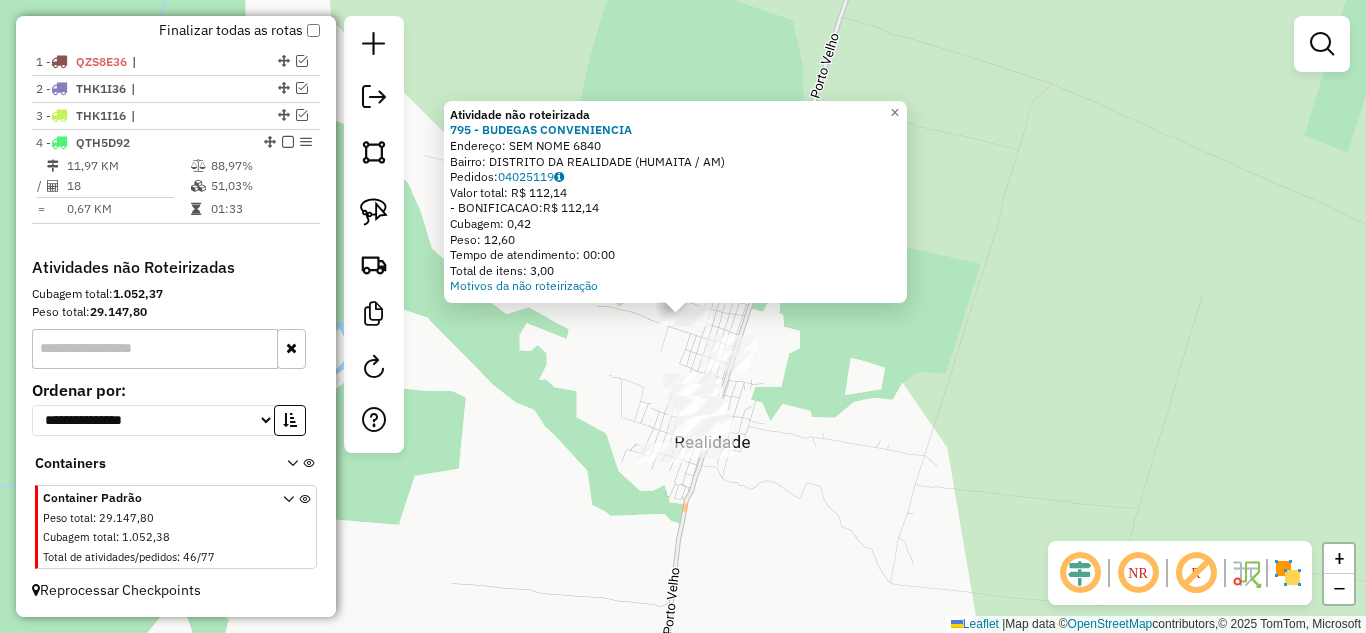 click on "Atividade não roteirizada 795 - BUDEGAS CONVENIENCIA  Endereço:  SEM NOME 6840   Bairro: DISTRITO DA REALIDADE (HUMAITA / AM)   Pedidos:  04025119   Valor total: R$ 112,14   - BONIFICACAO:  R$ 112,14   Cubagem: 0,42   Peso: 12,60   Tempo de atendimento: 00:00   Total de itens: 3,00  Motivos da não roteirização × Janela de atendimento Grade de atendimento Capacidade Transportadoras Veículos Cliente Pedidos  Rotas Selecione os dias de semana para filtrar as janelas de atendimento  Seg   Ter   Qua   Qui   Sex   Sáb   Dom  Informe o período da janela de atendimento: De: Até:  Filtrar exatamente a janela do cliente  Considerar janela de atendimento padrão  Selecione os dias de semana para filtrar as grades de atendimento  Seg   Ter   Qua   Qui   Sex   Sáb   Dom   Considerar clientes sem dia de atendimento cadastrado  Clientes fora do dia de atendimento selecionado Filtrar as atividades entre os valores definidos abaixo:  Peso mínimo:   Peso máximo:   Cubagem mínima:   Cubagem máxima:   De:   Até:" 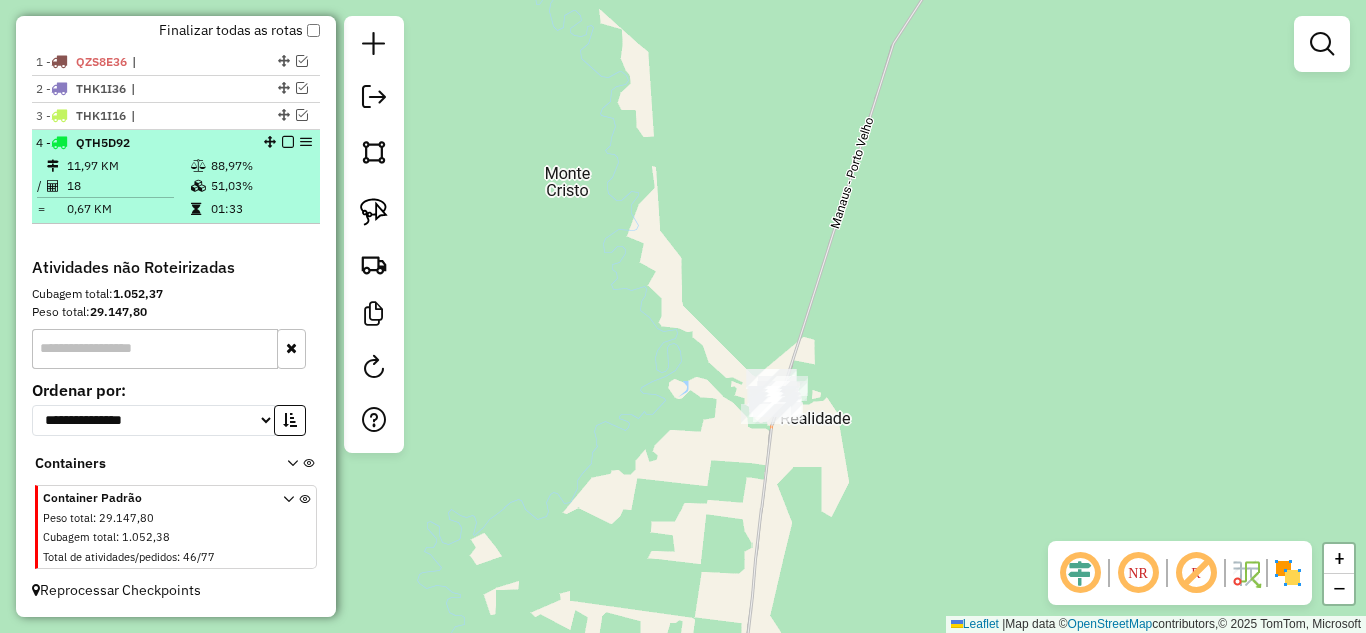 click at bounding box center (288, 142) 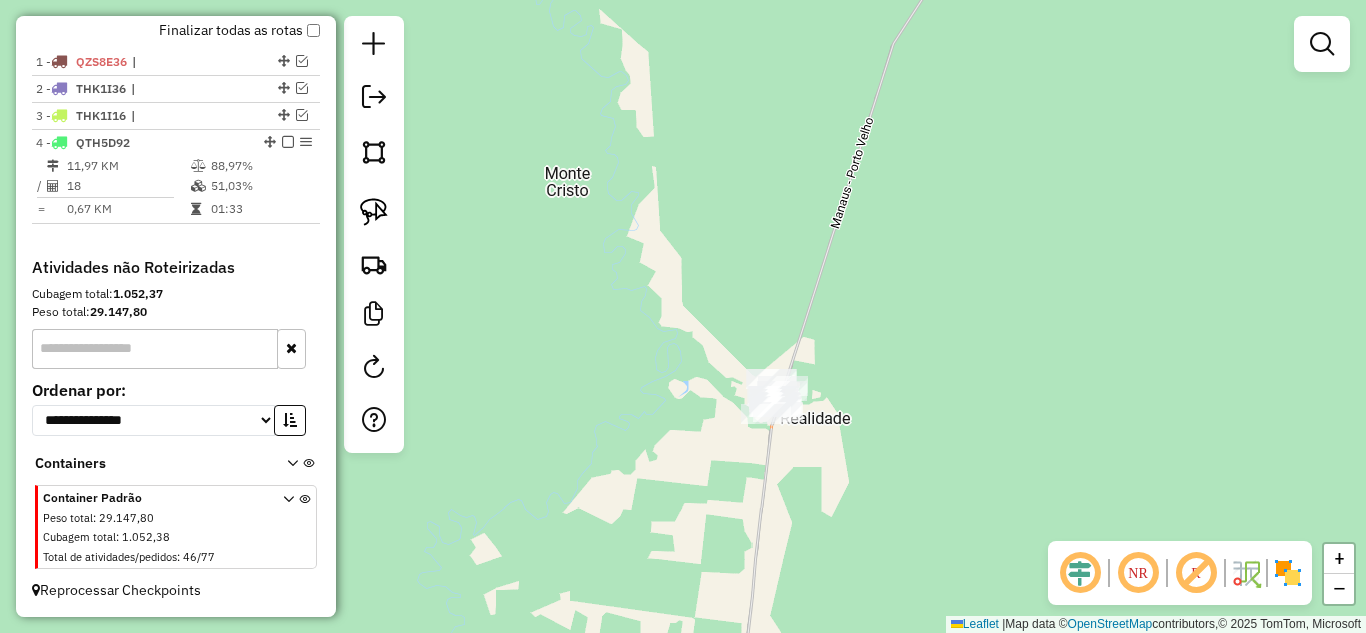 scroll, scrollTop: 650, scrollLeft: 0, axis: vertical 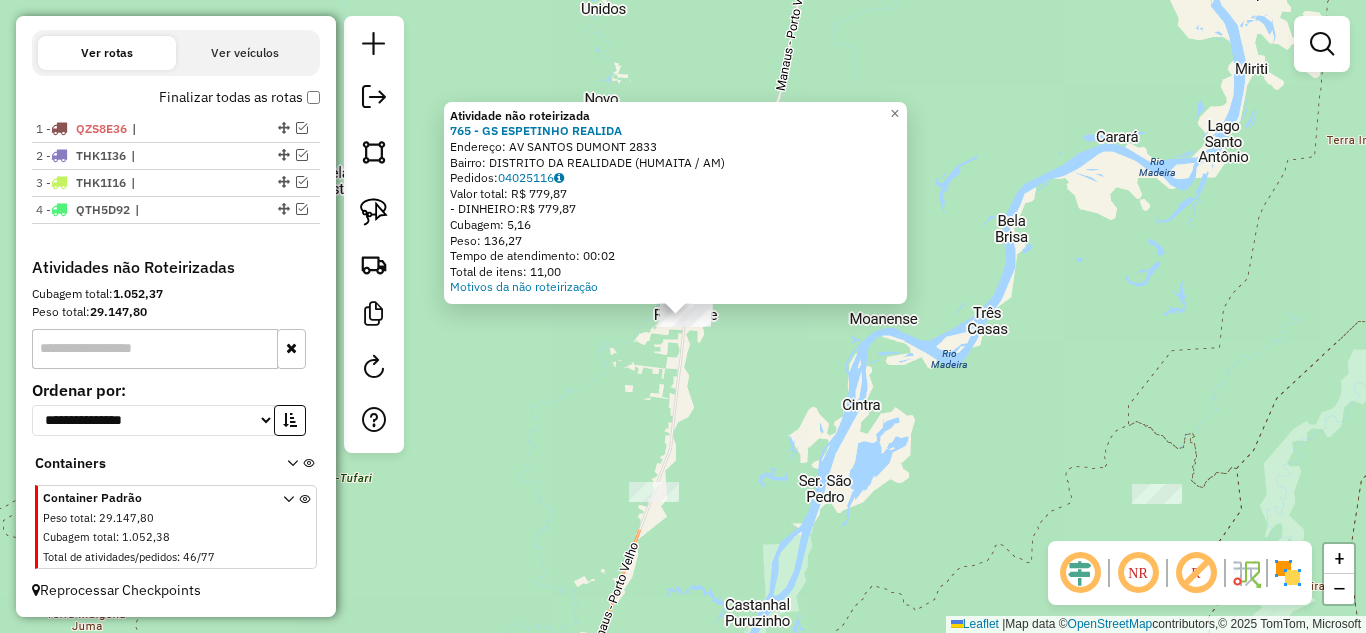 click on "Atividade não roteirizada 765 - GS ESPETINHO REALIDA  Endereço:  AV SANTOS DUMONT 2833   Bairro: DISTRITO DA REALIDADE (HUMAITA / AM)   Pedidos:  04025116   Valor total: R$ 779,87   - DINHEIRO:  R$ 779,87   Cubagem: 5,16   Peso: 136,27   Tempo de atendimento: 00:02   Total de itens: 11,00  Motivos da não roteirização × Janela de atendimento Grade de atendimento Capacidade Transportadoras Veículos Cliente Pedidos  Rotas Selecione os dias de semana para filtrar as janelas de atendimento  Seg   Ter   Qua   Qui   Sex   Sáb   Dom  Informe o período da janela de atendimento: De: Até:  Filtrar exatamente a janela do cliente  Considerar janela de atendimento padrão  Selecione os dias de semana para filtrar as grades de atendimento  Seg   Ter   Qua   Qui   Sex   Sáb   Dom   Considerar clientes sem dia de atendimento cadastrado  Clientes fora do dia de atendimento selecionado Filtrar as atividades entre os valores definidos abaixo:  Peso mínimo:   Peso máximo:   Cubagem mínima:   Cubagem máxima:   De:" 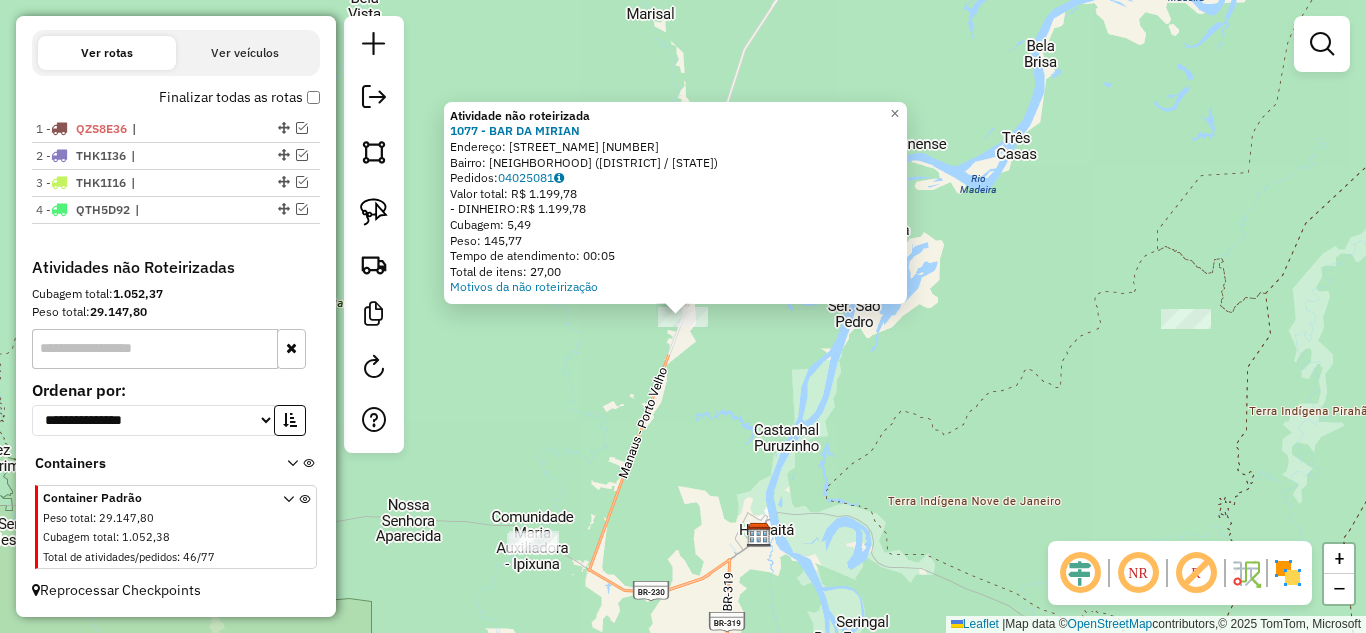 click on "Atividade não roteirizada 1077 - BAR DA MIRIAN  Endereço:  BR 319 319   Bairro: CENTRO (HUMAITA / AM)   Pedidos:  04025081   Valor total: R$ 1.199,78   - DINHEIRO:  R$ 1.199,78   Cubagem: 5,49   Peso: 145,77   Tempo de atendimento: 00:05   Total de itens: 27,00  Motivos da não roteirização × Janela de atendimento Grade de atendimento Capacidade Transportadoras Veículos Cliente Pedidos  Rotas Selecione os dias de semana para filtrar as janelas de atendimento  Seg   Ter   Qua   Qui   Sex   Sáb   Dom  Informe o período da janela de atendimento: De: Até:  Filtrar exatamente a janela do cliente  Considerar janela de atendimento padrão  Selecione os dias de semana para filtrar as grades de atendimento  Seg   Ter   Qua   Qui   Sex   Sáb   Dom   Considerar clientes sem dia de atendimento cadastrado  Clientes fora do dia de atendimento selecionado Filtrar as atividades entre os valores definidos abaixo:  Peso mínimo:   Peso máximo:   Cubagem mínima:   Cubagem máxima:   De:   Até:   De:   Até:  Nome:" 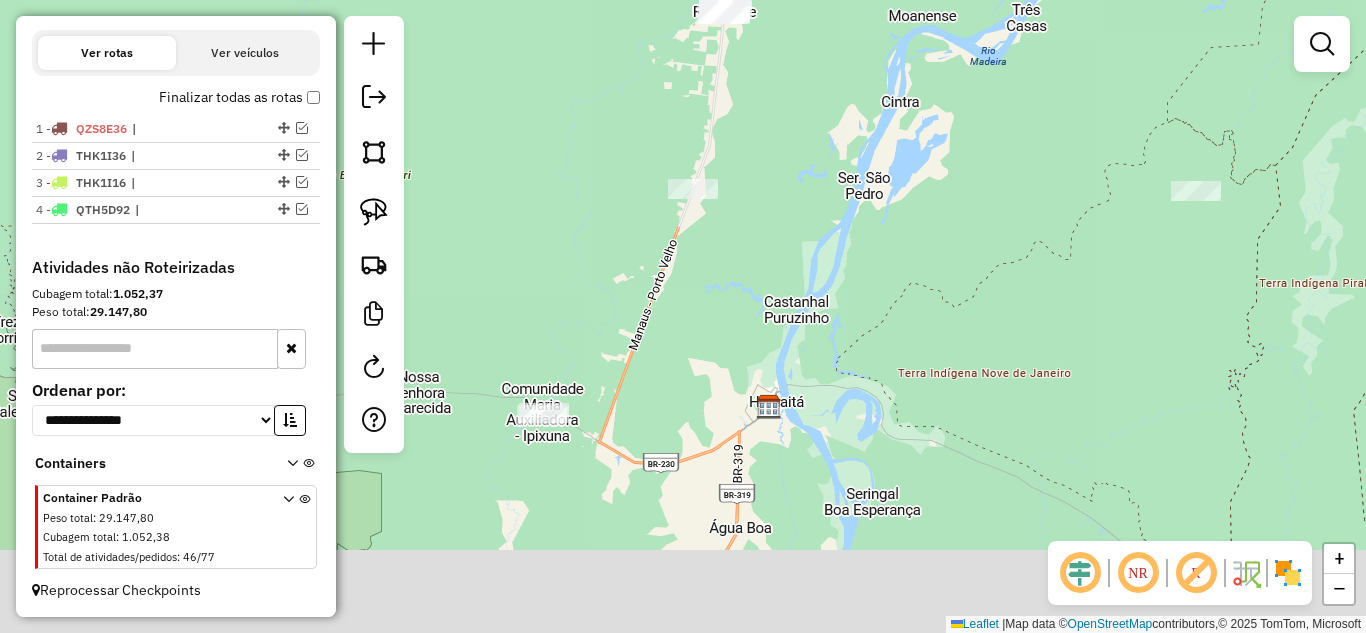 drag, startPoint x: 641, startPoint y: 486, endPoint x: 646, endPoint y: 364, distance: 122.10242 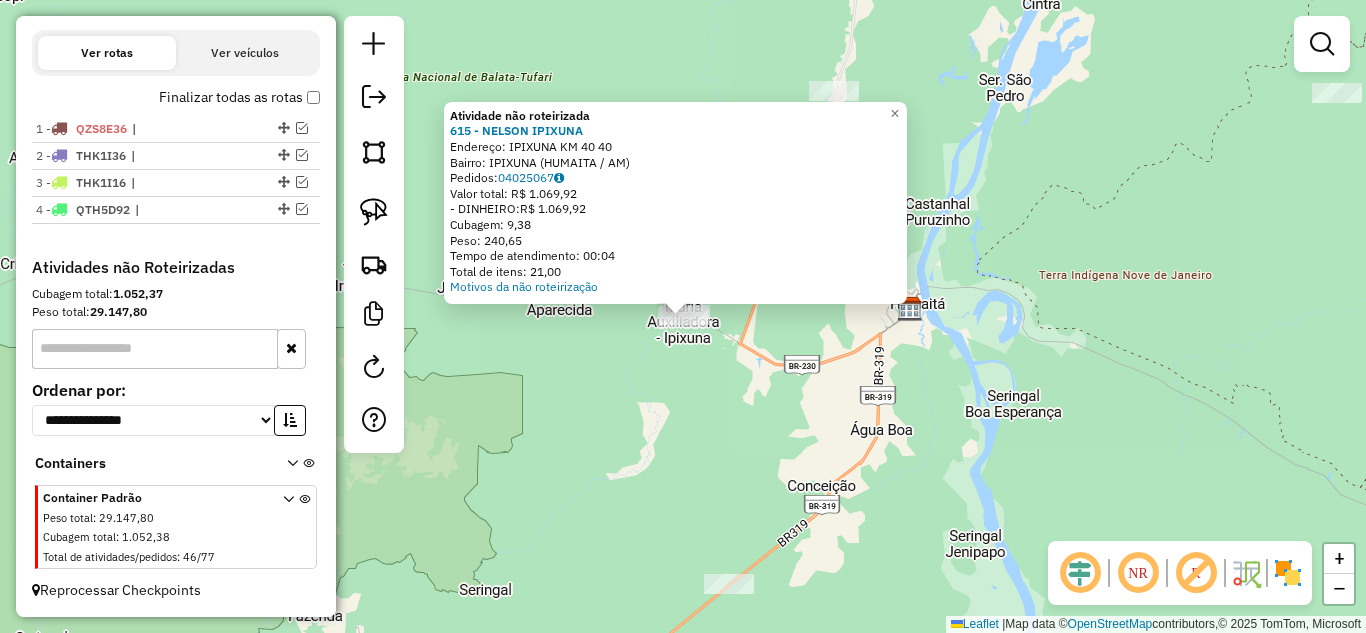 click on "Atividade não roteirizada 615 - NELSON IPIXUNA  Endereço:  IPIXUNA KM 40 40   Bairro: IPIXUNA (HUMAITA / AM)   Pedidos:  04025067   Valor total: R$ 1.069,92   - DINHEIRO:  R$ 1.069,92   Cubagem: 9,38   Peso: 240,65   Tempo de atendimento: 00:04   Total de itens: 21,00  Motivos da não roteirização × Janela de atendimento Grade de atendimento Capacidade Transportadoras Veículos Cliente Pedidos  Rotas Selecione os dias de semana para filtrar as janelas de atendimento  Seg   Ter   Qua   Qui   Sex   Sáb   Dom  Informe o período da janela de atendimento: De: Até:  Filtrar exatamente a janela do cliente  Considerar janela de atendimento padrão  Selecione os dias de semana para filtrar as grades de atendimento  Seg   Ter   Qua   Qui   Sex   Sáb   Dom   Considerar clientes sem dia de atendimento cadastrado  Clientes fora do dia de atendimento selecionado Filtrar as atividades entre os valores definidos abaixo:  Peso mínimo:   Peso máximo:   Cubagem mínima:   Cubagem máxima:   De:   Até:   De:   Até:" 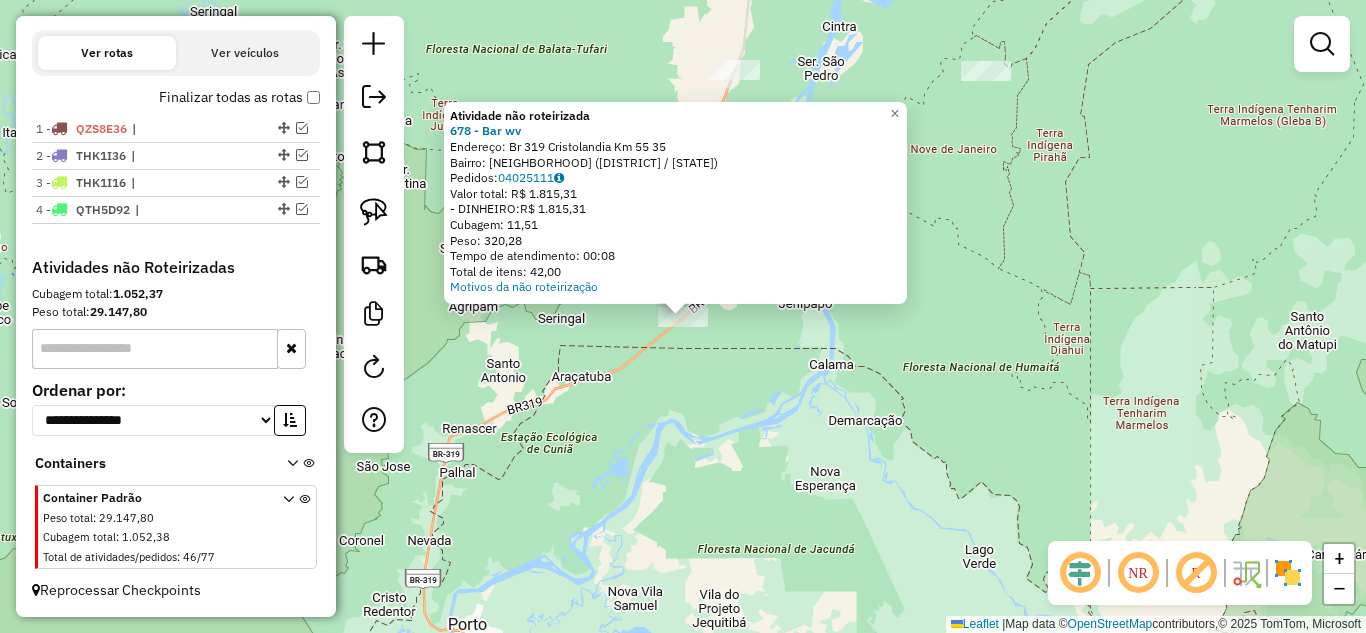 click on "Atividade não roteirizada 678 - Bar wv  Endereço:  Br 319 Cristolandia Km 55 35   Bairro: CENTRO ([CITY] / [STATE])   Pedidos:  04025111   Valor total: R$ 1.815,31   - DINHEIRO:  R$ 1.815,31   Cubagem: 11,51   Peso: 320,28   Tempo de atendimento: 00:08   Total de itens: 42,00  Motivos da não roteirização × Janela de atendimento Grade de atendimento Capacidade Transportadoras Veículos Cliente Pedidos  Rotas Selecione os dias de semana para filtrar as janelas de atendimento  Seg   Ter   Qua   Qui   Sex   Sáb   Dom  Informe o período da janela de atendimento: De: Até:  Filtrar exatamente a janela do cliente  Considerar janela de atendimento padrão  Selecione os dias de semana para filtrar as grades de atendimento  Seg   Ter   Qua   Qui   Sex   Sáb   Dom   Considerar clientes sem dia de atendimento cadastrado  Clientes fora do dia de atendimento selecionado Filtrar as atividades entre os valores definidos abaixo:  Peso mínimo:   Peso máximo:   Cubagem mínima:   Cubagem máxima:   De:   Até:  De:" 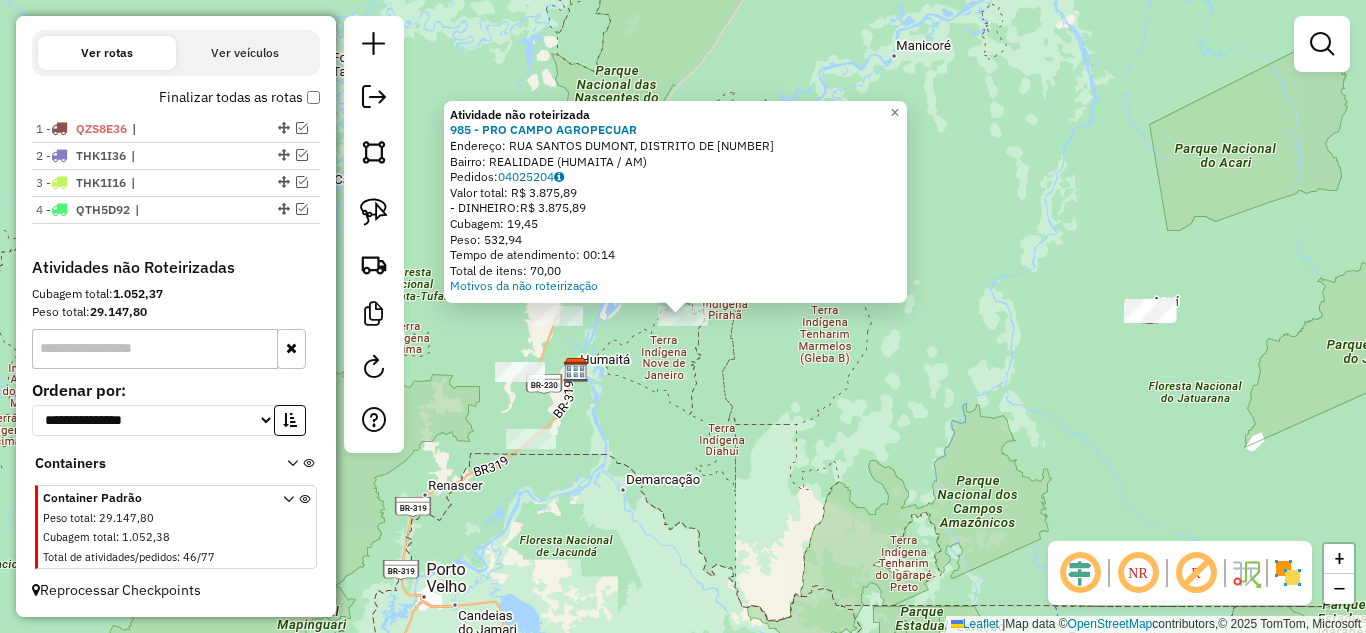 click on "Atividade não roteirizada 985 - PRO CAMPO AGROPECUAR  Endereço:  RUA SANTOS DUMONT, DISTRITO DE 1042   Bairro: REALIDADE (HUMAITA / AM)   Pedidos:  04025204   Valor total: R$ 3.875,89   - DINHEIRO:  R$ 3.875,89   Cubagem: 19,45   Peso: 532,94   Tempo de atendimento: 00:14   Total de itens: 70,00  Motivos da não roteirização × Janela de atendimento Grade de atendimento Capacidade Transportadoras Veículos Cliente Pedidos  Rotas Selecione os dias de semana para filtrar as janelas de atendimento  Seg   Ter   Qua   Qui   Sex   Sáb   Dom  Informe o período da janela de atendimento: De: Até:  Filtrar exatamente a janela do cliente  Considerar janela de atendimento padrão  Selecione os dias de semana para filtrar as grades de atendimento  Seg   Ter   Qua   Qui   Sex   Sáb   Dom   Considerar clientes sem dia de atendimento cadastrado  Clientes fora do dia de atendimento selecionado Filtrar as atividades entre os valores definidos abaixo:  Peso mínimo:   Peso máximo:   Cubagem mínima:   Cubagem máxima:" 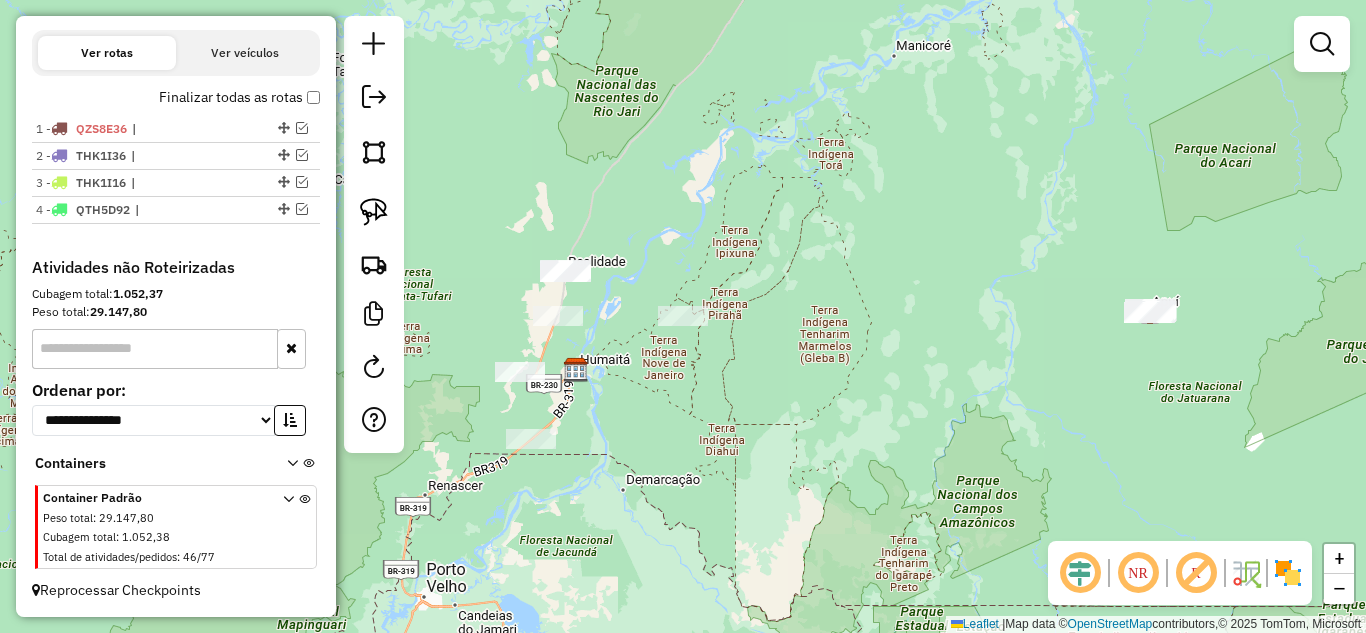 click 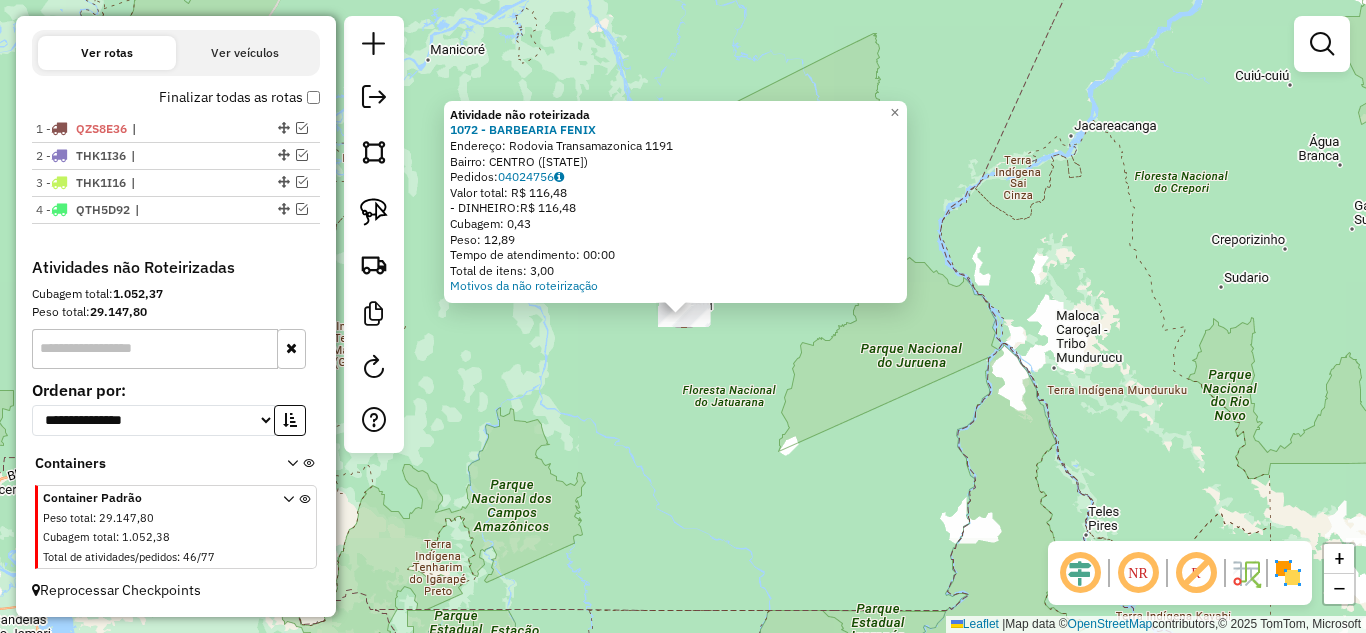 click on "Atividade não roteirizada 1072 - BARBEARIA FENIX  Endereço:  [STREET] [NUMBER]   Bairro: [CITY] ([CITY] / [STATE])   Pedidos:  04024756   Valor total: R$ 116,48   - DINHEIRO:  R$ 116,48   Cubagem: 0,43   Peso: 12,89   Tempo de atendimento: 00:00   Total de itens: 3,00  Motivos da não roteirização × Janela de atendimento Grade de atendimento Capacidade Transportadoras Veículos Cliente Pedidos  Rotas Selecione os dias de semana para filtrar as janelas de atendimento  Seg   Ter   Qua   Qui   Sex   Sáb   Dom  Informe o período da janela de atendimento: De: Até:  Filtrar exatamente a janela do cliente  Considerar janela de atendimento padrão  Selecione os dias de semana para filtrar as grades de atendimento  Seg   Ter   Qua   Qui   Sex   Sáb   Dom   Considerar clientes sem dia de atendimento cadastrado  Clientes fora do dia de atendimento selecionado Filtrar as atividades entre os valores definidos abaixo:  Peso mínimo:   Peso máximo:   Cubagem mínima:   Cubagem máxima:   De:   Até:  De:  De:" 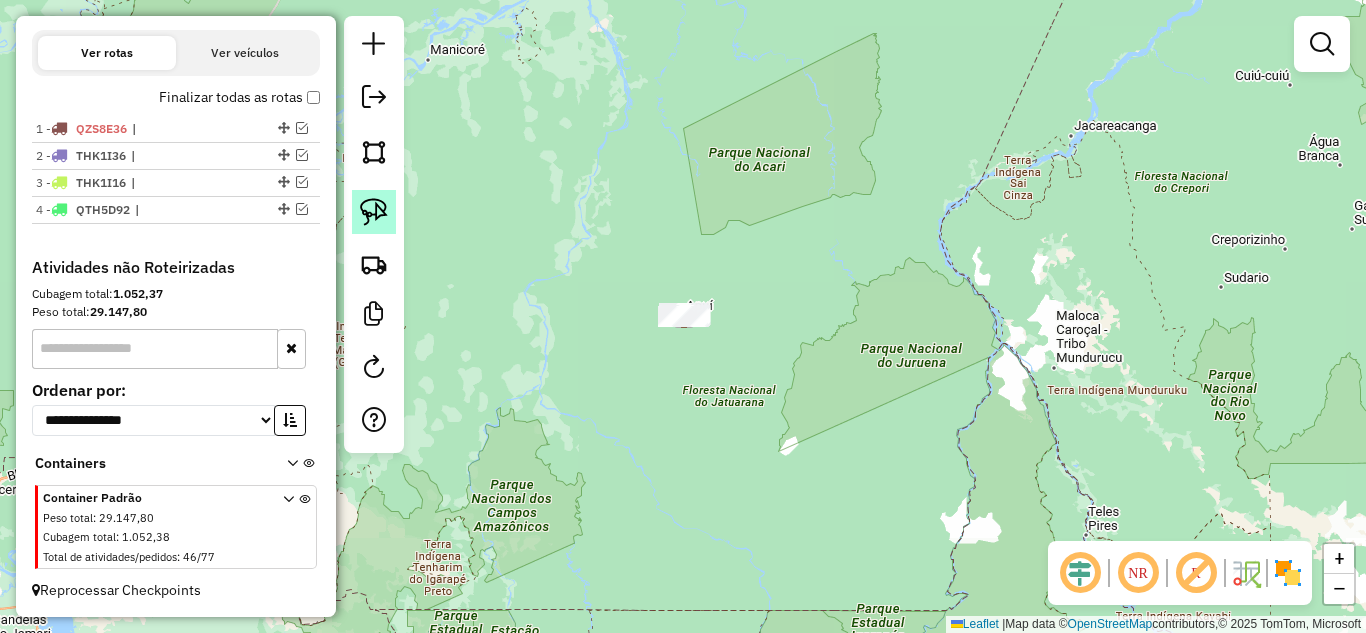 click 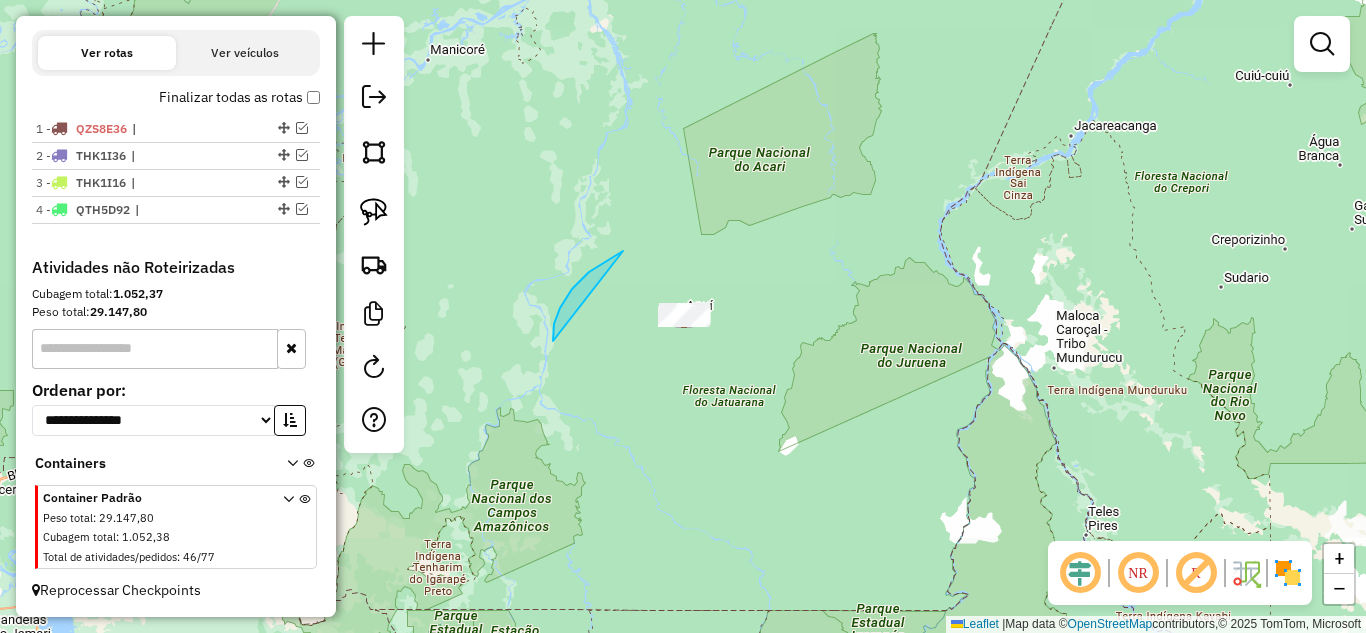 drag, startPoint x: 553, startPoint y: 336, endPoint x: 790, endPoint y: 358, distance: 238.0189 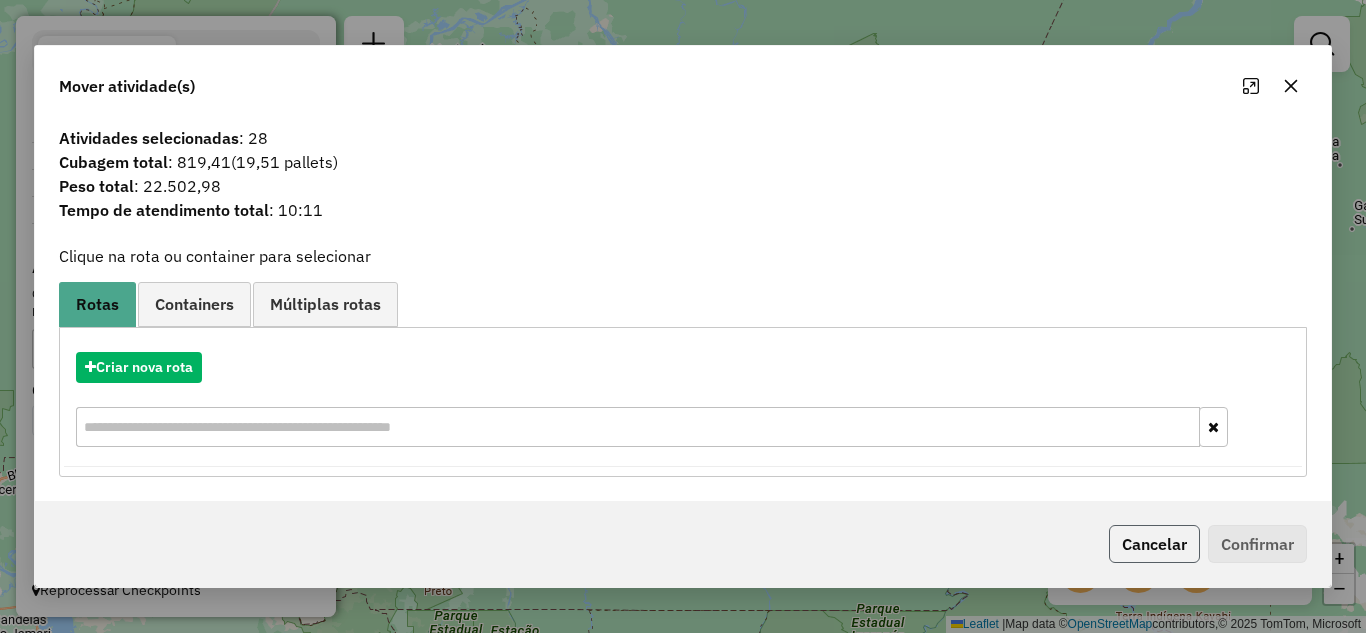 click on "Cancelar" 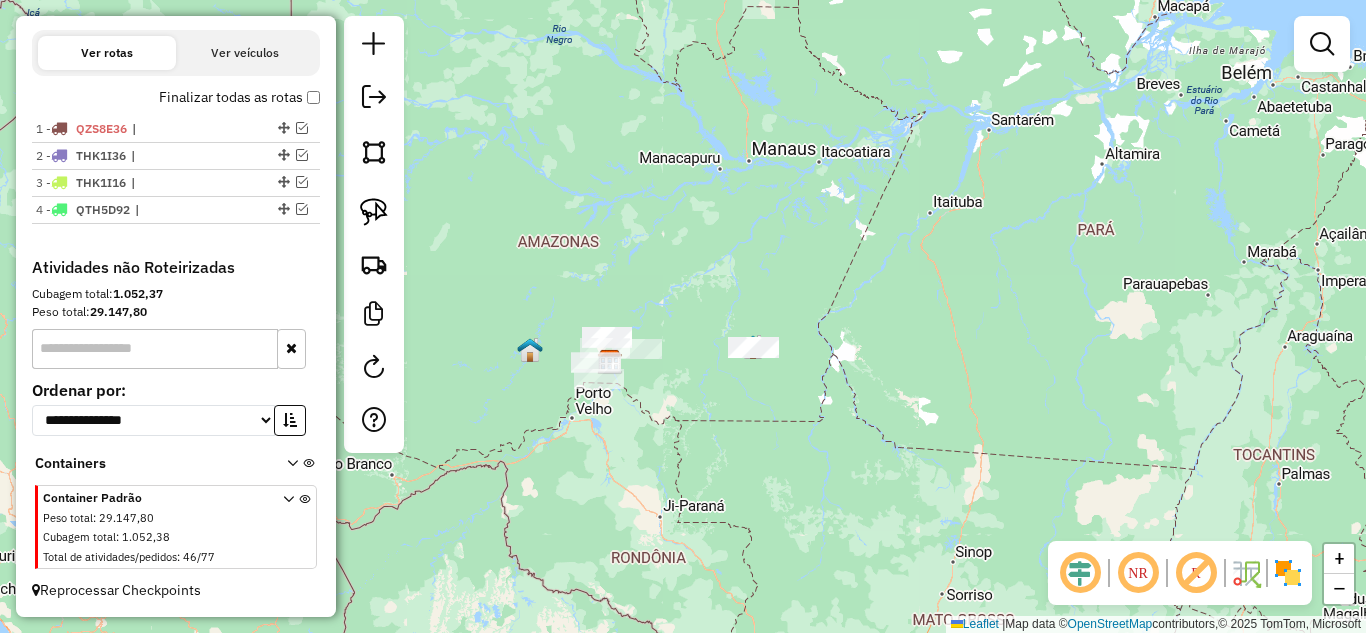 drag, startPoint x: 701, startPoint y: 457, endPoint x: 774, endPoint y: 449, distance: 73.43705 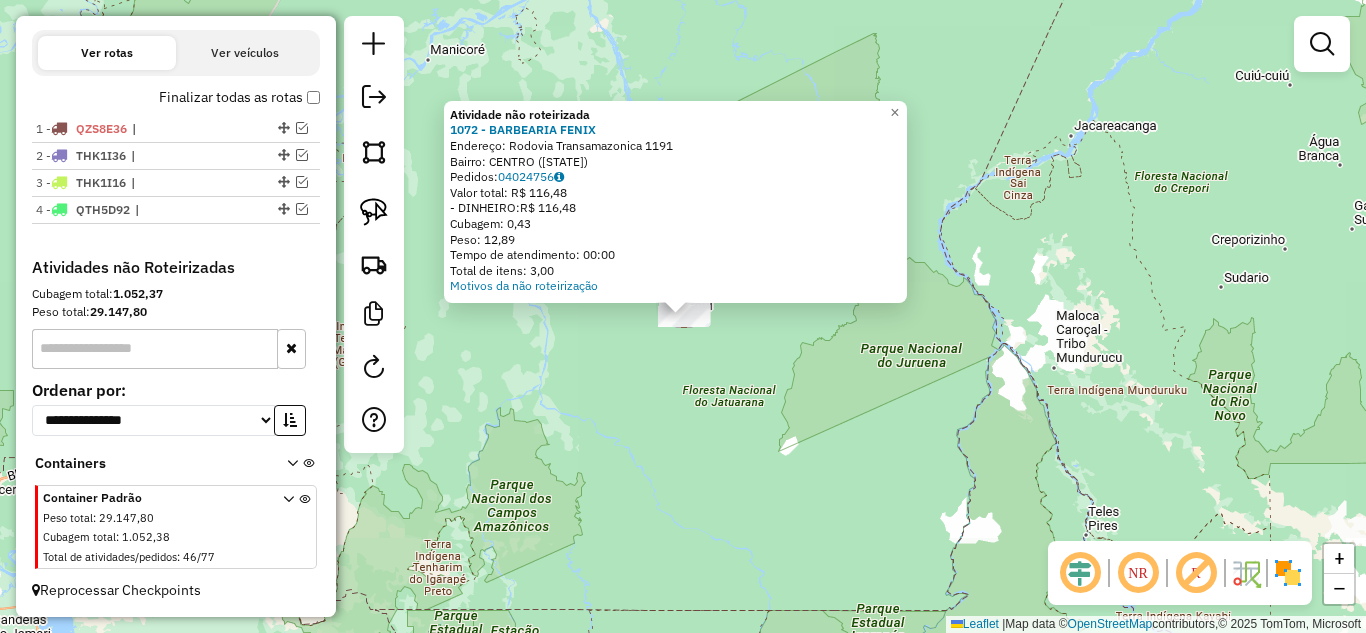 click on "Atividade não roteirizada 1072 - BARBEARIA FENIX  Endereço:  [STREET] [NUMBER]   Bairro: [CITY] ([CITY] / [STATE])   Pedidos:  04024756   Valor total: R$ 116,48   - DINHEIRO:  R$ 116,48   Cubagem: 0,43   Peso: 12,89   Tempo de atendimento: 00:00   Total de itens: 3,00  Motivos da não roteirização × Janela de atendimento Grade de atendimento Capacidade Transportadoras Veículos Cliente Pedidos  Rotas Selecione os dias de semana para filtrar as janelas de atendimento  Seg   Ter   Qua   Qui   Sex   Sáb   Dom  Informe o período da janela de atendimento: De: Até:  Filtrar exatamente a janela do cliente  Considerar janela de atendimento padrão  Selecione os dias de semana para filtrar as grades de atendimento  Seg   Ter   Qua   Qui   Sex   Sáb   Dom   Considerar clientes sem dia de atendimento cadastrado  Clientes fora do dia de atendimento selecionado Filtrar as atividades entre os valores definidos abaixo:  Peso mínimo:   Peso máximo:   Cubagem mínima:   Cubagem máxima:   De:   Até:  De:  De:" 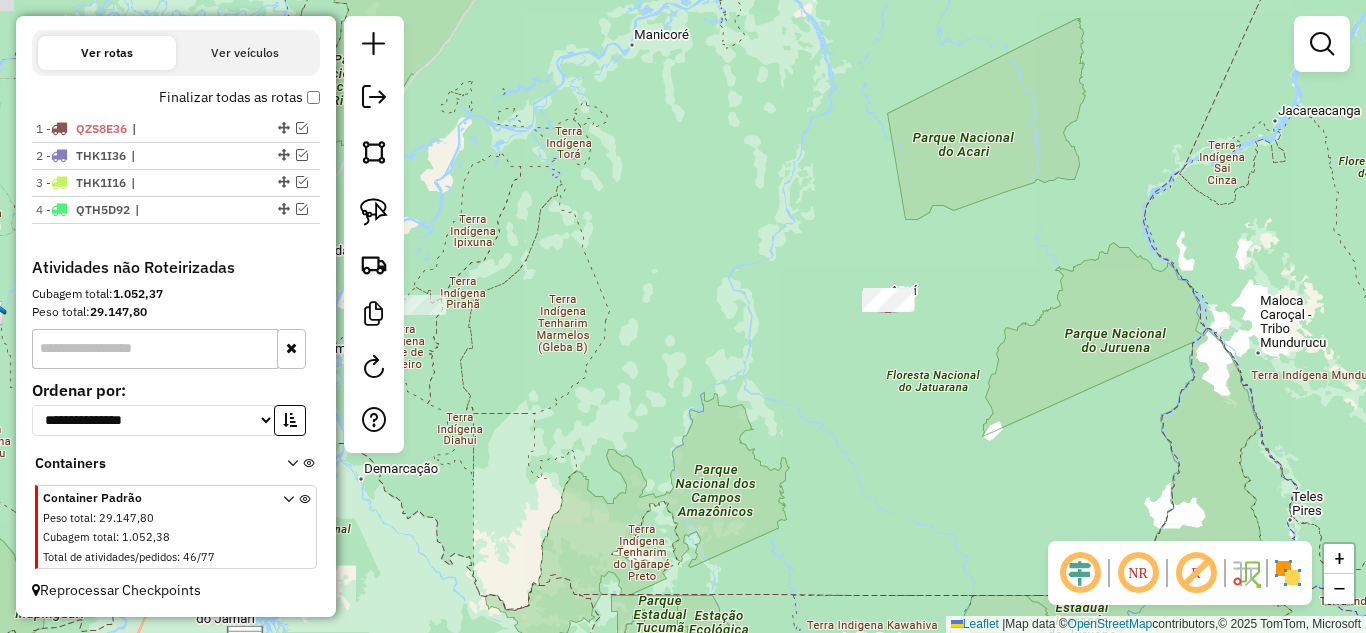 drag, startPoint x: 584, startPoint y: 435, endPoint x: 788, endPoint y: 420, distance: 204.55072 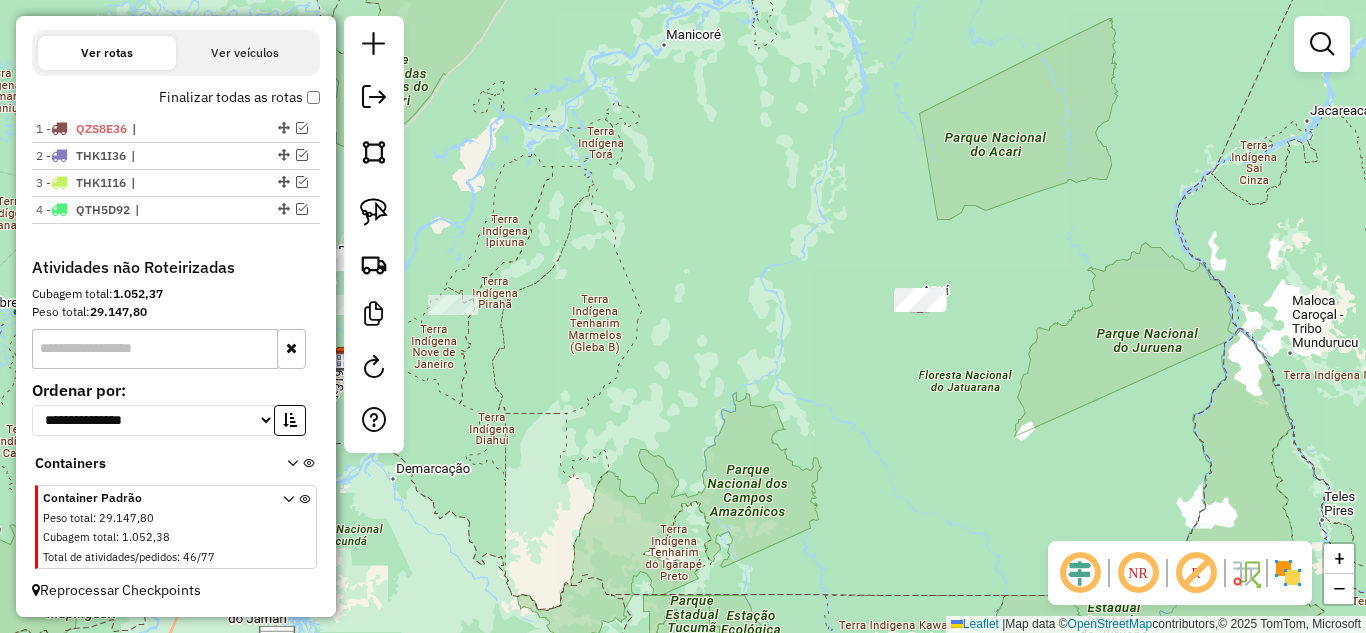 drag, startPoint x: 710, startPoint y: 399, endPoint x: 987, endPoint y: 381, distance: 277.58423 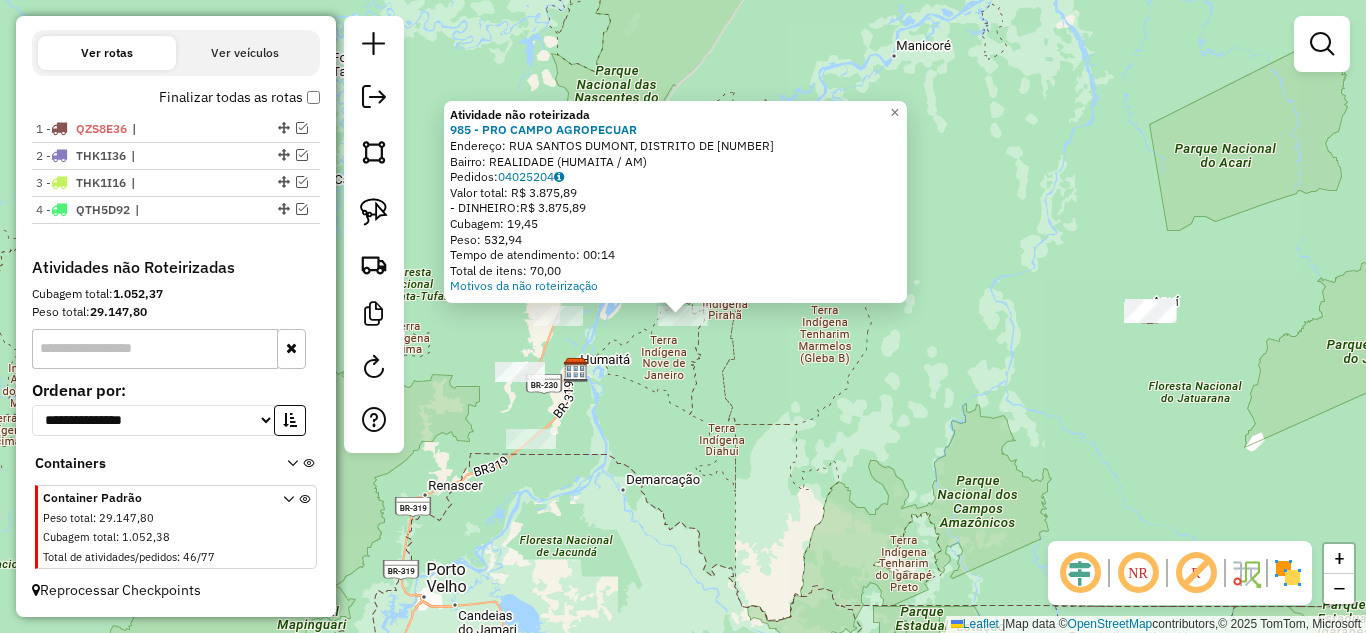 click on "Atividade não roteirizada 985 - PRO CAMPO AGROPECUAR  Endereço:  RUA SANTOS DUMONT, DISTRITO DE 1042   Bairro: REALIDADE (HUMAITA / AM)   Pedidos:  04025204   Valor total: R$ 3.875,89   - DINHEIRO:  R$ 3.875,89   Cubagem: 19,45   Peso: 532,94   Tempo de atendimento: 00:14   Total de itens: 70,00  Motivos da não roteirização × Janela de atendimento Grade de atendimento Capacidade Transportadoras Veículos Cliente Pedidos  Rotas Selecione os dias de semana para filtrar as janelas de atendimento  Seg   Ter   Qua   Qui   Sex   Sáb   Dom  Informe o período da janela de atendimento: De: Até:  Filtrar exatamente a janela do cliente  Considerar janela de atendimento padrão  Selecione os dias de semana para filtrar as grades de atendimento  Seg   Ter   Qua   Qui   Sex   Sáb   Dom   Considerar clientes sem dia de atendimento cadastrado  Clientes fora do dia de atendimento selecionado Filtrar as atividades entre os valores definidos abaixo:  Peso mínimo:   Peso máximo:   Cubagem mínima:   Cubagem máxima:" 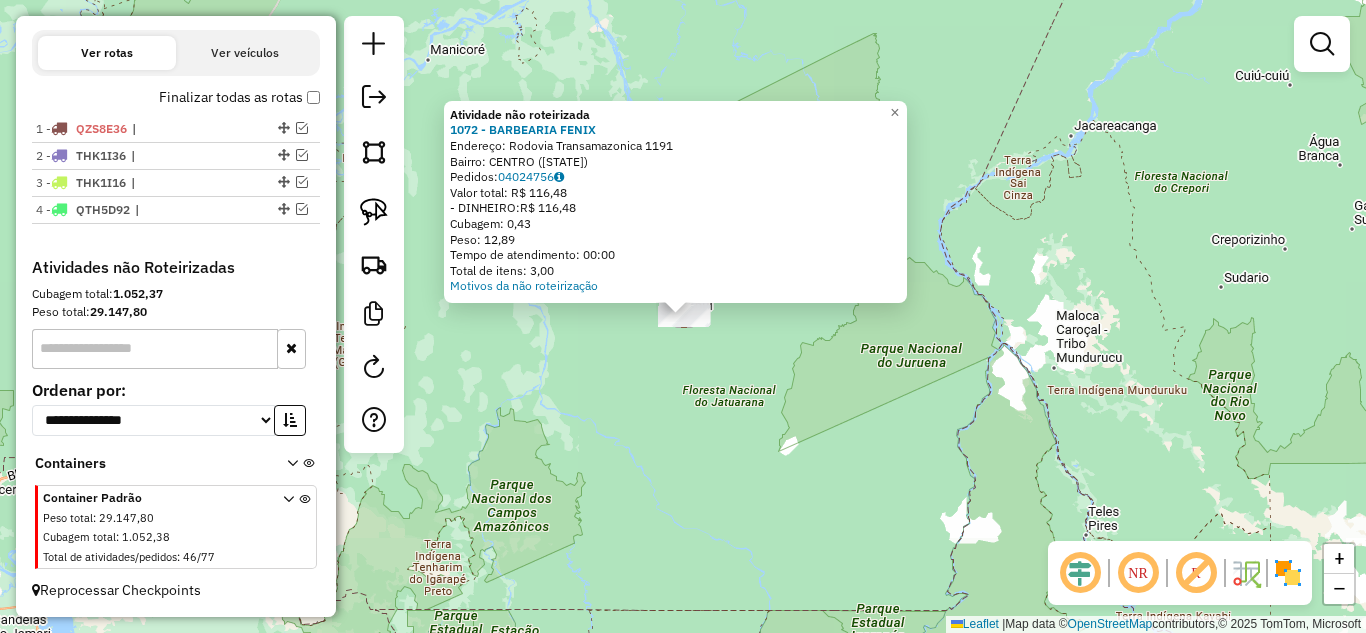 click on "Atividade não roteirizada 1072 - BARBEARIA FENIX  Endereço:  [STREET] [NUMBER]   Bairro: [CITY] ([CITY] / [STATE])   Pedidos:  04024756   Valor total: R$ 116,48   - DINHEIRO:  R$ 116,48   Cubagem: 0,43   Peso: 12,89   Tempo de atendimento: 00:00   Total de itens: 3,00  Motivos da não roteirização × Janela de atendimento Grade de atendimento Capacidade Transportadoras Veículos Cliente Pedidos  Rotas Selecione os dias de semana para filtrar as janelas de atendimento  Seg   Ter   Qua   Qui   Sex   Sáb   Dom  Informe o período da janela de atendimento: De: Até:  Filtrar exatamente a janela do cliente  Considerar janela de atendimento padrão  Selecione os dias de semana para filtrar as grades de atendimento  Seg   Ter   Qua   Qui   Sex   Sáb   Dom   Considerar clientes sem dia de atendimento cadastrado  Clientes fora do dia de atendimento selecionado Filtrar as atividades entre os valores definidos abaixo:  Peso mínimo:   Peso máximo:   Cubagem mínima:   Cubagem máxima:   De:   Até:  De:  De:" 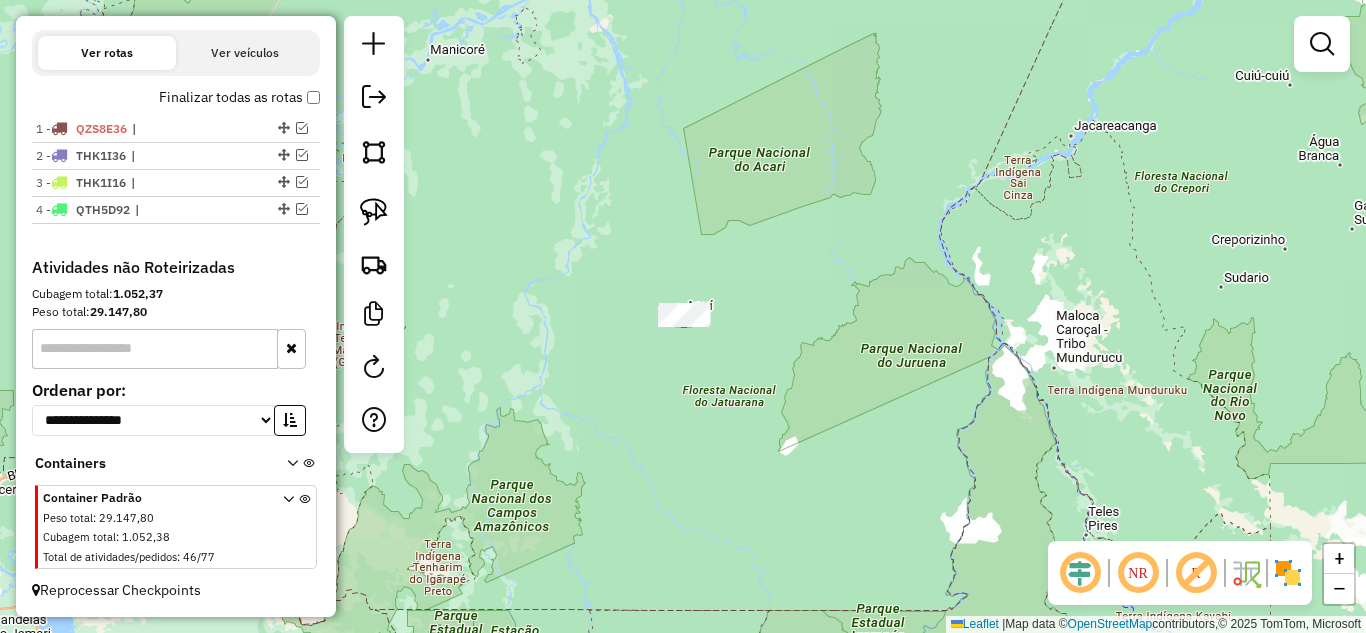 click 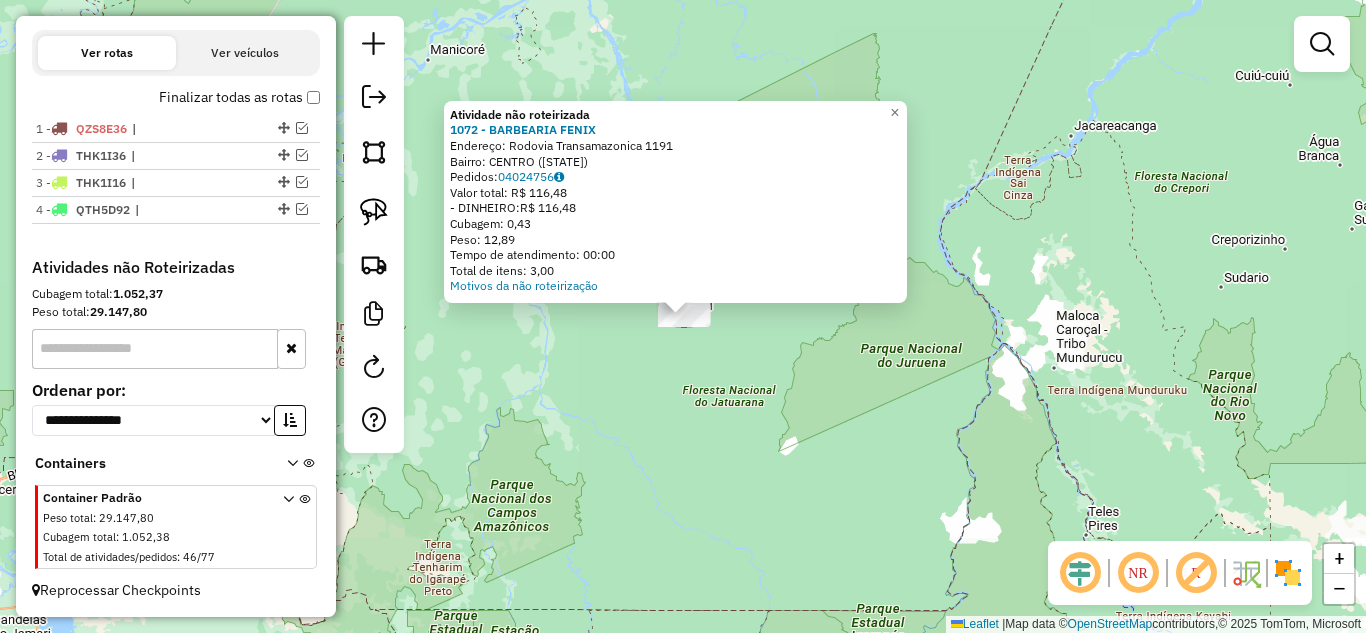 click on "Atividade não roteirizada 1072 - BARBEARIA FENIX  Endereço:  [STREET] [NUMBER]   Bairro: [CITY] ([CITY] / [STATE])   Pedidos:  04024756   Valor total: R$ 116,48   - DINHEIRO:  R$ 116,48   Cubagem: 0,43   Peso: 12,89   Tempo de atendimento: 00:00   Total de itens: 3,00  Motivos da não roteirização × Janela de atendimento Grade de atendimento Capacidade Transportadoras Veículos Cliente Pedidos  Rotas Selecione os dias de semana para filtrar as janelas de atendimento  Seg   Ter   Qua   Qui   Sex   Sáb   Dom  Informe o período da janela de atendimento: De: Até:  Filtrar exatamente a janela do cliente  Considerar janela de atendimento padrão  Selecione os dias de semana para filtrar as grades de atendimento  Seg   Ter   Qua   Qui   Sex   Sáb   Dom   Considerar clientes sem dia de atendimento cadastrado  Clientes fora do dia de atendimento selecionado Filtrar as atividades entre os valores definidos abaixo:  Peso mínimo:   Peso máximo:   Cubagem mínima:   Cubagem máxima:   De:   Até:  De:  De:" 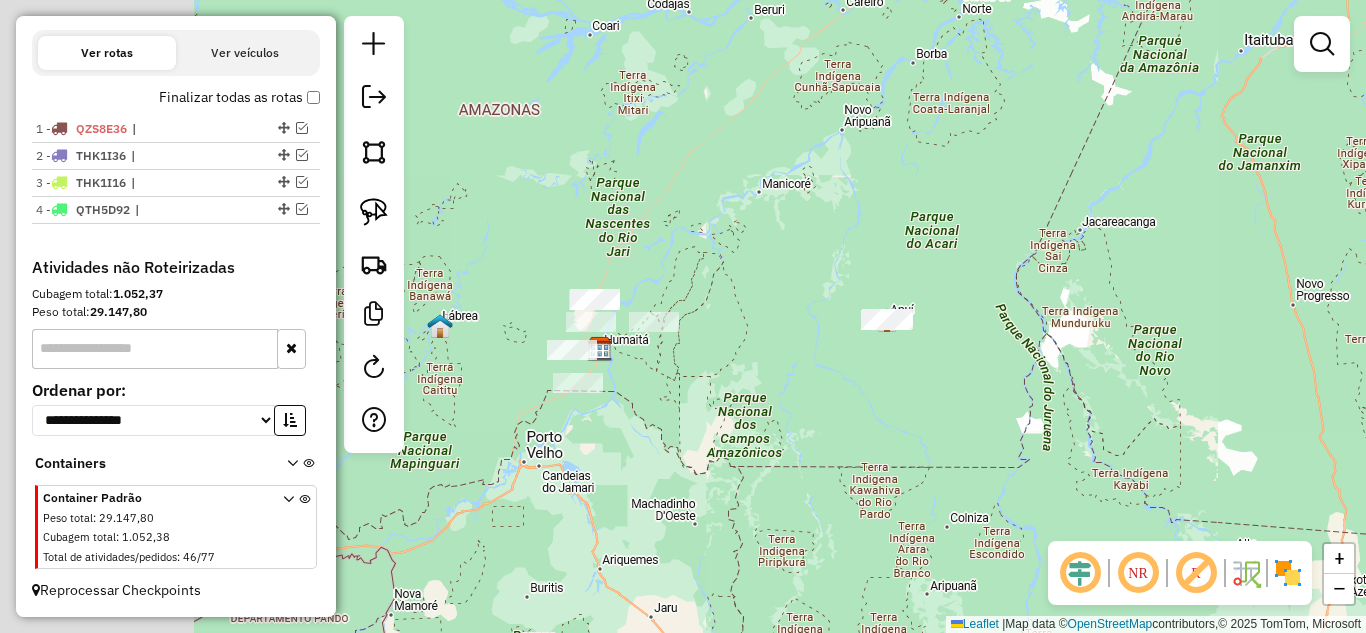 drag, startPoint x: 631, startPoint y: 424, endPoint x: 844, endPoint y: 408, distance: 213.6001 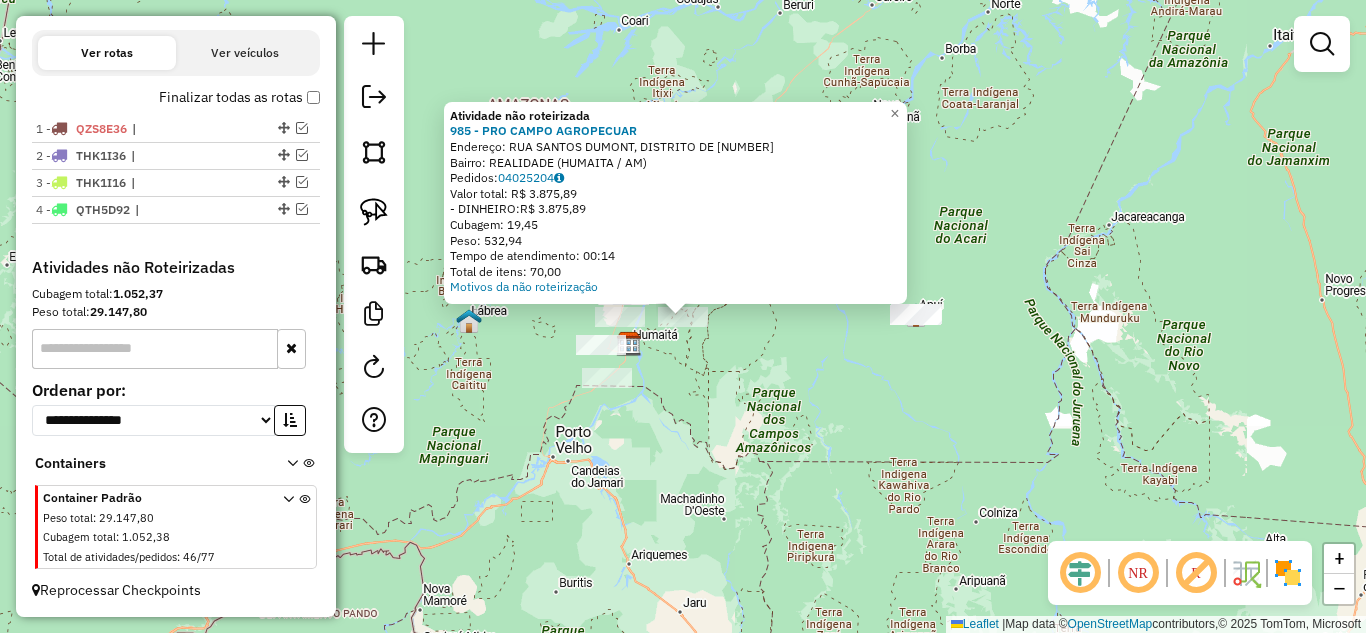 click on "Atividade não roteirizada 985 - PRO CAMPO AGROPECUAR  Endereço:  RUA SANTOS DUMONT, DISTRITO DE 1042   Bairro: REALIDADE (HUMAITA / AM)   Pedidos:  04025204   Valor total: R$ 3.875,89   - DINHEIRO:  R$ 3.875,89   Cubagem: 19,45   Peso: 532,94   Tempo de atendimento: 00:14   Total de itens: 70,00  Motivos da não roteirização × Janela de atendimento Grade de atendimento Capacidade Transportadoras Veículos Cliente Pedidos  Rotas Selecione os dias de semana para filtrar as janelas de atendimento  Seg   Ter   Qua   Qui   Sex   Sáb   Dom  Informe o período da janela de atendimento: De: Até:  Filtrar exatamente a janela do cliente  Considerar janela de atendimento padrão  Selecione os dias de semana para filtrar as grades de atendimento  Seg   Ter   Qua   Qui   Sex   Sáb   Dom   Considerar clientes sem dia de atendimento cadastrado  Clientes fora do dia de atendimento selecionado Filtrar as atividades entre os valores definidos abaixo:  Peso mínimo:   Peso máximo:   Cubagem mínima:   Cubagem máxima:" 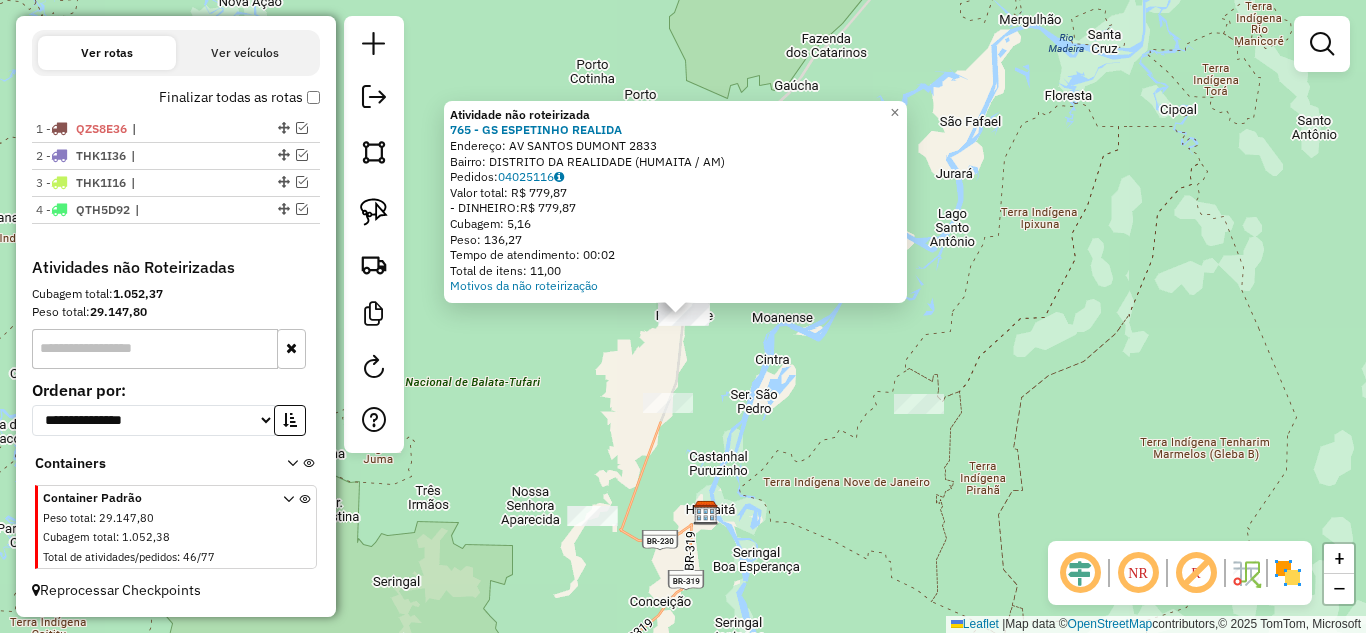 click on "Atividade não roteirizada 765 - GS ESPETINHO REALIDA  Endereço:  AV SANTOS DUMONT 2833   Bairro: DISTRITO DA REALIDADE (HUMAITA / AM)   Pedidos:  04025116   Valor total: R$ 779,87   - DINHEIRO:  R$ 779,87   Cubagem: 5,16   Peso: 136,27   Tempo de atendimento: 00:02   Total de itens: 11,00  Motivos da não roteirização × Janela de atendimento Grade de atendimento Capacidade Transportadoras Veículos Cliente Pedidos  Rotas Selecione os dias de semana para filtrar as janelas de atendimento  Seg   Ter   Qua   Qui   Sex   Sáb   Dom  Informe o período da janela de atendimento: De: Até:  Filtrar exatamente a janela do cliente  Considerar janela de atendimento padrão  Selecione os dias de semana para filtrar as grades de atendimento  Seg   Ter   Qua   Qui   Sex   Sáb   Dom   Considerar clientes sem dia de atendimento cadastrado  Clientes fora do dia de atendimento selecionado Filtrar as atividades entre os valores definidos abaixo:  Peso mínimo:   Peso máximo:   Cubagem mínima:   Cubagem máxima:   De:" 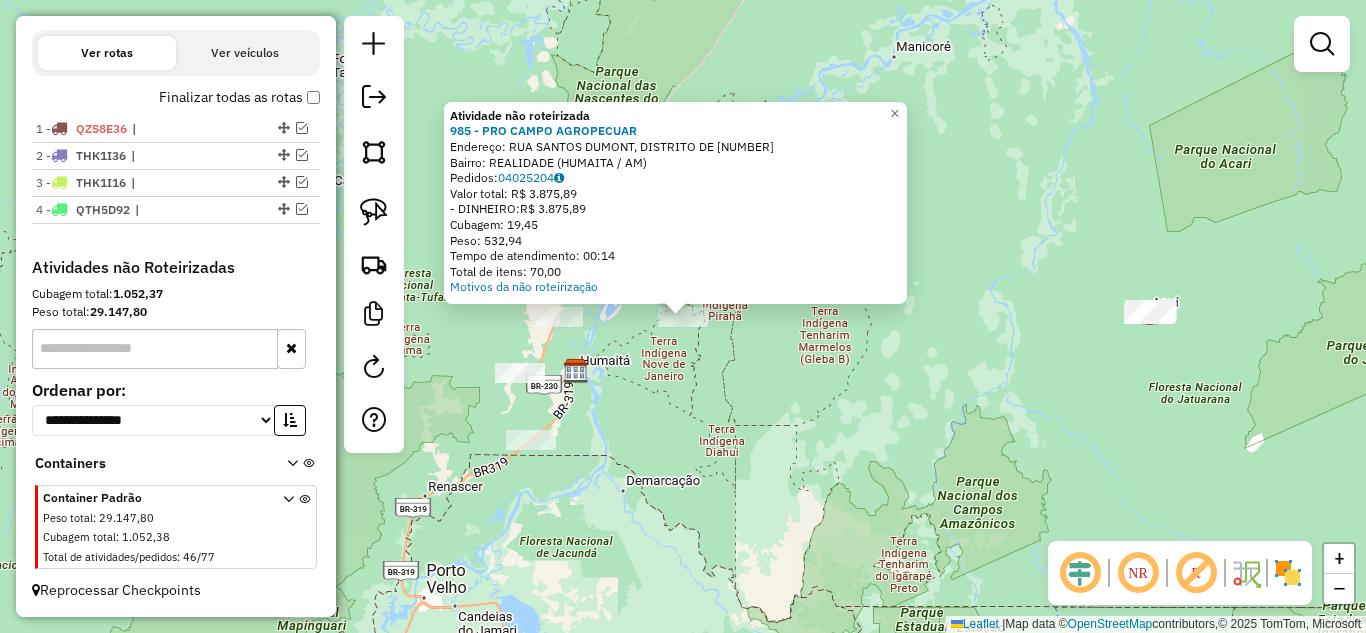 click on "Atividade não roteirizada 985 - PRO CAMPO AGROPECUAR  Endereço:  RUA SANTOS DUMONT, DISTRITO DE 1042   Bairro: REALIDADE (HUMAITA / AM)   Pedidos:  04025204   Valor total: R$ 3.875,89   - DINHEIRO:  R$ 3.875,89   Cubagem: 19,45   Peso: 532,94   Tempo de atendimento: 00:14   Total de itens: 70,00  Motivos da não roteirização × Janela de atendimento Grade de atendimento Capacidade Transportadoras Veículos Cliente Pedidos  Rotas Selecione os dias de semana para filtrar as janelas de atendimento  Seg   Ter   Qua   Qui   Sex   Sáb   Dom  Informe o período da janela de atendimento: De: Até:  Filtrar exatamente a janela do cliente  Considerar janela de atendimento padrão  Selecione os dias de semana para filtrar as grades de atendimento  Seg   Ter   Qua   Qui   Sex   Sáb   Dom   Considerar clientes sem dia de atendimento cadastrado  Clientes fora do dia de atendimento selecionado Filtrar as atividades entre os valores definidos abaixo:  Peso mínimo:   Peso máximo:   Cubagem mínima:   Cubagem máxima:" 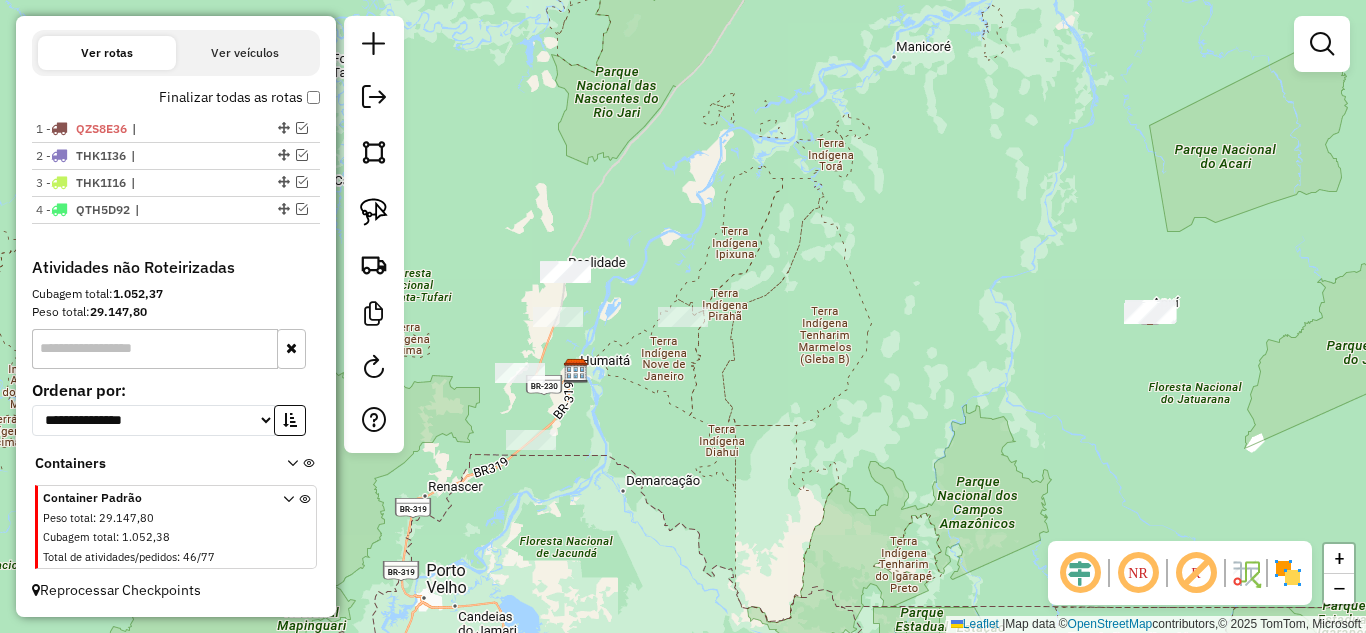 drag, startPoint x: 659, startPoint y: 413, endPoint x: 797, endPoint y: 421, distance: 138.23169 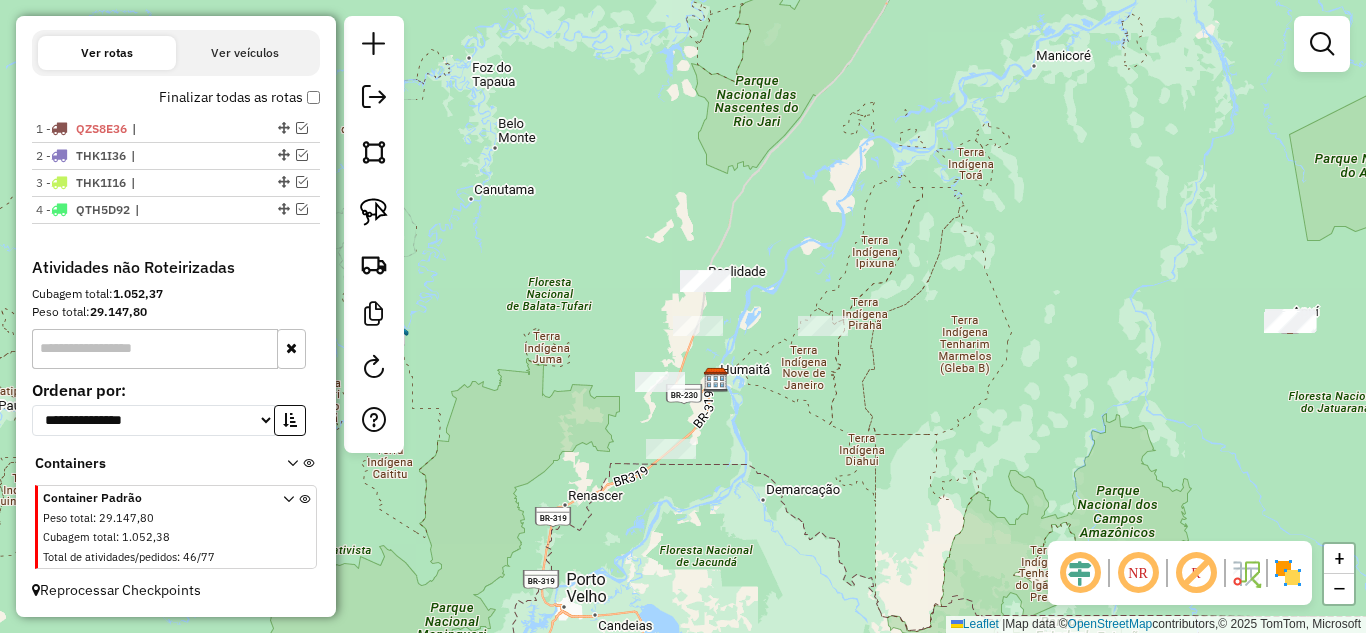 click 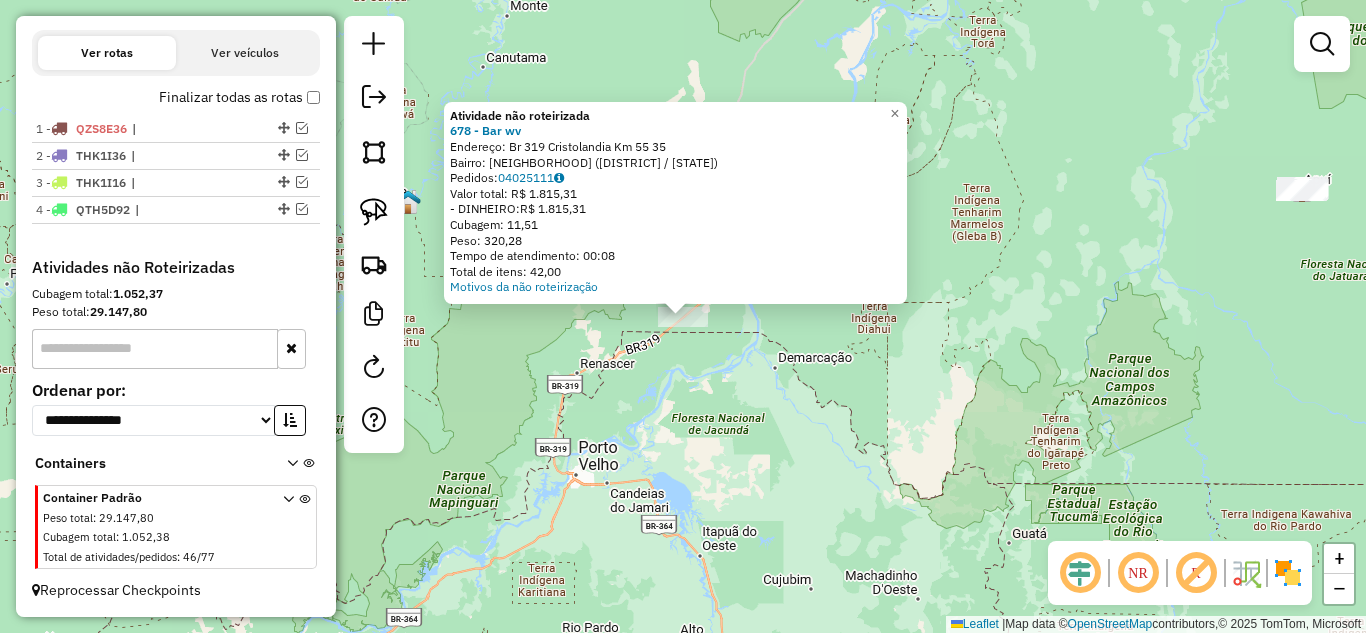 click on "Atividade não roteirizada 678 - Bar wv  Endereço:  Br 319 Cristolandia Km 55 35   Bairro: CENTRO ([CITY] / [STATE])   Pedidos:  04025111   Valor total: R$ 1.815,31   - DINHEIRO:  R$ 1.815,31   Cubagem: 11,51   Peso: 320,28   Tempo de atendimento: 00:08   Total de itens: 42,00  Motivos da não roteirização × Janela de atendimento Grade de atendimento Capacidade Transportadoras Veículos Cliente Pedidos  Rotas Selecione os dias de semana para filtrar as janelas de atendimento  Seg   Ter   Qua   Qui   Sex   Sáb   Dom  Informe o período da janela de atendimento: De: Até:  Filtrar exatamente a janela do cliente  Considerar janela de atendimento padrão  Selecione os dias de semana para filtrar as grades de atendimento  Seg   Ter   Qua   Qui   Sex   Sáb   Dom   Considerar clientes sem dia de atendimento cadastrado  Clientes fora do dia de atendimento selecionado Filtrar as atividades entre os valores definidos abaixo:  Peso mínimo:   Peso máximo:   Cubagem mínima:   Cubagem máxima:   De:   Até:  De:" 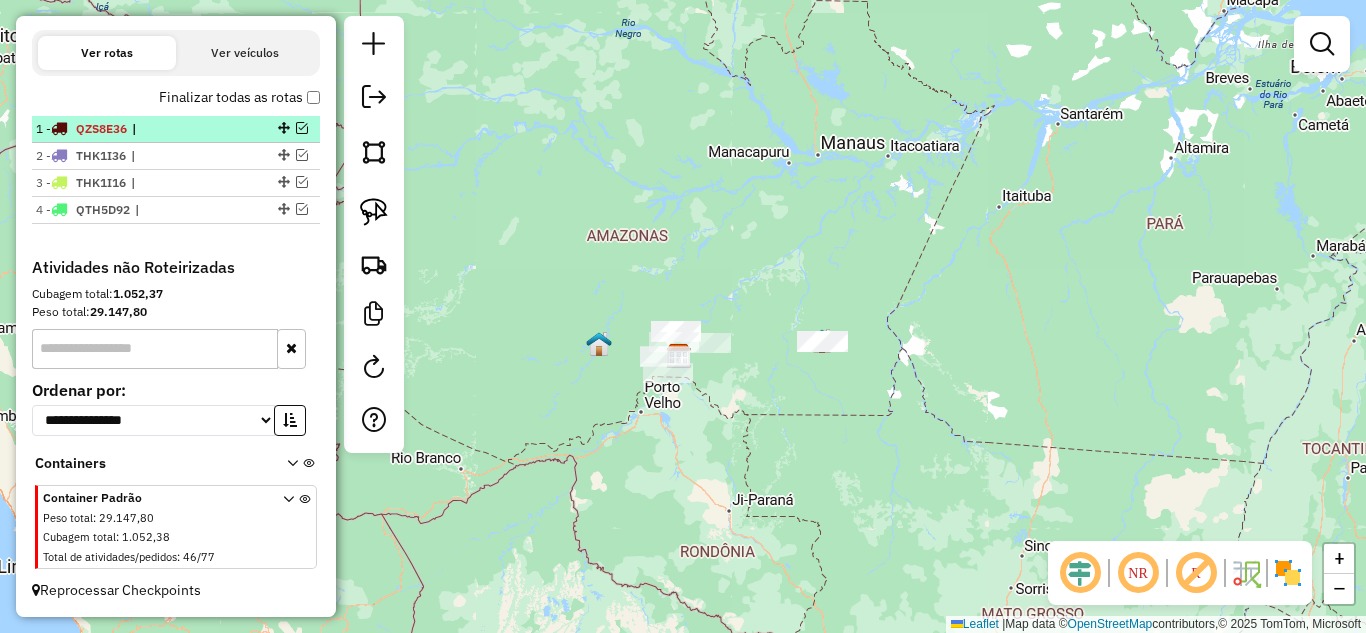 click at bounding box center (302, 128) 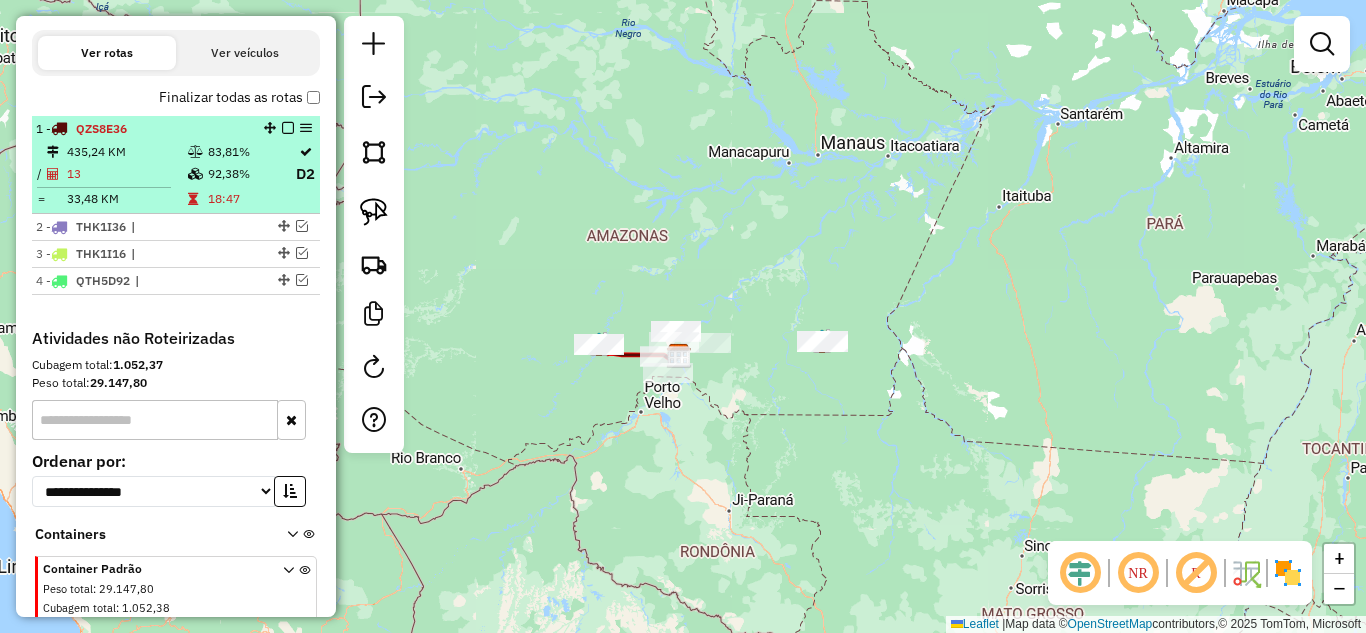 scroll, scrollTop: 722, scrollLeft: 0, axis: vertical 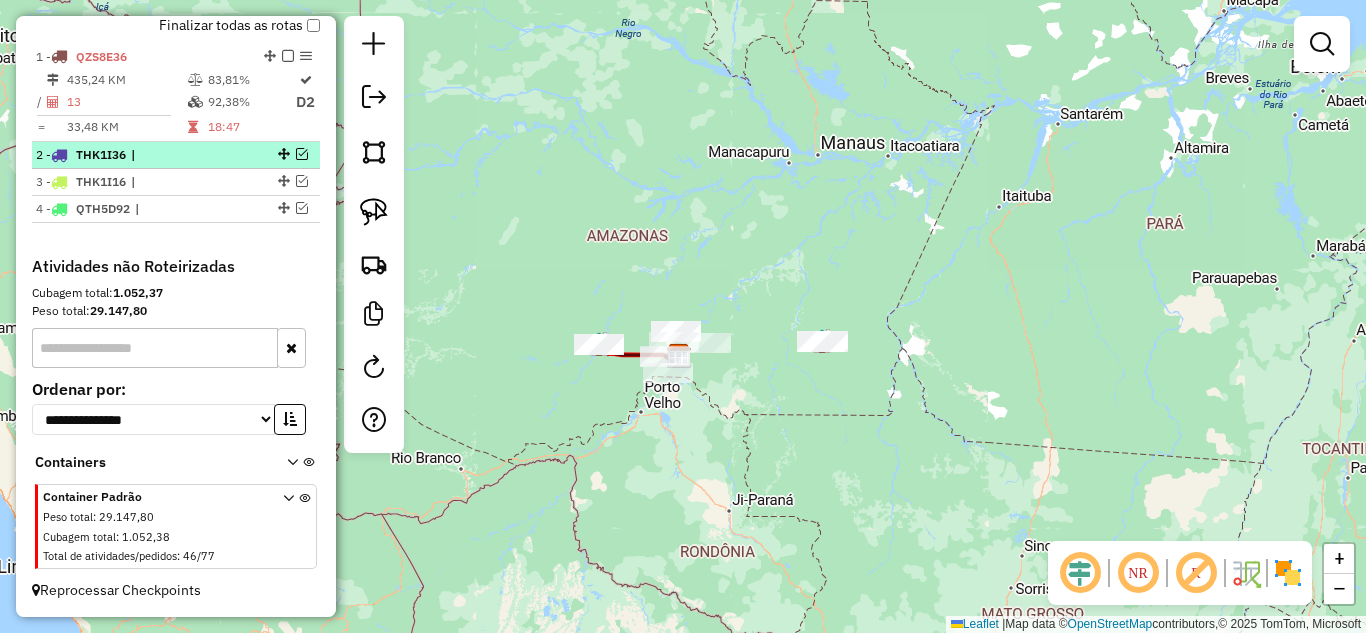 click at bounding box center [302, 154] 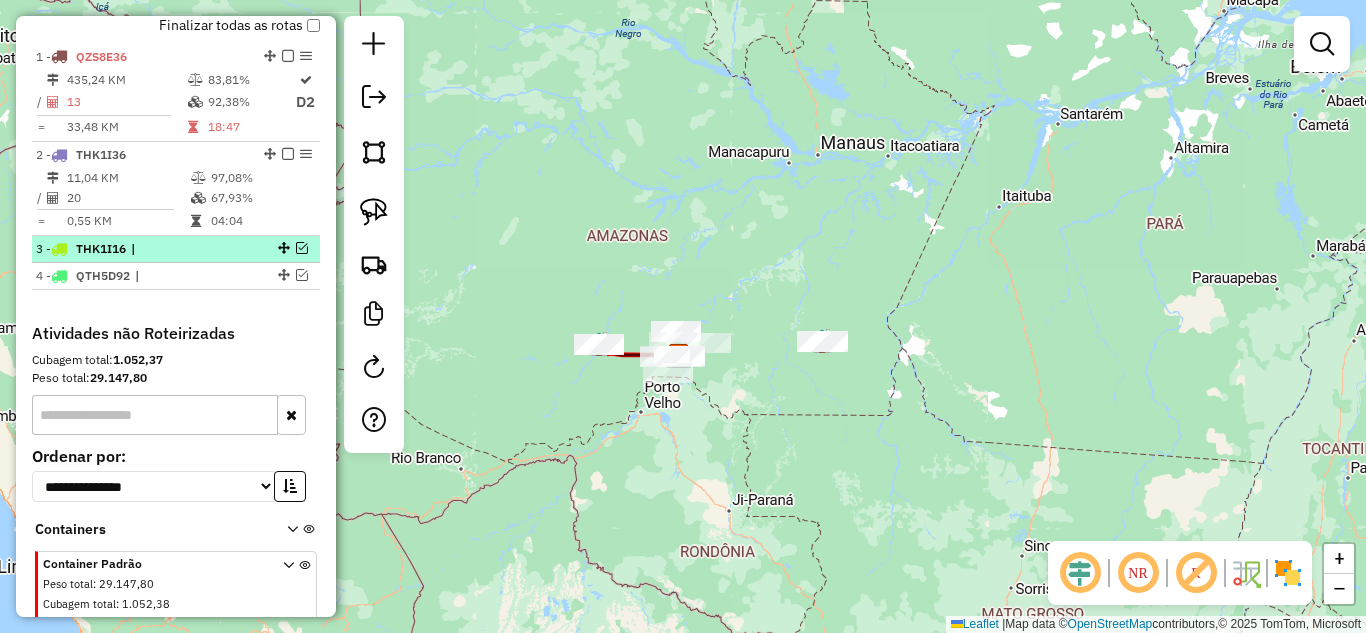 click at bounding box center (302, 248) 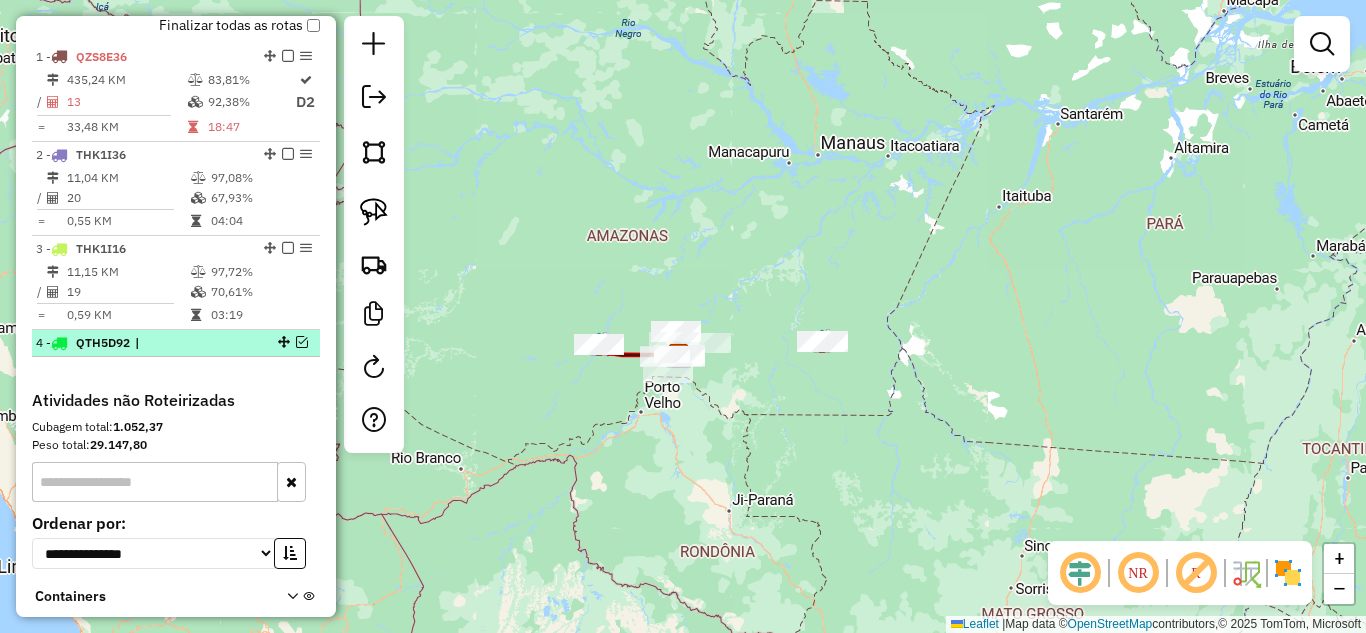 click at bounding box center [302, 342] 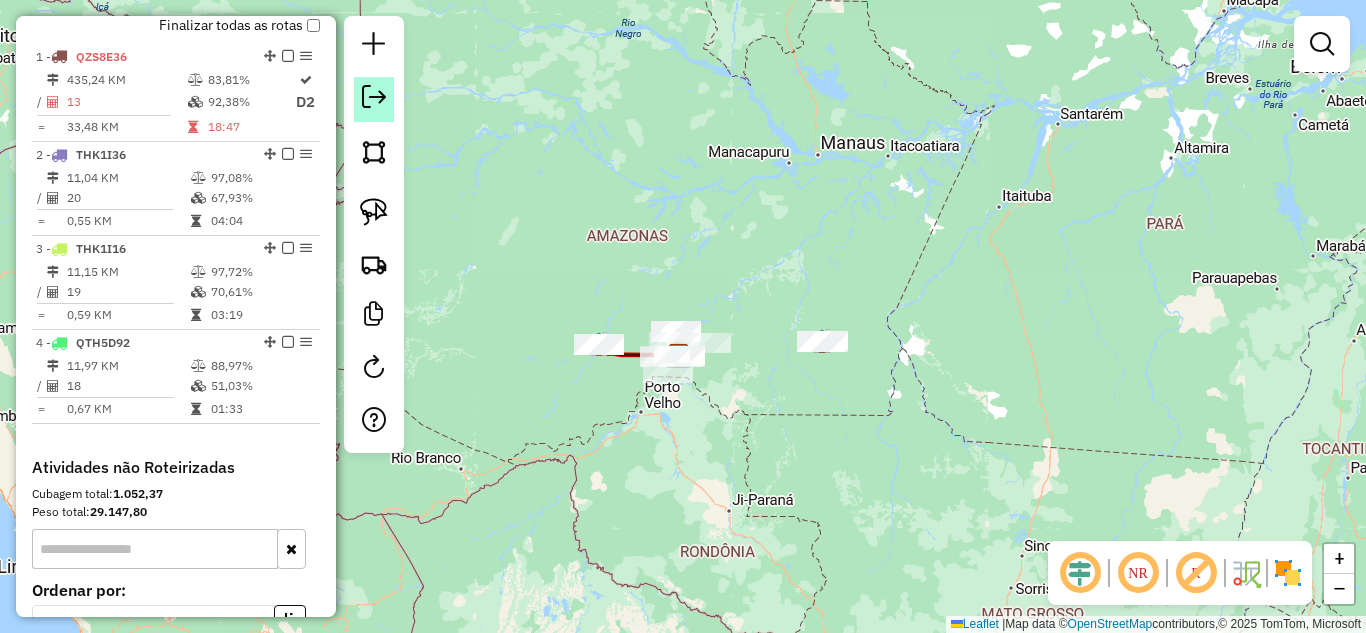 click 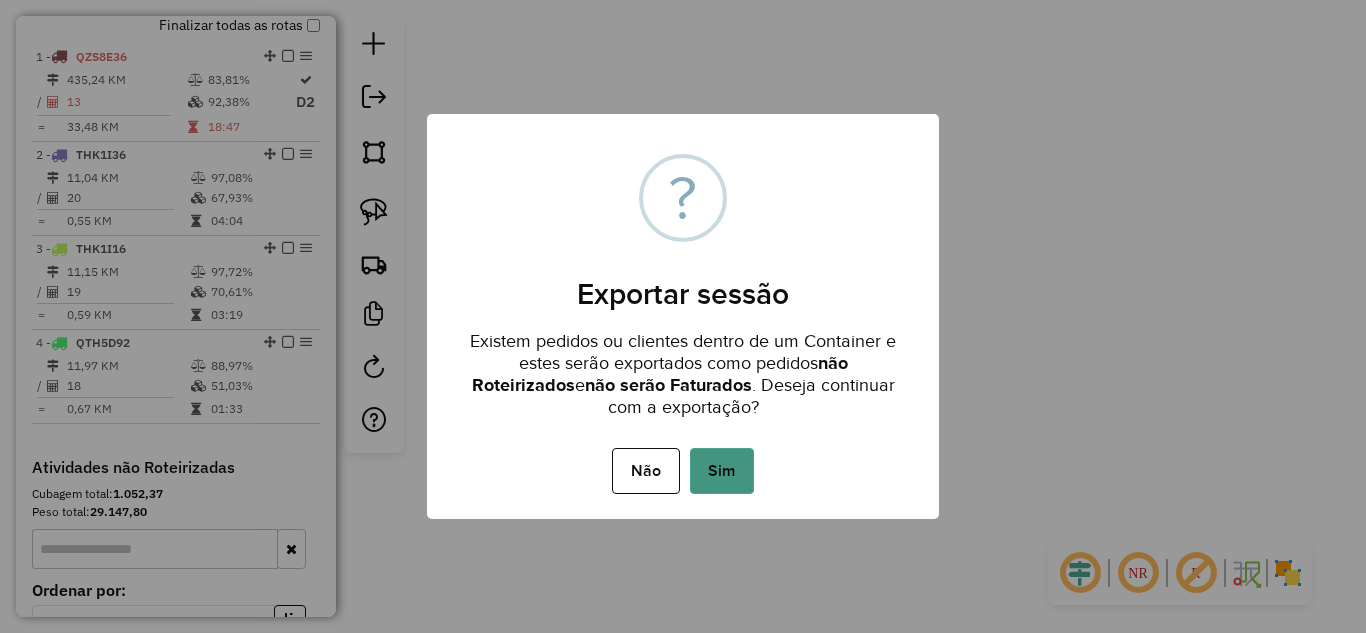 click on "Sim" at bounding box center [722, 471] 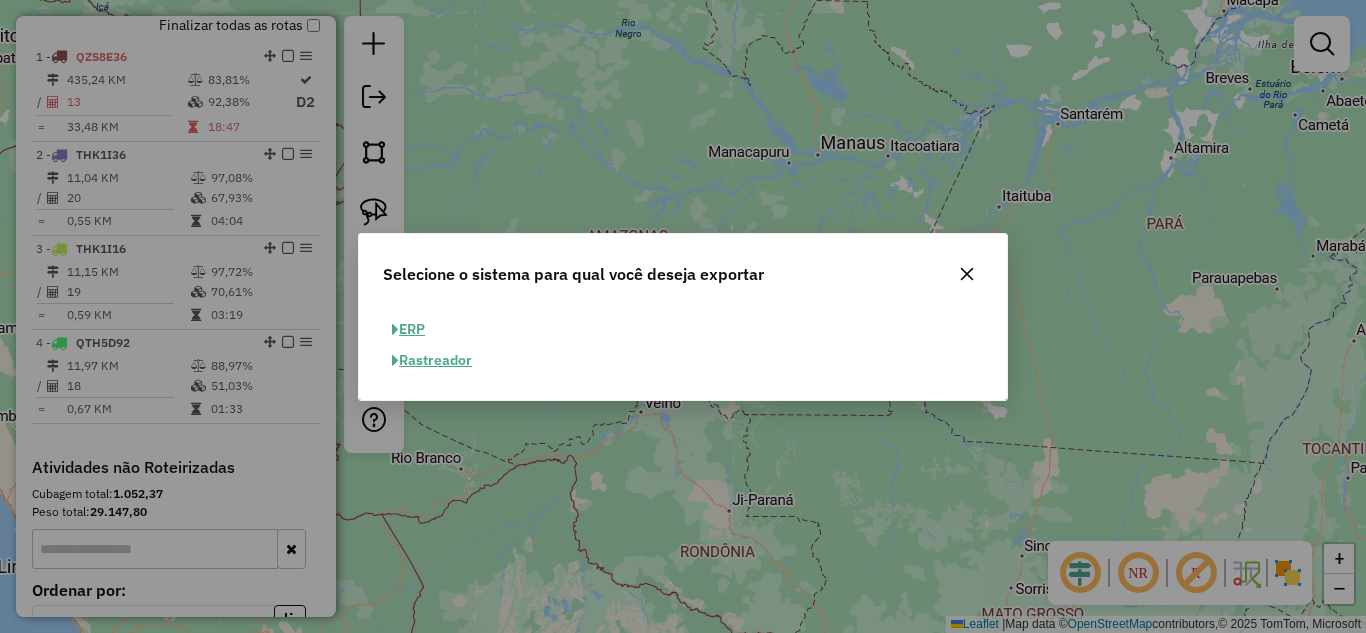 click 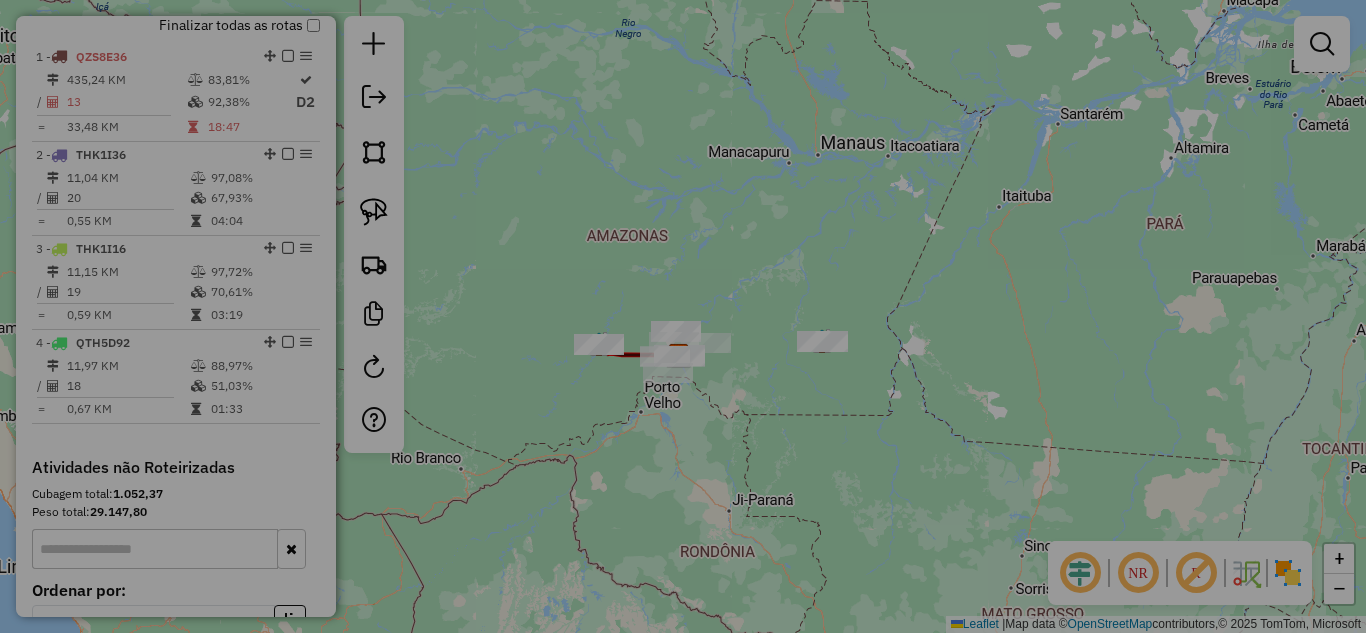 select on "**" 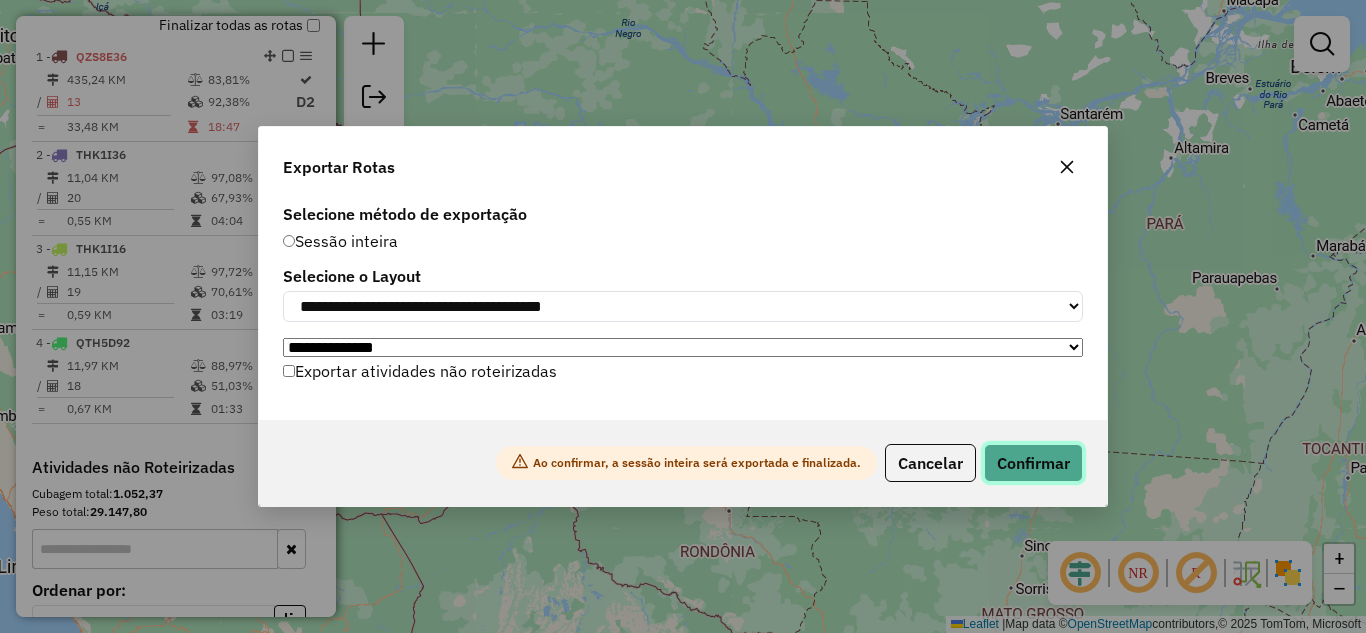 click on "Confirmar" 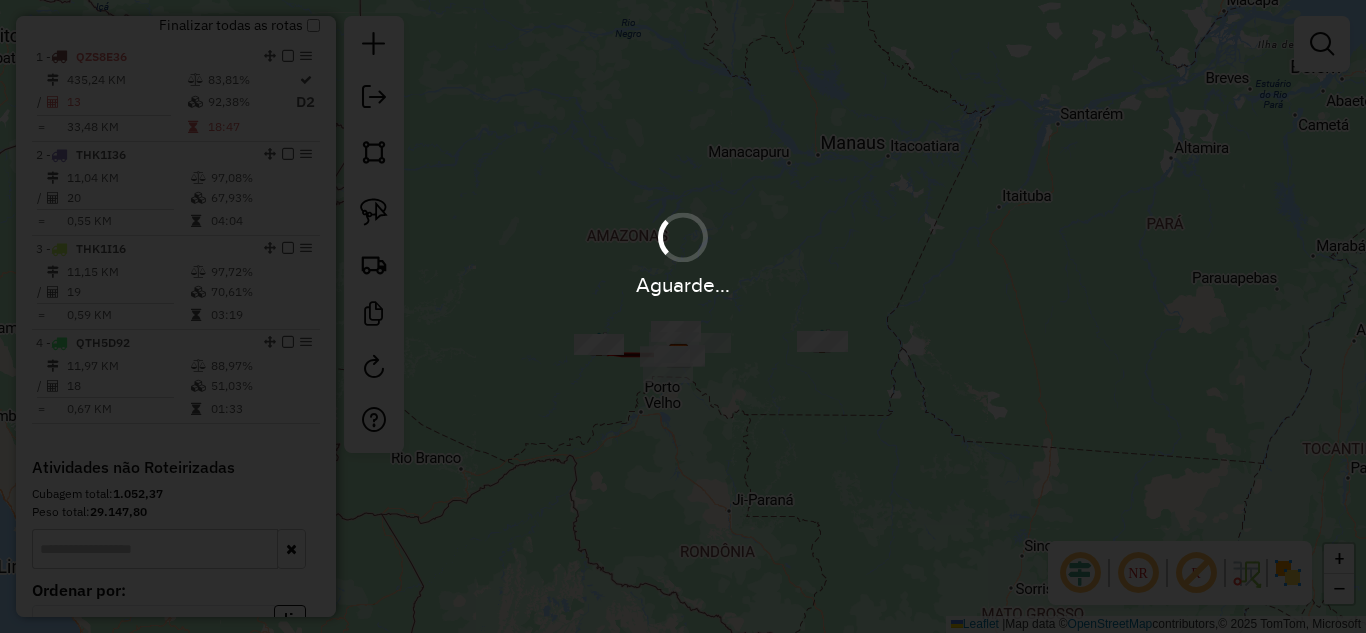 scroll, scrollTop: 736, scrollLeft: 0, axis: vertical 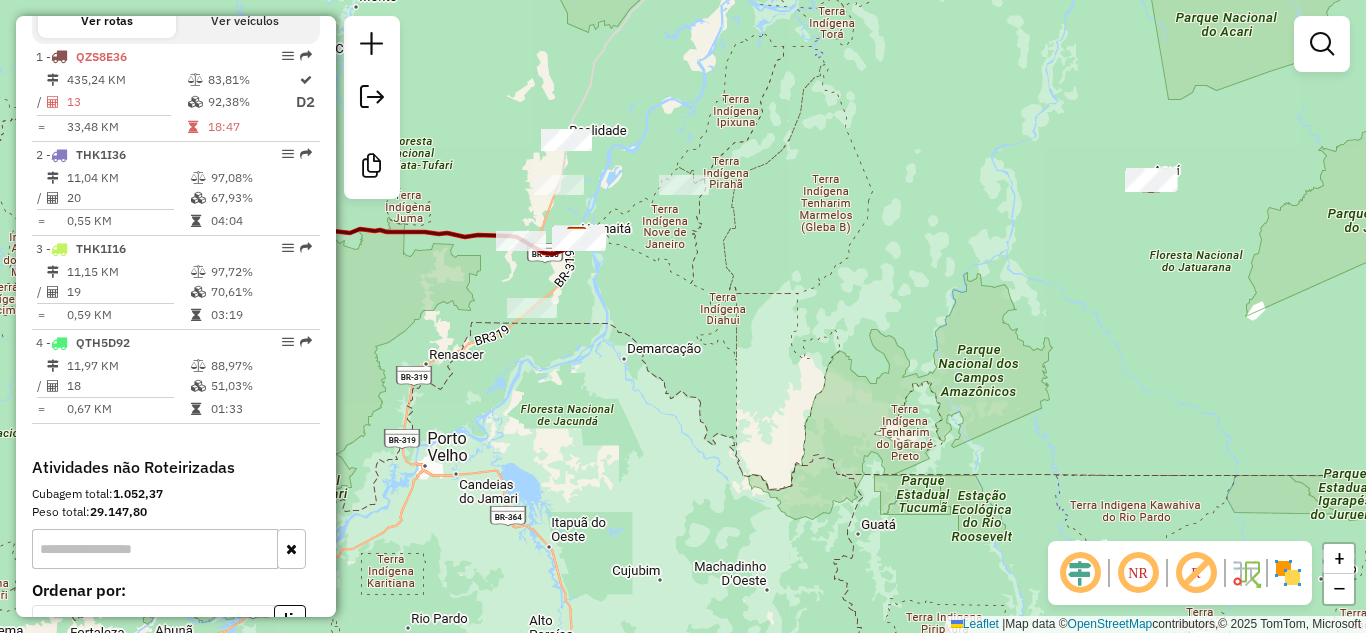 drag, startPoint x: 630, startPoint y: 309, endPoint x: 728, endPoint y: 366, distance: 113.37107 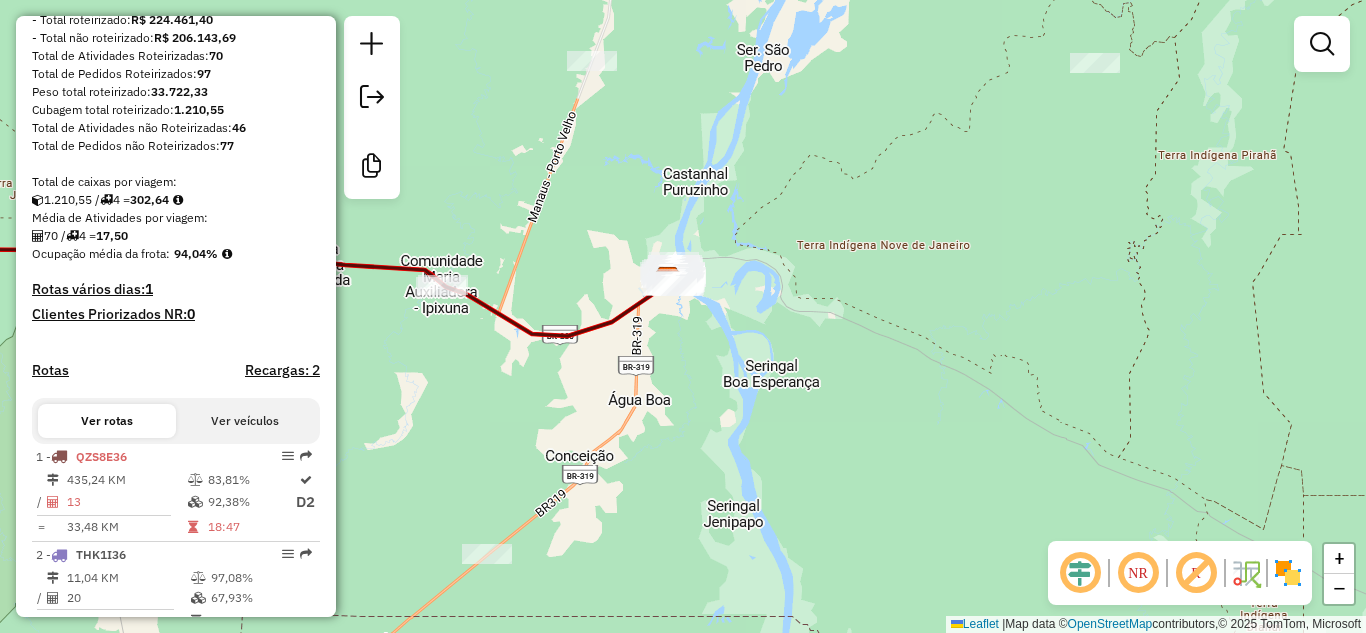 scroll, scrollTop: 0, scrollLeft: 0, axis: both 